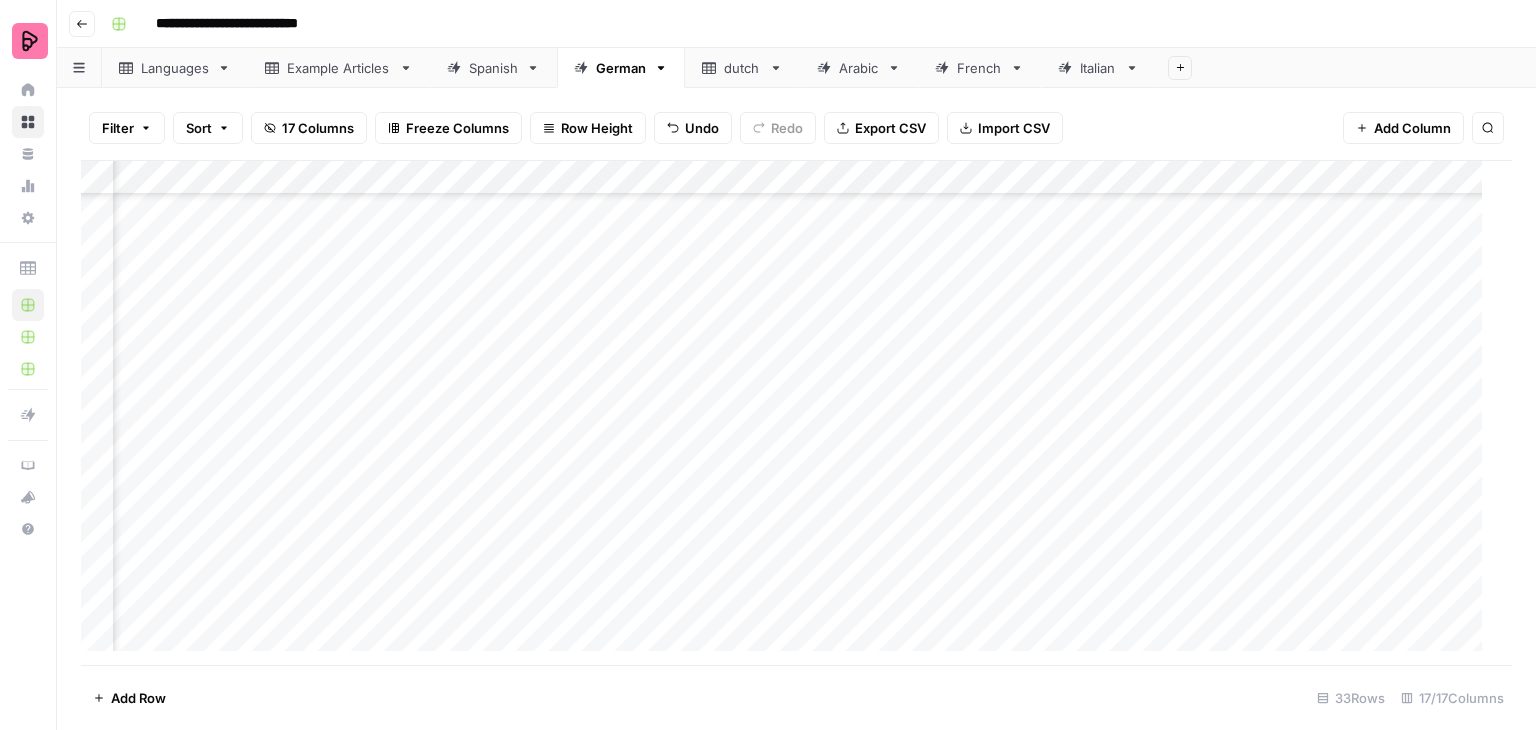 scroll, scrollTop: 0, scrollLeft: 0, axis: both 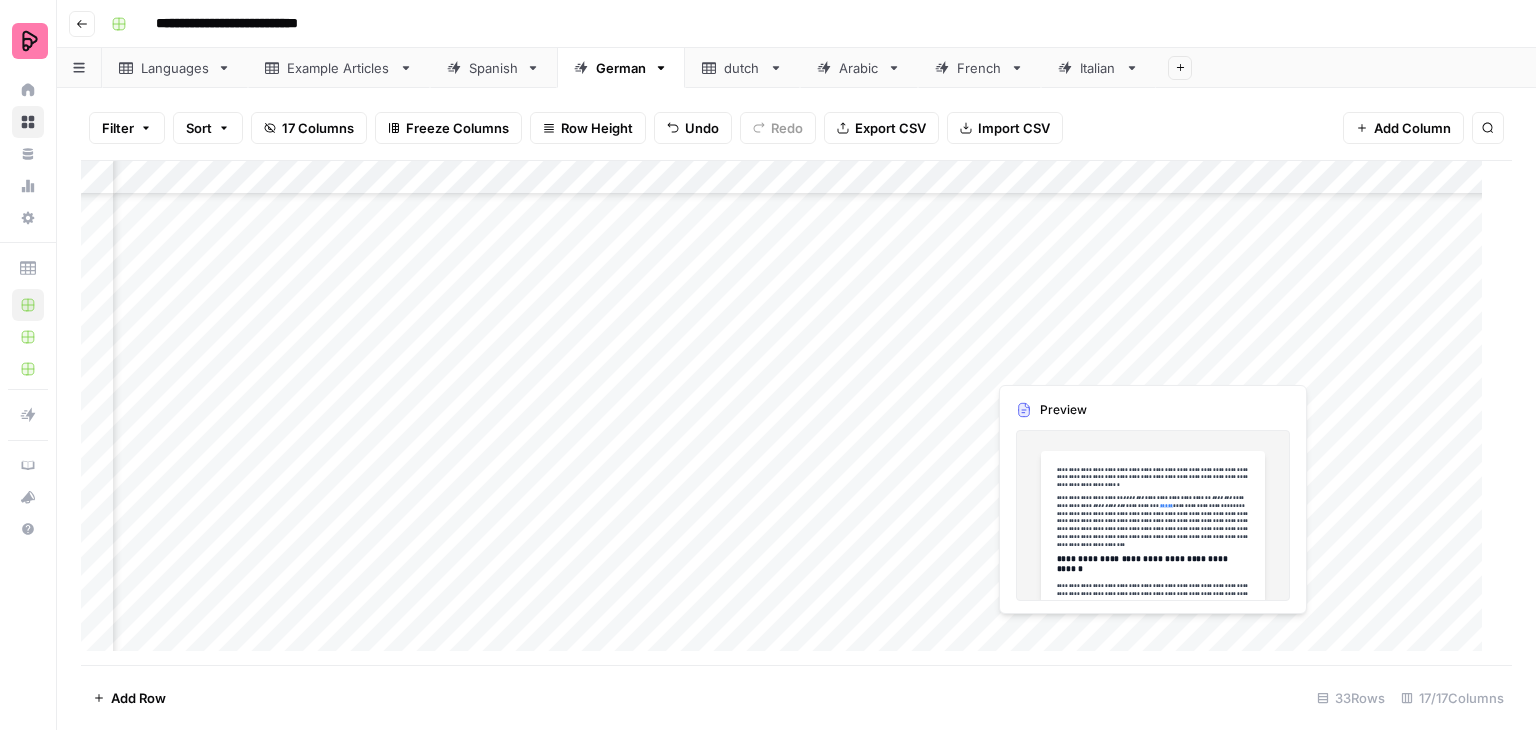 click on "Add Column" at bounding box center [789, 413] 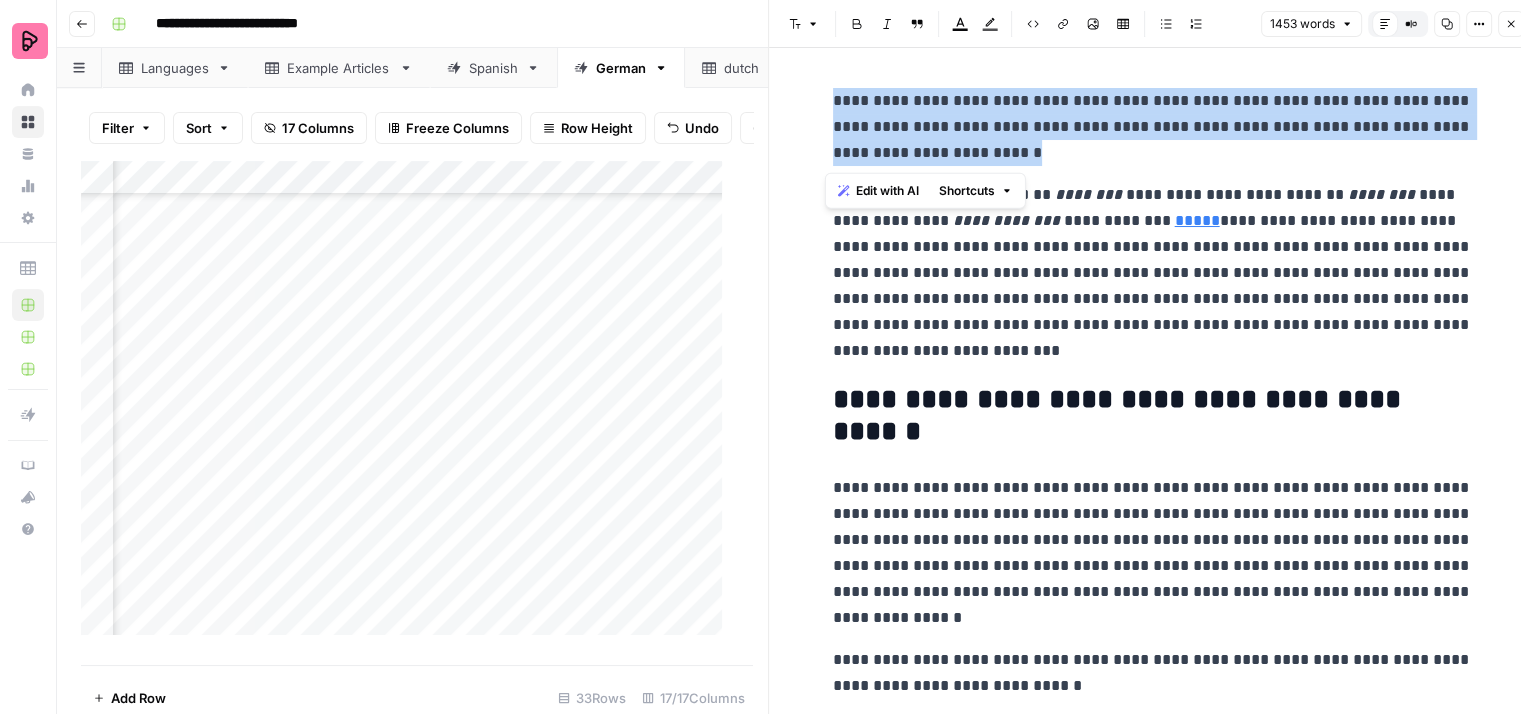 drag, startPoint x: 1055, startPoint y: 152, endPoint x: 817, endPoint y: 100, distance: 243.61446 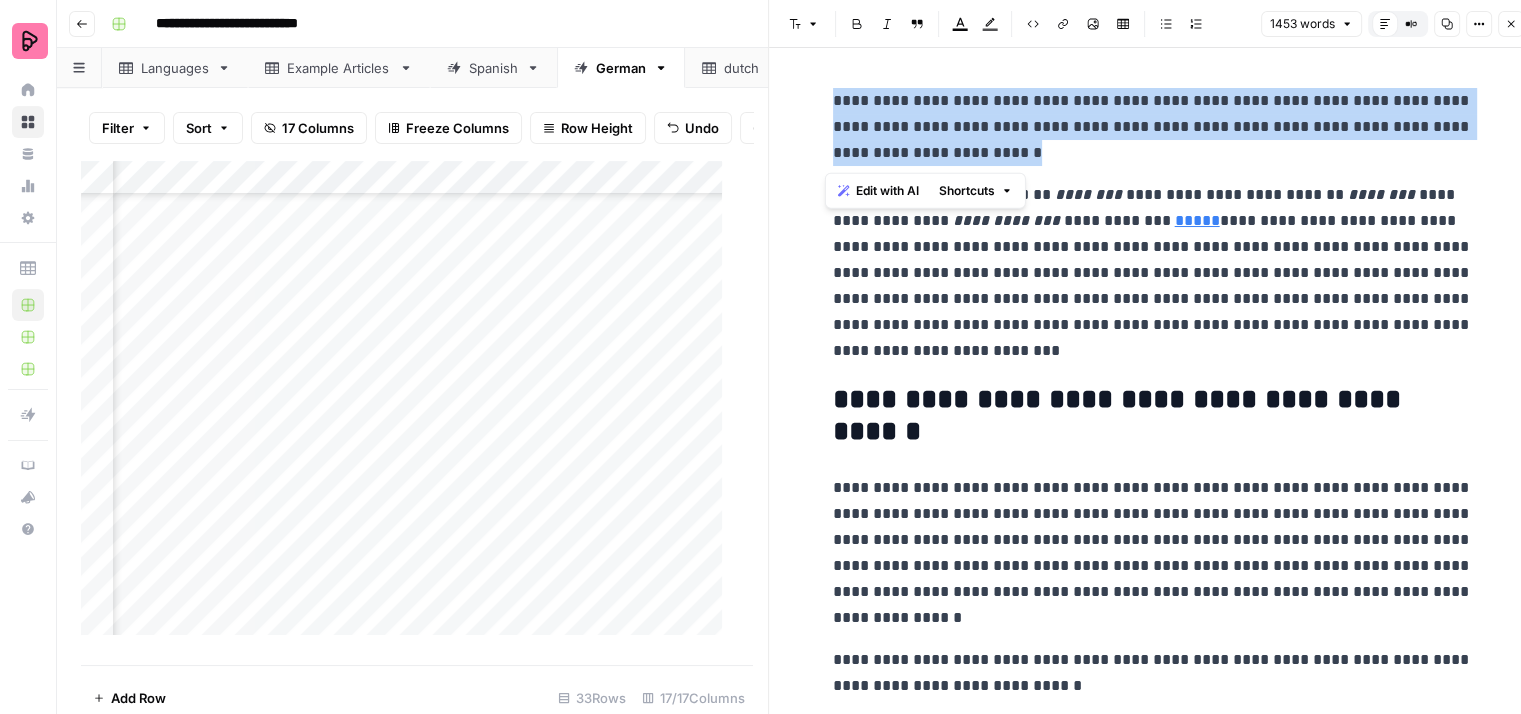 copy on "**********" 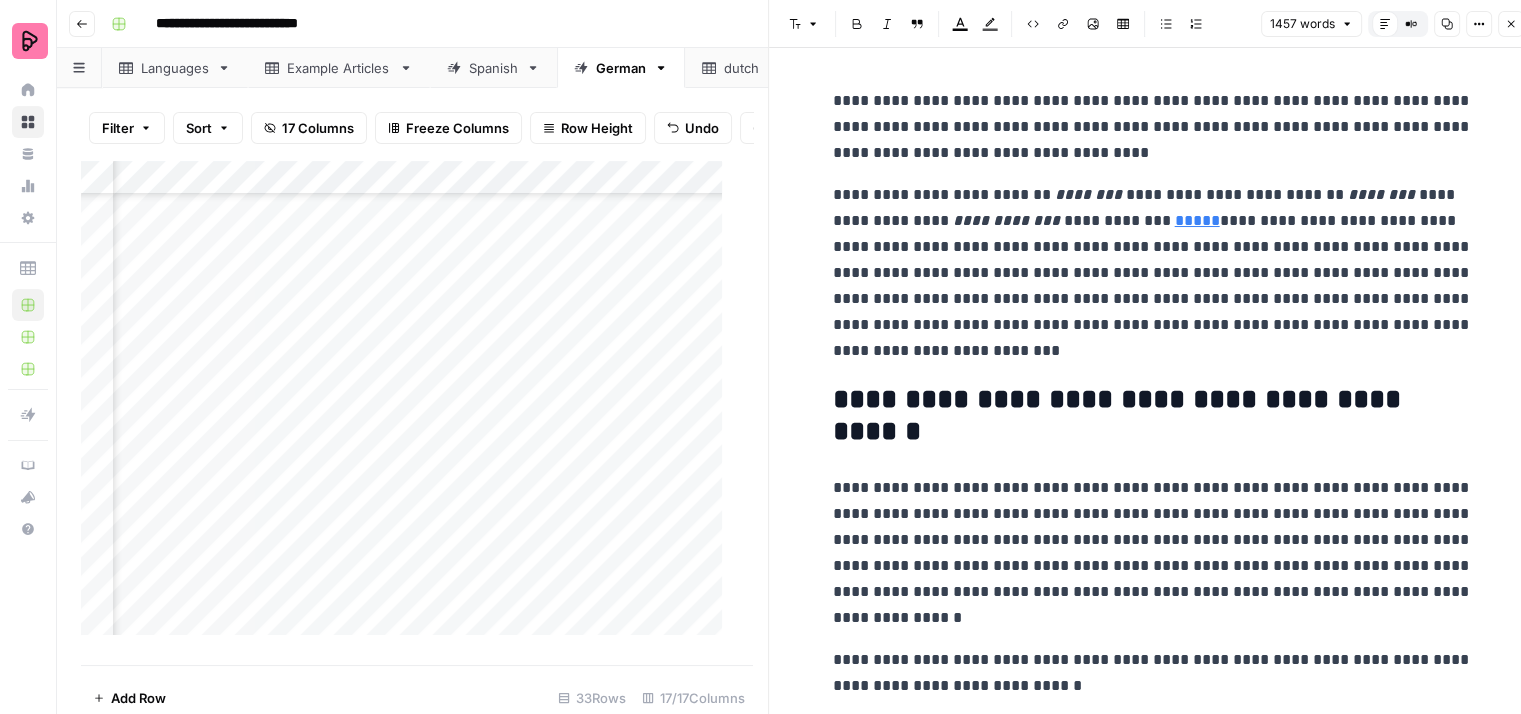 click on "**********" at bounding box center [1153, 127] 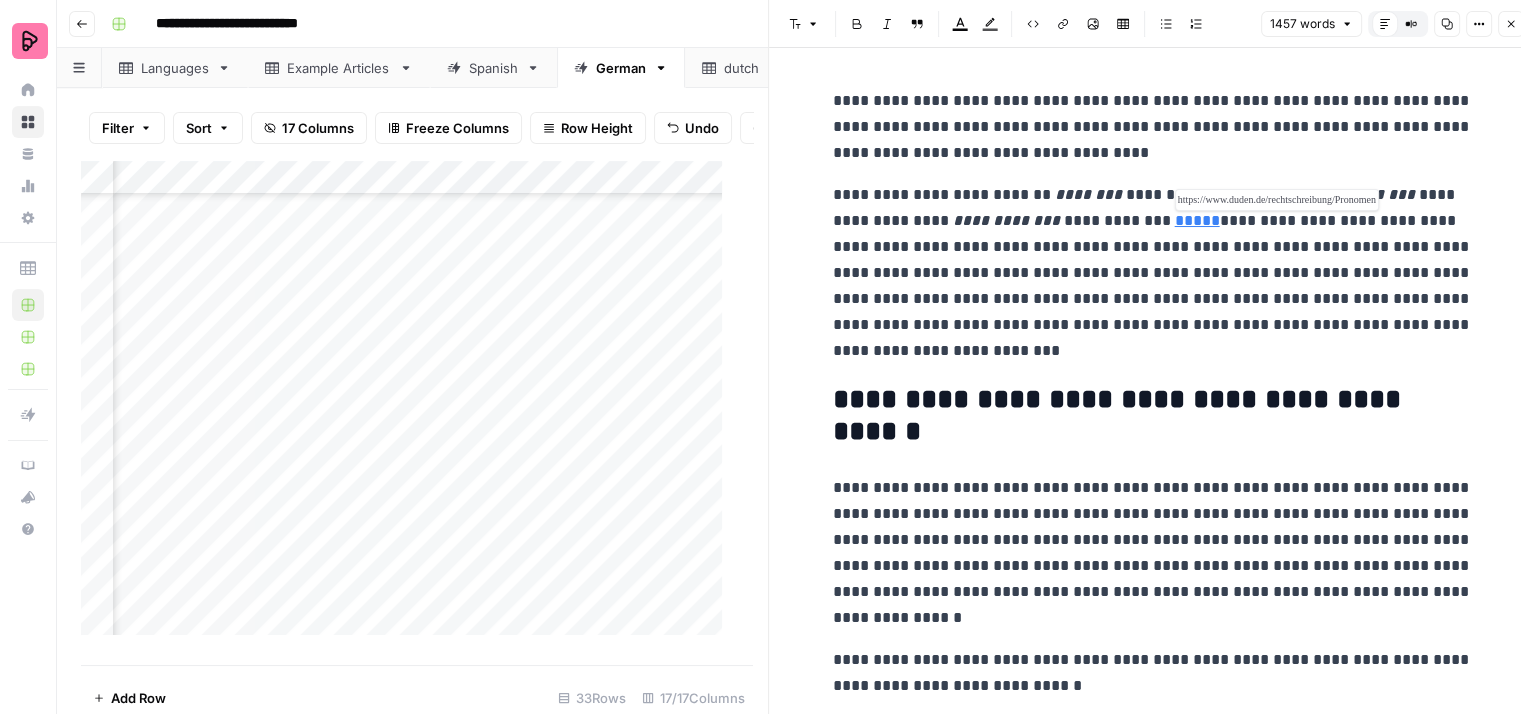 click on "*****" at bounding box center [1197, 220] 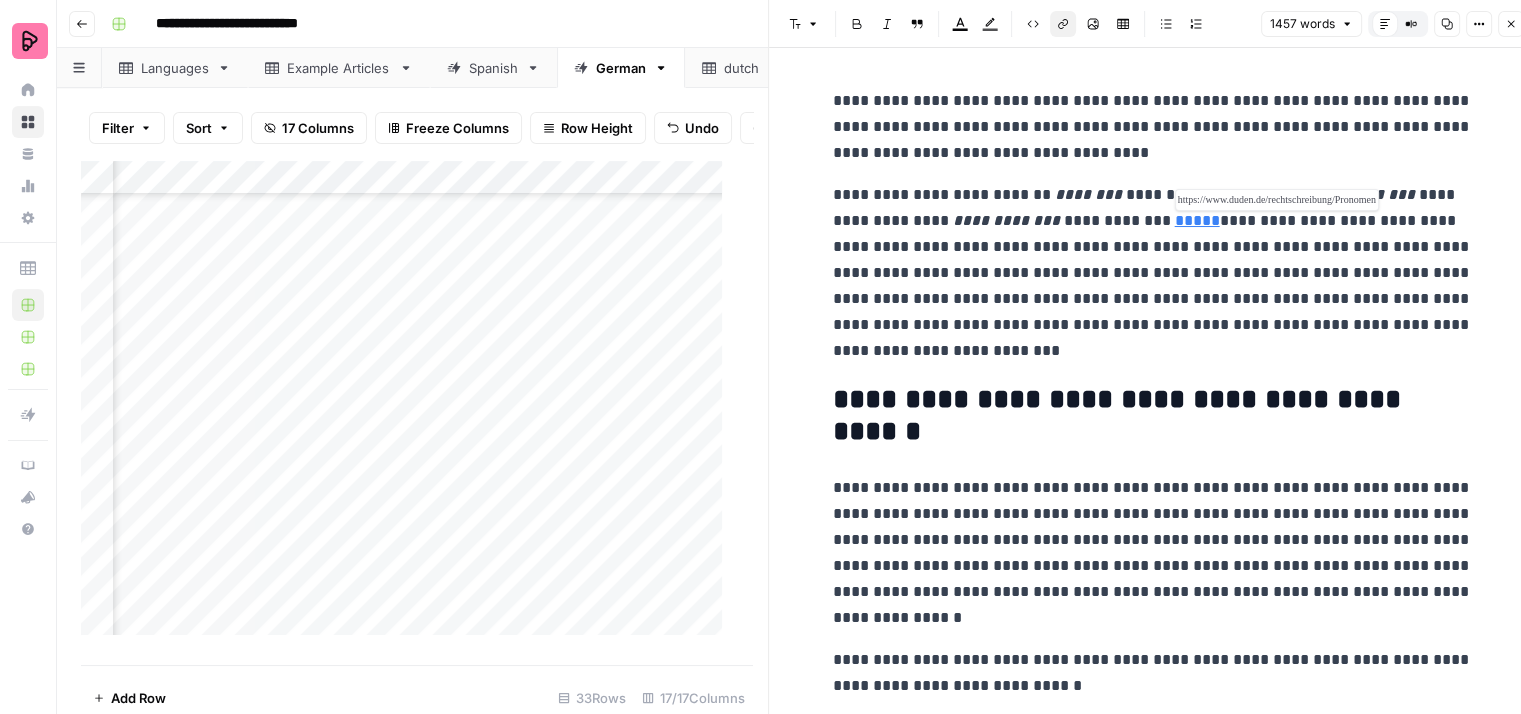 click on "*****" at bounding box center (1197, 220) 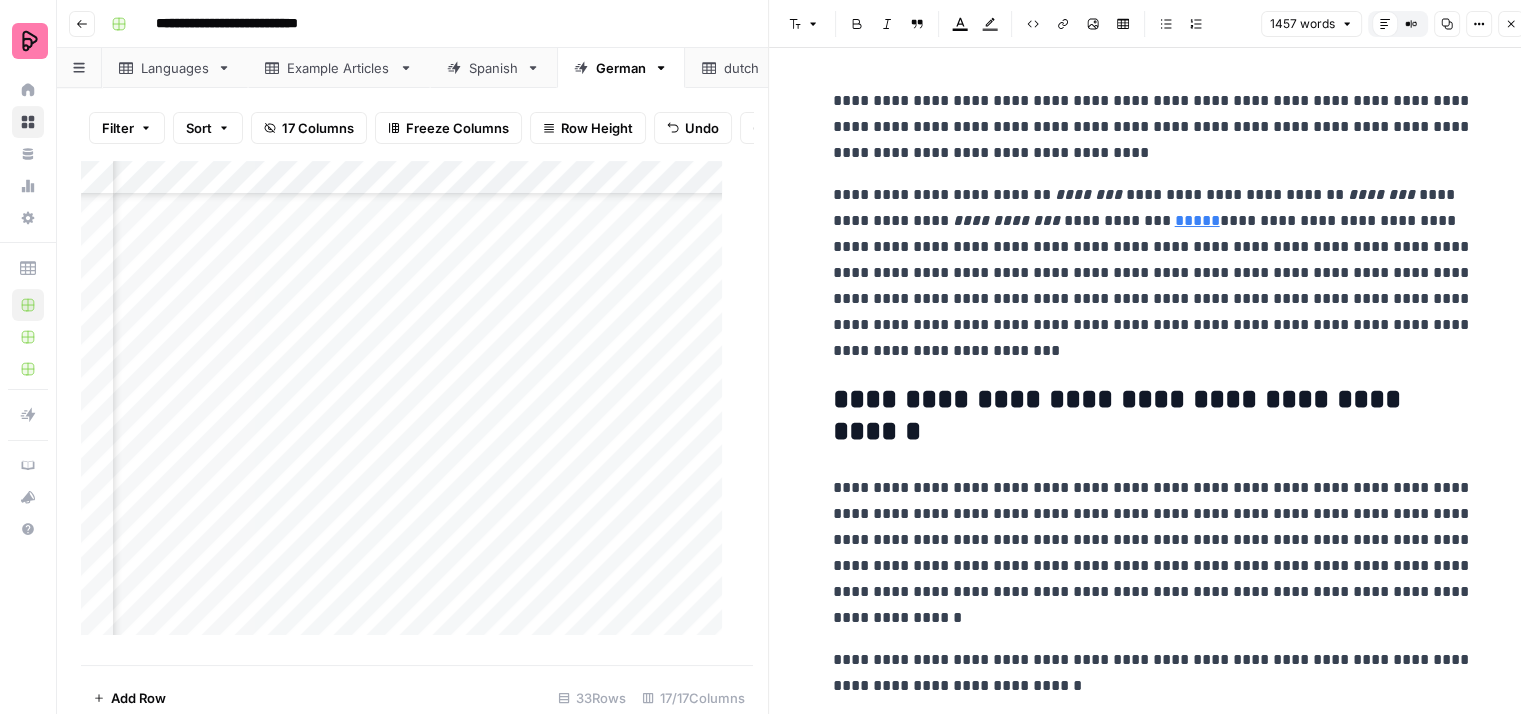 type 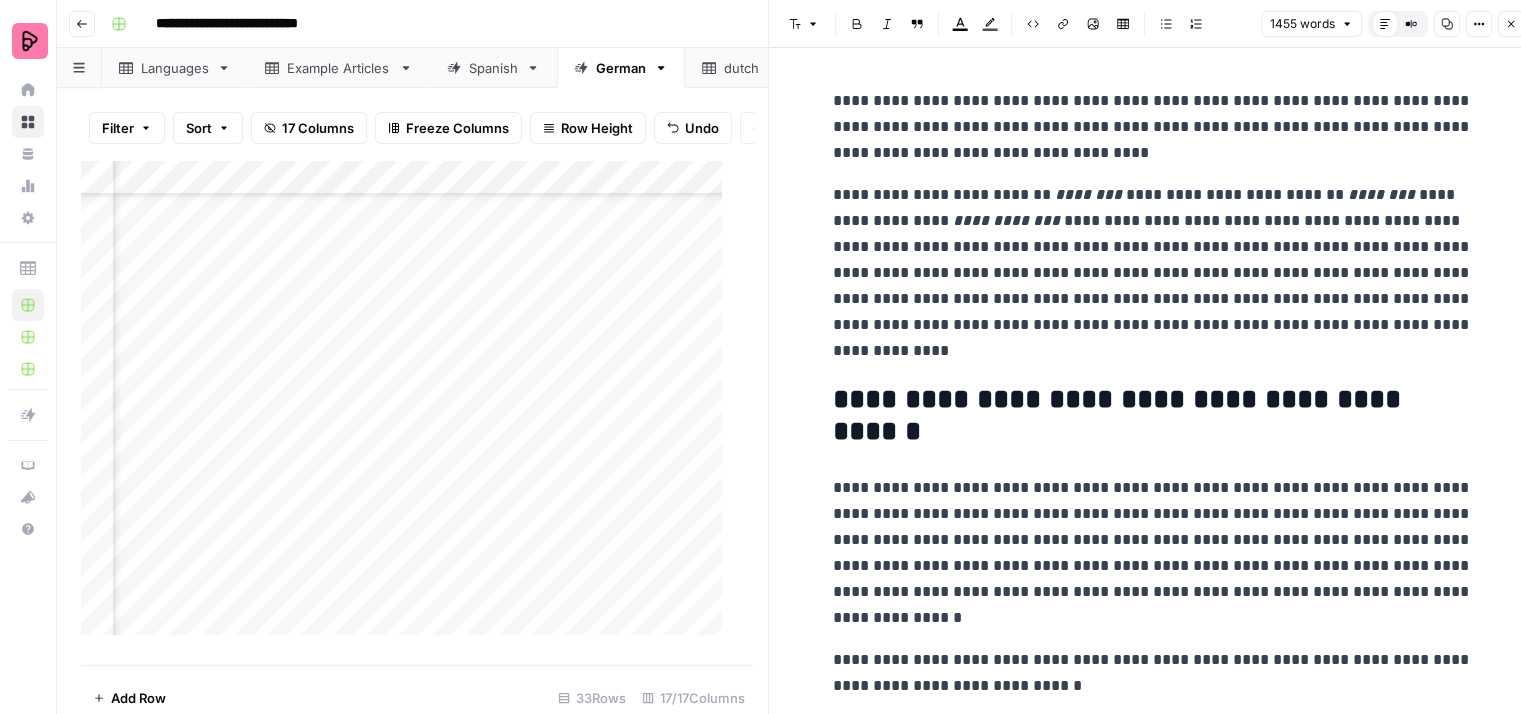click on "**********" at bounding box center [1153, 273] 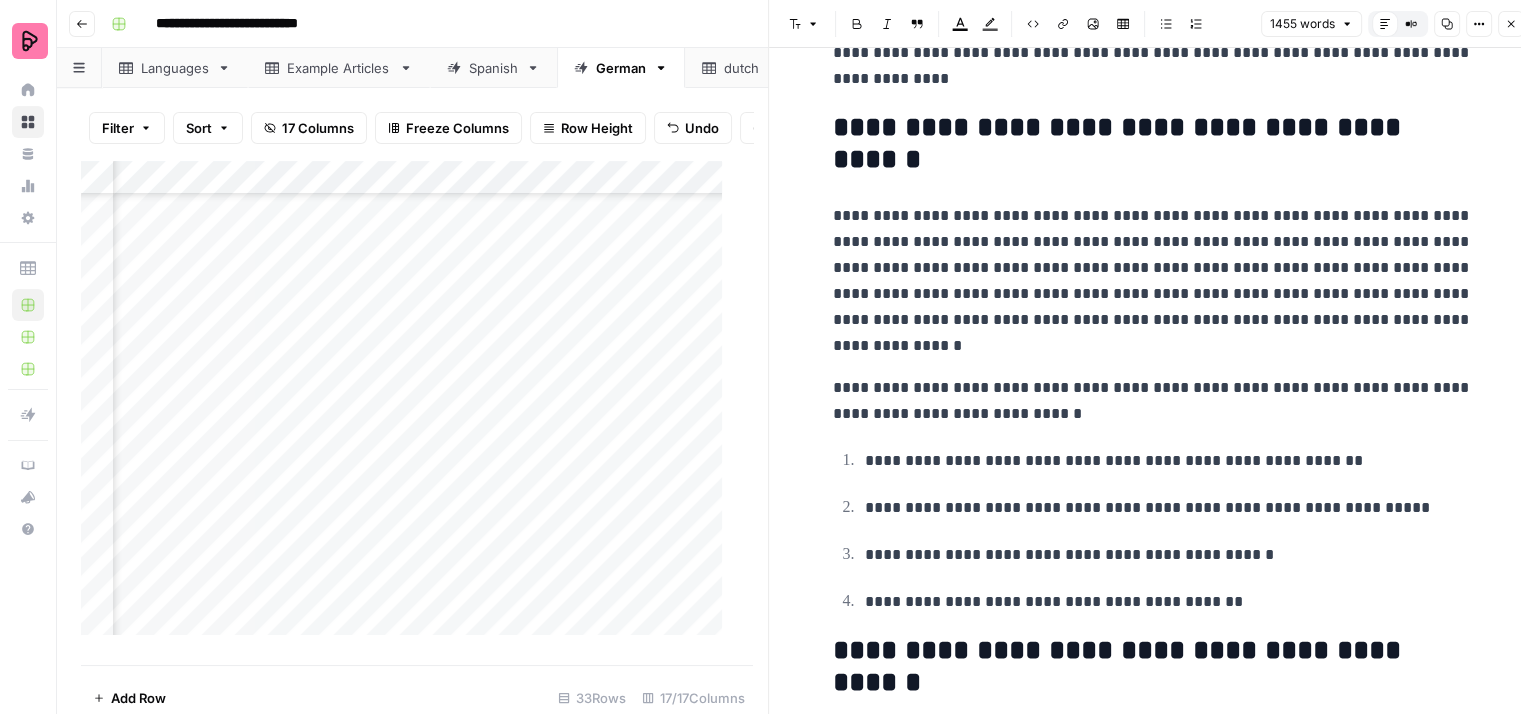 scroll, scrollTop: 300, scrollLeft: 0, axis: vertical 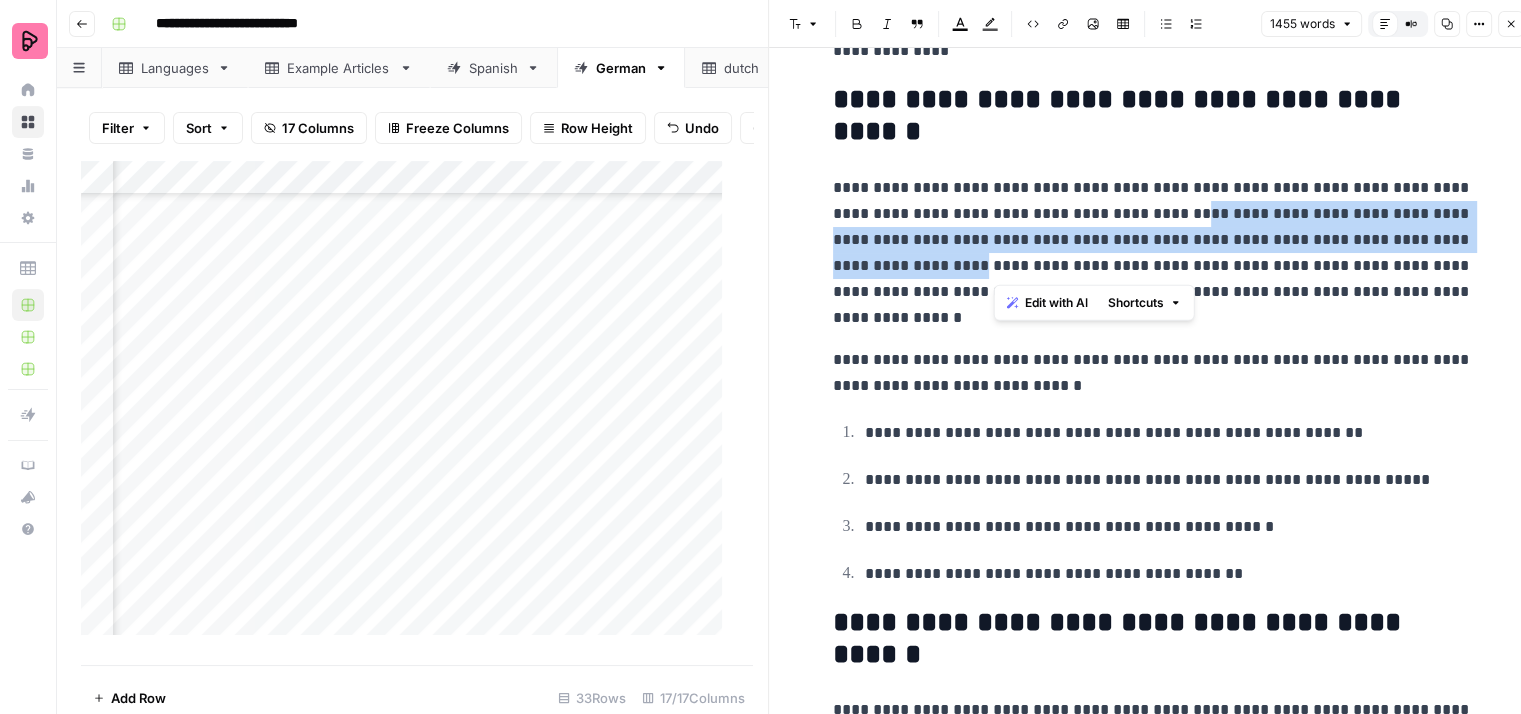 drag, startPoint x: 1251, startPoint y: 211, endPoint x: 995, endPoint y: 269, distance: 262.4881 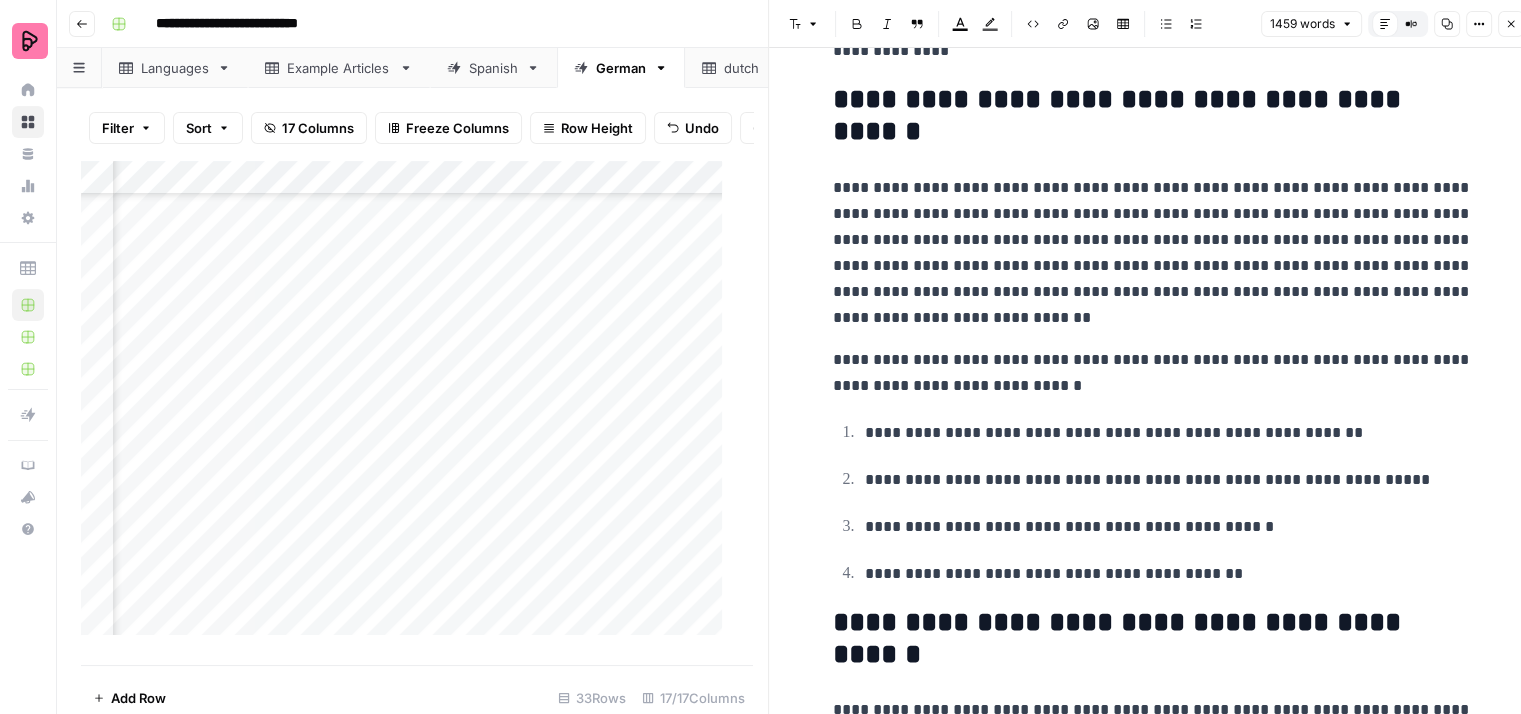 click on "**********" at bounding box center [1153, 253] 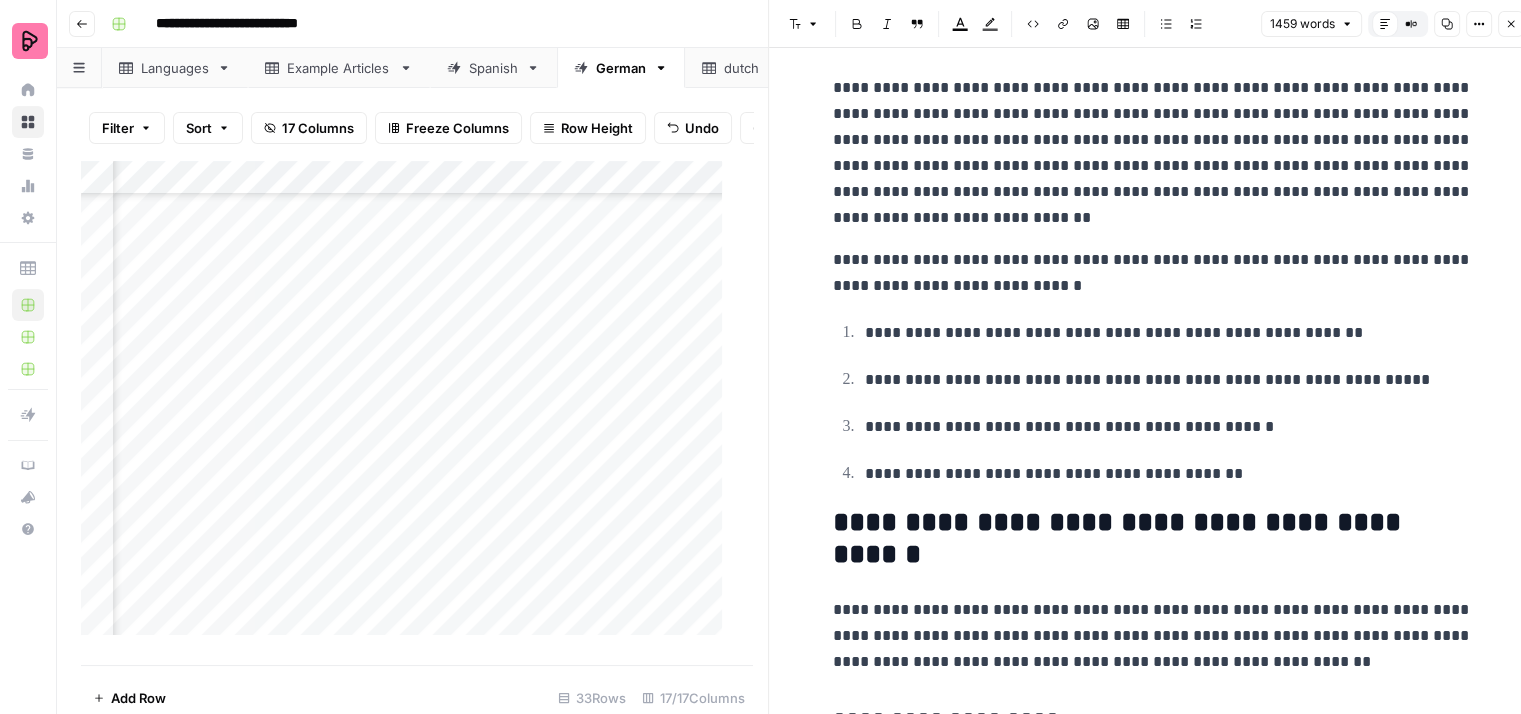click on "**********" at bounding box center (1153, 273) 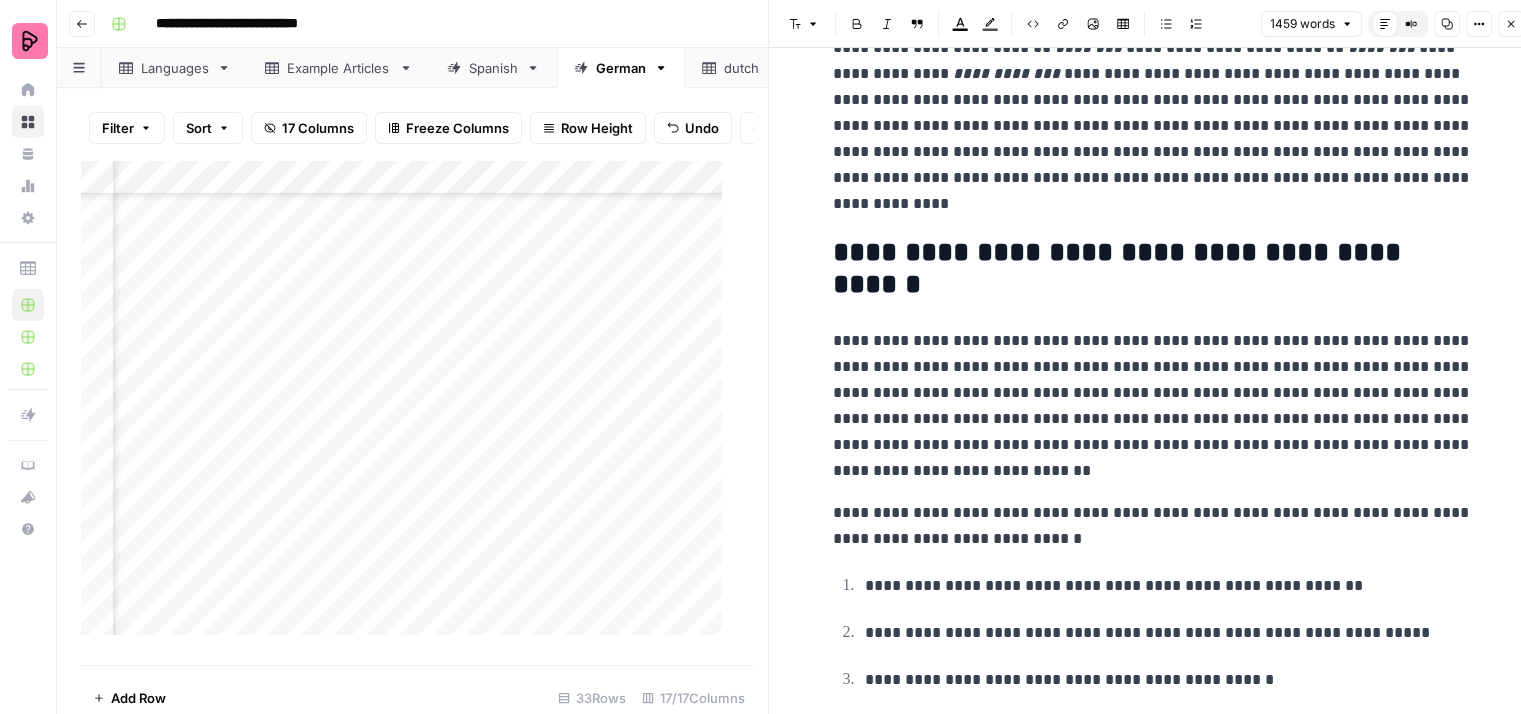 scroll, scrollTop: 100, scrollLeft: 0, axis: vertical 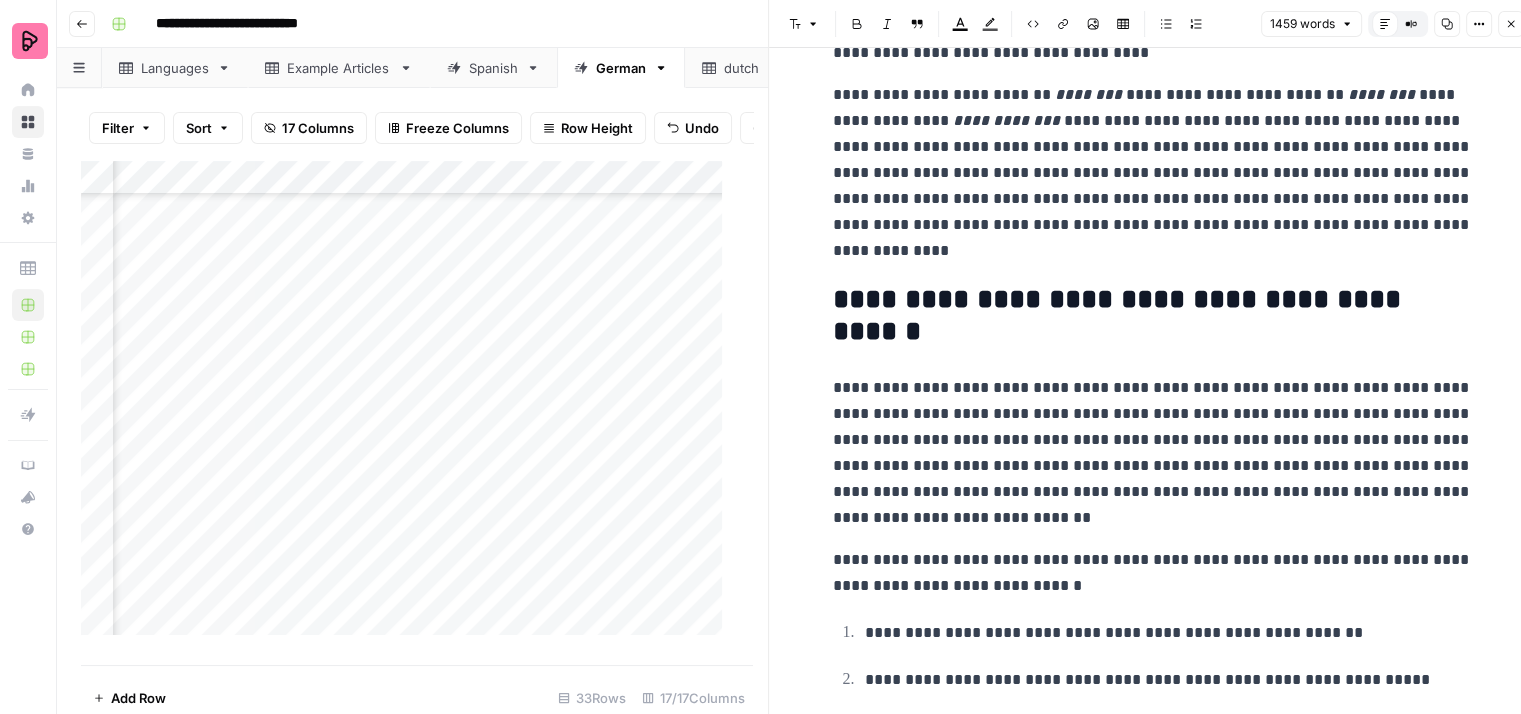 click on "**********" at bounding box center [1153, 453] 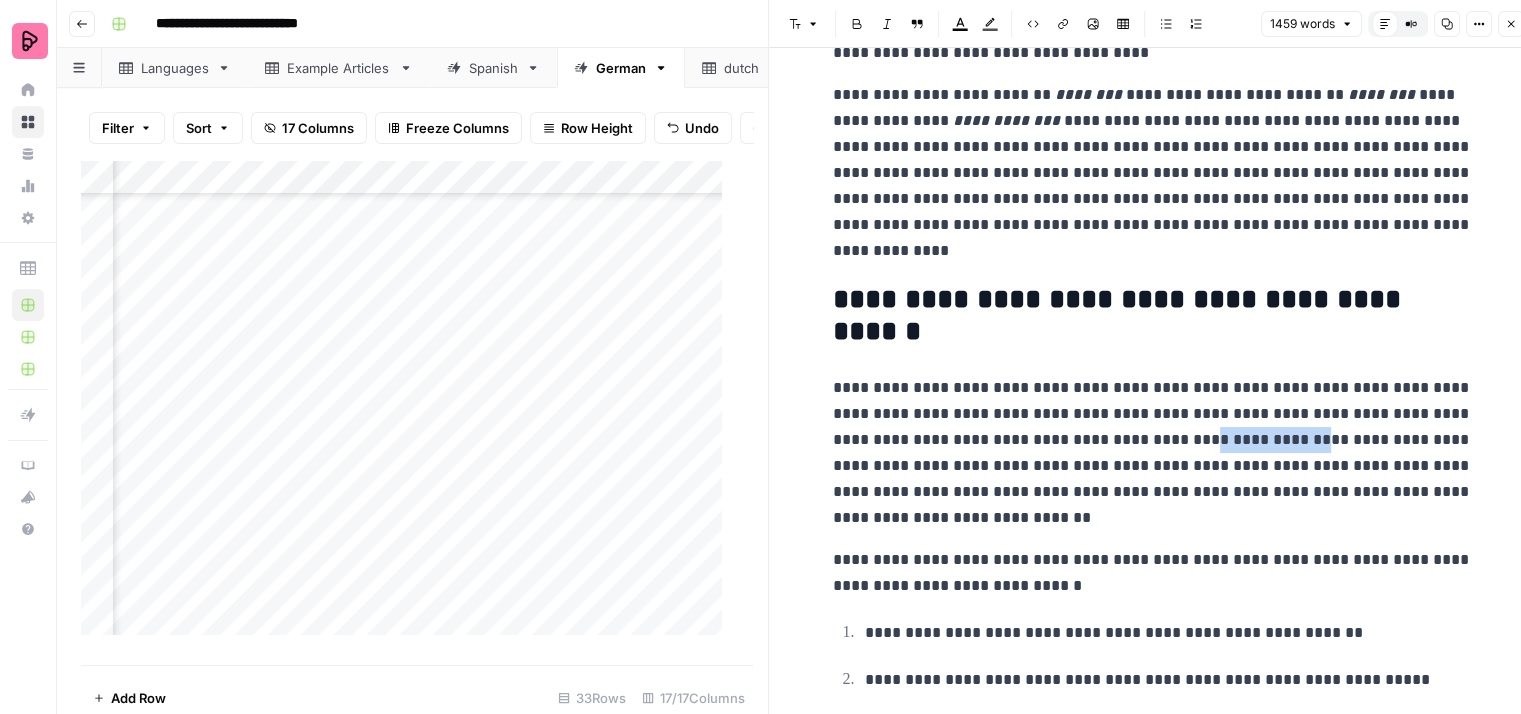 click on "**********" at bounding box center [1153, 453] 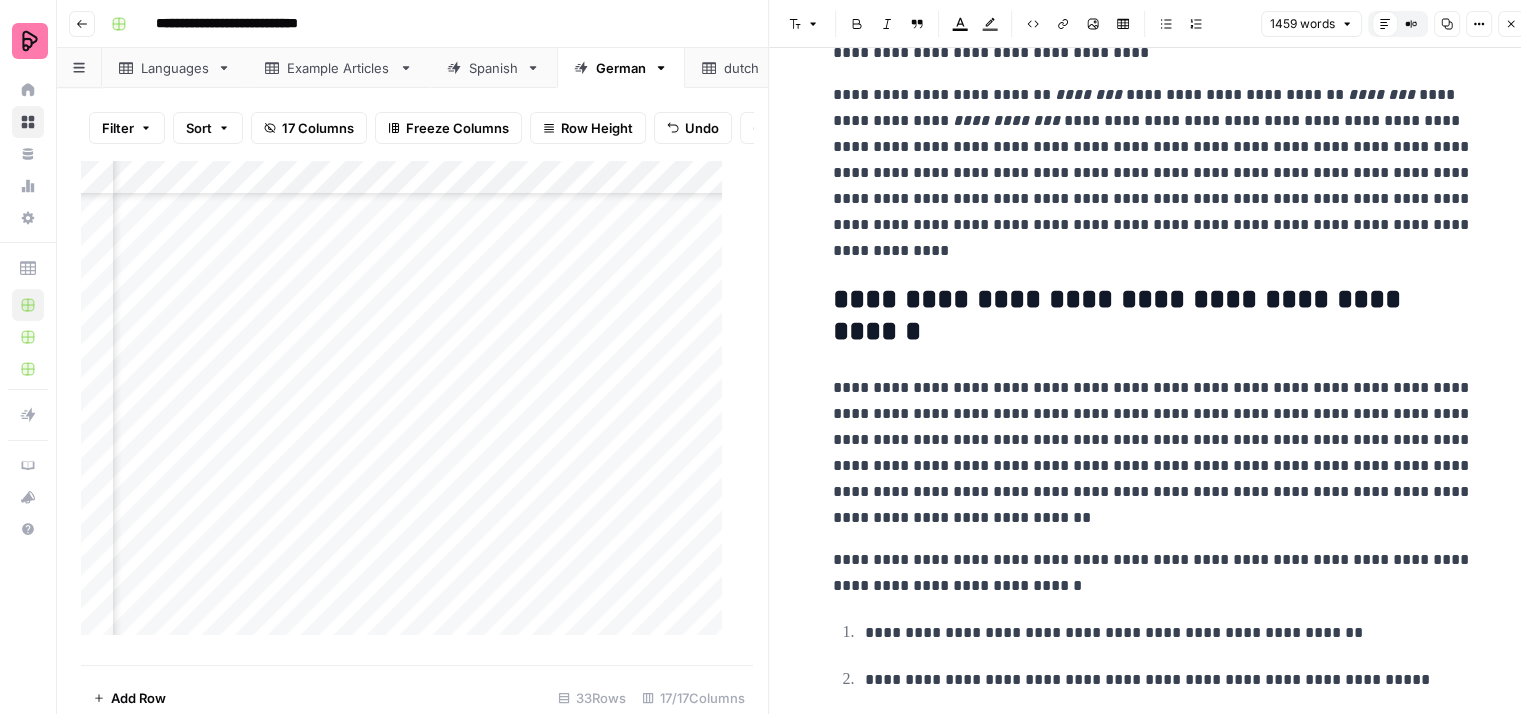 click on "**********" at bounding box center (1153, 573) 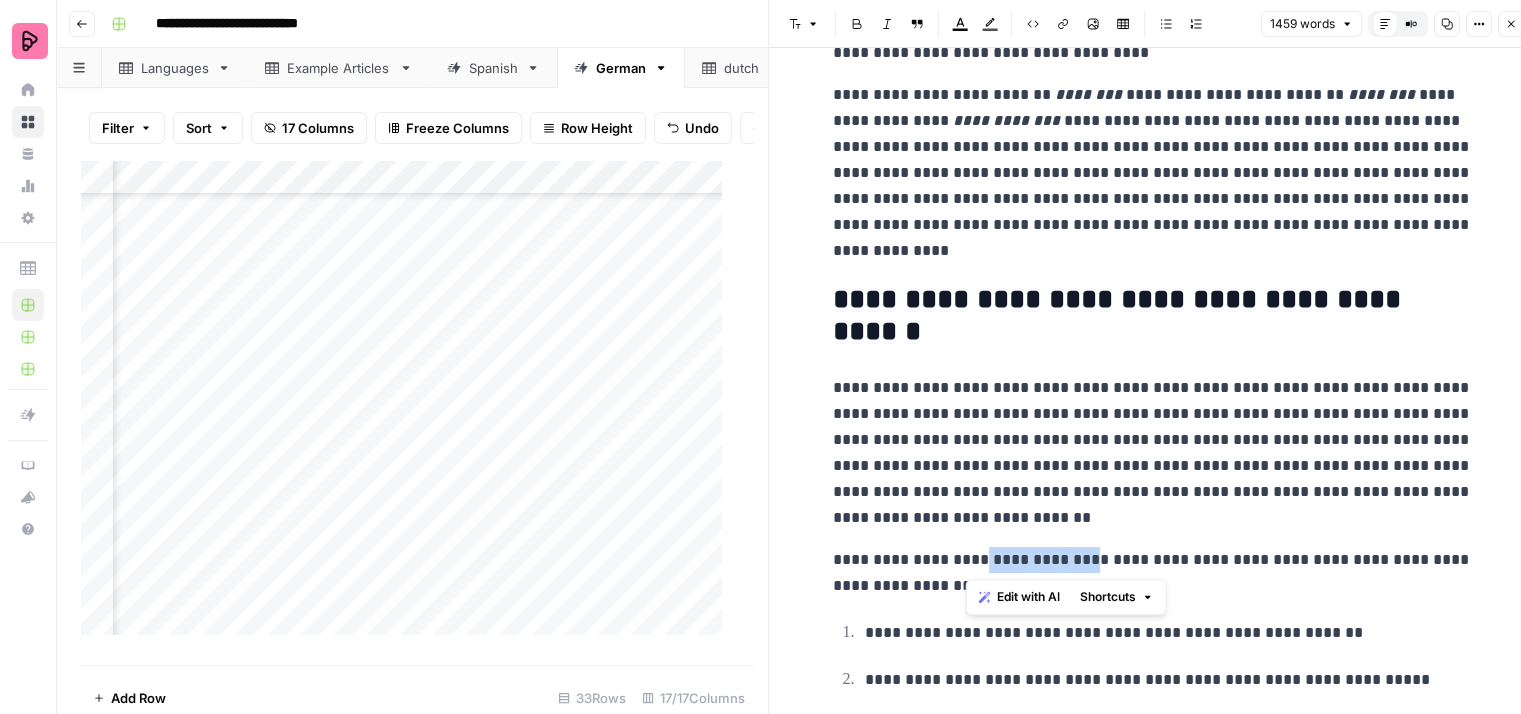 click on "**********" at bounding box center [1153, 573] 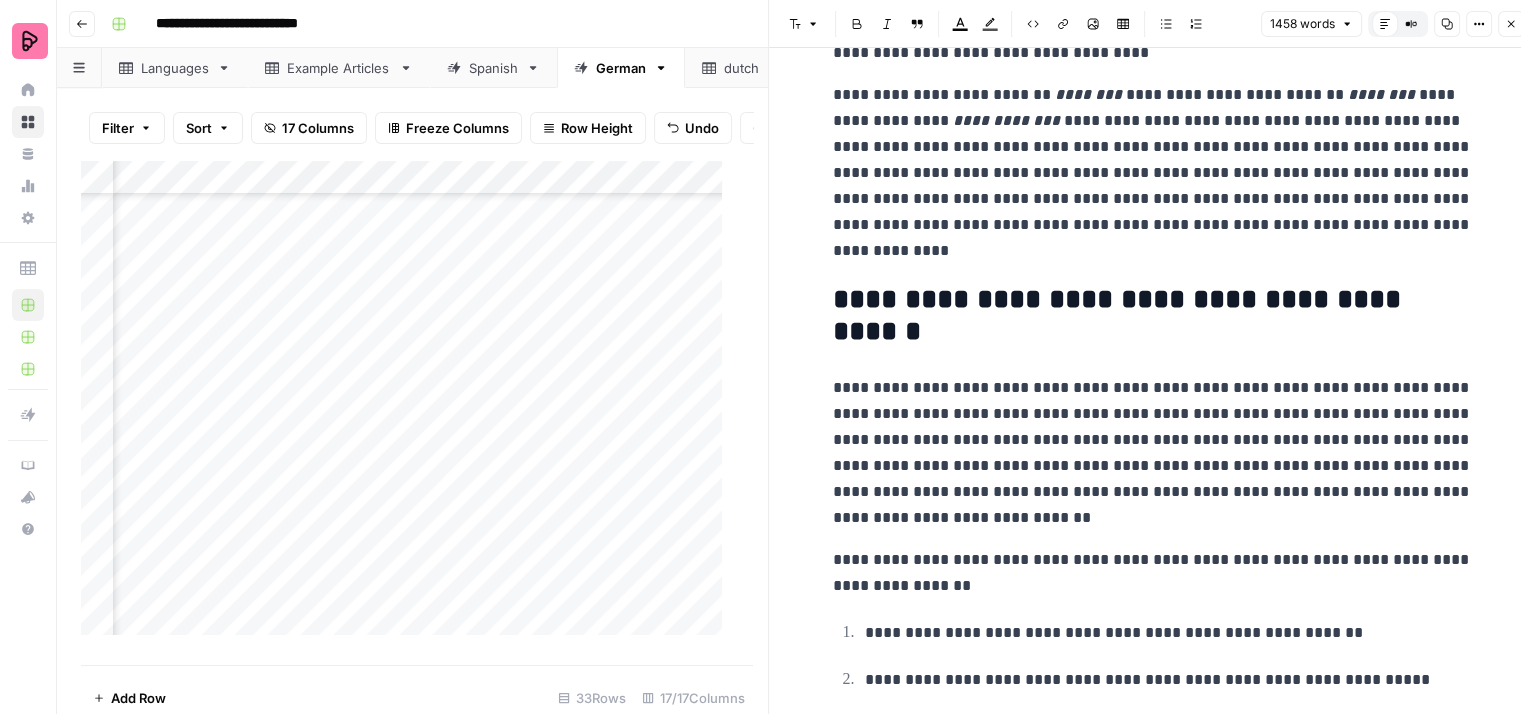 click on "**********" at bounding box center (1153, 573) 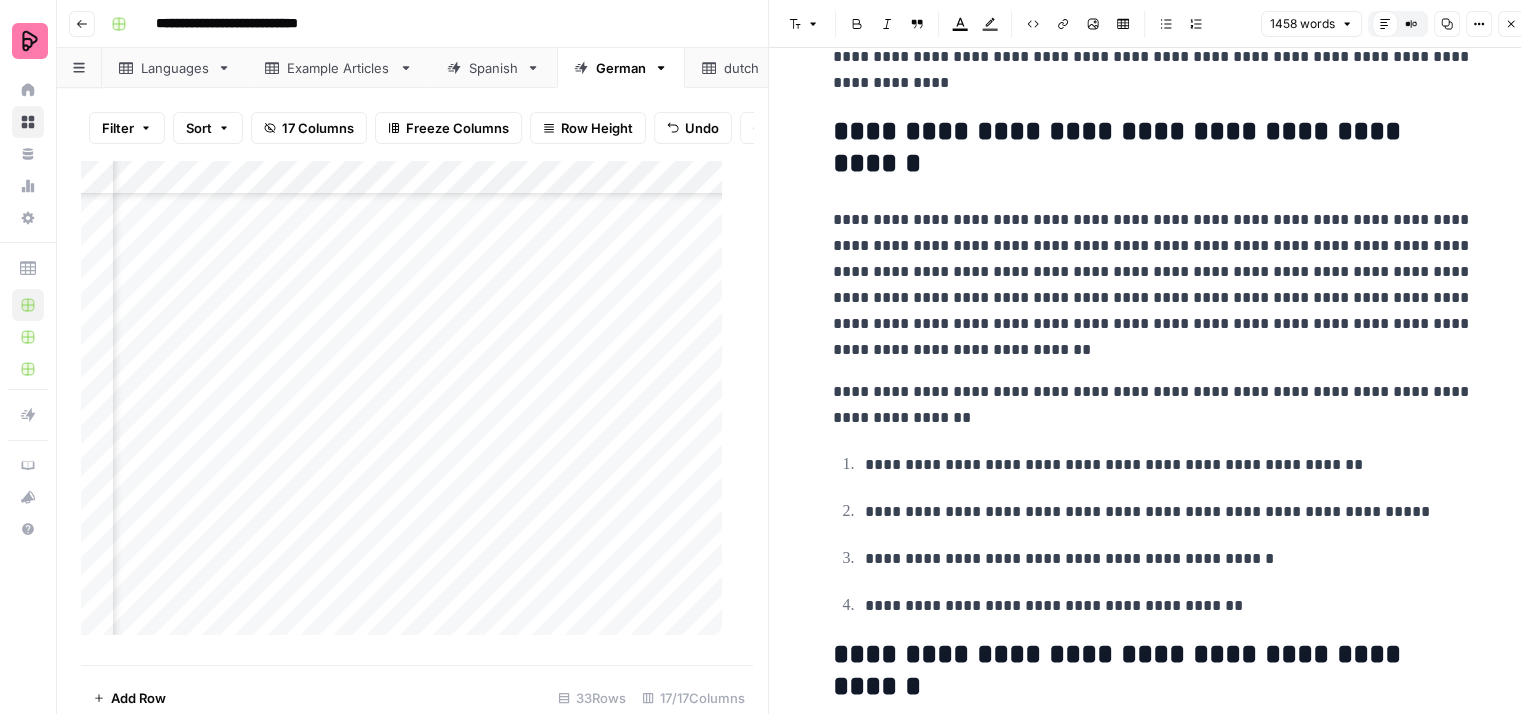 scroll, scrollTop: 300, scrollLeft: 0, axis: vertical 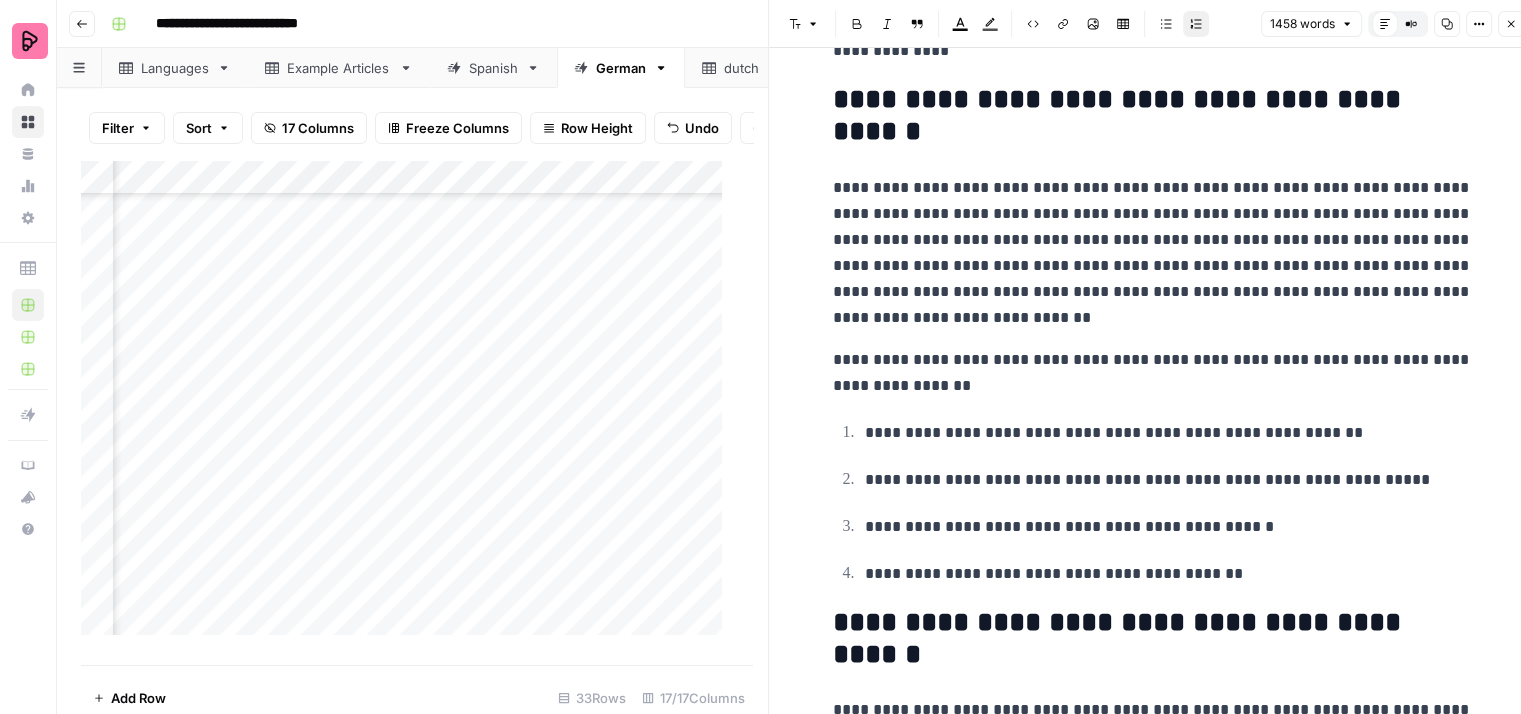 click on "**********" at bounding box center [1169, 433] 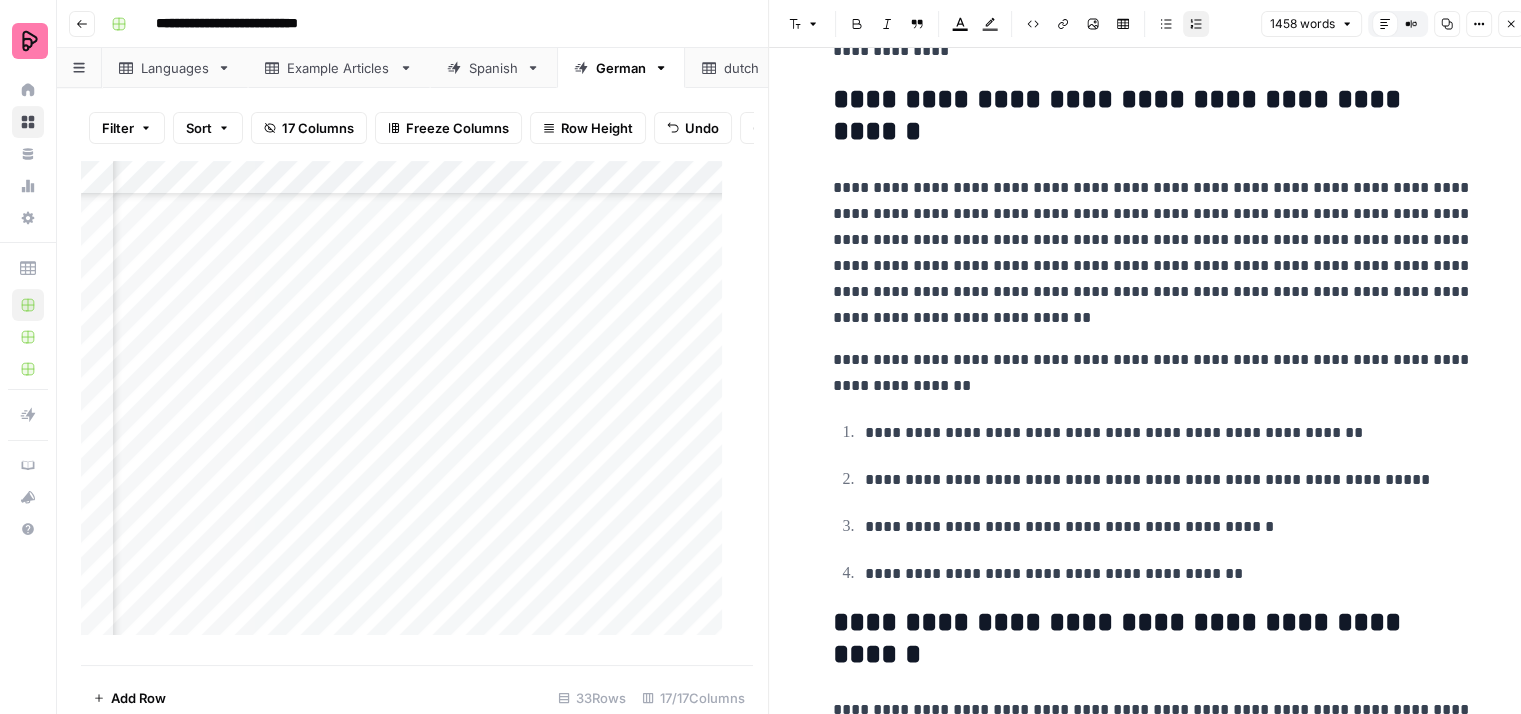 click on "**********" at bounding box center (1169, 480) 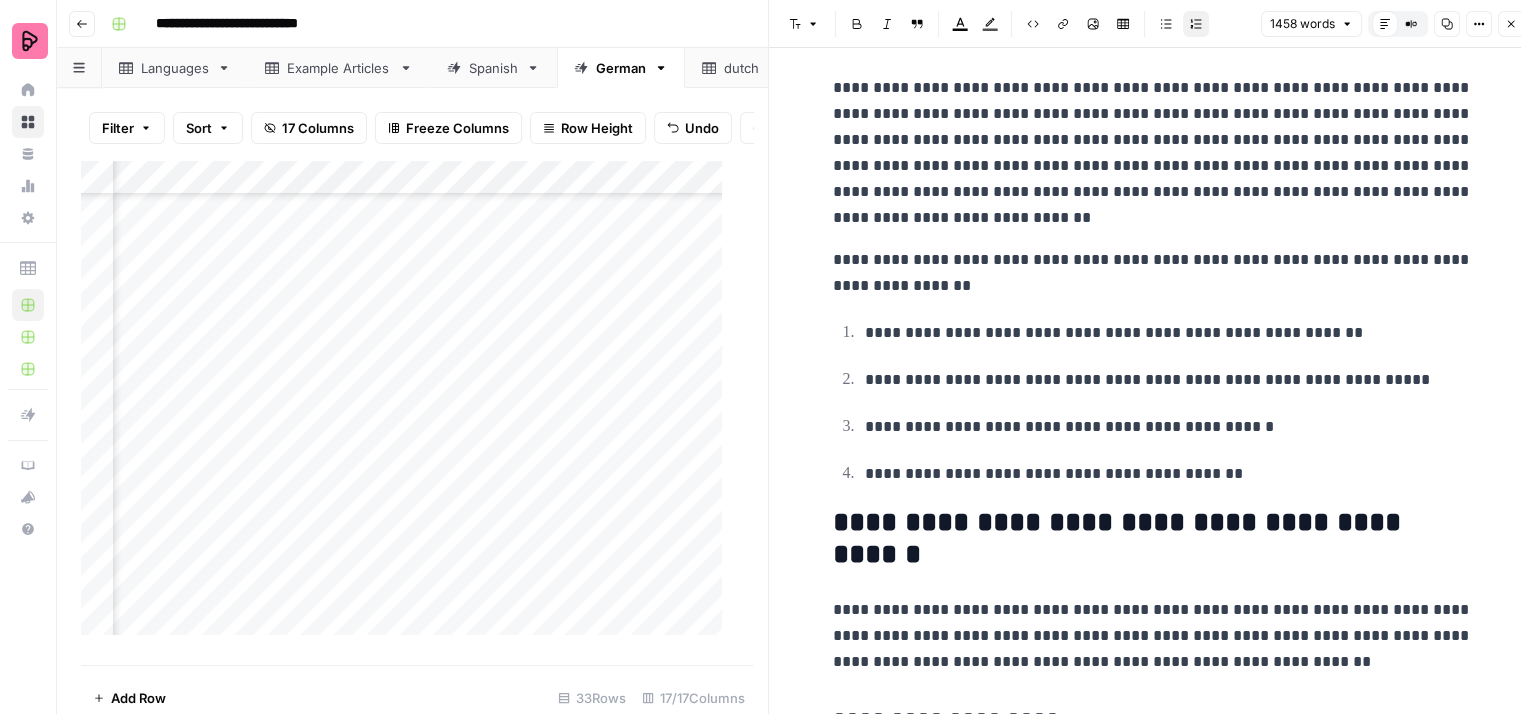 click on "**********" at bounding box center (1169, 474) 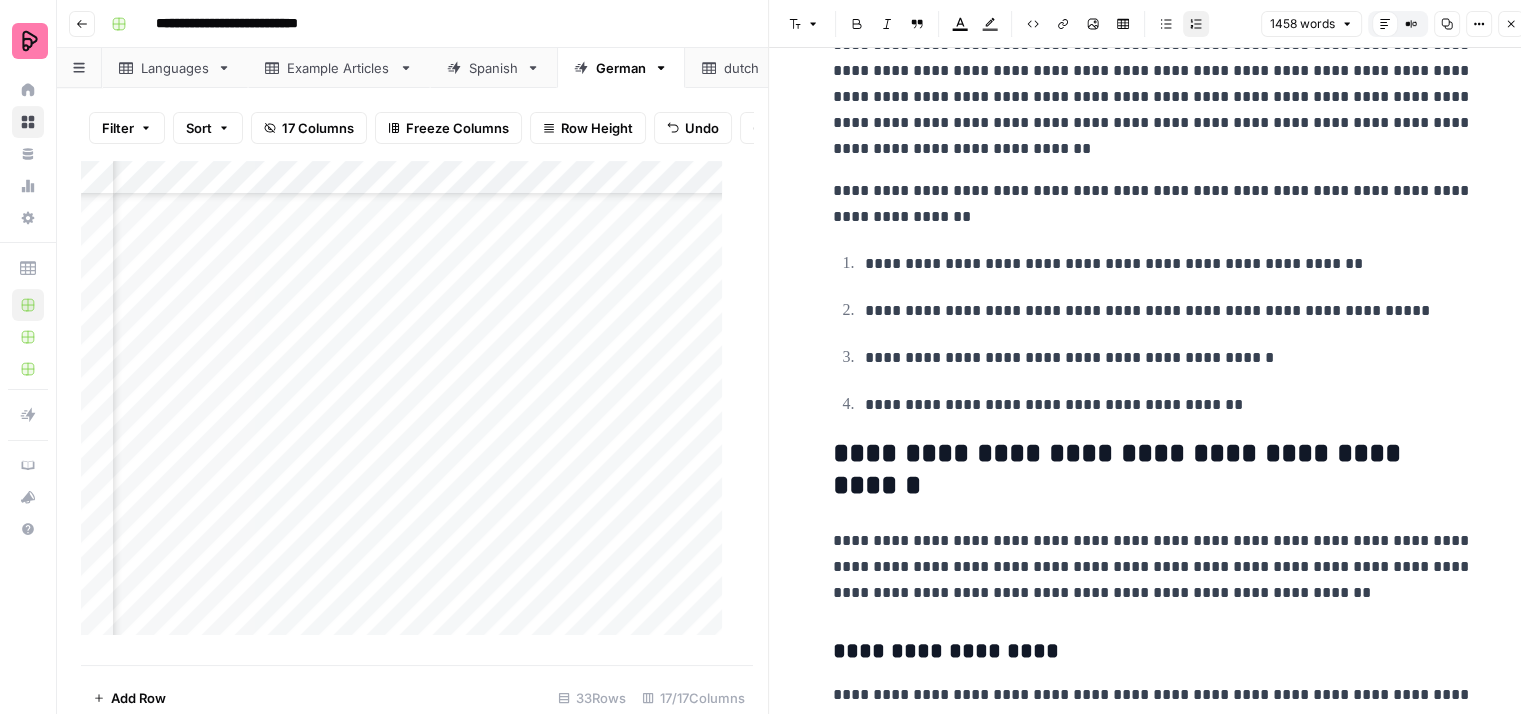 scroll, scrollTop: 500, scrollLeft: 0, axis: vertical 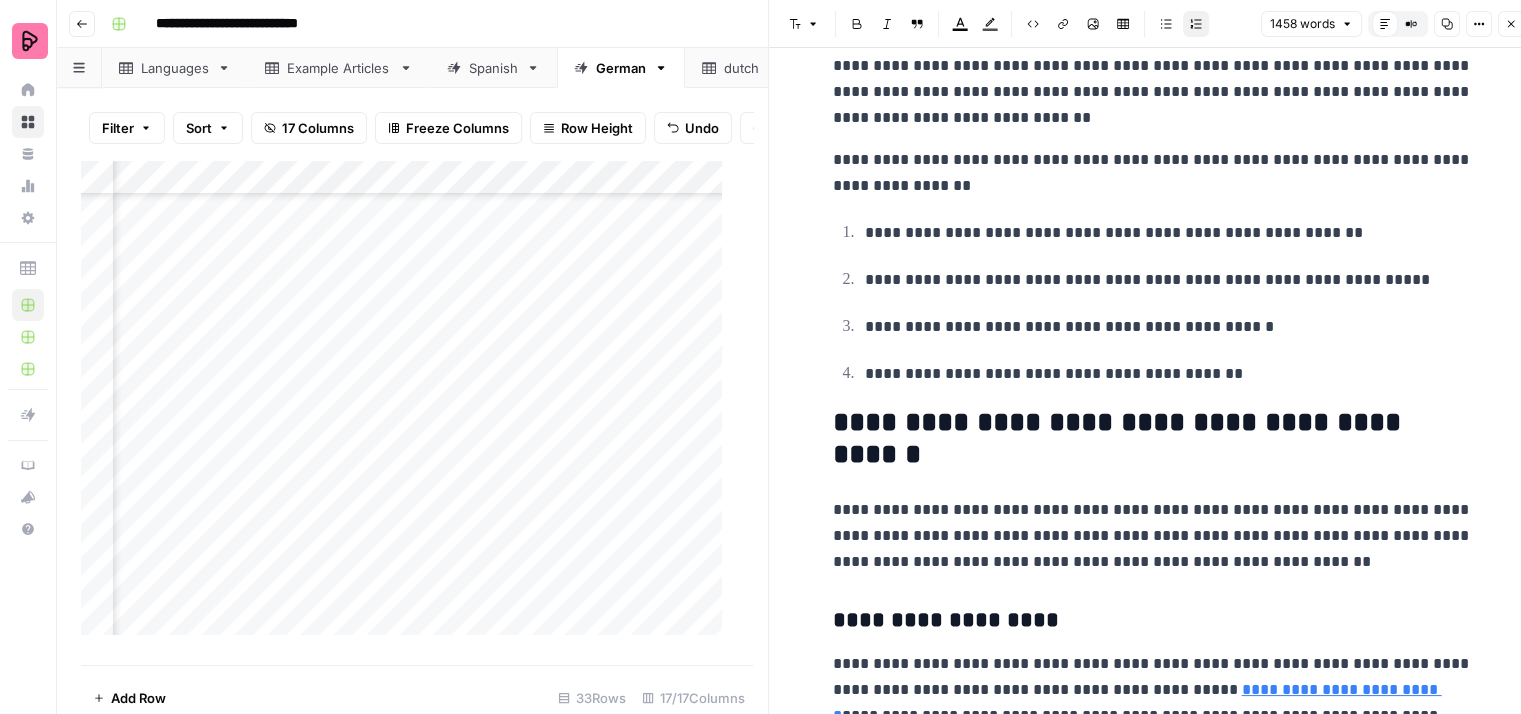 click on "**********" at bounding box center [1169, 374] 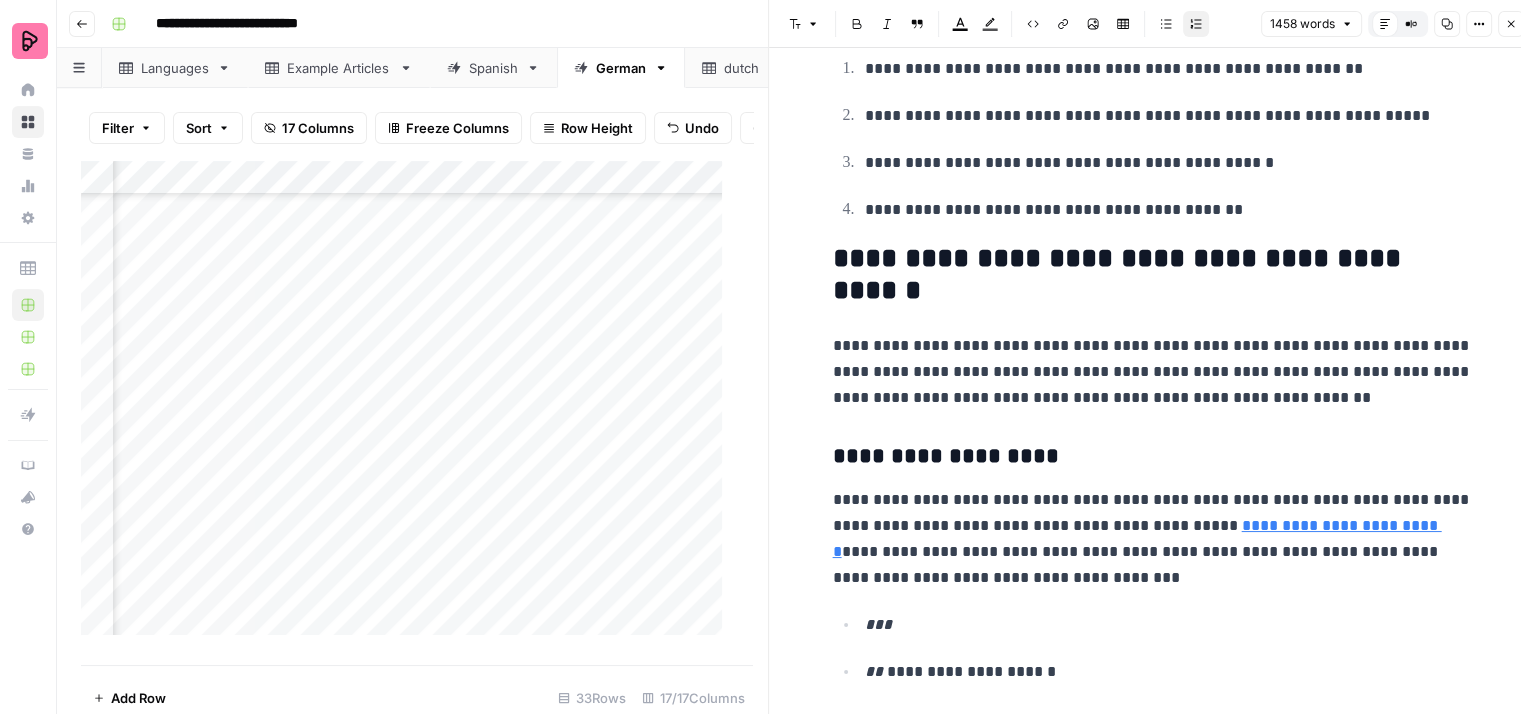 scroll, scrollTop: 700, scrollLeft: 0, axis: vertical 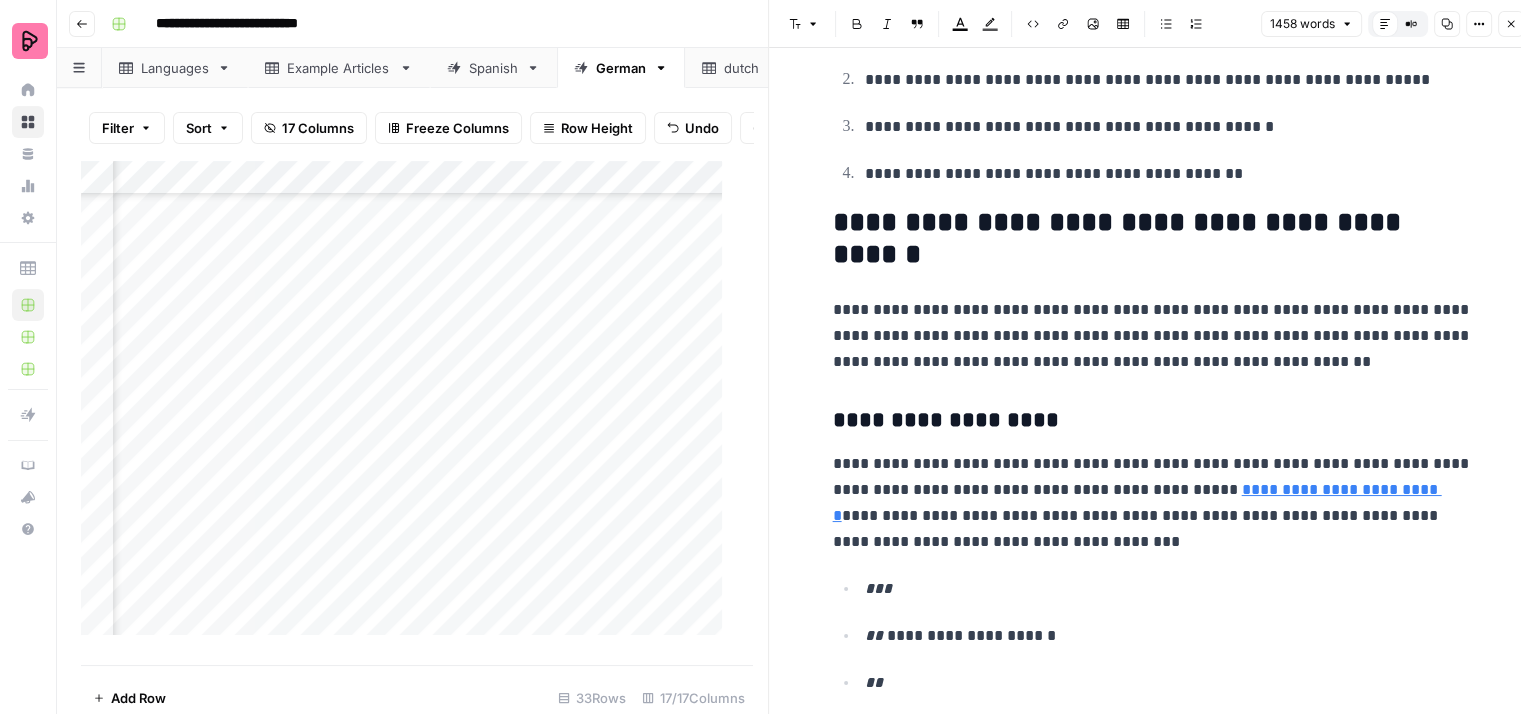 click on "**********" at bounding box center [1153, 336] 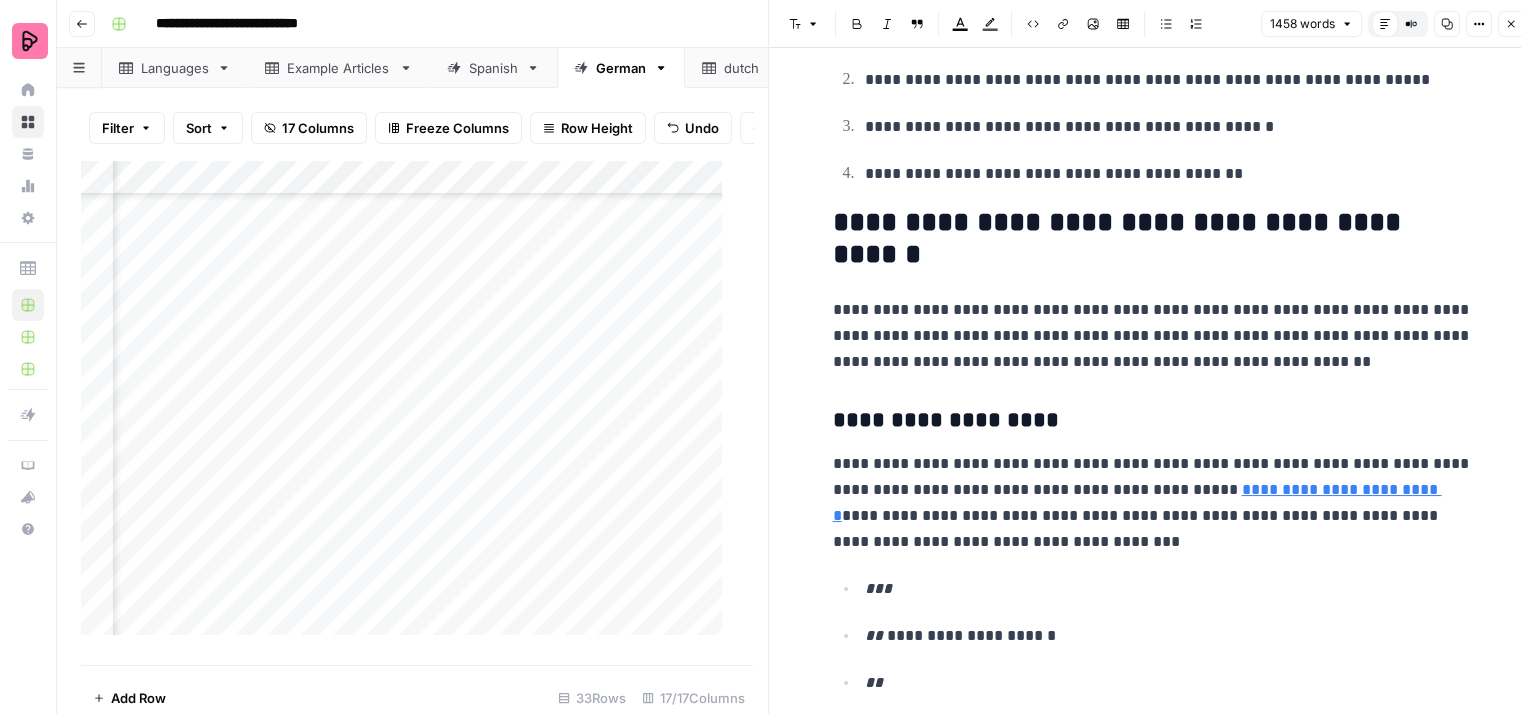 click on "**********" at bounding box center [1153, 336] 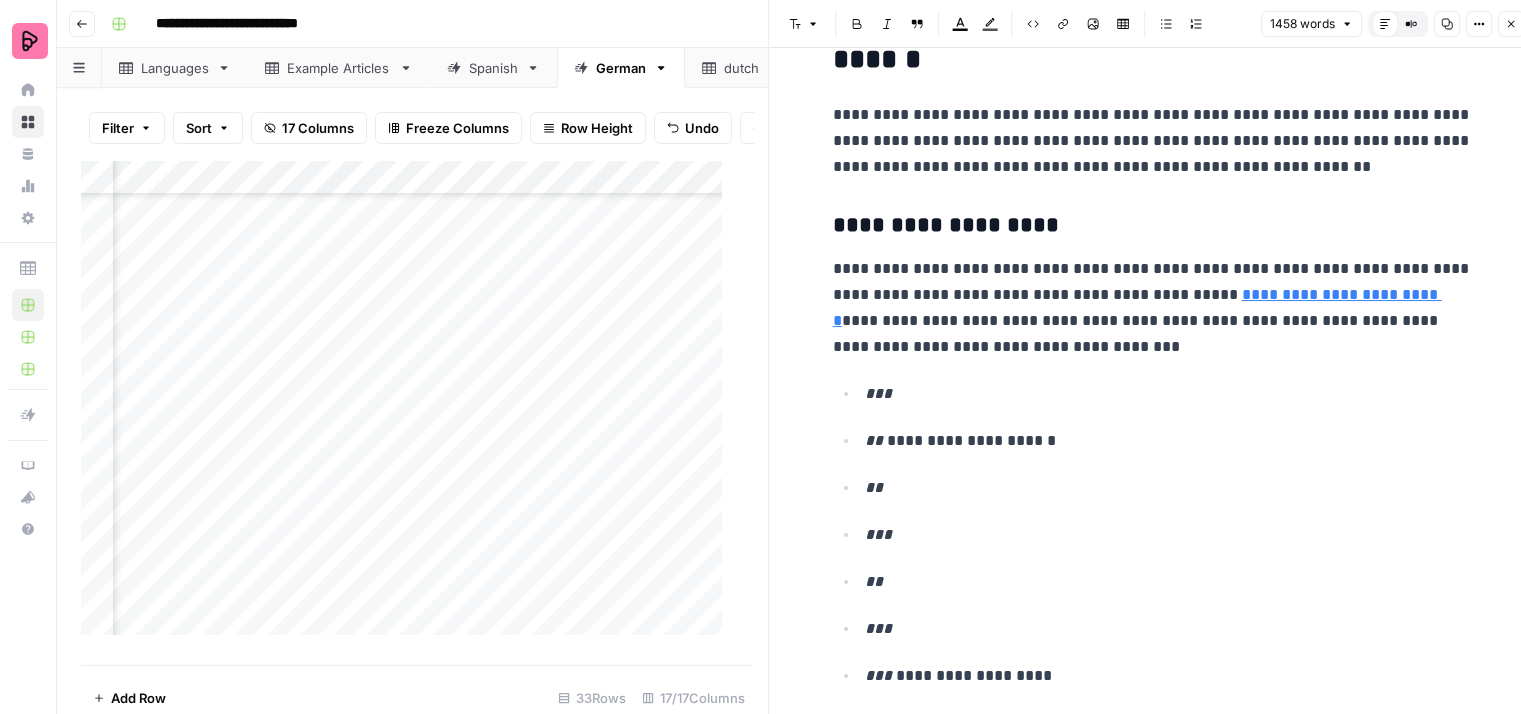 scroll, scrollTop: 900, scrollLeft: 0, axis: vertical 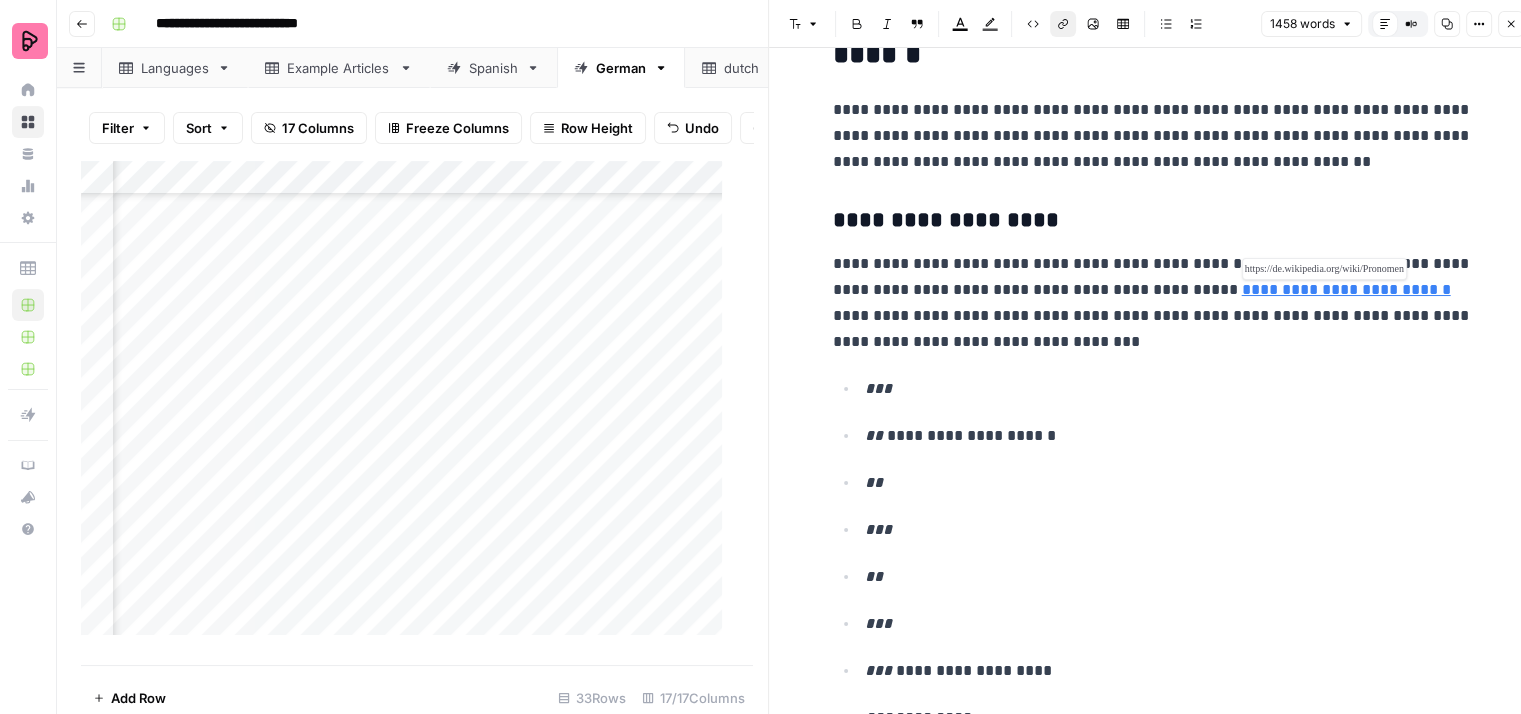 click on "**********" at bounding box center (1346, 289) 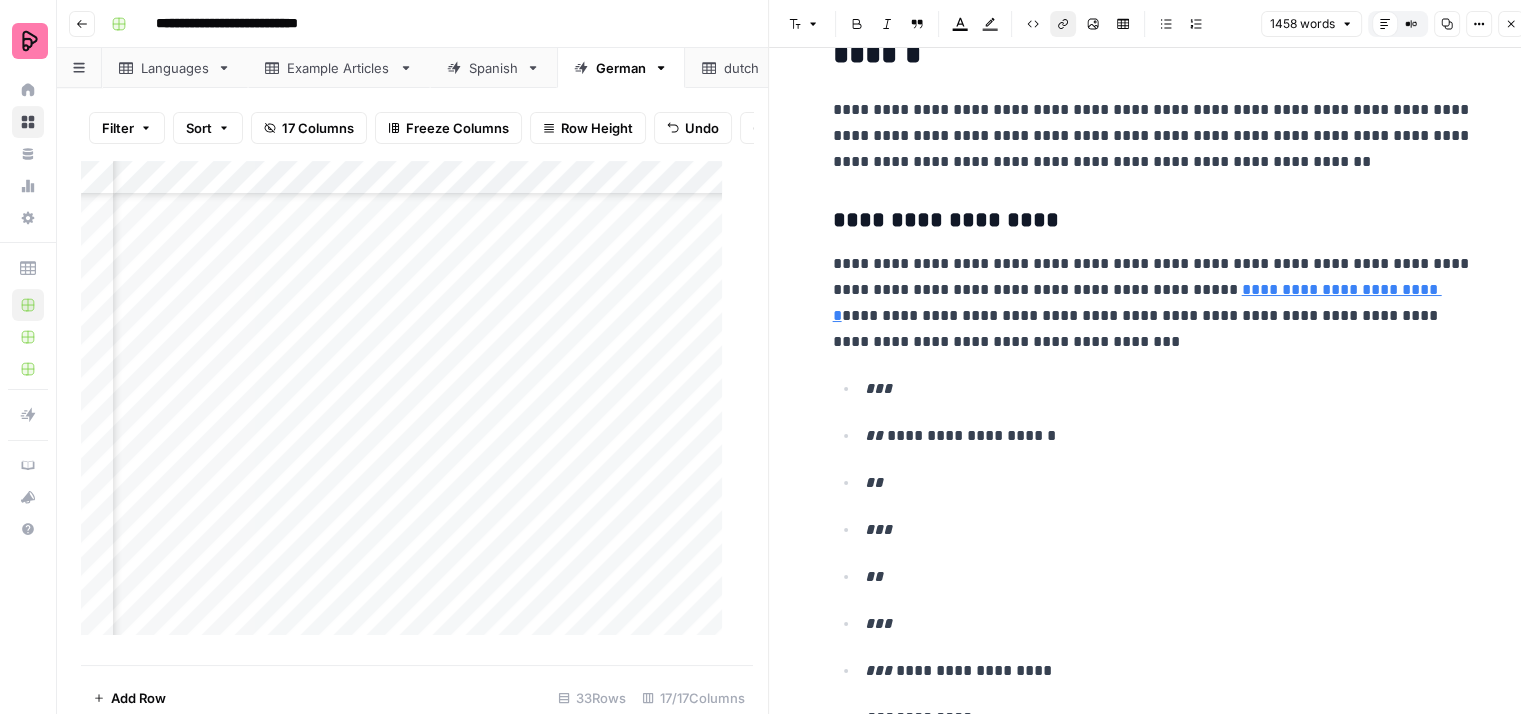 click 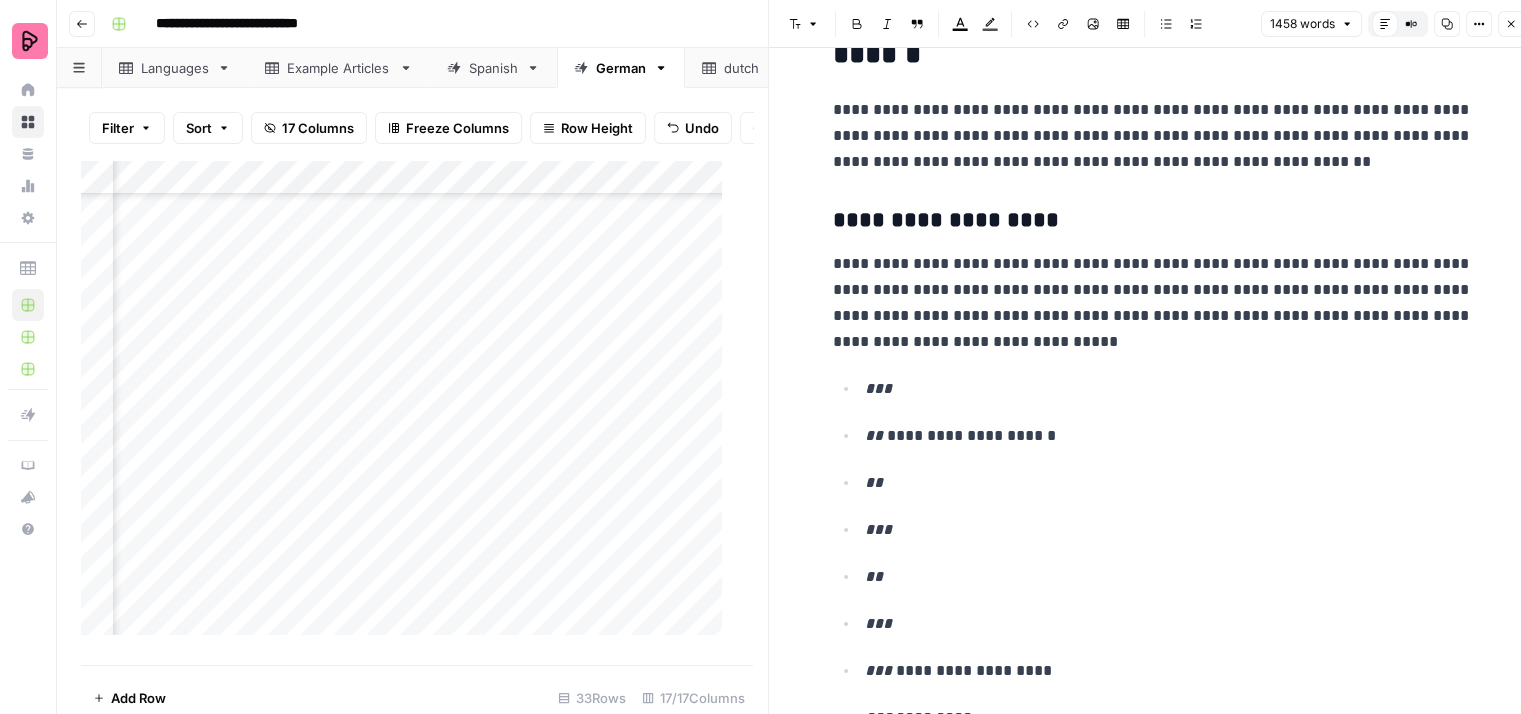 click on "**********" at bounding box center [1153, 3729] 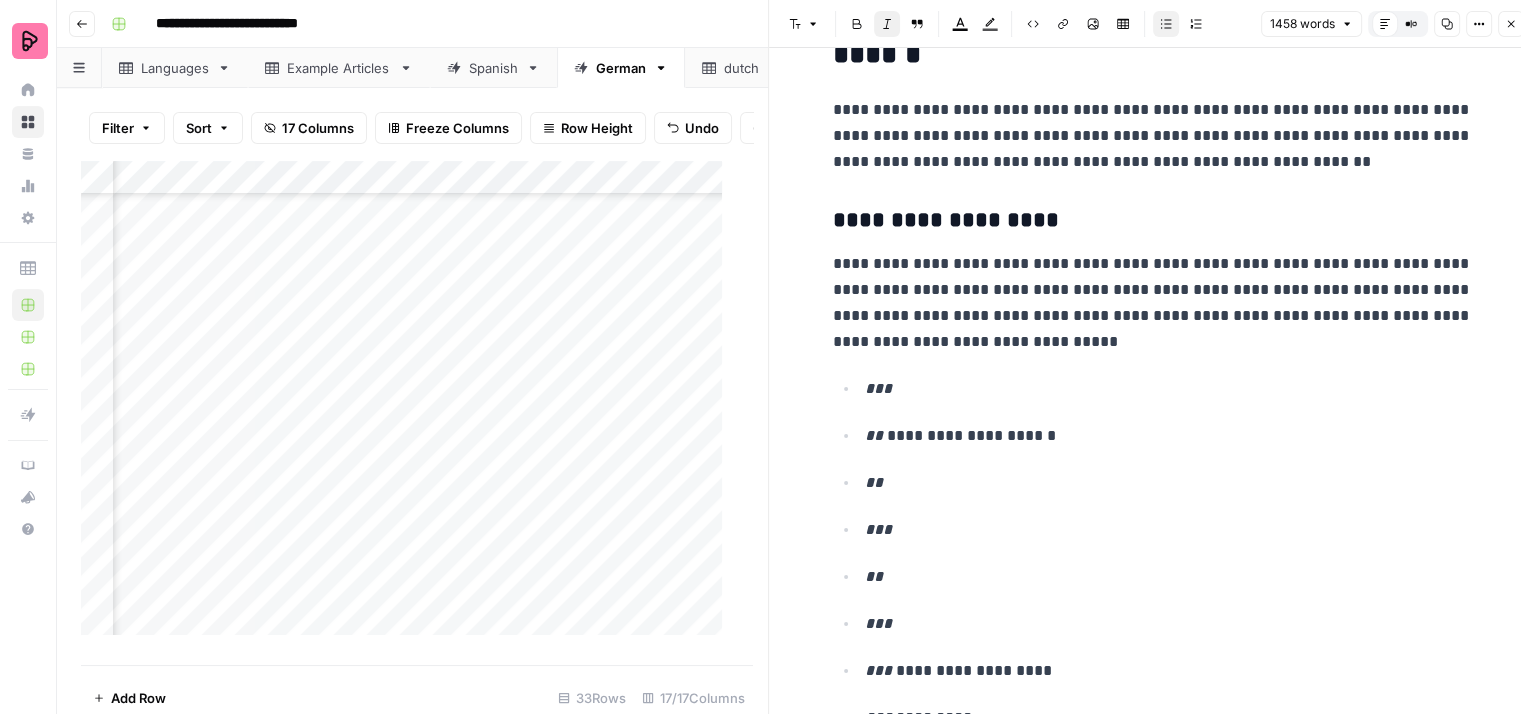 click on "**********" at bounding box center [1153, 303] 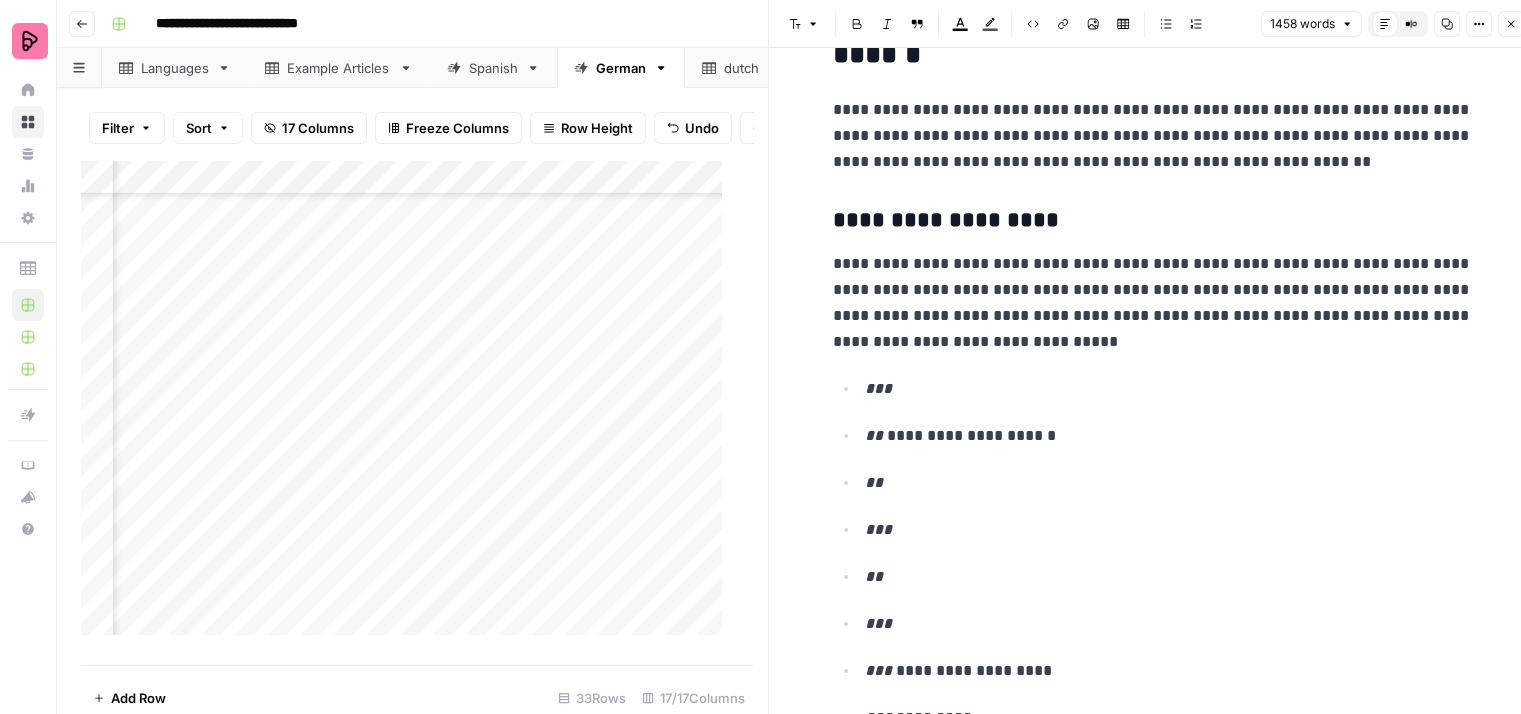 click on "**********" at bounding box center [1153, 303] 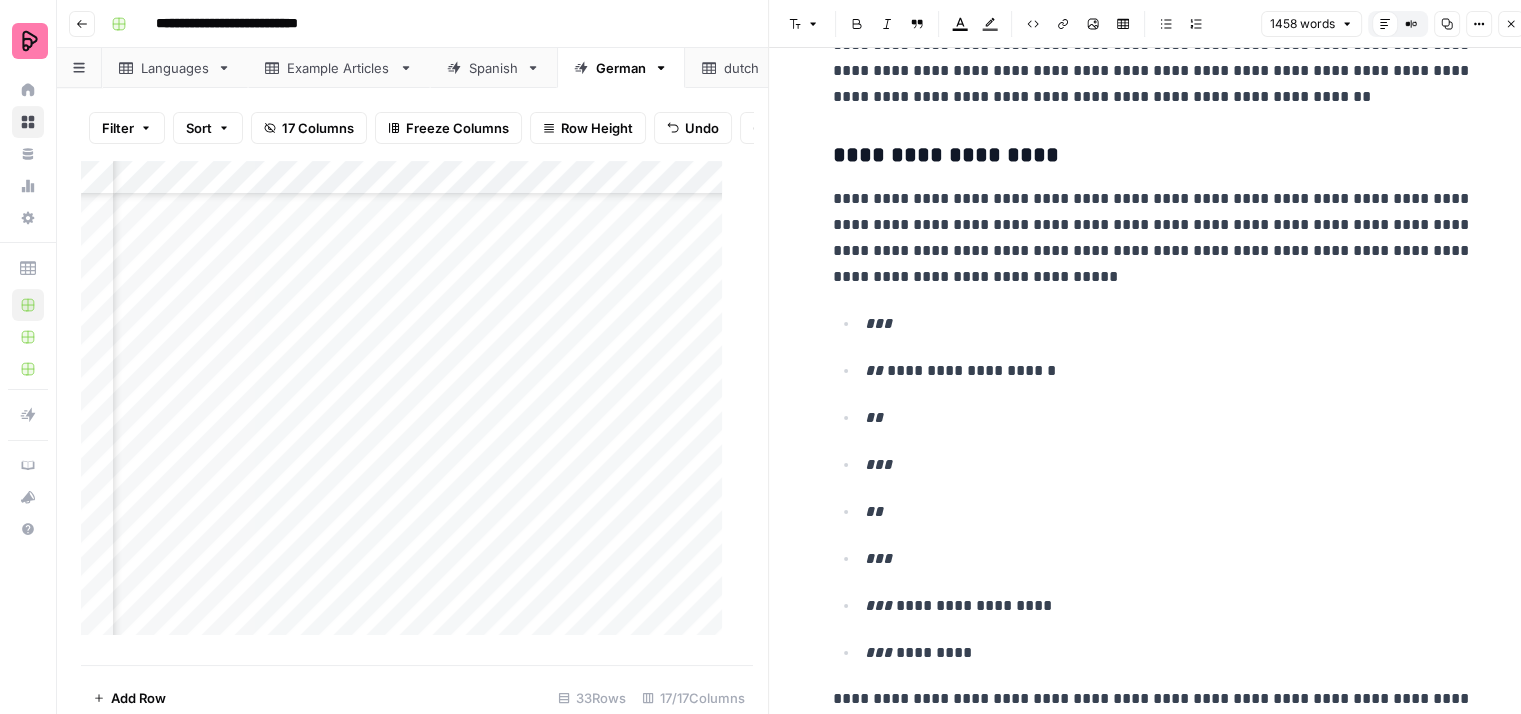 scroll, scrollTop: 1000, scrollLeft: 0, axis: vertical 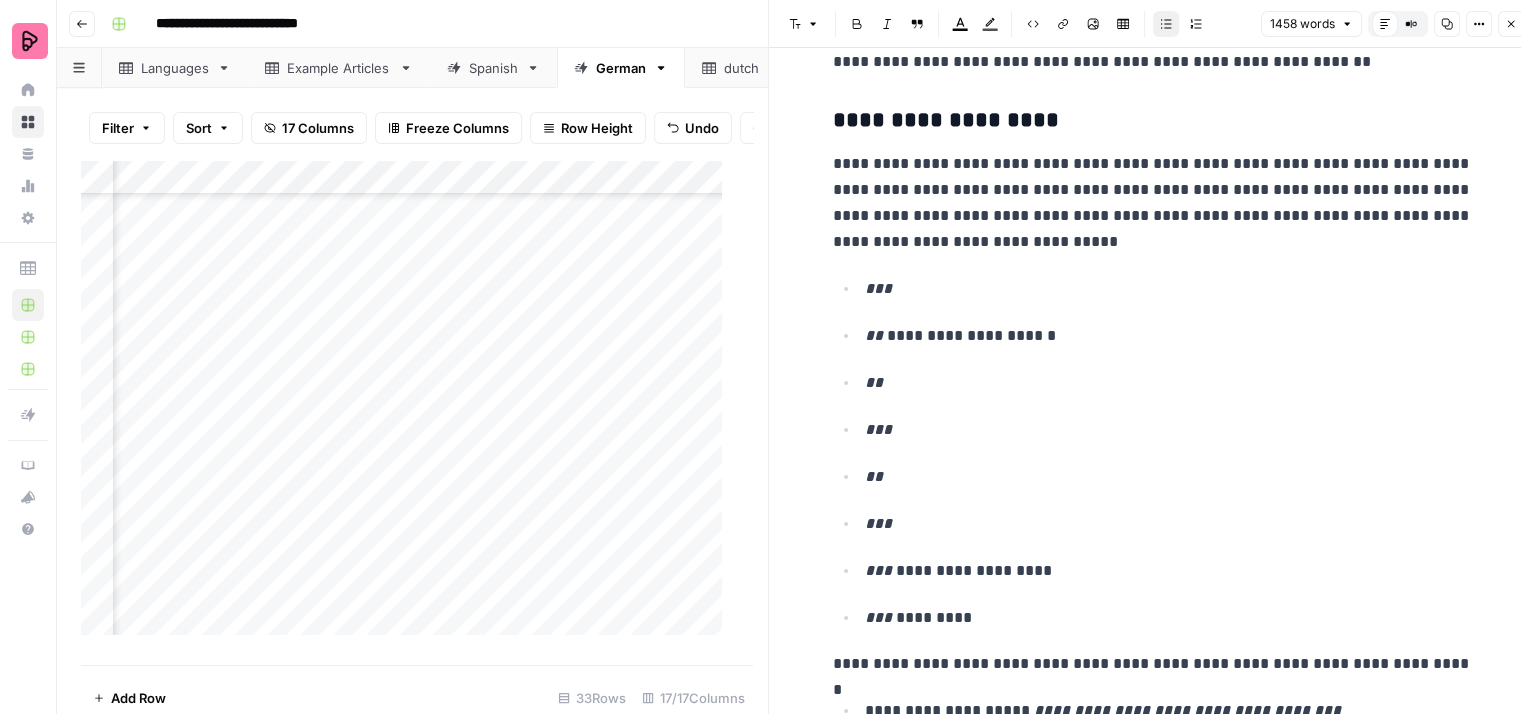 click on "**********" at bounding box center [1169, 336] 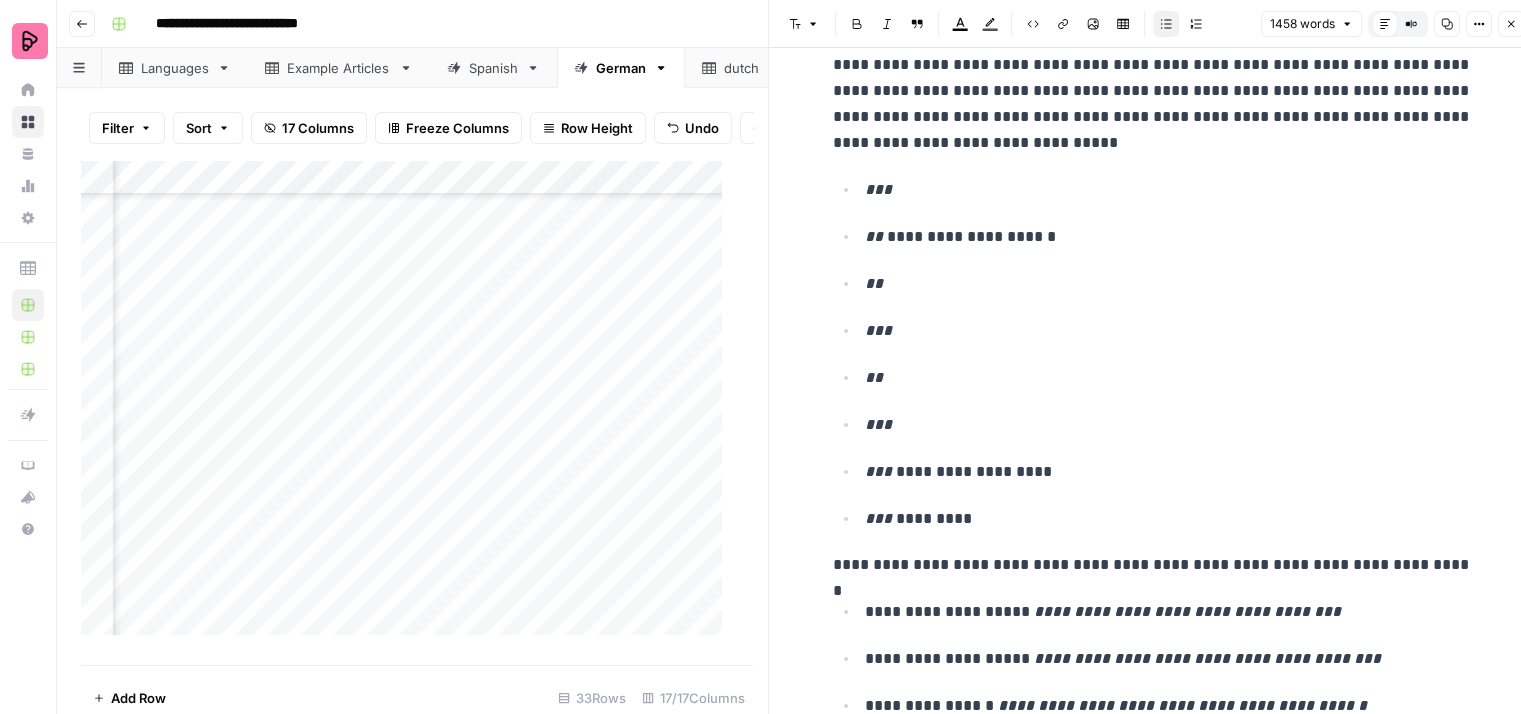 scroll, scrollTop: 1100, scrollLeft: 0, axis: vertical 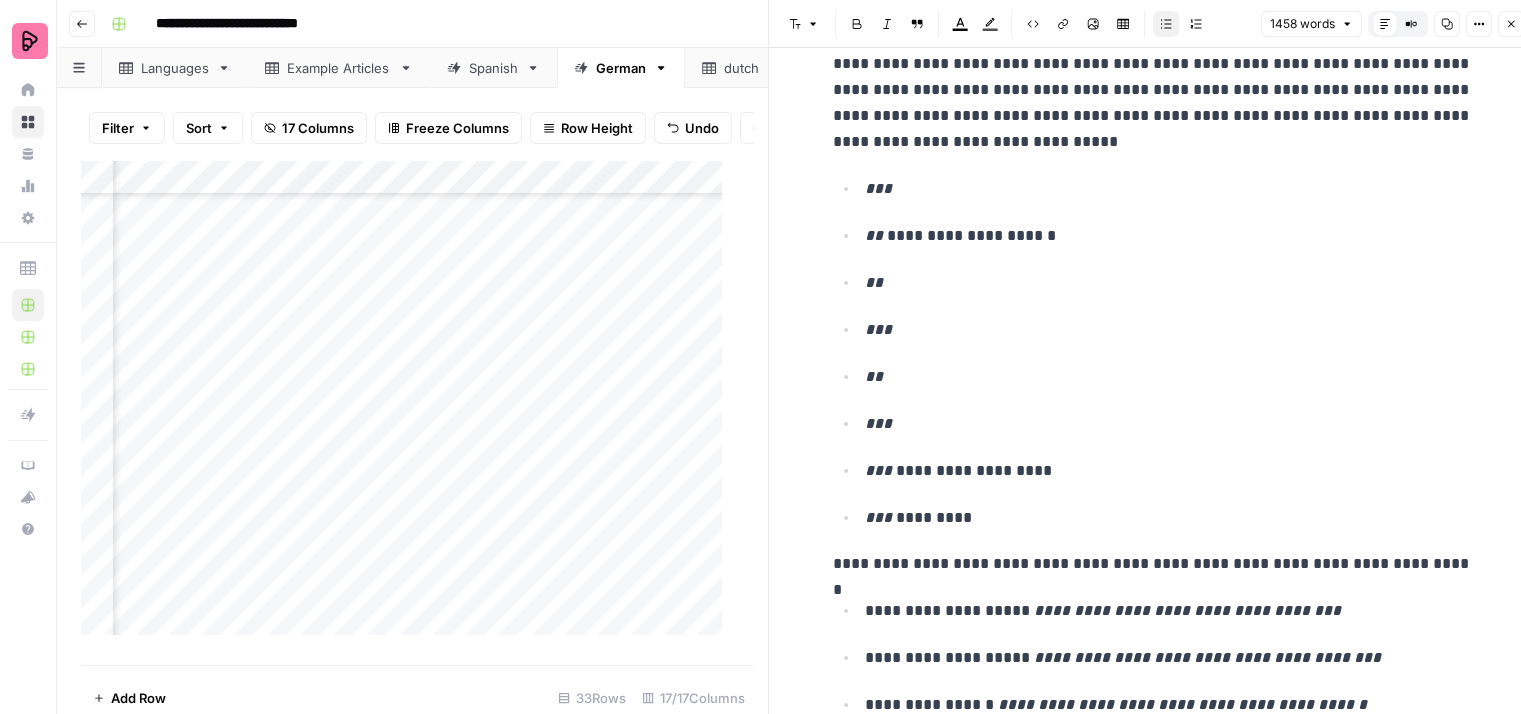 click on "*** *********" at bounding box center (1169, 518) 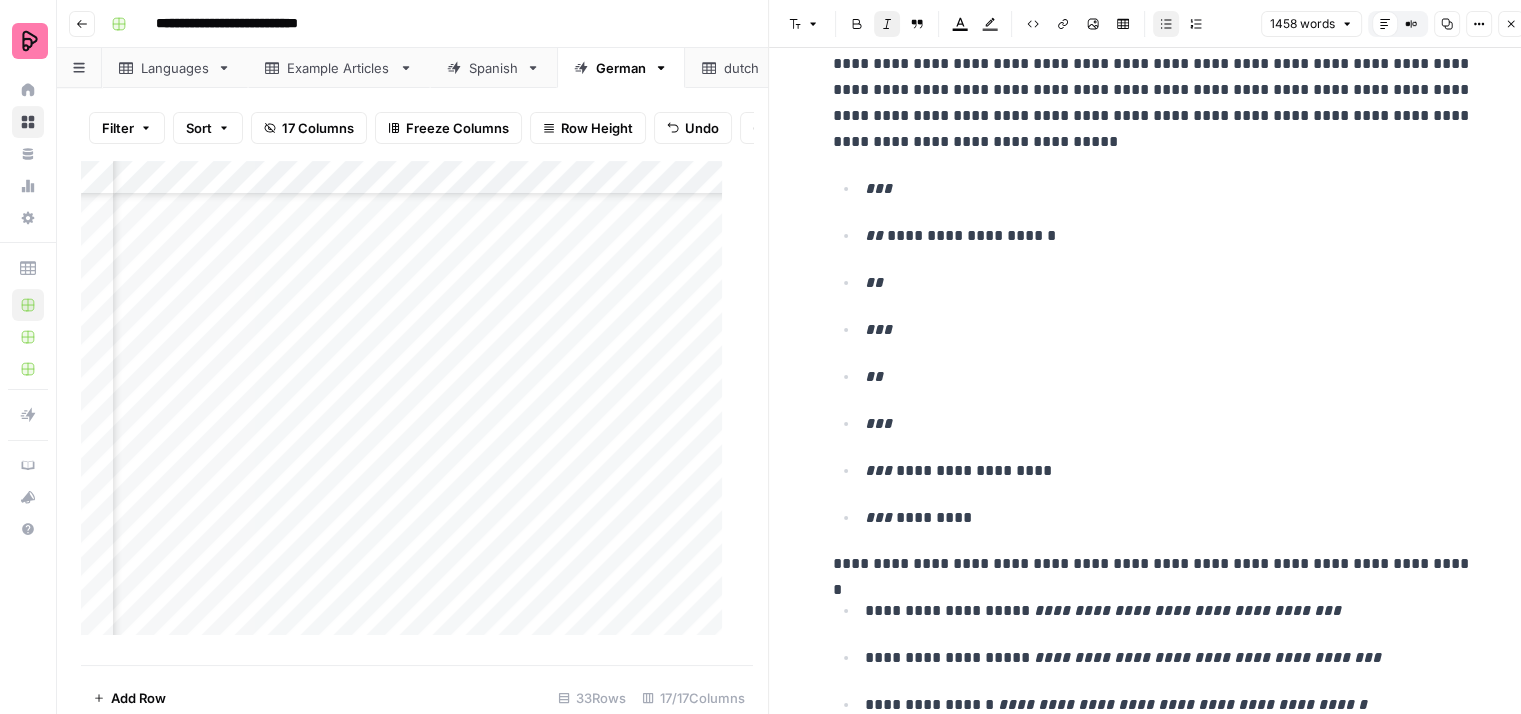 click on "***" at bounding box center [878, 517] 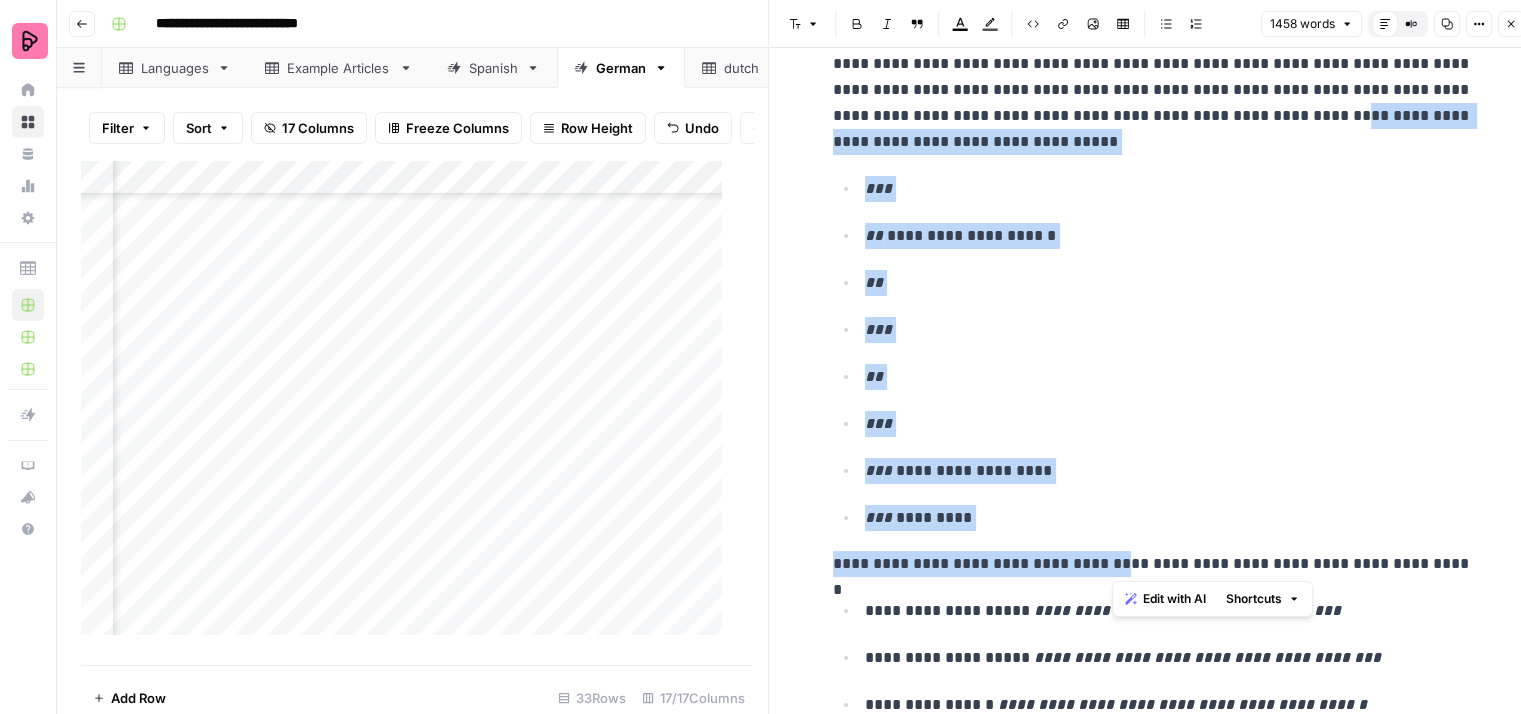 drag, startPoint x: 1290, startPoint y: 111, endPoint x: 1110, endPoint y: 533, distance: 458.78534 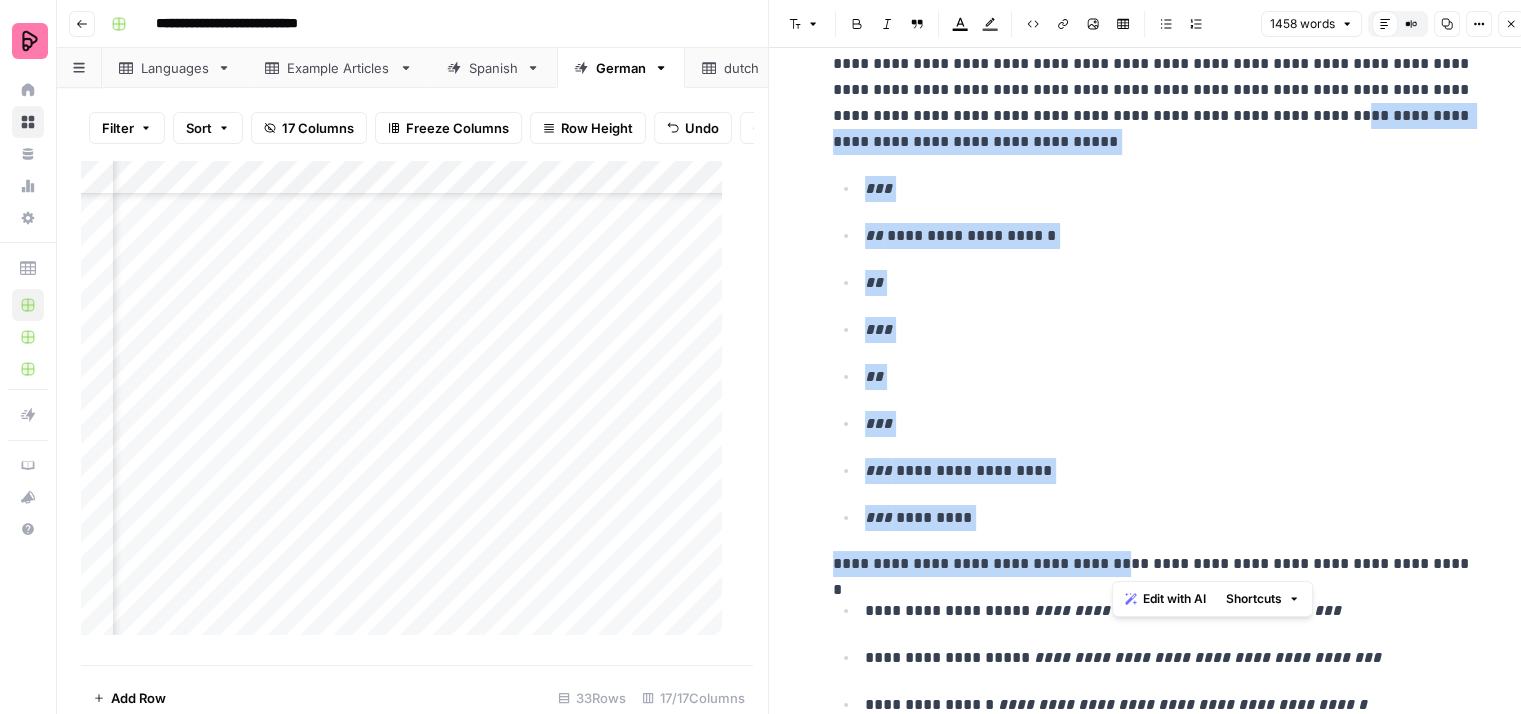 copy on "**********" 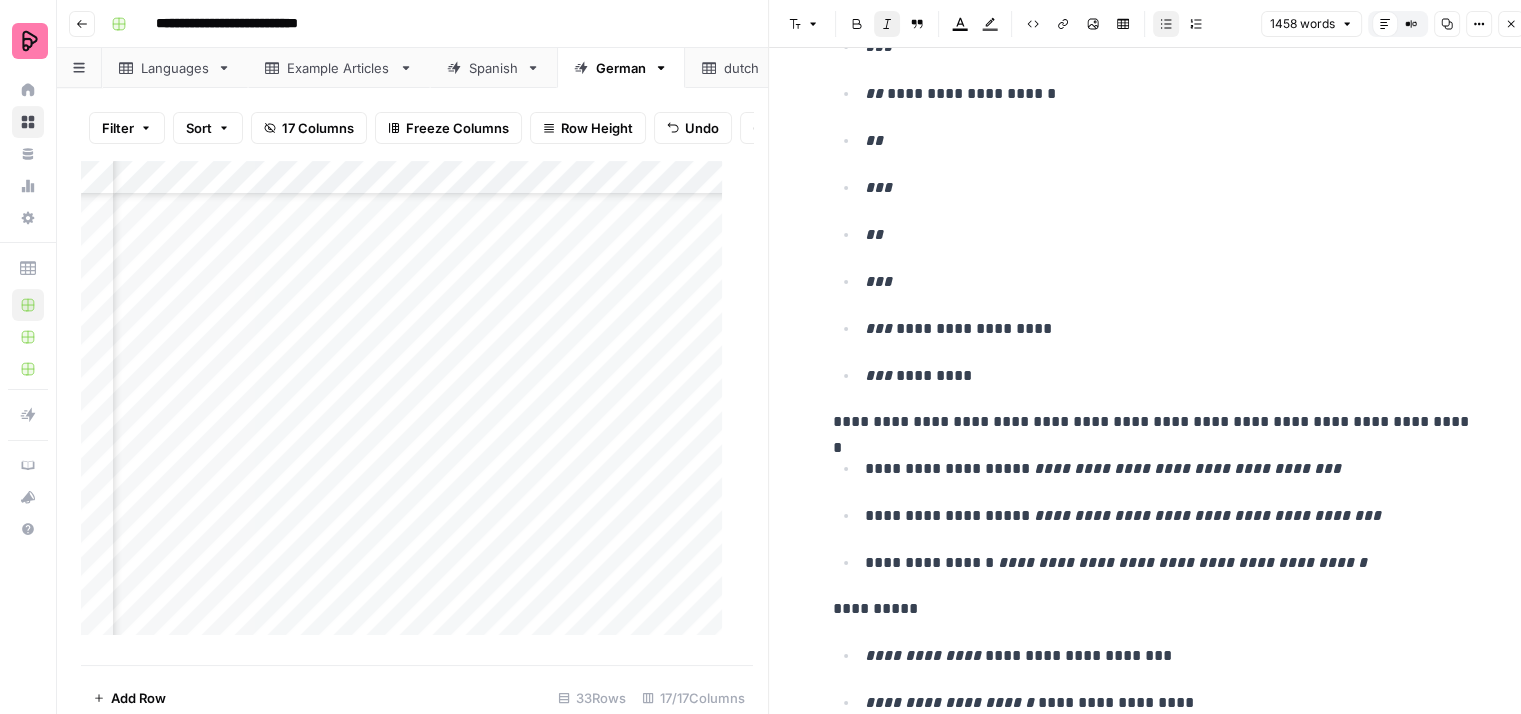 scroll, scrollTop: 1200, scrollLeft: 0, axis: vertical 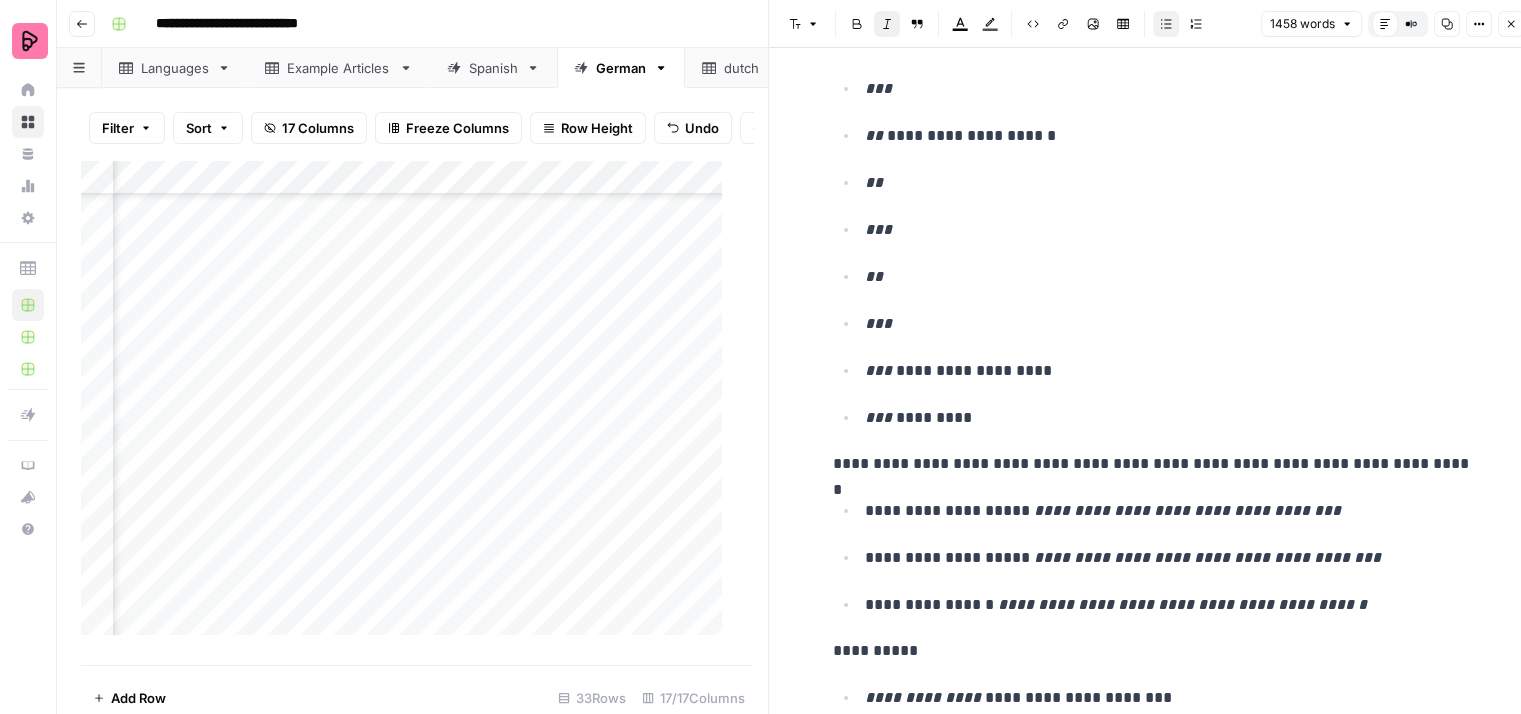 click on "***" at bounding box center (878, 417) 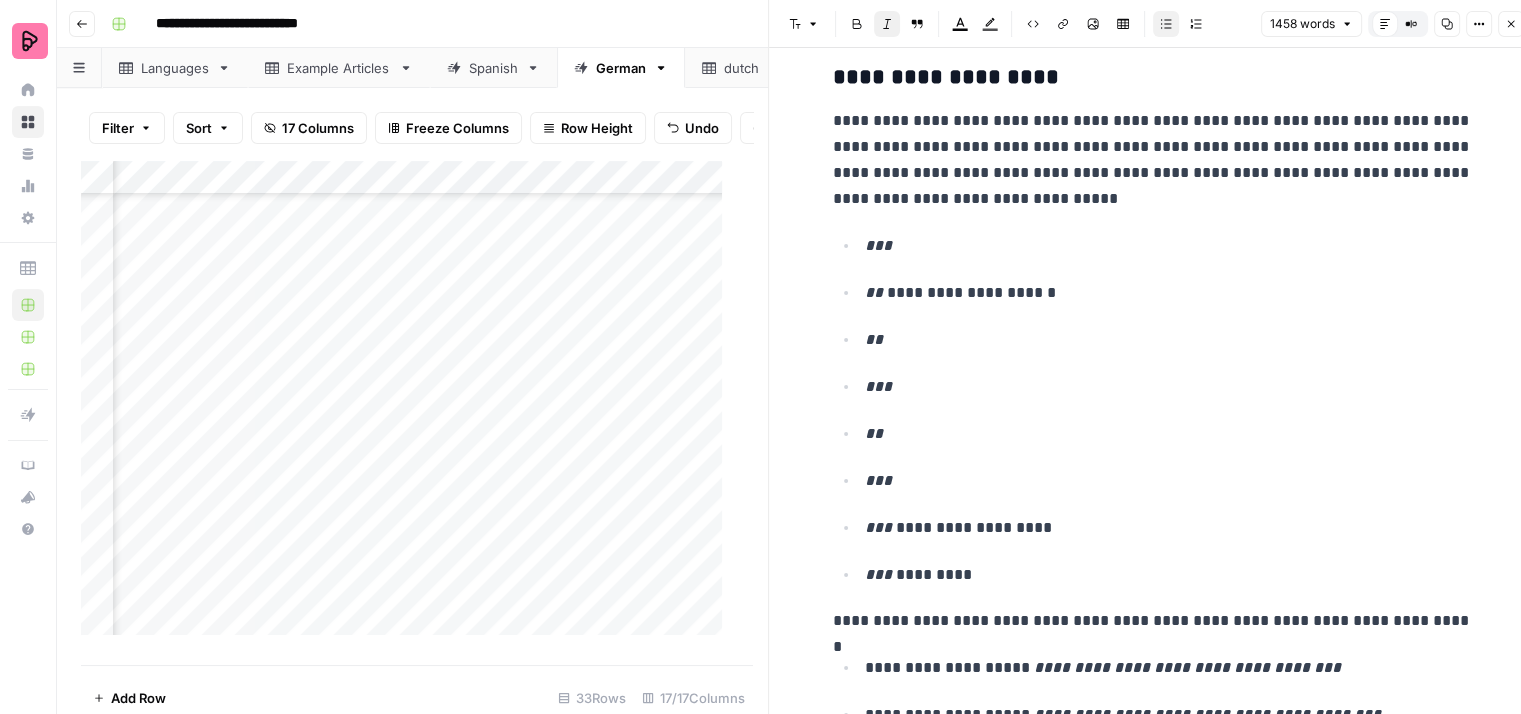 scroll, scrollTop: 1000, scrollLeft: 0, axis: vertical 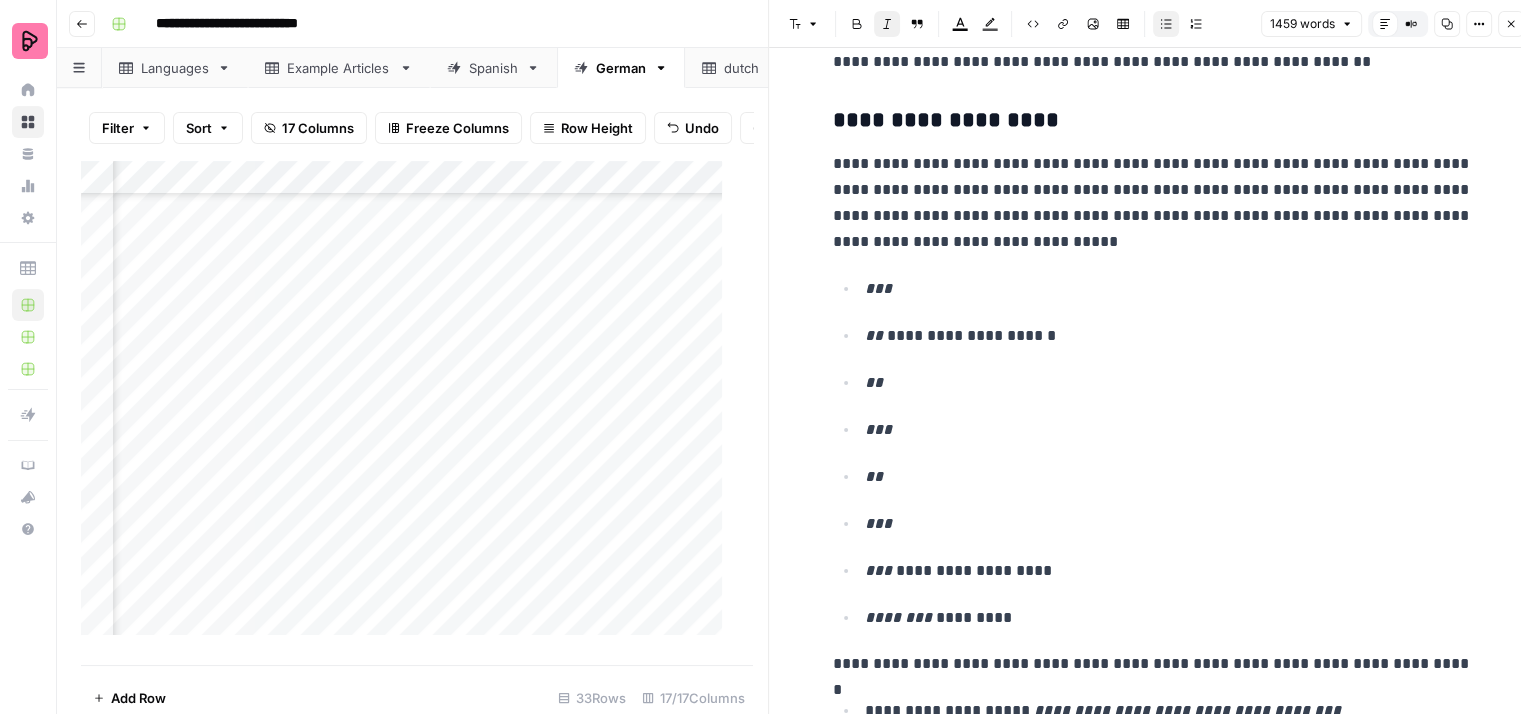 click on "******** *********" at bounding box center [1169, 618] 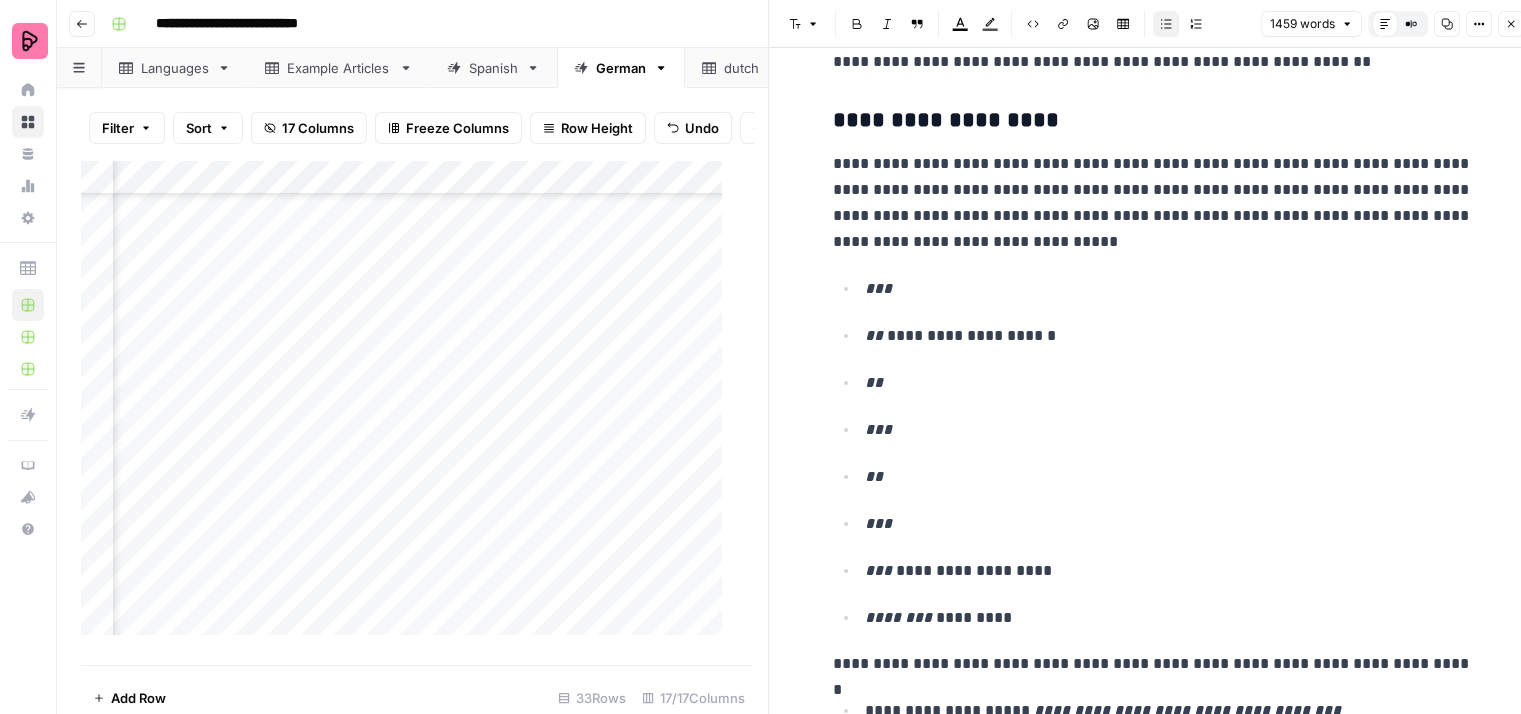 click on "******** *********" at bounding box center (1169, 618) 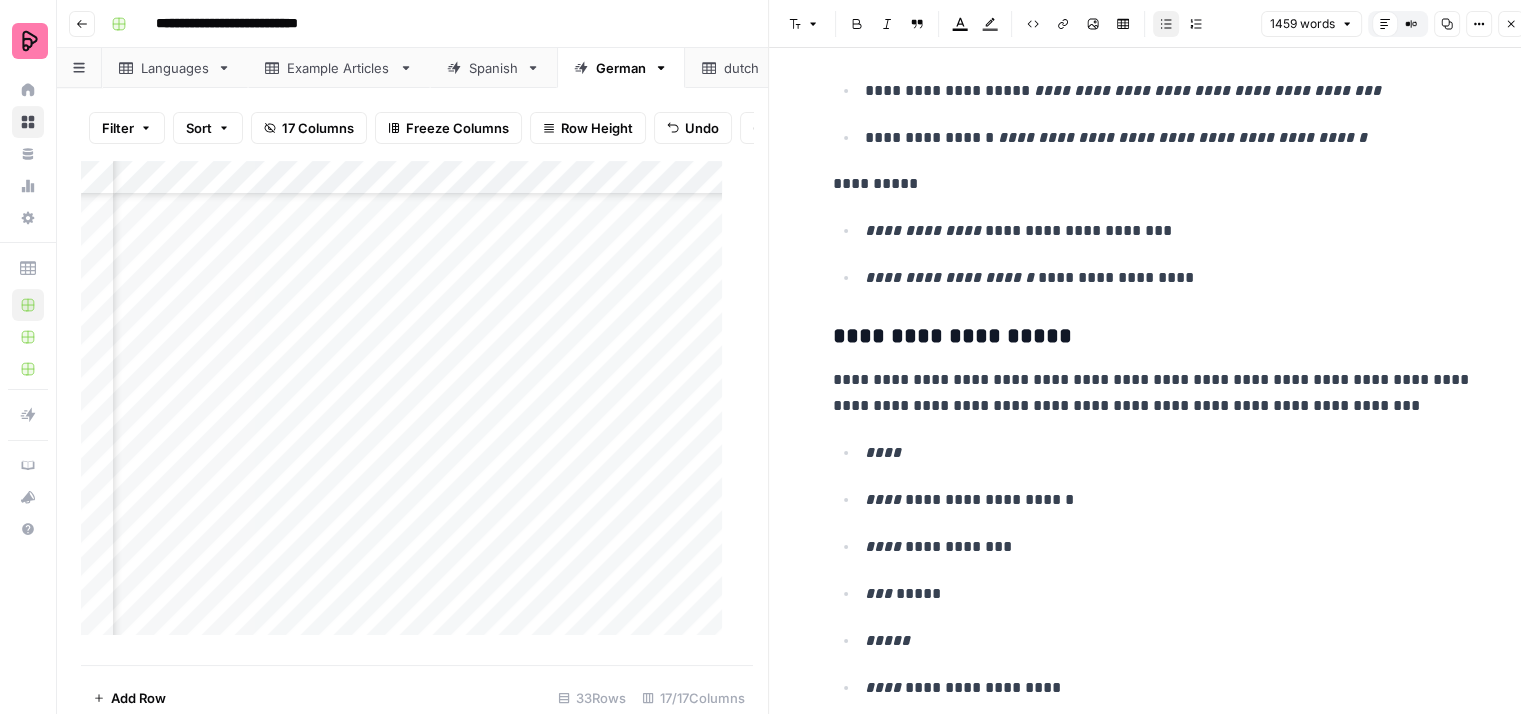 scroll, scrollTop: 1700, scrollLeft: 0, axis: vertical 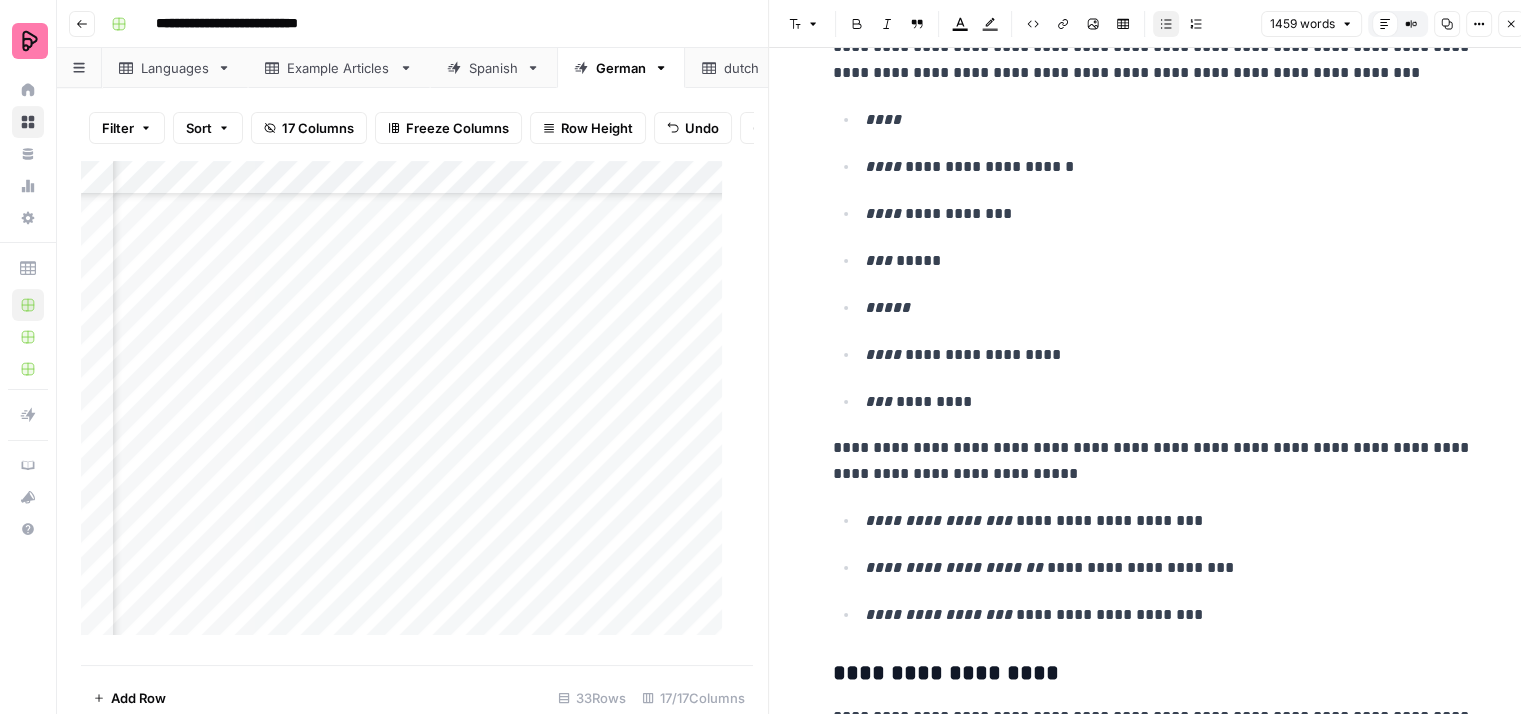 click on "***" at bounding box center (878, 401) 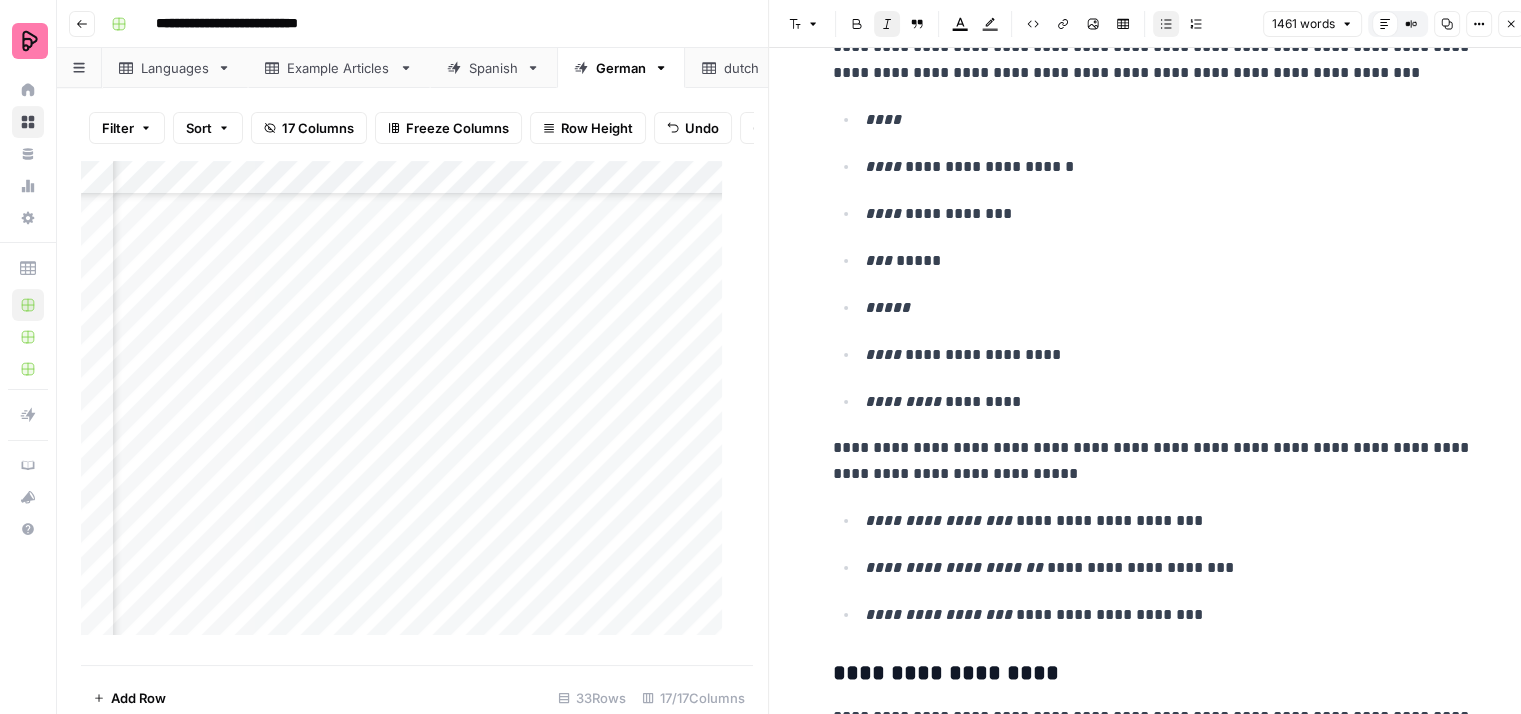 click on "********* *********" at bounding box center (1169, 402) 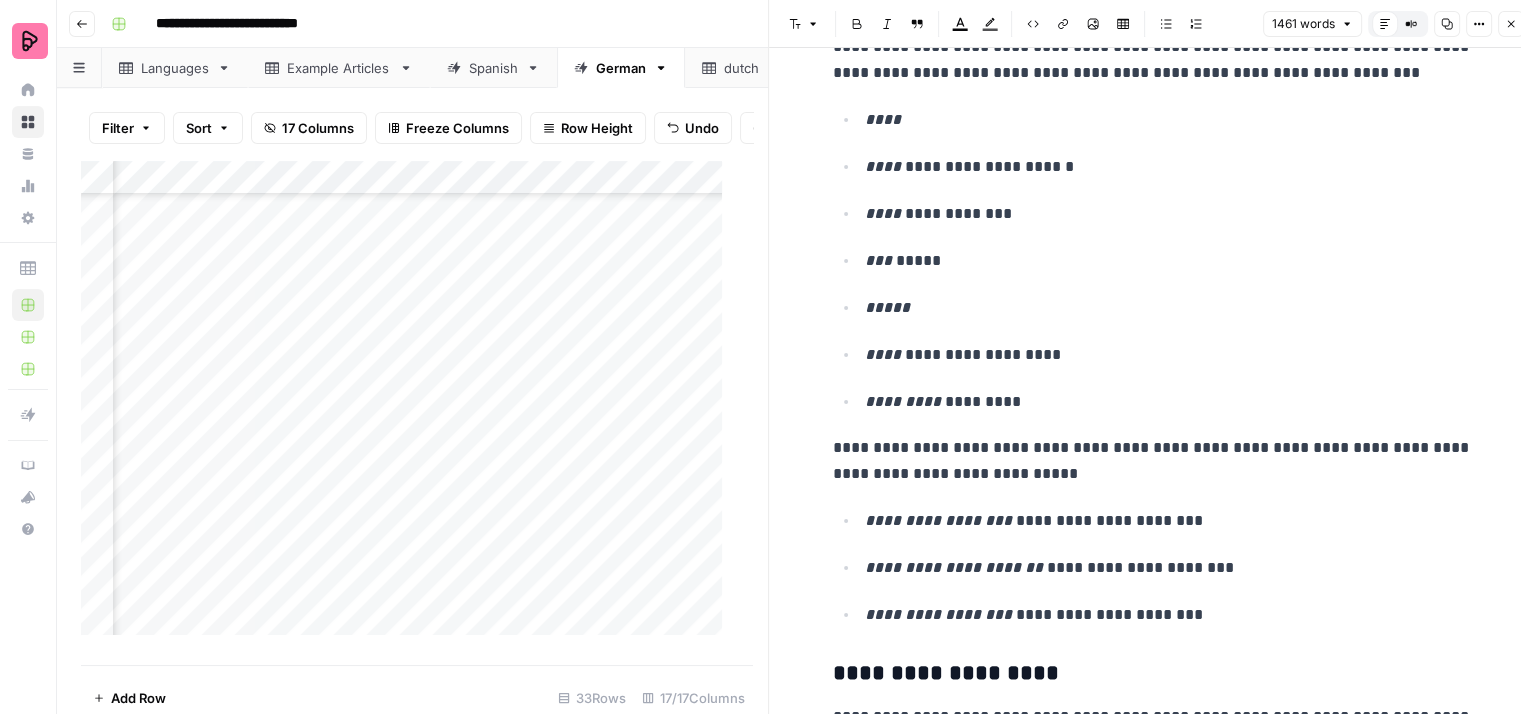 click on "**********" at bounding box center (1153, 461) 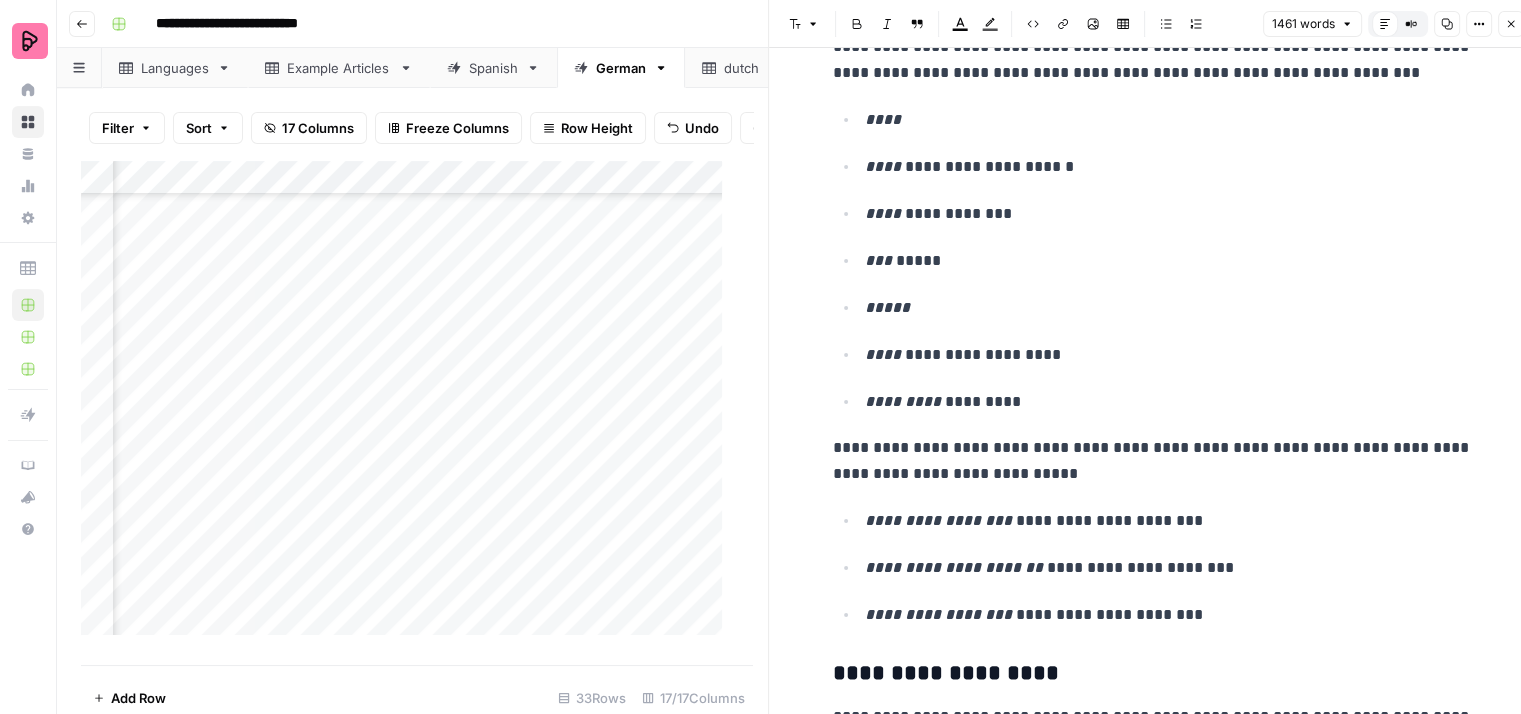 click on "**********" at bounding box center (1153, 461) 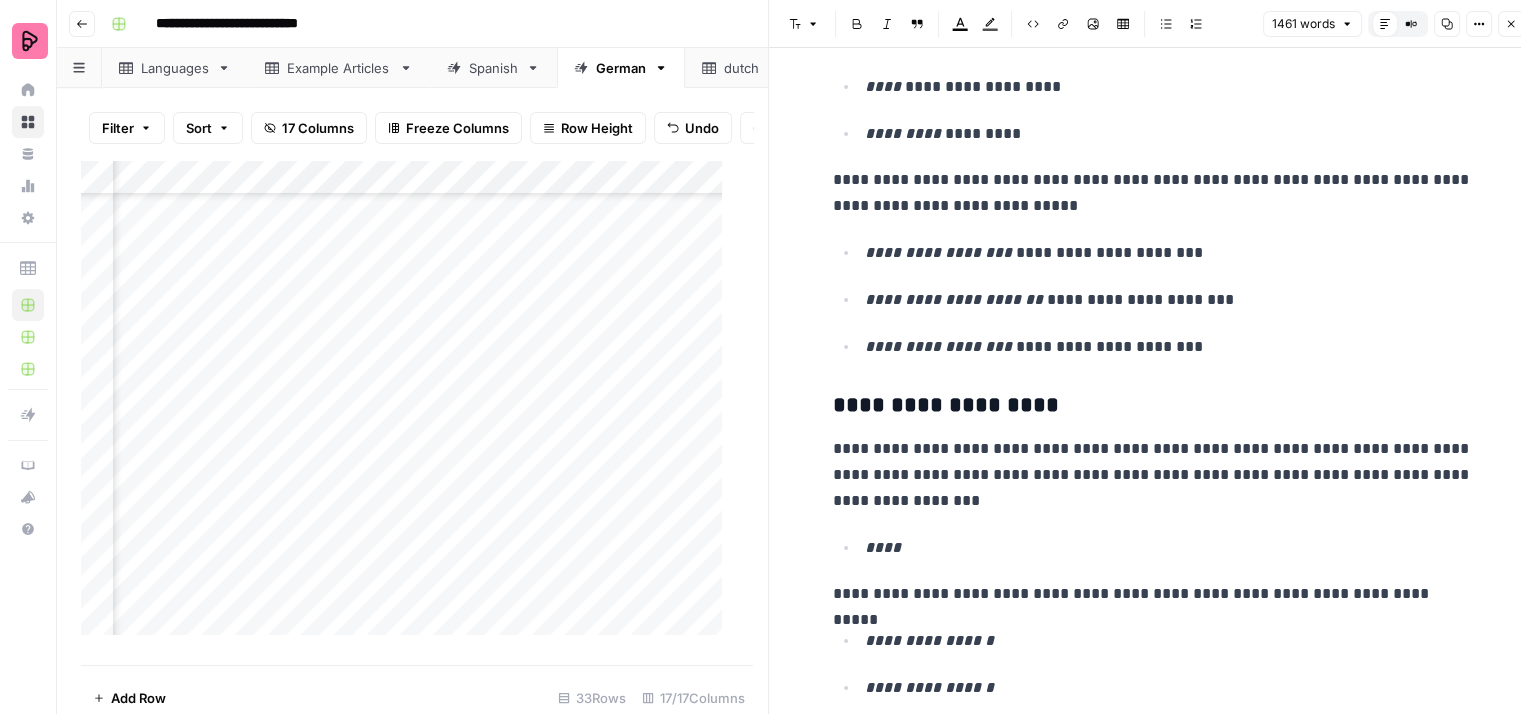 scroll, scrollTop: 2300, scrollLeft: 0, axis: vertical 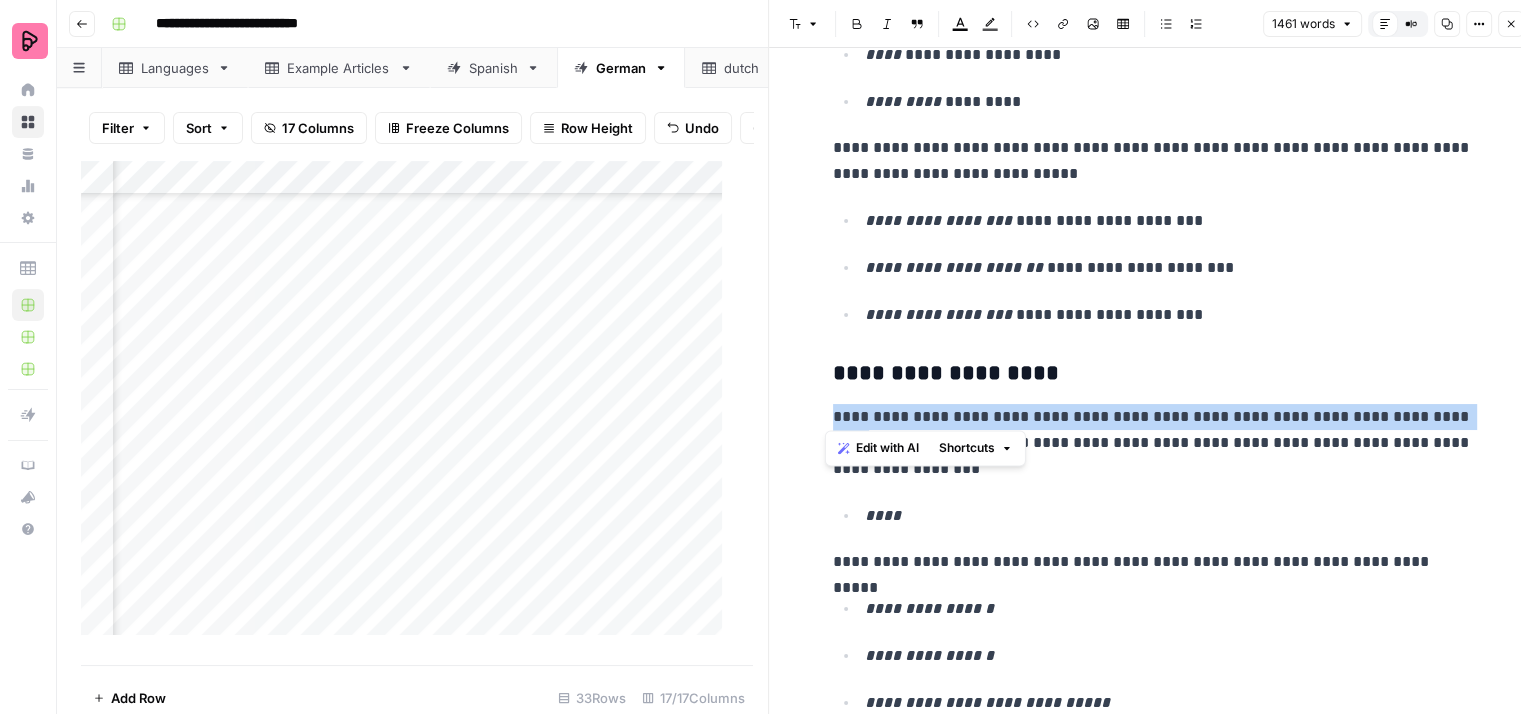drag, startPoint x: 826, startPoint y: 409, endPoint x: 1457, endPoint y: 408, distance: 631.0008 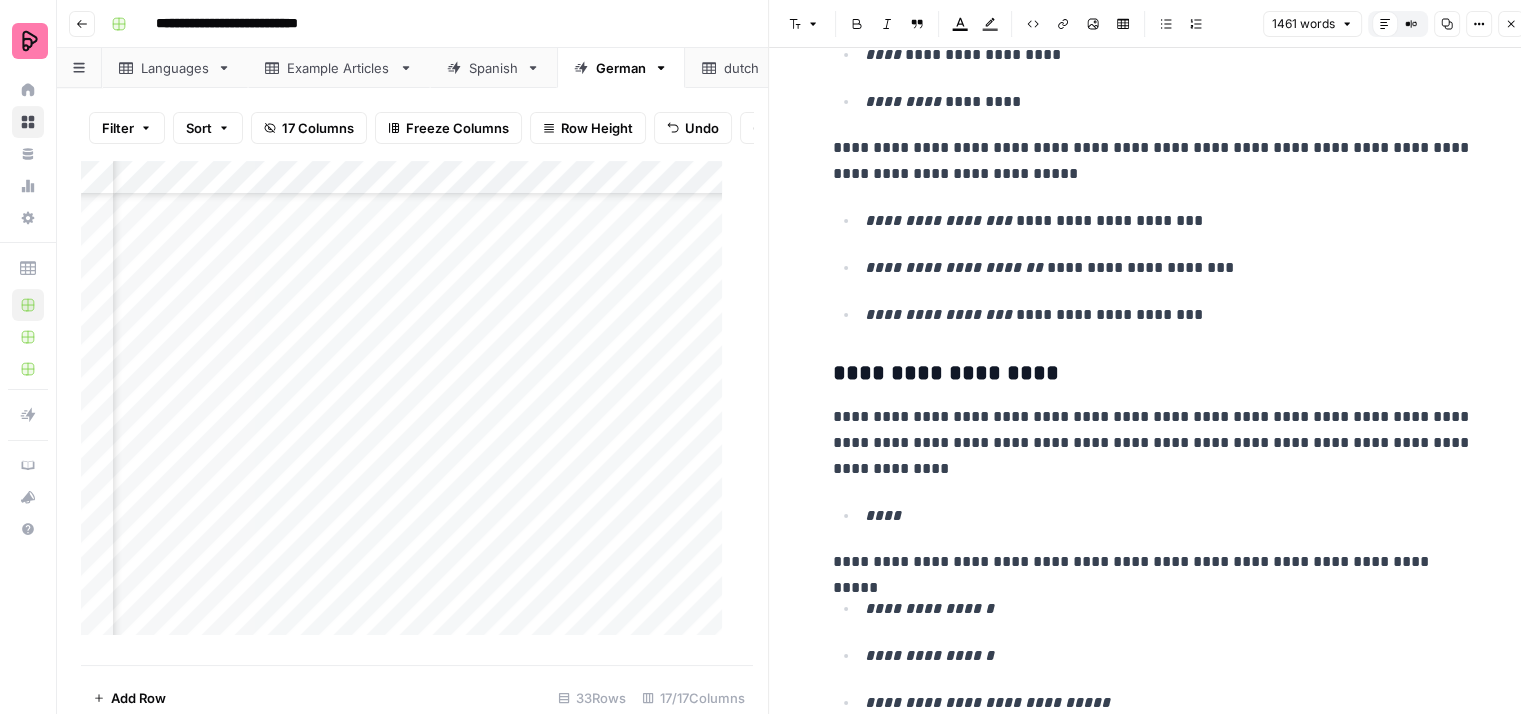 click on "**********" at bounding box center (1153, 443) 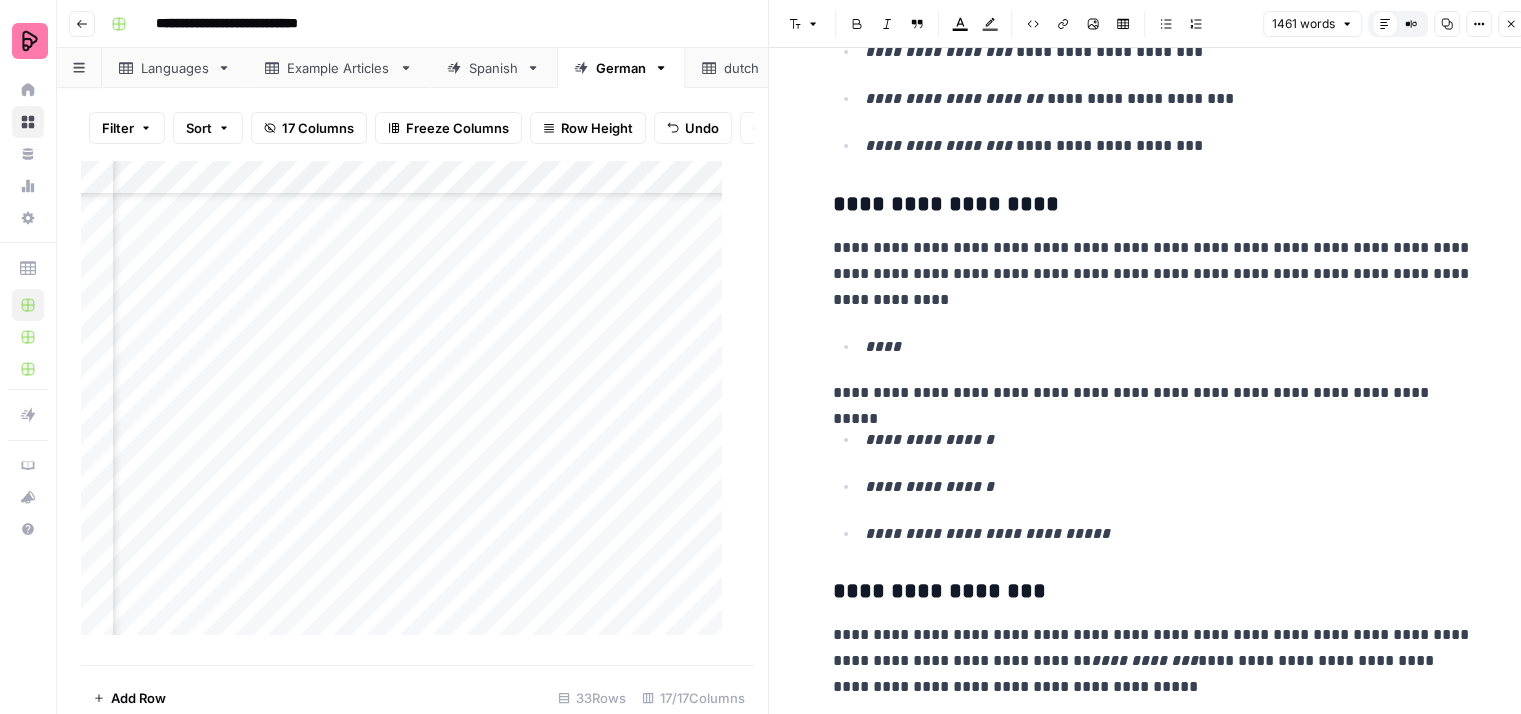 scroll, scrollTop: 2500, scrollLeft: 0, axis: vertical 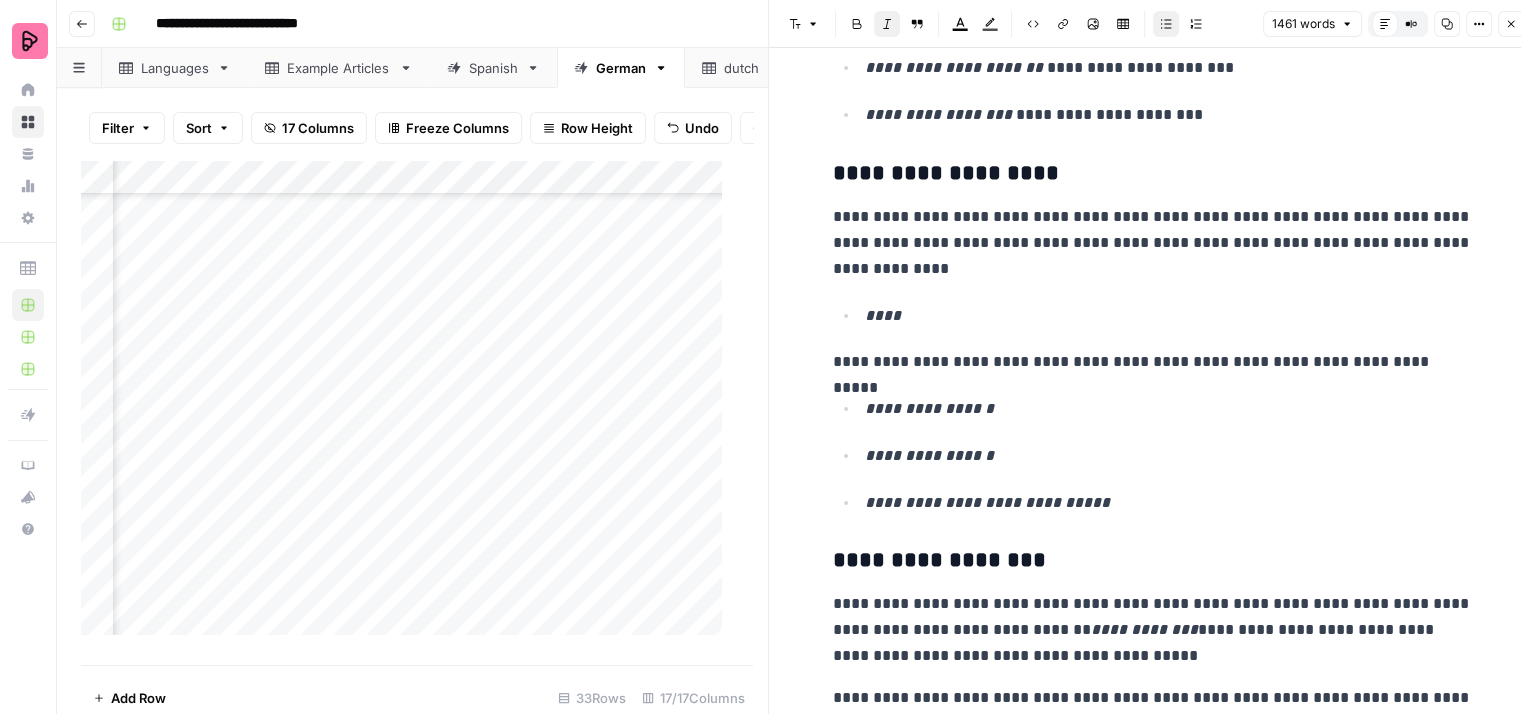 click on "**********" at bounding box center [1169, 409] 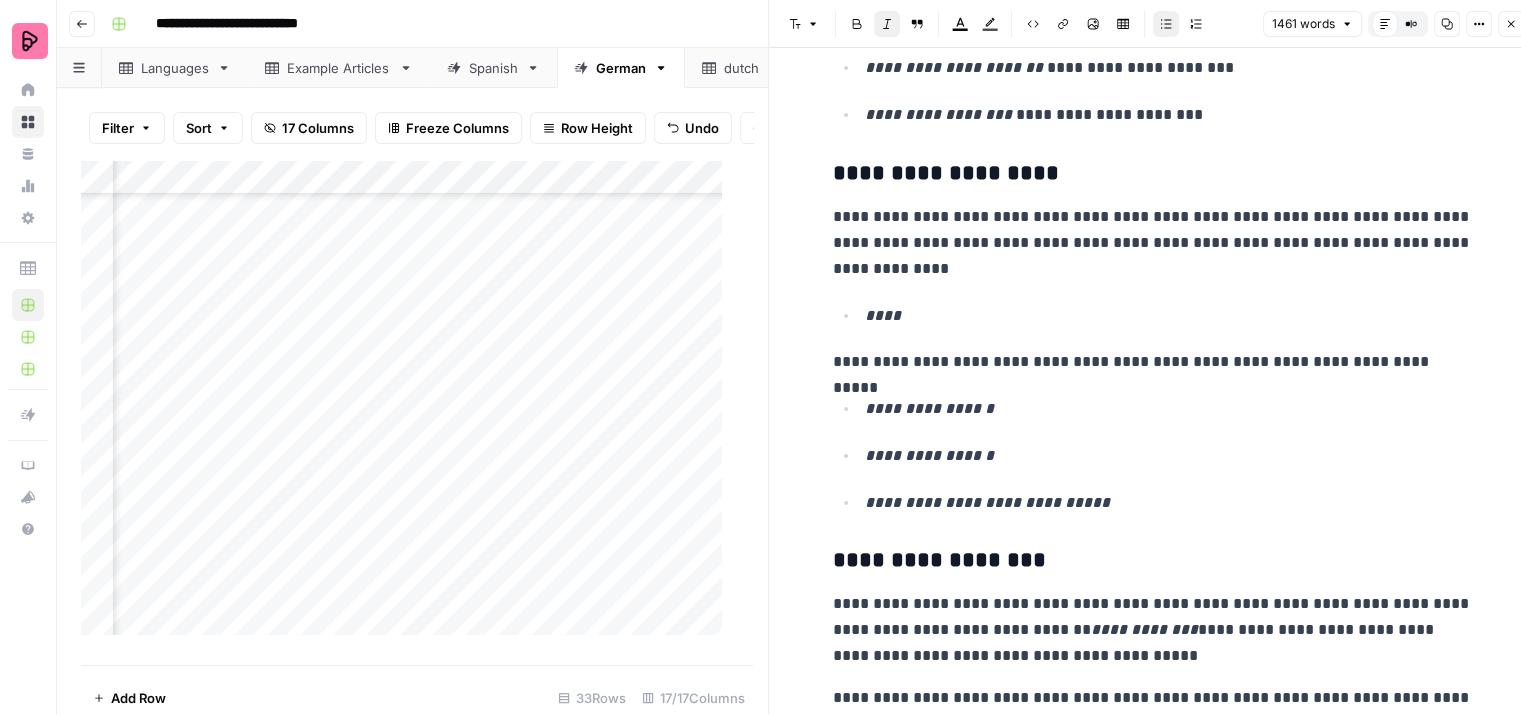 click on "**********" at bounding box center [1169, 503] 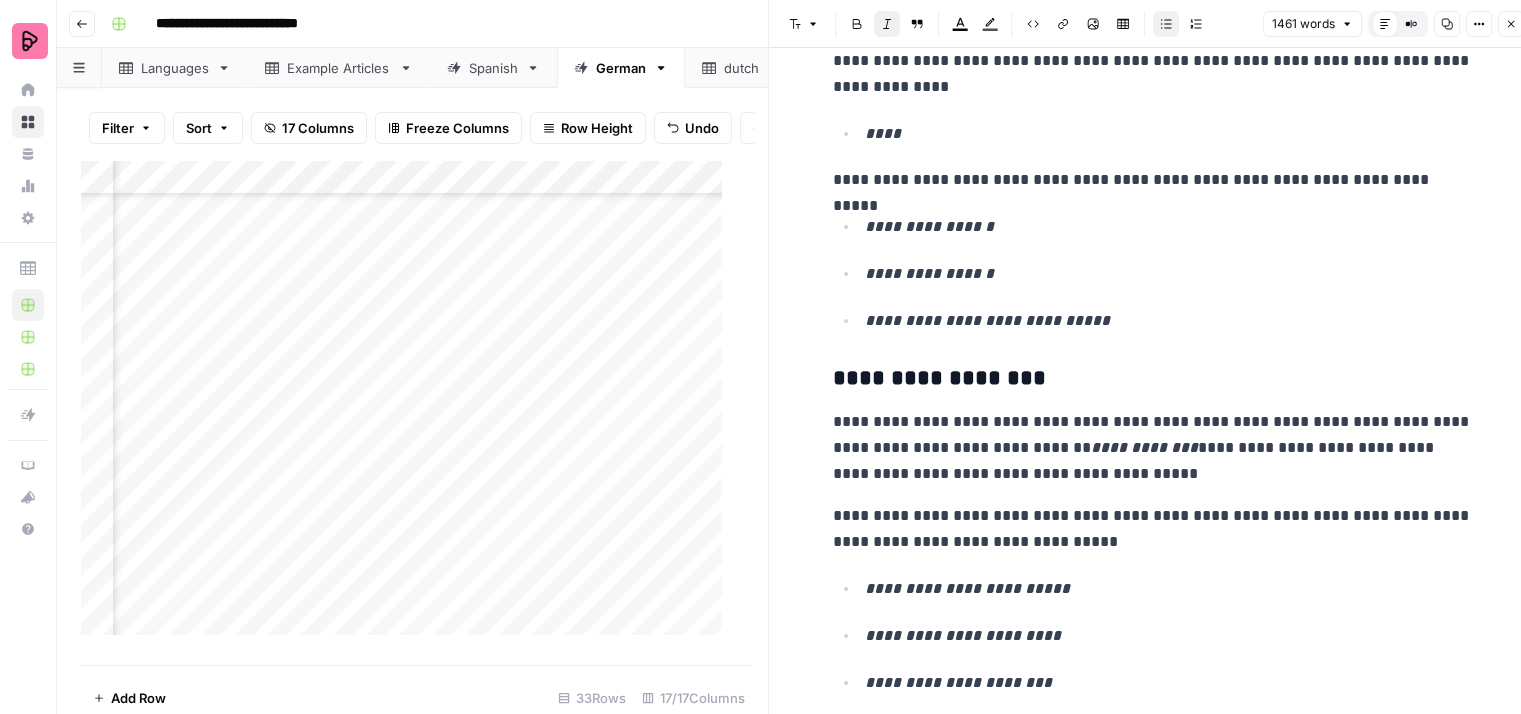 scroll, scrollTop: 2800, scrollLeft: 0, axis: vertical 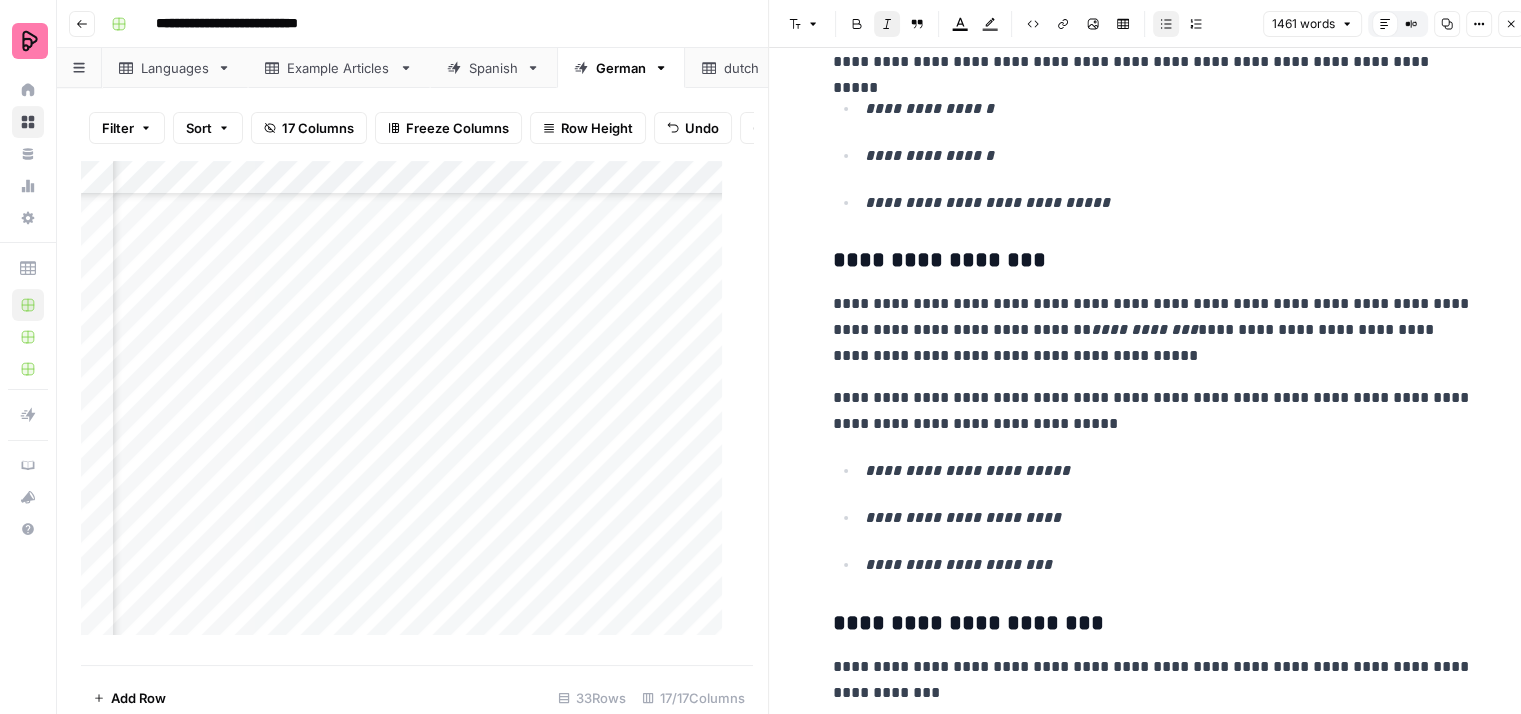click on "**********" at bounding box center [1153, 330] 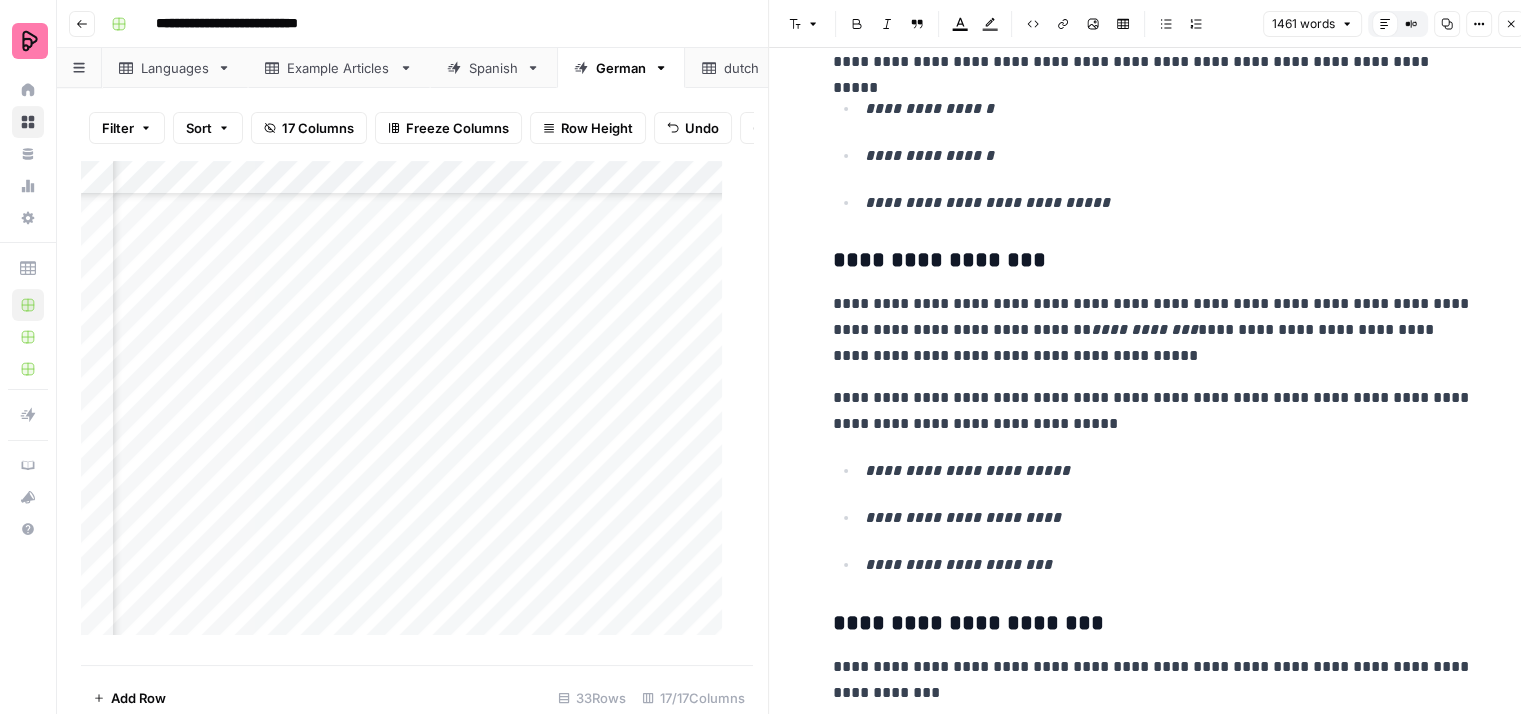click on "**********" at bounding box center (1153, 411) 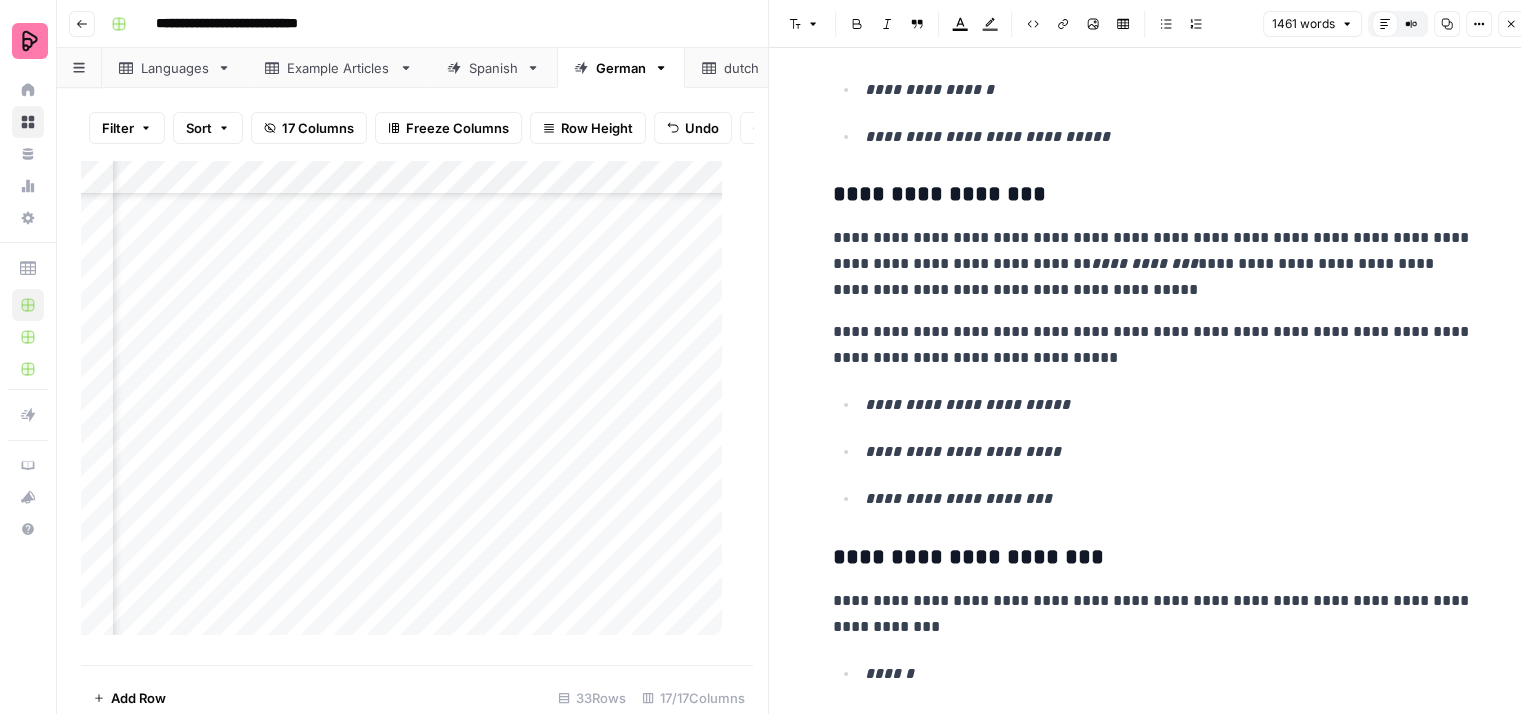 scroll, scrollTop: 2900, scrollLeft: 0, axis: vertical 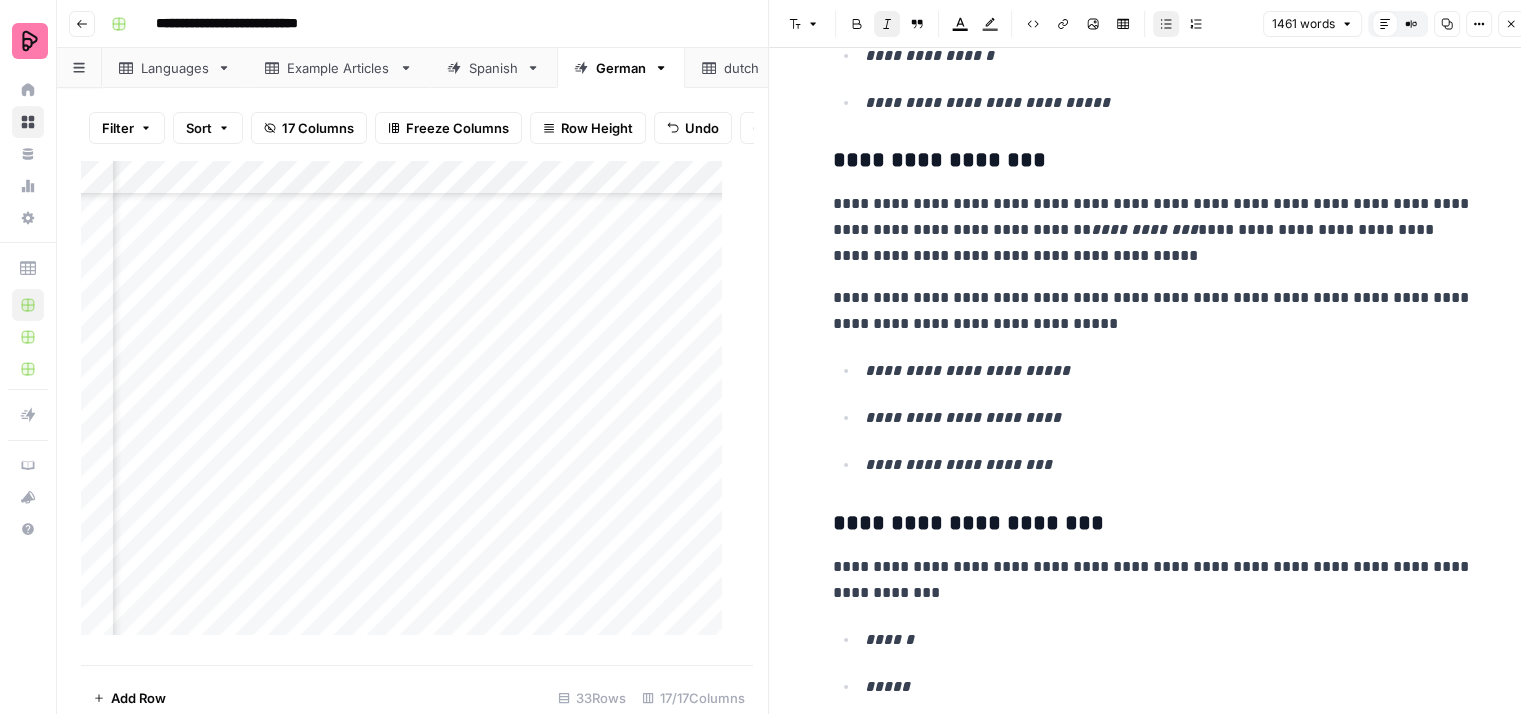 click on "**********" at bounding box center (1169, 418) 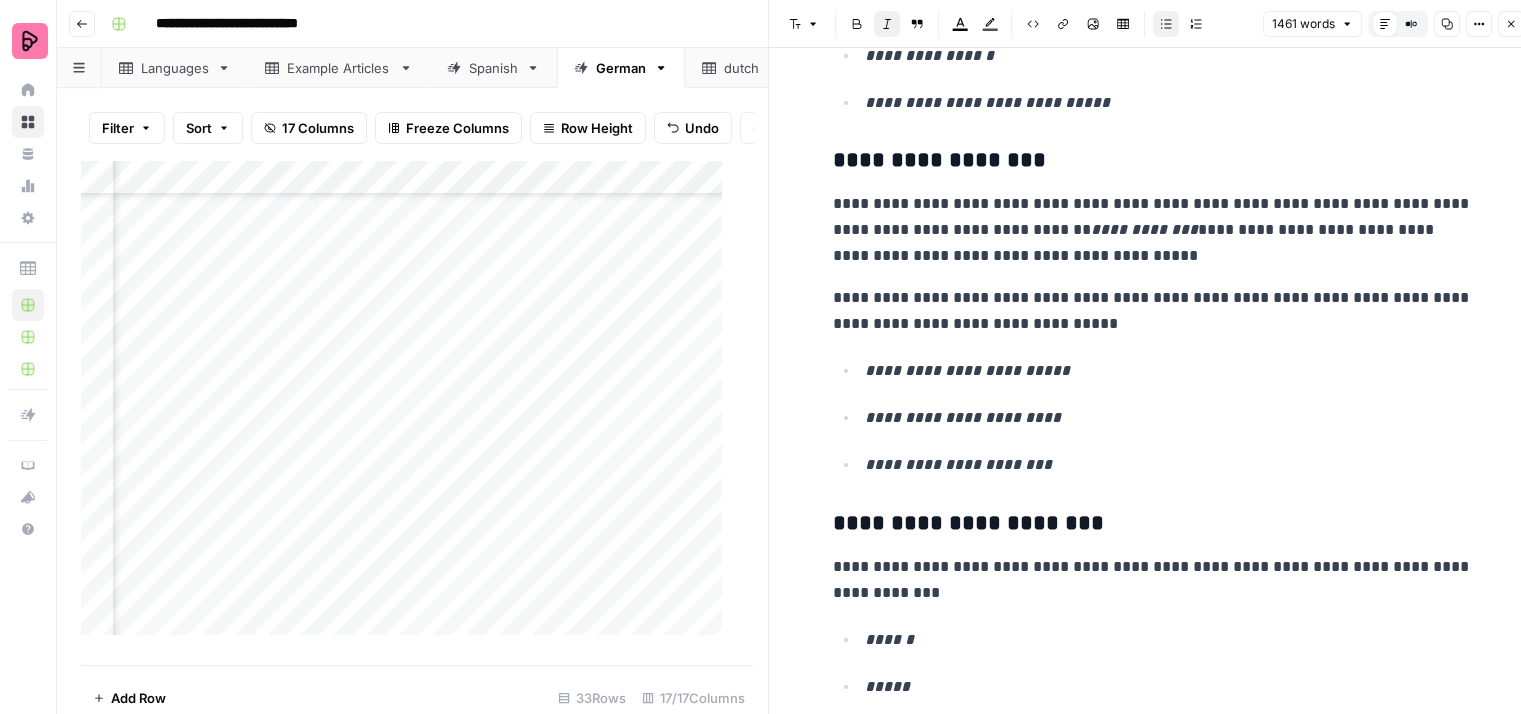 click on "**********" at bounding box center (1169, 465) 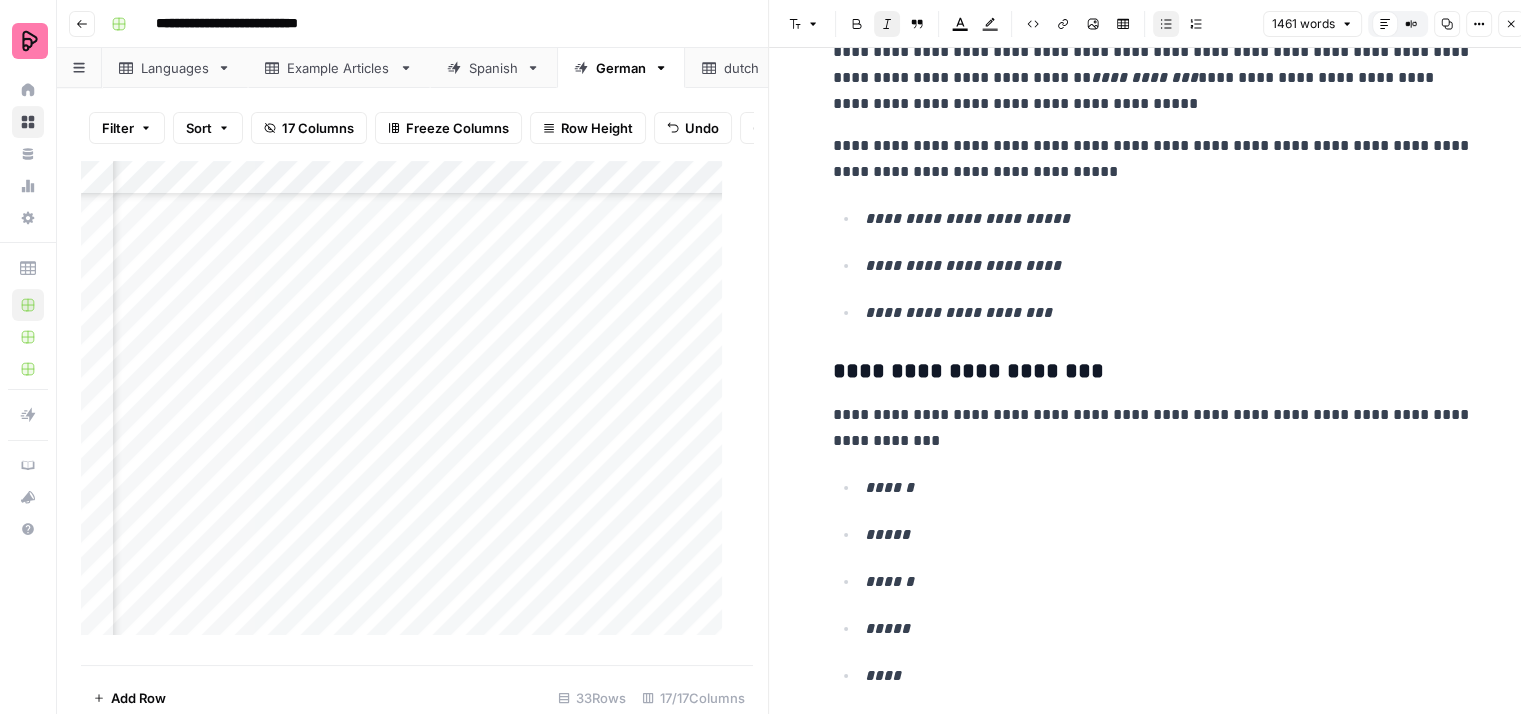 scroll, scrollTop: 3100, scrollLeft: 0, axis: vertical 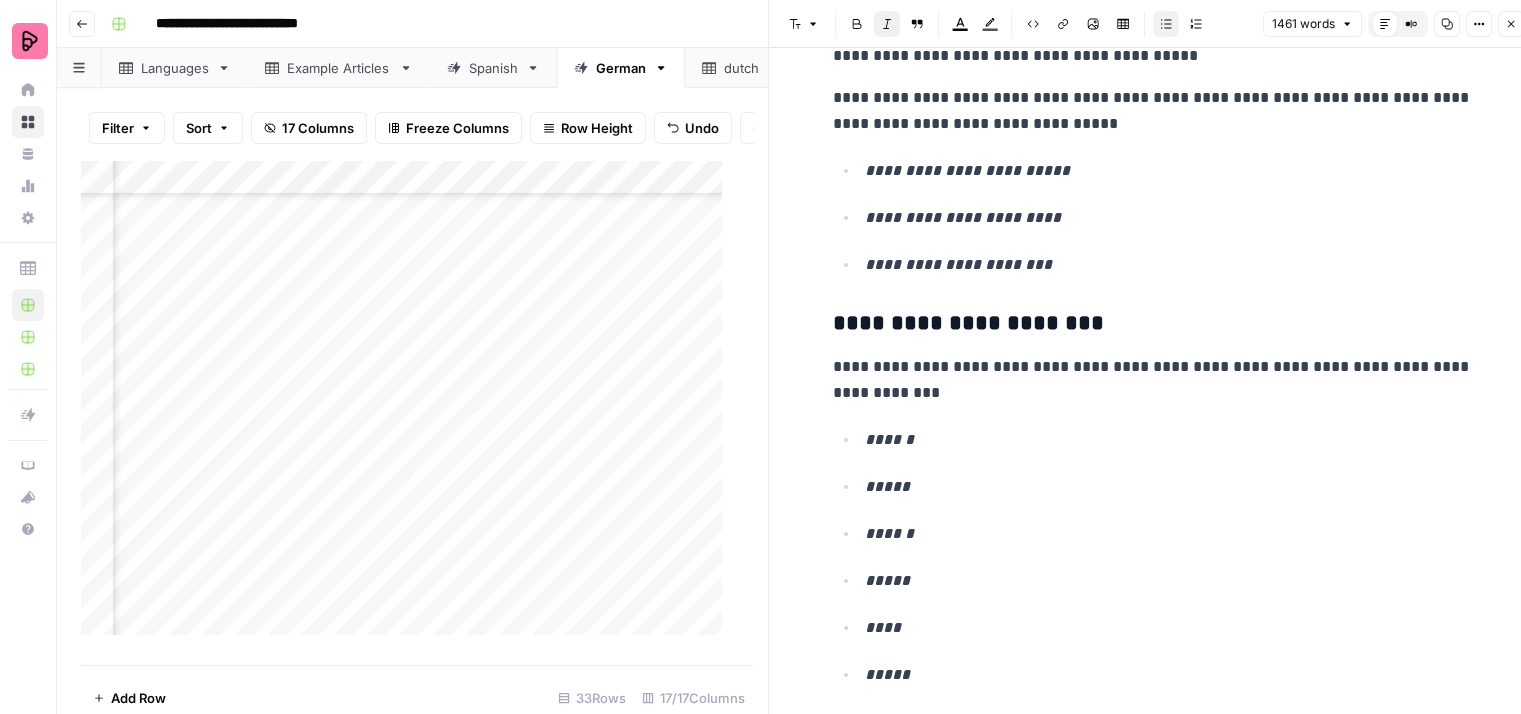 click on "**********" at bounding box center [1153, 380] 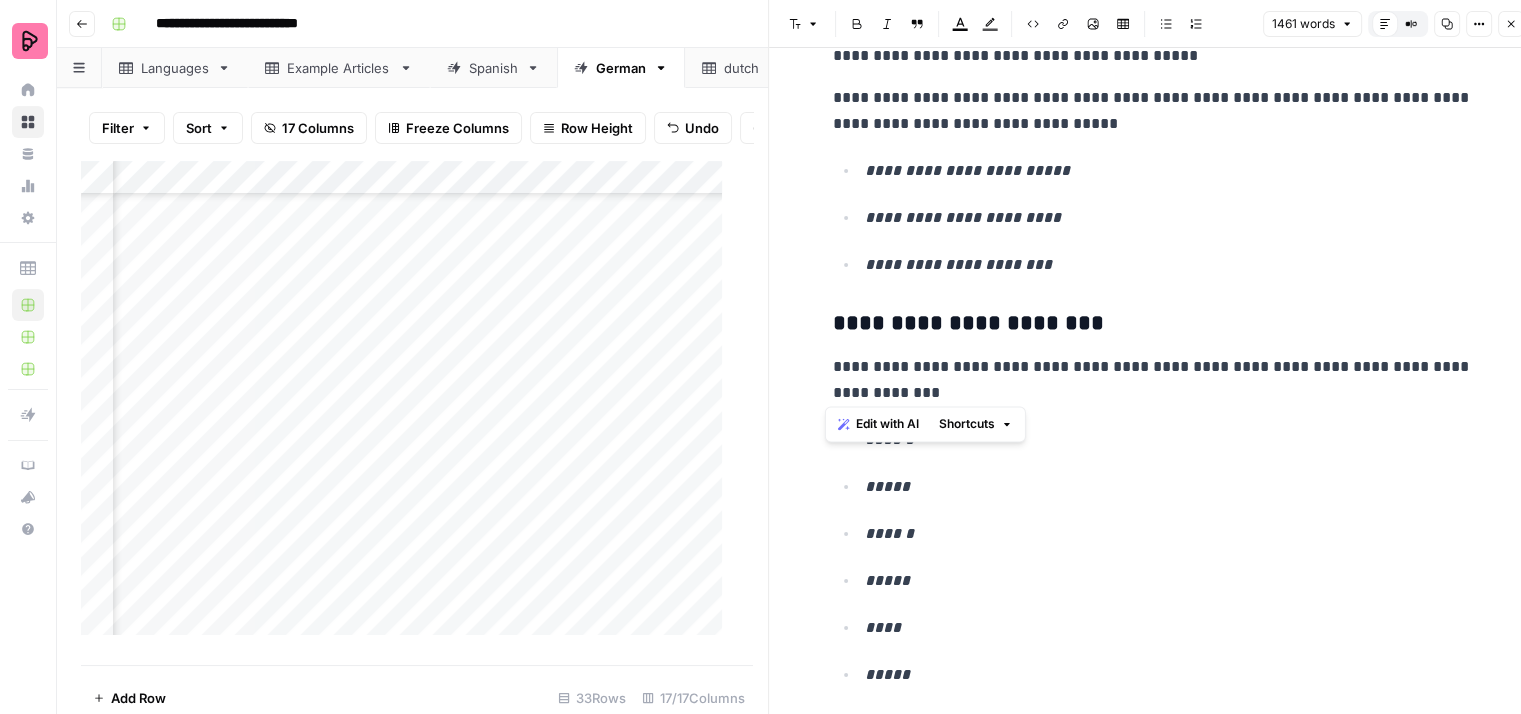 drag, startPoint x: 1024, startPoint y: 385, endPoint x: 816, endPoint y: 362, distance: 209.26778 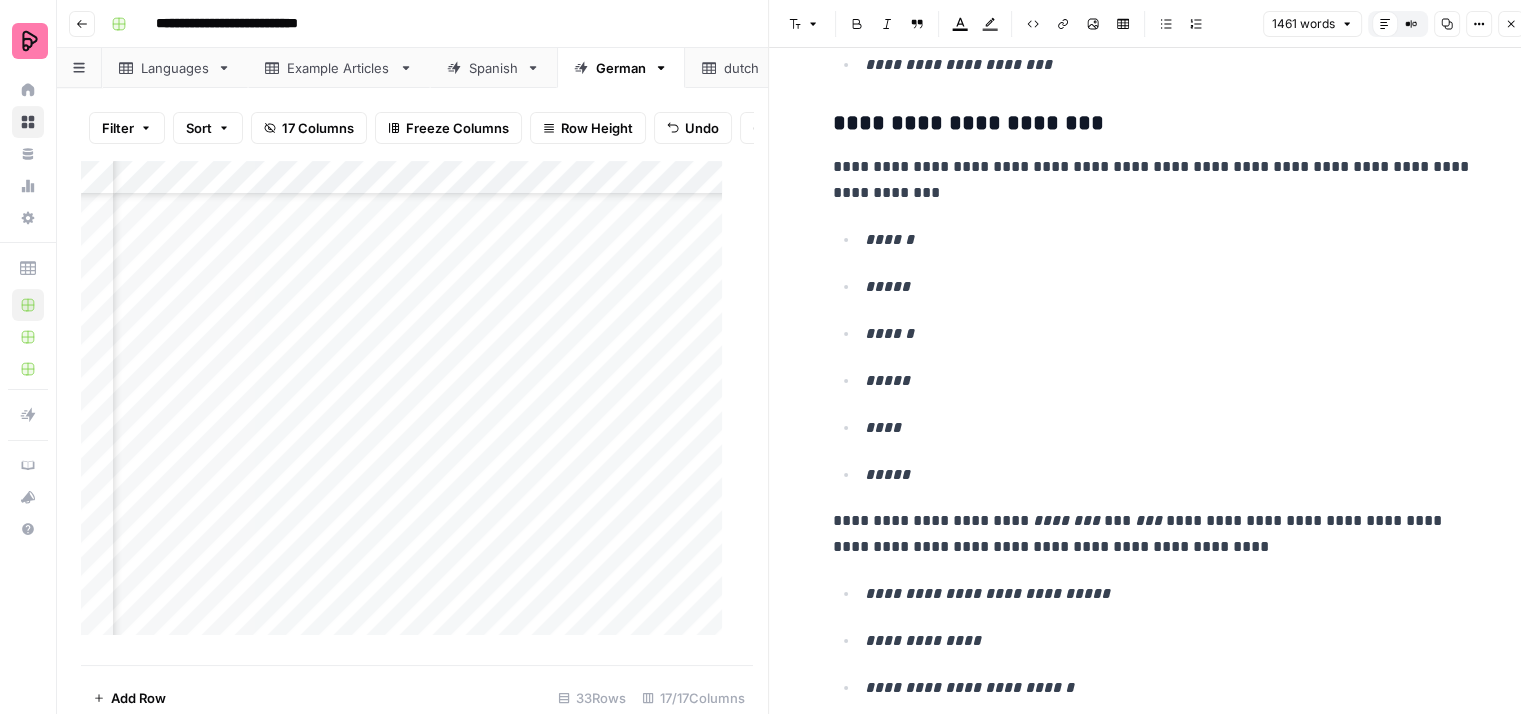 scroll, scrollTop: 3400, scrollLeft: 0, axis: vertical 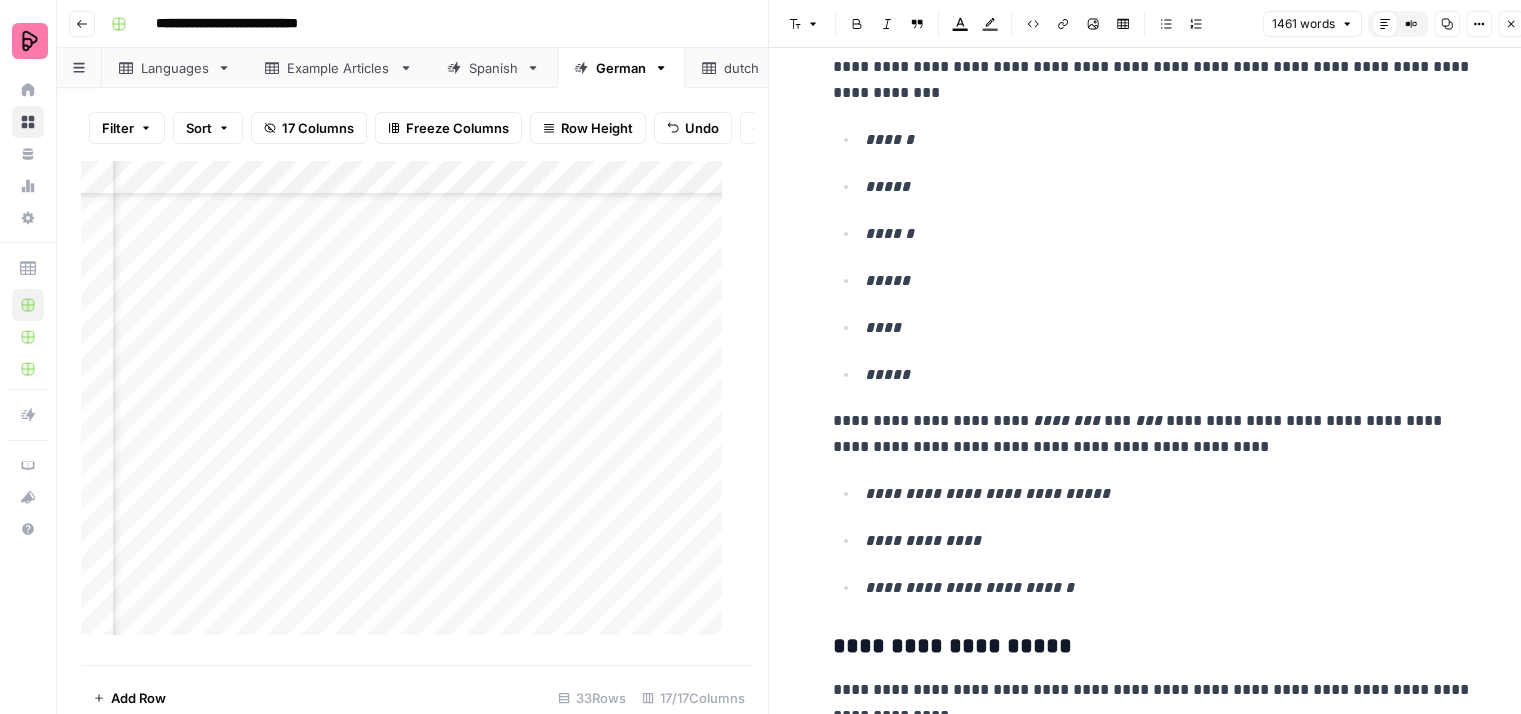 click on "**********" at bounding box center [1169, 494] 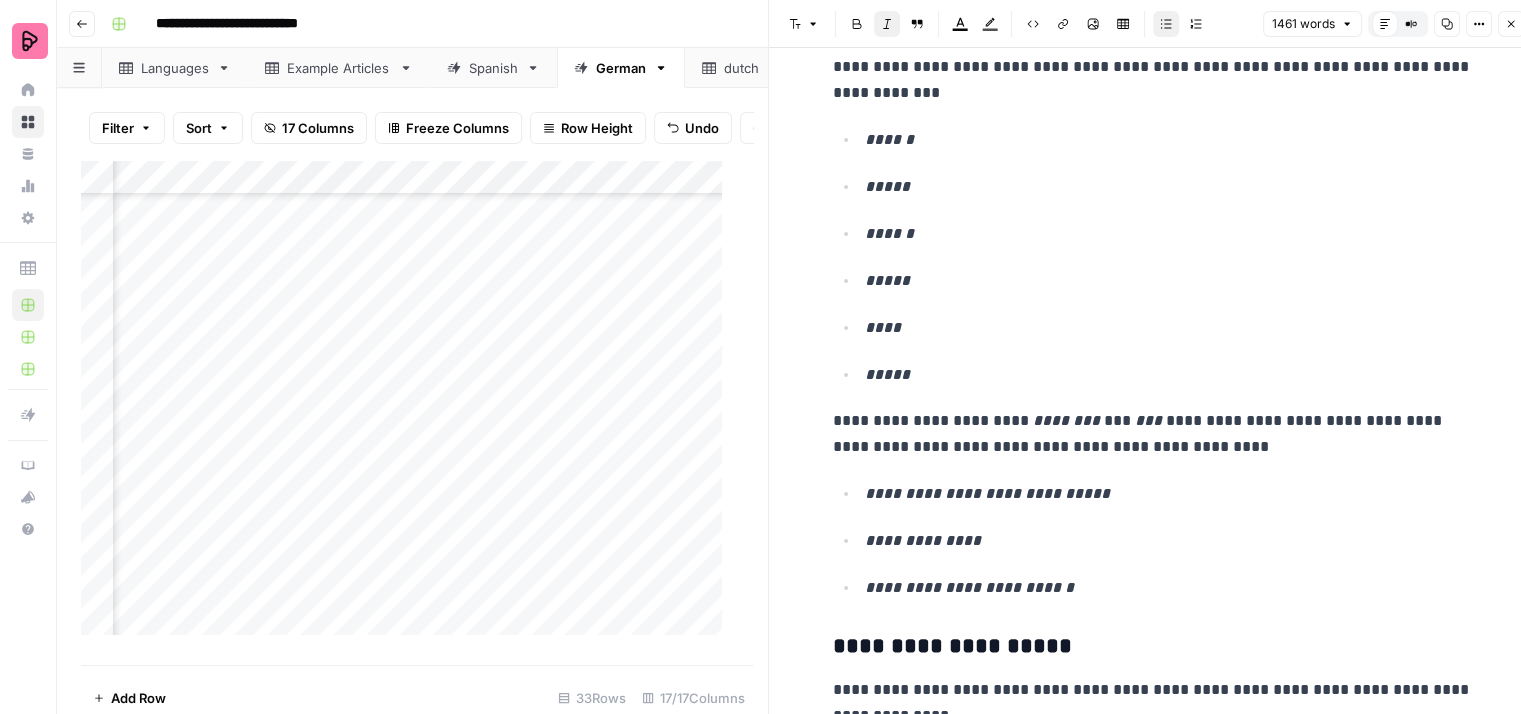 click on "**********" at bounding box center (1169, 541) 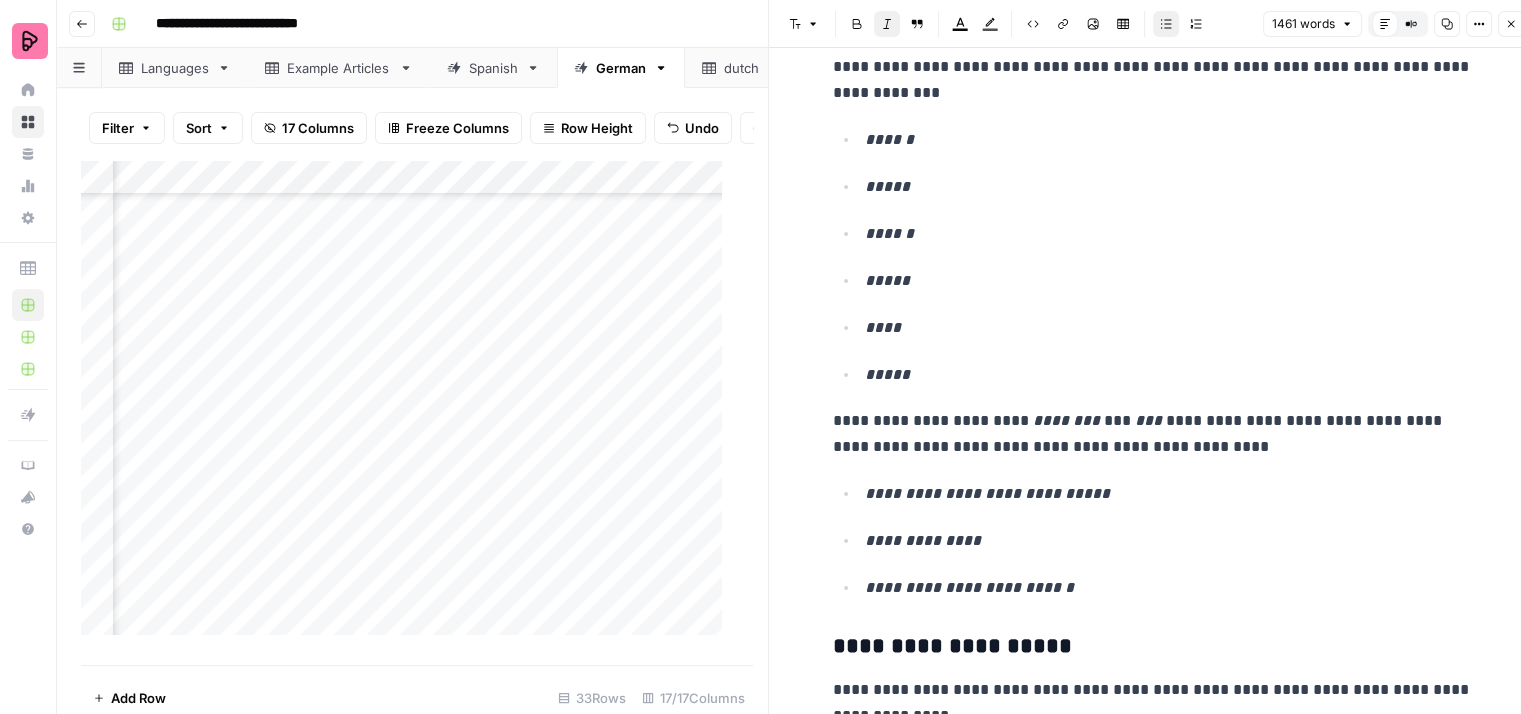 scroll, scrollTop: 3500, scrollLeft: 0, axis: vertical 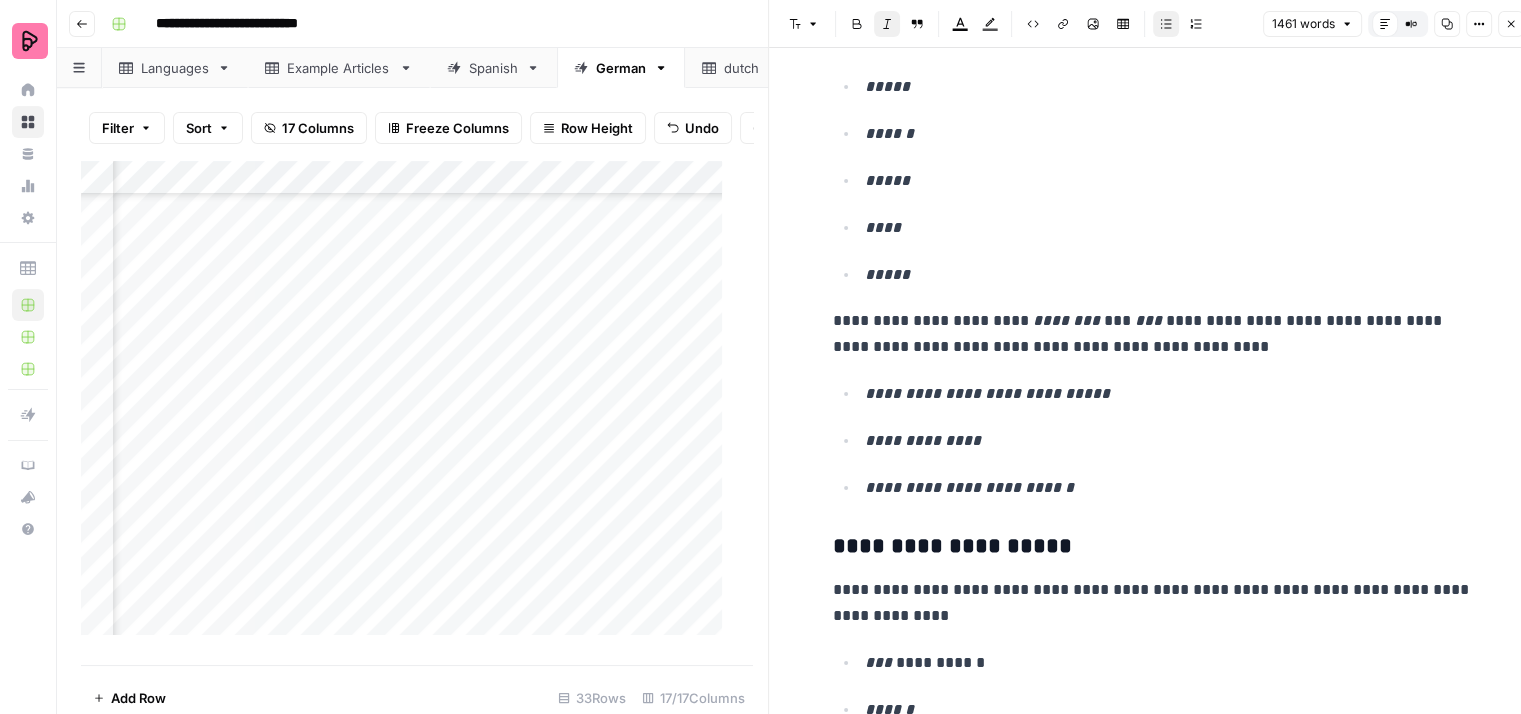 click on "**********" at bounding box center (1169, 488) 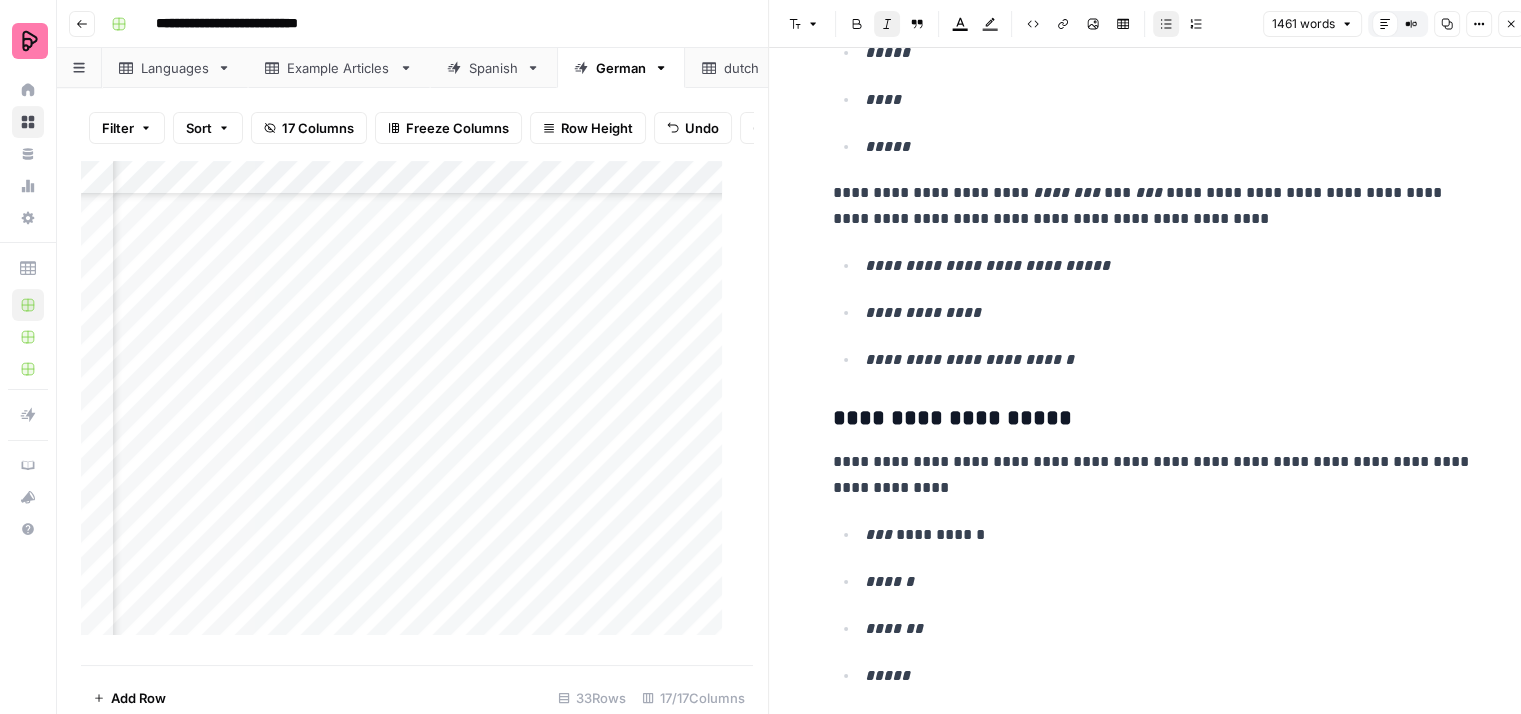 scroll, scrollTop: 3700, scrollLeft: 0, axis: vertical 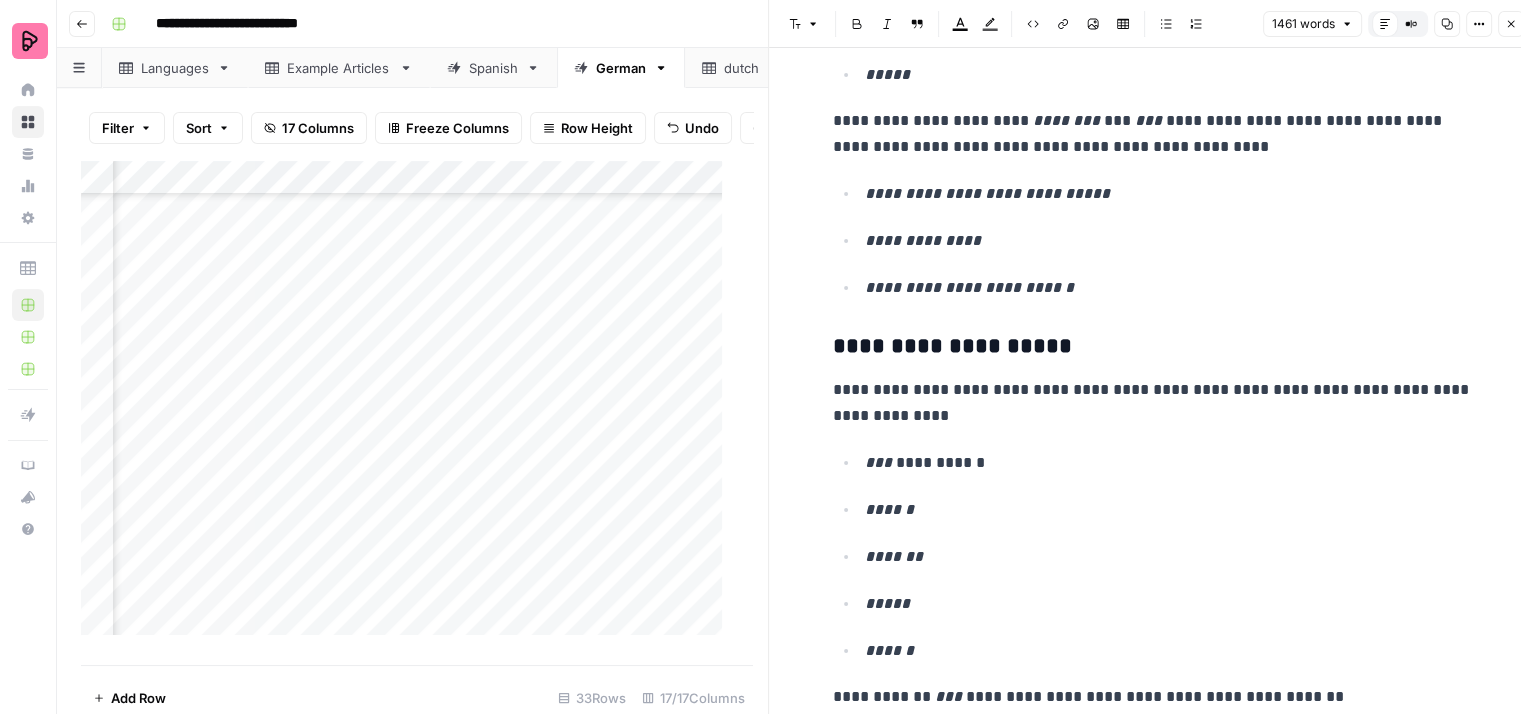 click on "**********" at bounding box center (1153, 403) 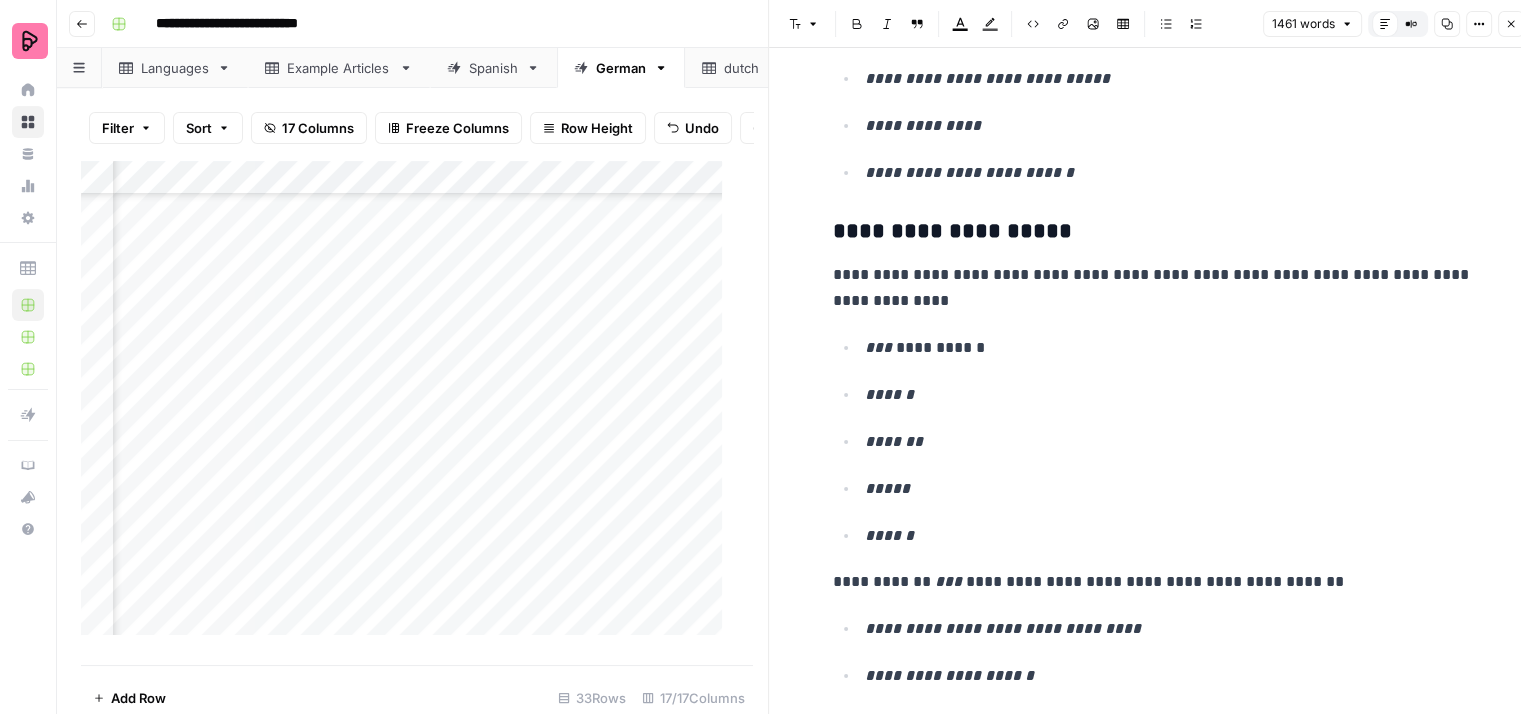 scroll, scrollTop: 3900, scrollLeft: 0, axis: vertical 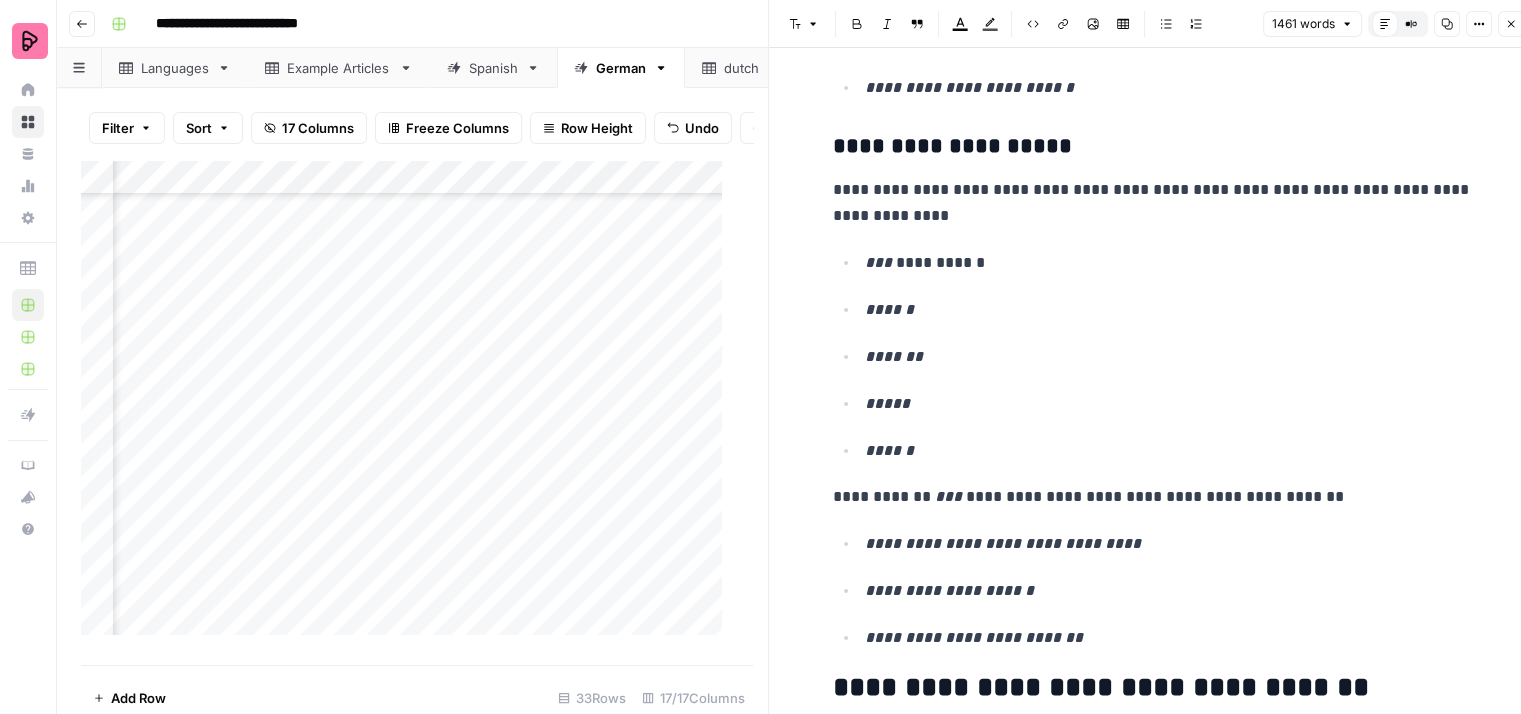 click on "******" at bounding box center (1169, 310) 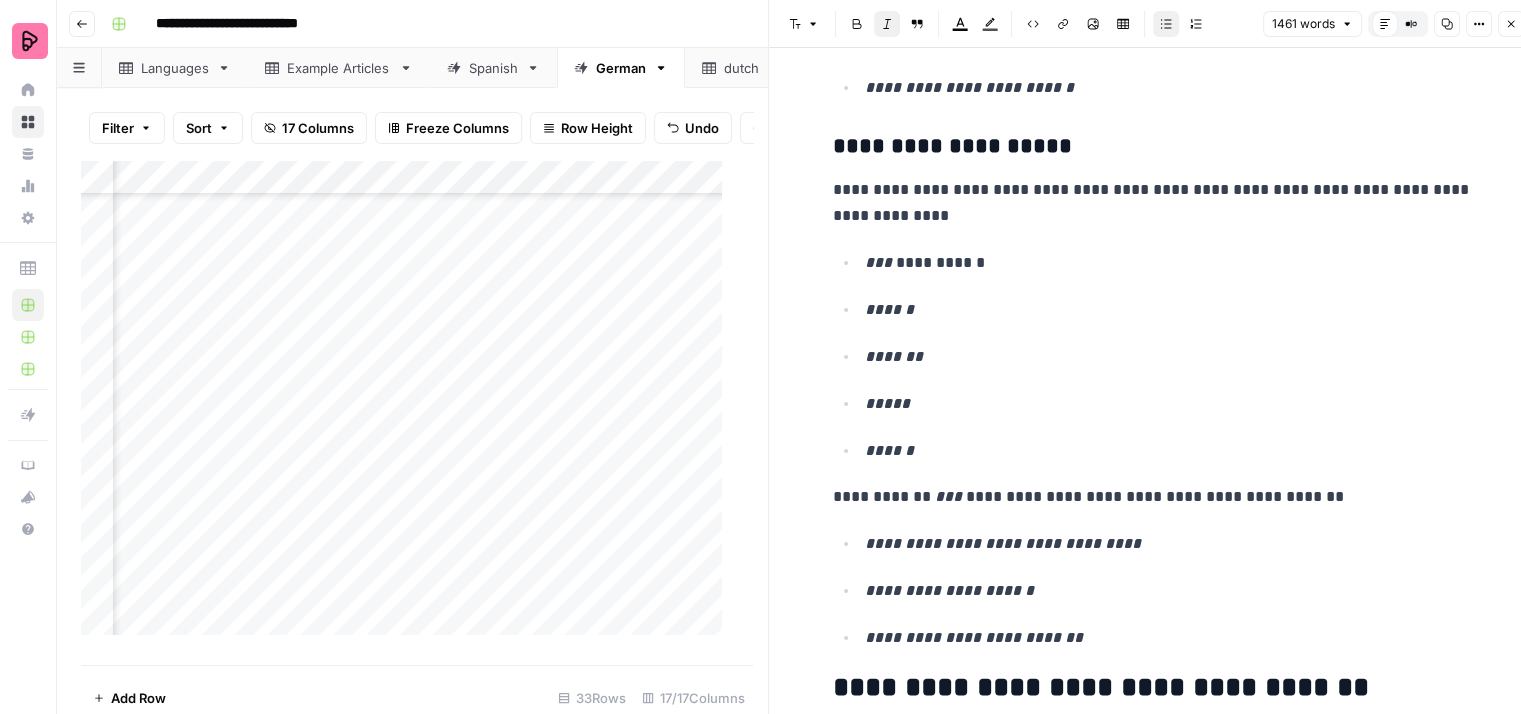 click on "**********" at bounding box center [1153, 497] 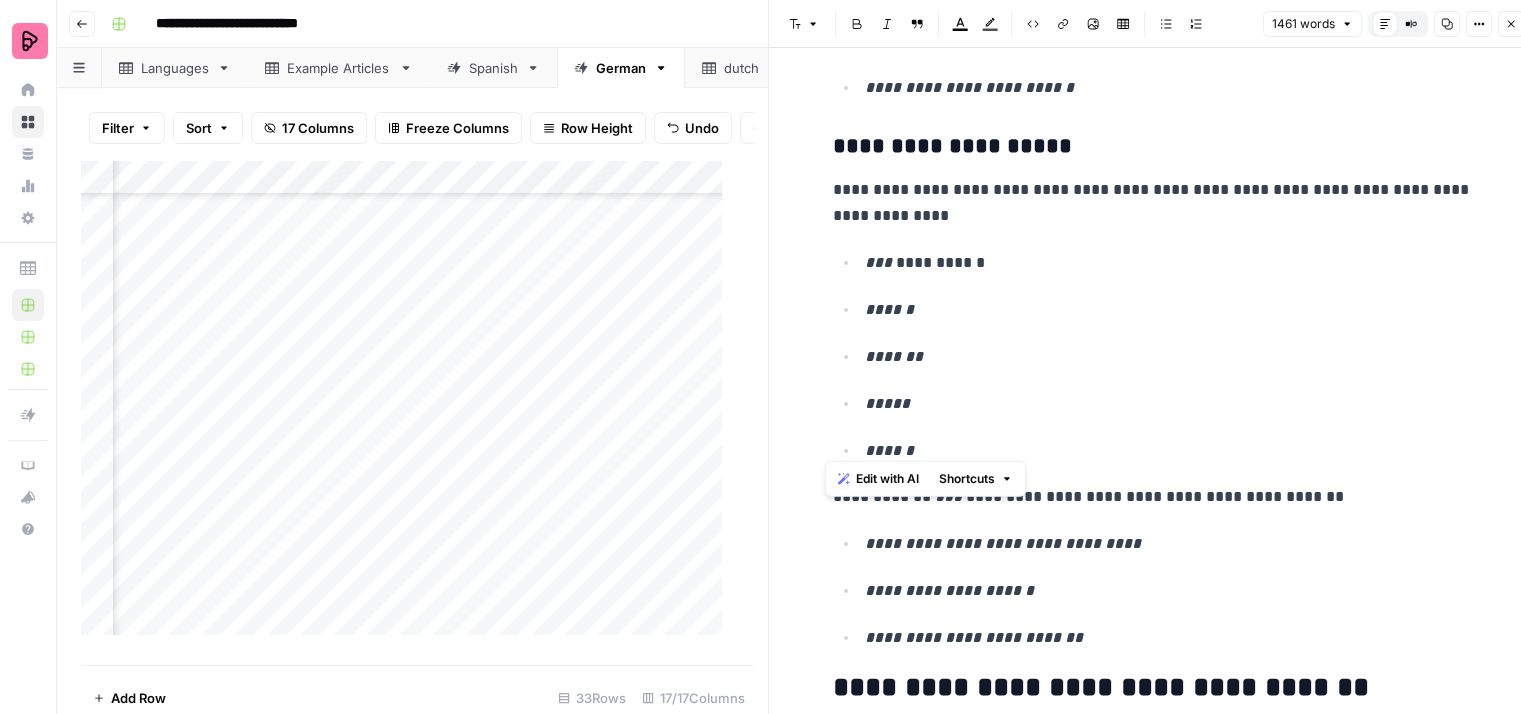 drag, startPoint x: 924, startPoint y: 438, endPoint x: 809, endPoint y: 183, distance: 279.73203 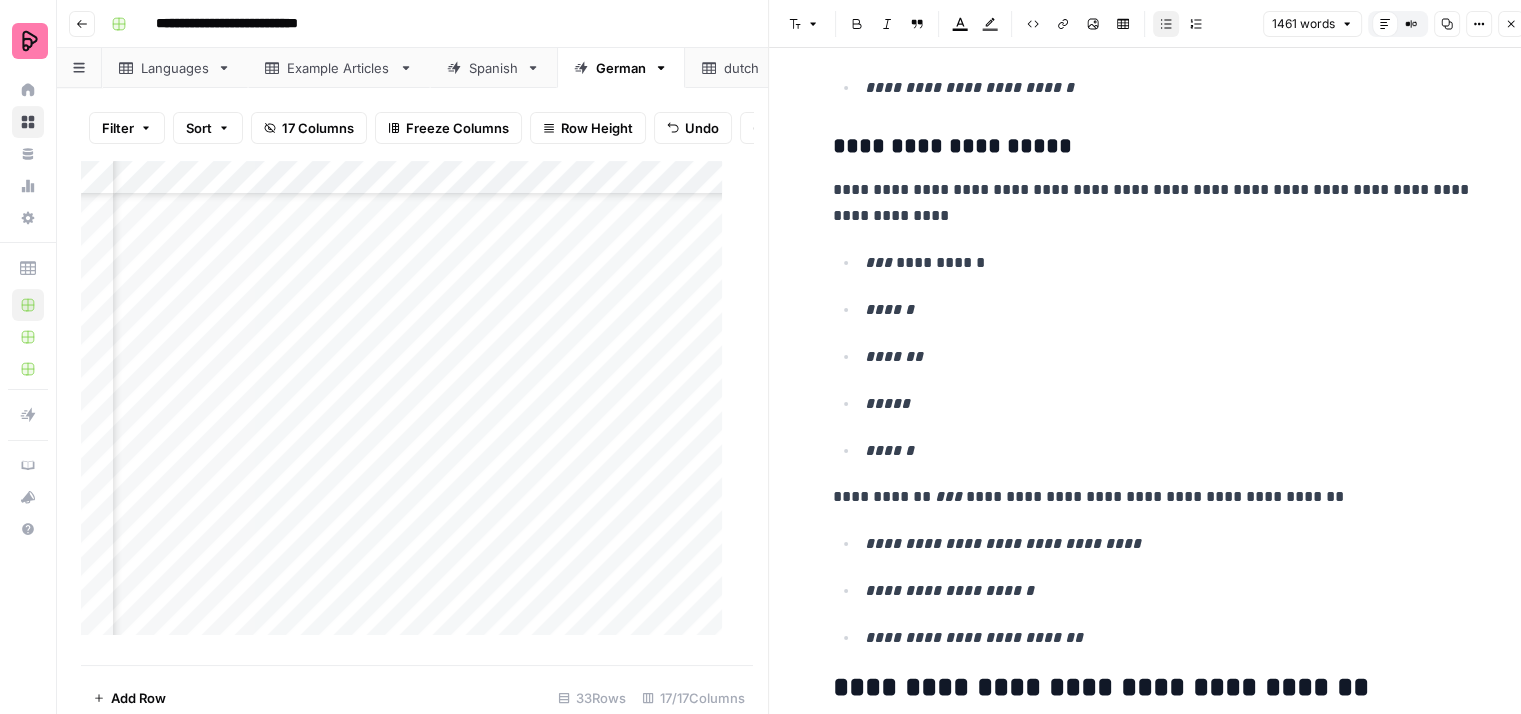 click on "**********" at bounding box center [1169, 263] 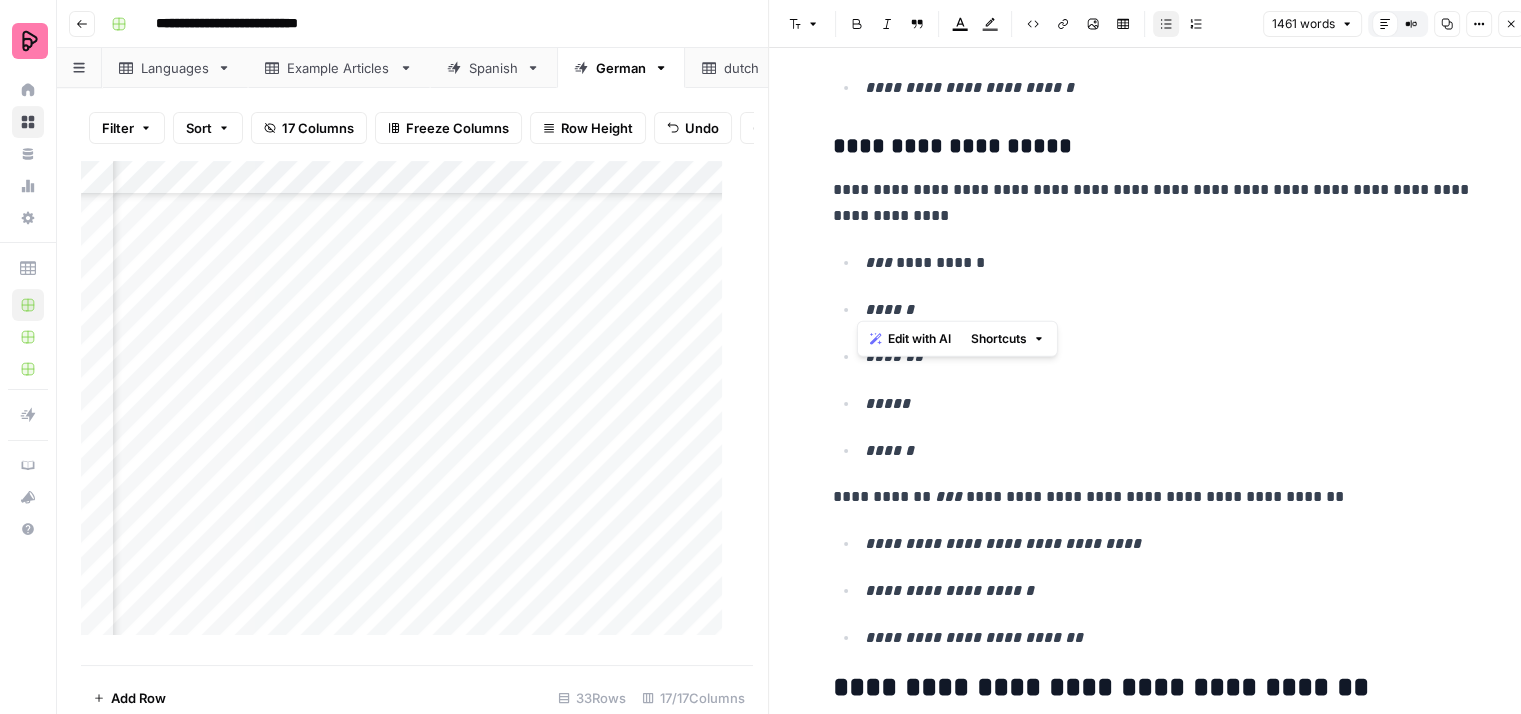 click on "**********" at bounding box center (1169, 263) 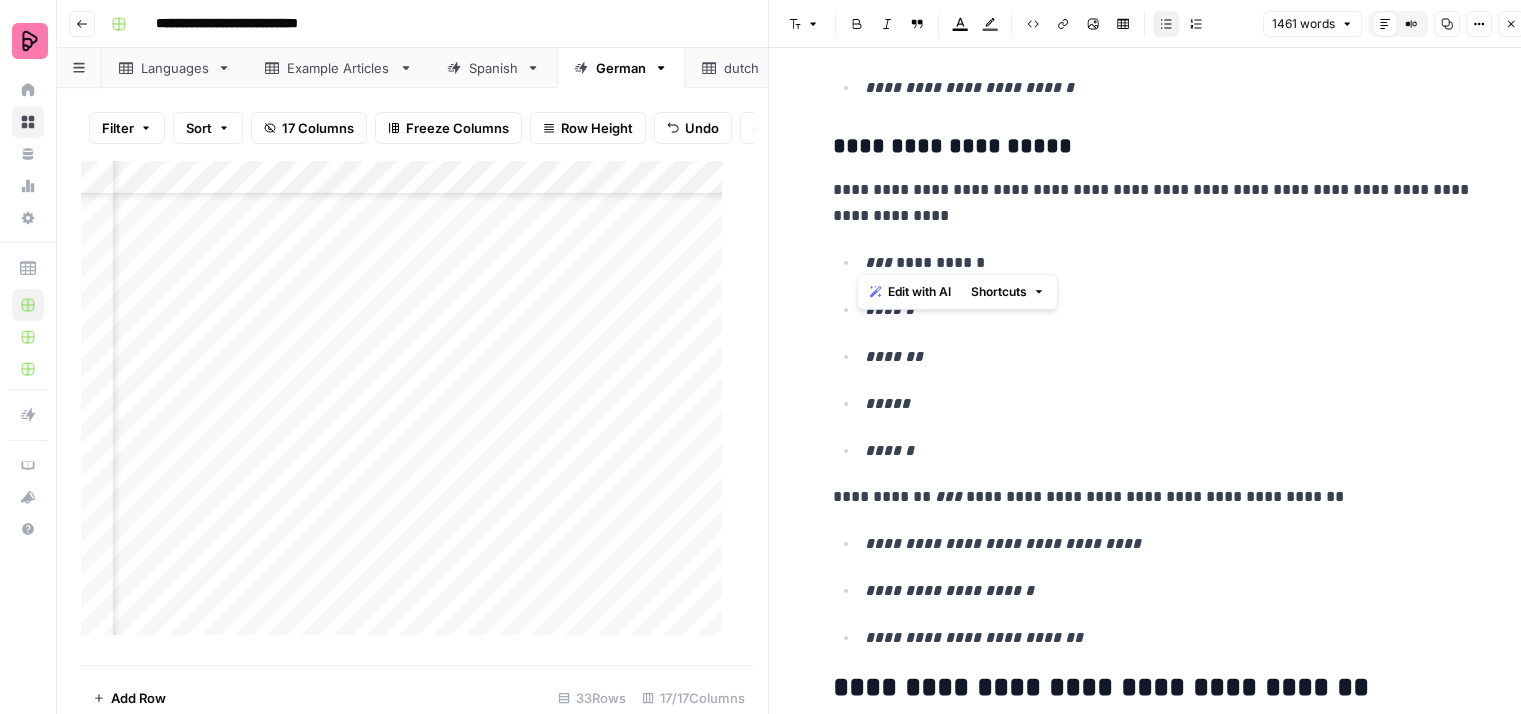 click on "**********" at bounding box center [1169, 263] 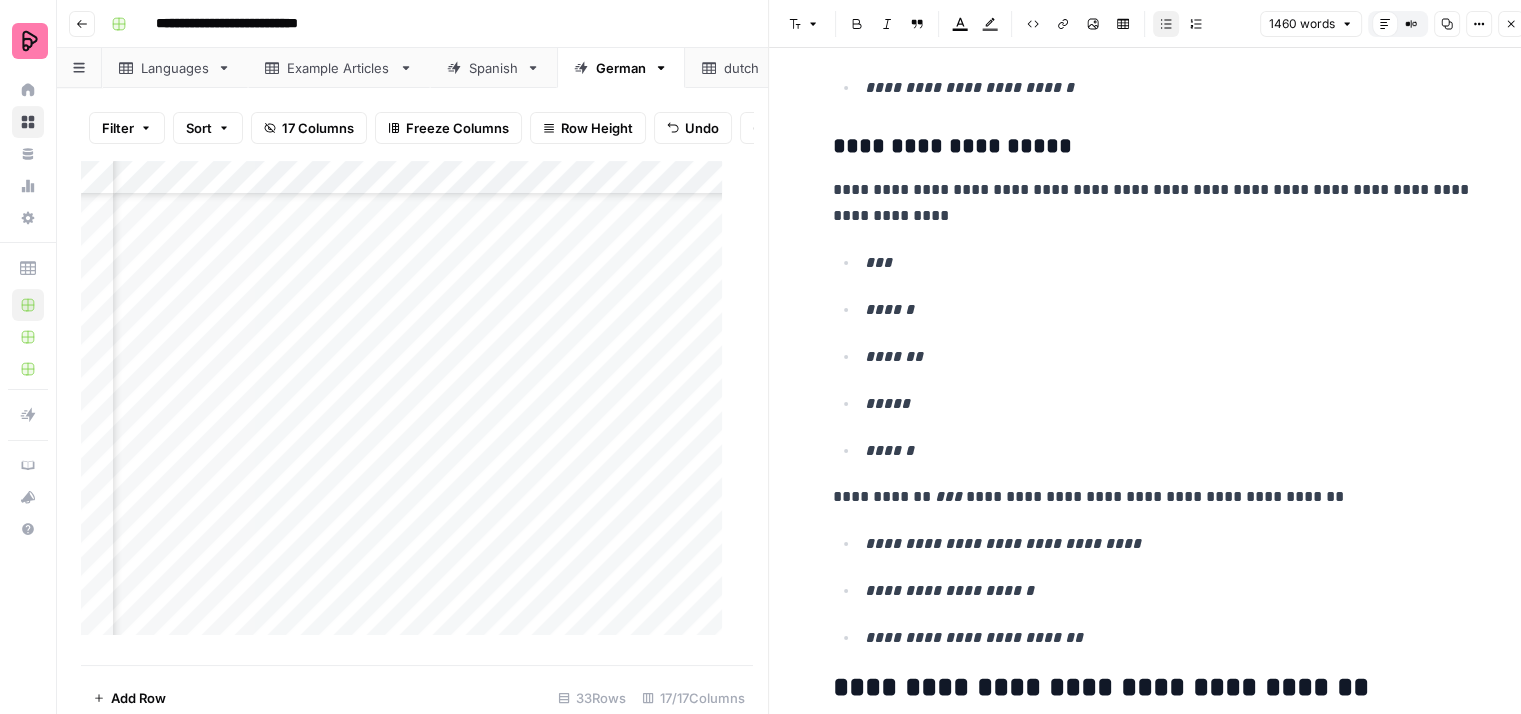 click on "***   ****** ******* ***** ******" at bounding box center [1153, 356] 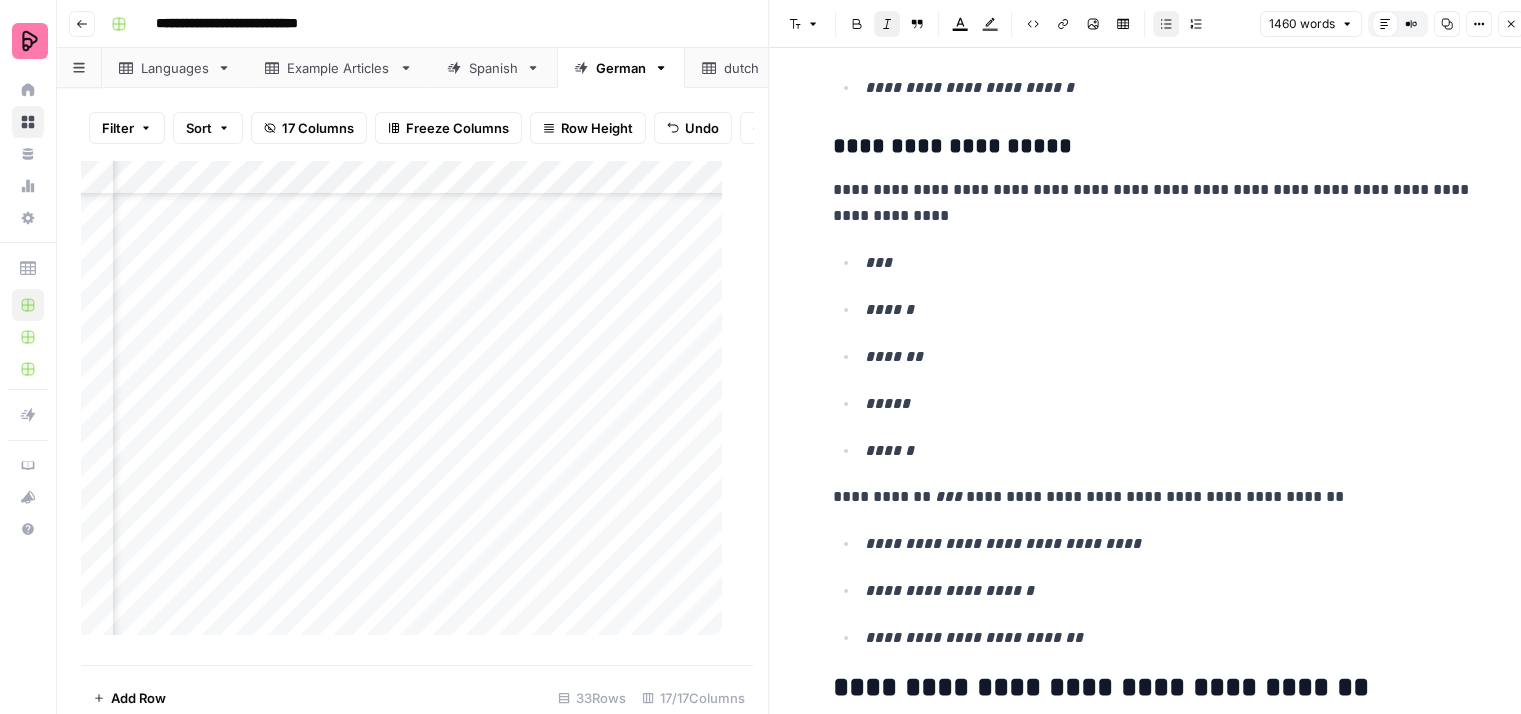 click on "**********" at bounding box center (1153, 729) 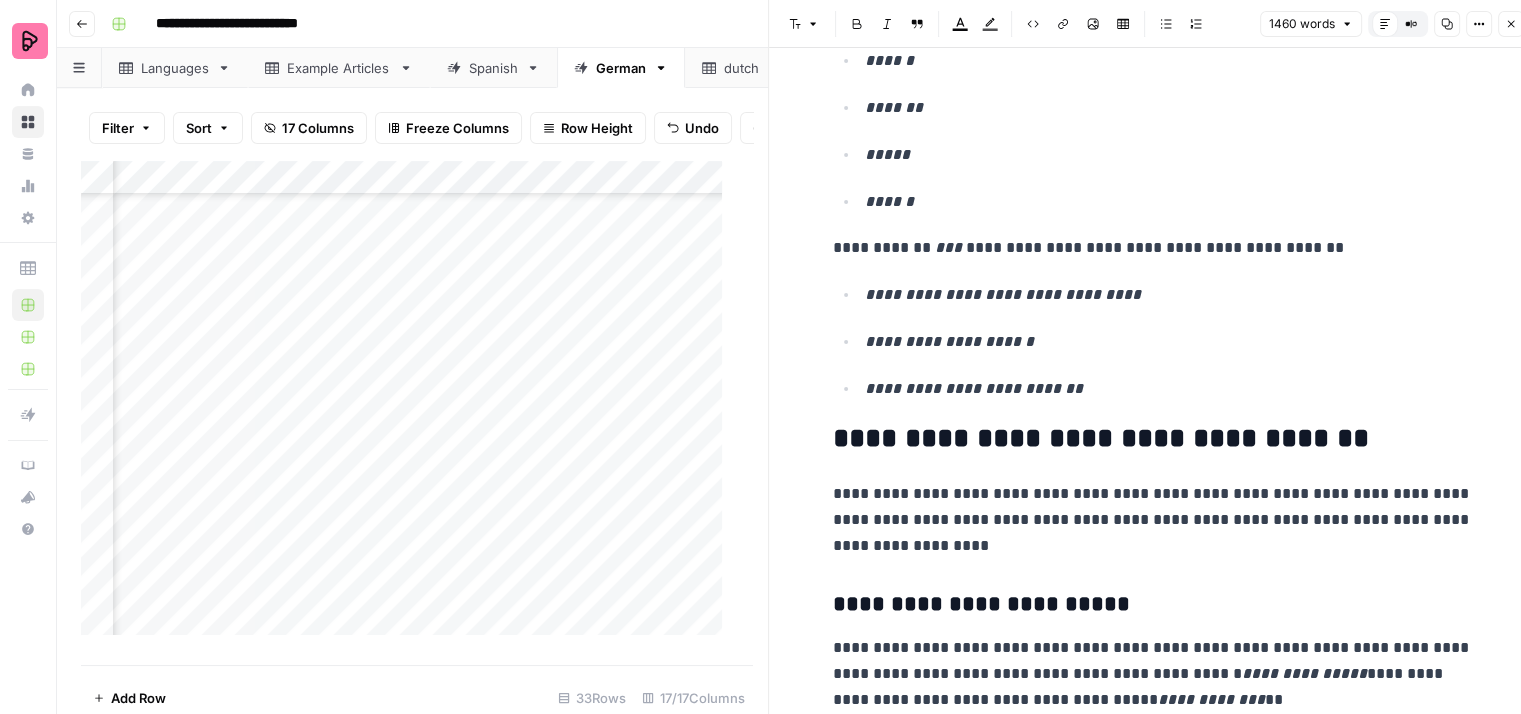 scroll, scrollTop: 4200, scrollLeft: 0, axis: vertical 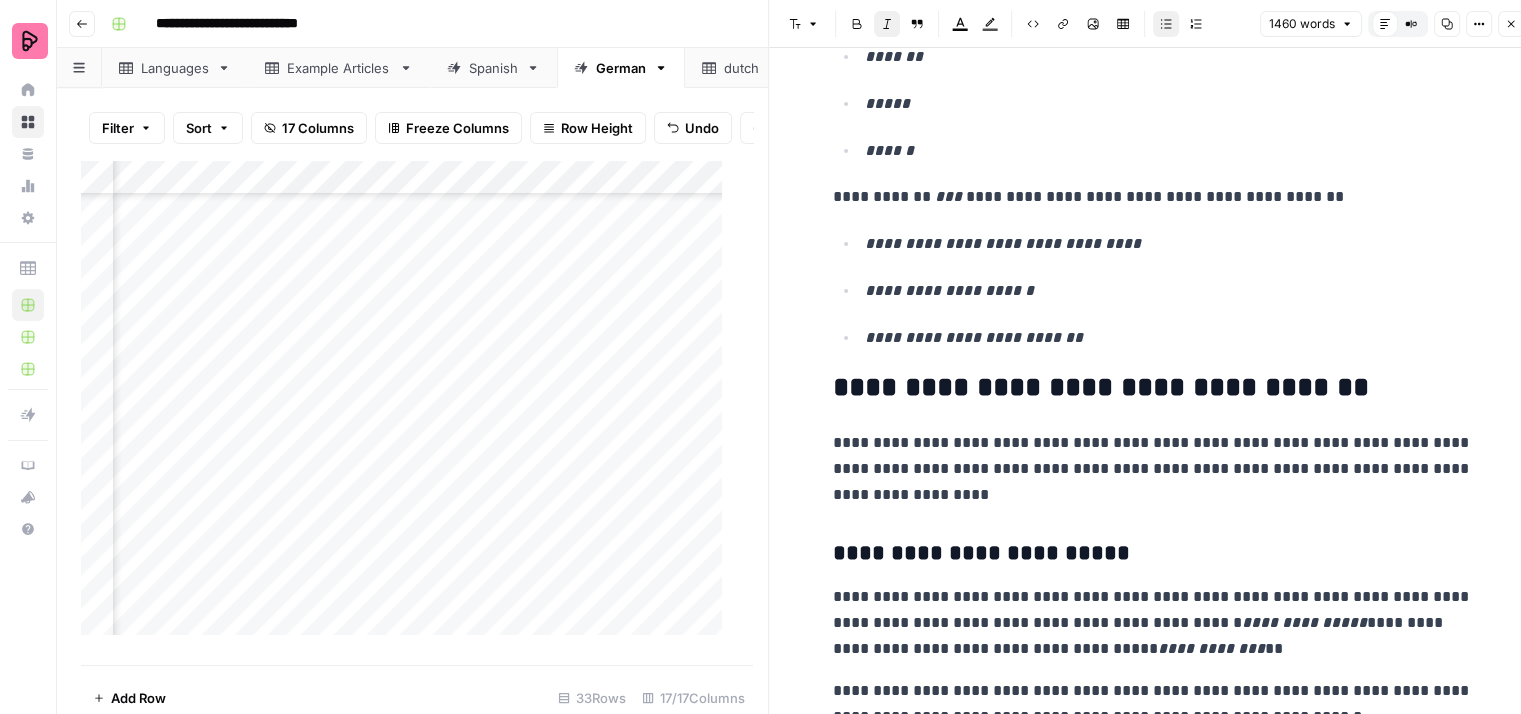 click on "**********" at bounding box center [1169, 244] 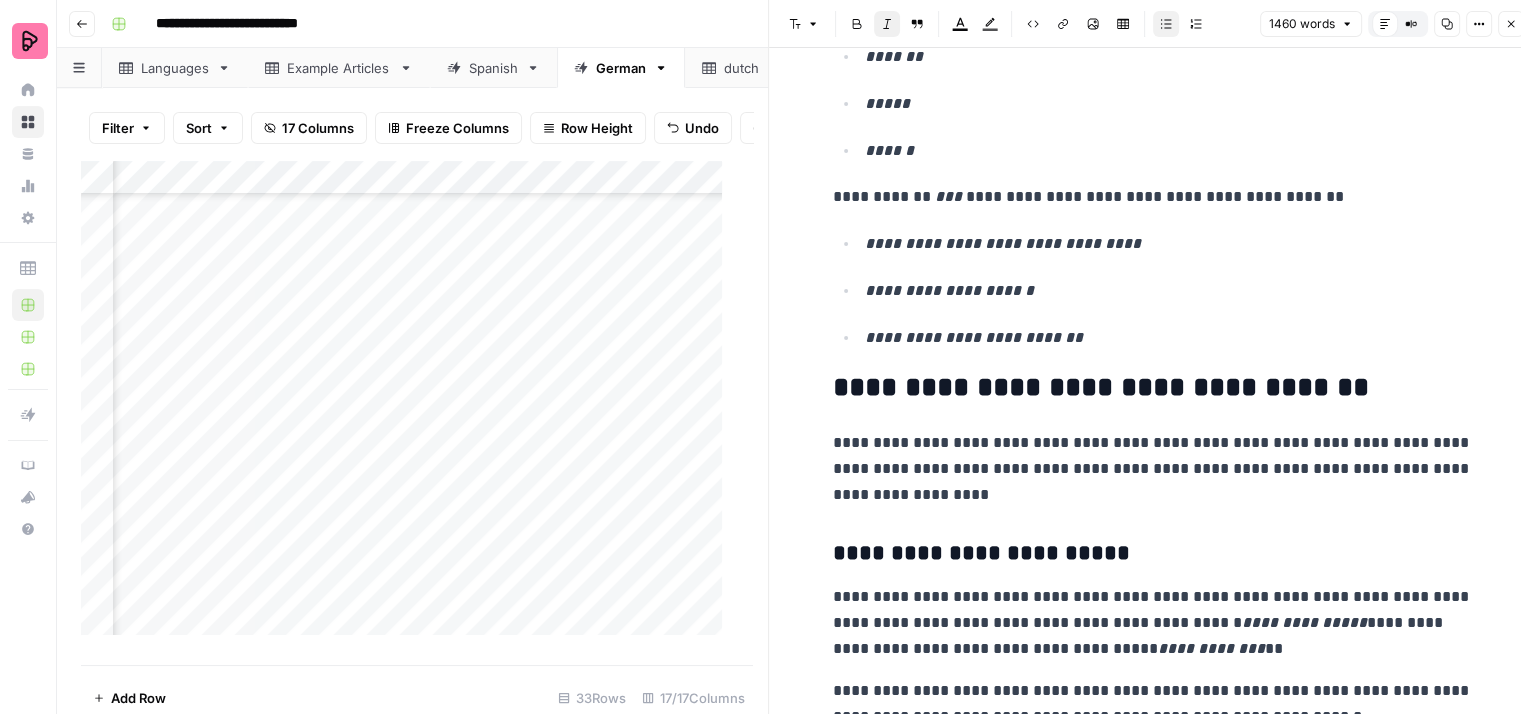click on "**********" at bounding box center (1153, 290) 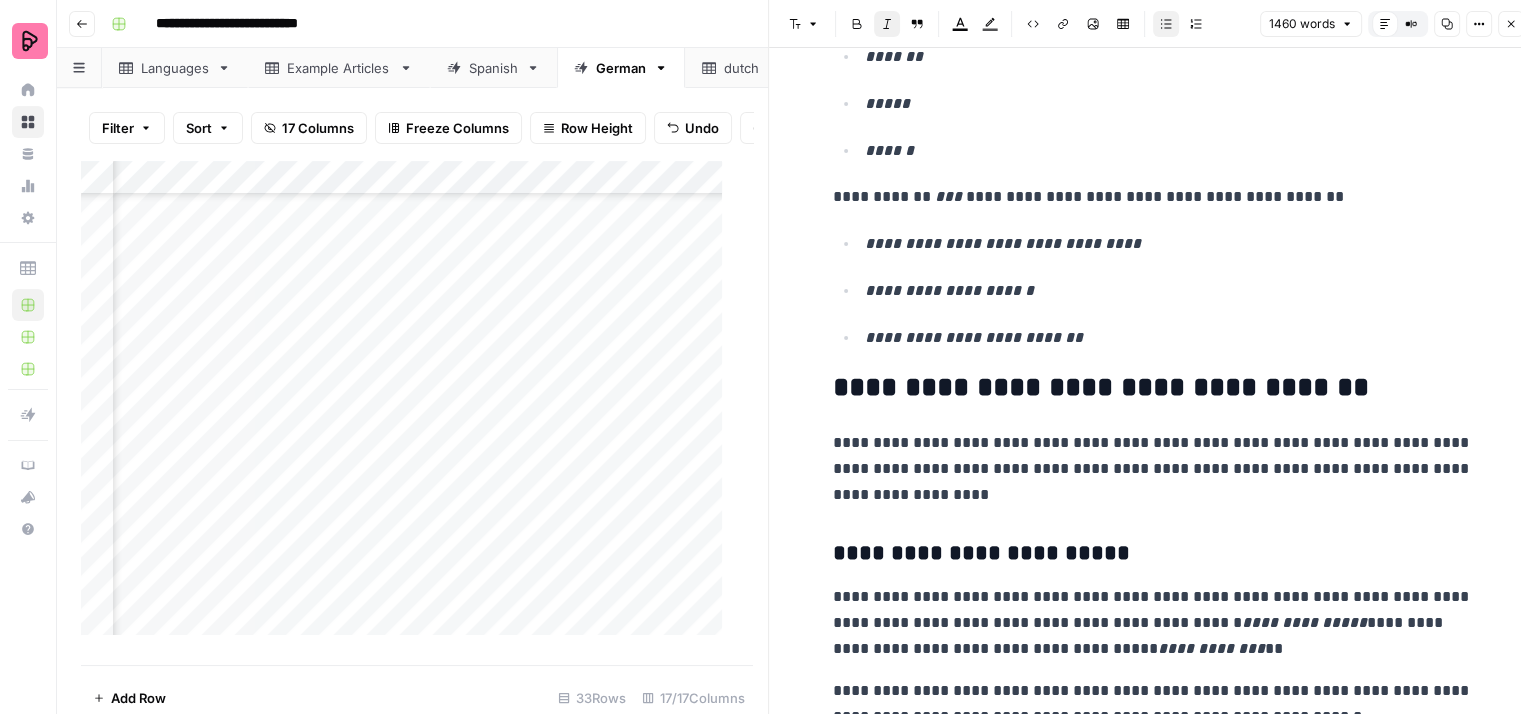click on "**********" at bounding box center (1153, 469) 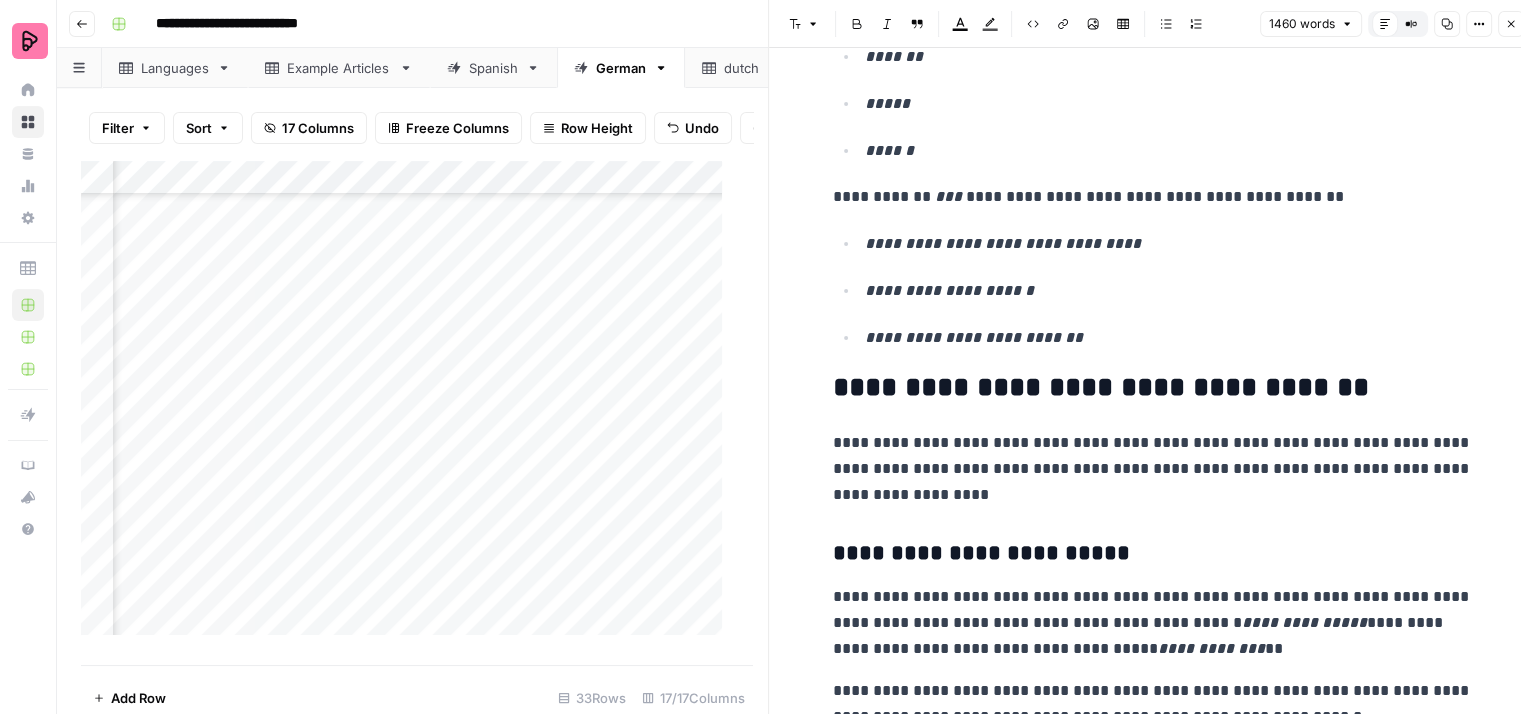 click on "**********" at bounding box center (1153, 469) 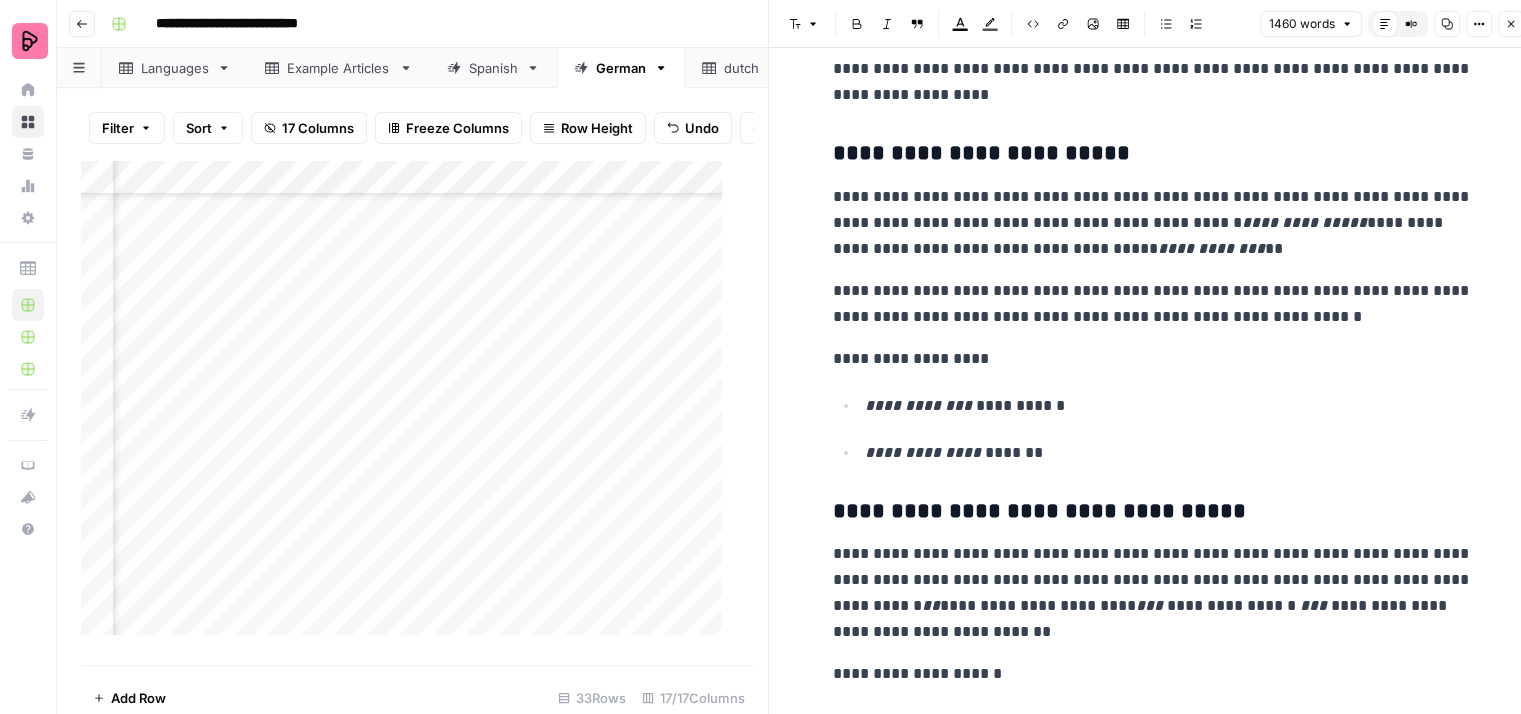 scroll, scrollTop: 4600, scrollLeft: 0, axis: vertical 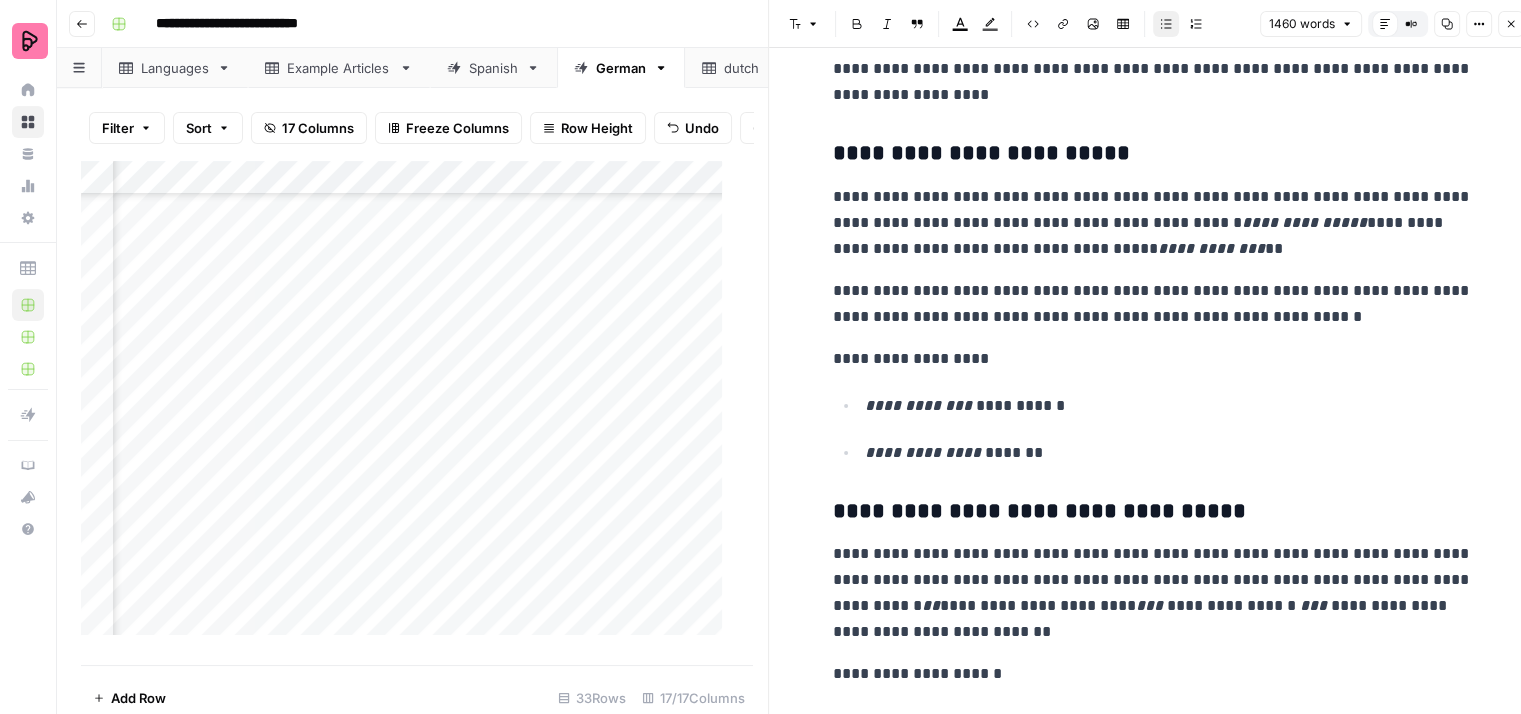 click on "**********" at bounding box center [1169, 453] 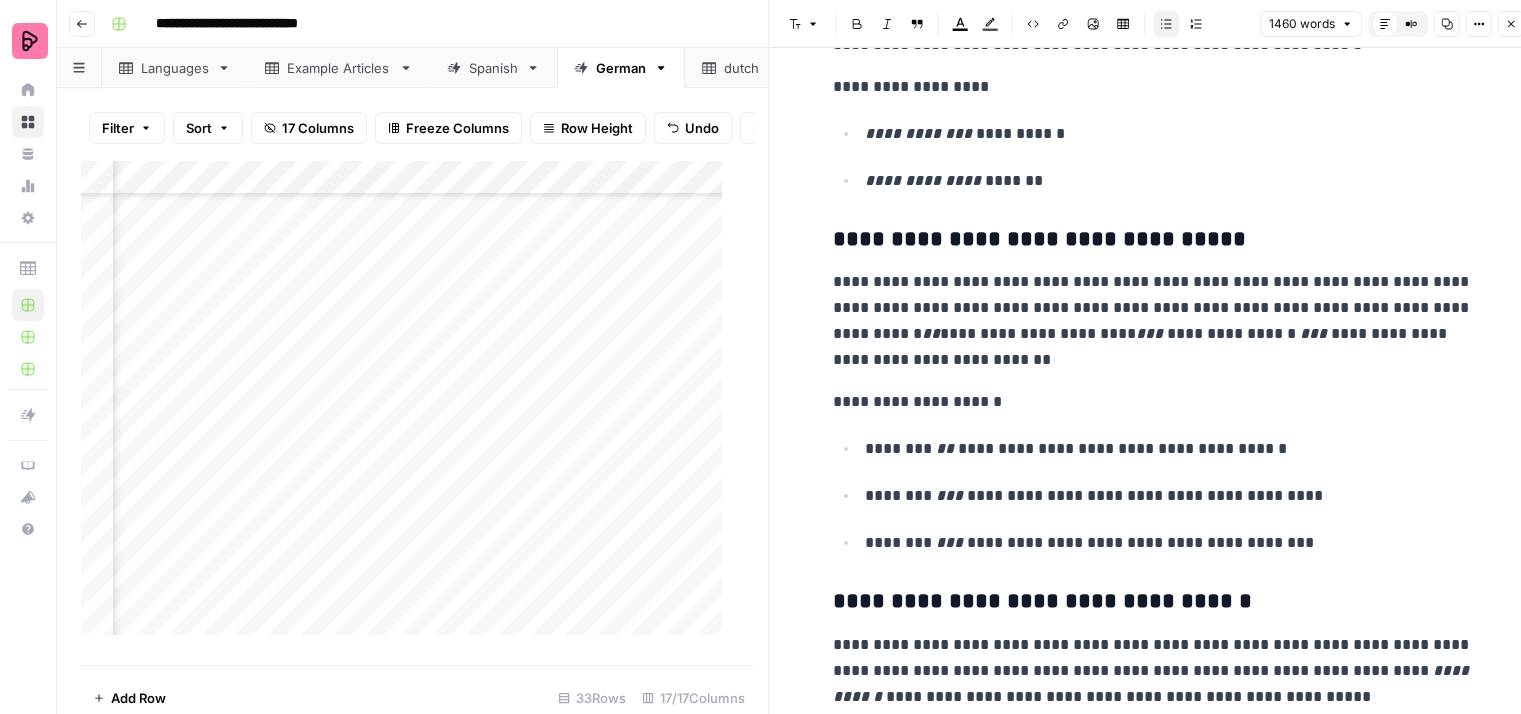 scroll, scrollTop: 4900, scrollLeft: 0, axis: vertical 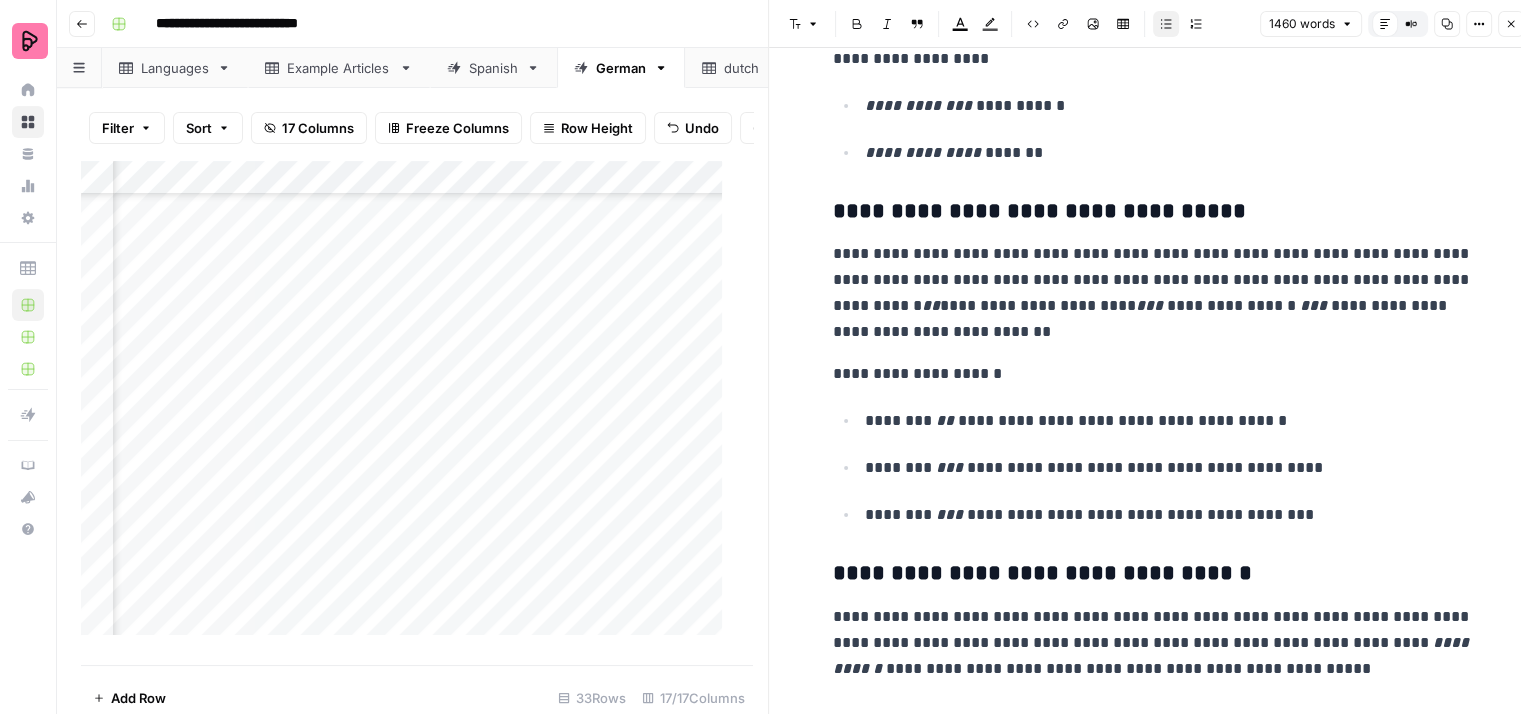 click on "**********" at bounding box center (1153, 293) 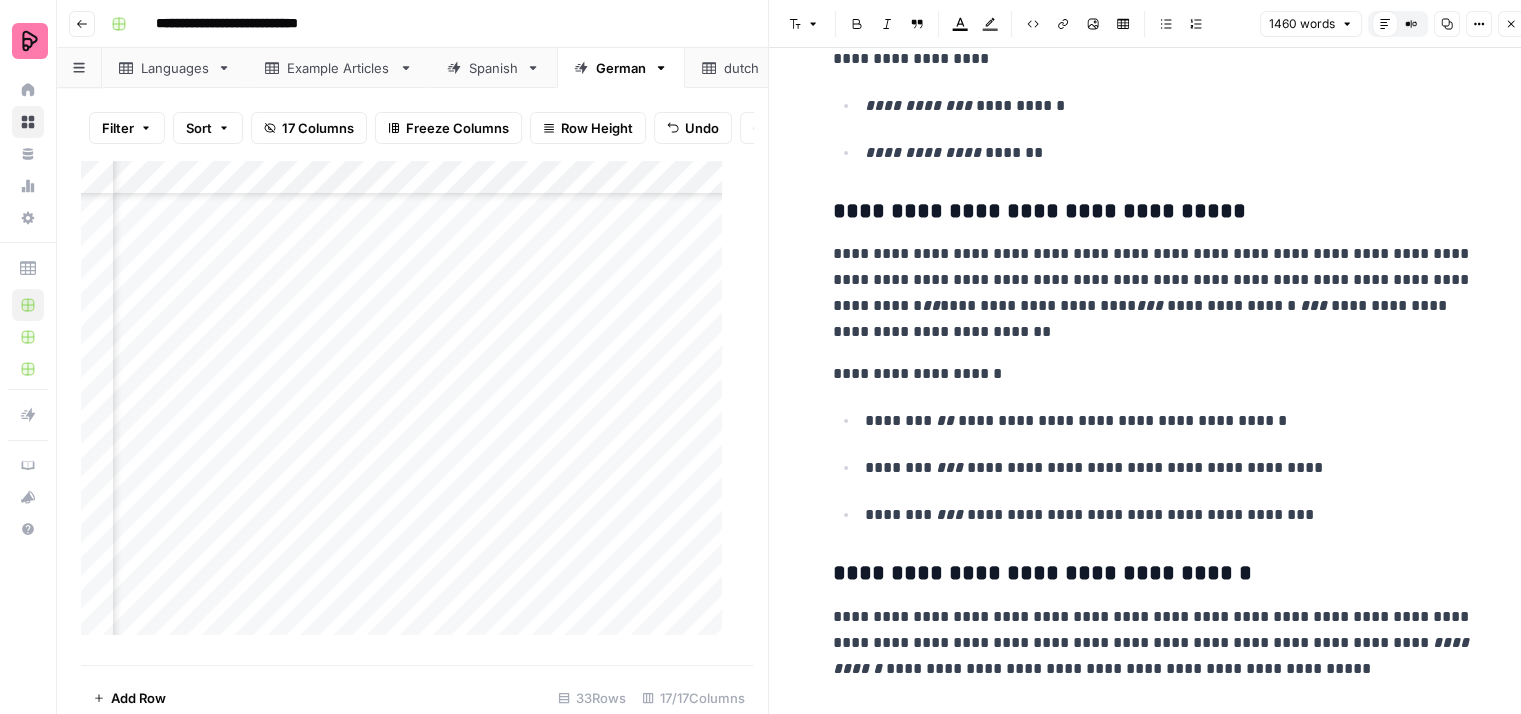 click on "**********" at bounding box center (1153, 293) 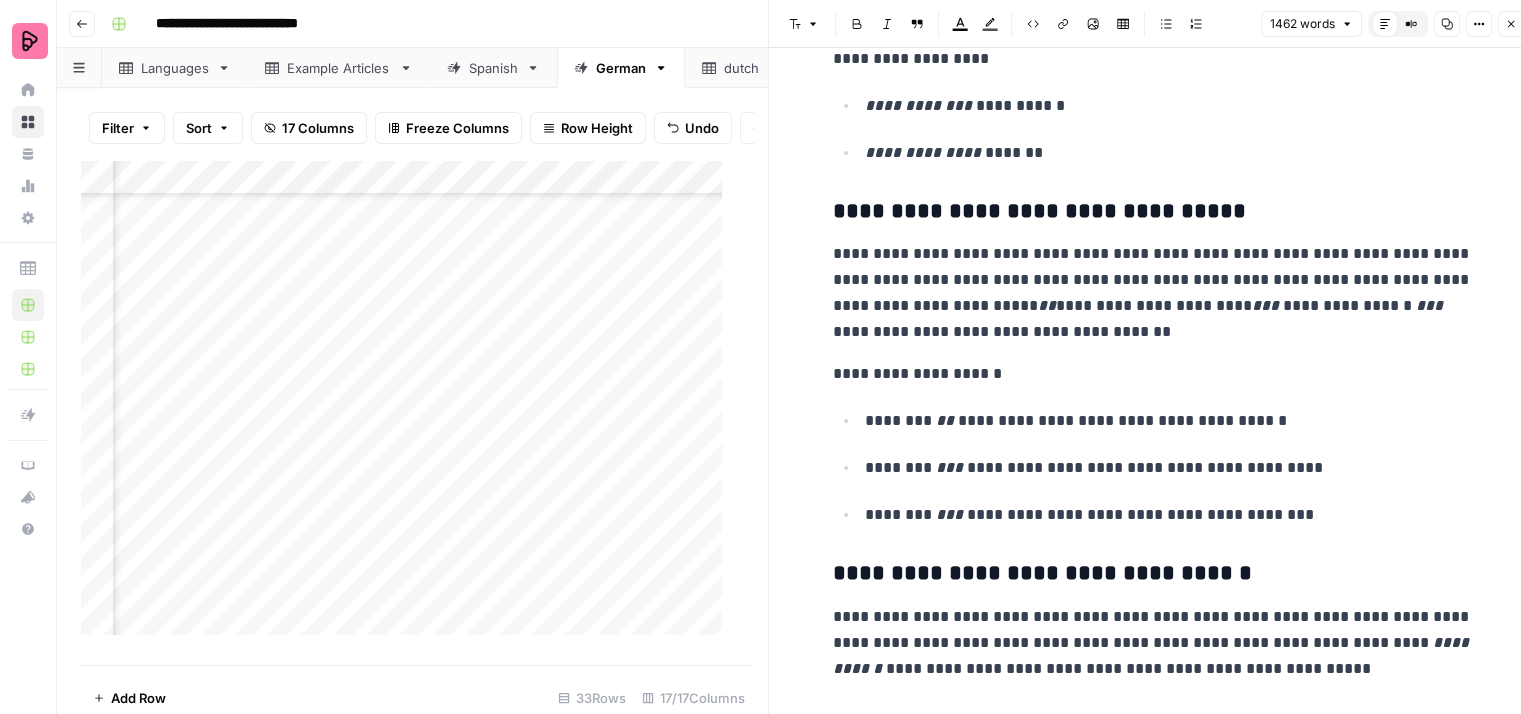 click on "**********" at bounding box center [1153, 293] 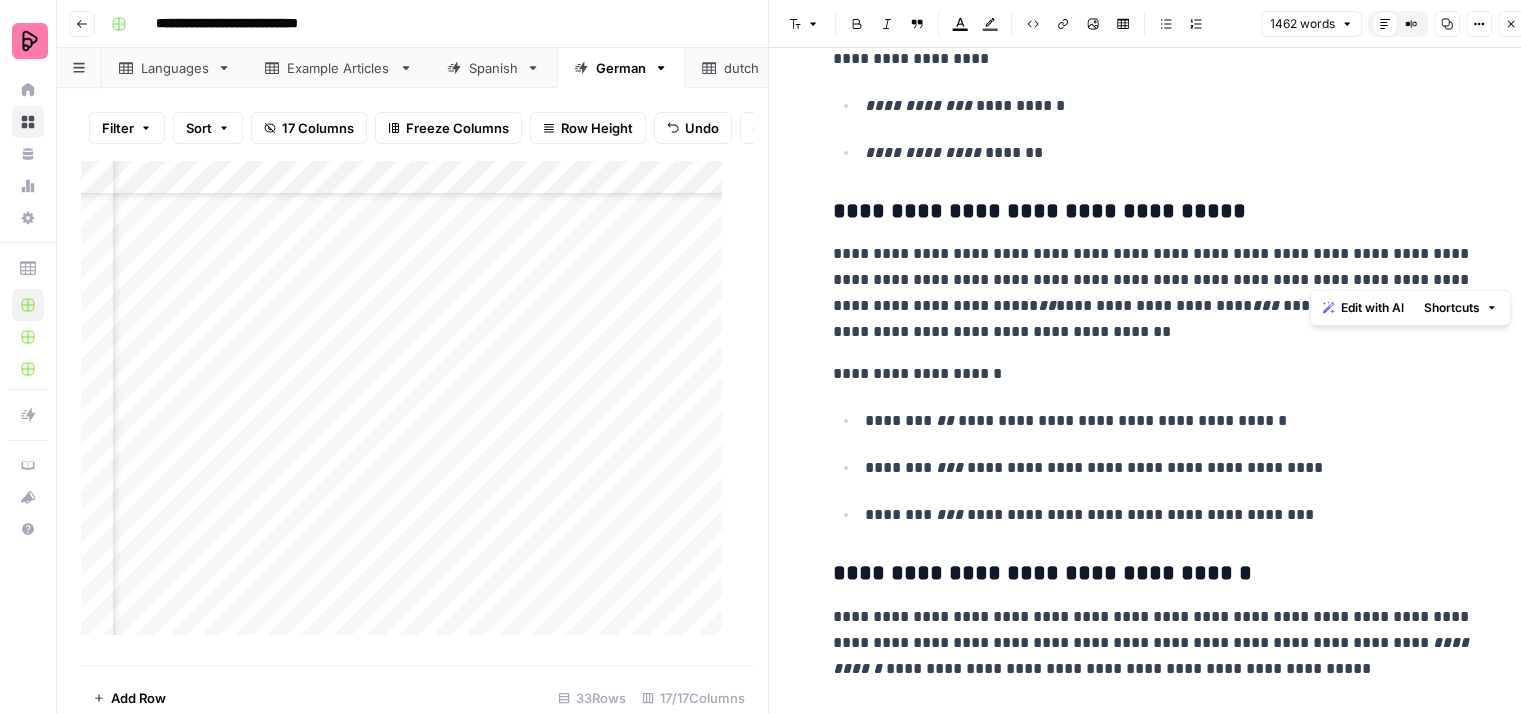 click on "**********" at bounding box center (1153, 293) 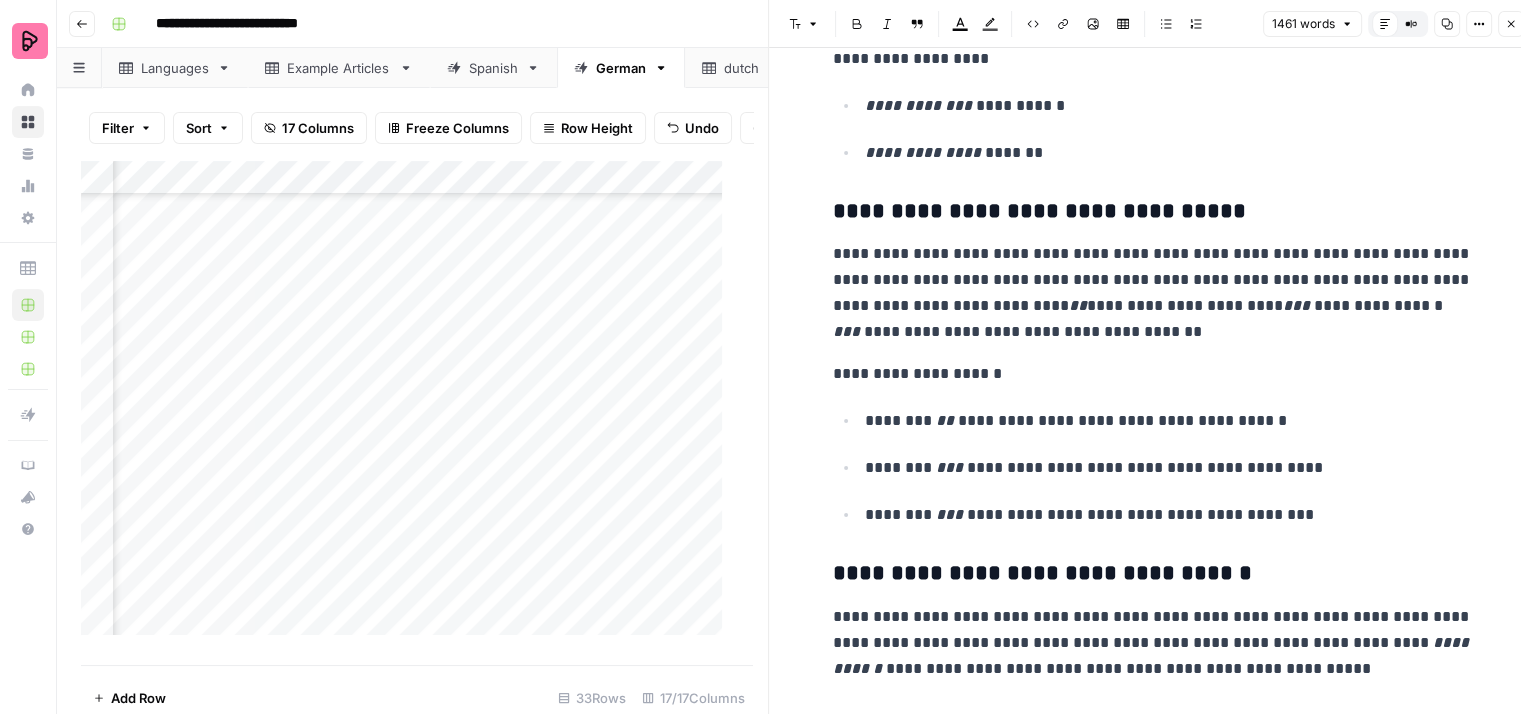 click on "**********" at bounding box center [1153, 293] 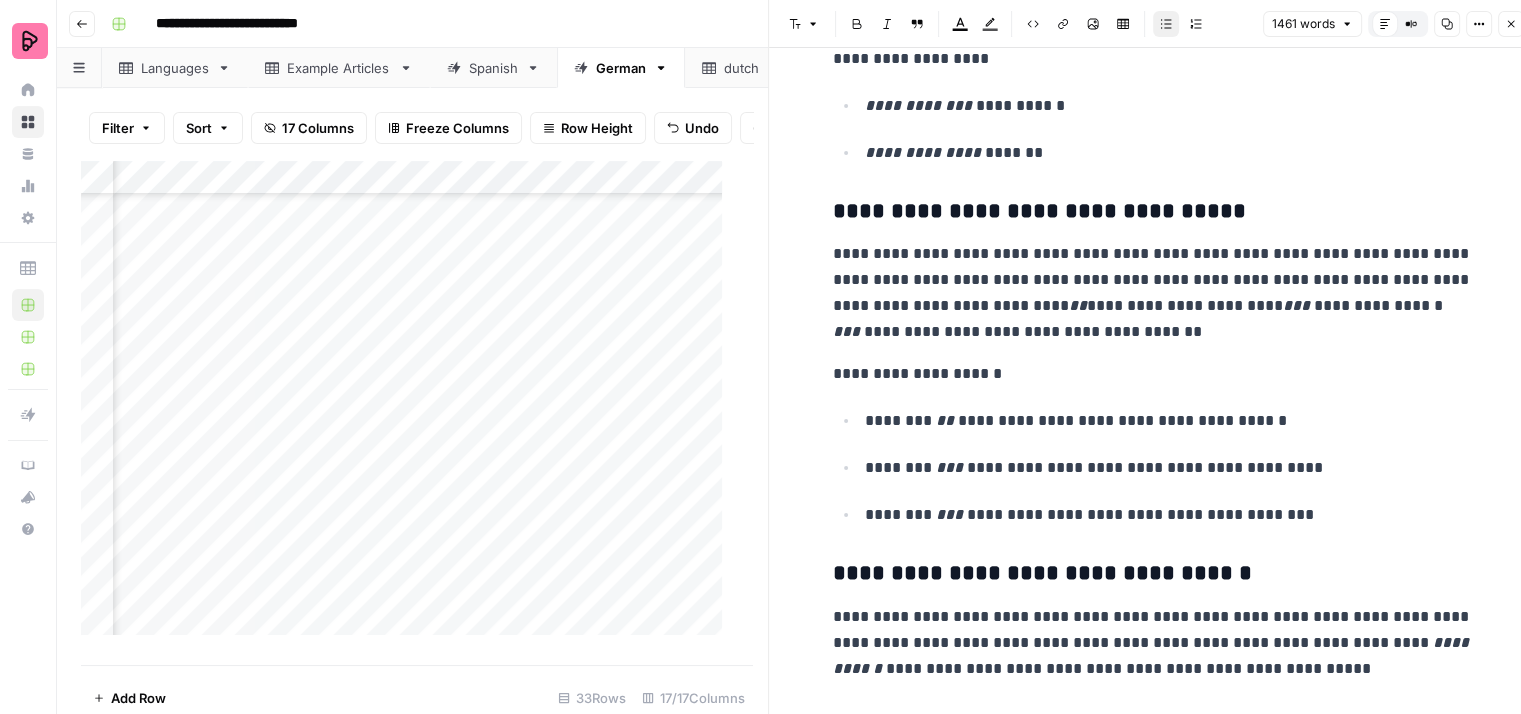 click on "**********" at bounding box center [1169, 421] 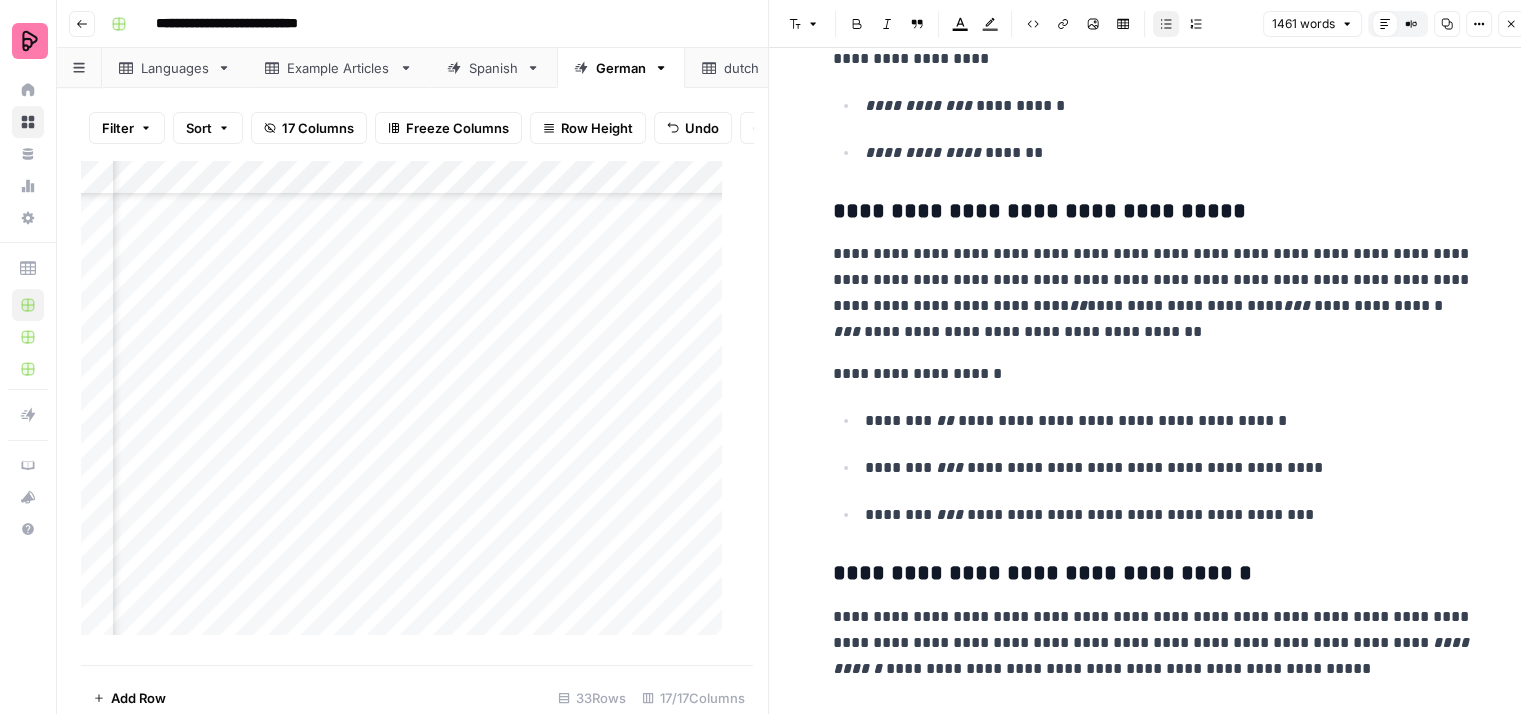 click on "**********" at bounding box center (1169, 468) 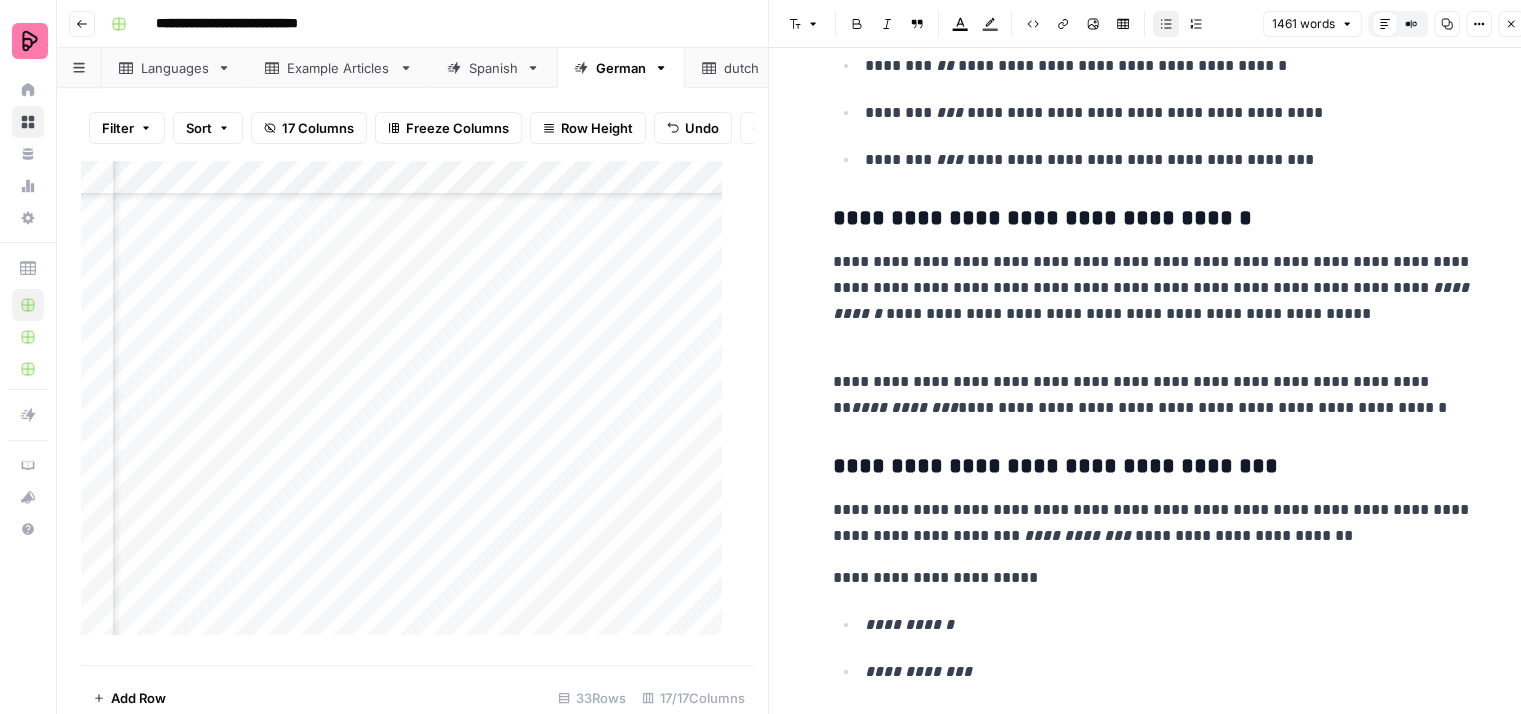 scroll, scrollTop: 5300, scrollLeft: 0, axis: vertical 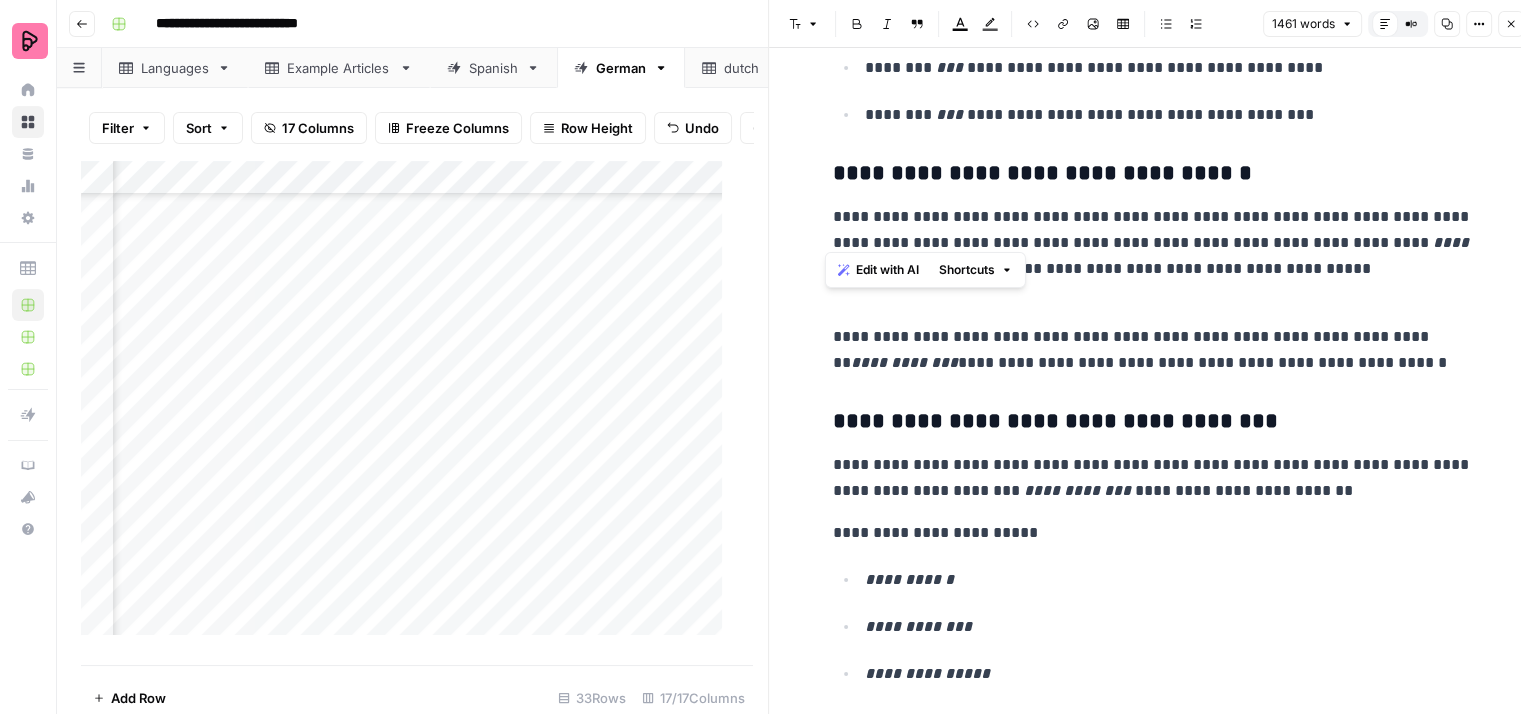 drag, startPoint x: 1368, startPoint y: 231, endPoint x: 821, endPoint y: 193, distance: 548.31836 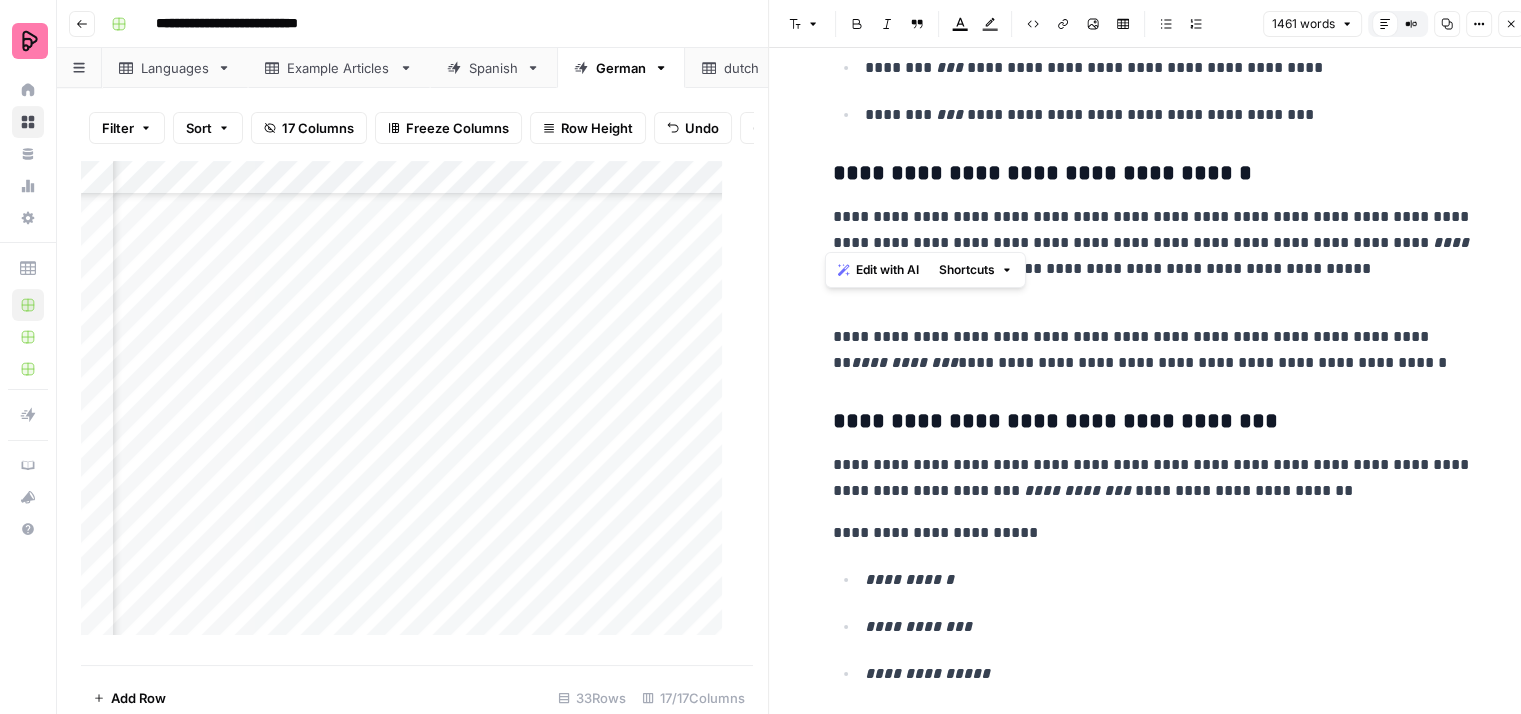 copy on "**********" 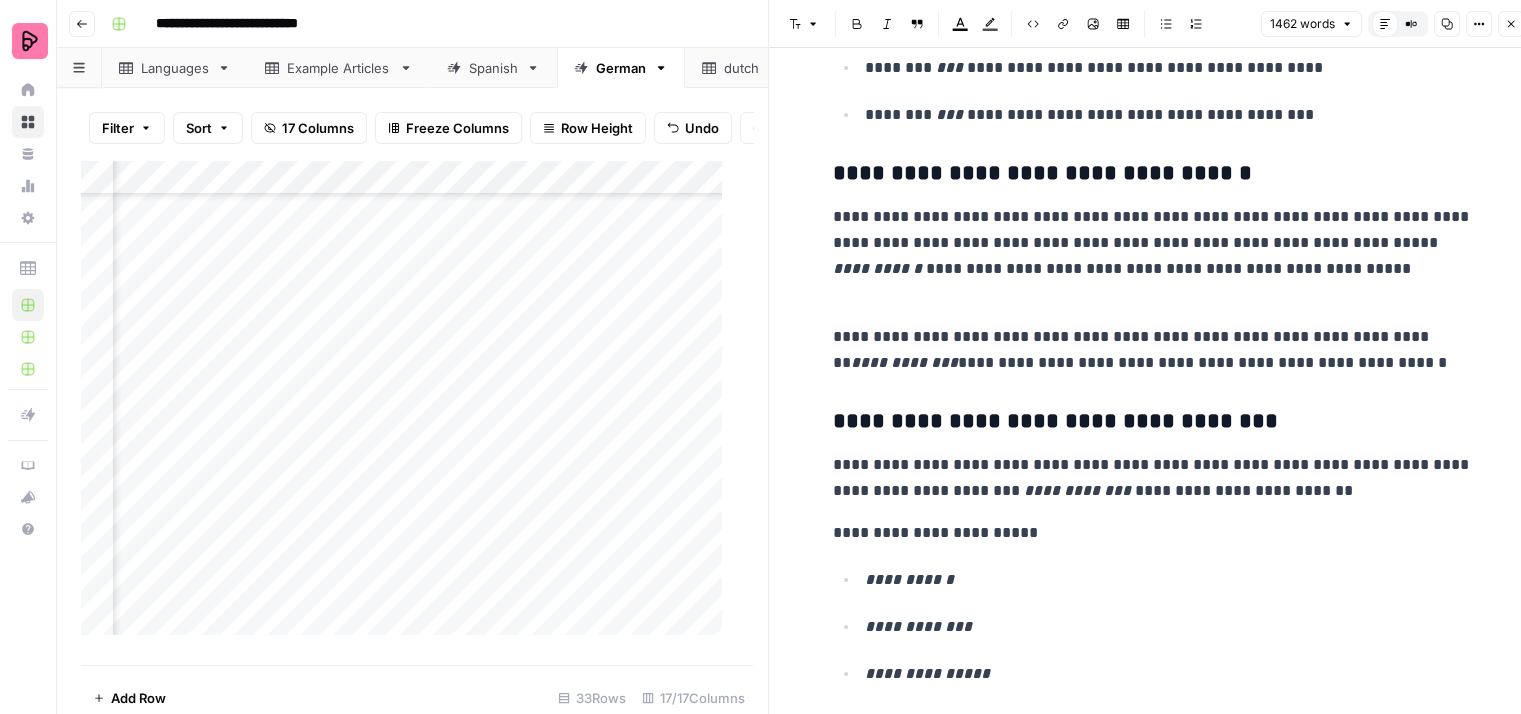 click on "**********" at bounding box center [1153, 256] 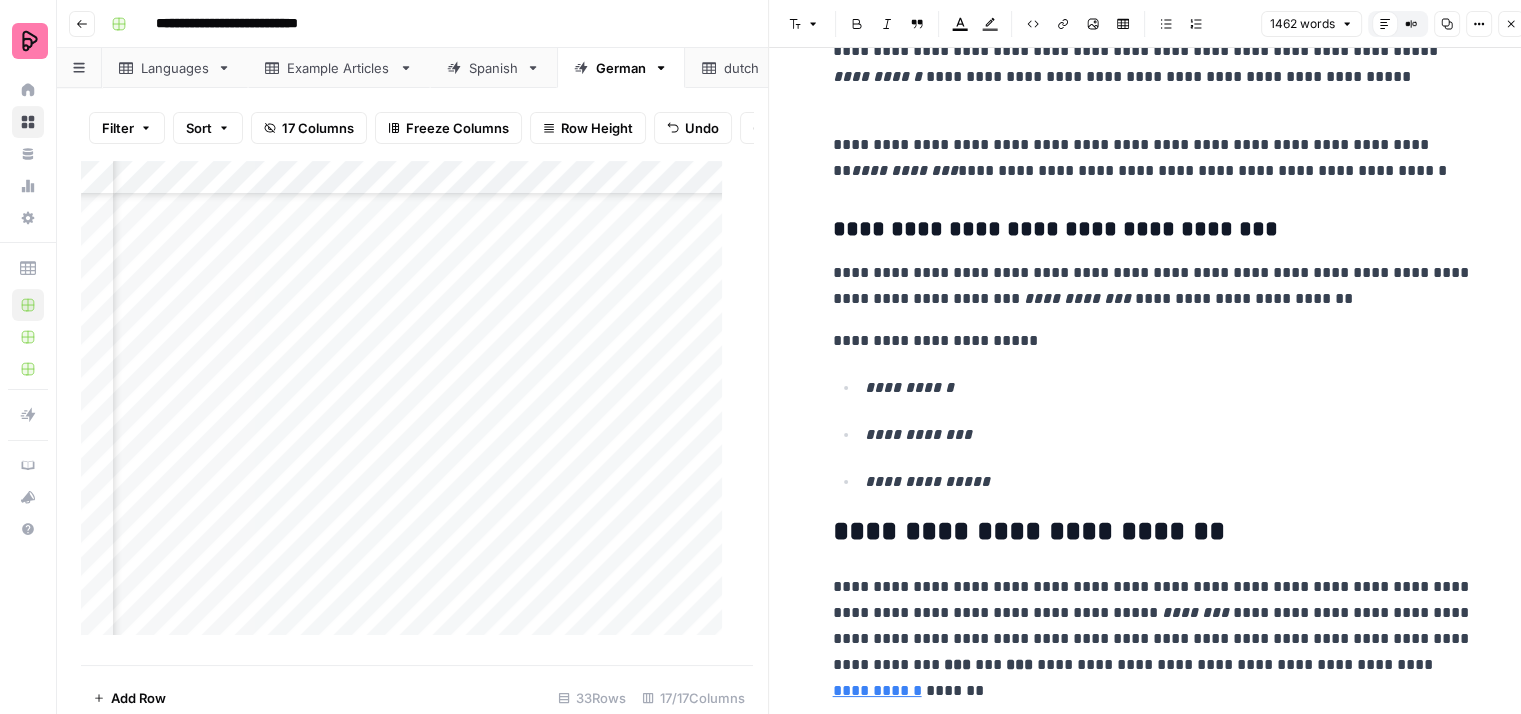 scroll, scrollTop: 5600, scrollLeft: 0, axis: vertical 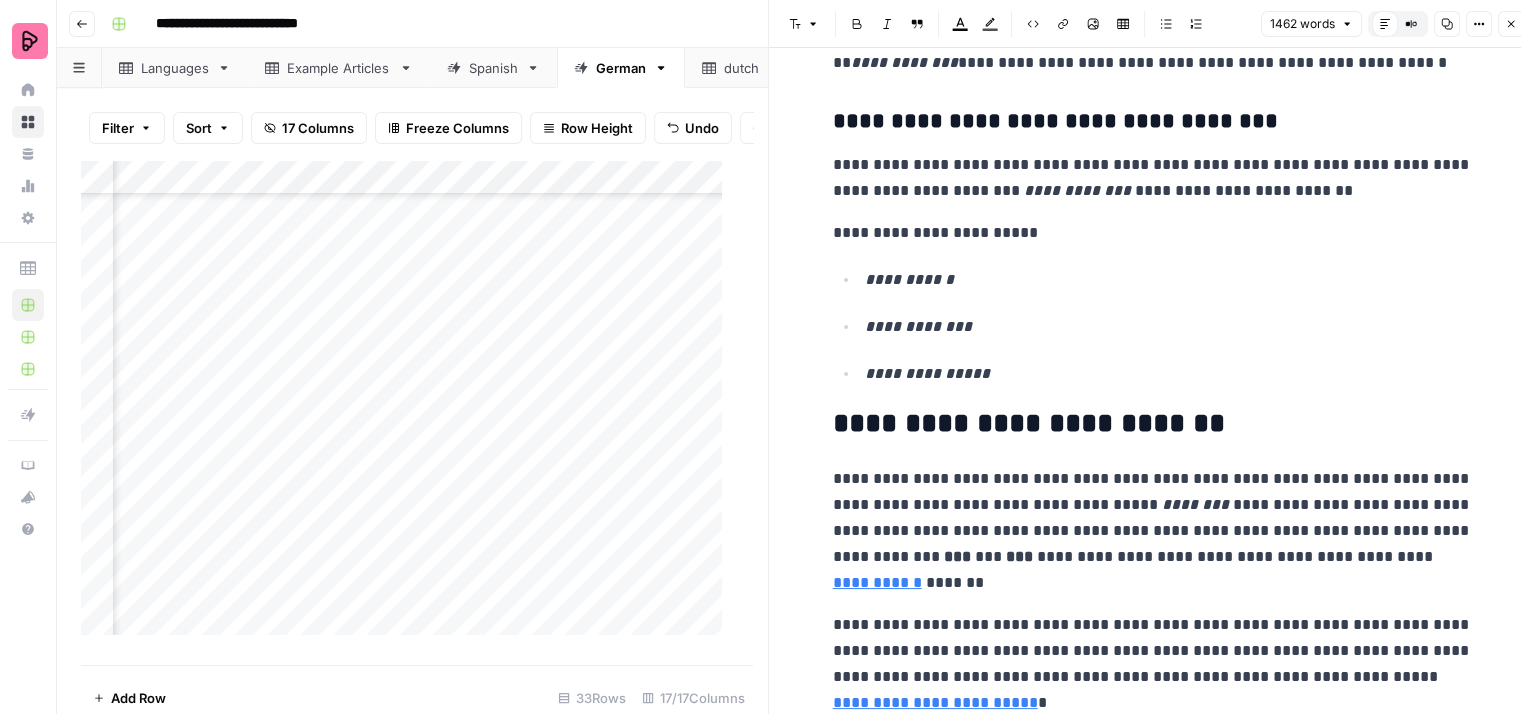 click on "**********" at bounding box center (1153, 178) 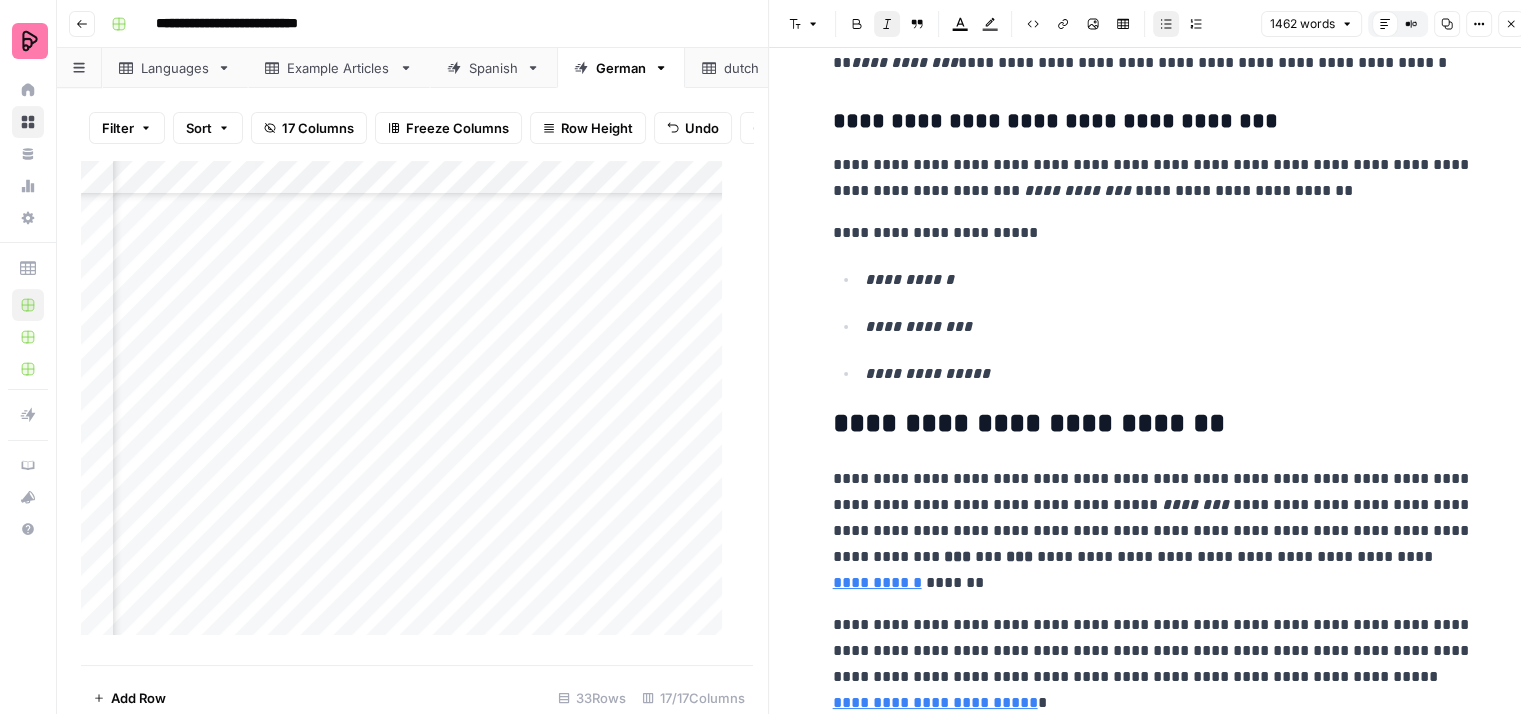 click on "**********" at bounding box center [1169, 327] 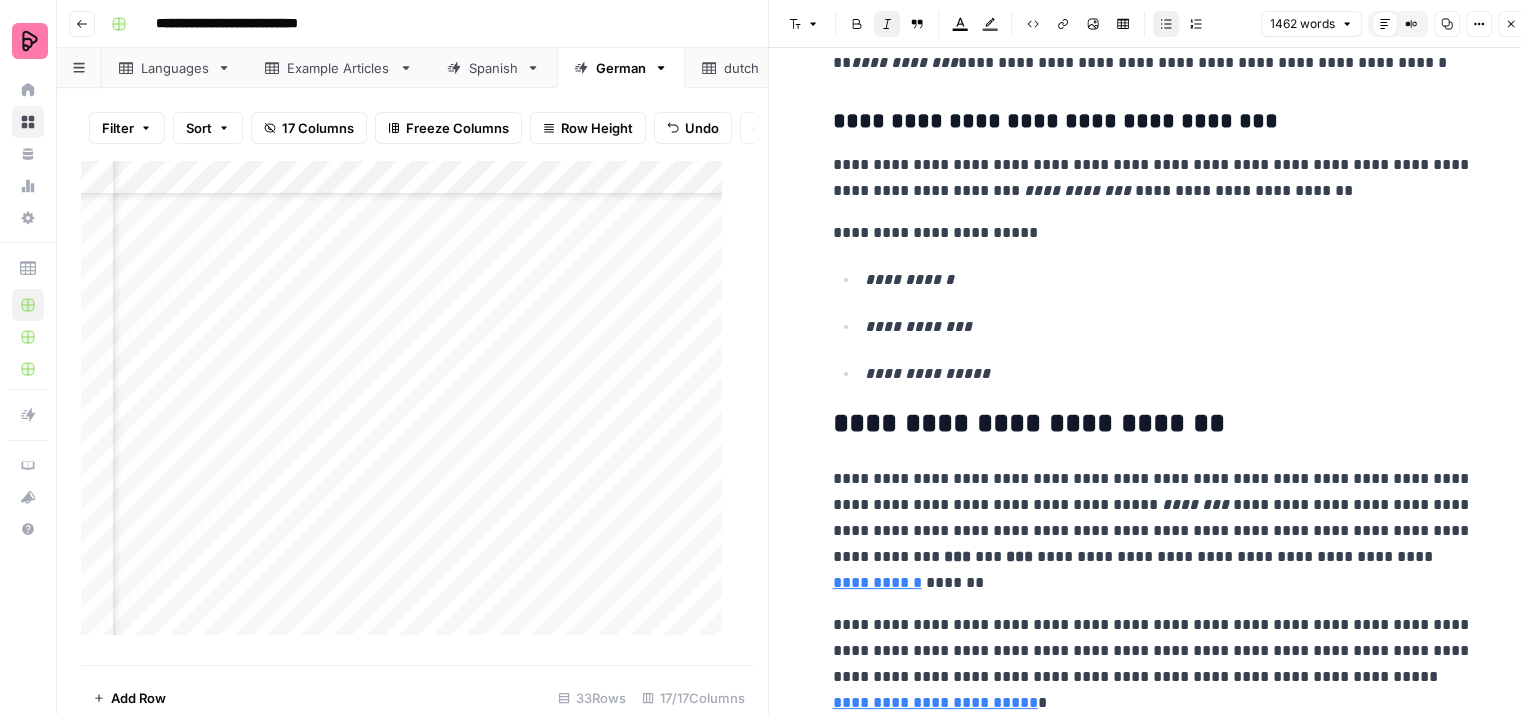 click on "**********" at bounding box center [1169, 374] 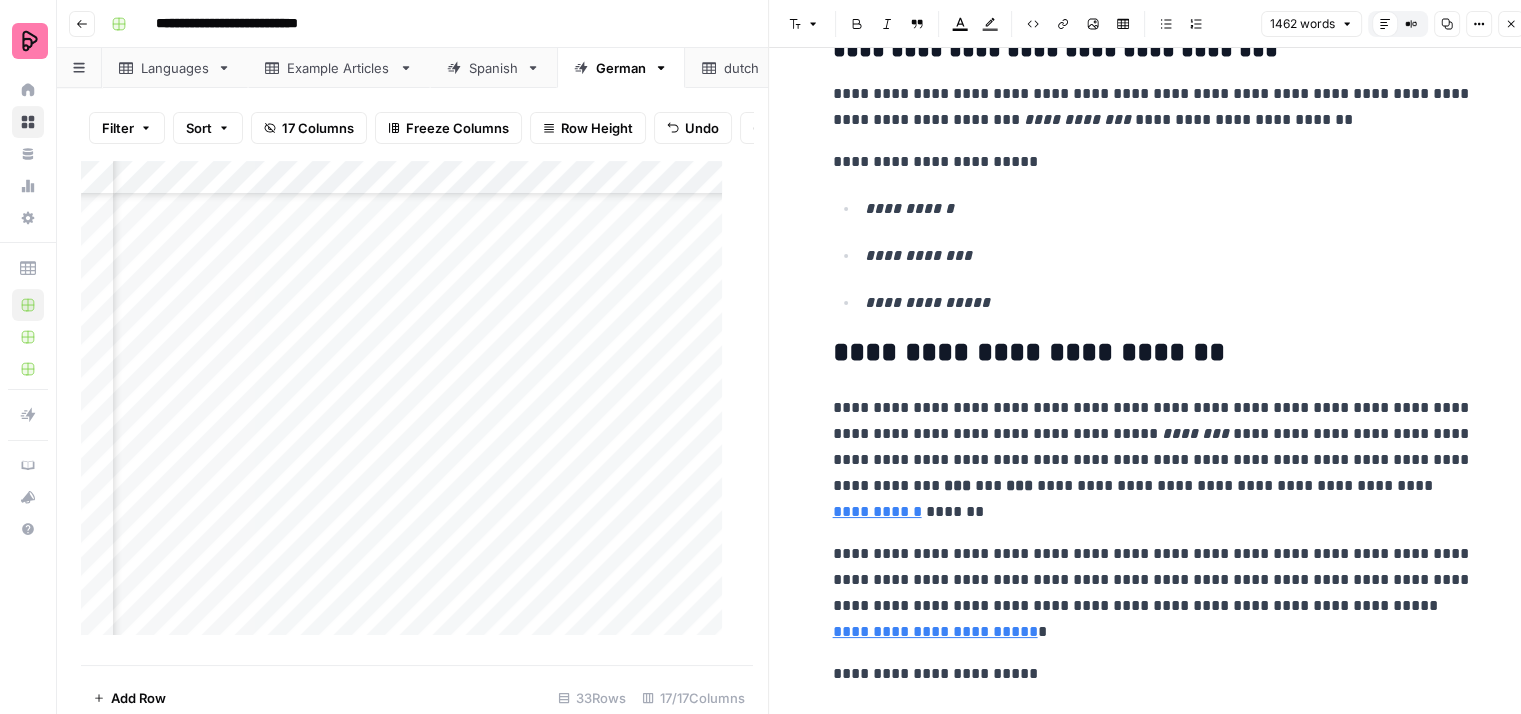 scroll, scrollTop: 5800, scrollLeft: 0, axis: vertical 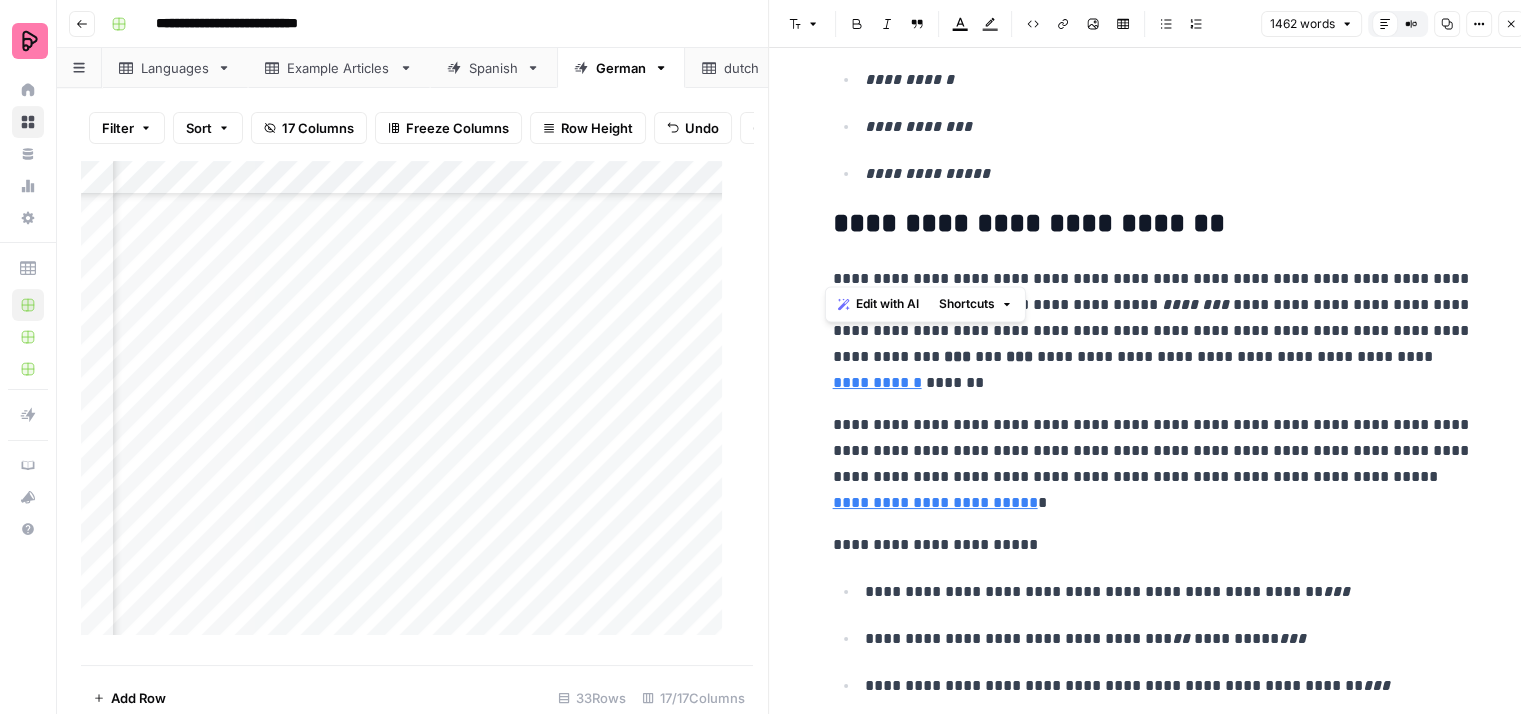 drag, startPoint x: 1360, startPoint y: 270, endPoint x: 828, endPoint y: 272, distance: 532.0038 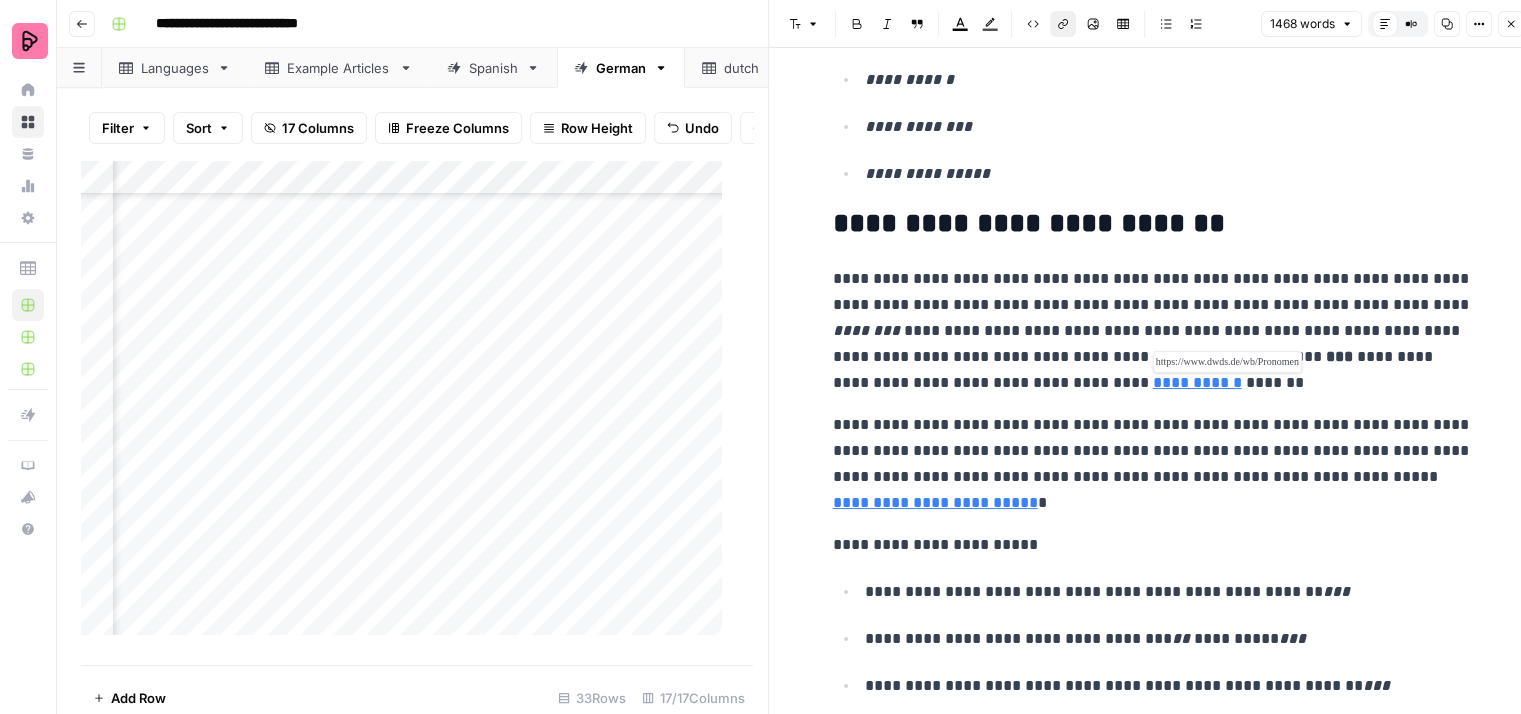 click on "**********" at bounding box center [1197, 382] 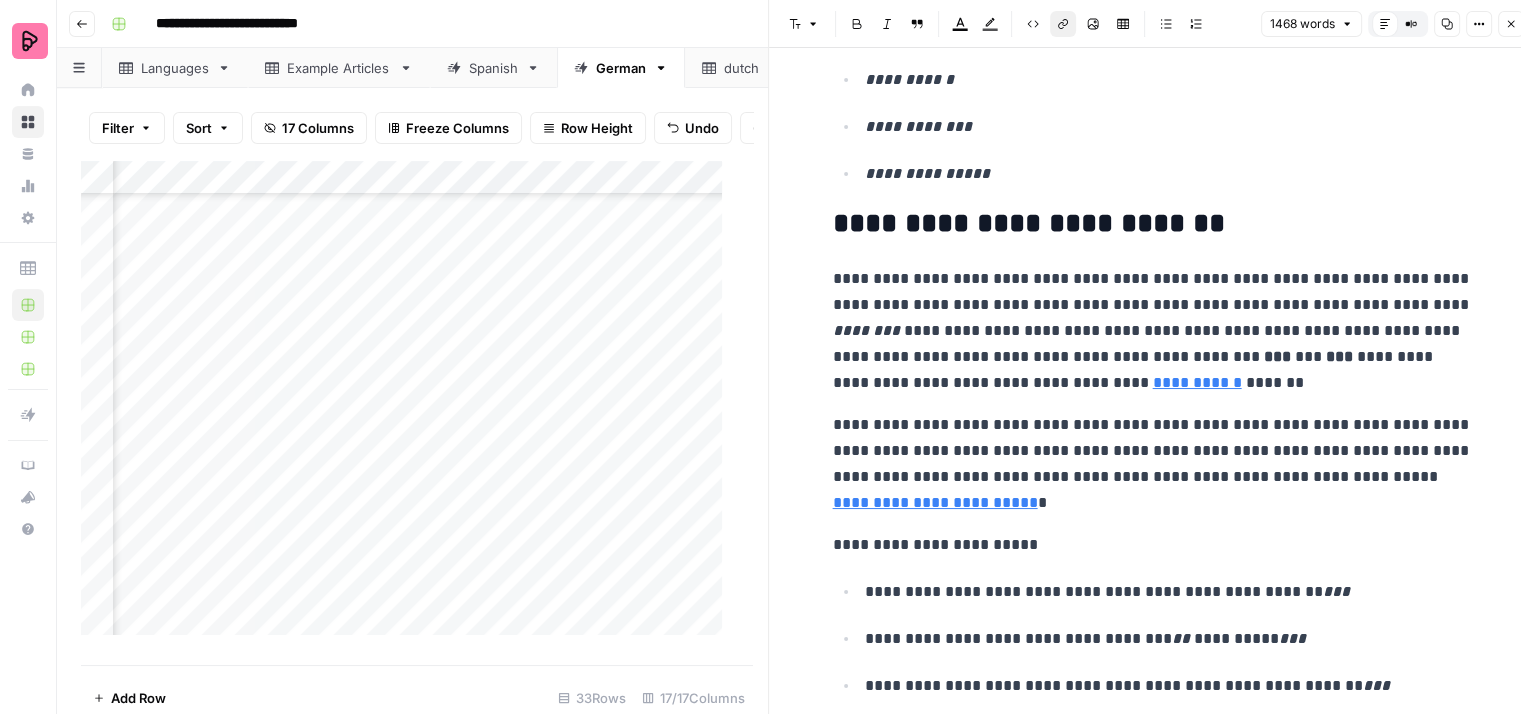 click 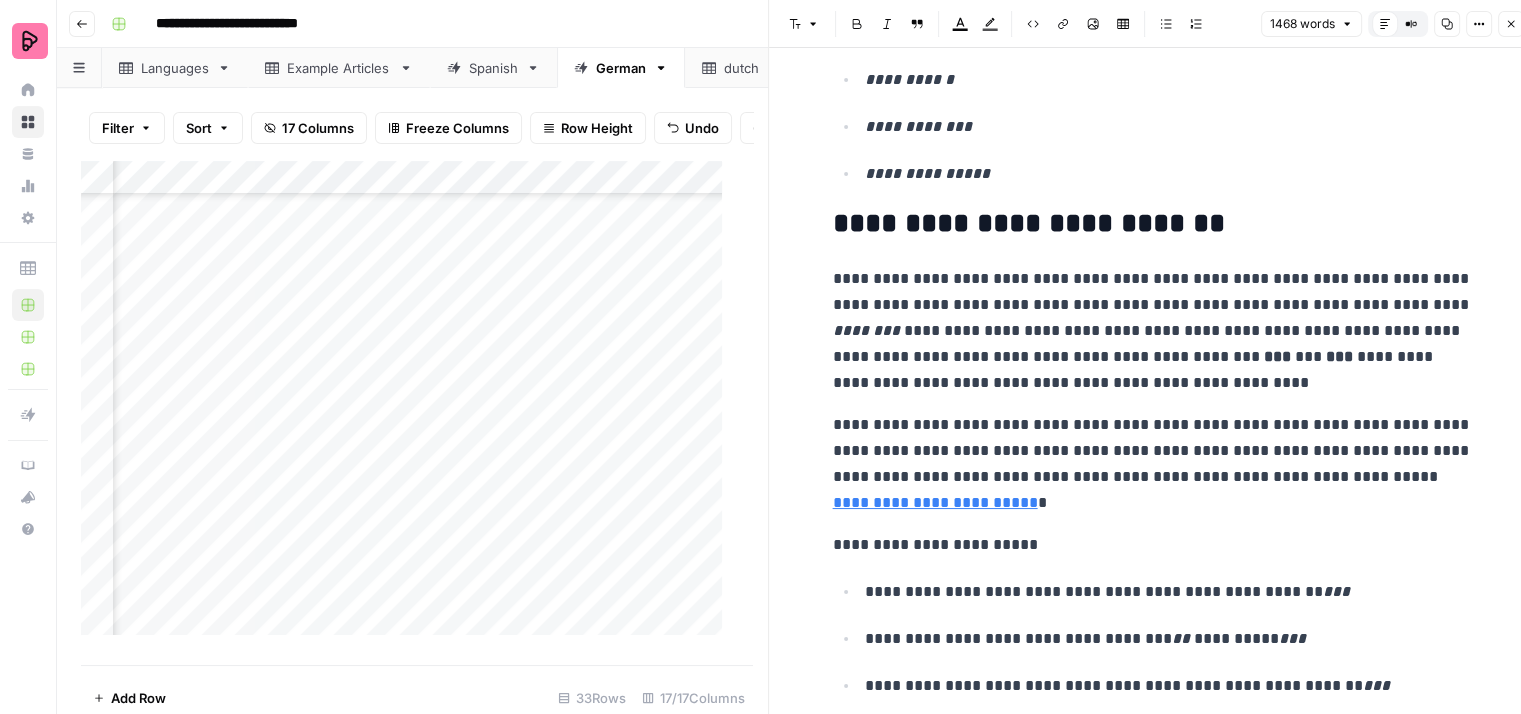click on "**********" at bounding box center (1153, 331) 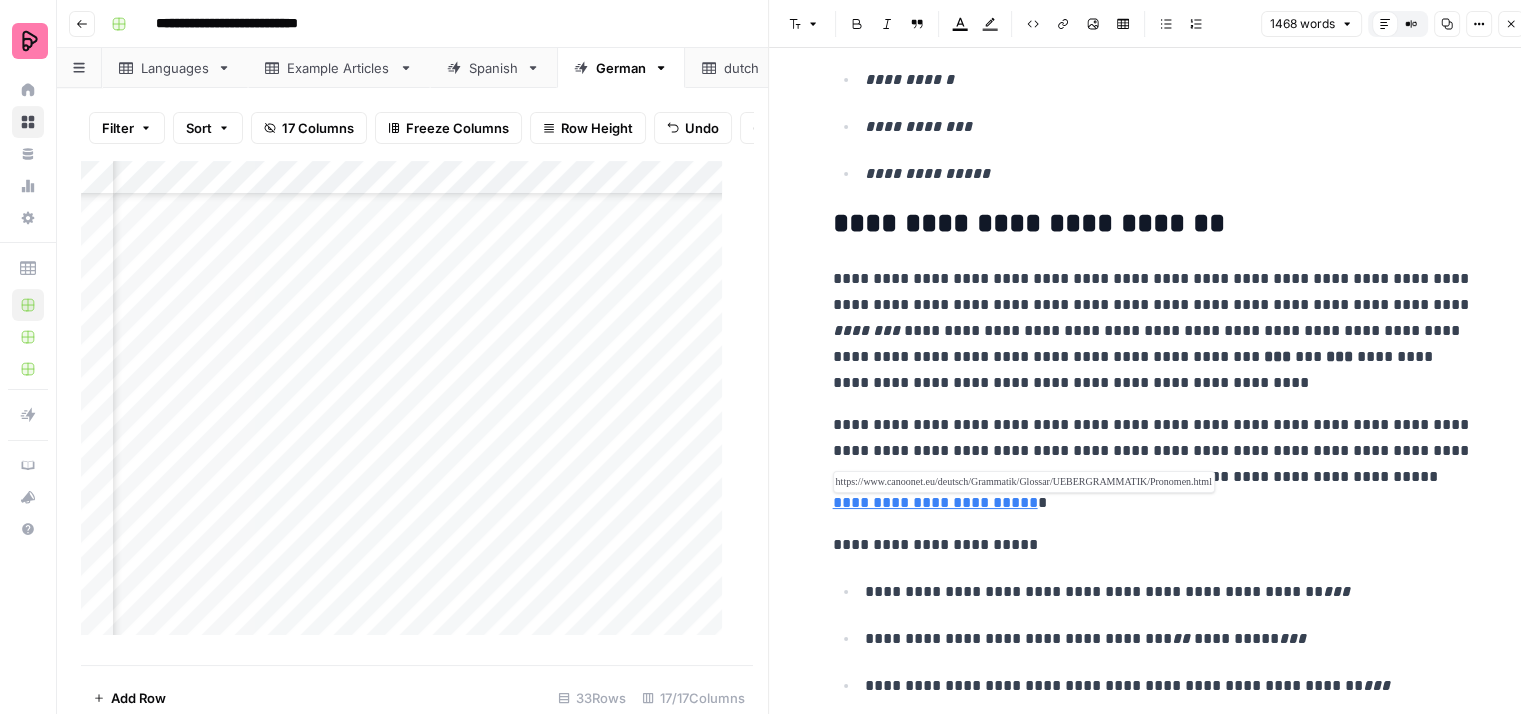 click on "**********" at bounding box center (935, 502) 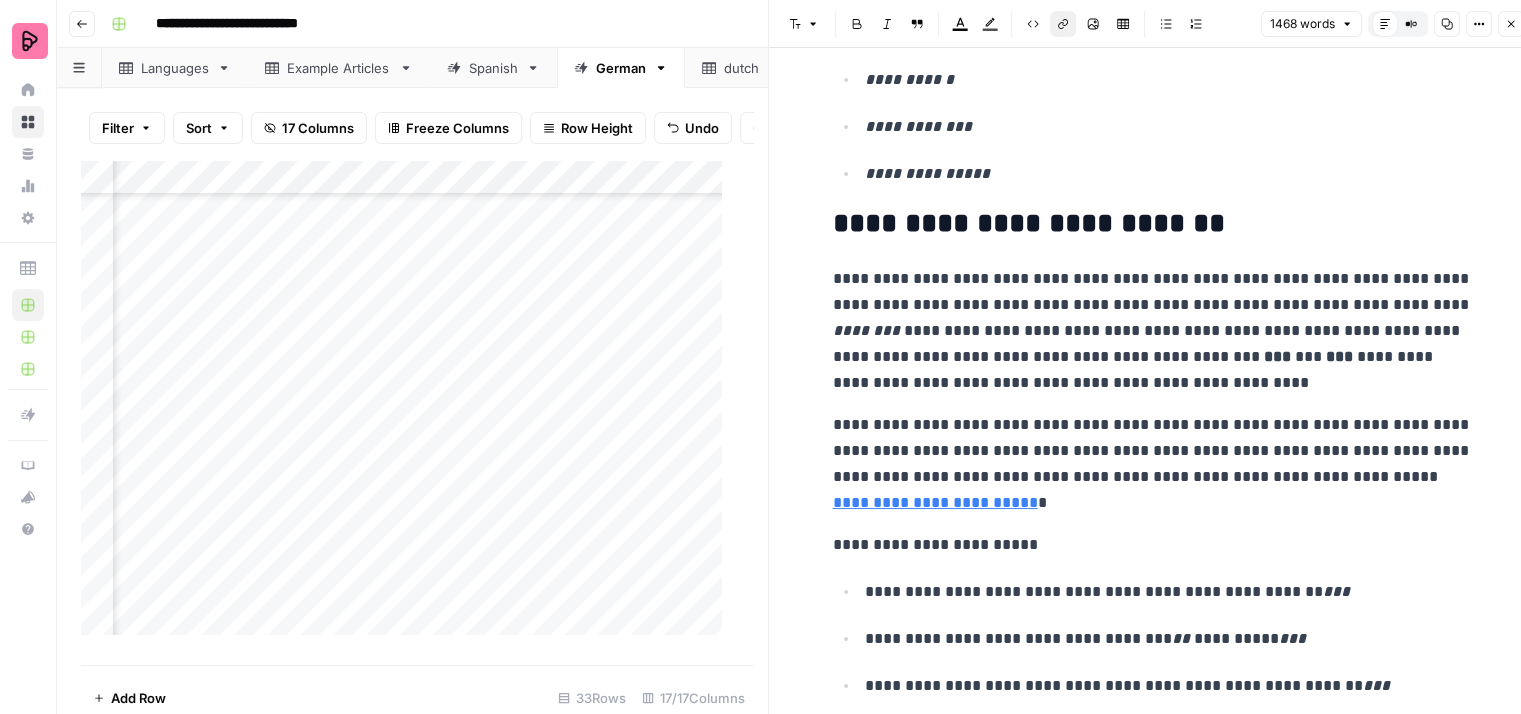click 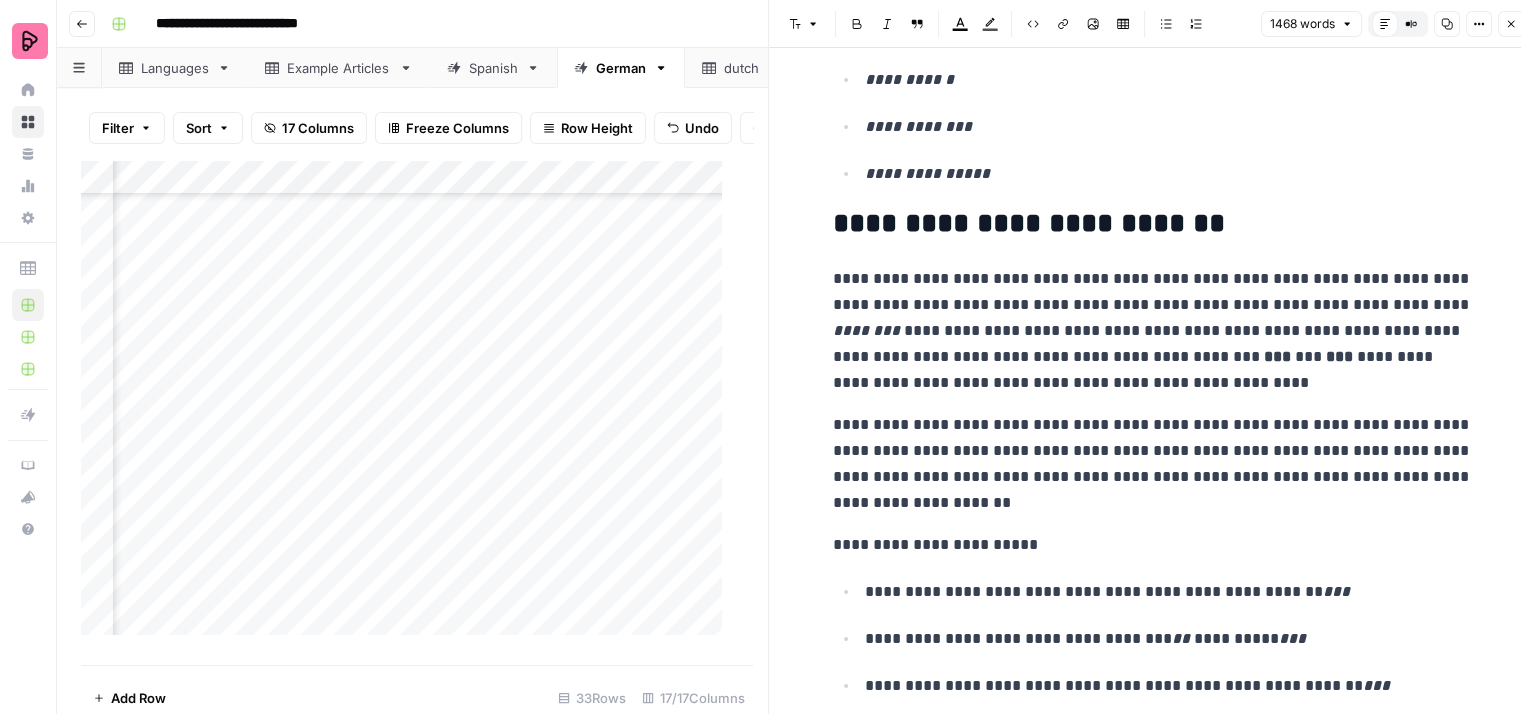 click on "**********" at bounding box center [1153, 331] 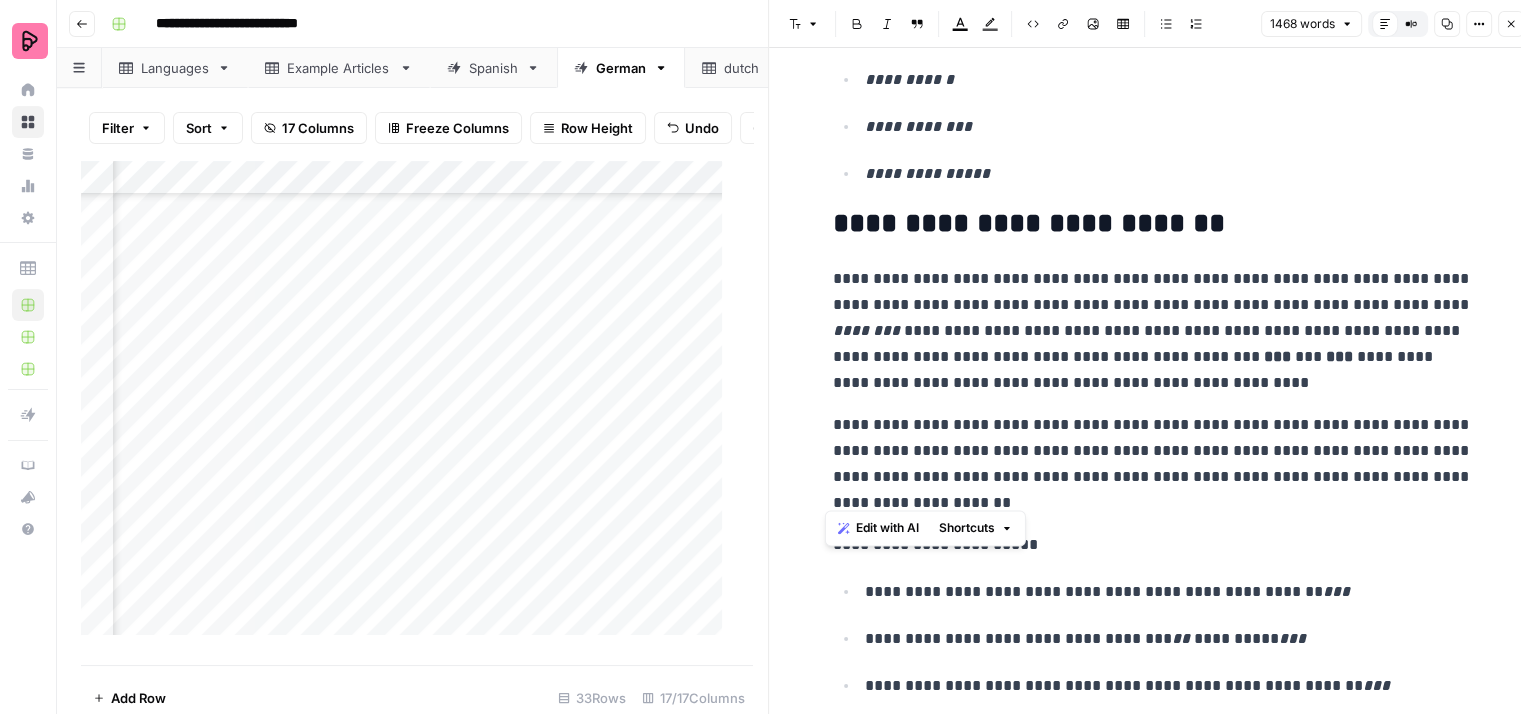 drag, startPoint x: 1018, startPoint y: 485, endPoint x: 822, endPoint y: 472, distance: 196.43065 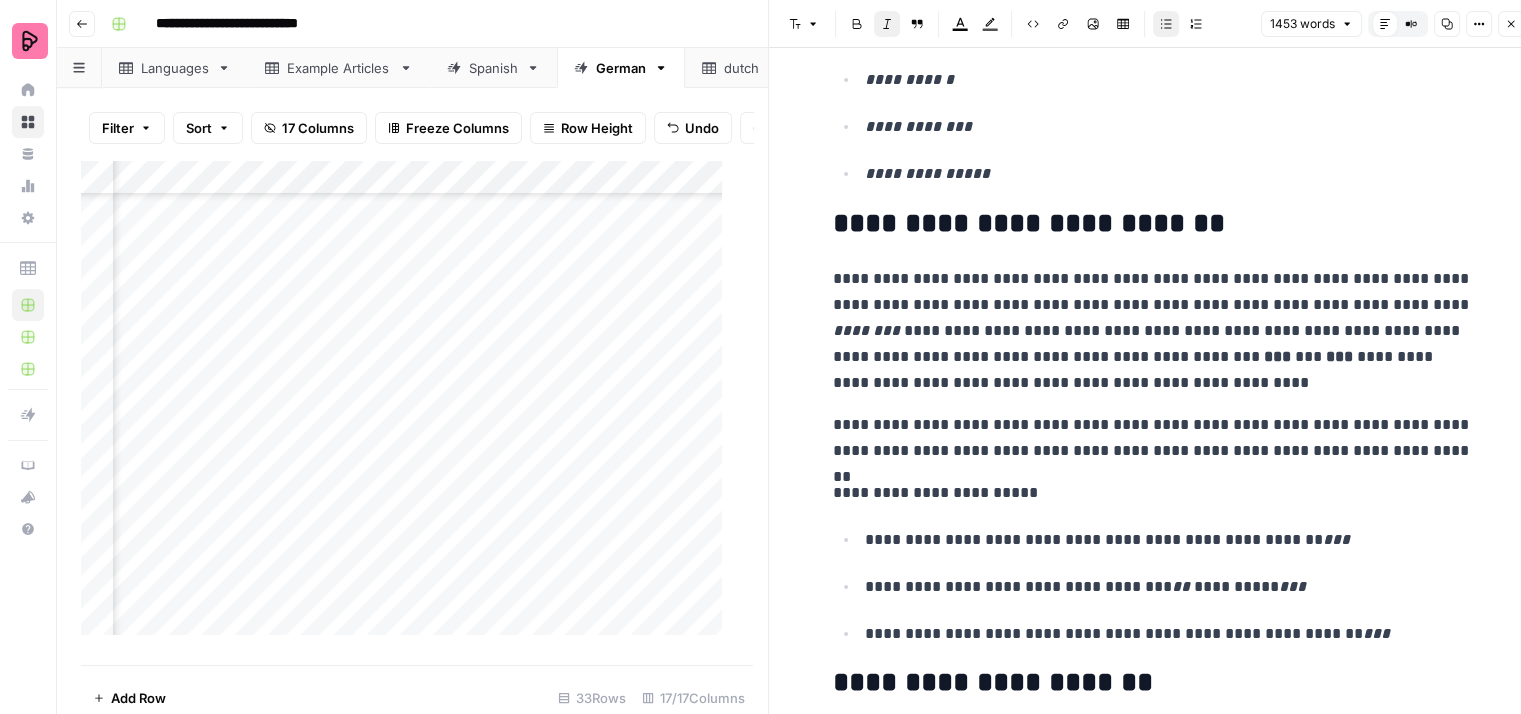click on "**********" at bounding box center (1169, 540) 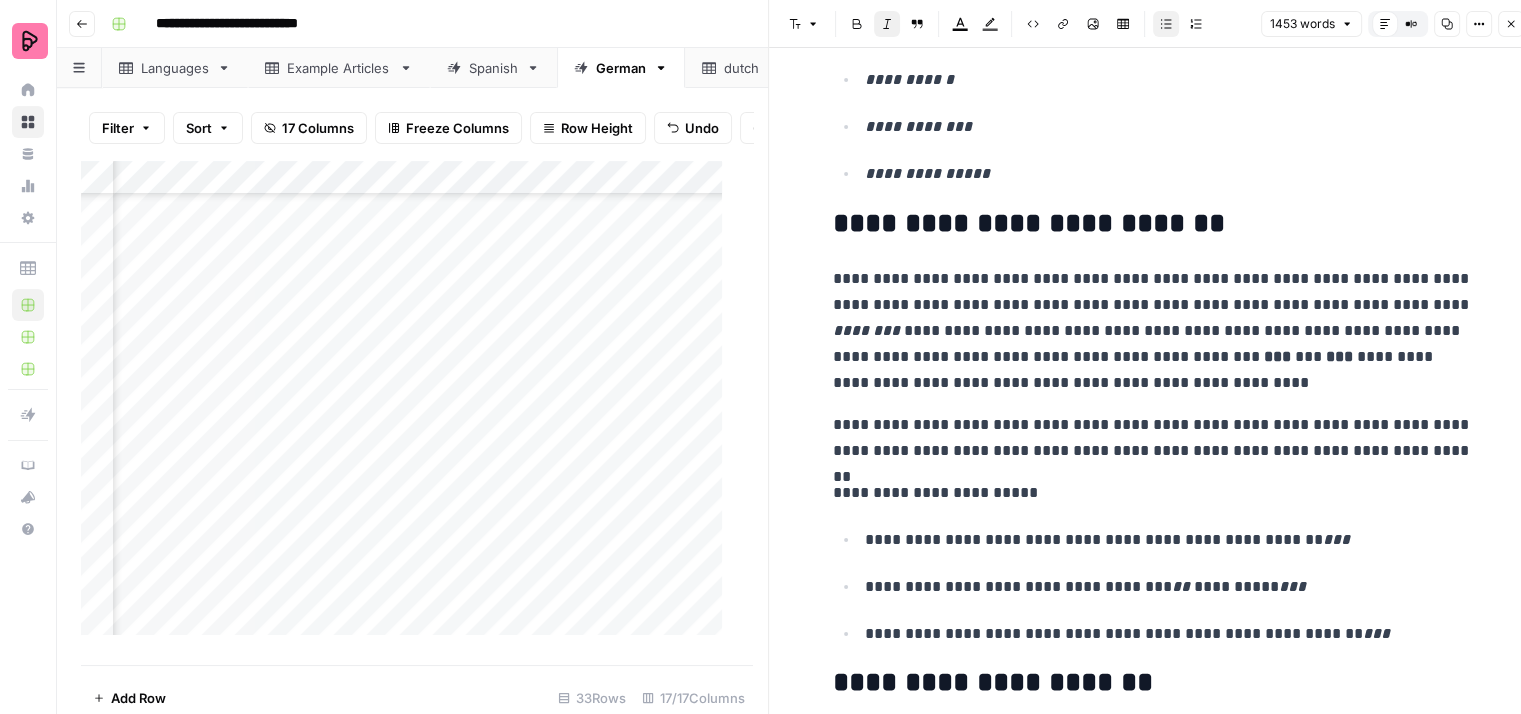 scroll, scrollTop: 5900, scrollLeft: 0, axis: vertical 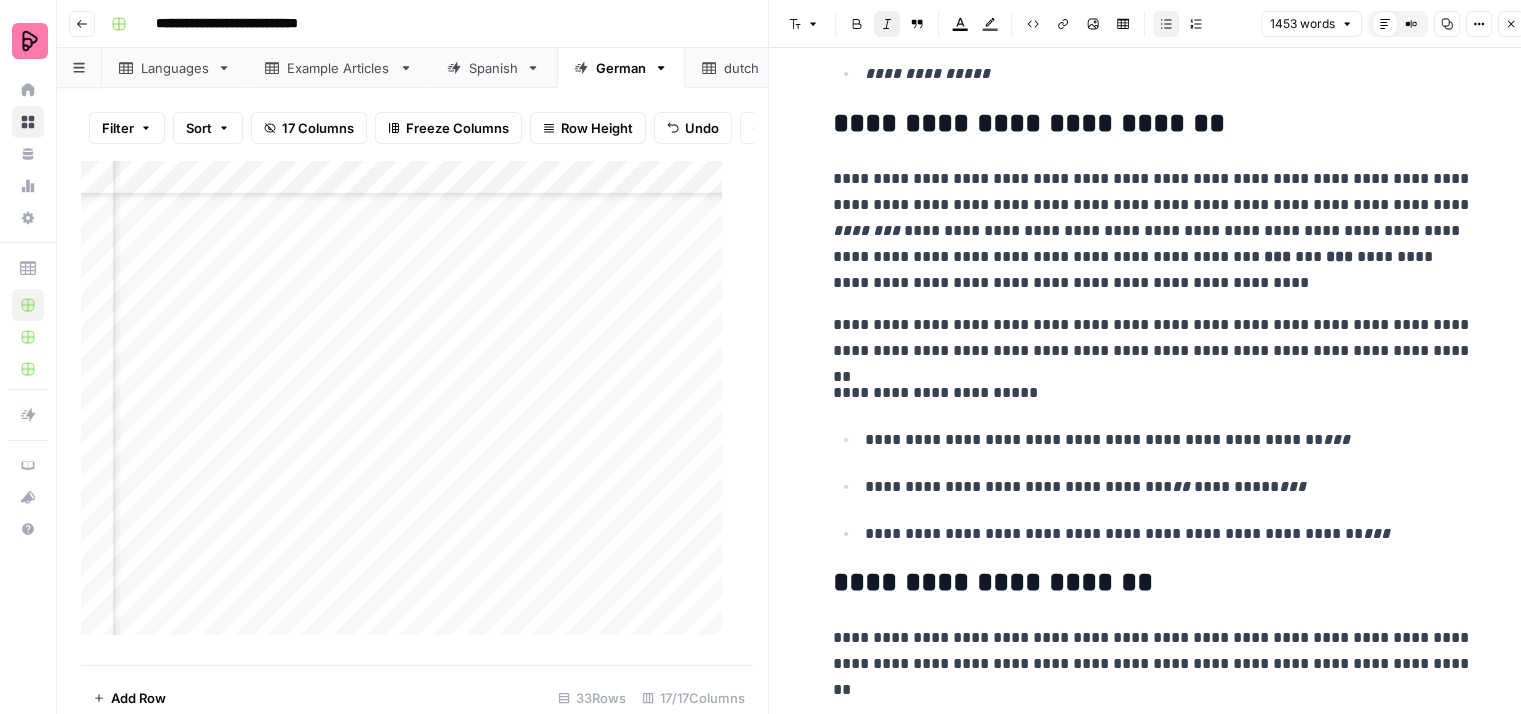 click on "**********" at bounding box center [1169, 534] 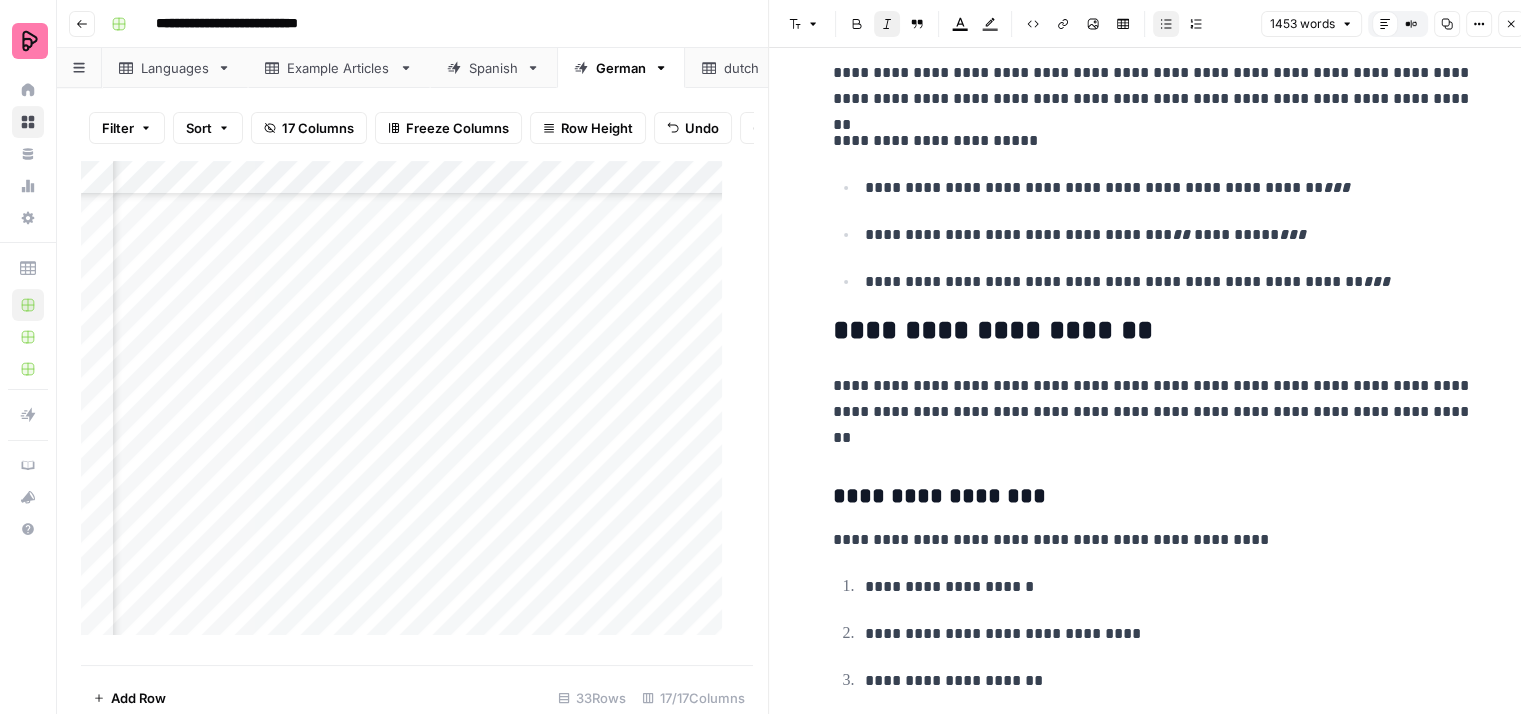 scroll, scrollTop: 6200, scrollLeft: 0, axis: vertical 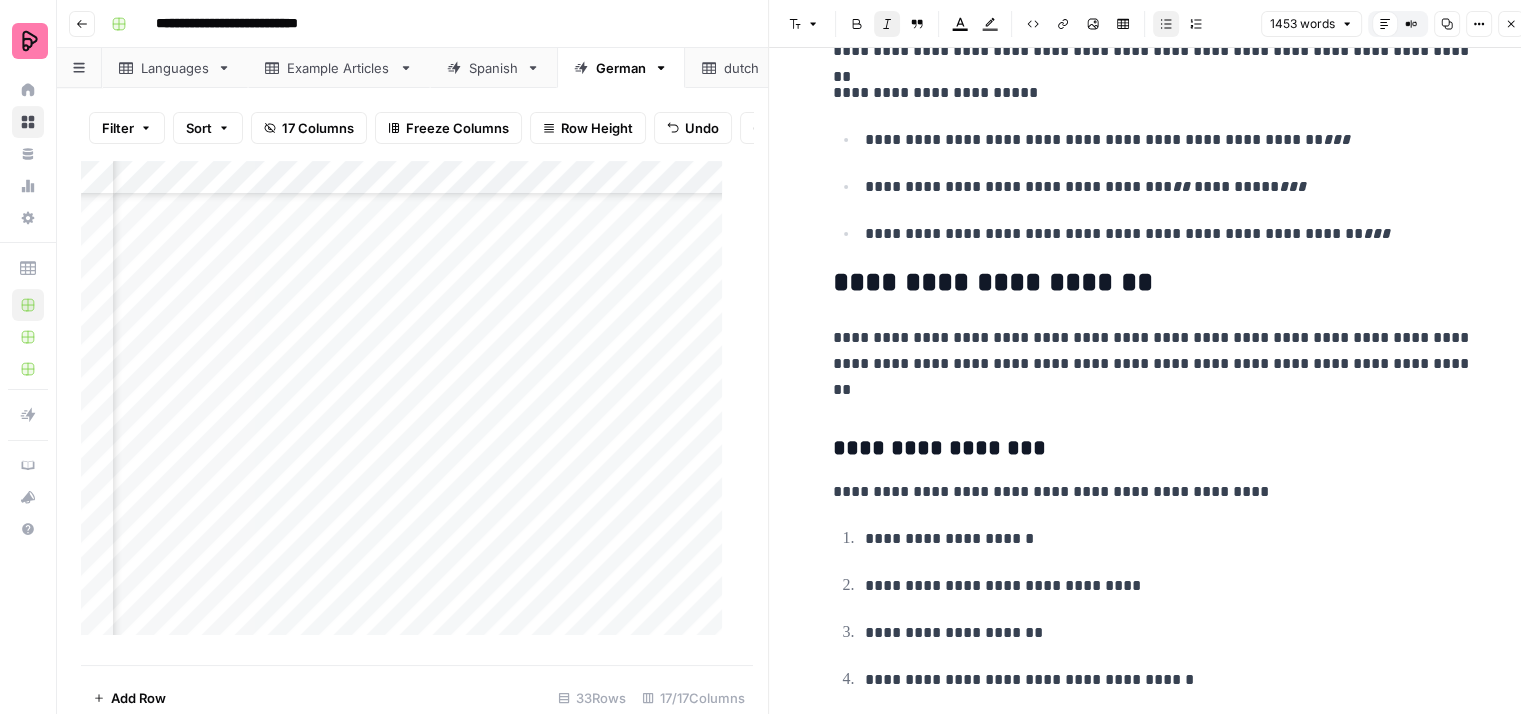 click on "**********" at bounding box center (1153, 364) 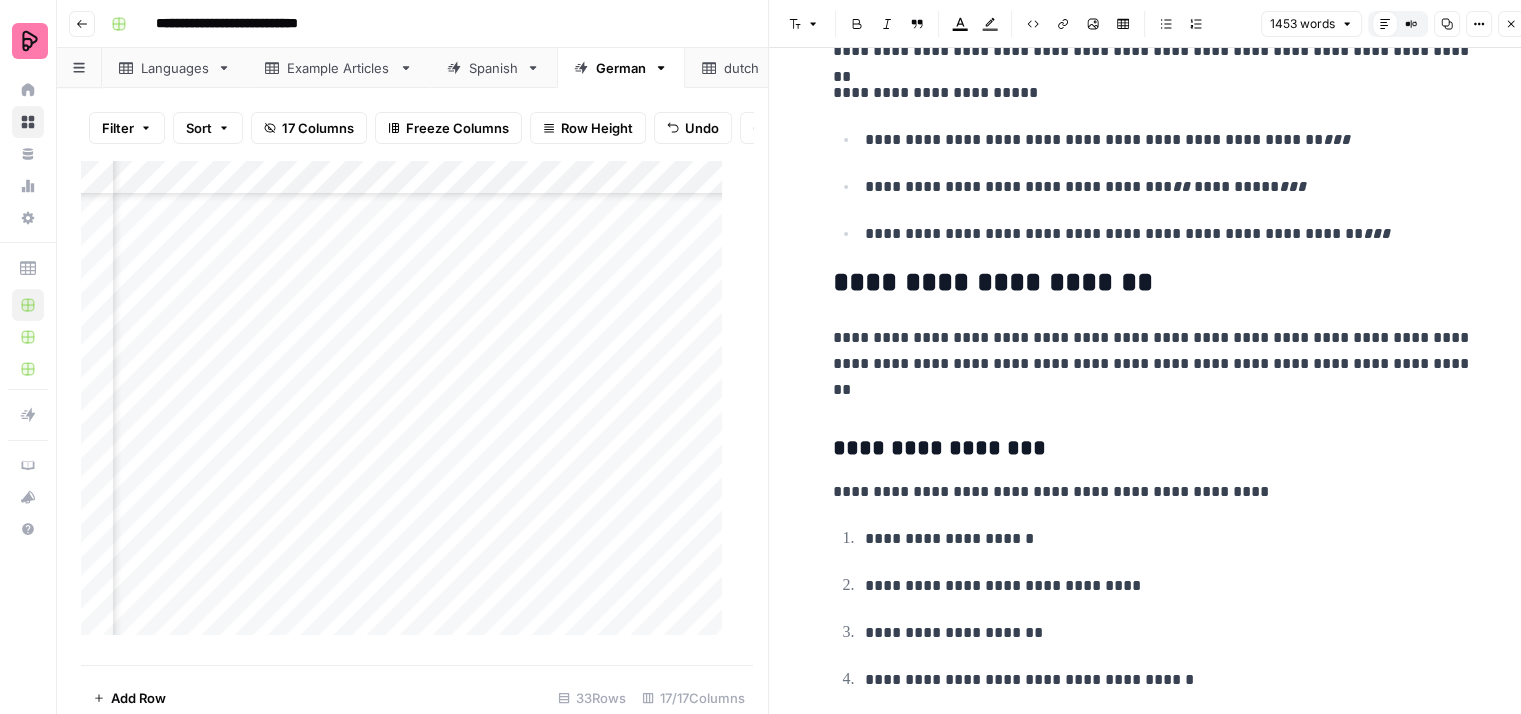 click on "**********" at bounding box center [1153, 449] 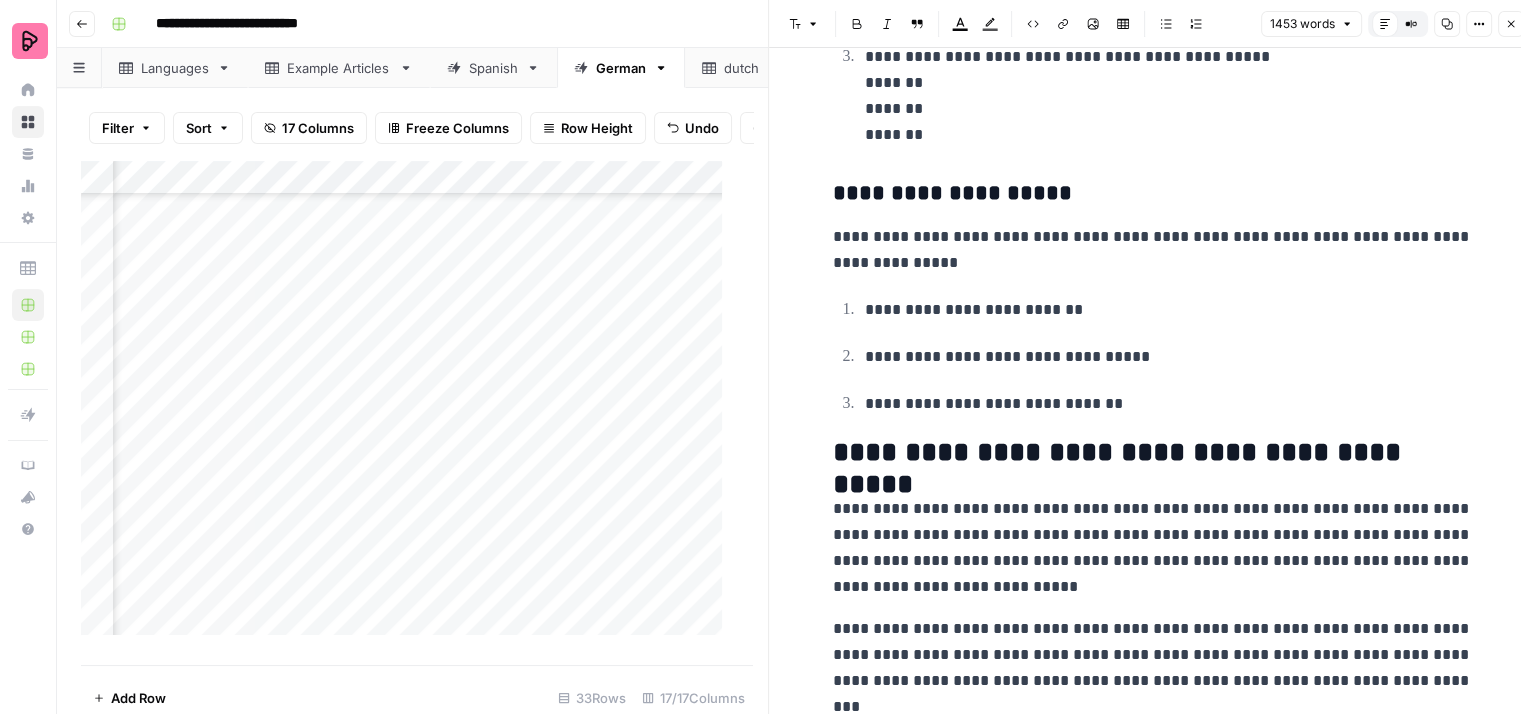 scroll, scrollTop: 7300, scrollLeft: 0, axis: vertical 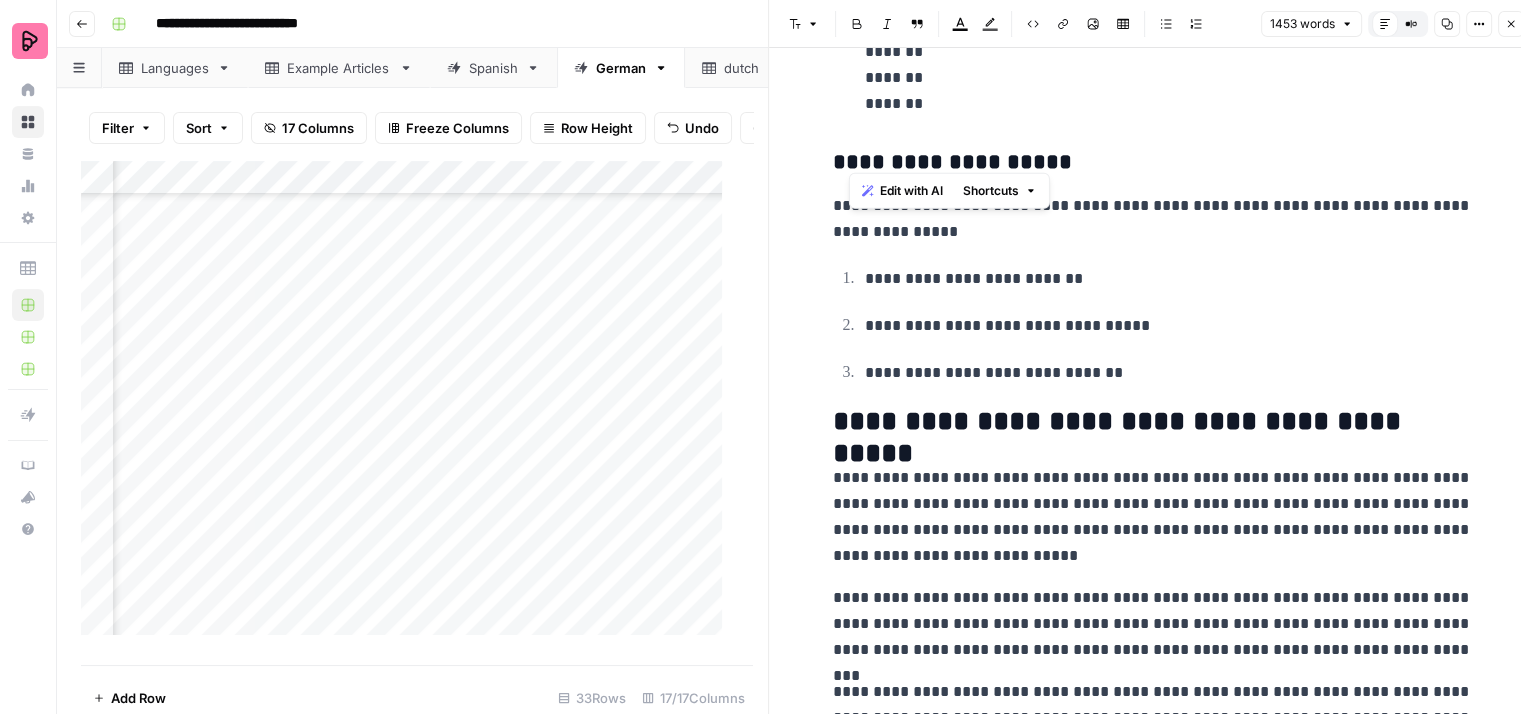 drag, startPoint x: 852, startPoint y: 146, endPoint x: 1066, endPoint y: 149, distance: 214.02103 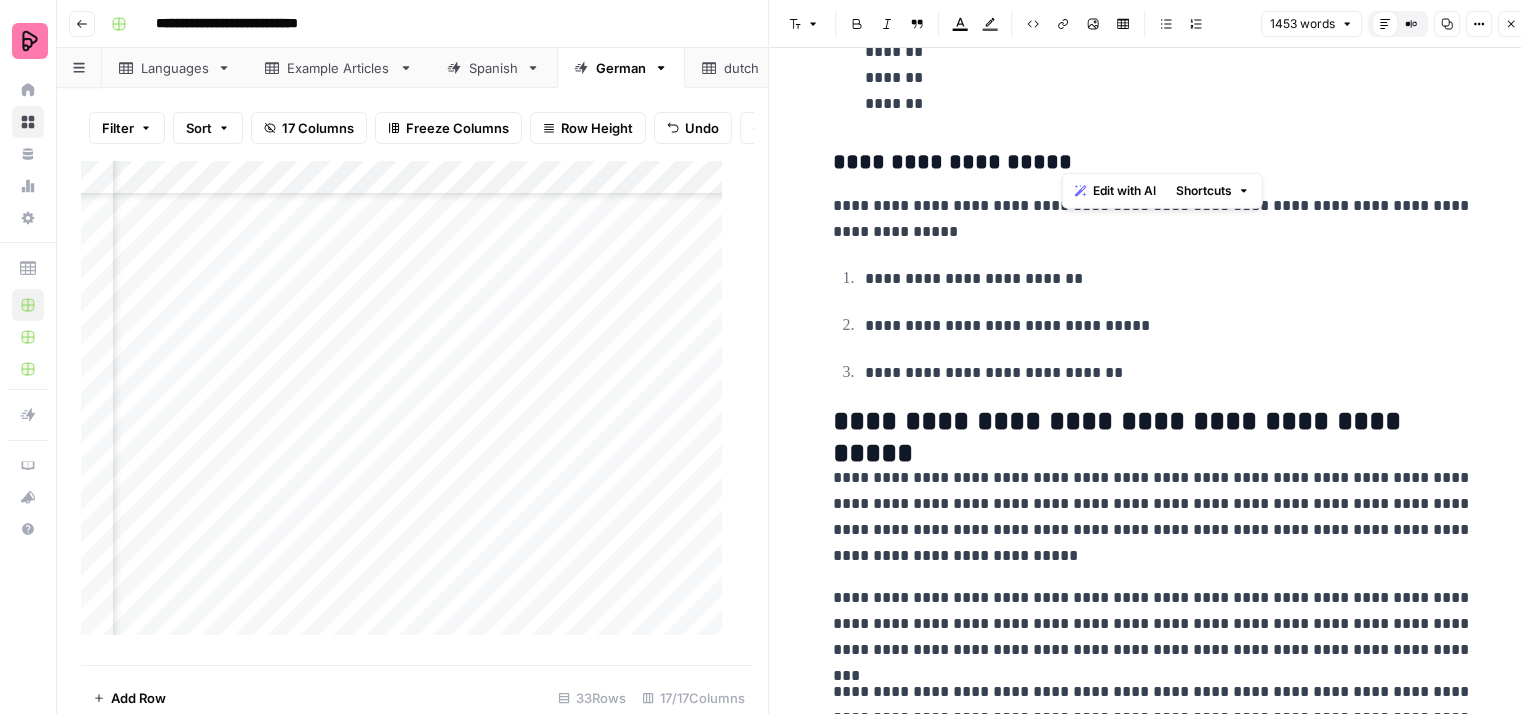 drag, startPoint x: 1066, startPoint y: 149, endPoint x: 1079, endPoint y: 148, distance: 13.038404 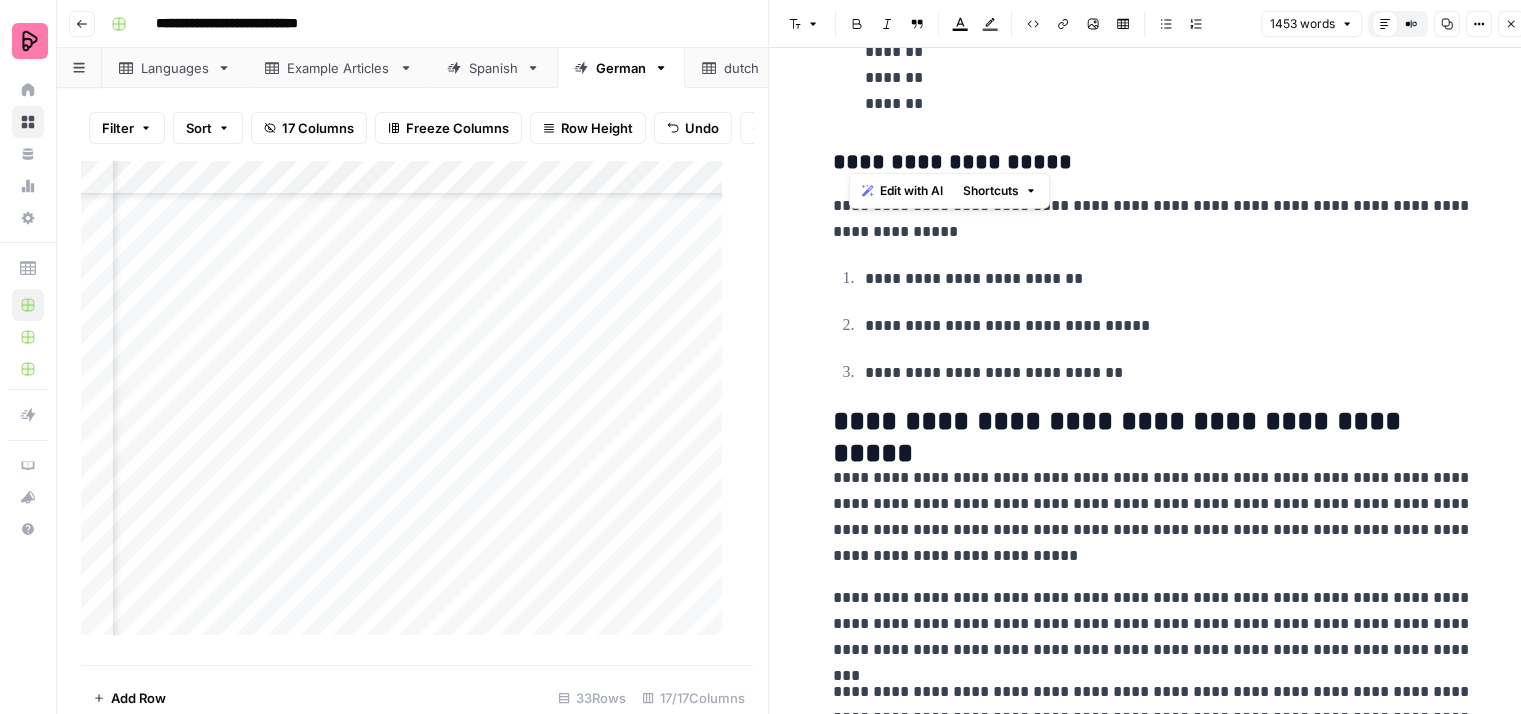 drag, startPoint x: 1089, startPoint y: 147, endPoint x: 856, endPoint y: 148, distance: 233.00215 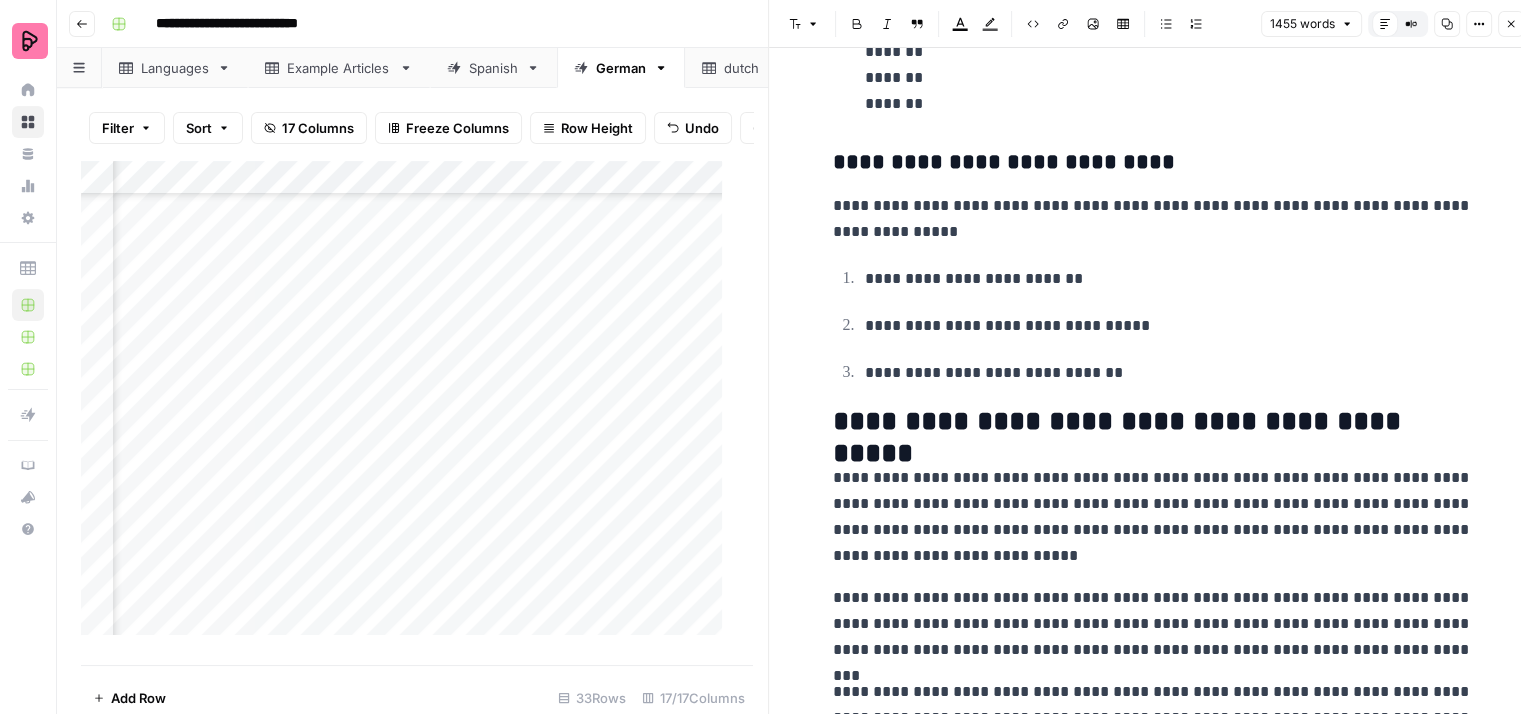 click on "**********" at bounding box center (1153, 219) 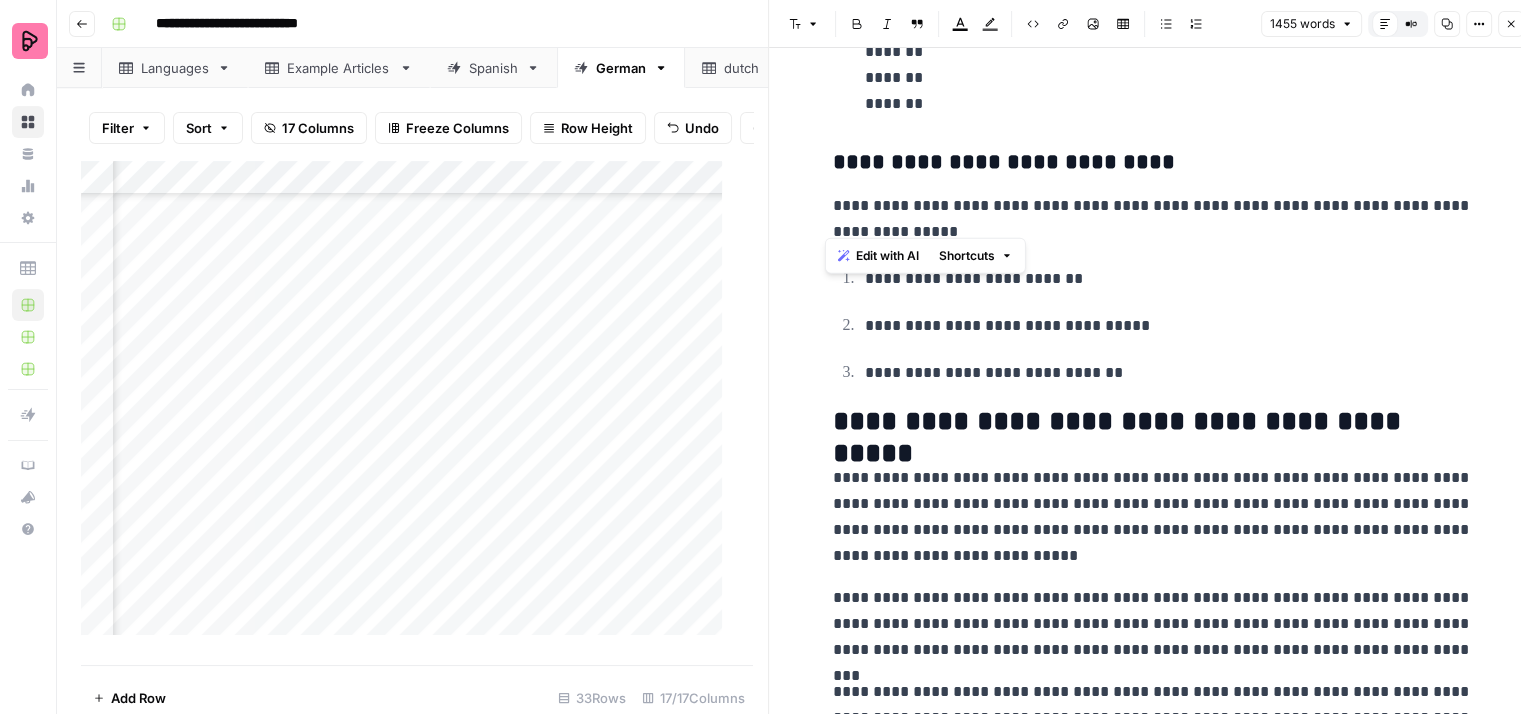 drag, startPoint x: 962, startPoint y: 209, endPoint x: 824, endPoint y: 189, distance: 139.44174 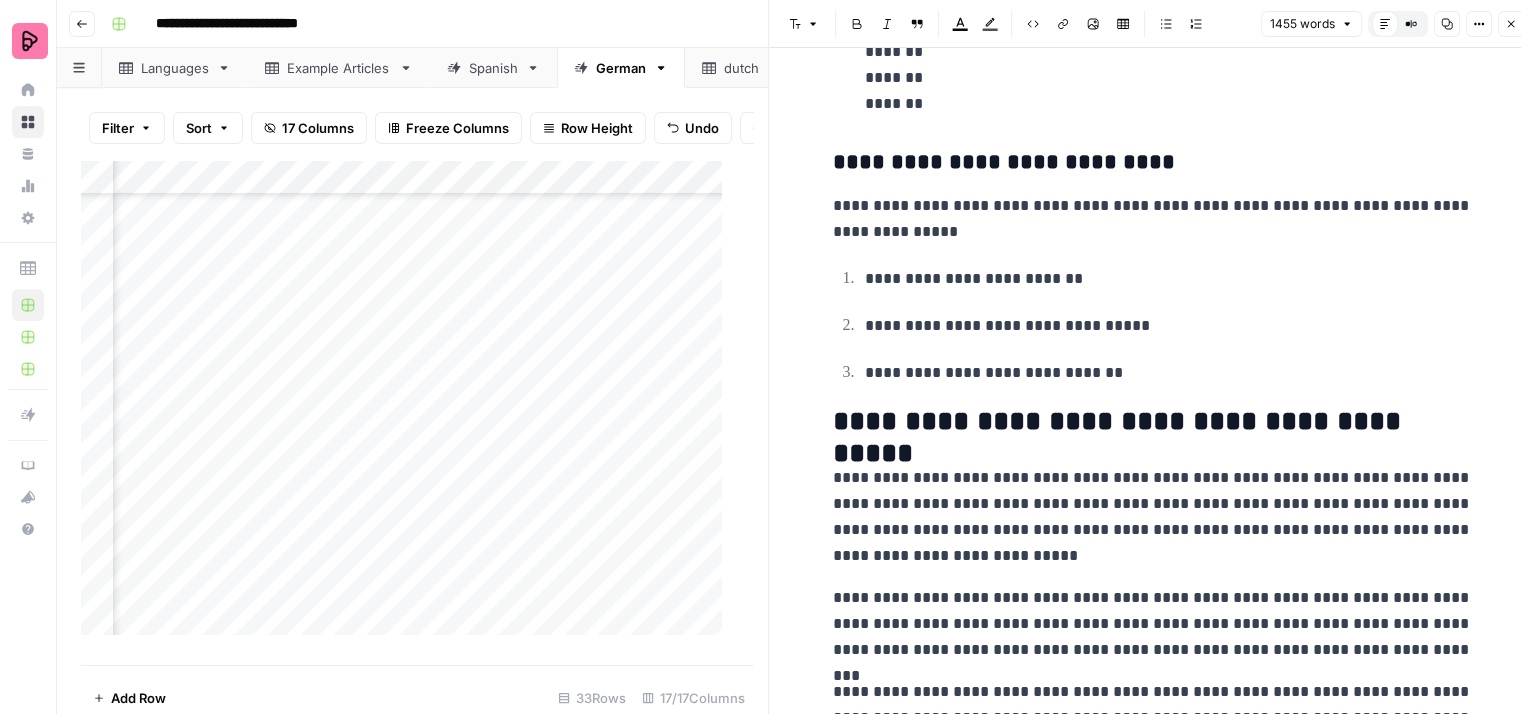 click on "**********" at bounding box center [1153, 219] 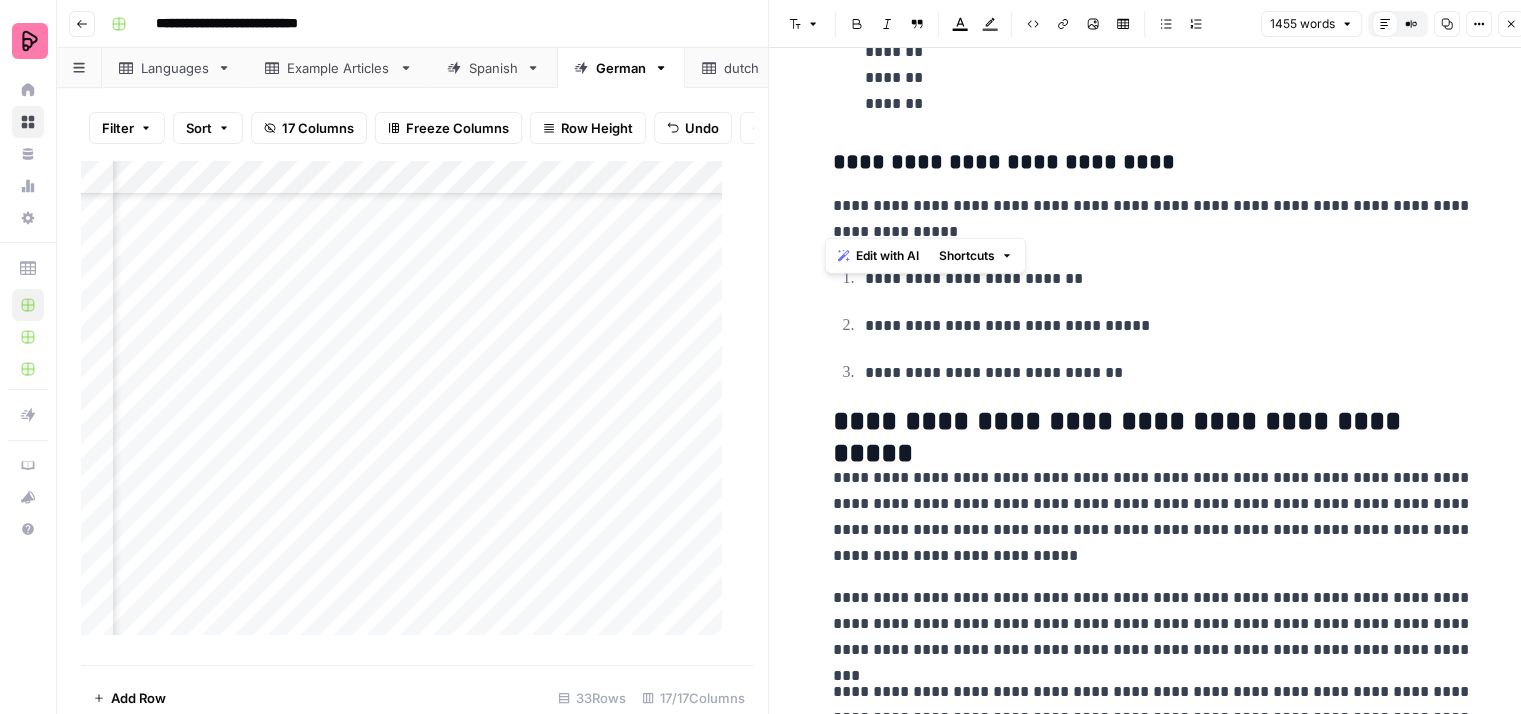 drag, startPoint x: 861, startPoint y: 204, endPoint x: 815, endPoint y: 190, distance: 48.08326 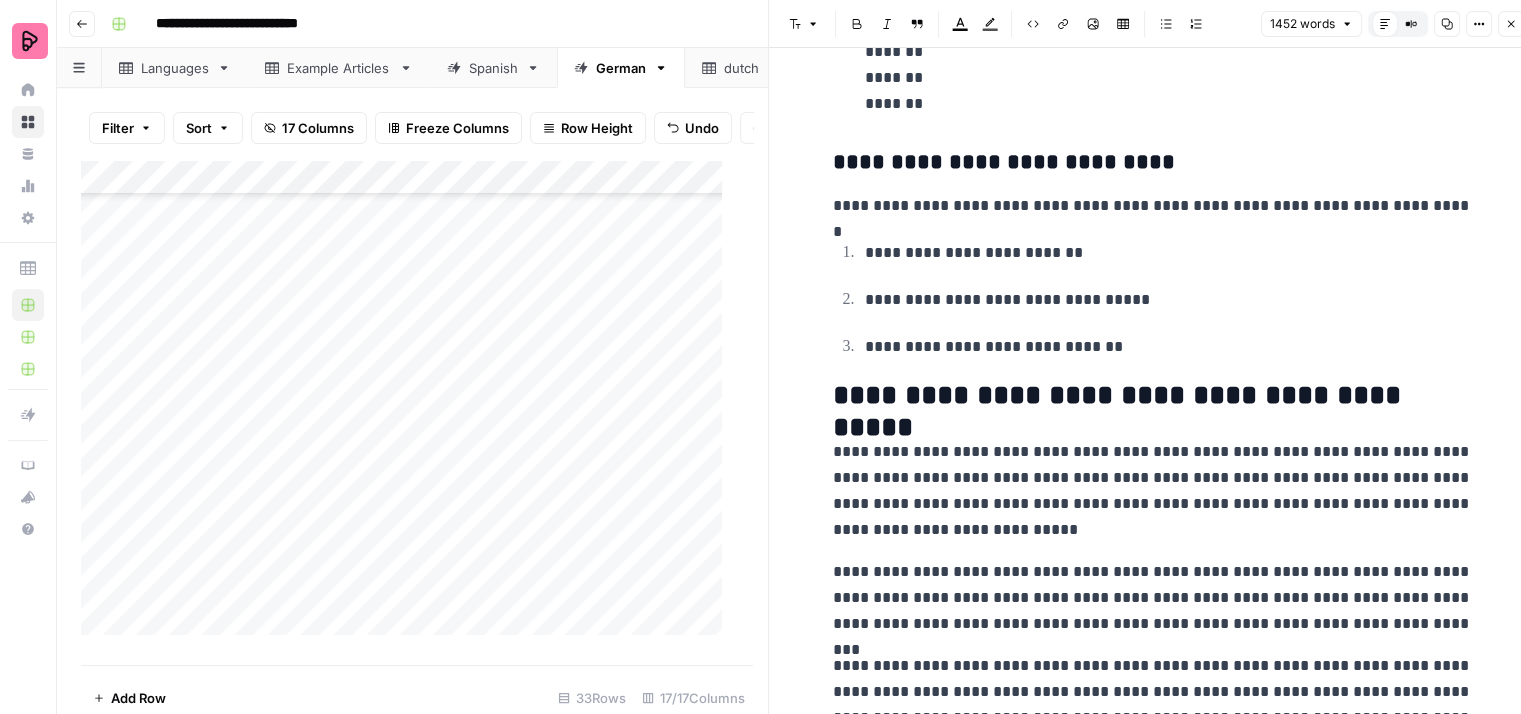 scroll, scrollTop: 698, scrollLeft: 0, axis: vertical 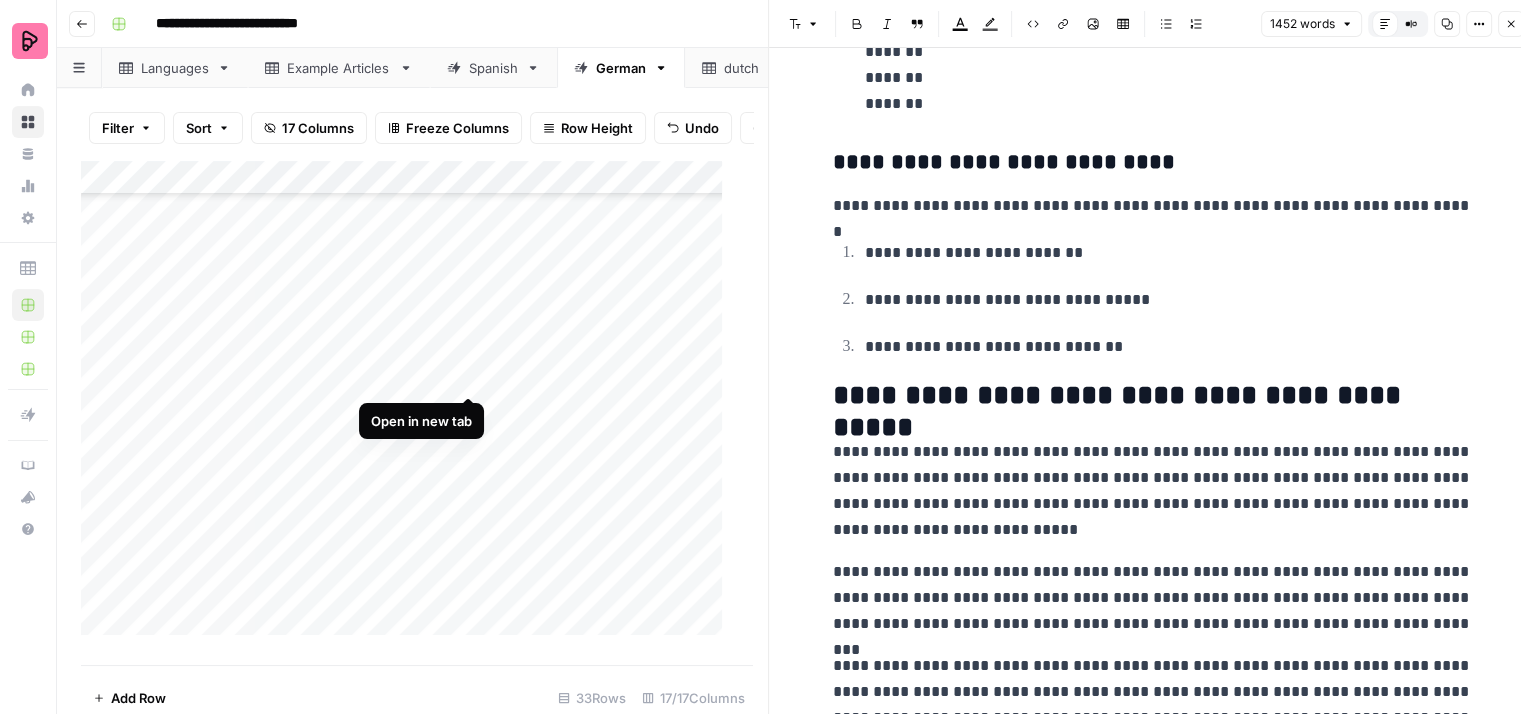 click on "Add Column" at bounding box center (409, 406) 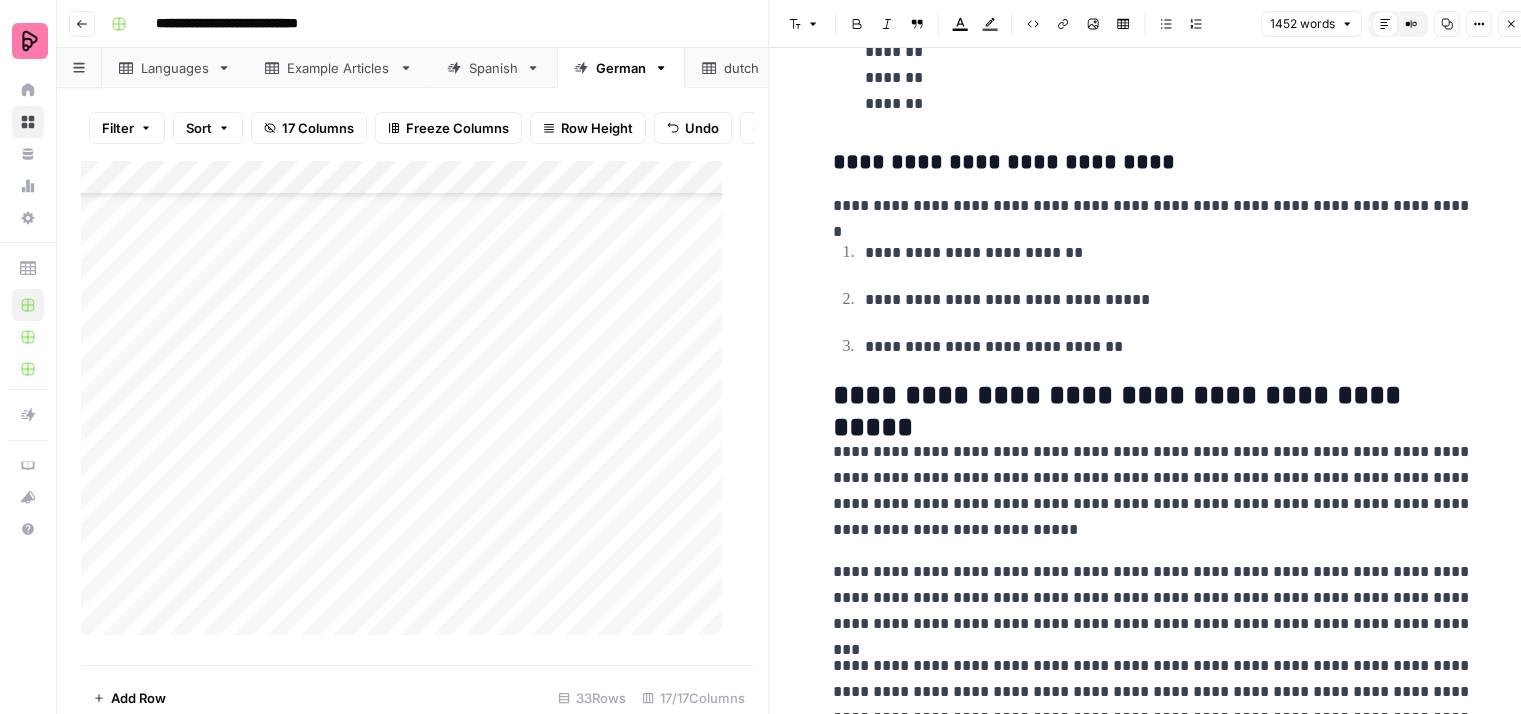 click on "**********" at bounding box center (1169, 300) 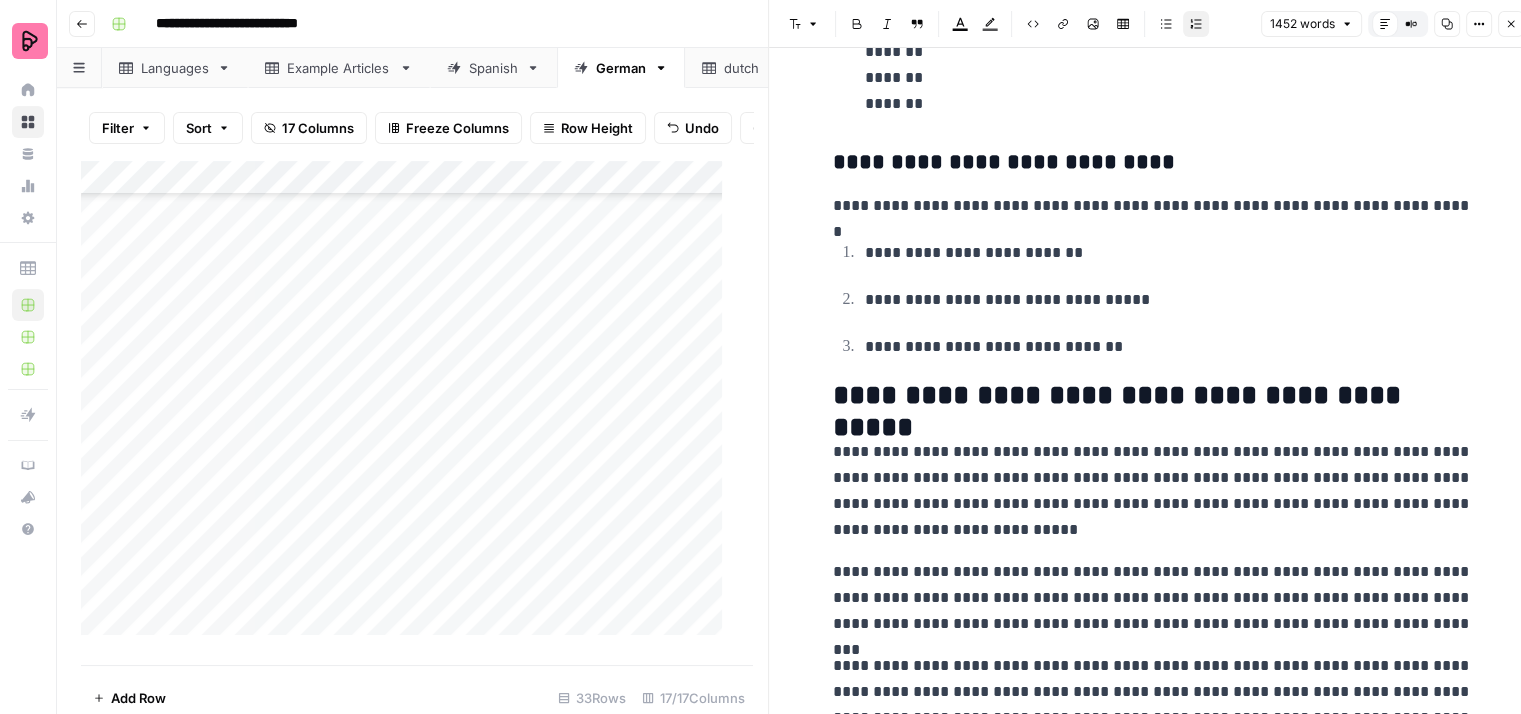 click on "**********" at bounding box center (1153, 299) 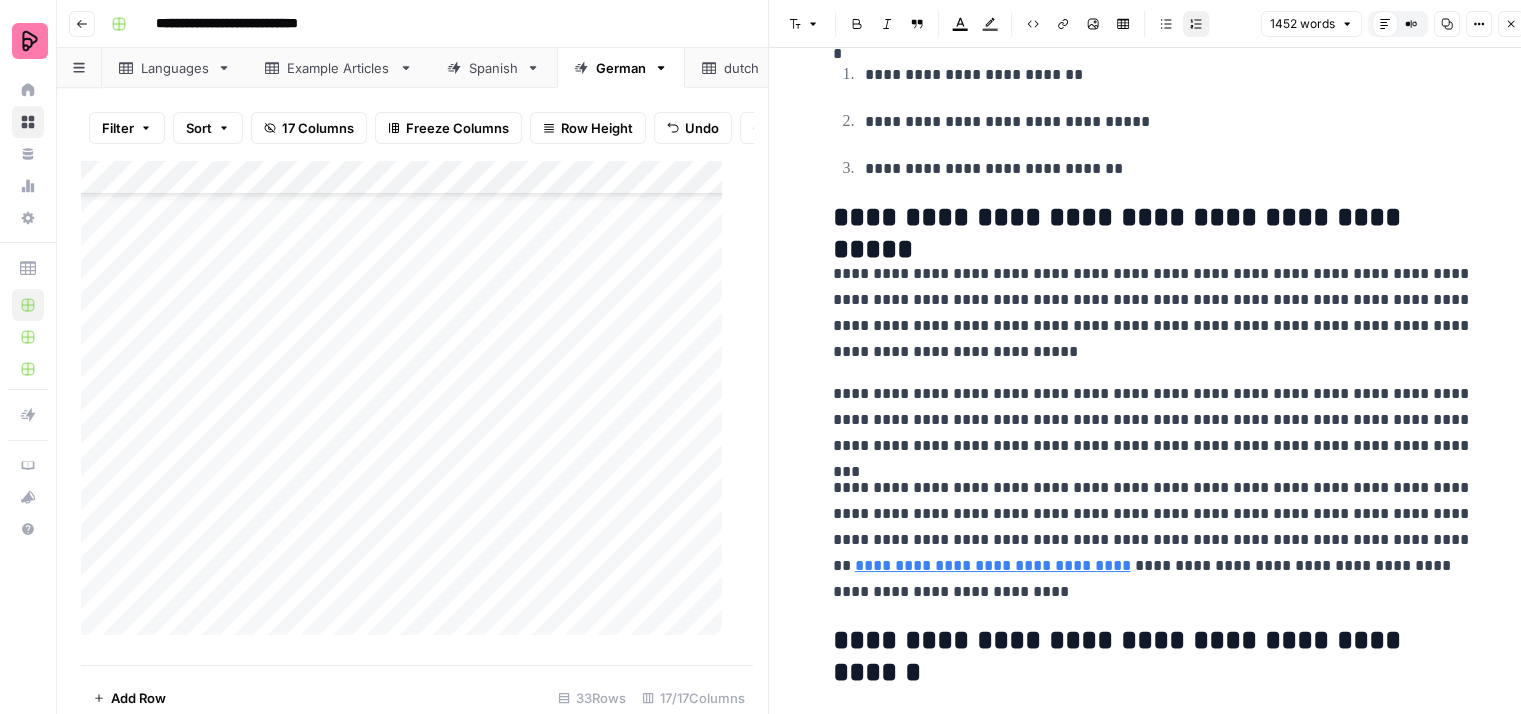 scroll, scrollTop: 7500, scrollLeft: 0, axis: vertical 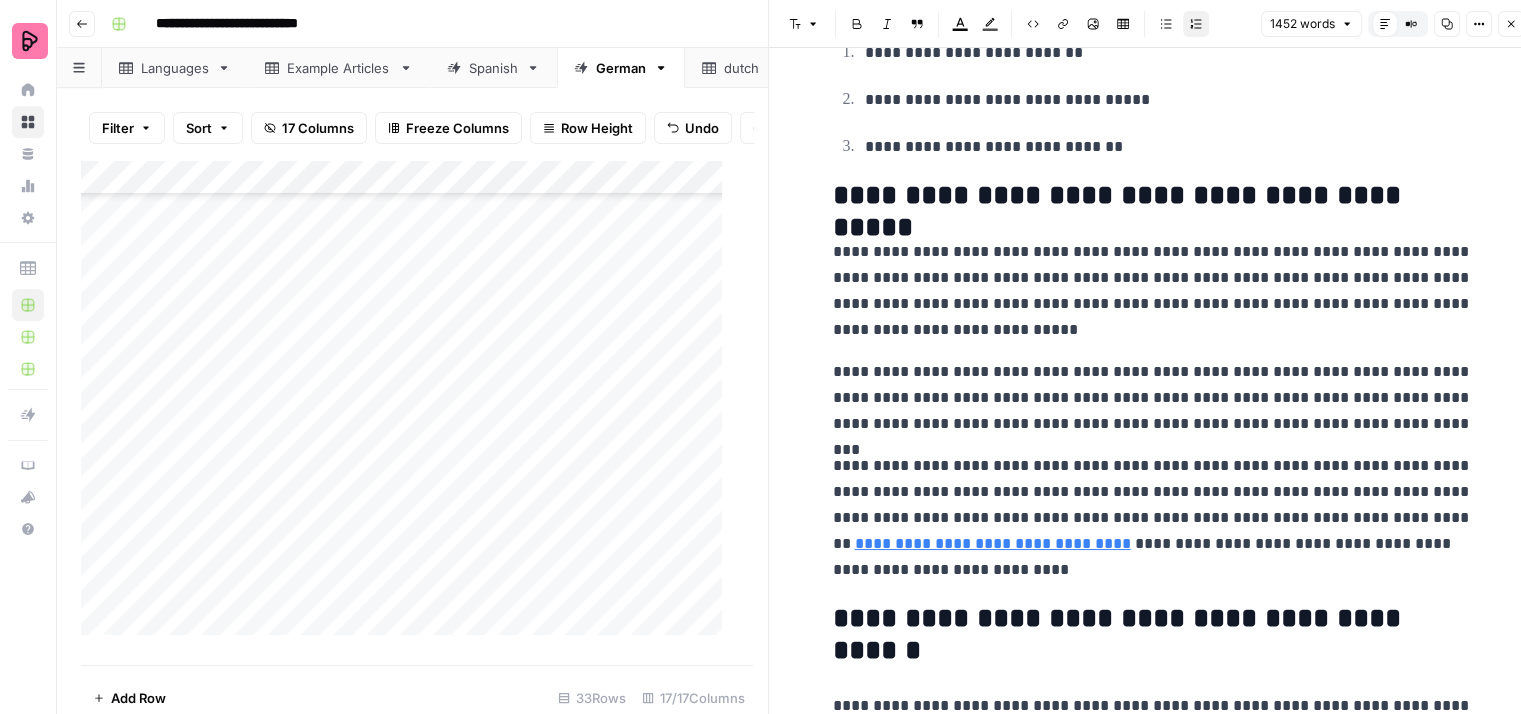 click on "**********" at bounding box center (1153, 291) 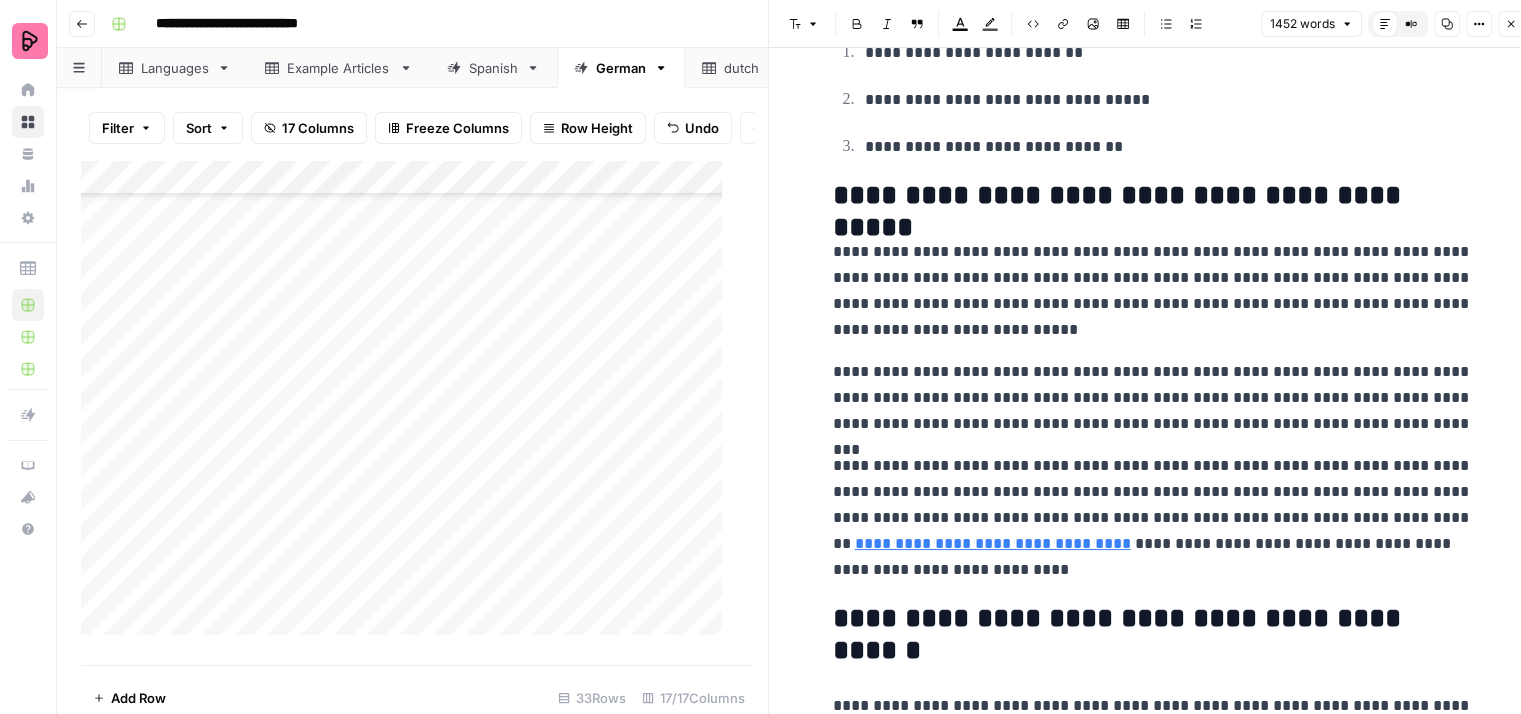 click on "**********" at bounding box center [1153, 291] 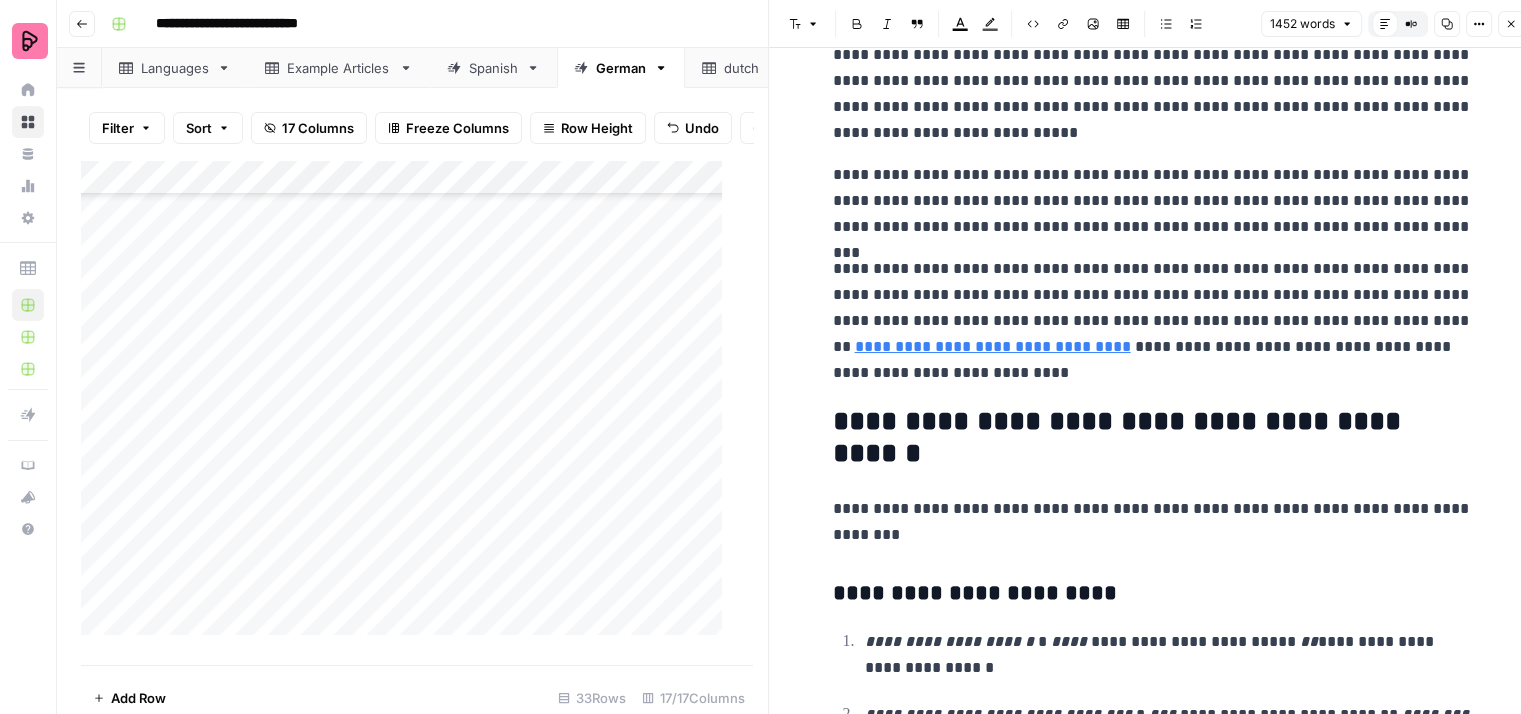 scroll, scrollTop: 7700, scrollLeft: 0, axis: vertical 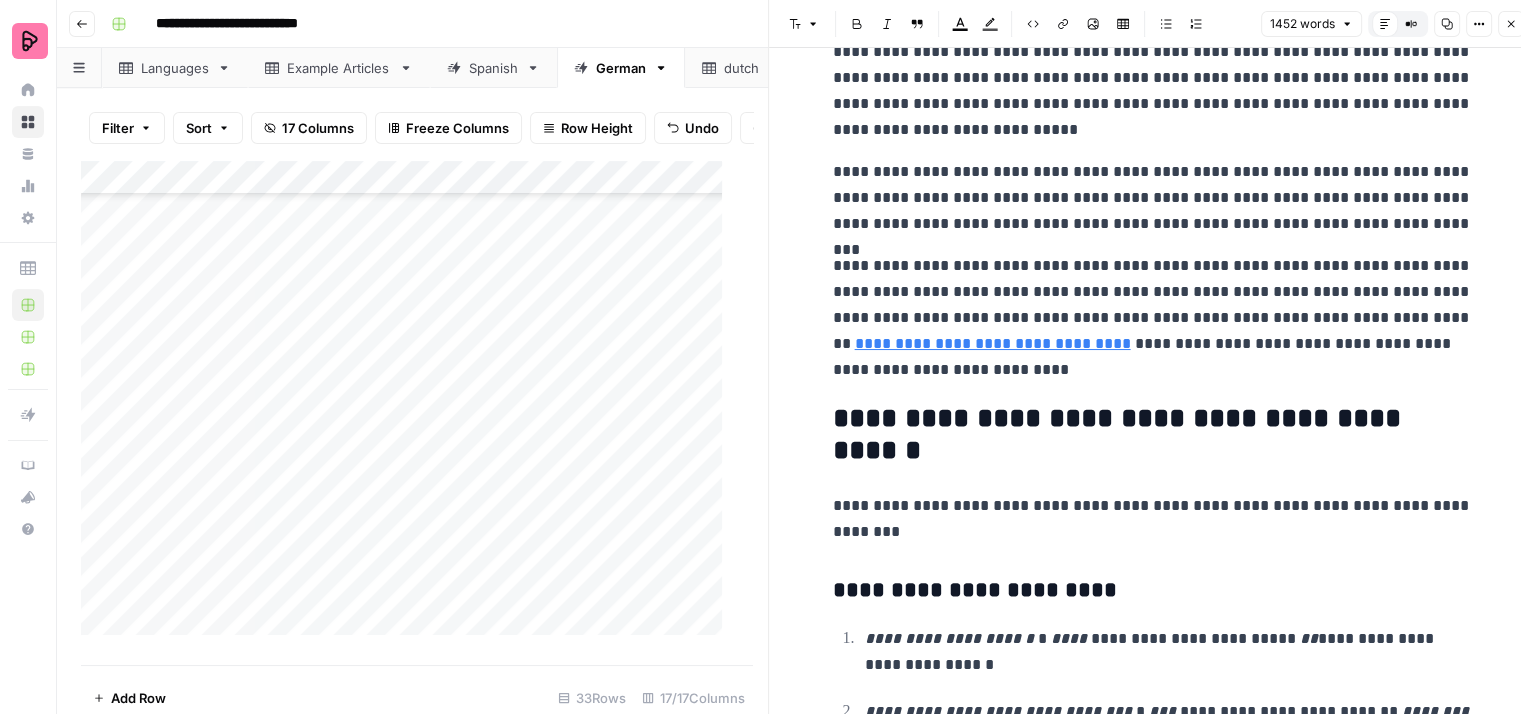 click on "**********" at bounding box center [1153, 198] 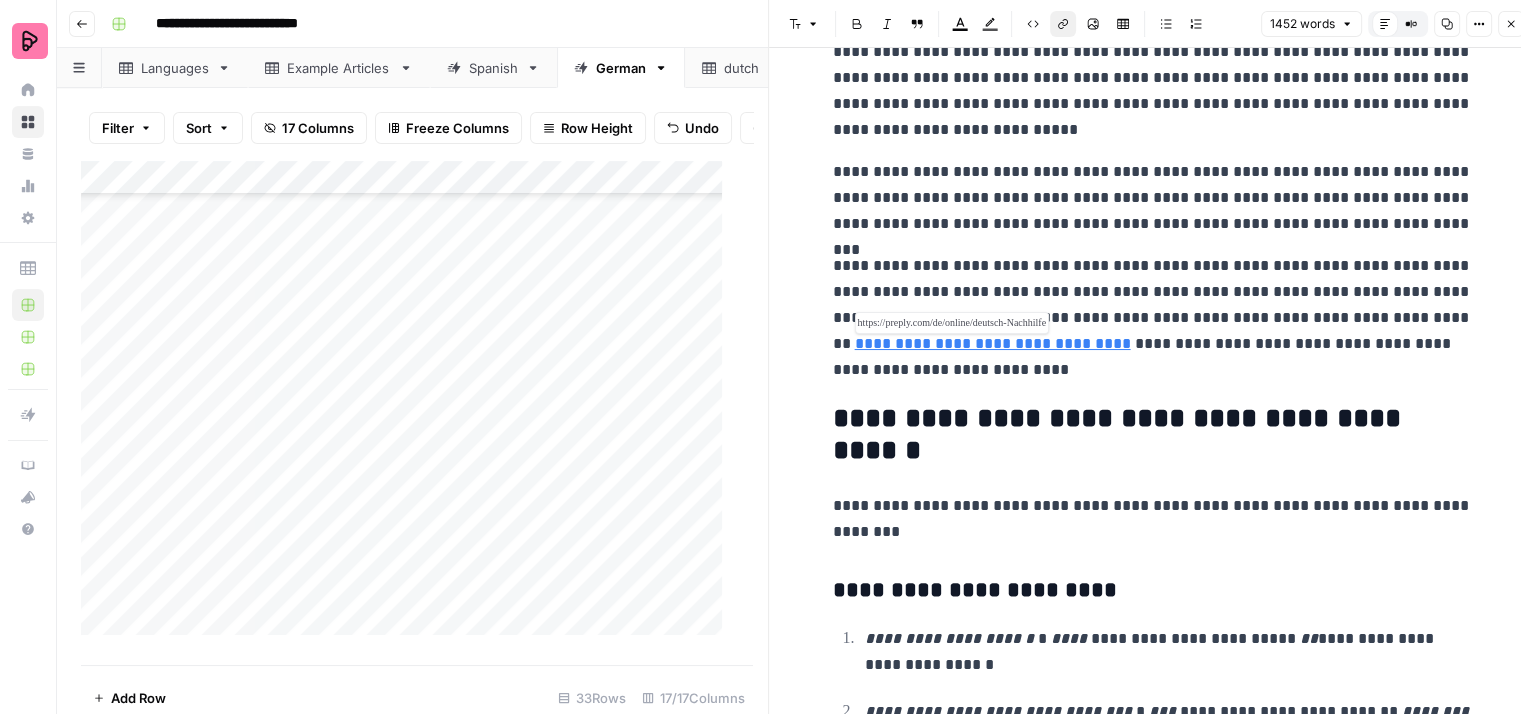 click on "**********" at bounding box center (993, 343) 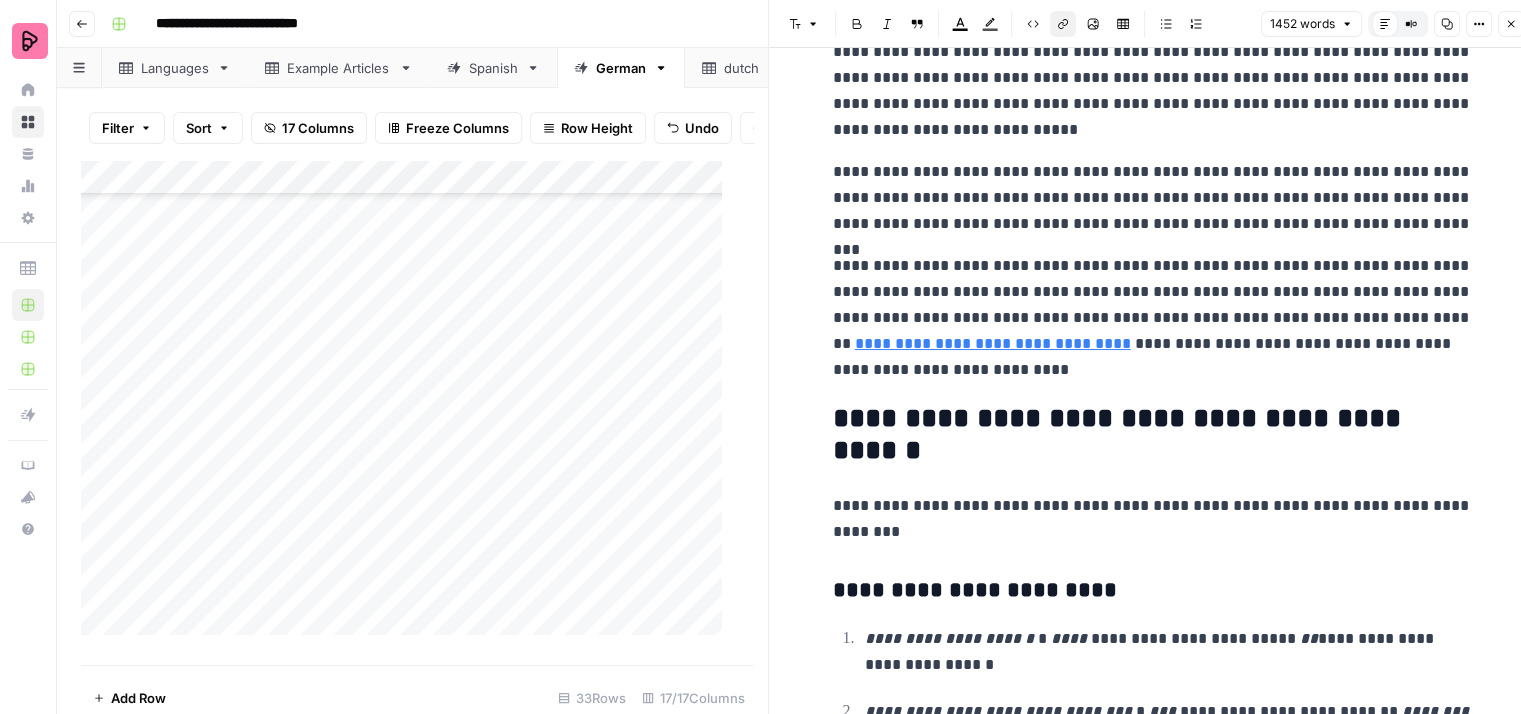 click on "**********" at bounding box center (1153, 318) 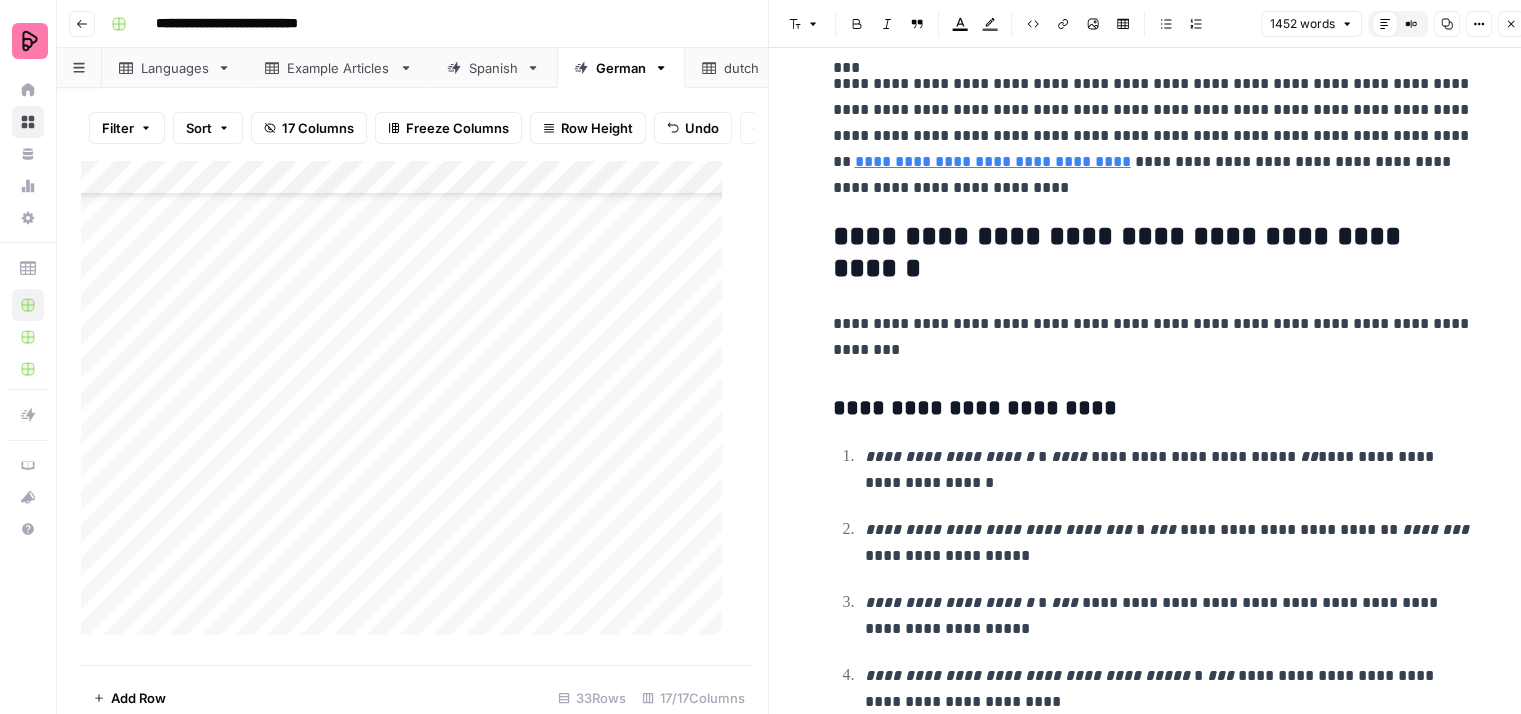 scroll, scrollTop: 8000, scrollLeft: 0, axis: vertical 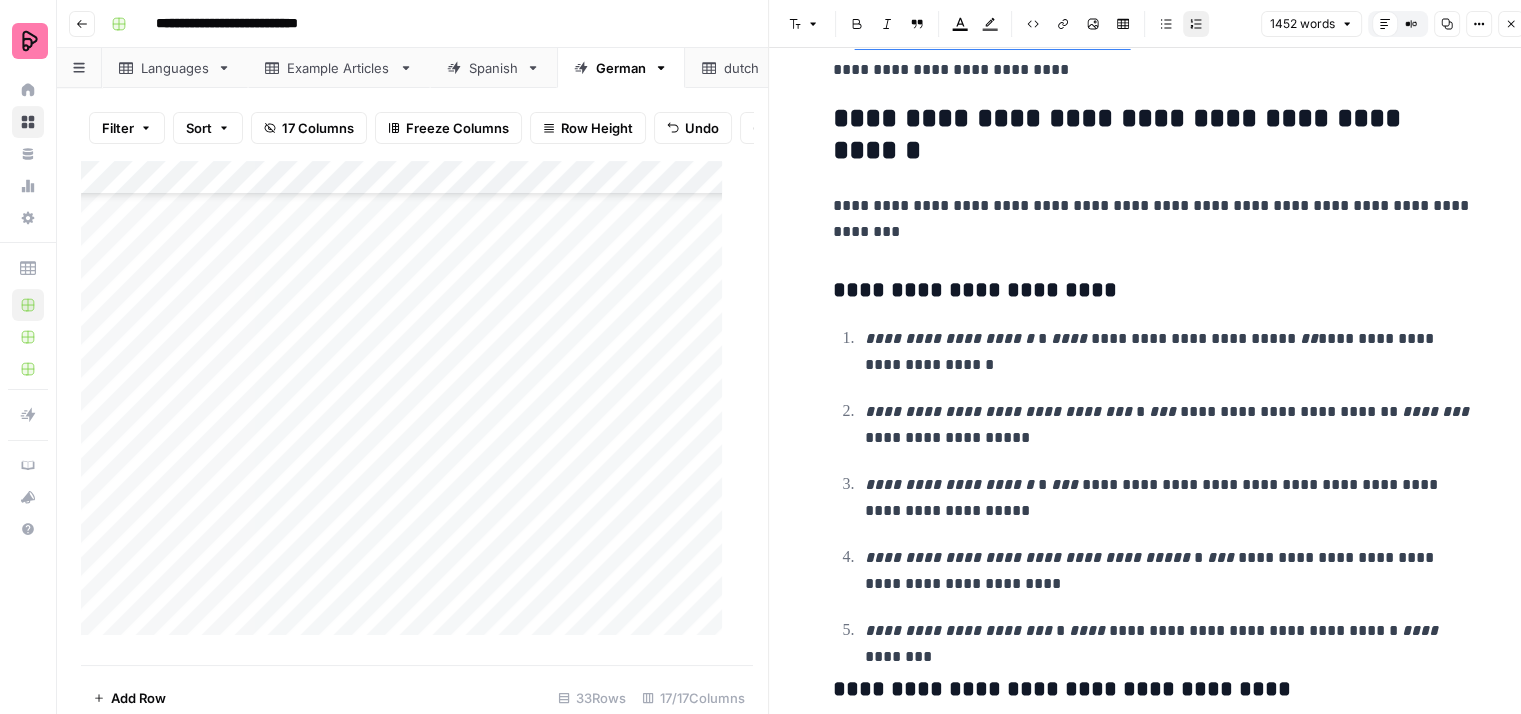 click on "**********" at bounding box center (1169, 425) 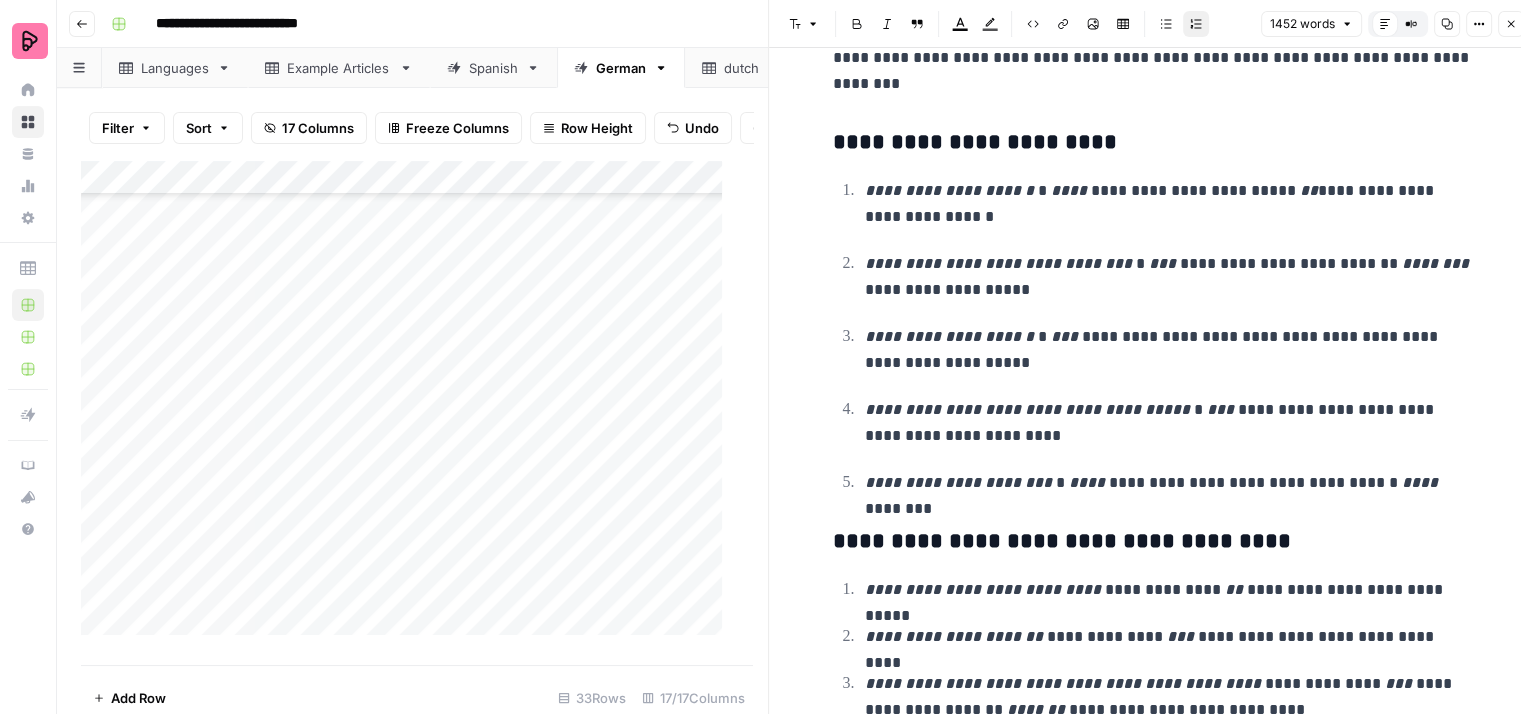 scroll, scrollTop: 8200, scrollLeft: 0, axis: vertical 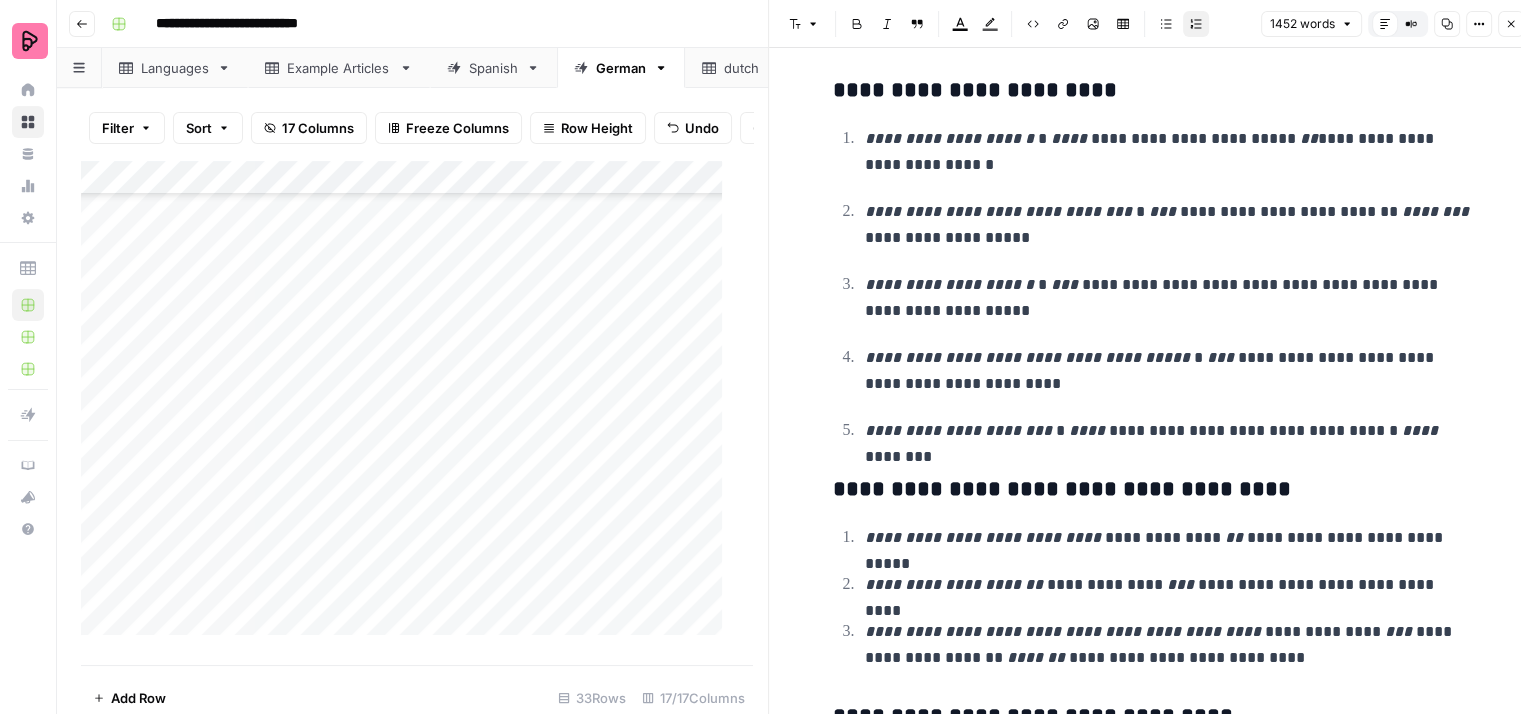 click on "**********" at bounding box center [1169, 298] 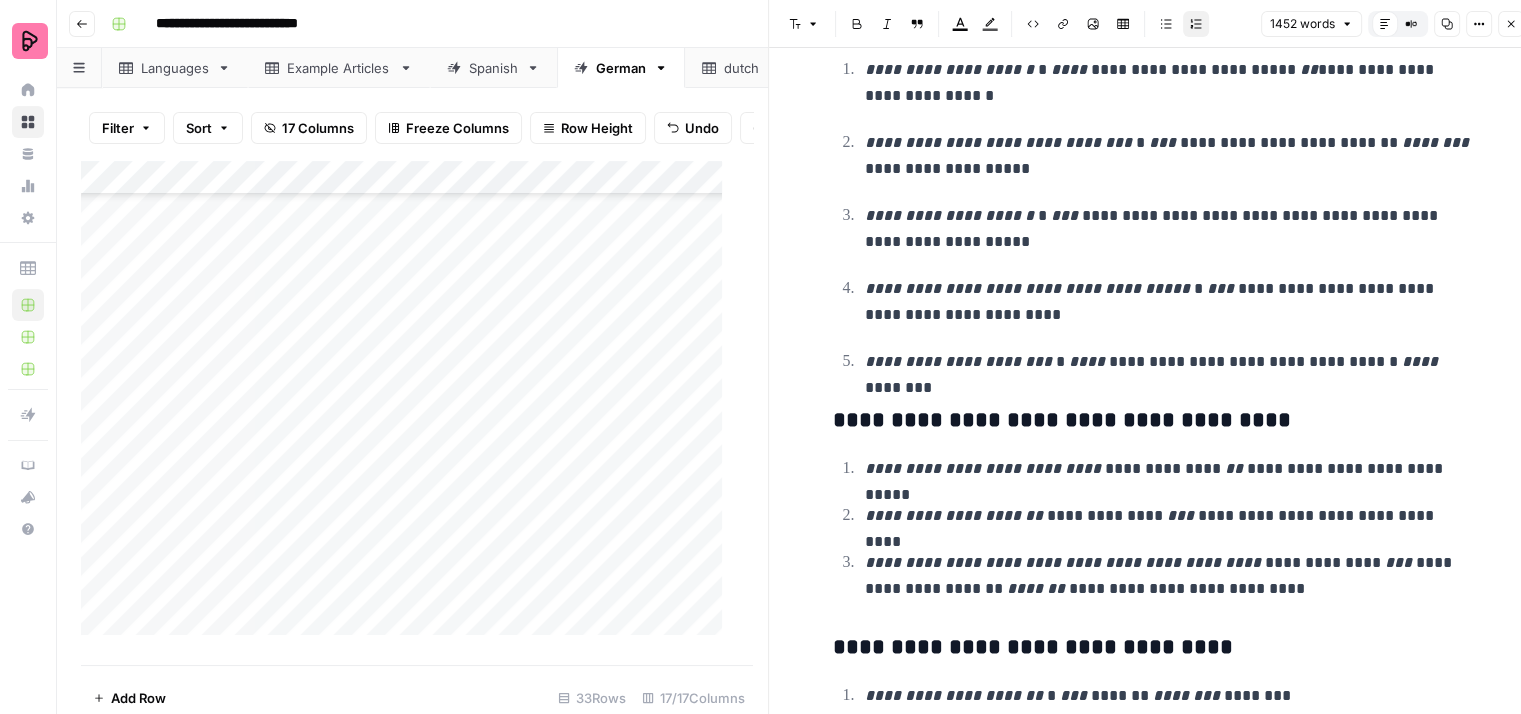 scroll, scrollTop: 8300, scrollLeft: 0, axis: vertical 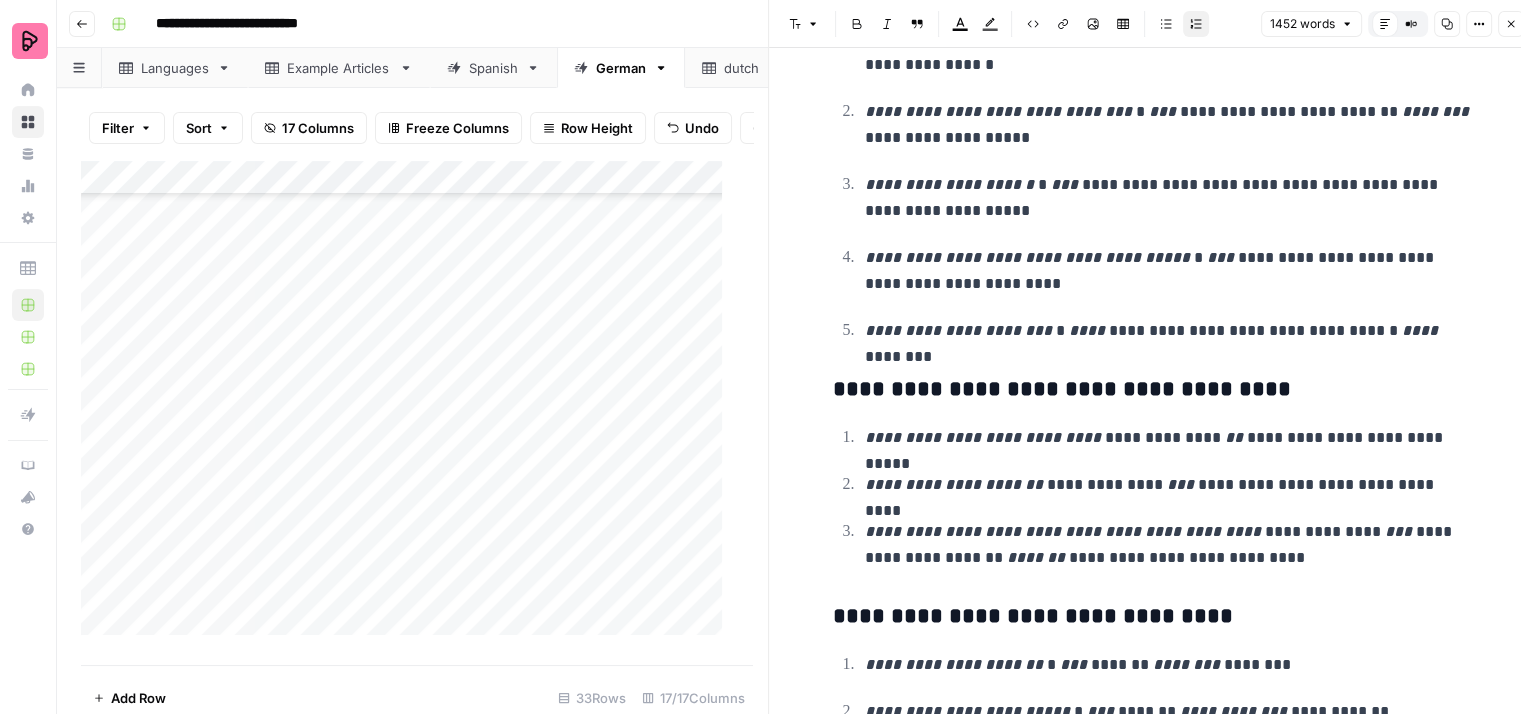 click on "**********" at bounding box center (1169, 331) 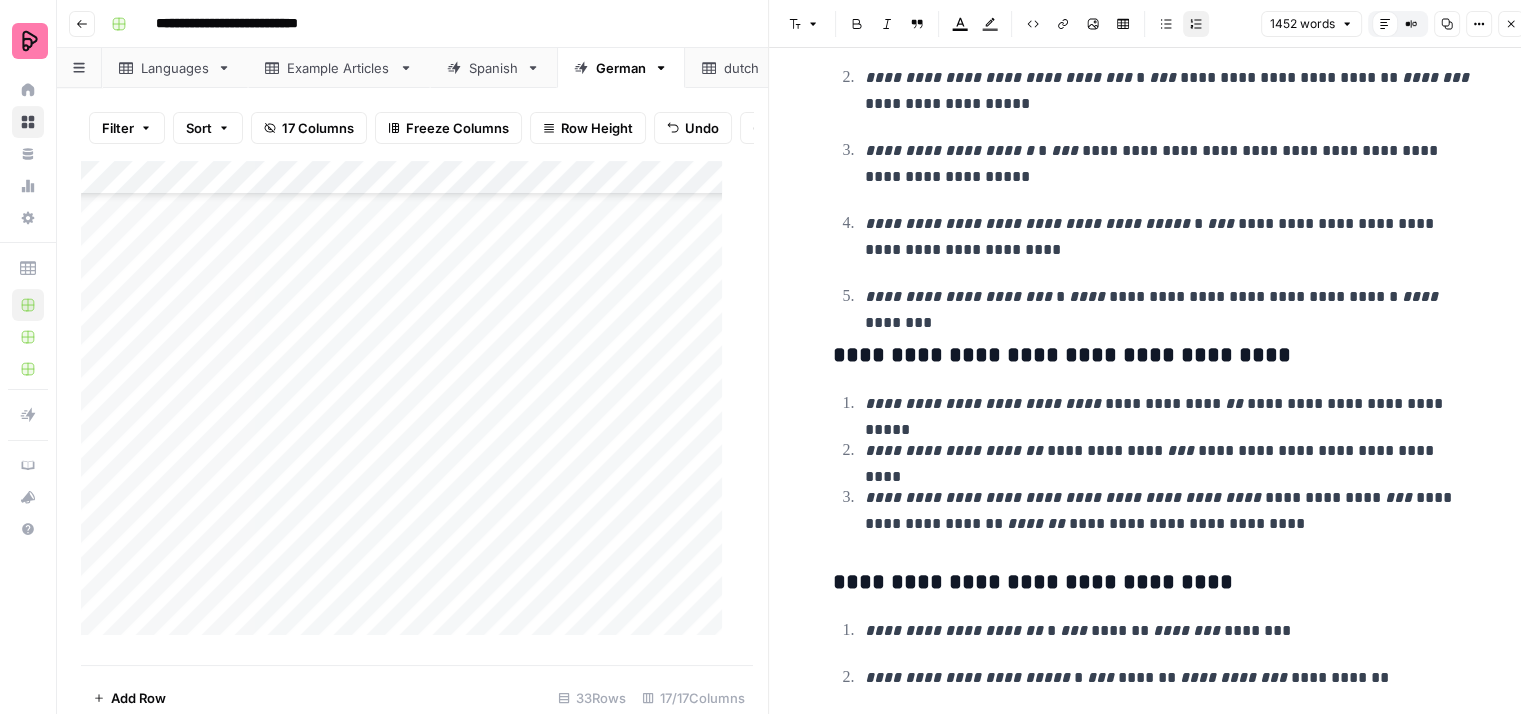 scroll, scrollTop: 8352, scrollLeft: 0, axis: vertical 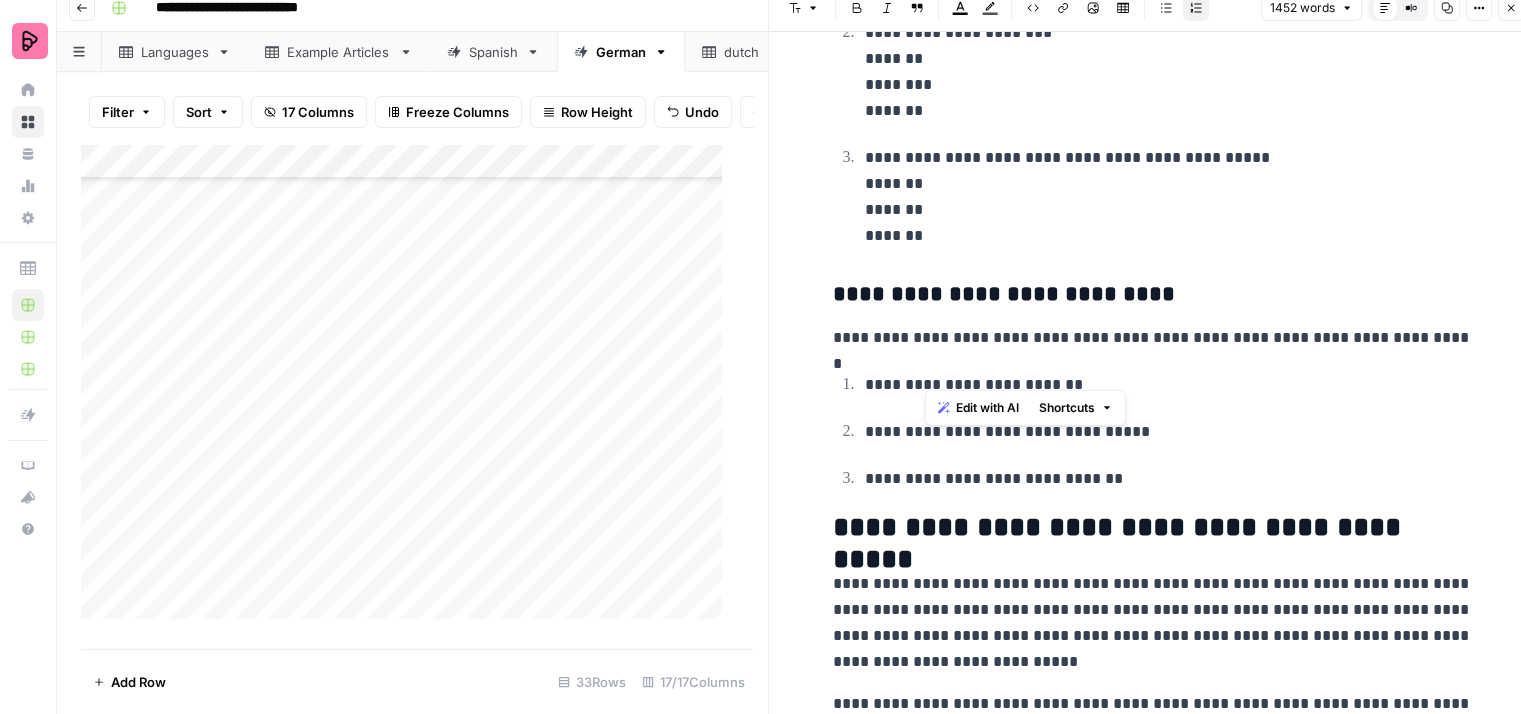 drag, startPoint x: 925, startPoint y: 368, endPoint x: 1001, endPoint y: 369, distance: 76.00658 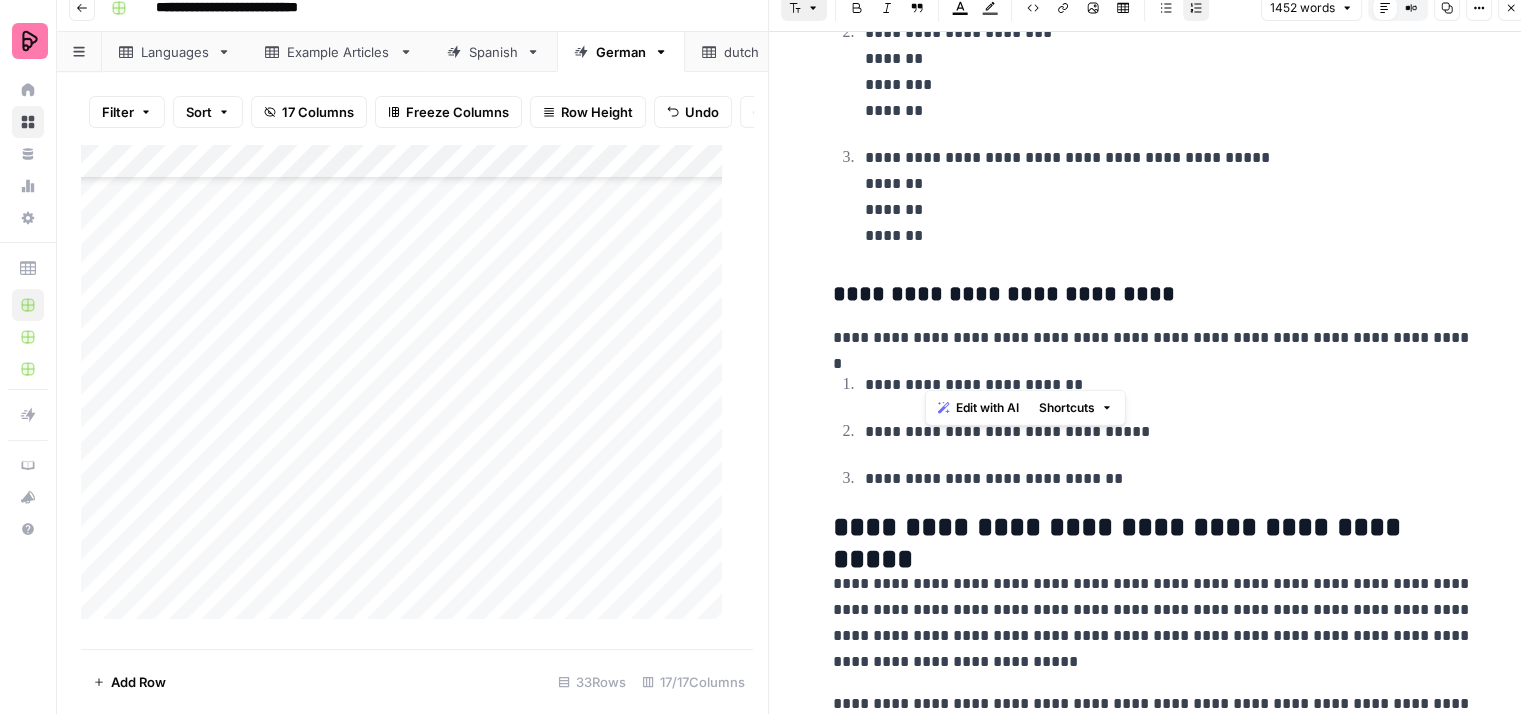click on "Font style" at bounding box center (804, 8) 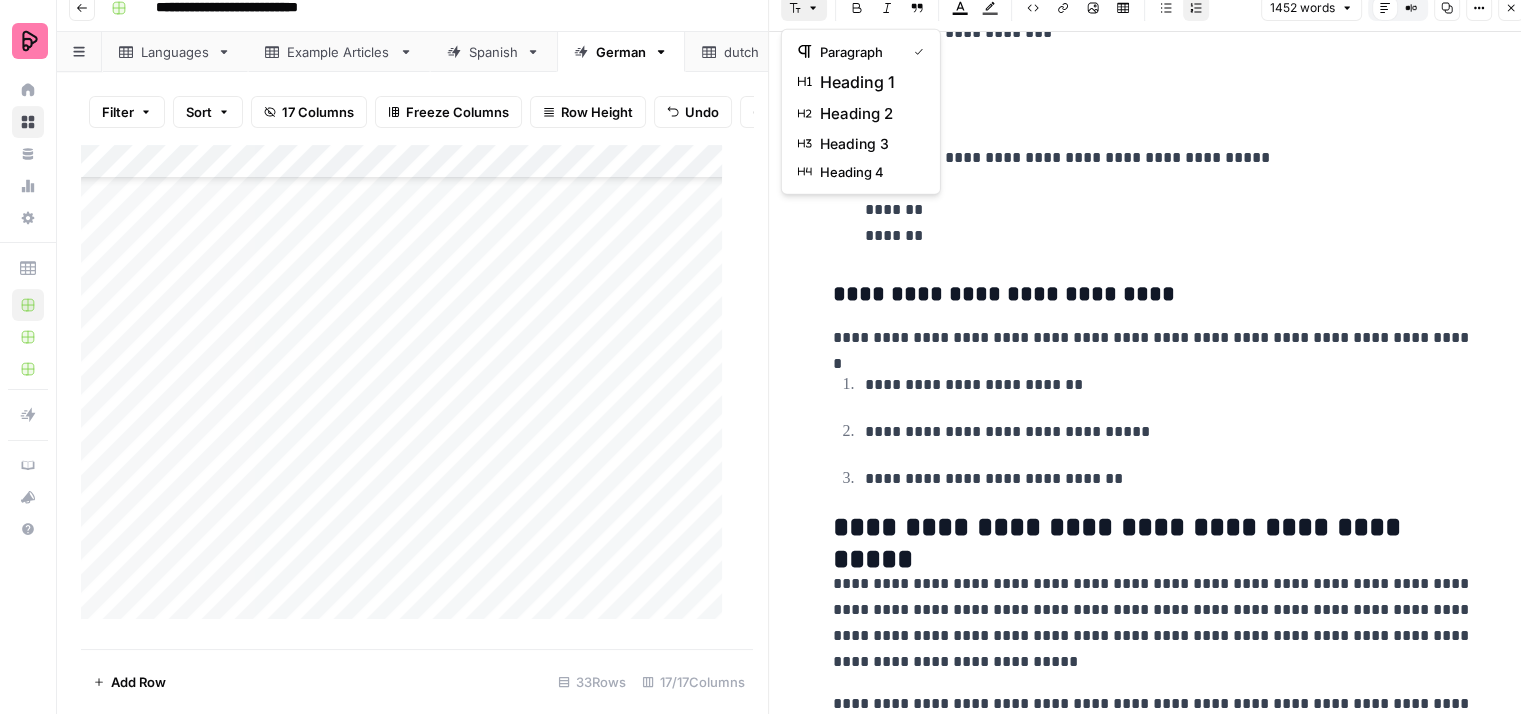 click on "Font style" at bounding box center (804, 8) 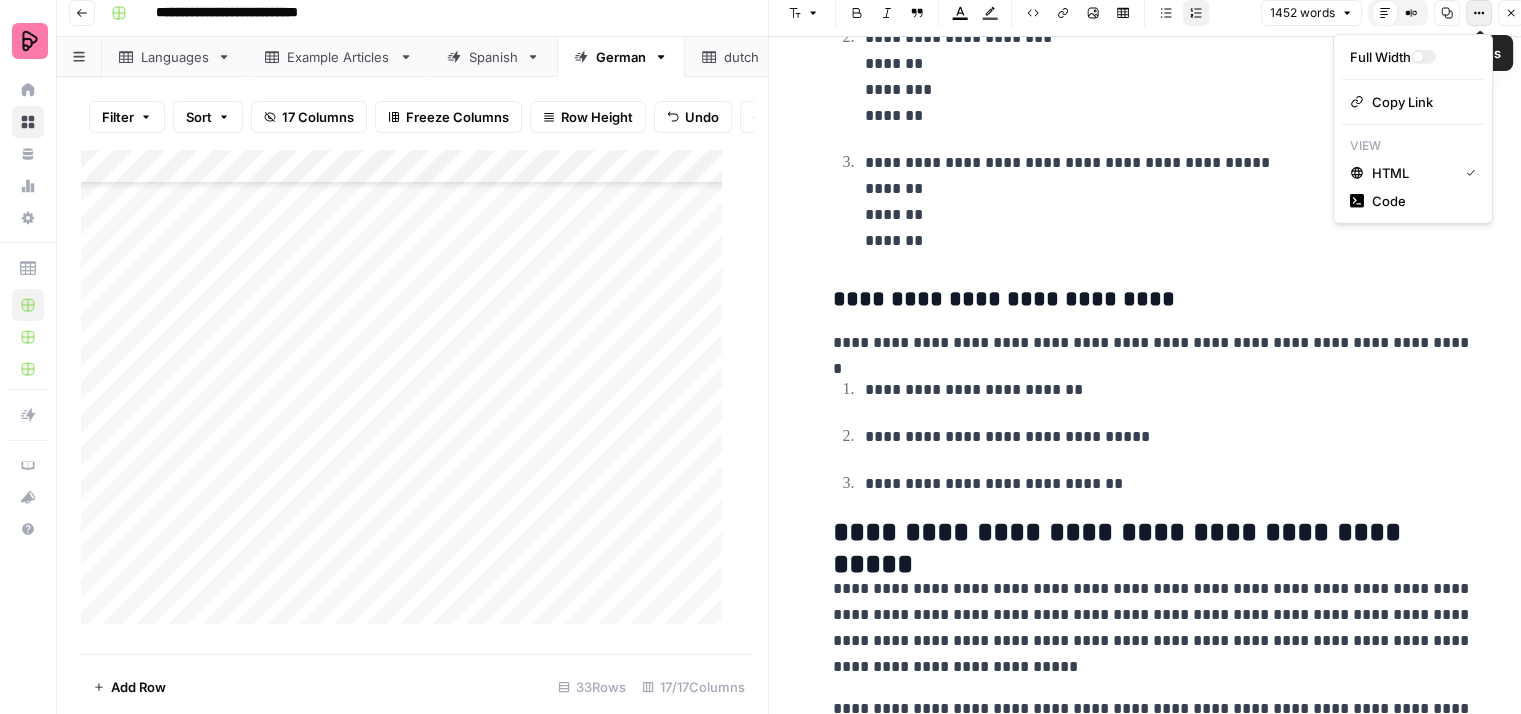 click on "Options" at bounding box center (1479, 13) 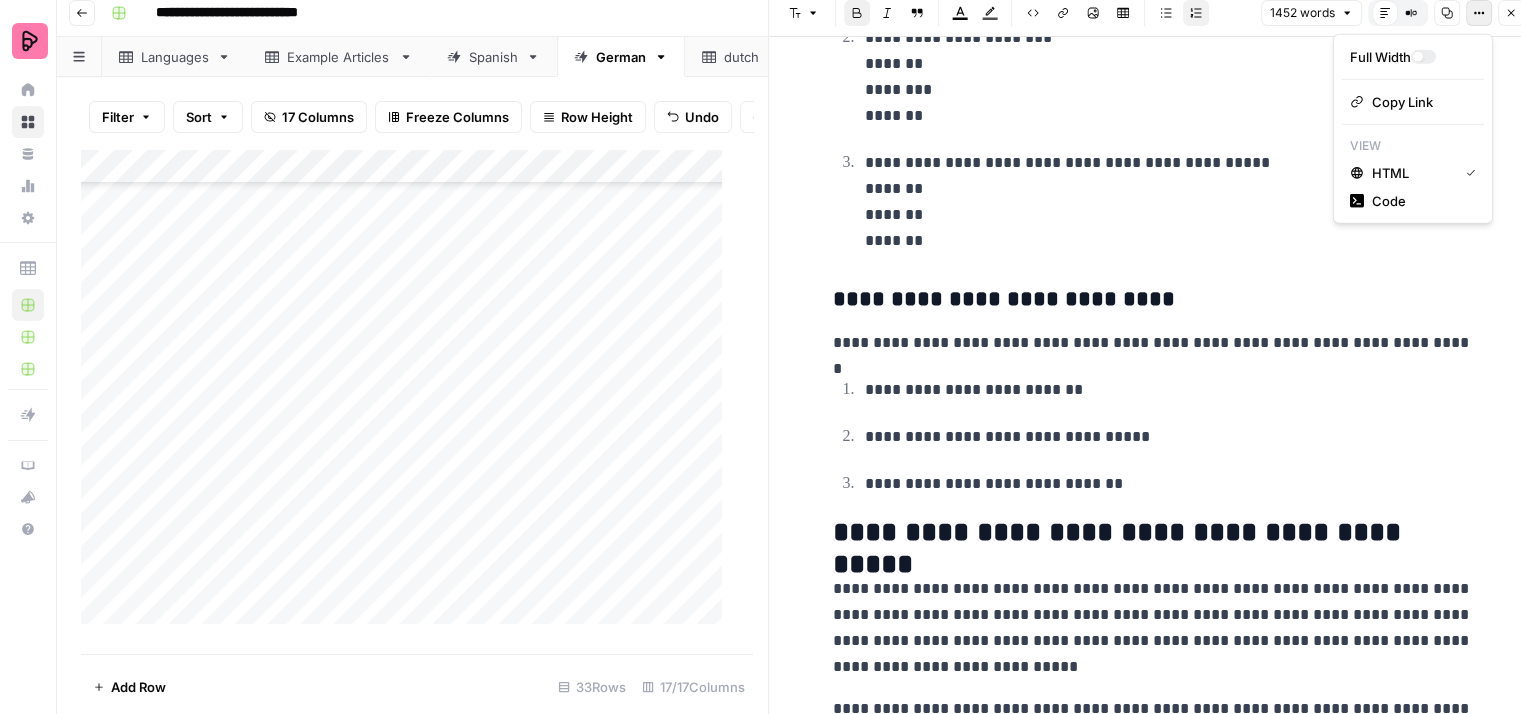 click on "Bold" at bounding box center [857, 13] 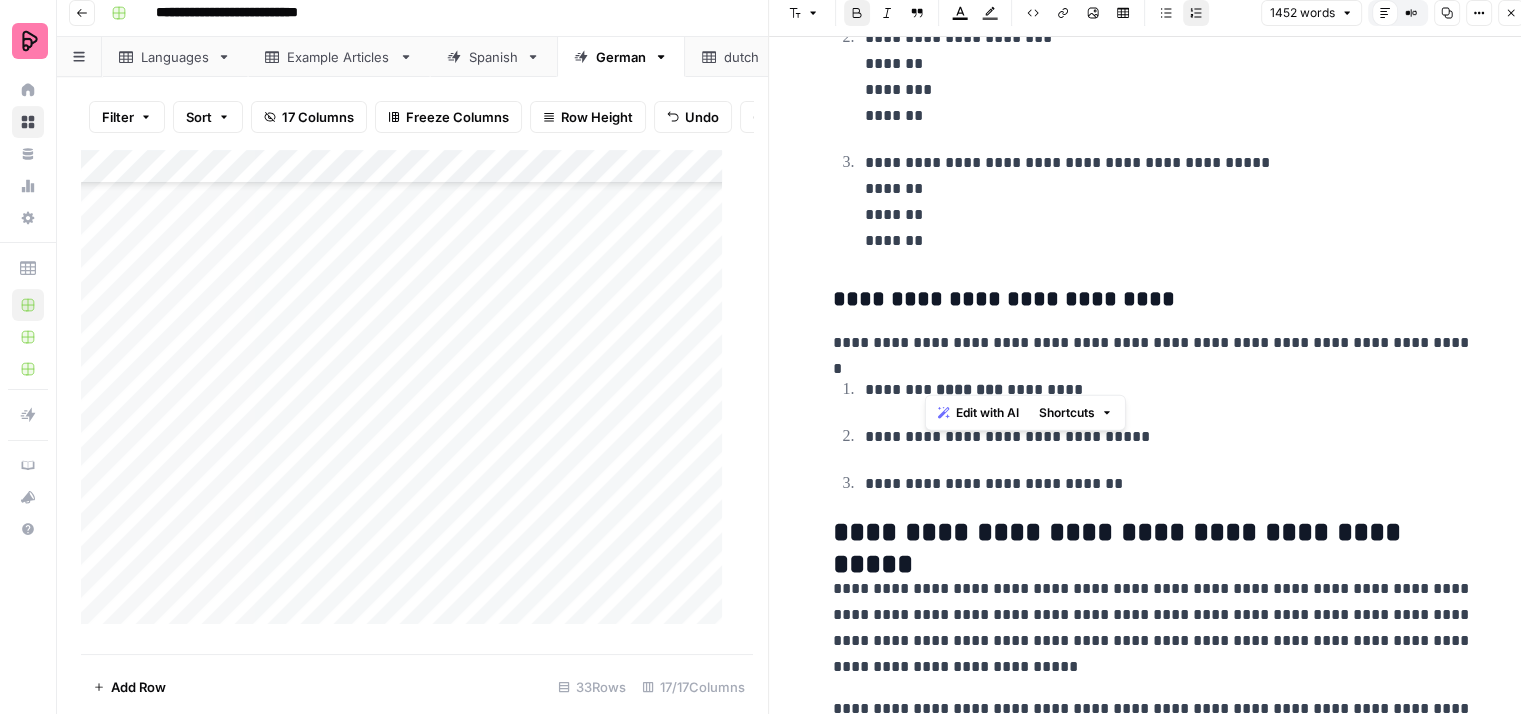 click on "******** ******** *********" at bounding box center (1166, 389) 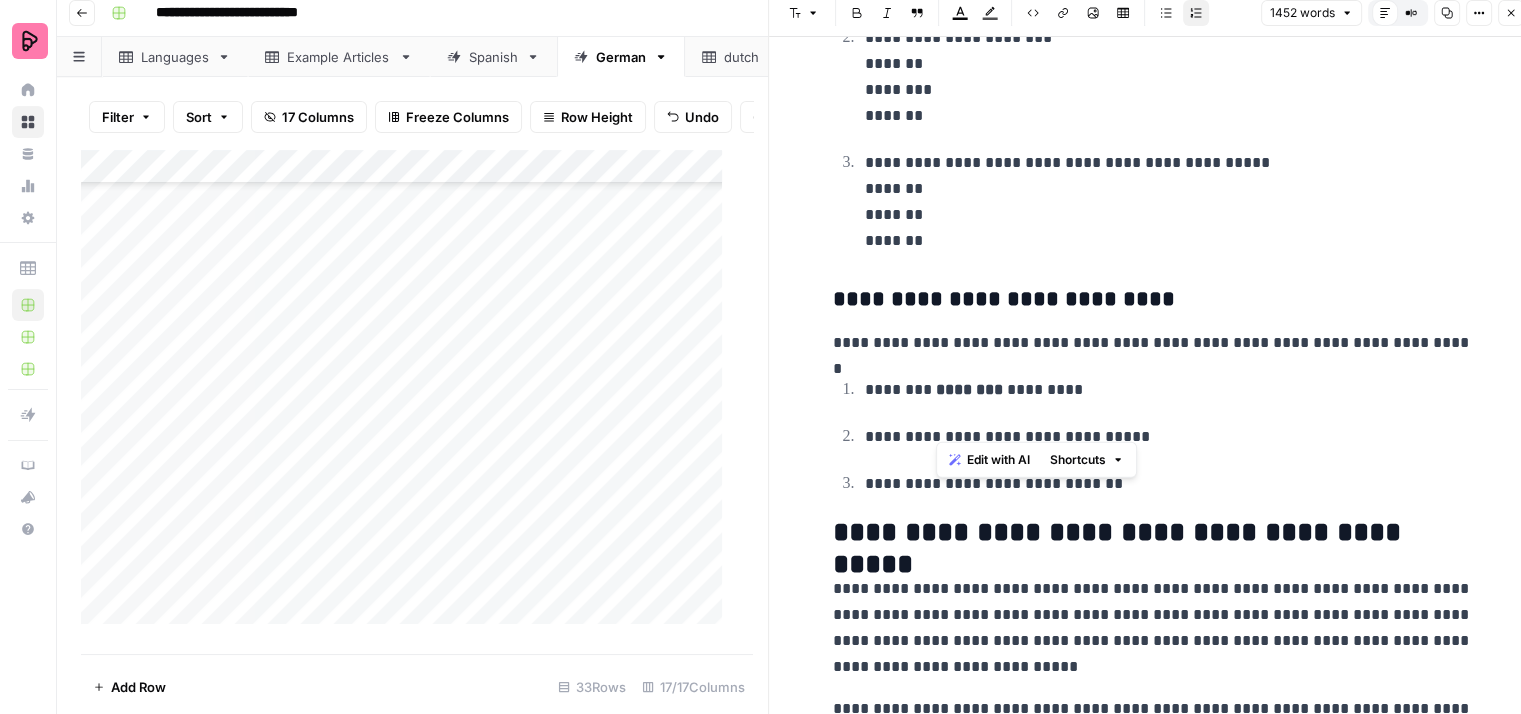 drag, startPoint x: 936, startPoint y: 416, endPoint x: 1032, endPoint y: 413, distance: 96.04687 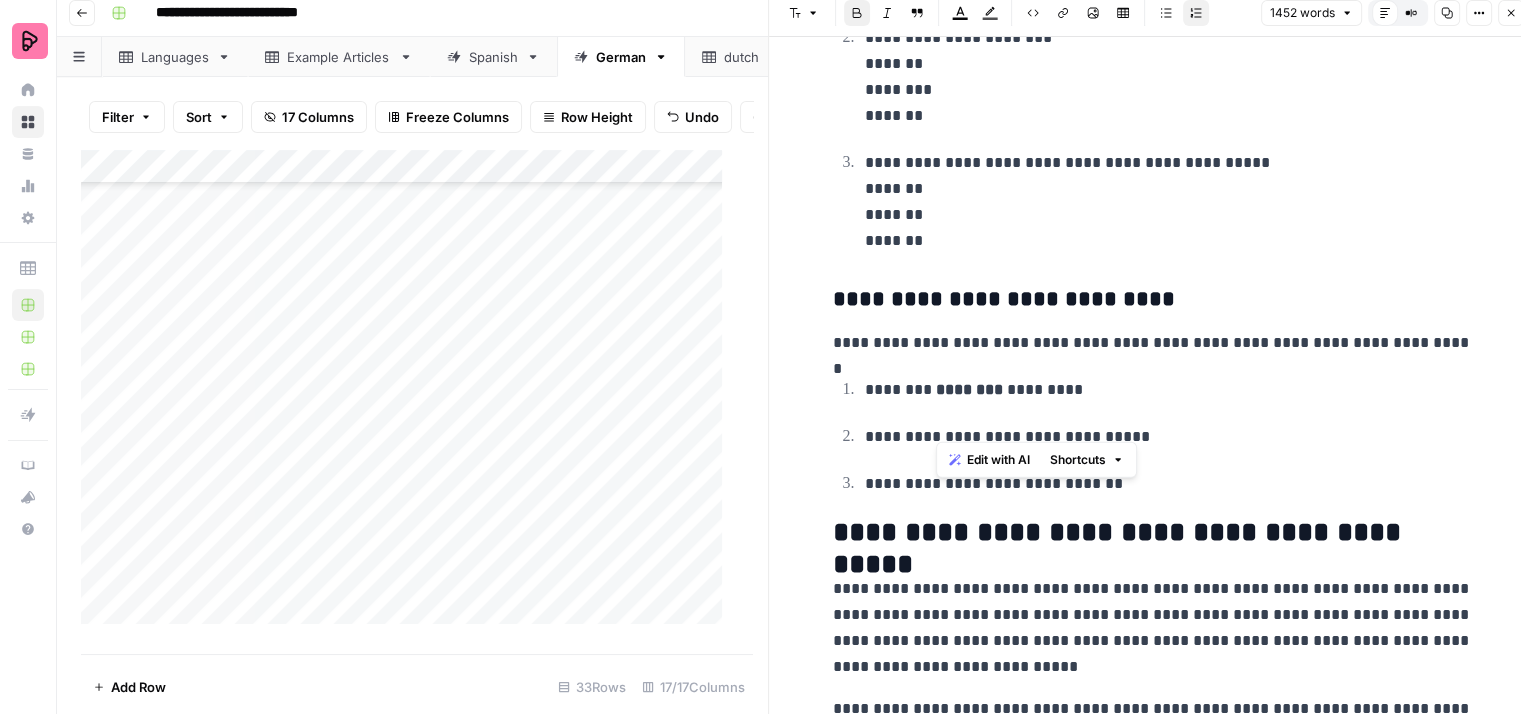 click on "Bold" at bounding box center [857, 13] 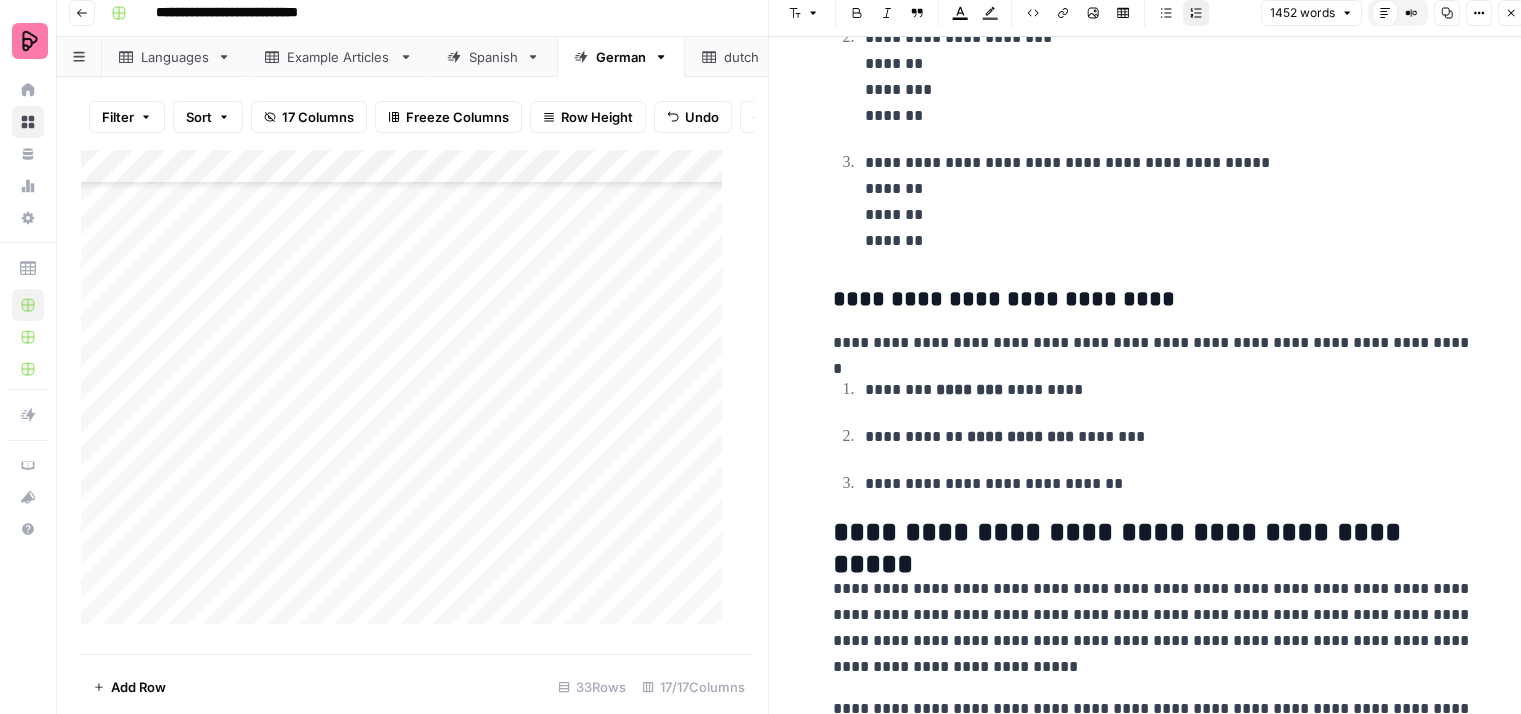 click on "**********" at bounding box center [1169, 437] 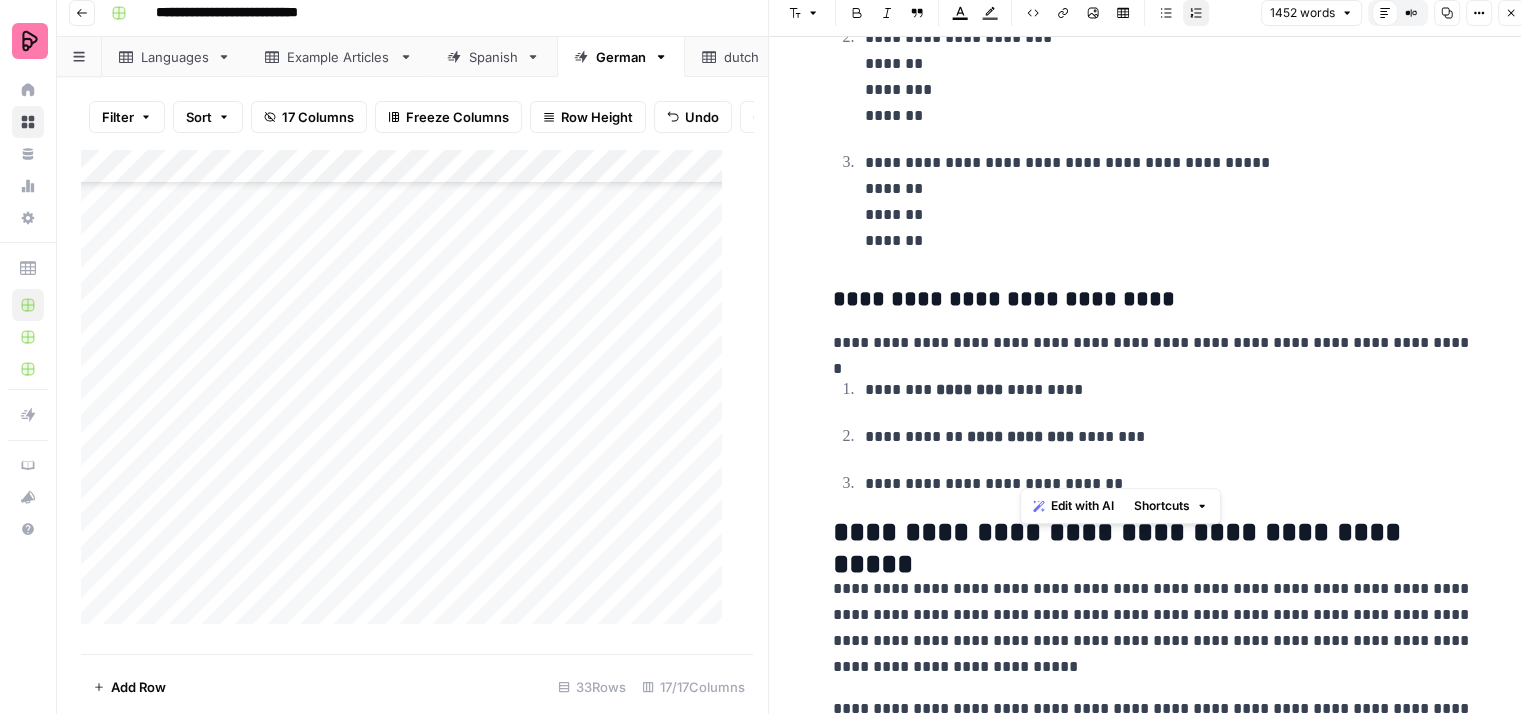 drag, startPoint x: 1084, startPoint y: 477, endPoint x: 1023, endPoint y: 480, distance: 61.073727 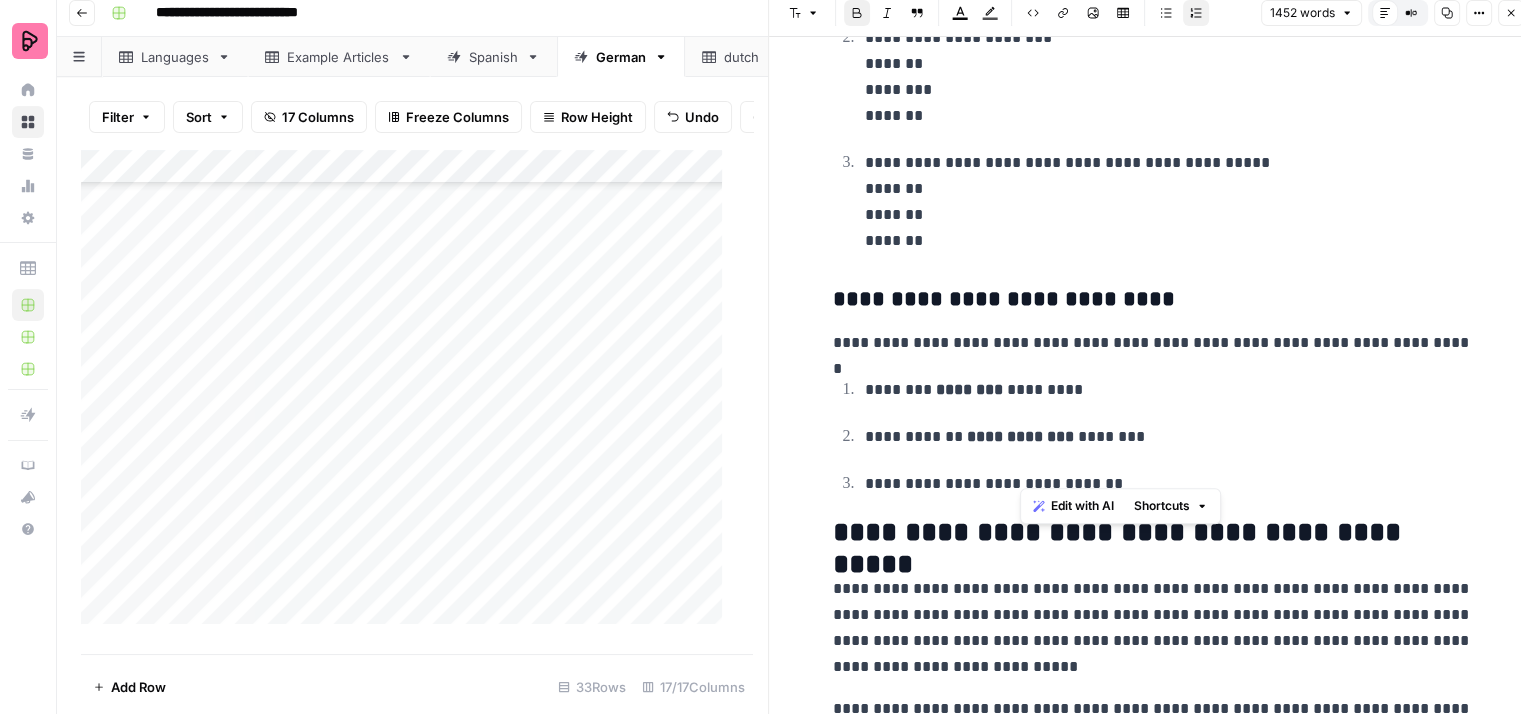 click 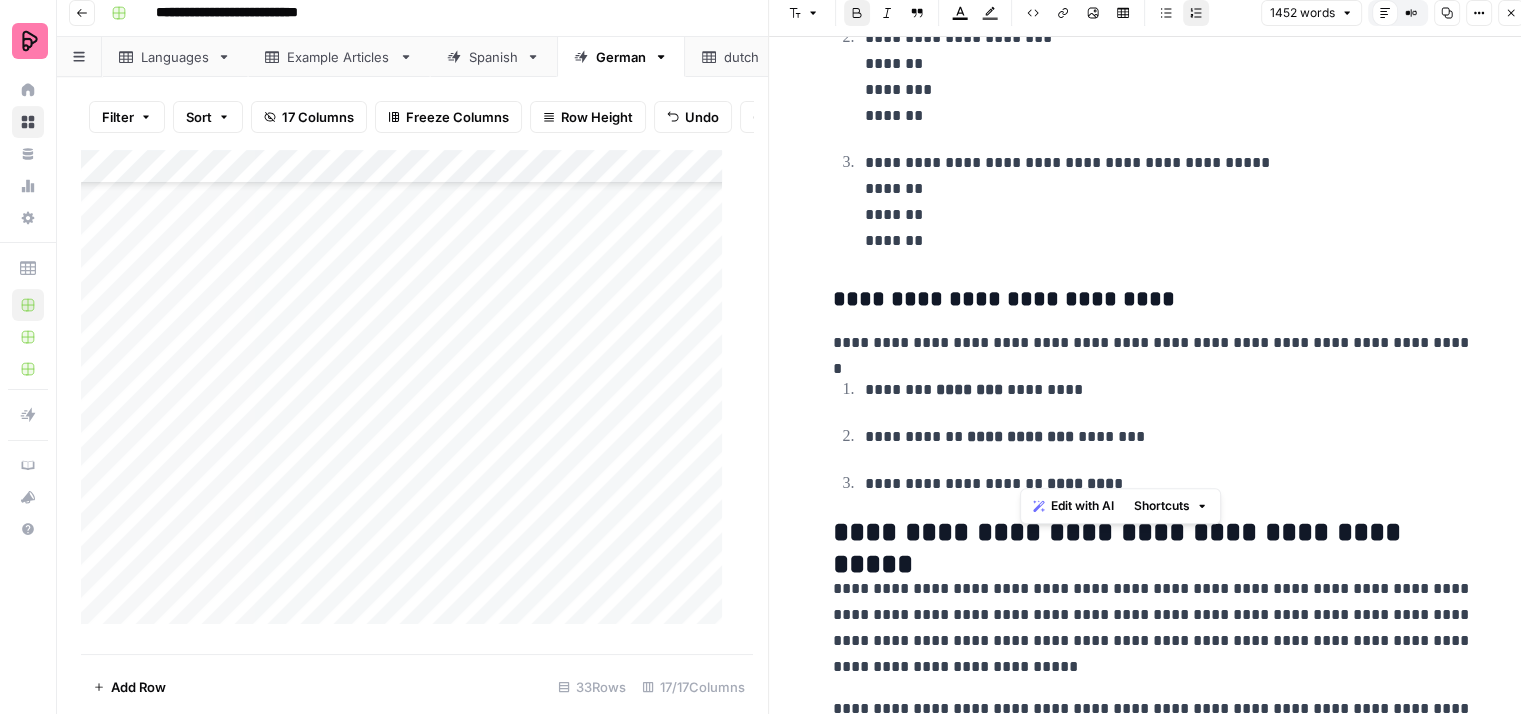 click on "**********" at bounding box center [1169, 437] 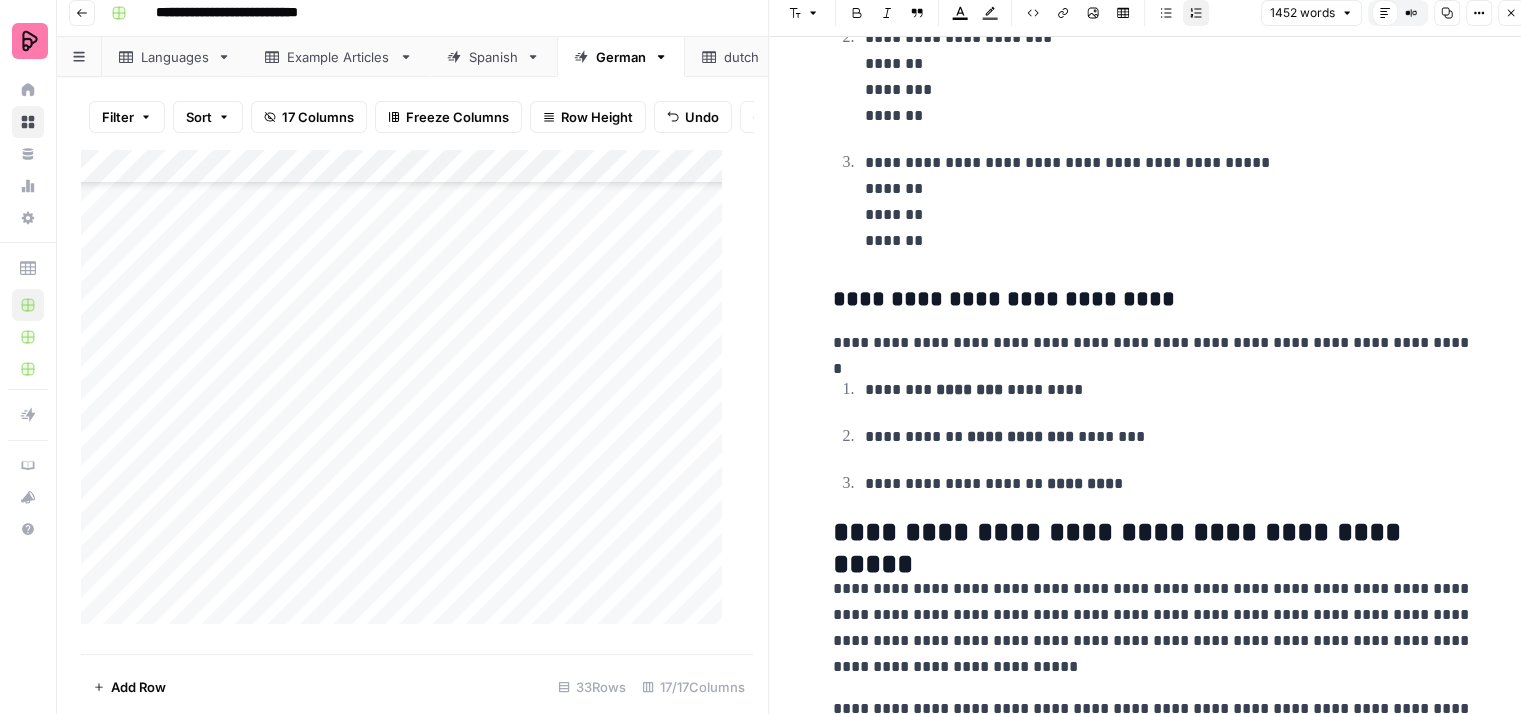 click on "**********" at bounding box center [1153, 343] 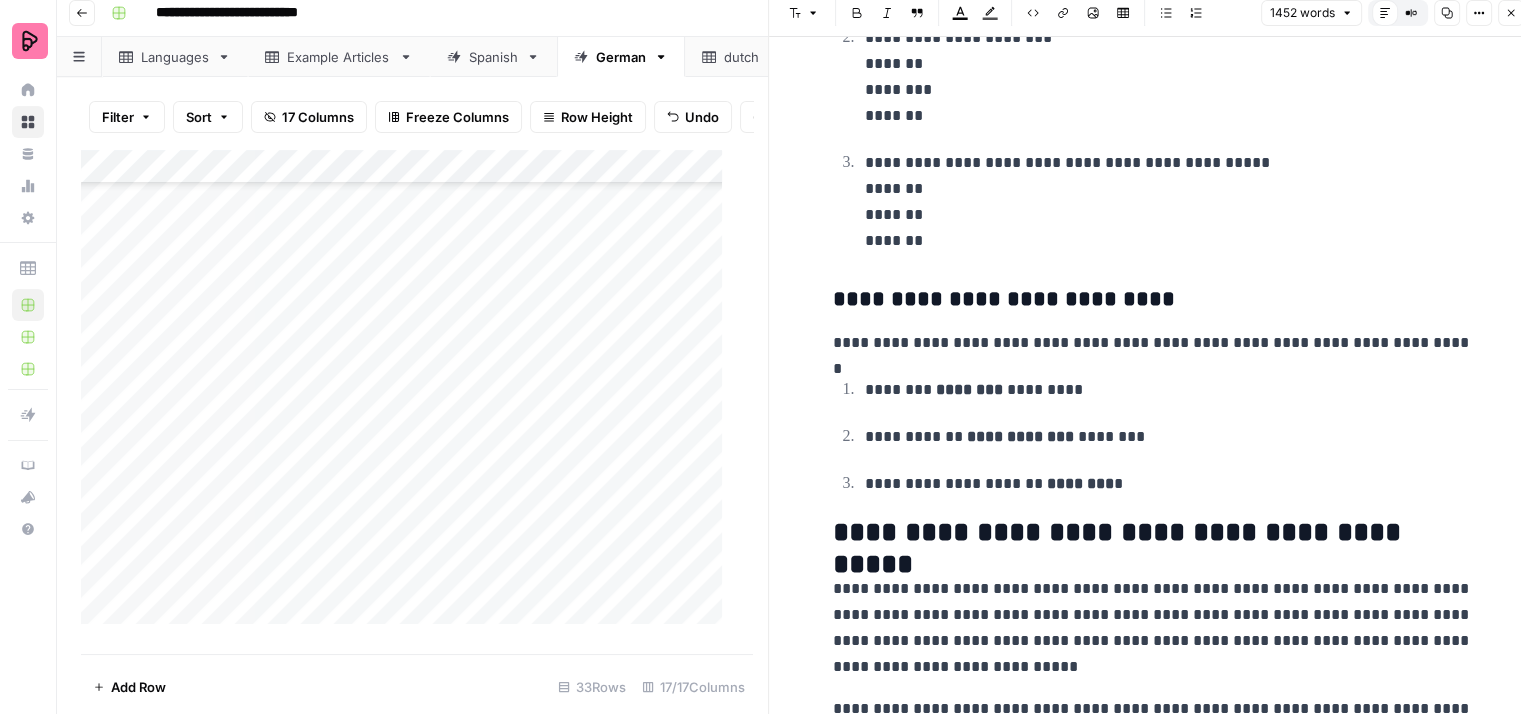 click on "**********" at bounding box center [1153, 343] 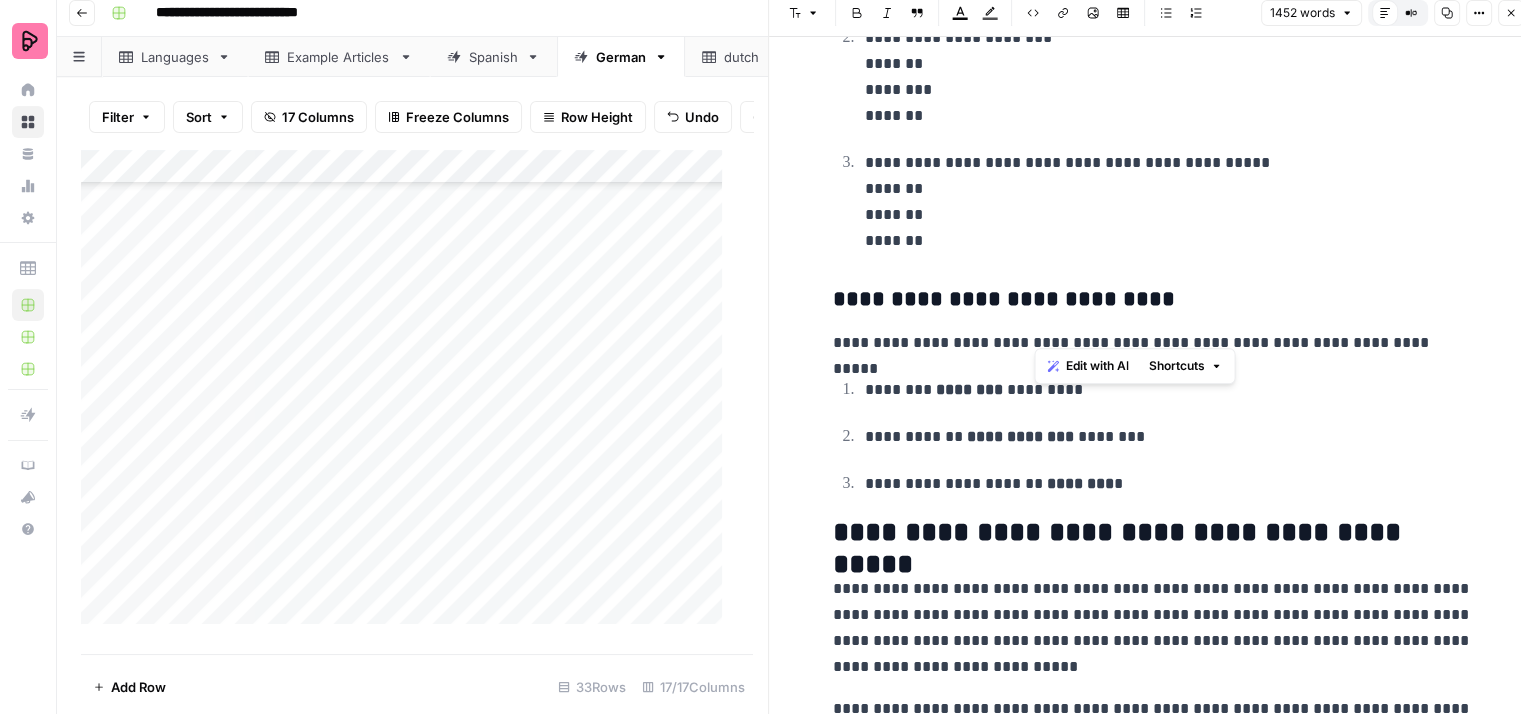 drag, startPoint x: 1036, startPoint y: 325, endPoint x: 1252, endPoint y: 325, distance: 216 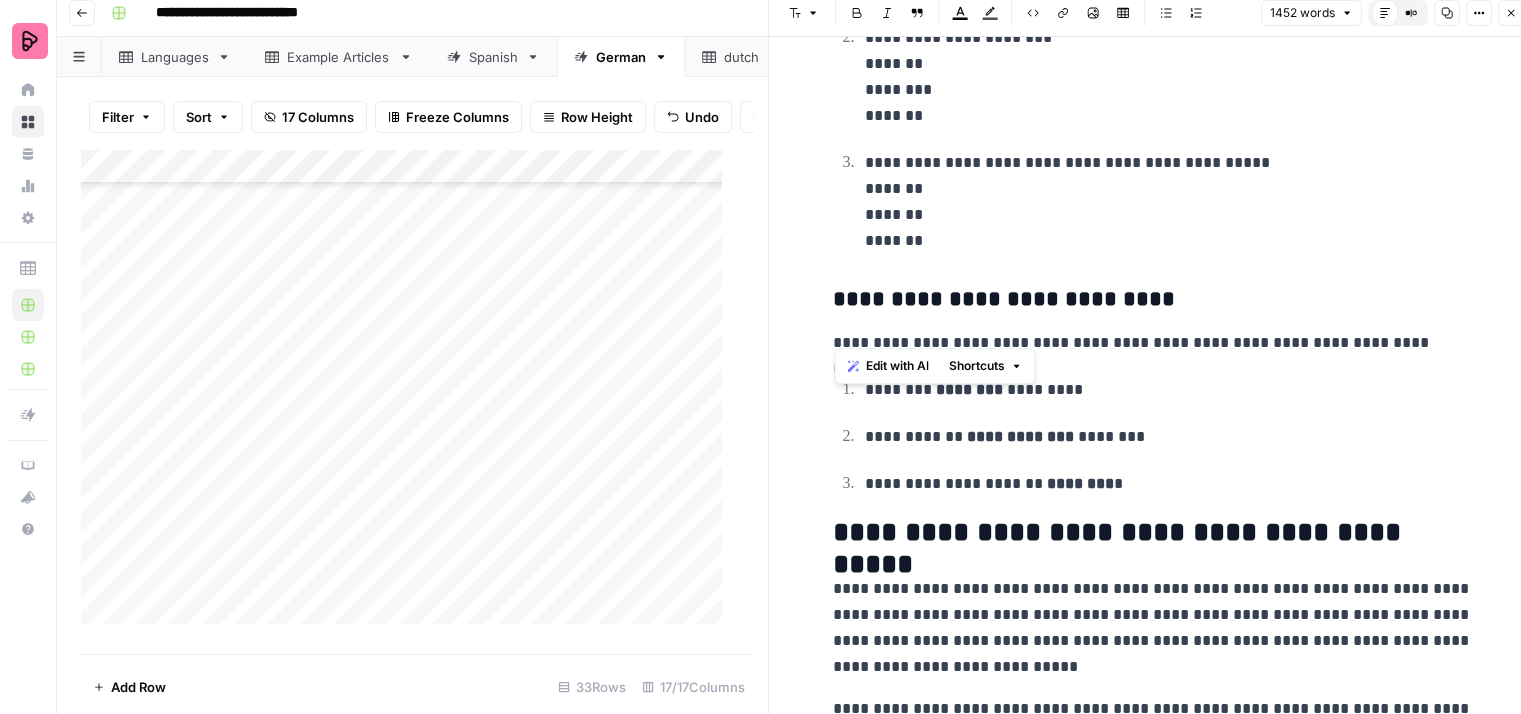 drag, startPoint x: 1444, startPoint y: 323, endPoint x: 818, endPoint y: 331, distance: 626.0511 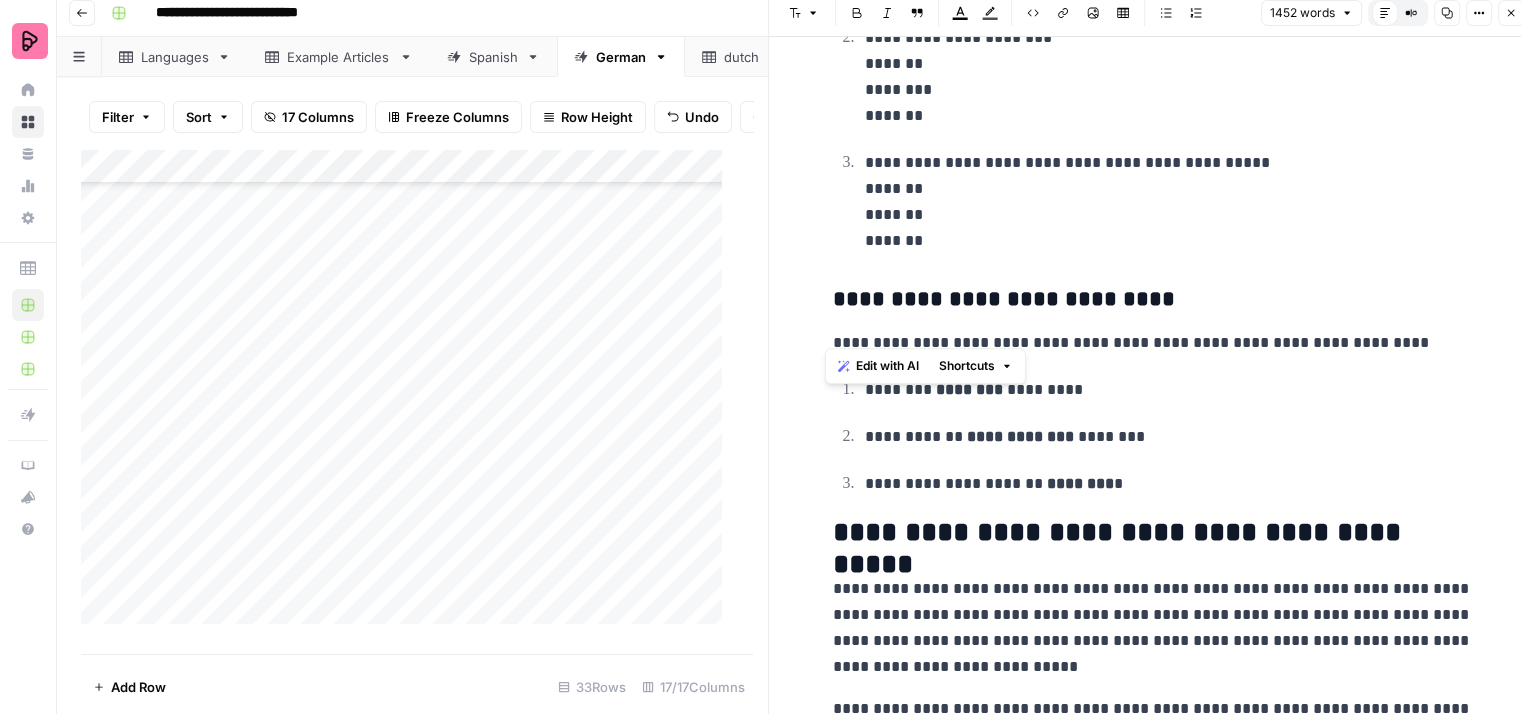 copy on "**********" 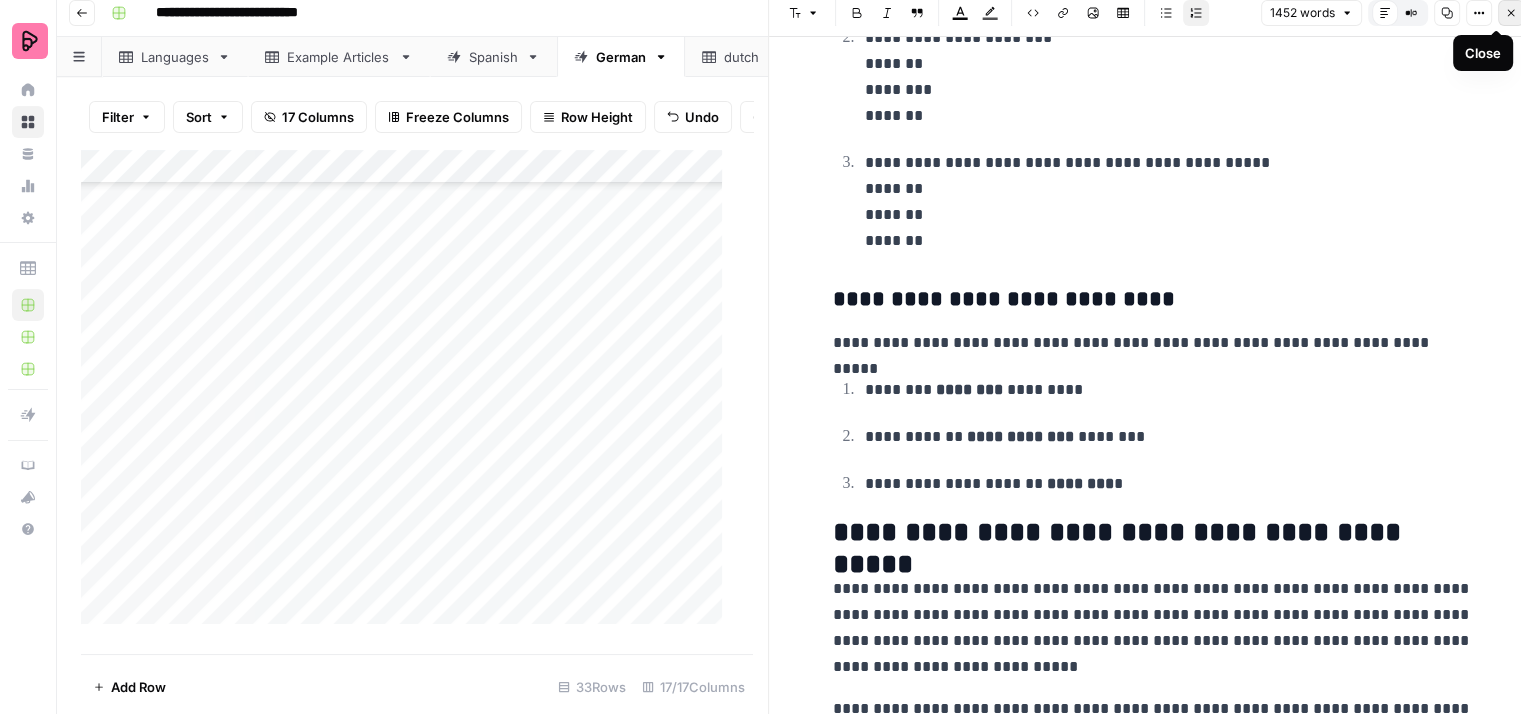 click 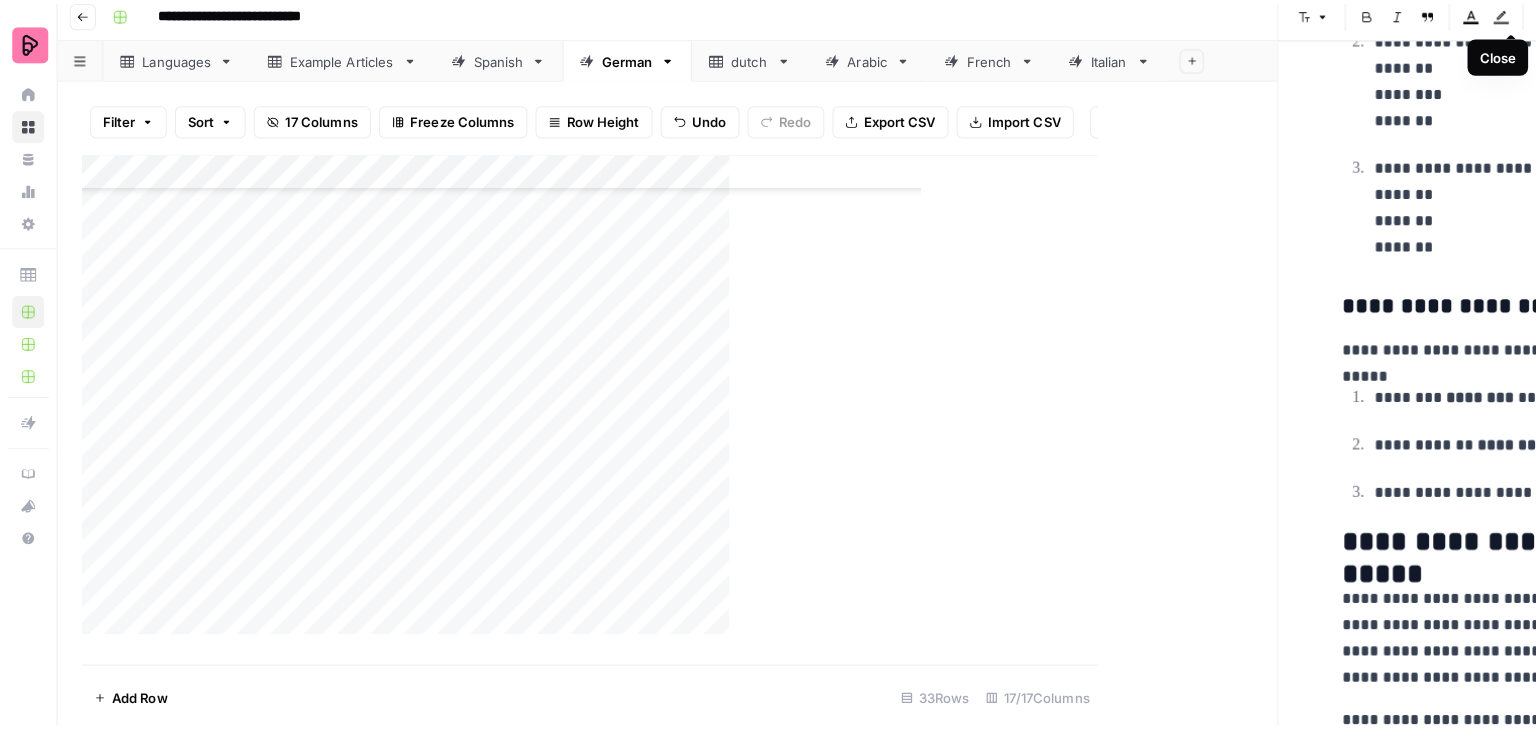 scroll, scrollTop: 0, scrollLeft: 0, axis: both 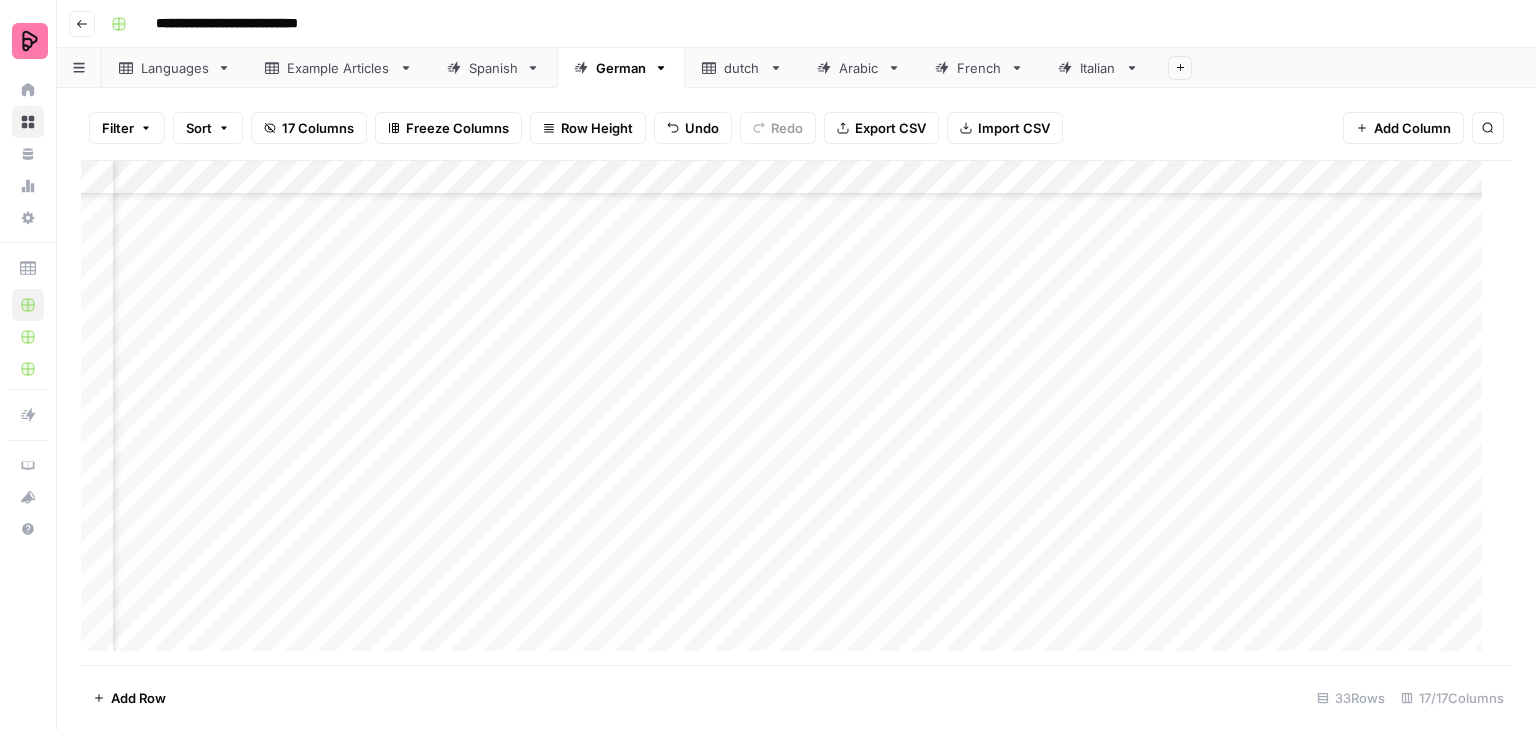 click on "Add Column" at bounding box center (789, 413) 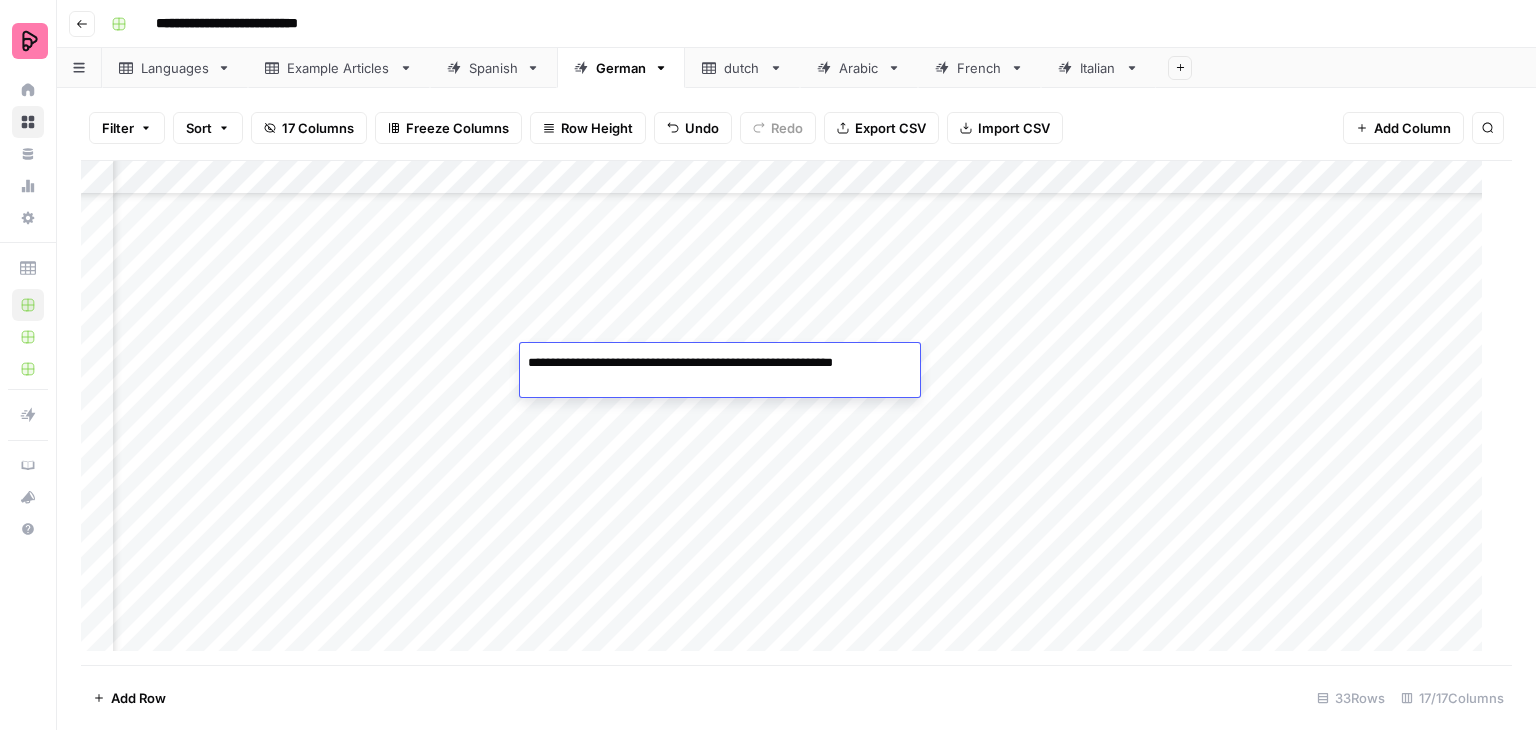 drag, startPoint x: 604, startPoint y: 385, endPoint x: 528, endPoint y: 359, distance: 80.32434 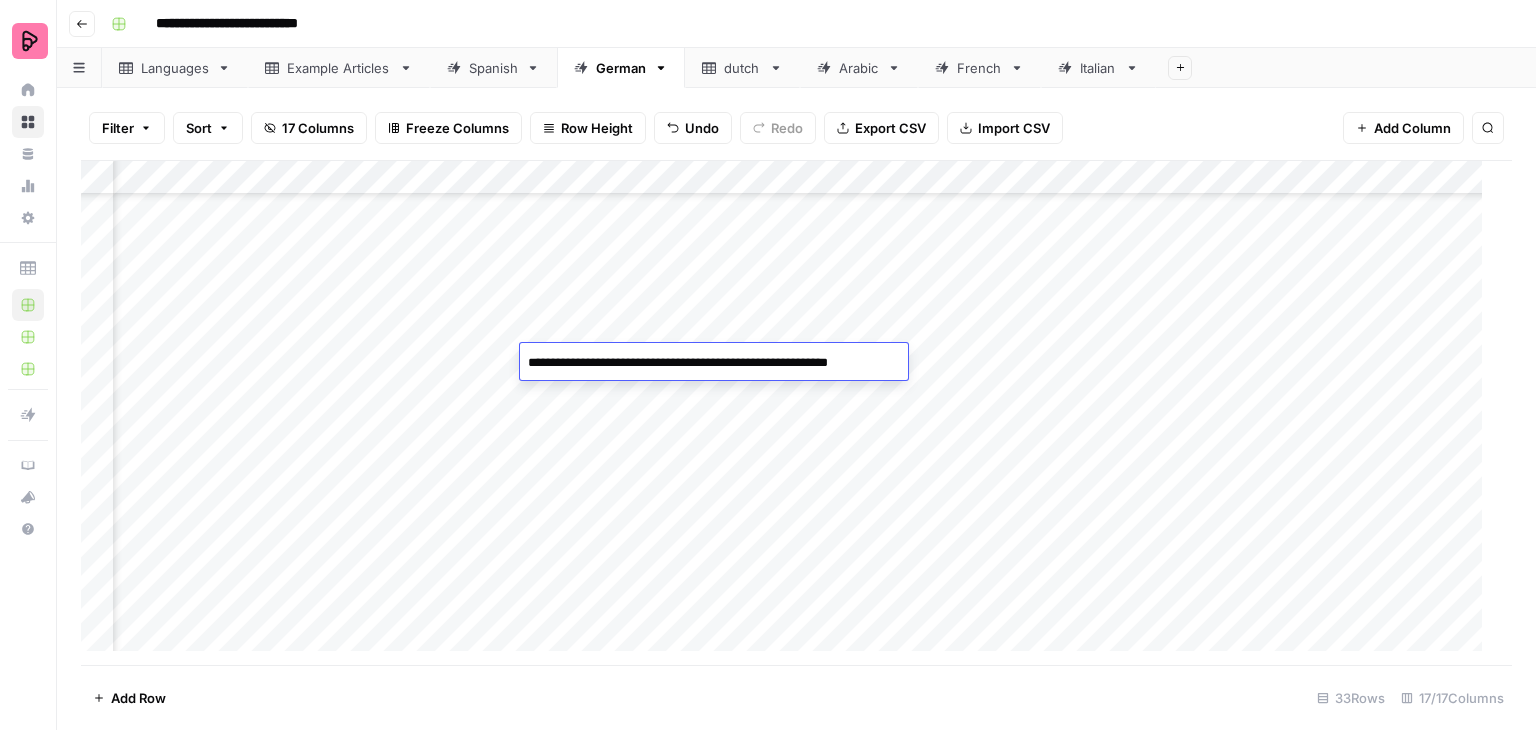 type on "**********" 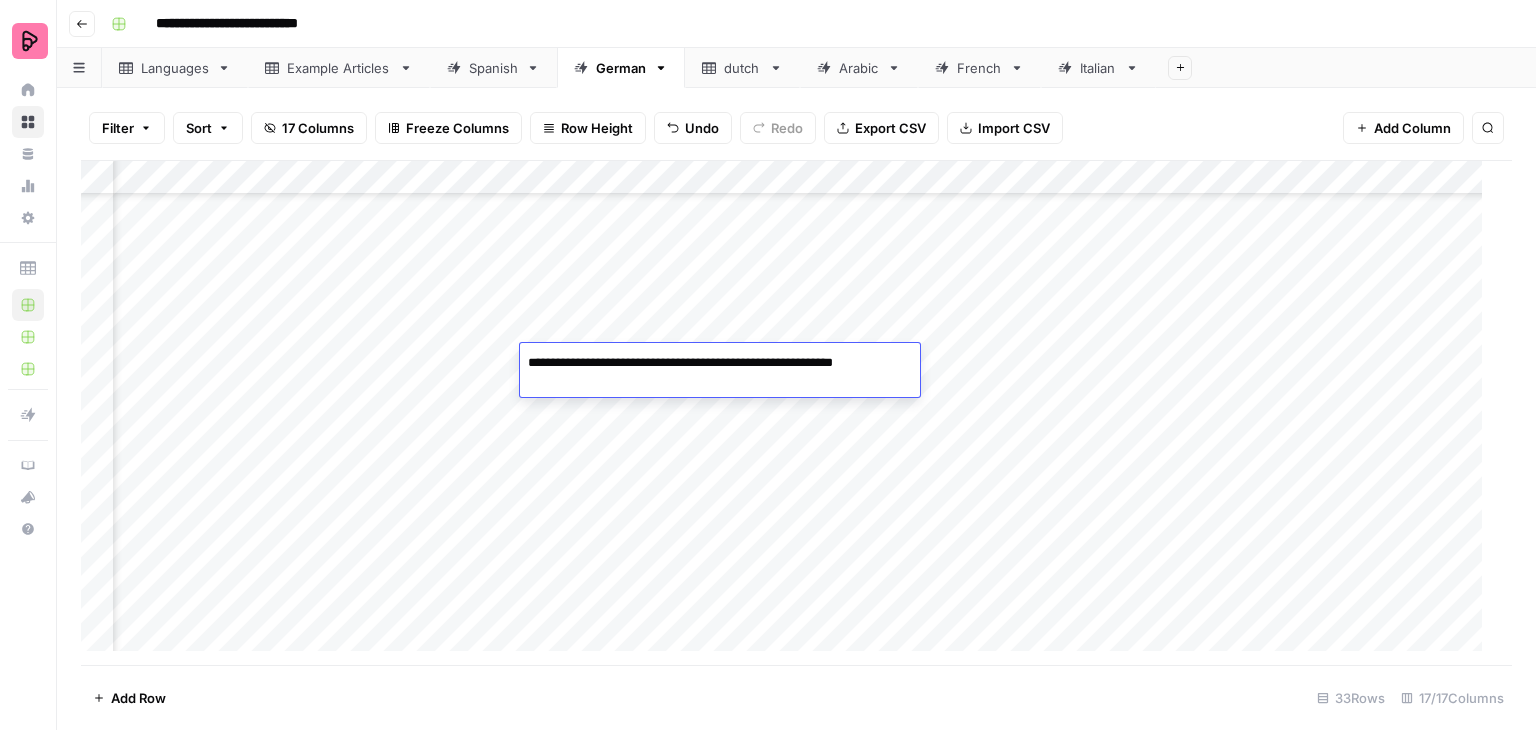 click on "Add Column" at bounding box center [789, 413] 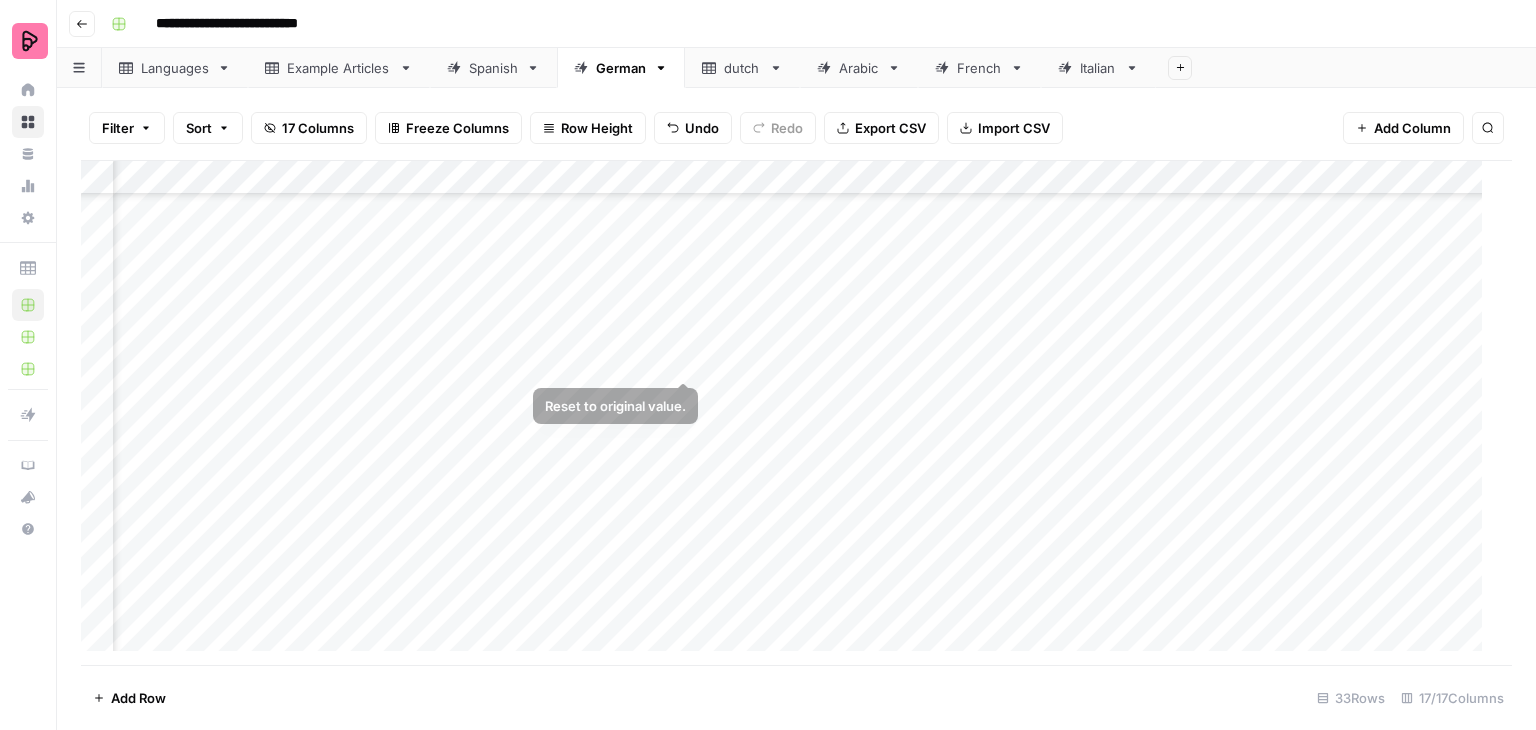 click on "Add Column" at bounding box center (789, 413) 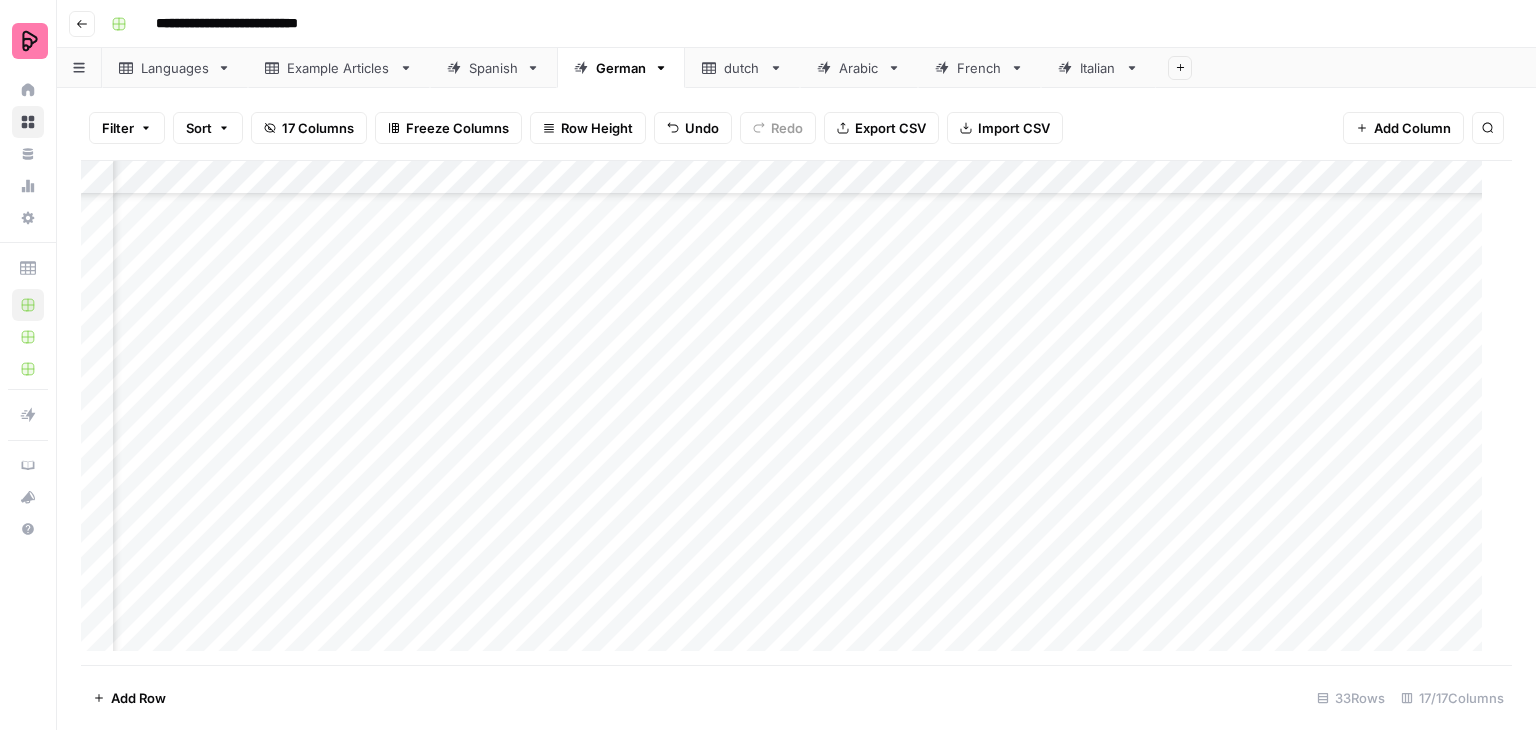 click on "Add Column" at bounding box center [789, 413] 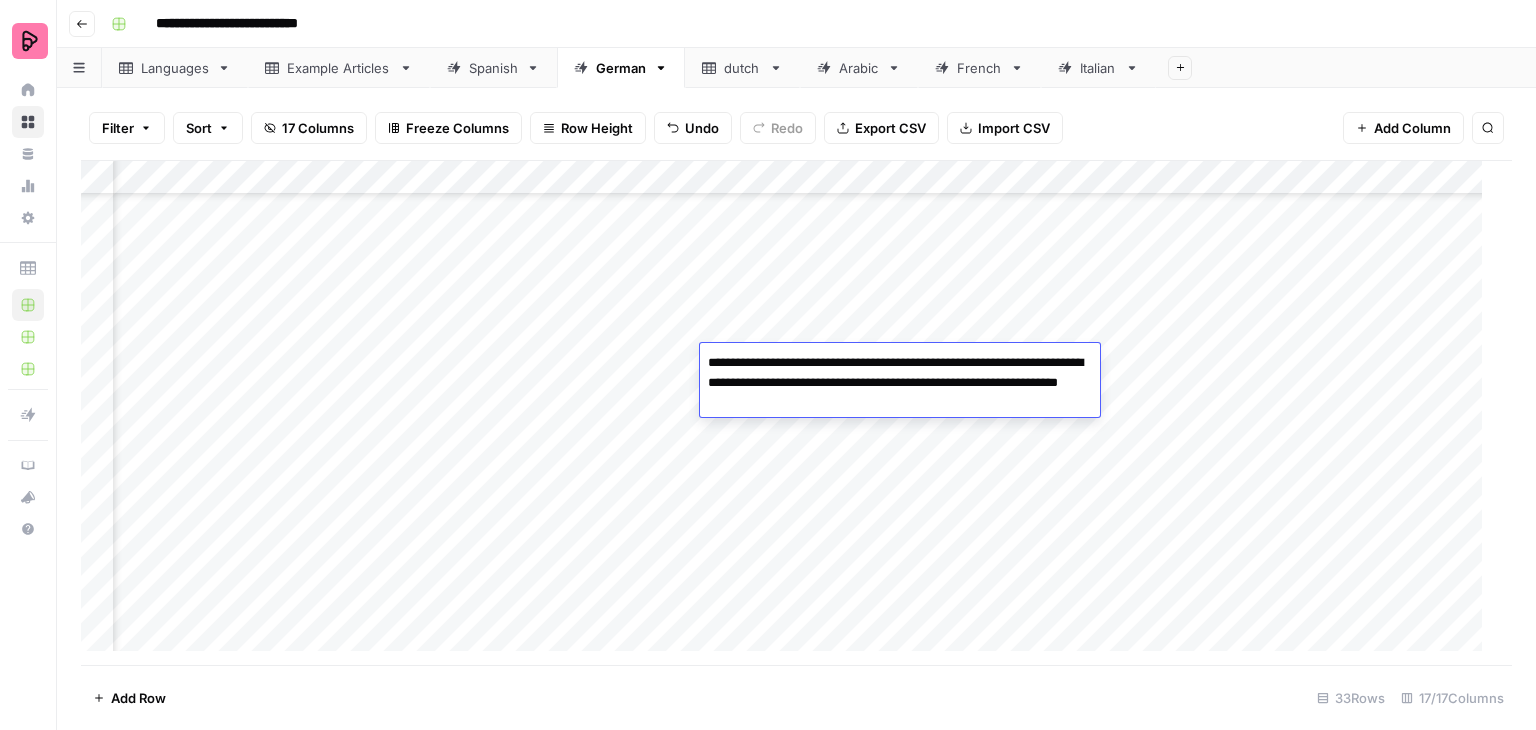 click on "Add Column" at bounding box center [789, 413] 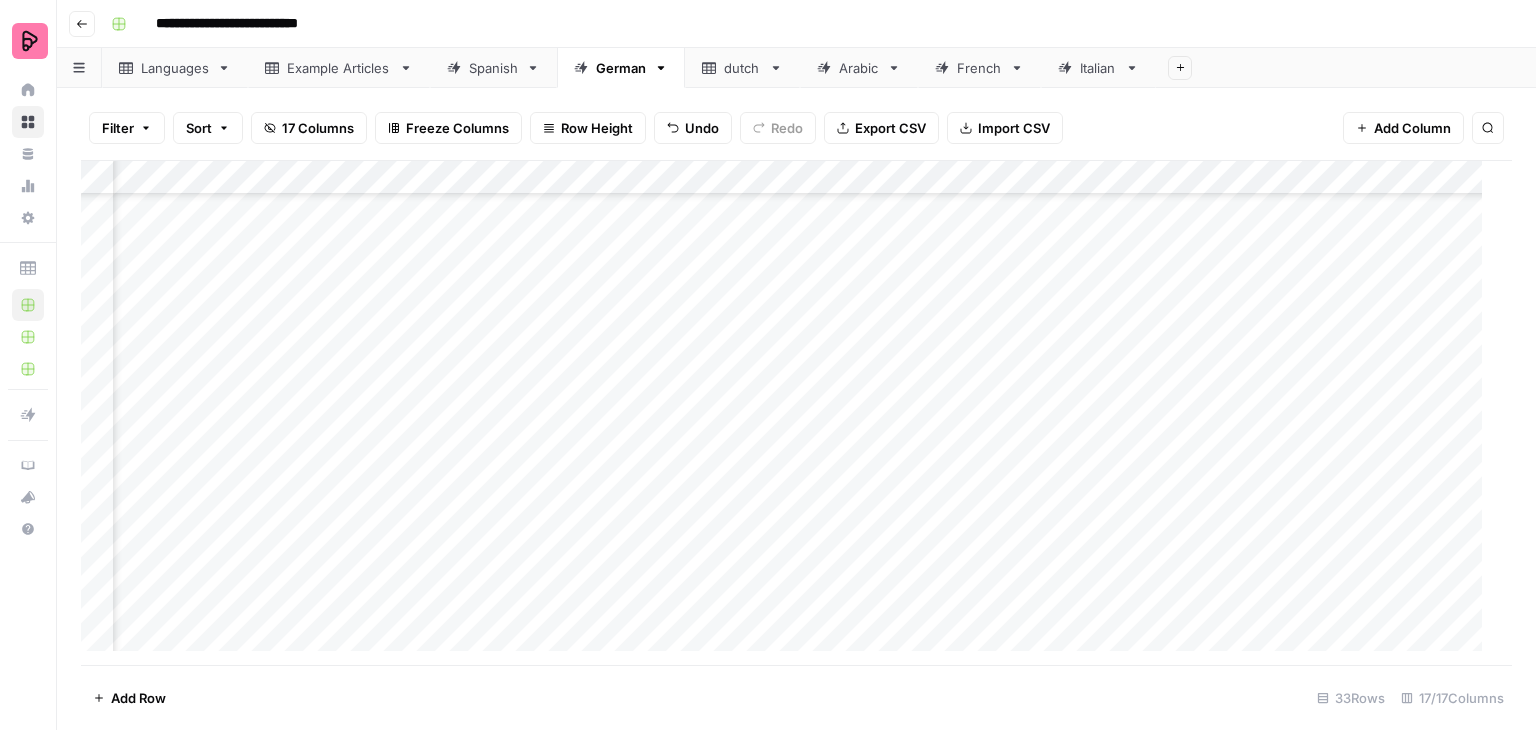 click on "Add Column" at bounding box center [789, 413] 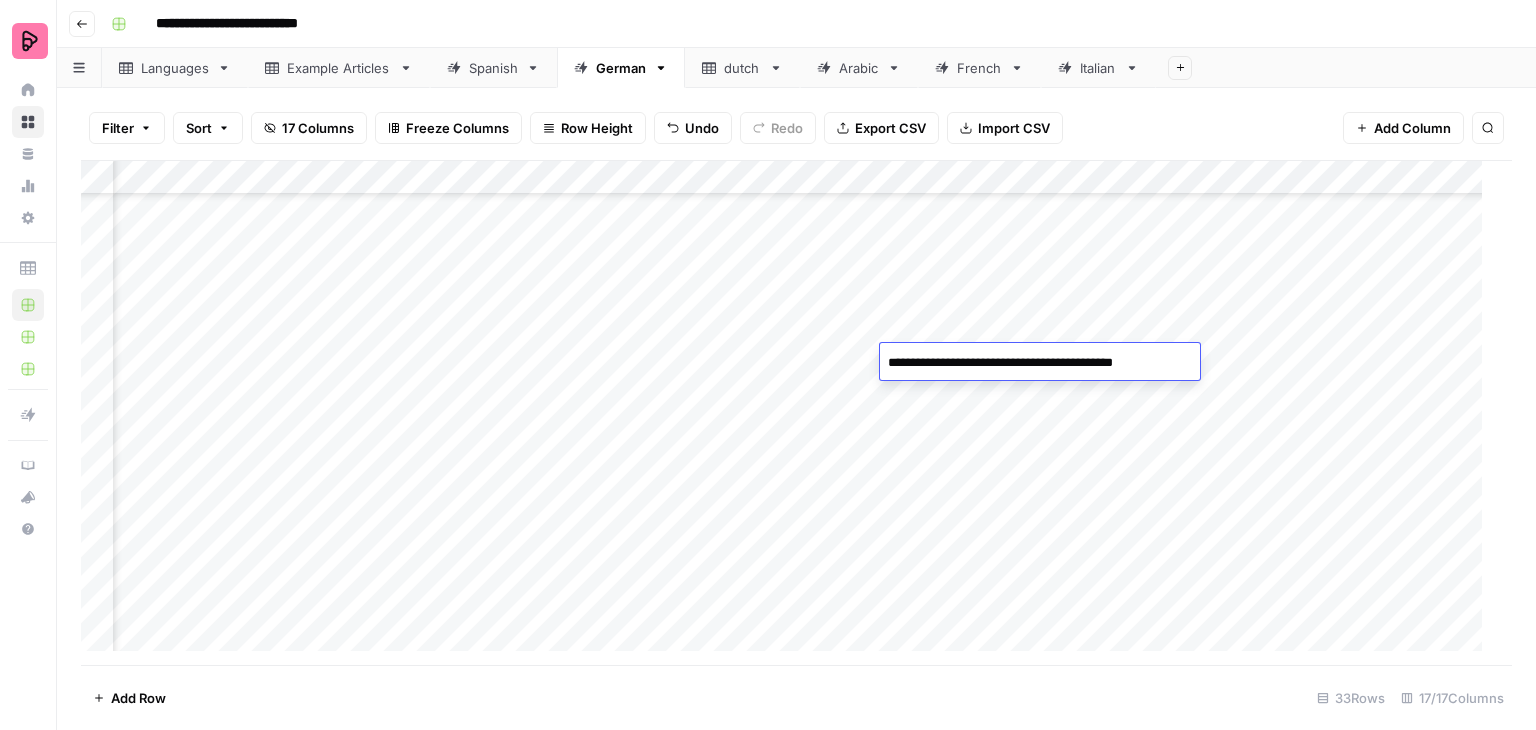 click on "Add Column" at bounding box center (789, 413) 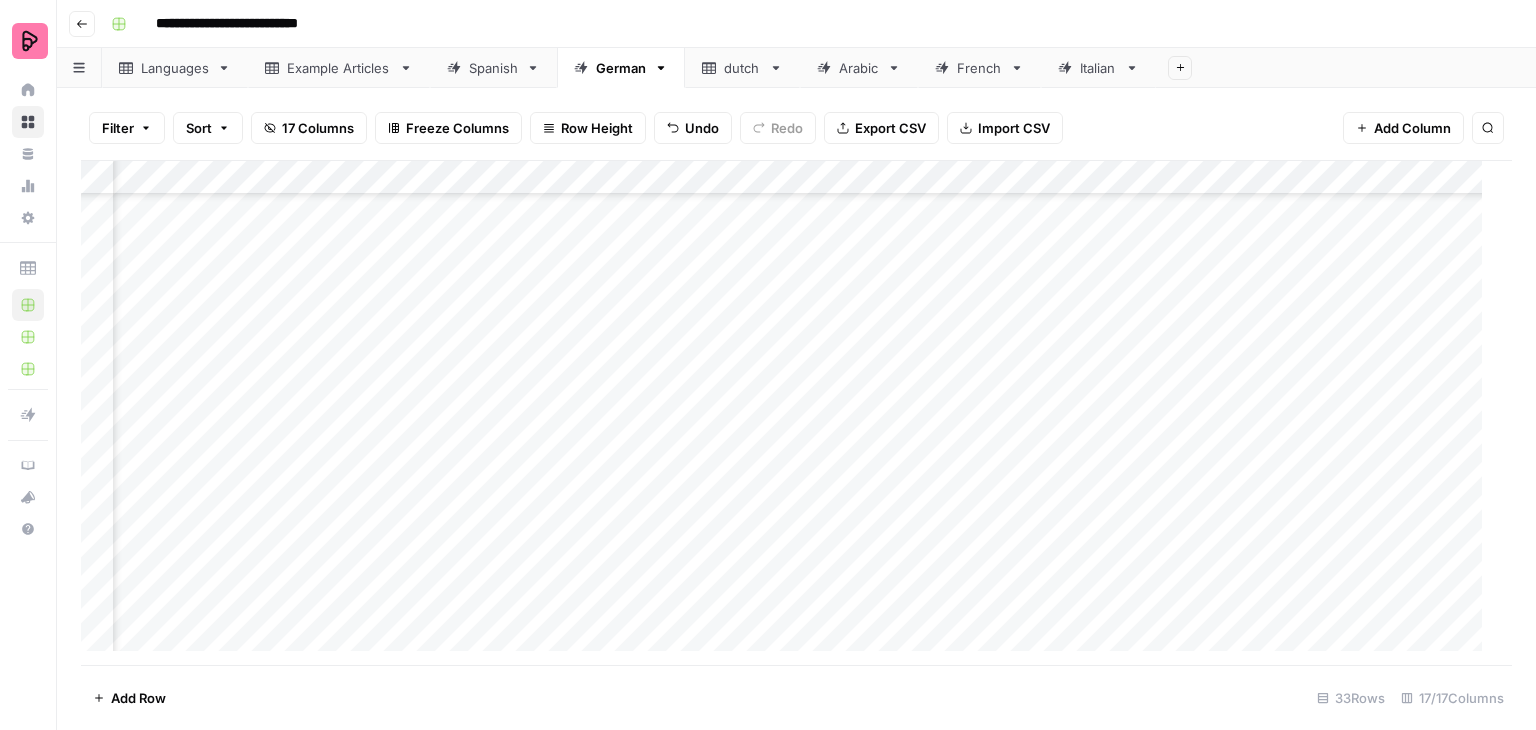 click on "Add Column" at bounding box center [789, 413] 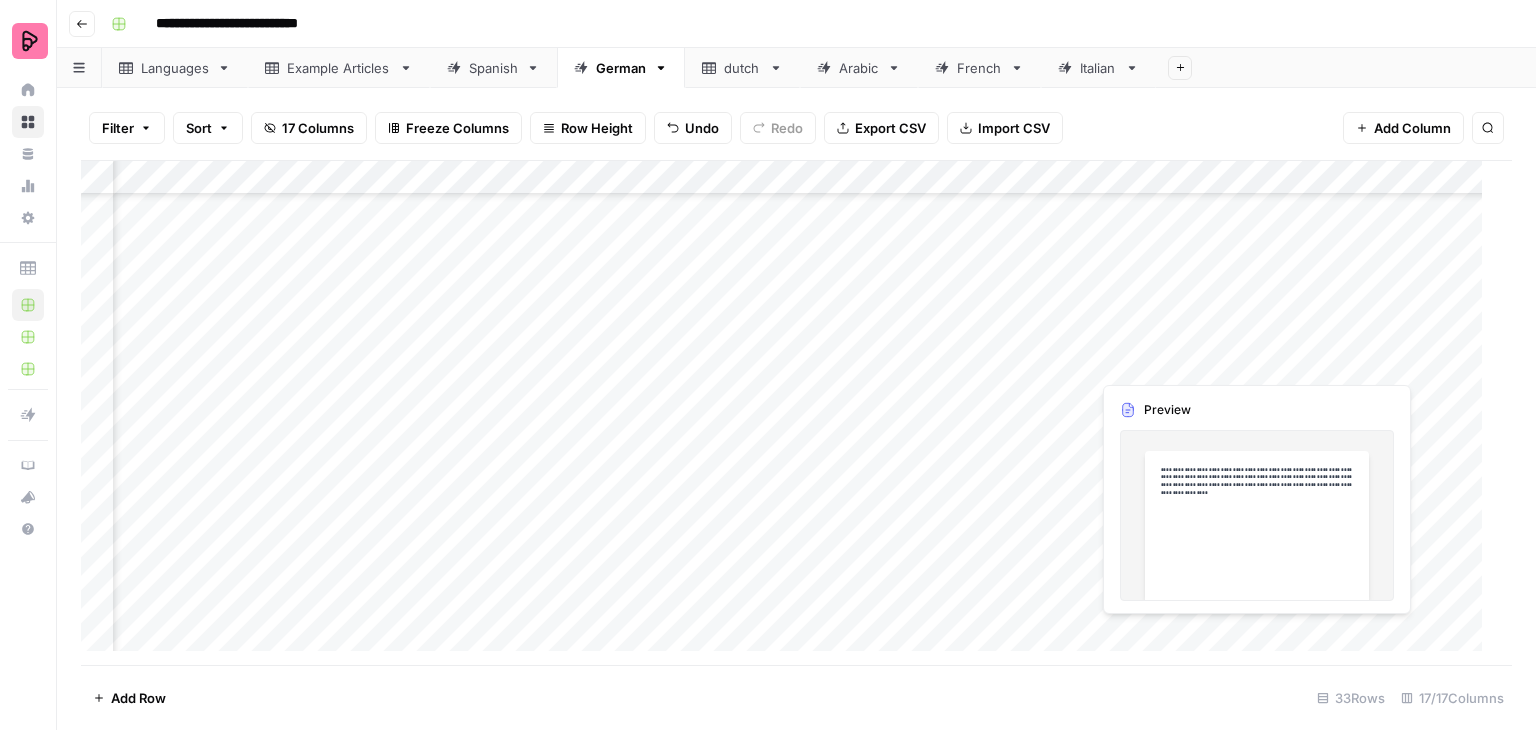 click on "Add Column" at bounding box center (789, 413) 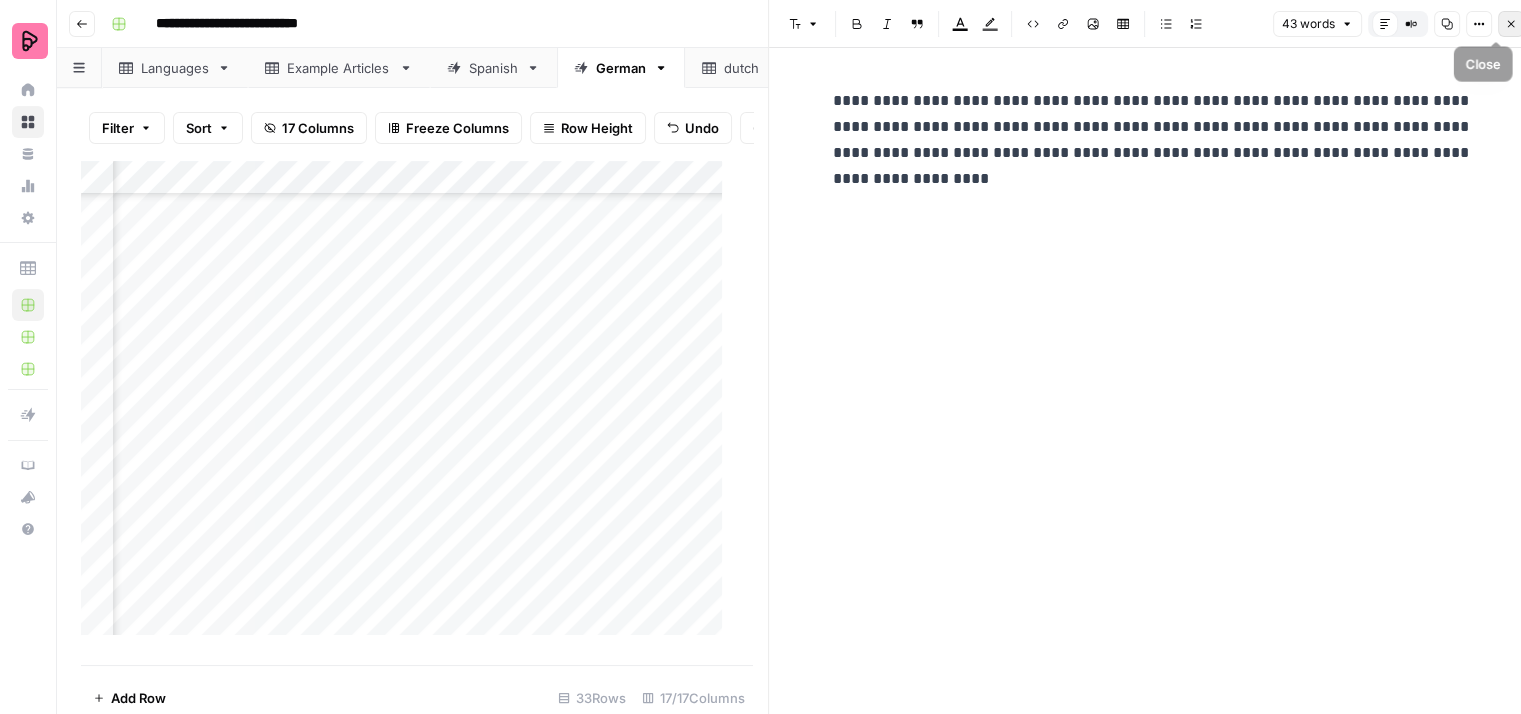 click 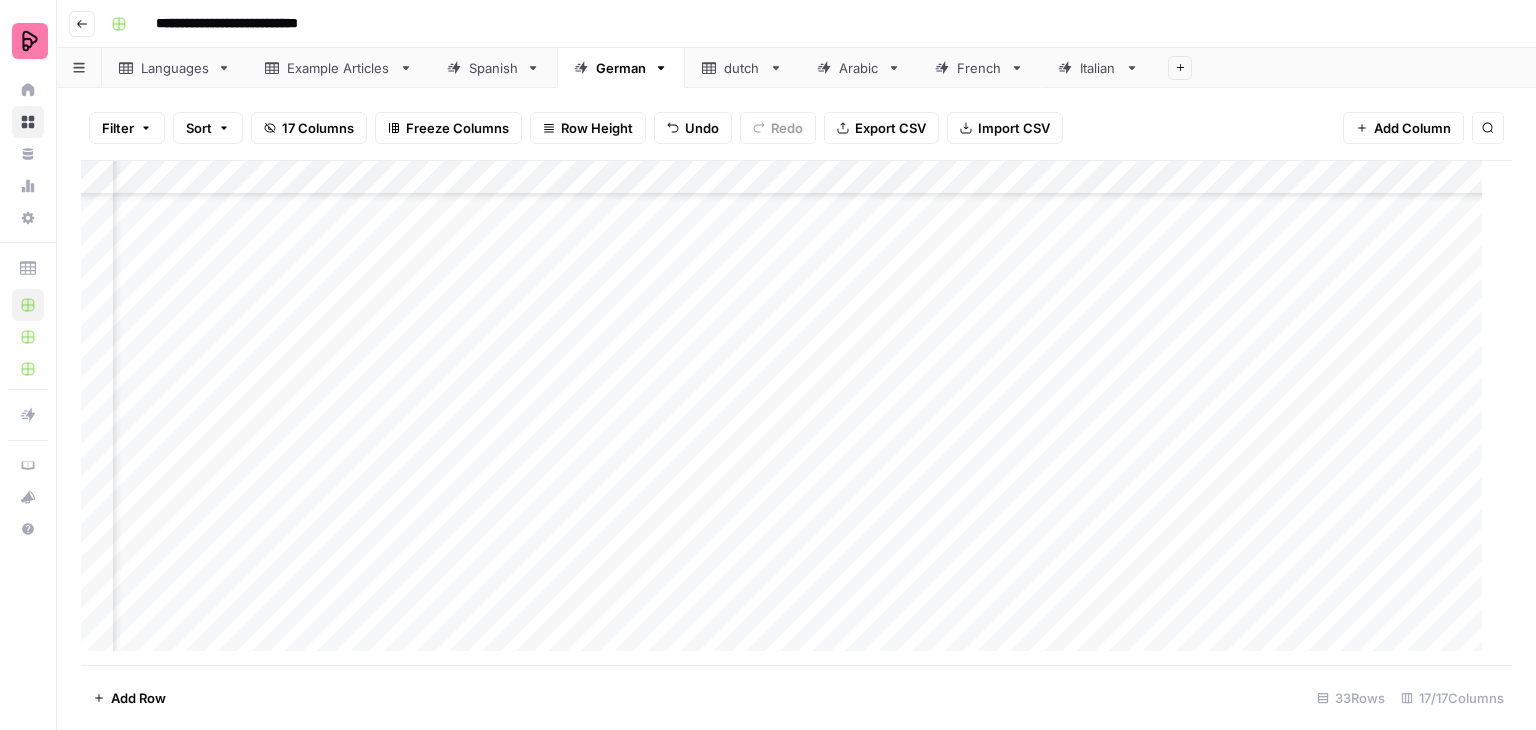 scroll, scrollTop: 698, scrollLeft: 1820, axis: both 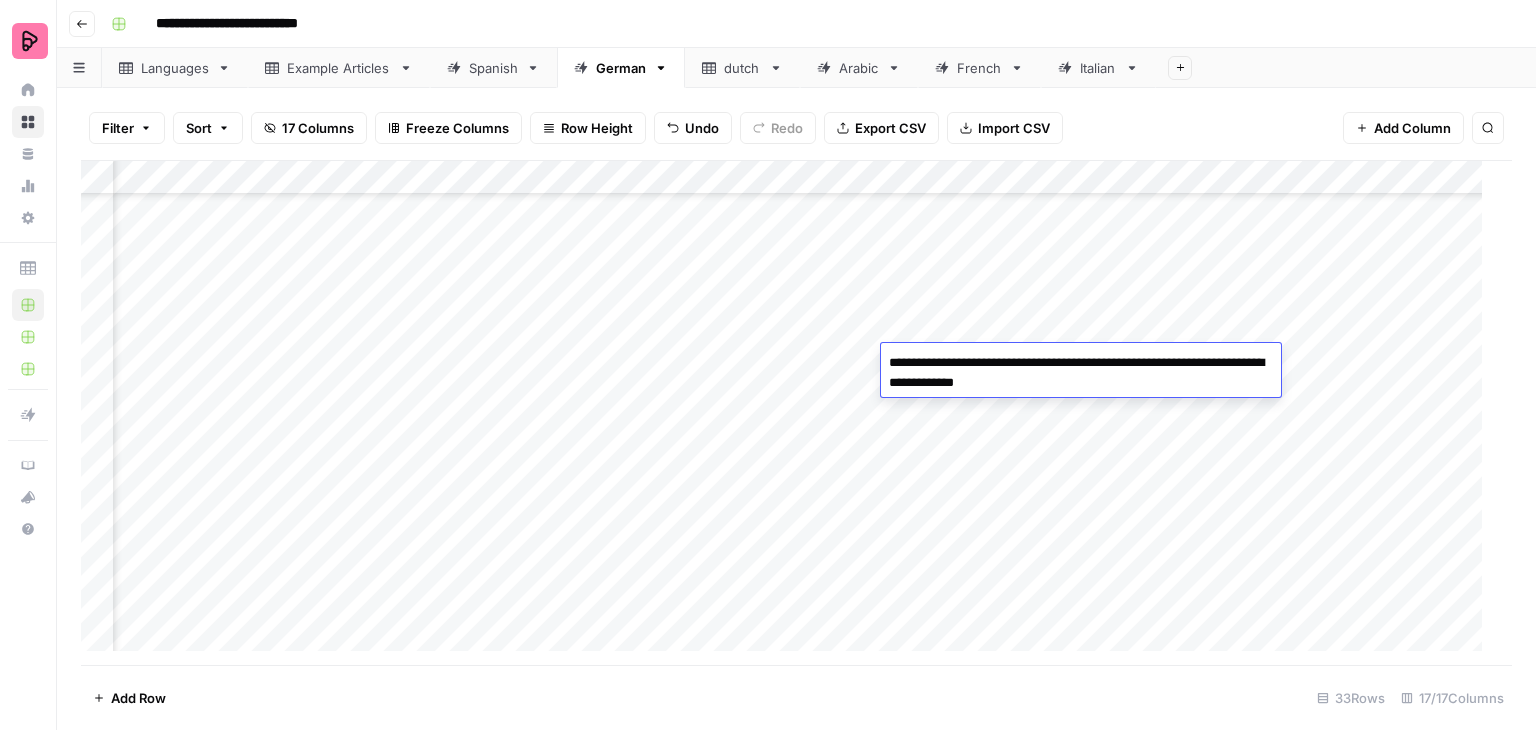 click on "Add Column" at bounding box center (789, 413) 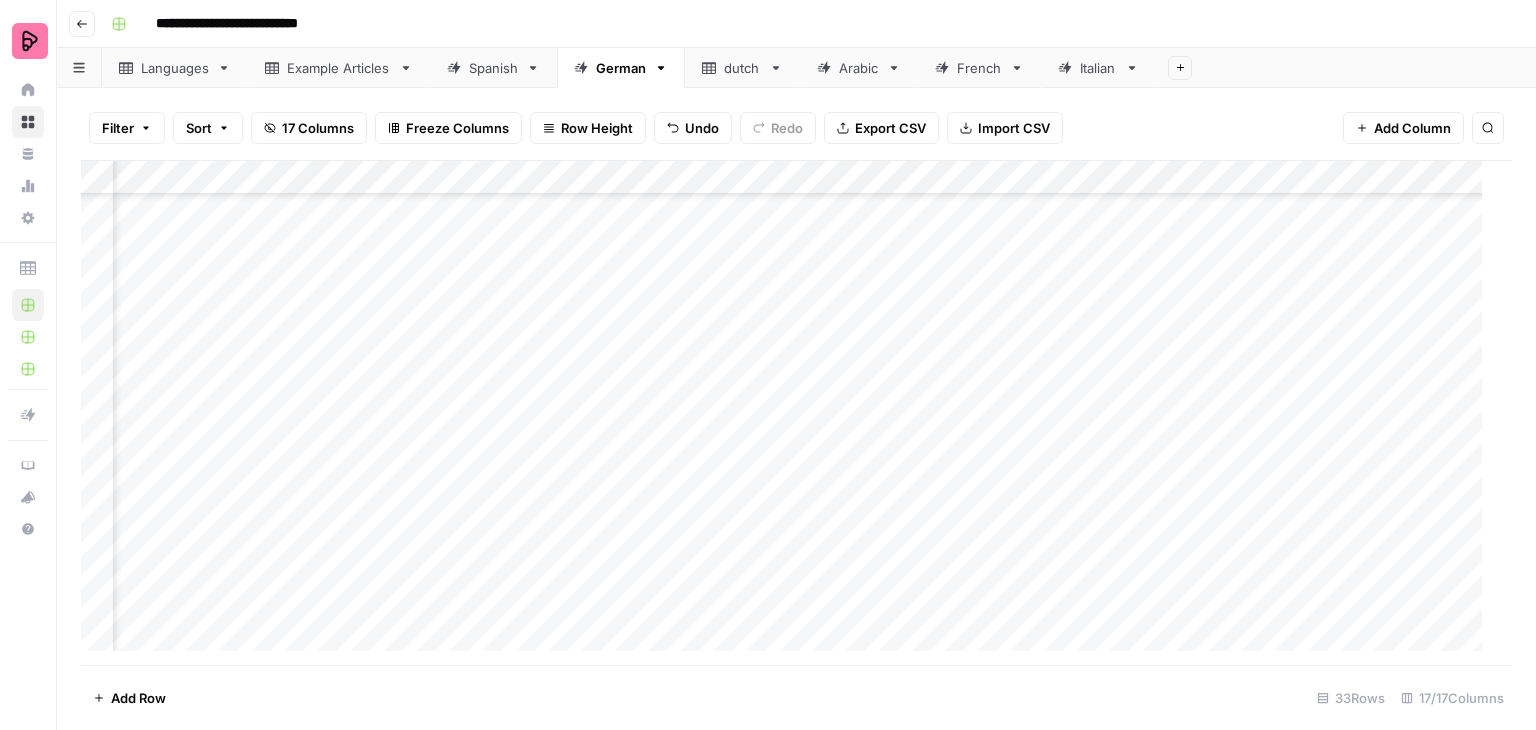 click on "Add Column" at bounding box center (789, 413) 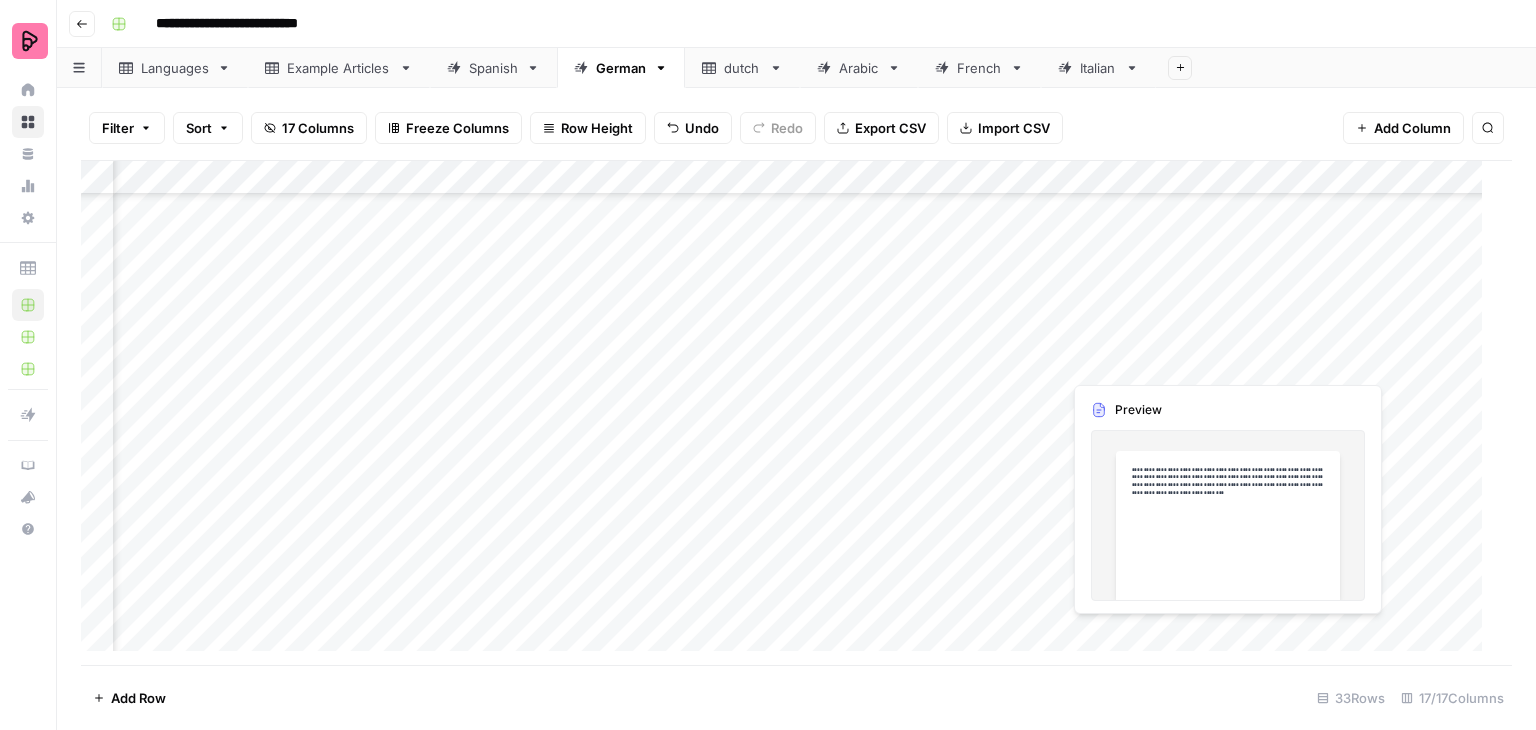 click on "Add Column" at bounding box center (789, 413) 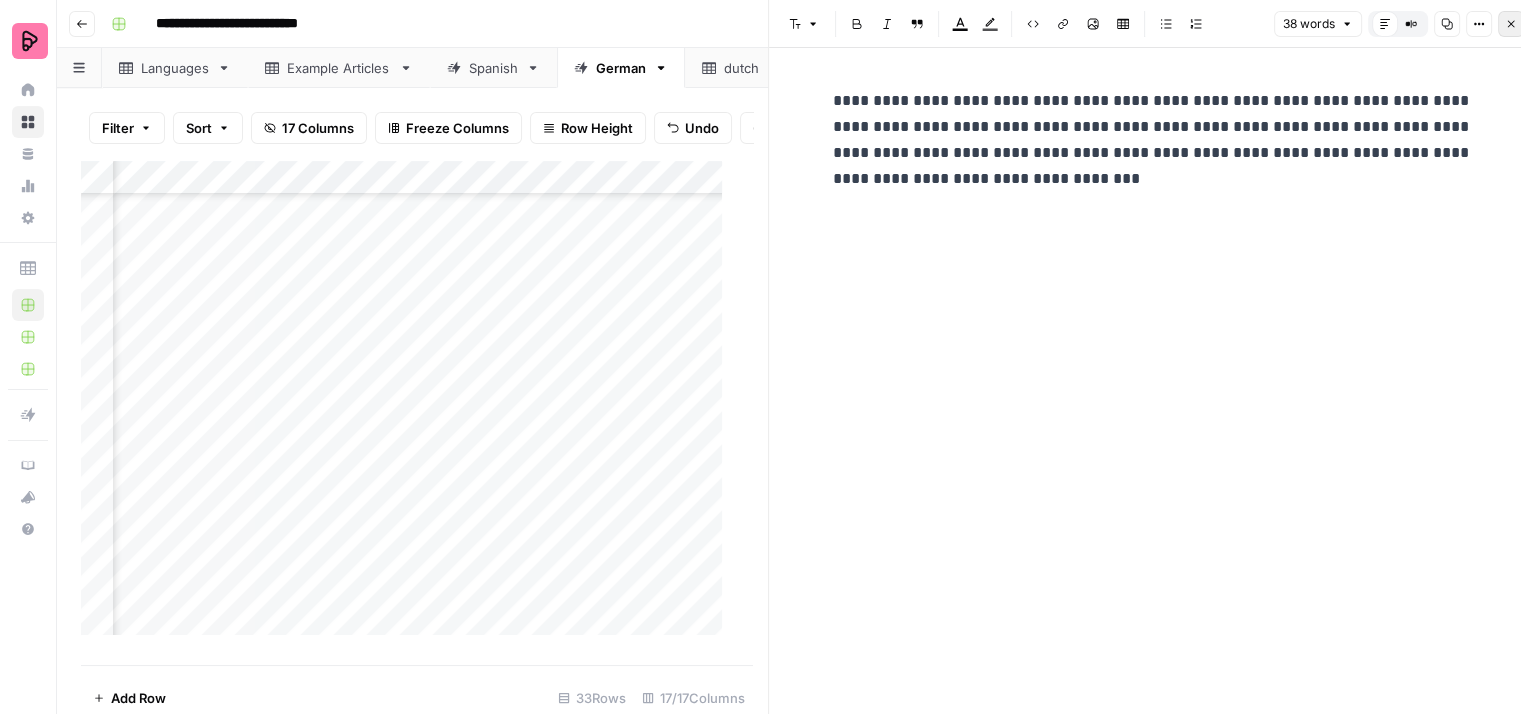 click 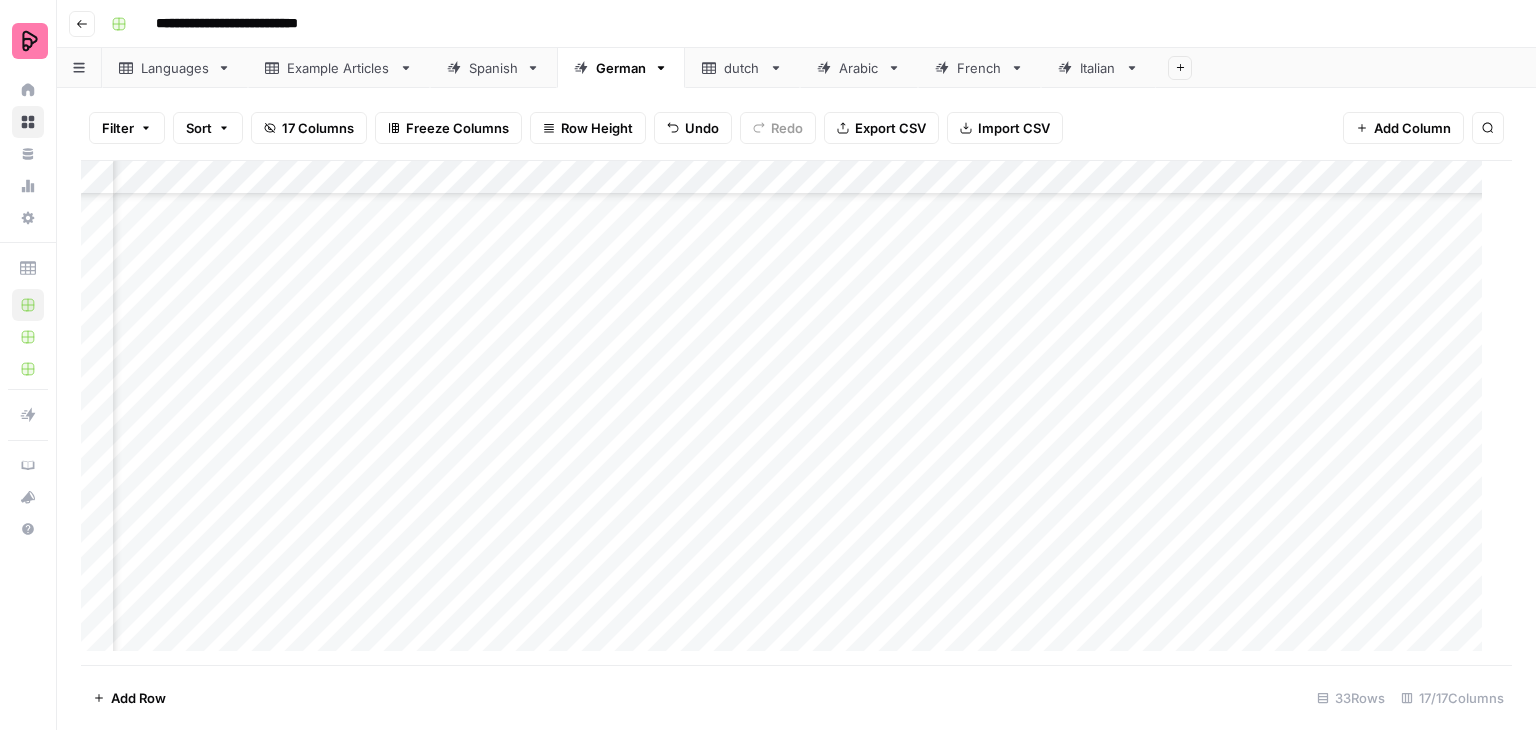 click on "Add Column" at bounding box center (789, 413) 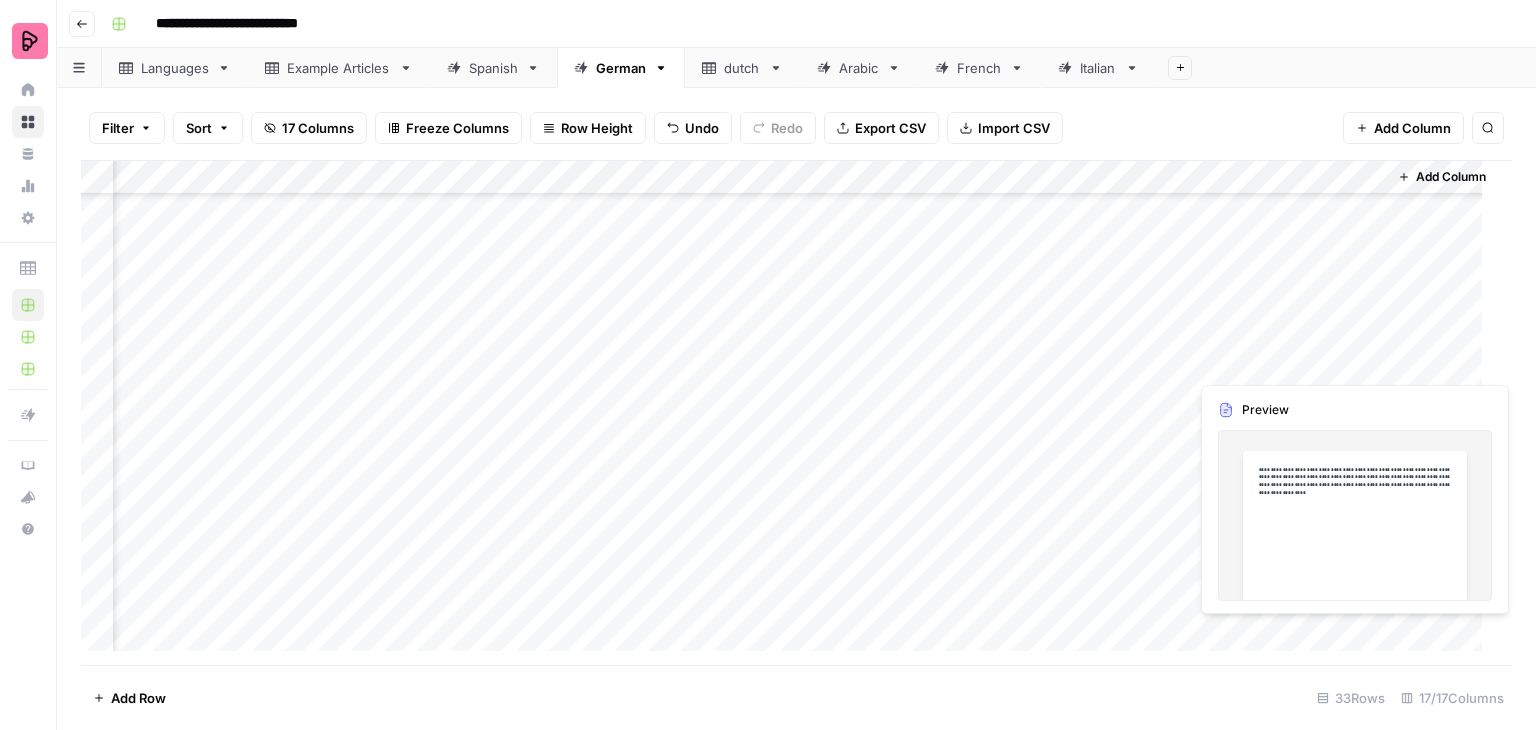 click on "Add Column" at bounding box center [789, 413] 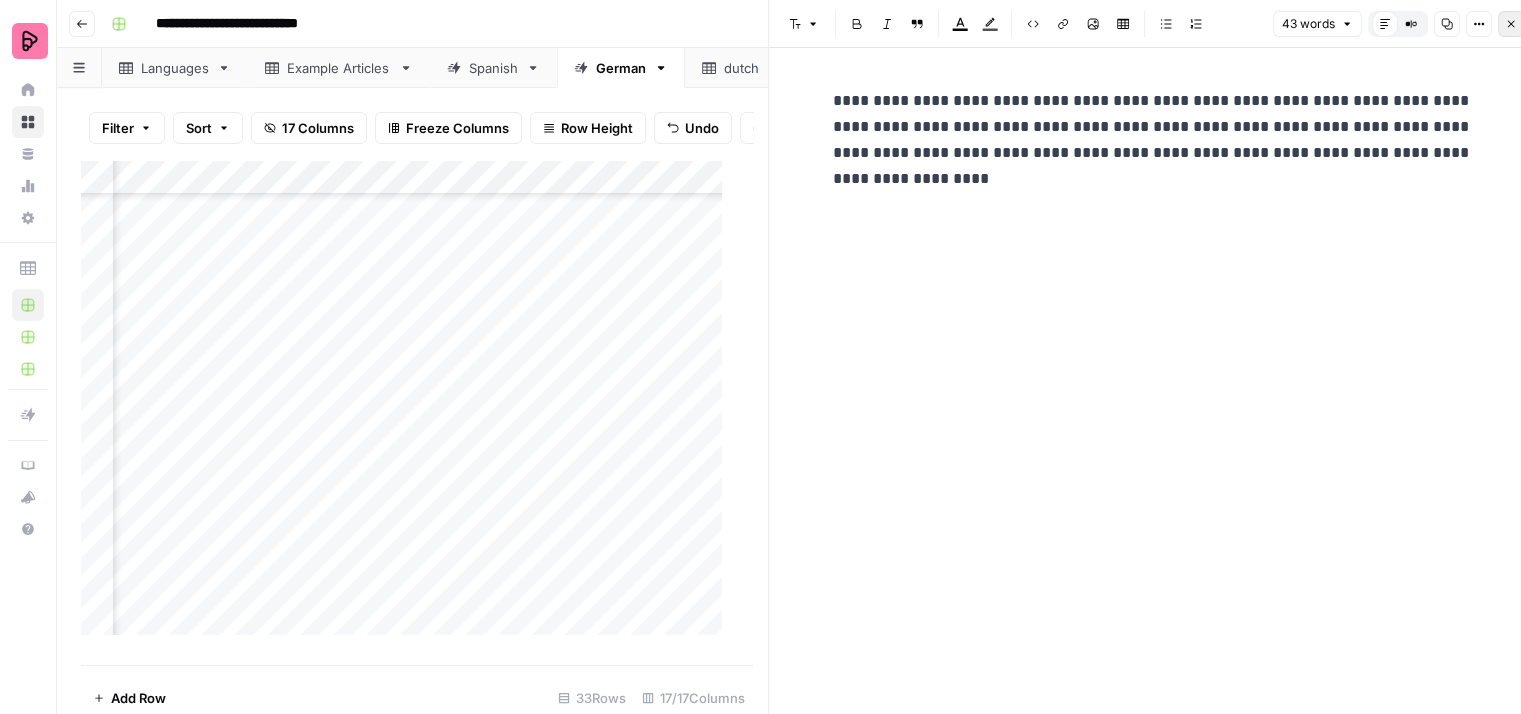 click on "Close" at bounding box center (1511, 24) 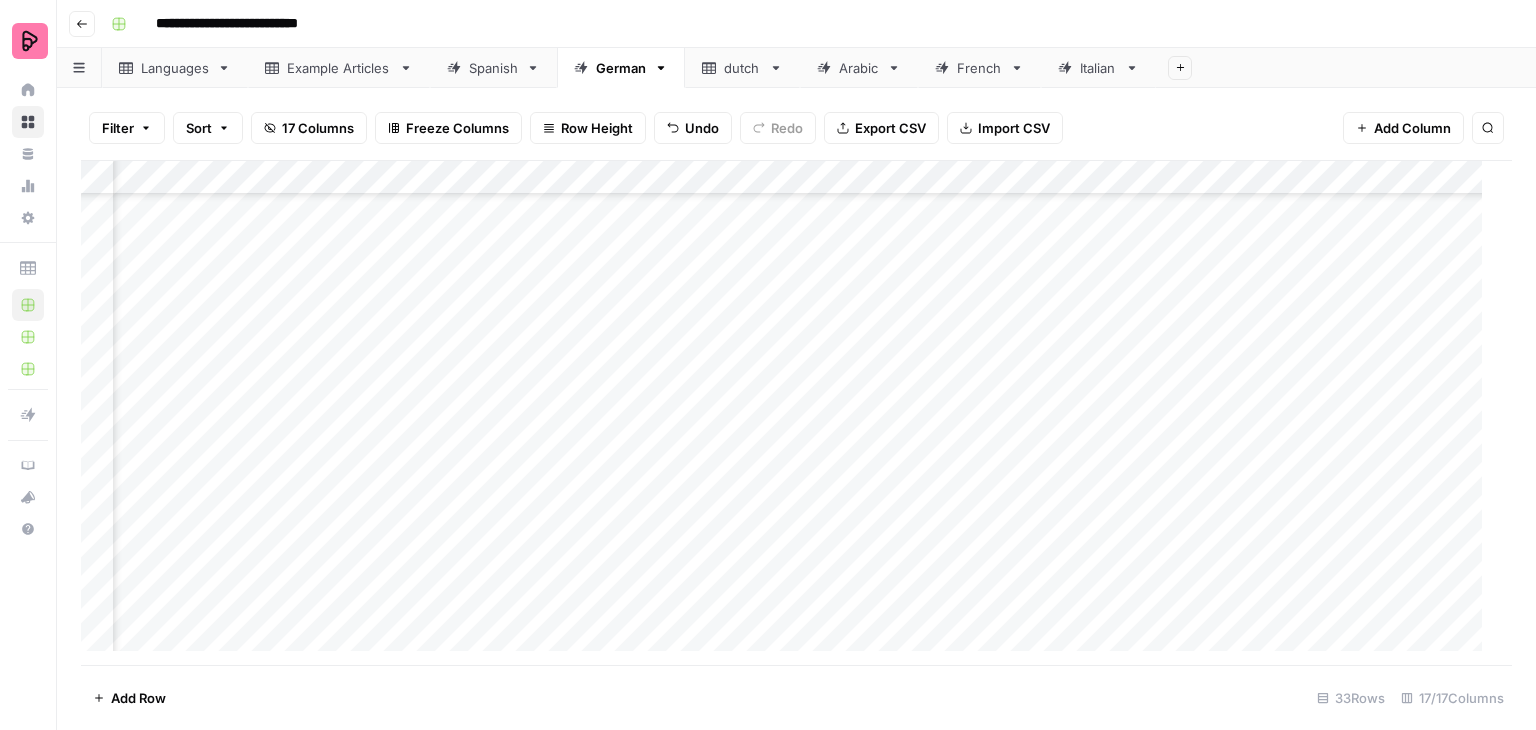 scroll, scrollTop: 698, scrollLeft: 691, axis: both 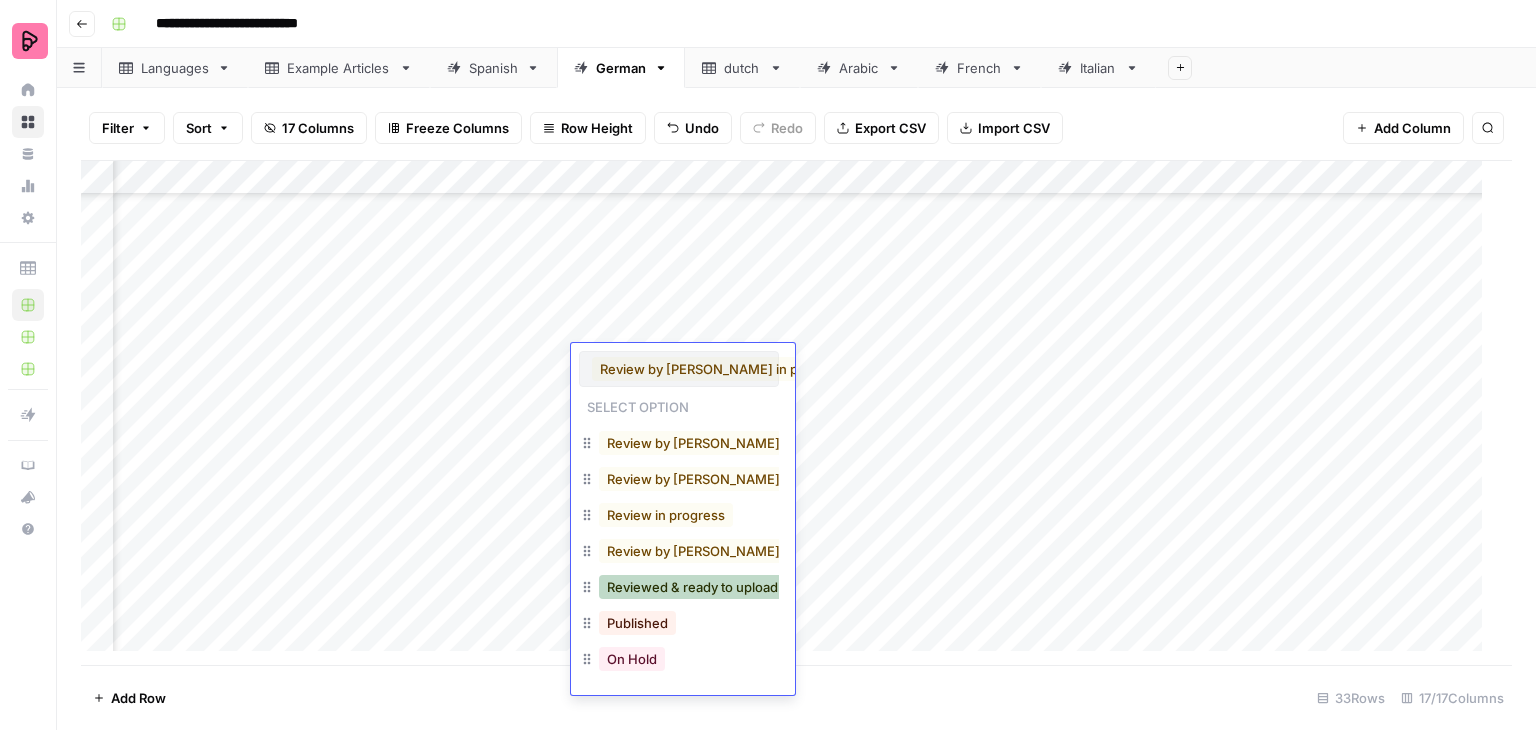 click on "Reviewed & ready to upload" at bounding box center [692, 587] 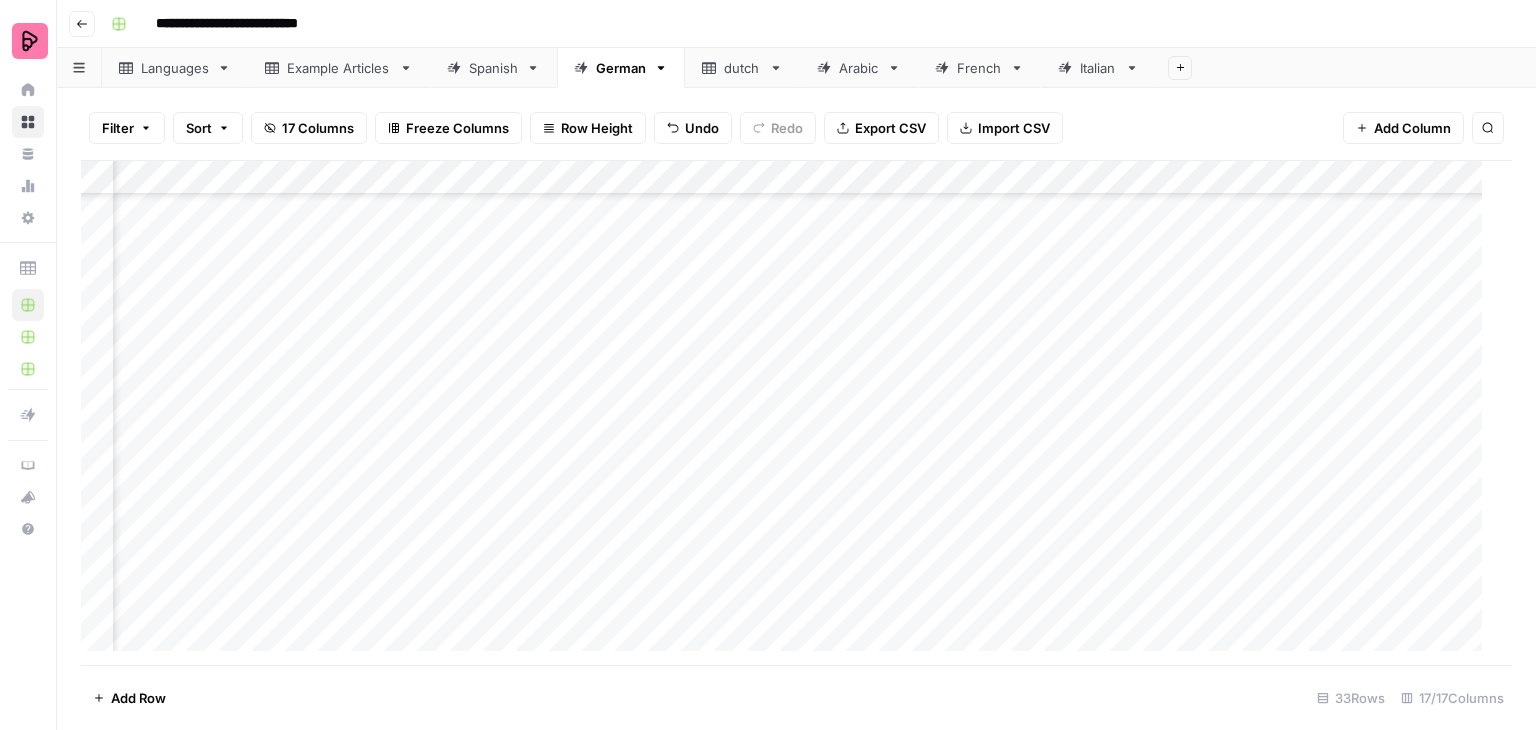 click on "Add Column" at bounding box center [789, 413] 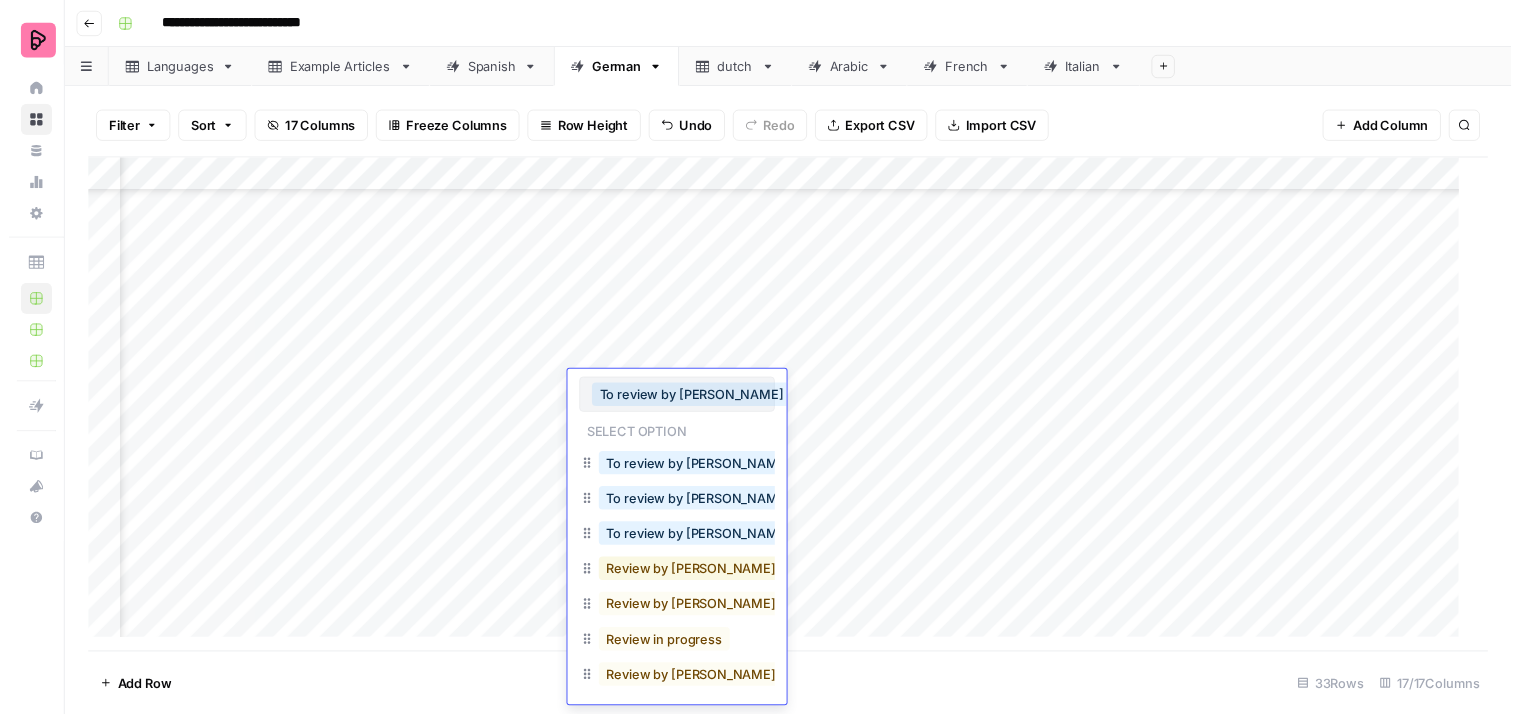 scroll, scrollTop: 119, scrollLeft: 0, axis: vertical 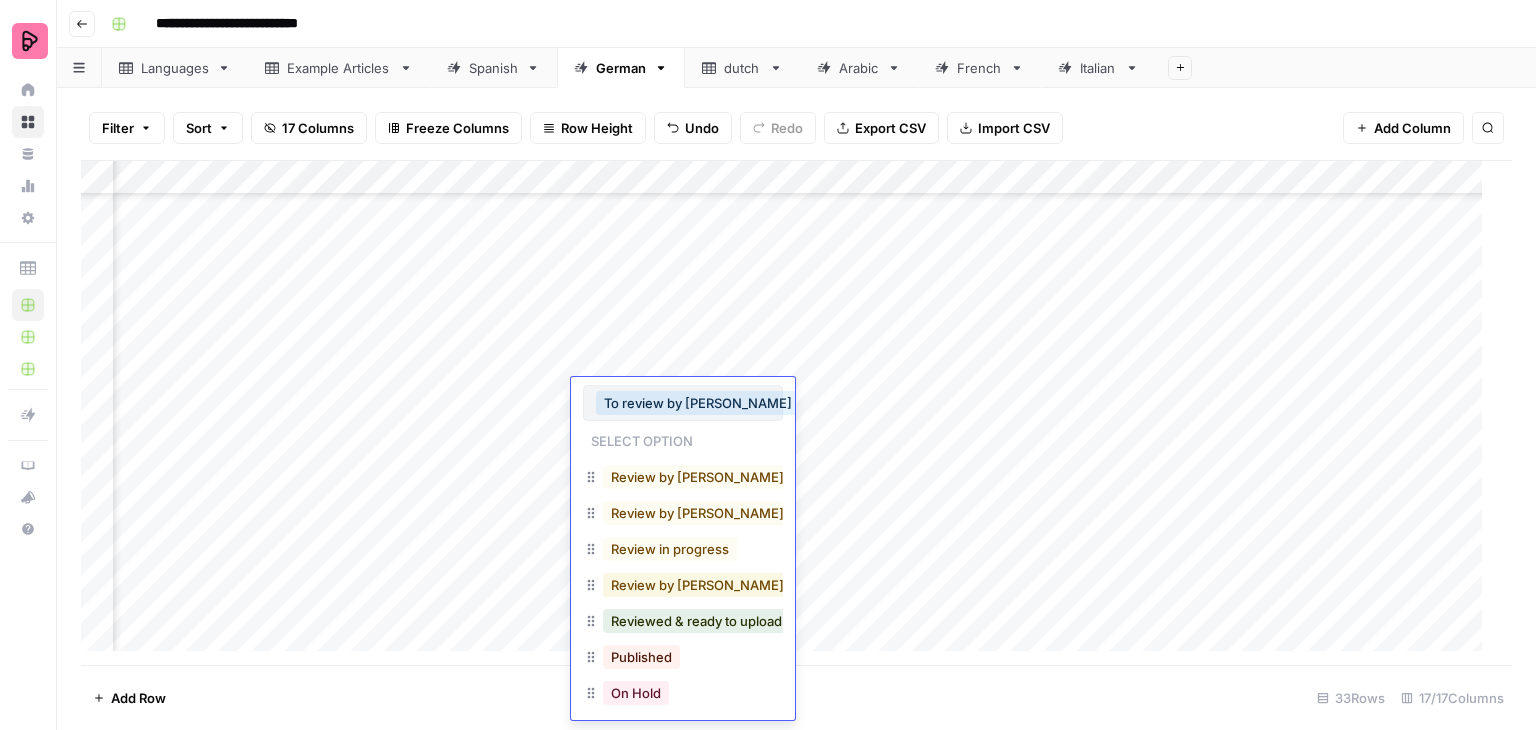 click on "Review by [PERSON_NAME] in progress" at bounding box center (734, 585) 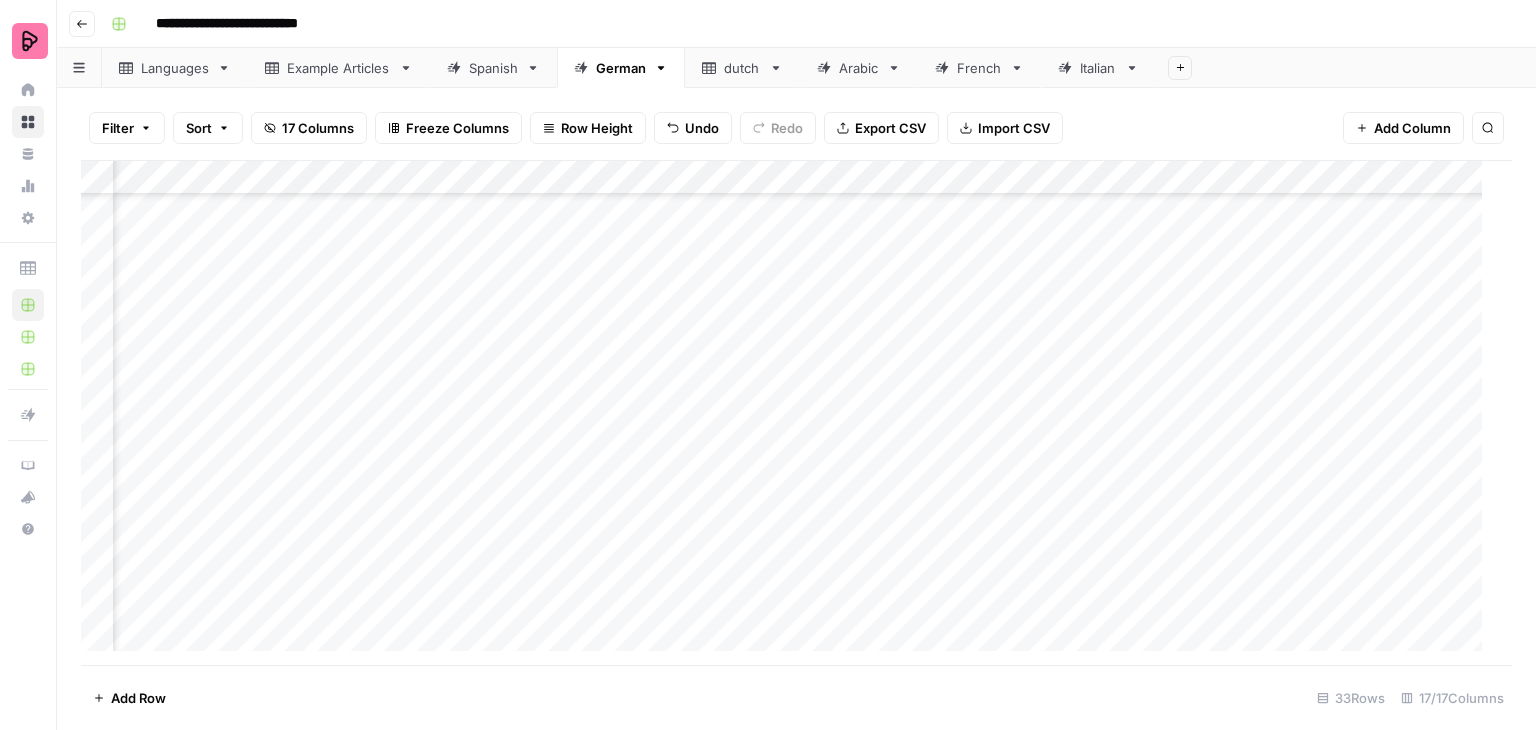 click on "Add Column" at bounding box center (789, 413) 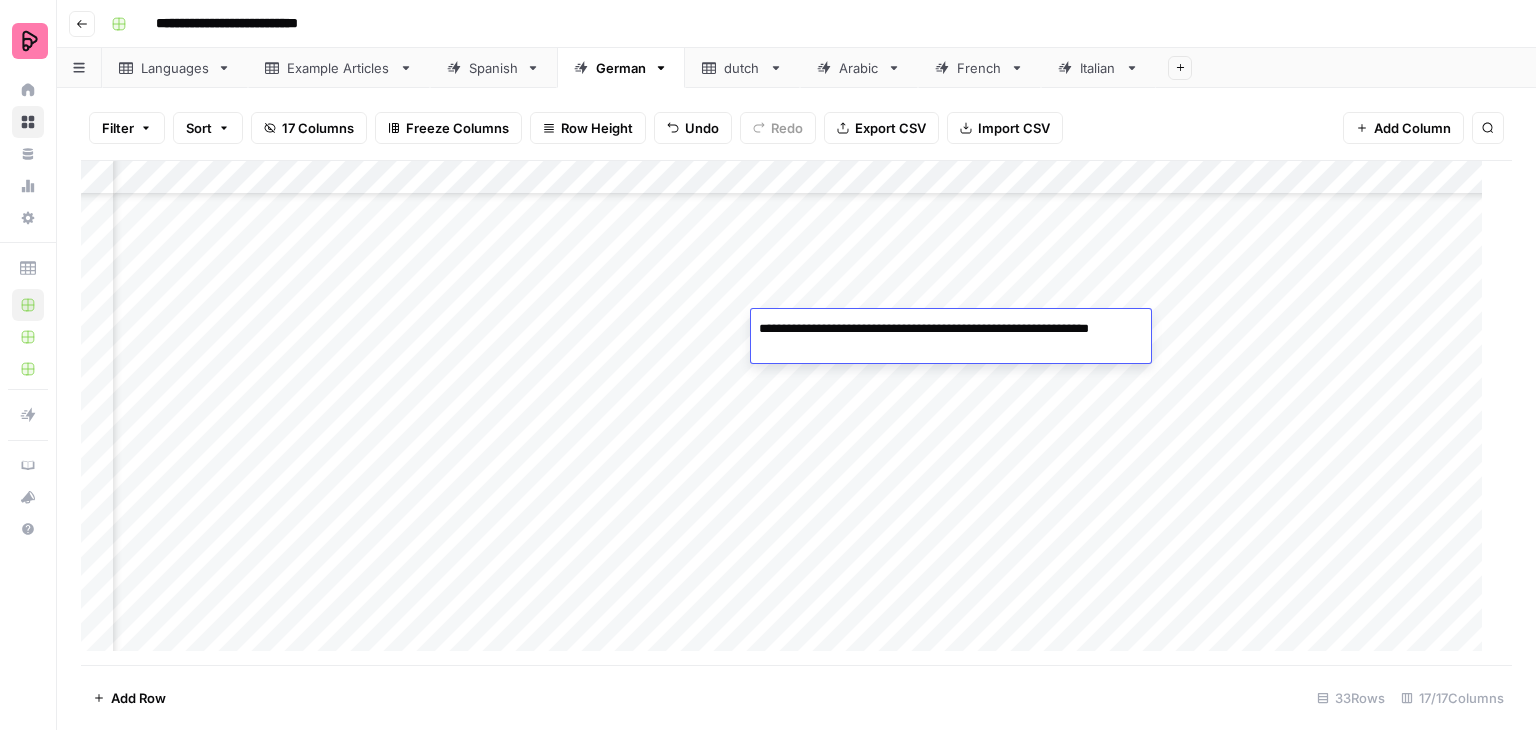click on "**********" at bounding box center [951, 339] 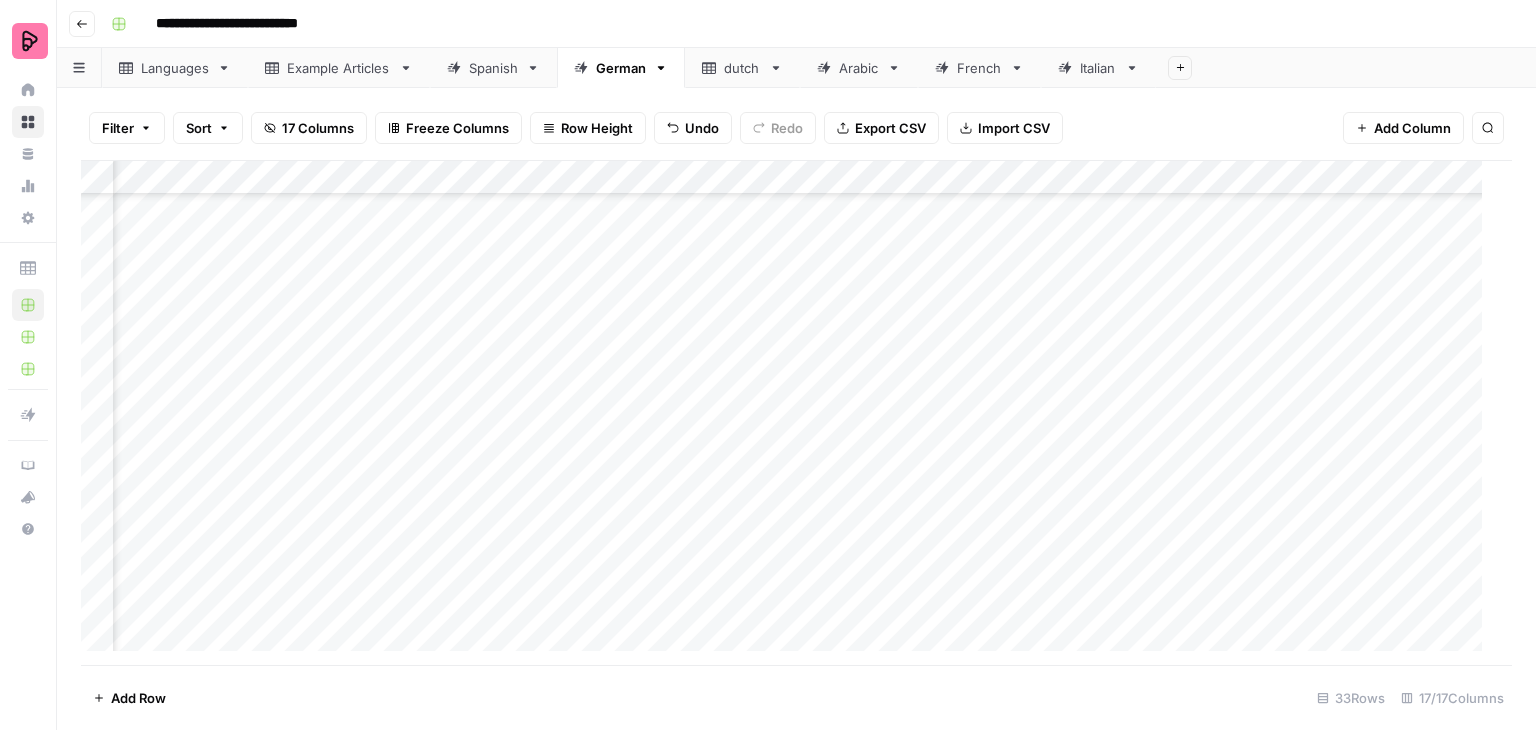 click on "Add Column" at bounding box center (789, 413) 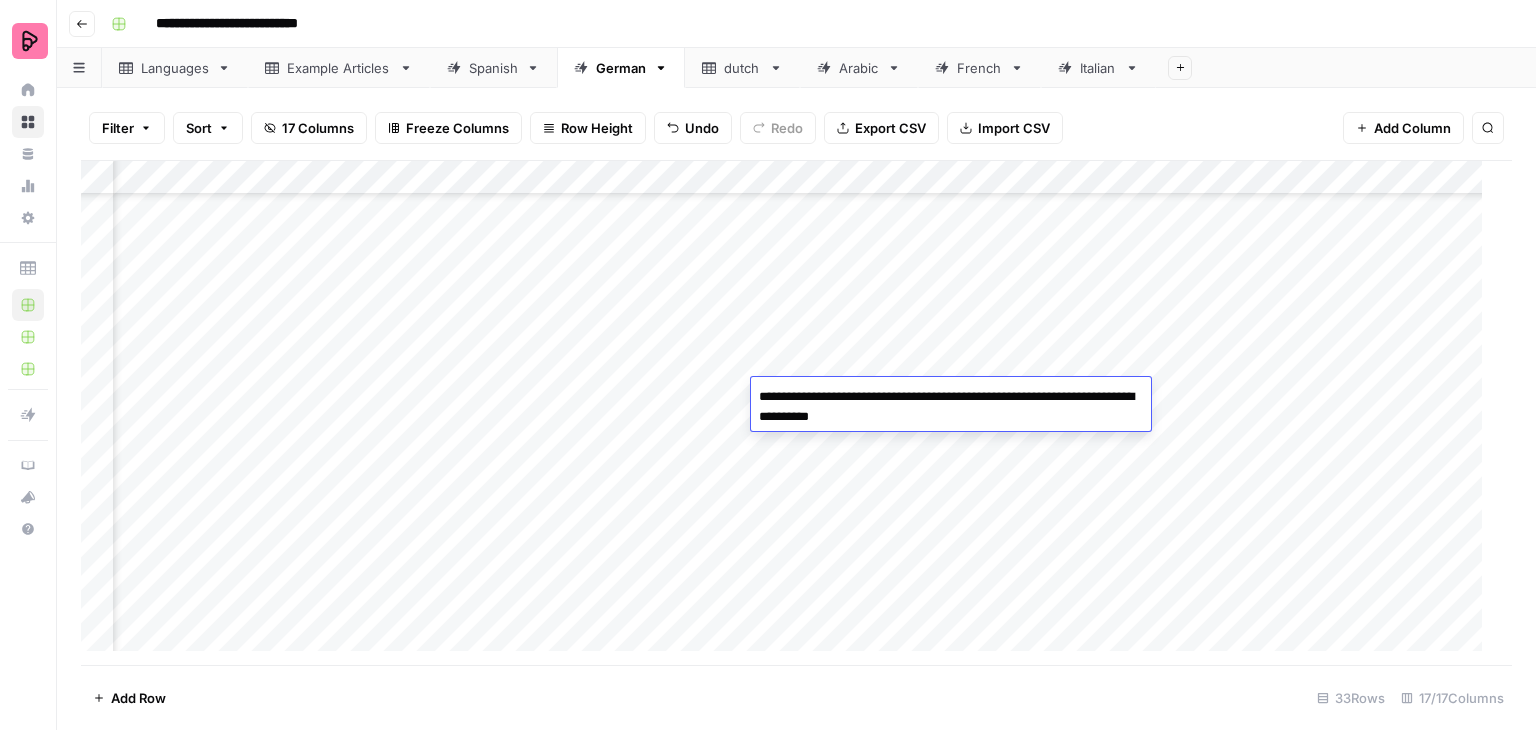 drag, startPoint x: 789, startPoint y: 397, endPoint x: 736, endPoint y: 400, distance: 53.08484 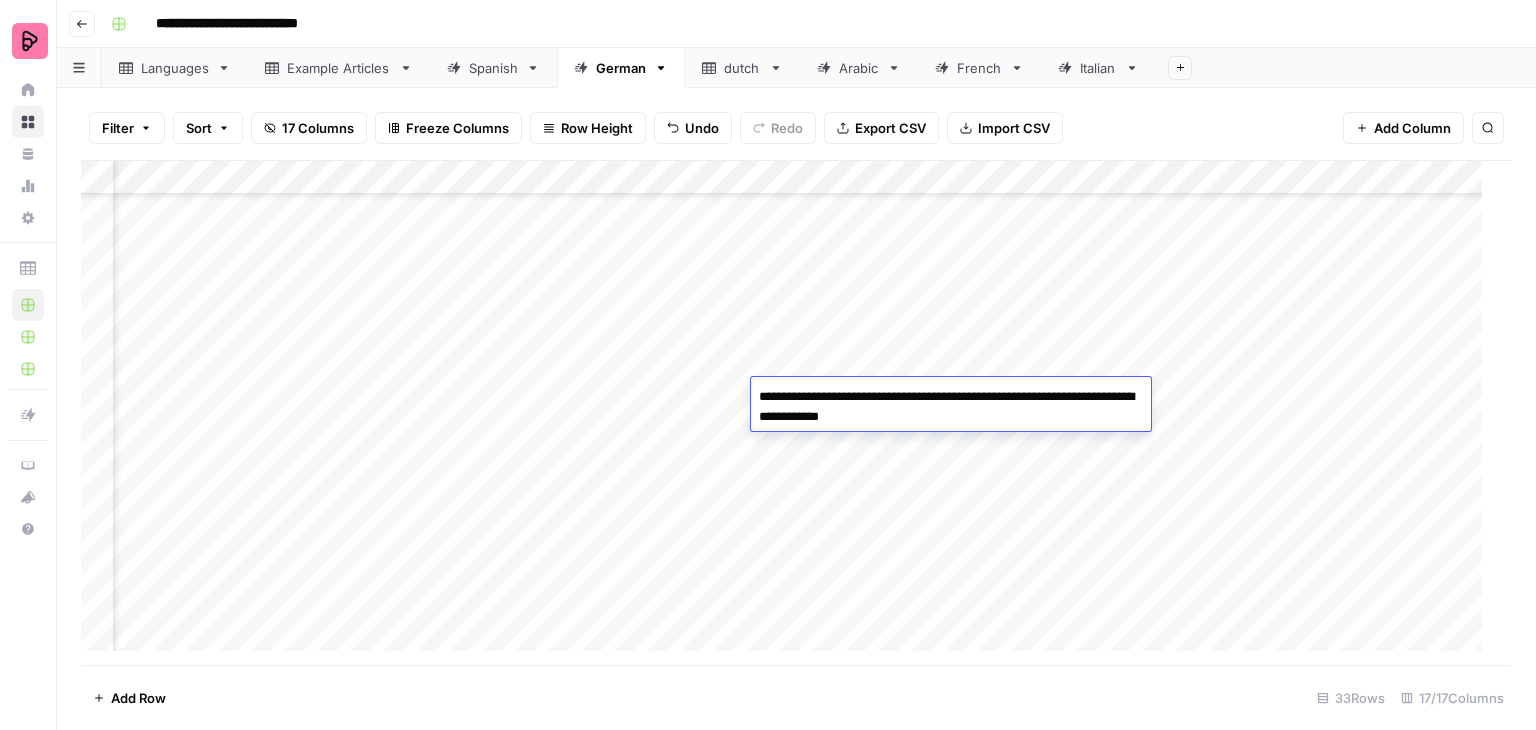 type on "**********" 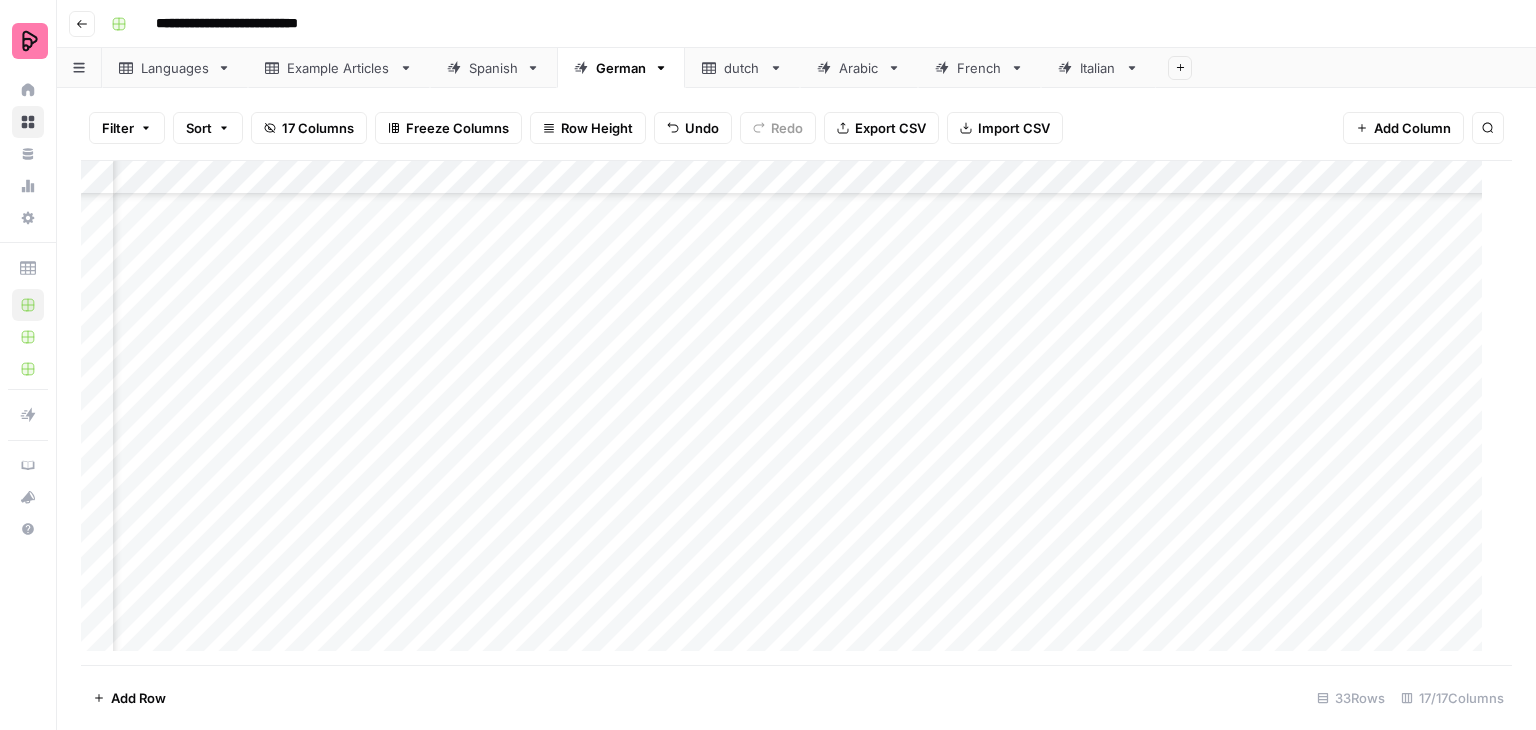click on "Add Column" at bounding box center [789, 413] 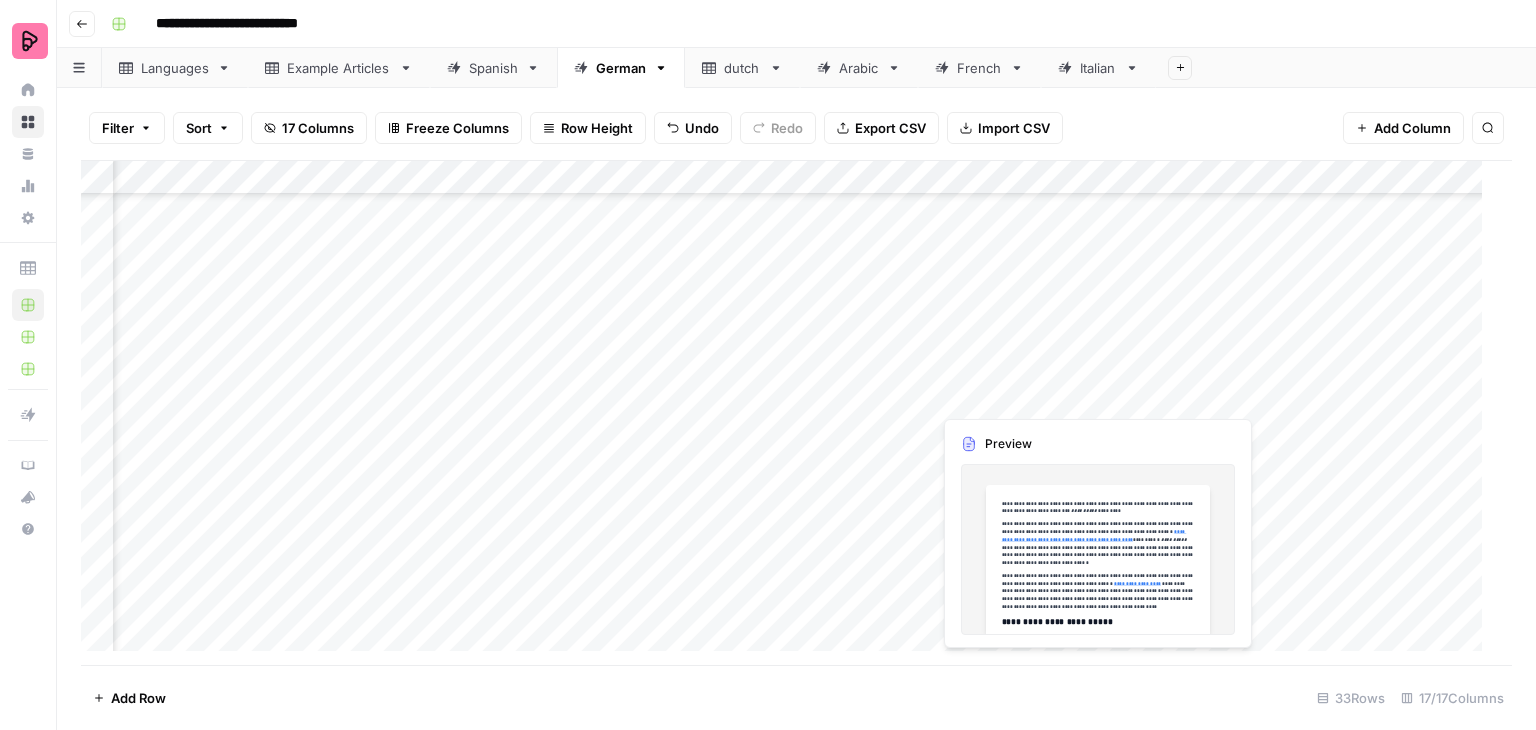 click on "Add Column" at bounding box center (789, 413) 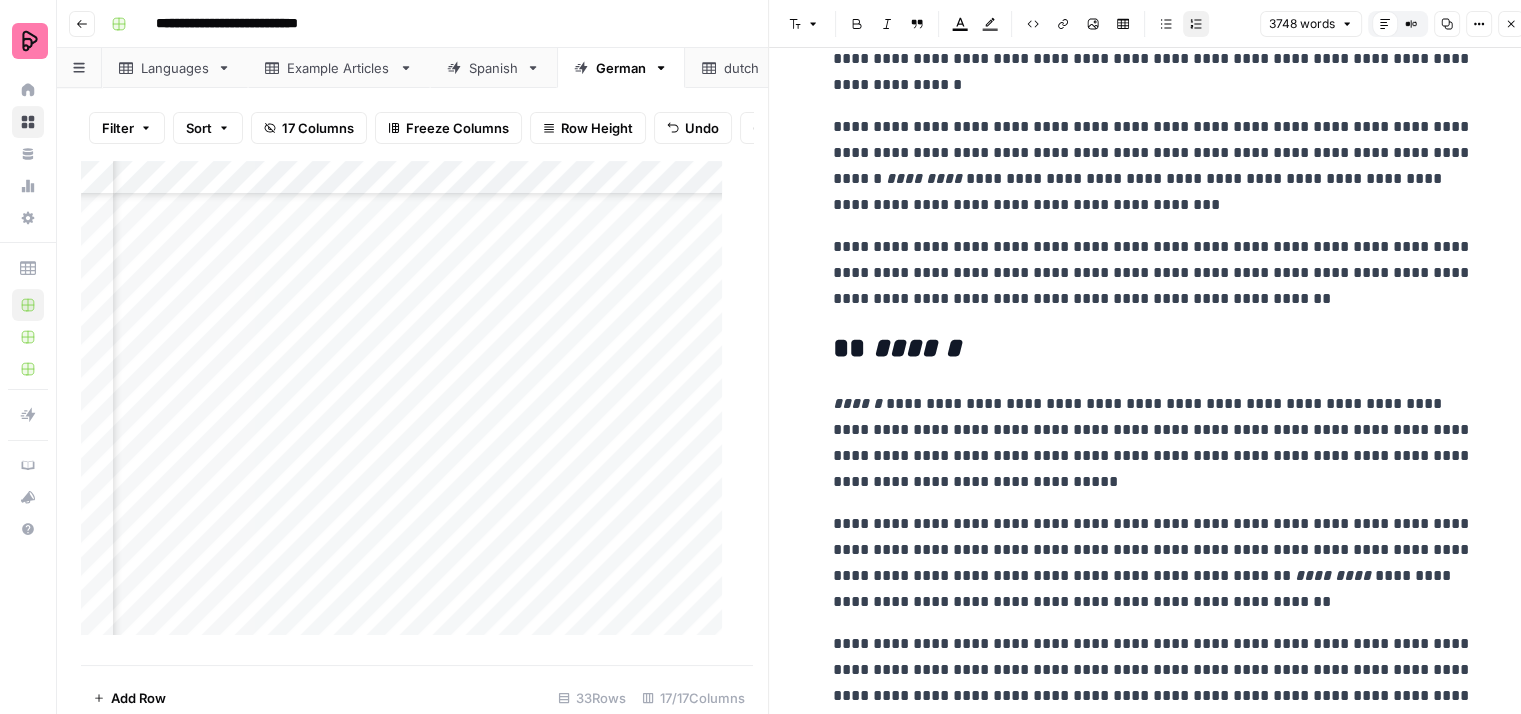 scroll, scrollTop: 1000, scrollLeft: 0, axis: vertical 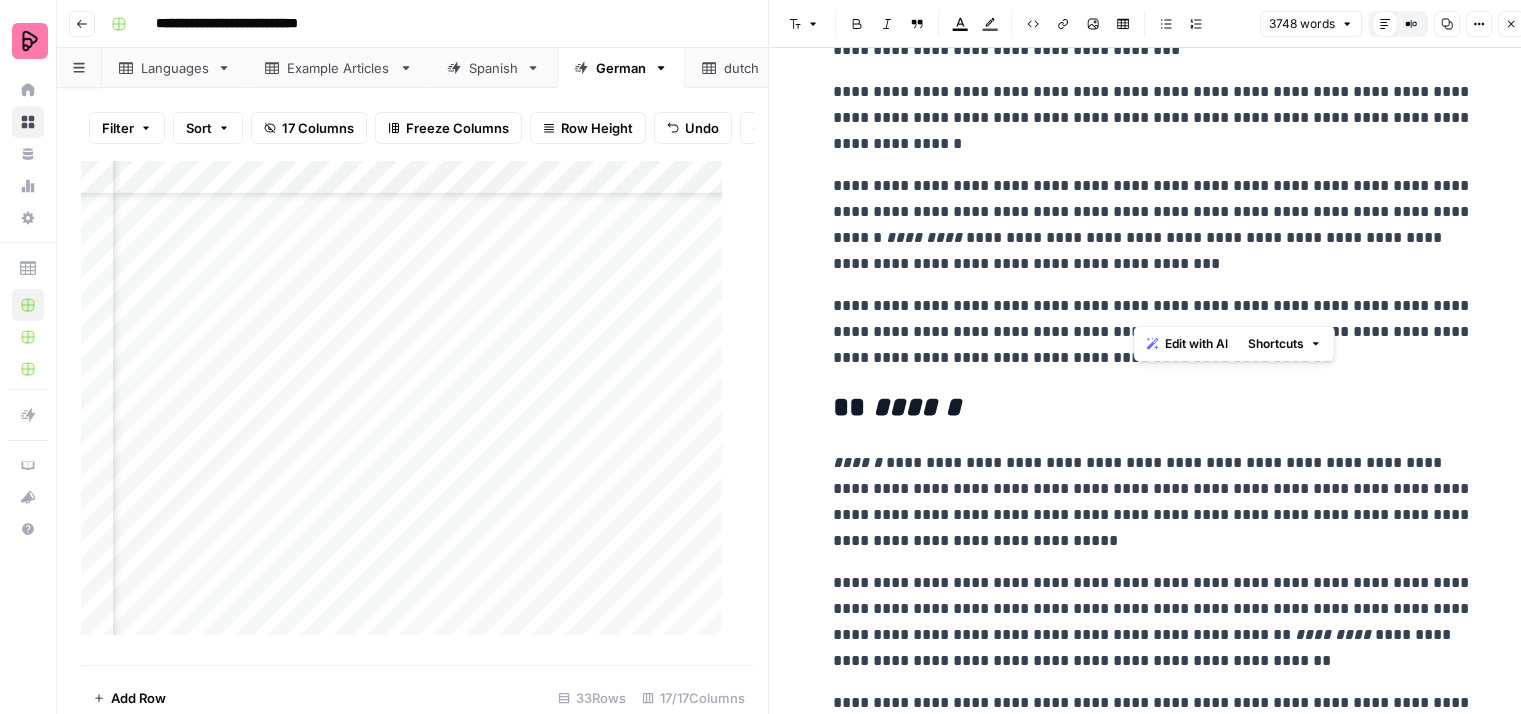 drag, startPoint x: 1208, startPoint y: 299, endPoint x: 1133, endPoint y: 311, distance: 75.95393 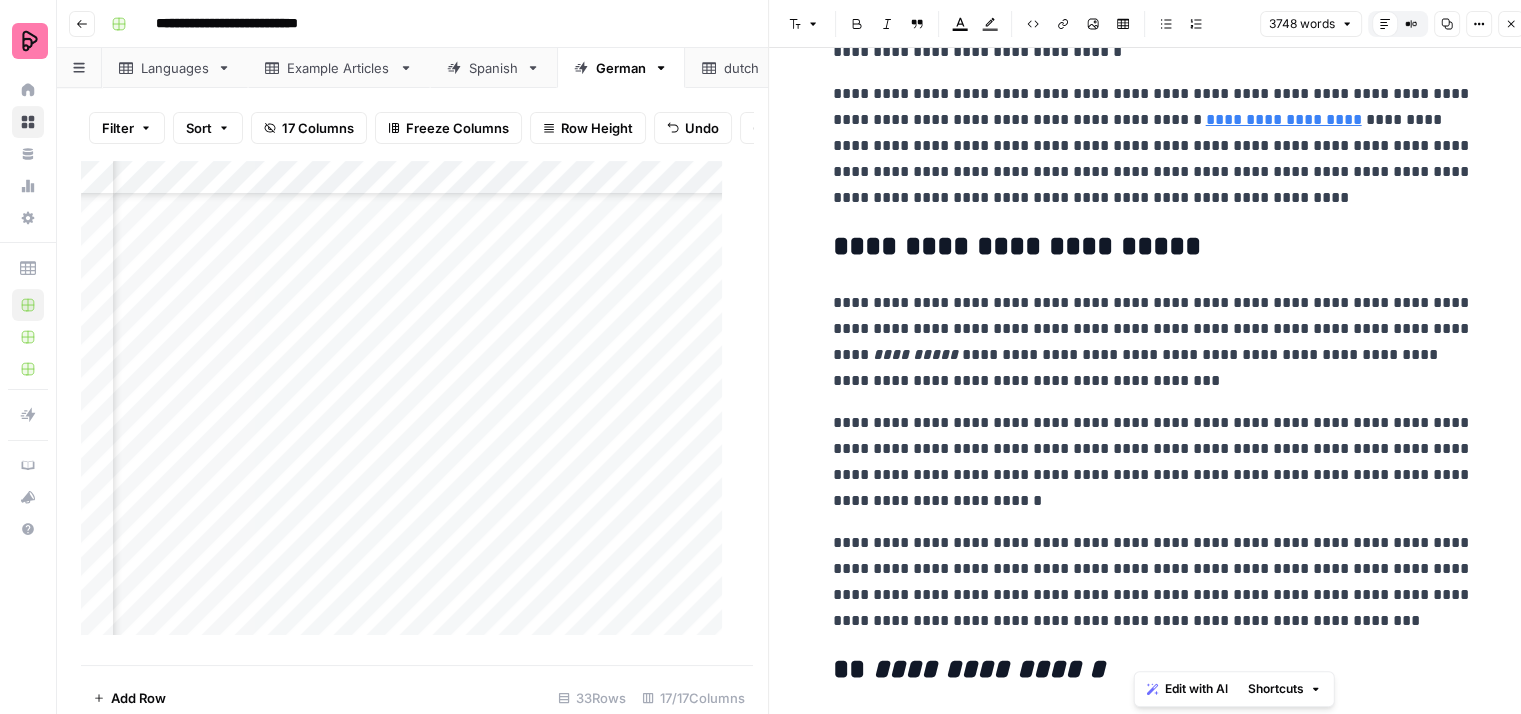 scroll, scrollTop: 0, scrollLeft: 0, axis: both 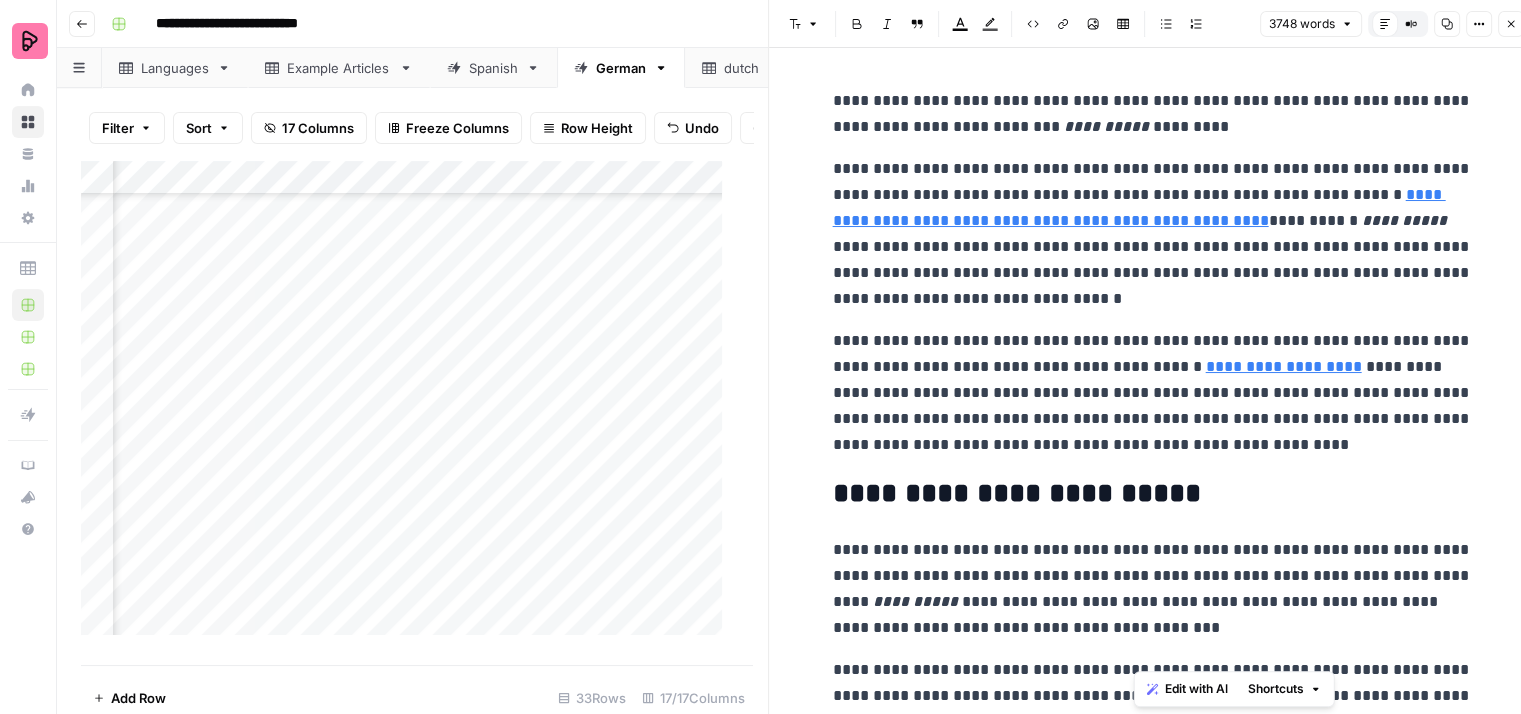 click on "**********" at bounding box center (1153, 114) 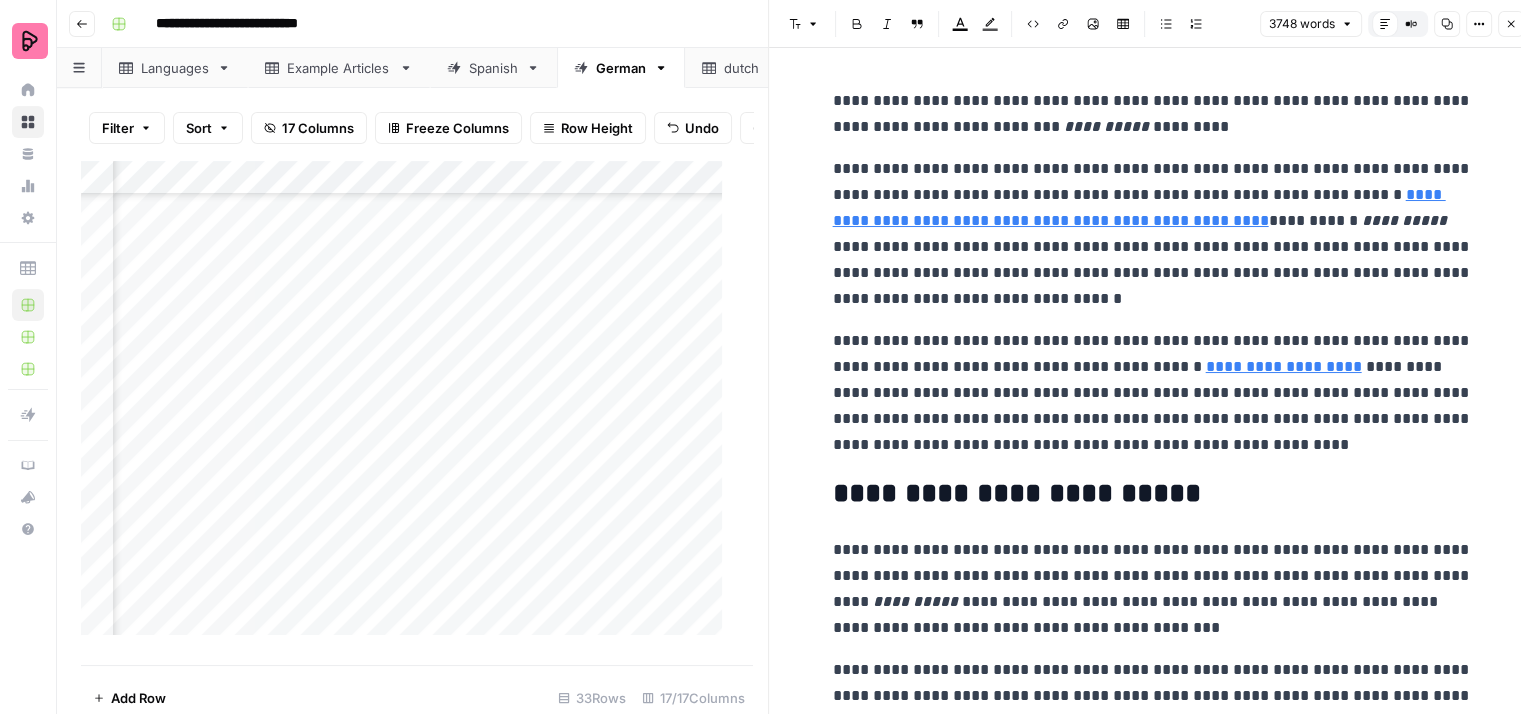 click on "**********" at bounding box center (1153, 114) 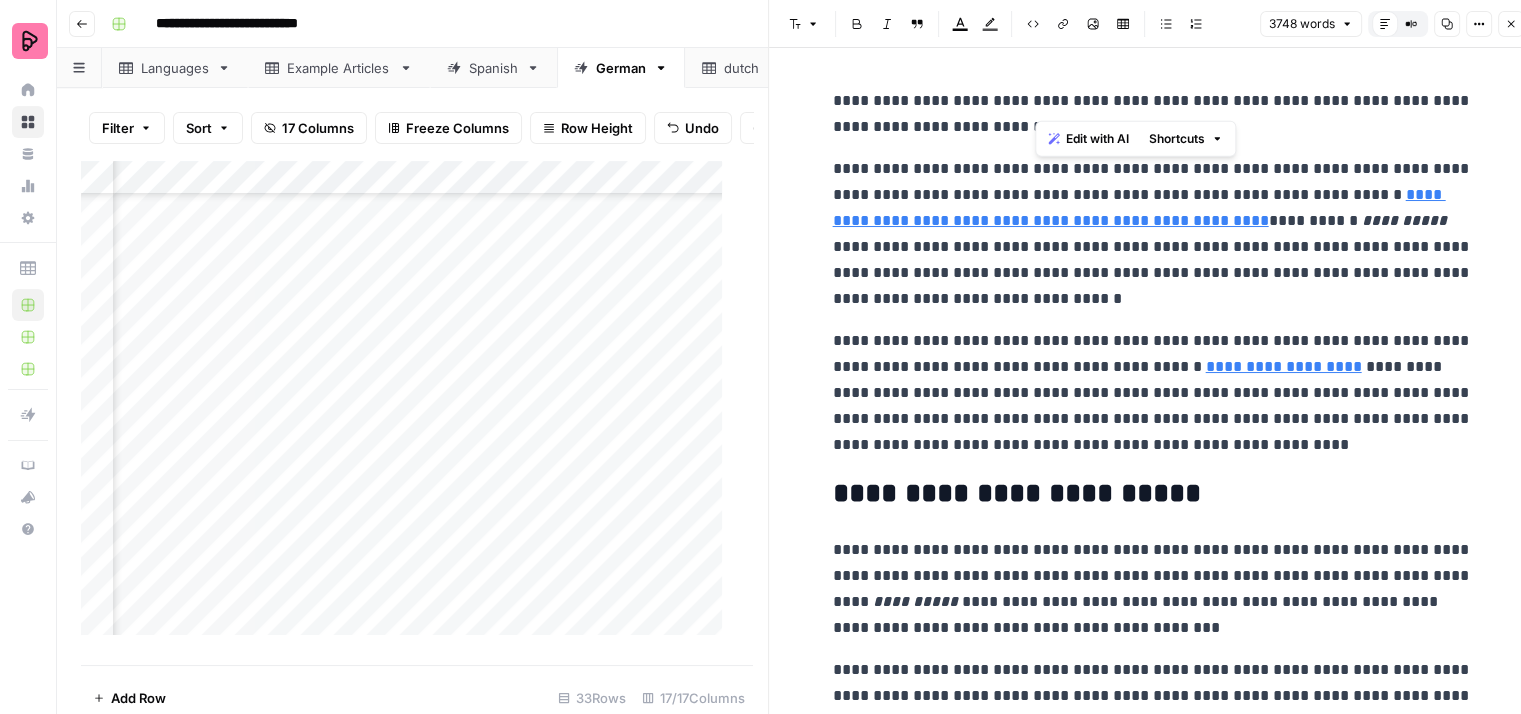 paste 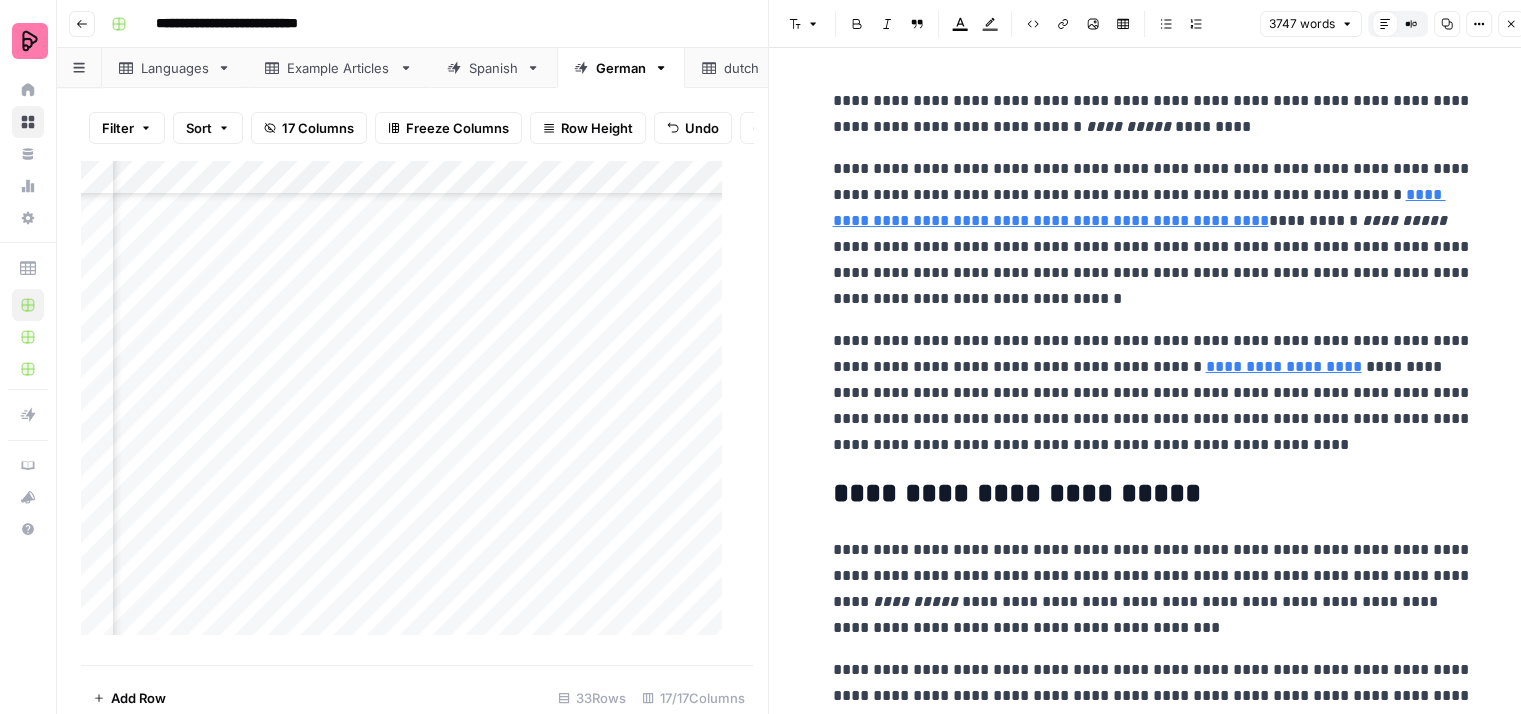 click on "**********" at bounding box center [1153, 114] 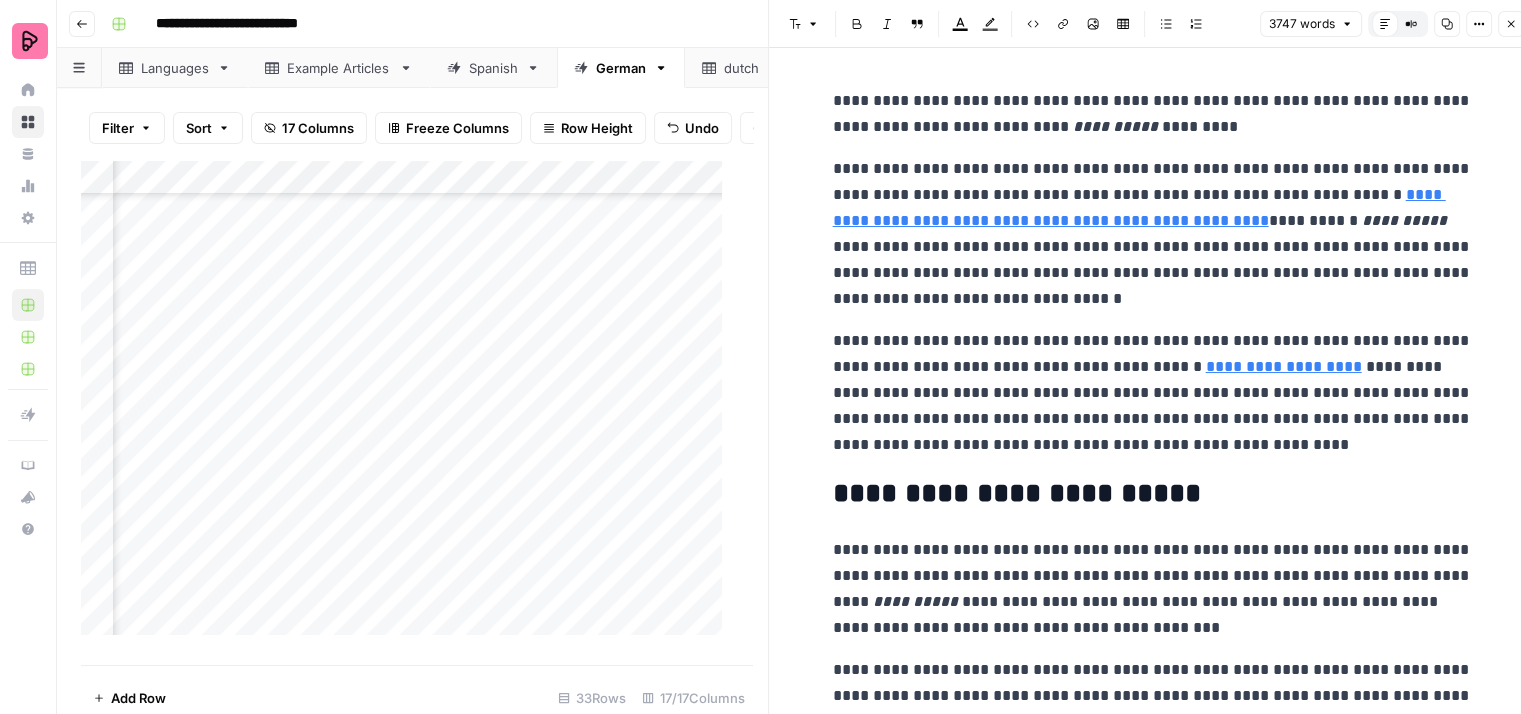 click on "**********" at bounding box center (1153, 114) 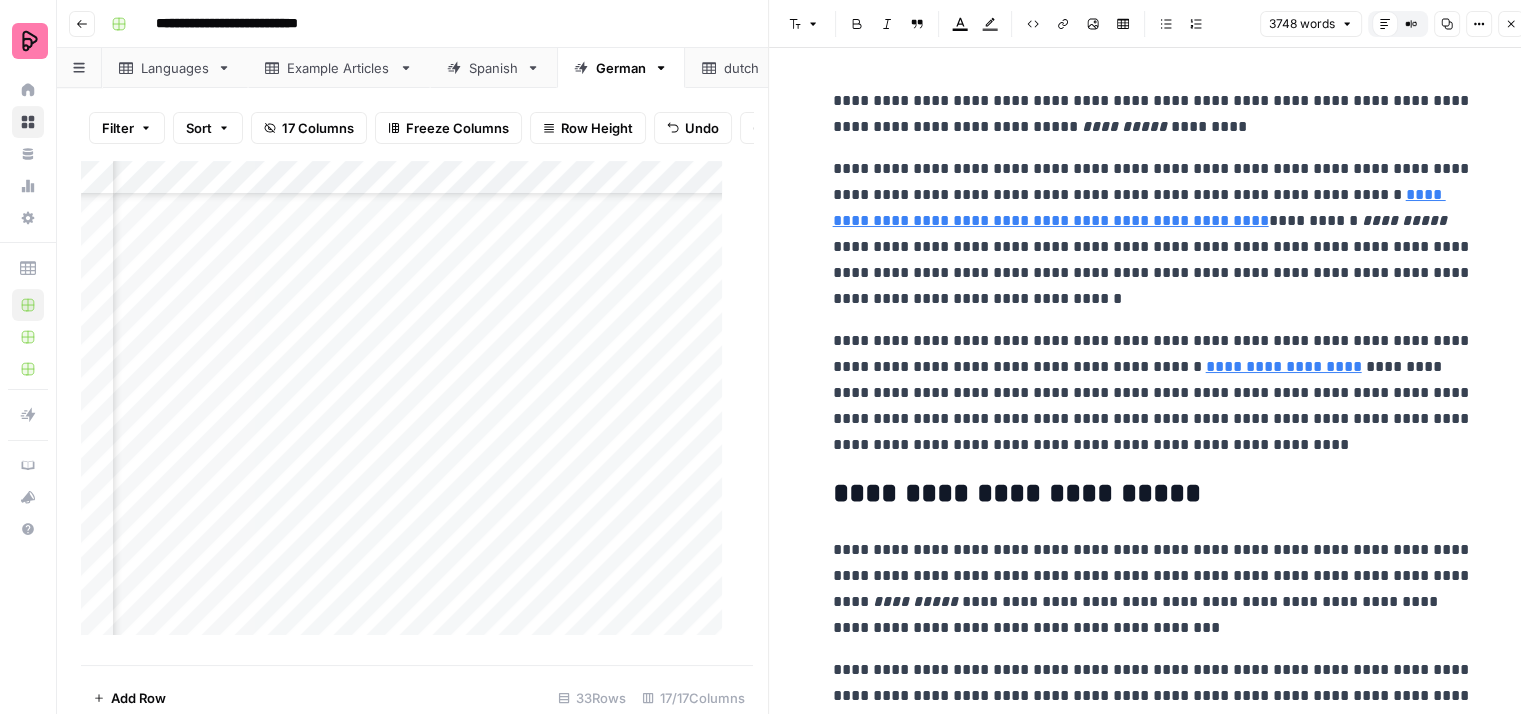 click on "**********" at bounding box center [1153, 234] 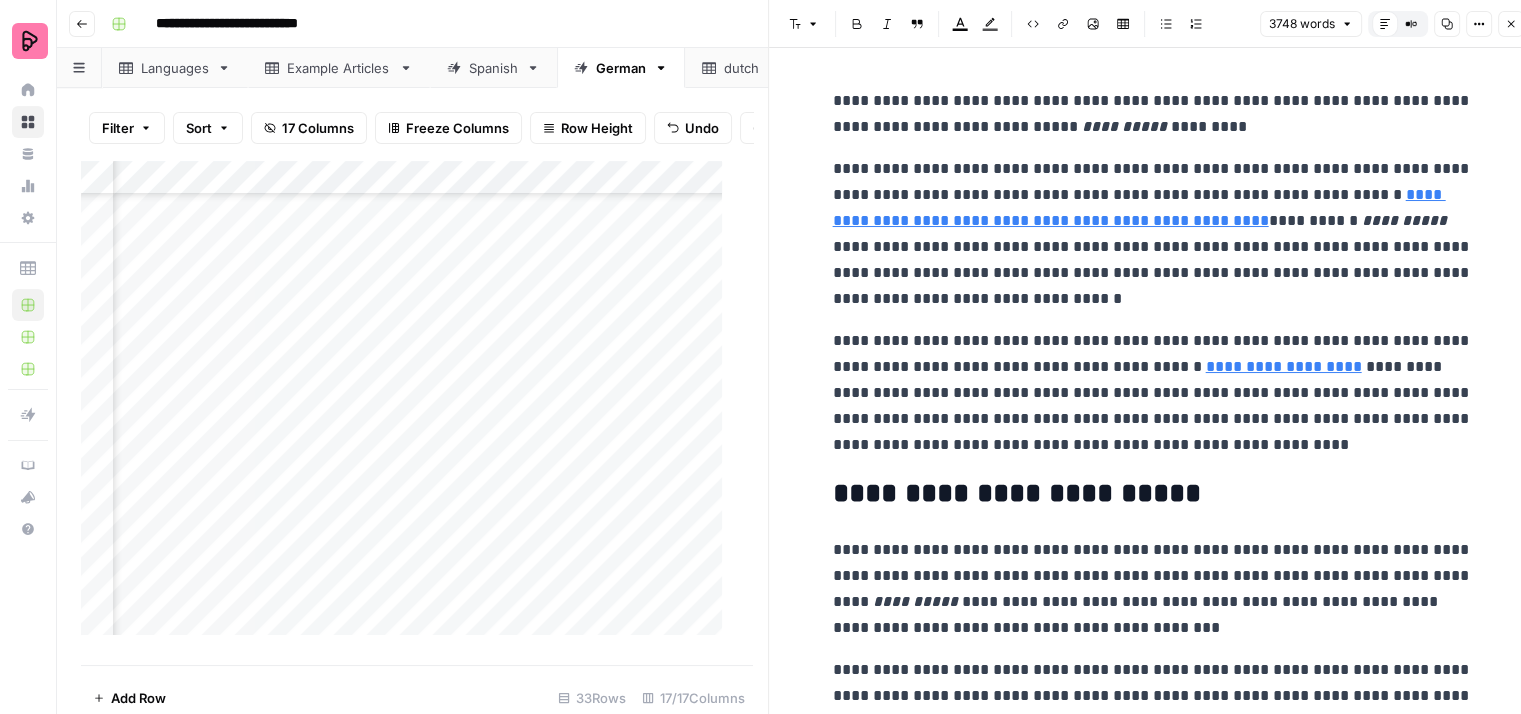 click on "**********" at bounding box center (1153, 114) 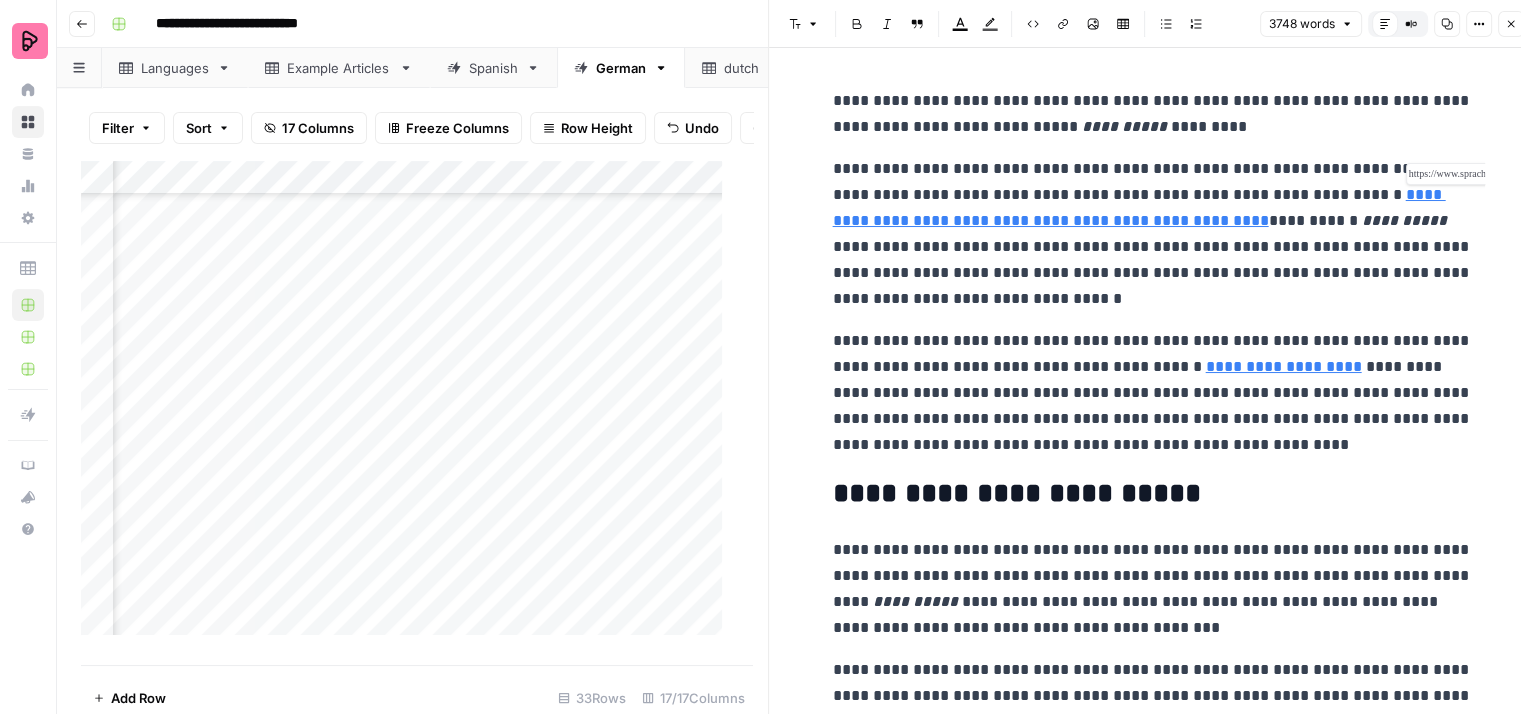 click on "**********" at bounding box center (1139, 207) 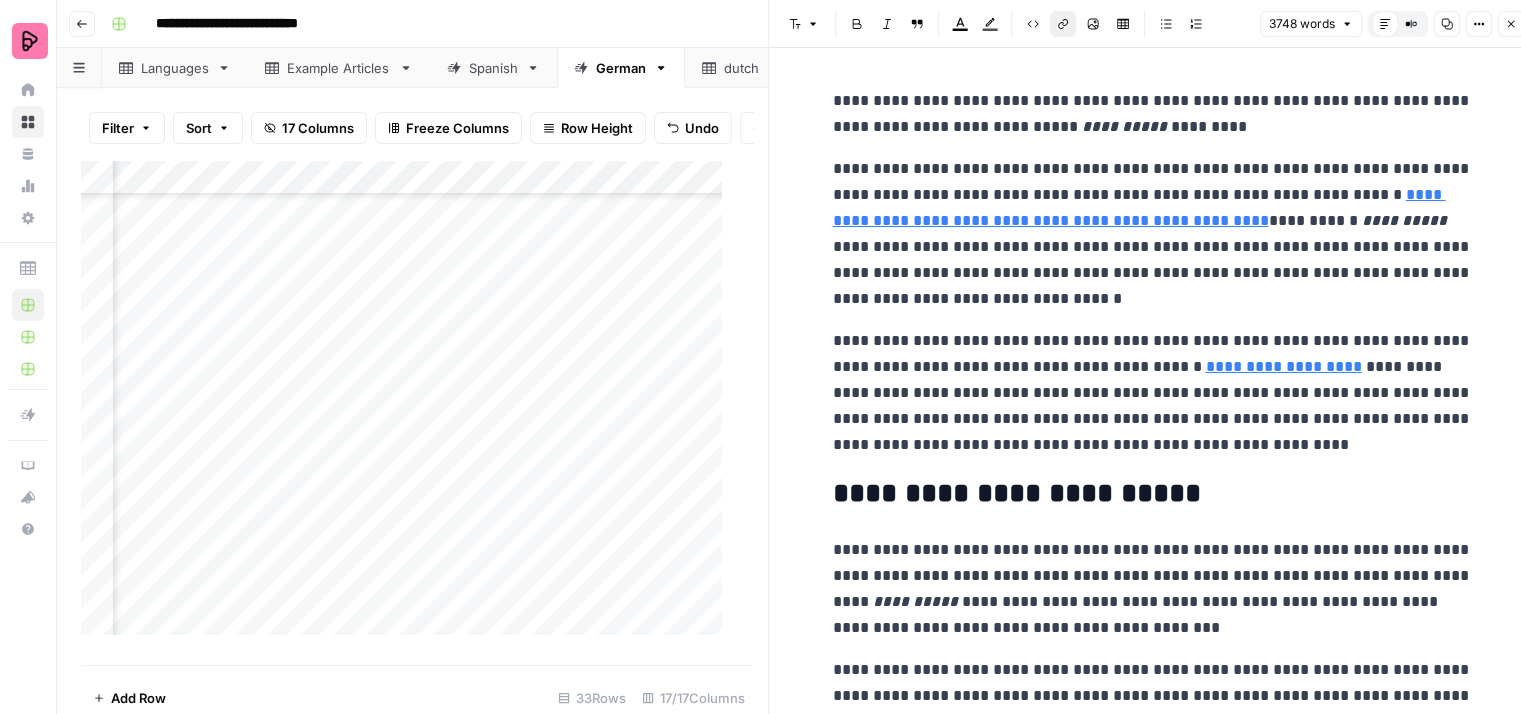 click 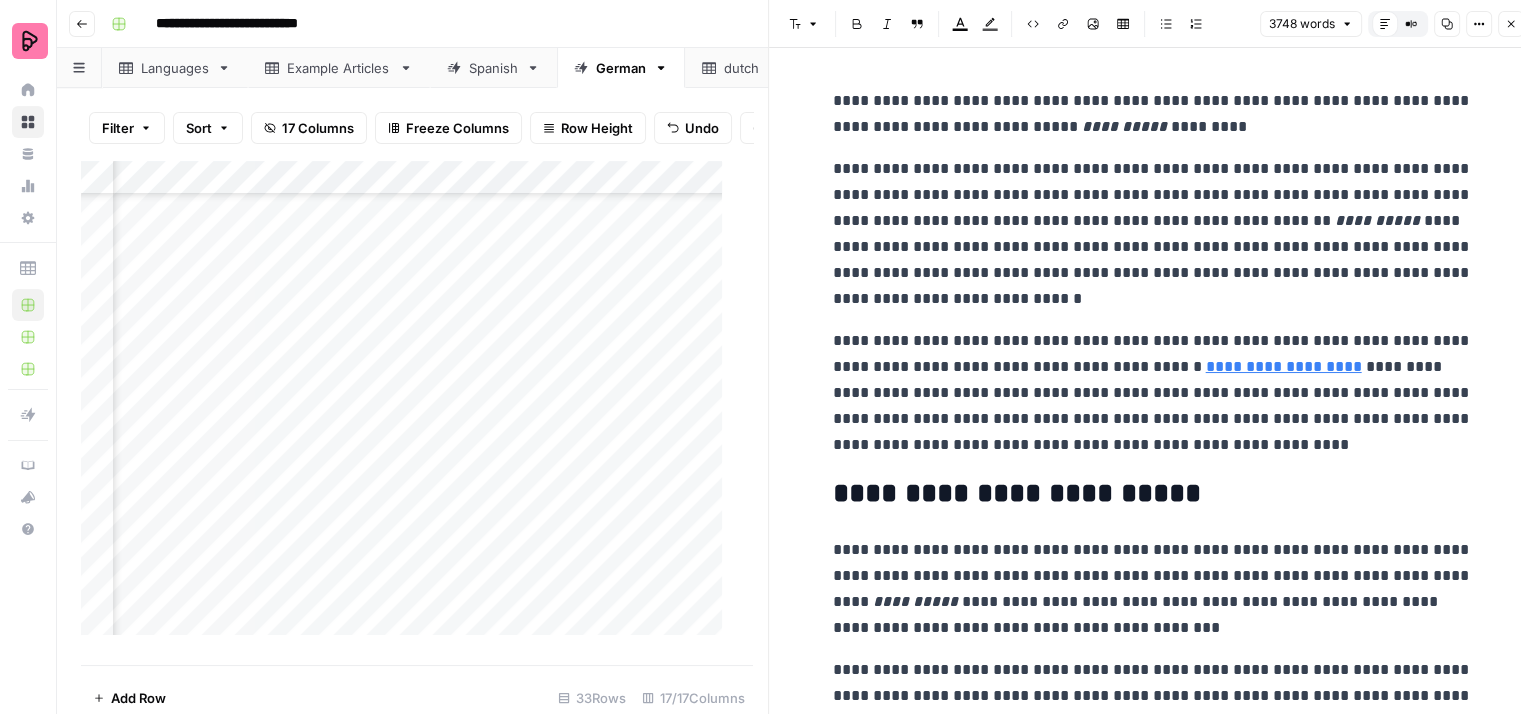click on "**********" at bounding box center (1153, 234) 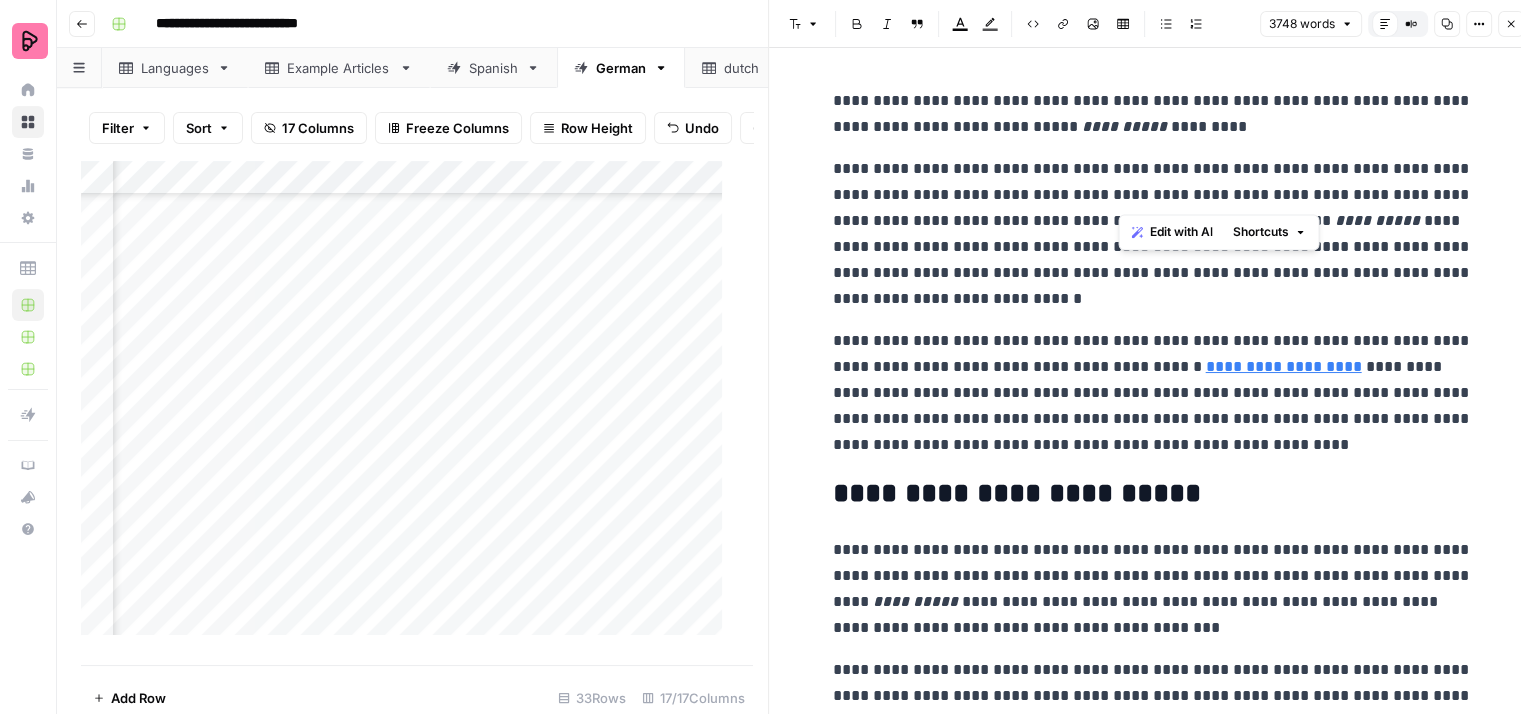 drag, startPoint x: 1114, startPoint y: 193, endPoint x: 1359, endPoint y: 186, distance: 245.09998 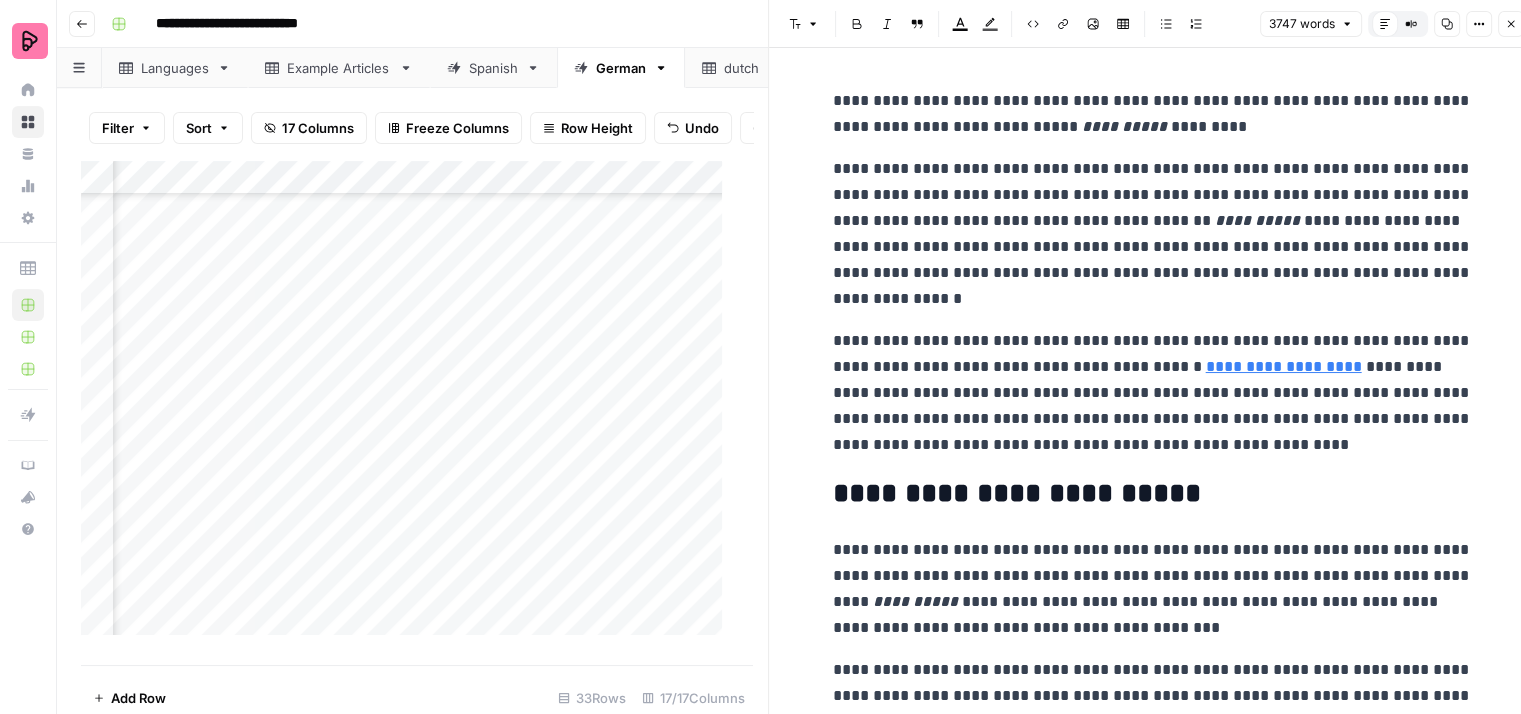 click on "**********" at bounding box center [1153, 234] 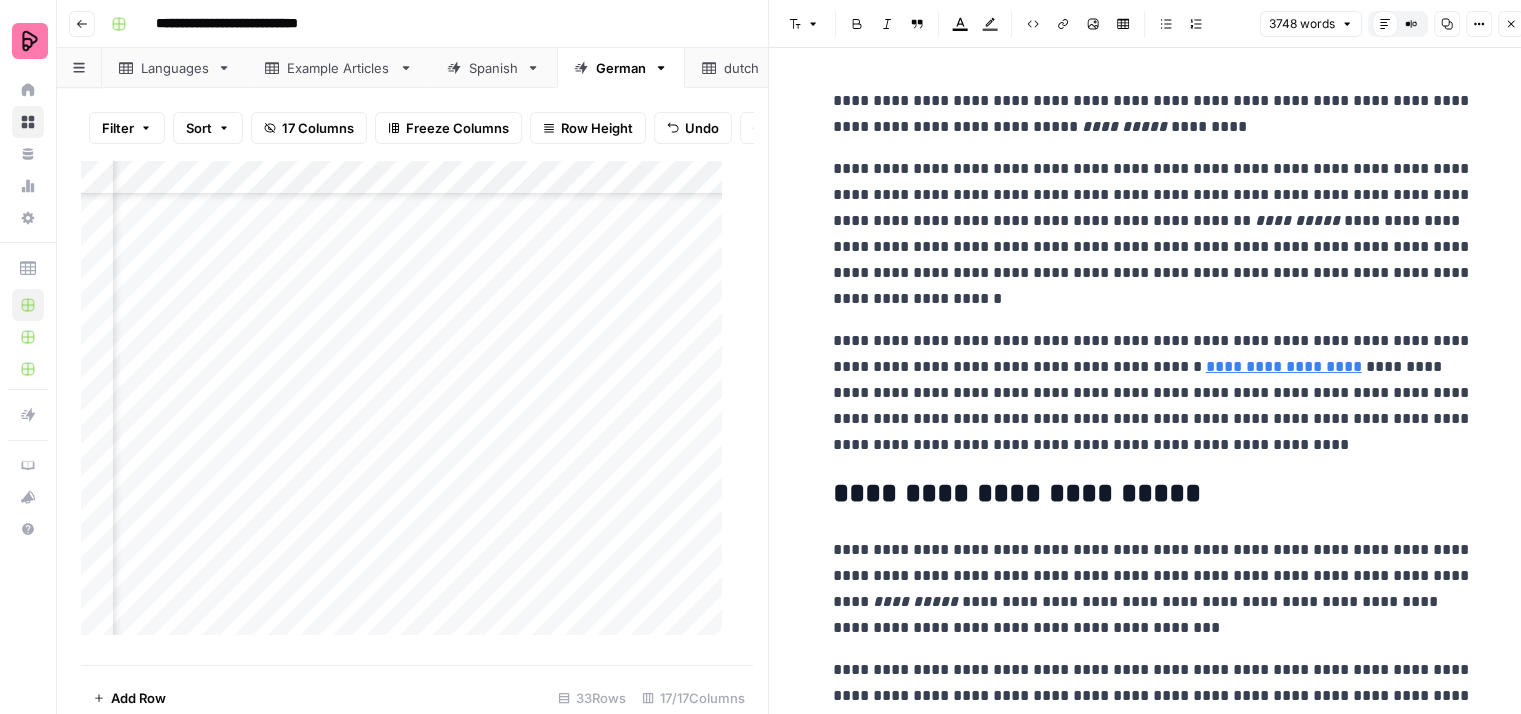 click on "**********" at bounding box center [1153, 234] 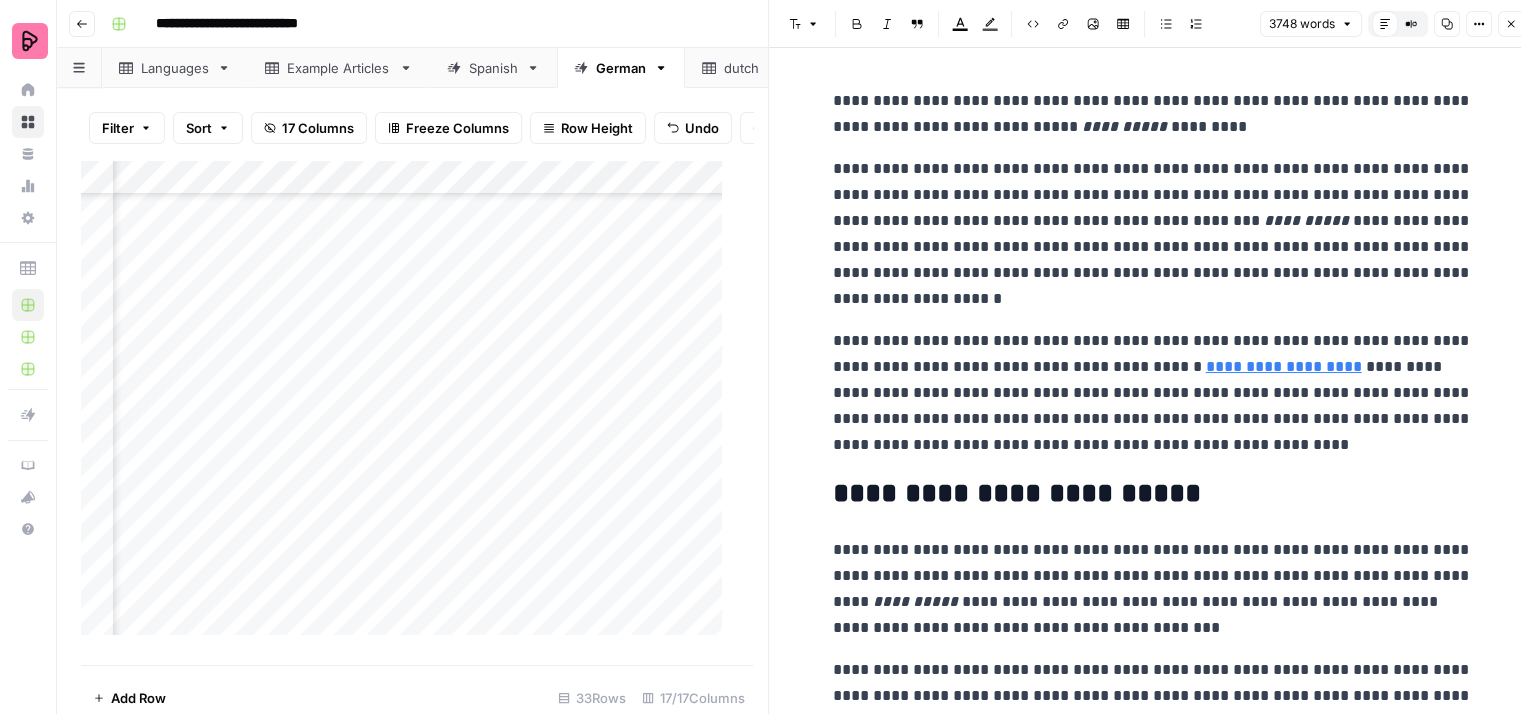 click on "**********" at bounding box center (1153, 234) 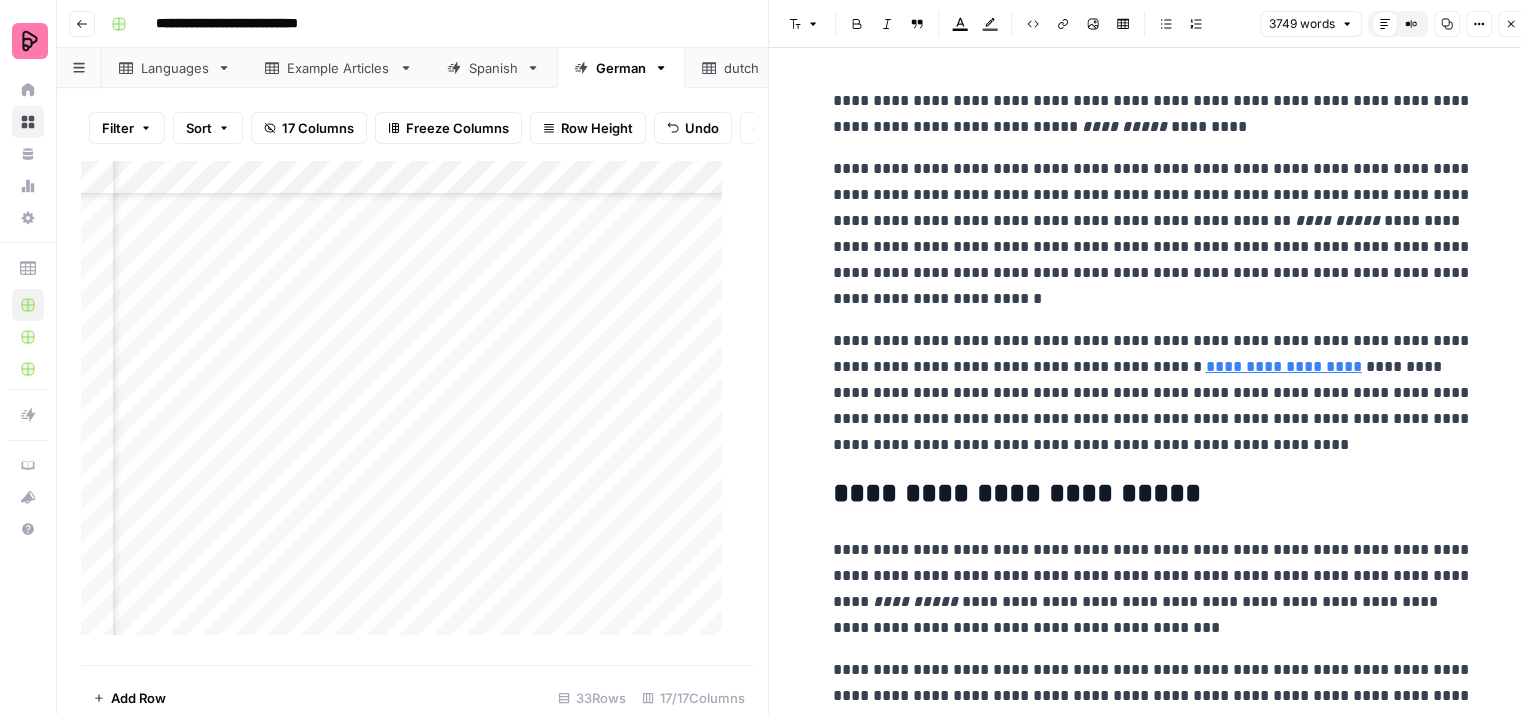 click on "**********" at bounding box center (1153, 234) 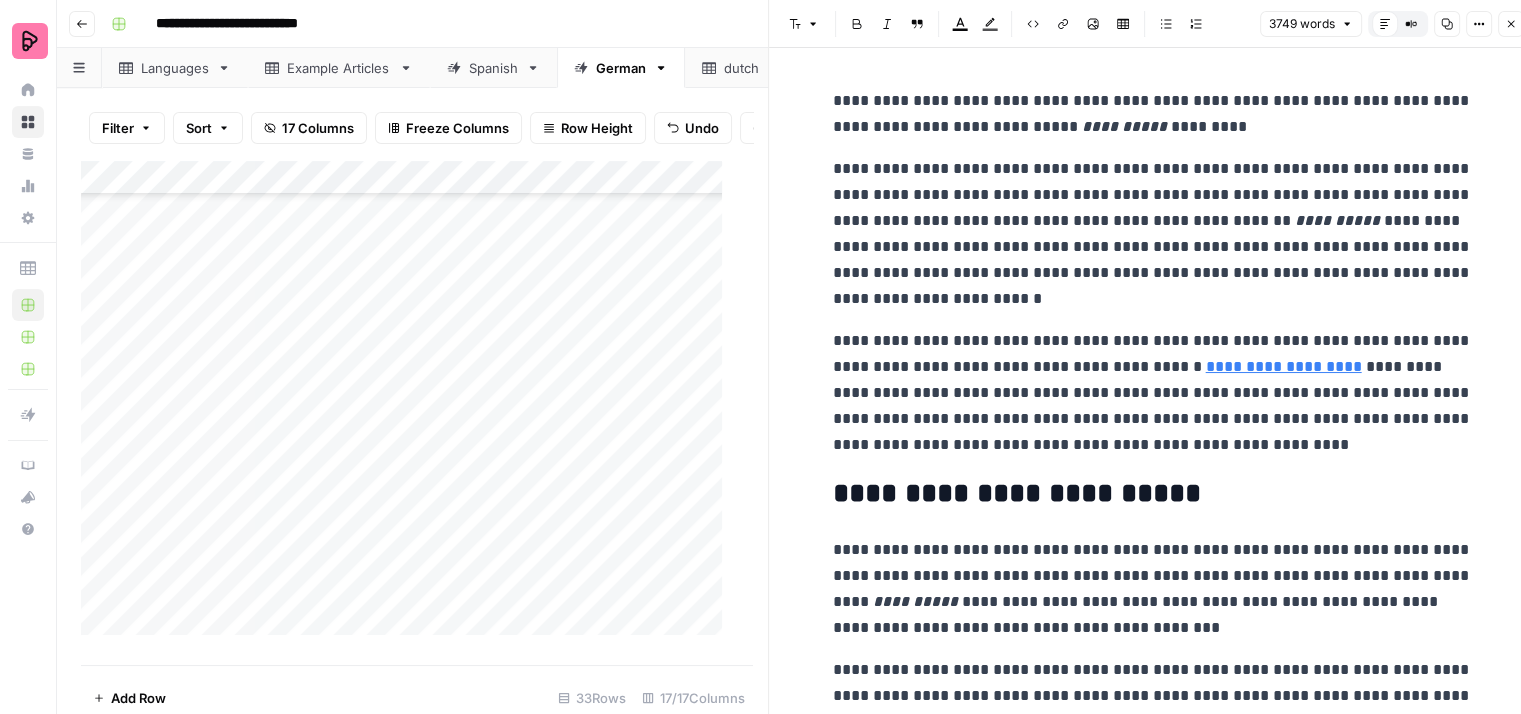 click on "Add Column" at bounding box center (409, 406) 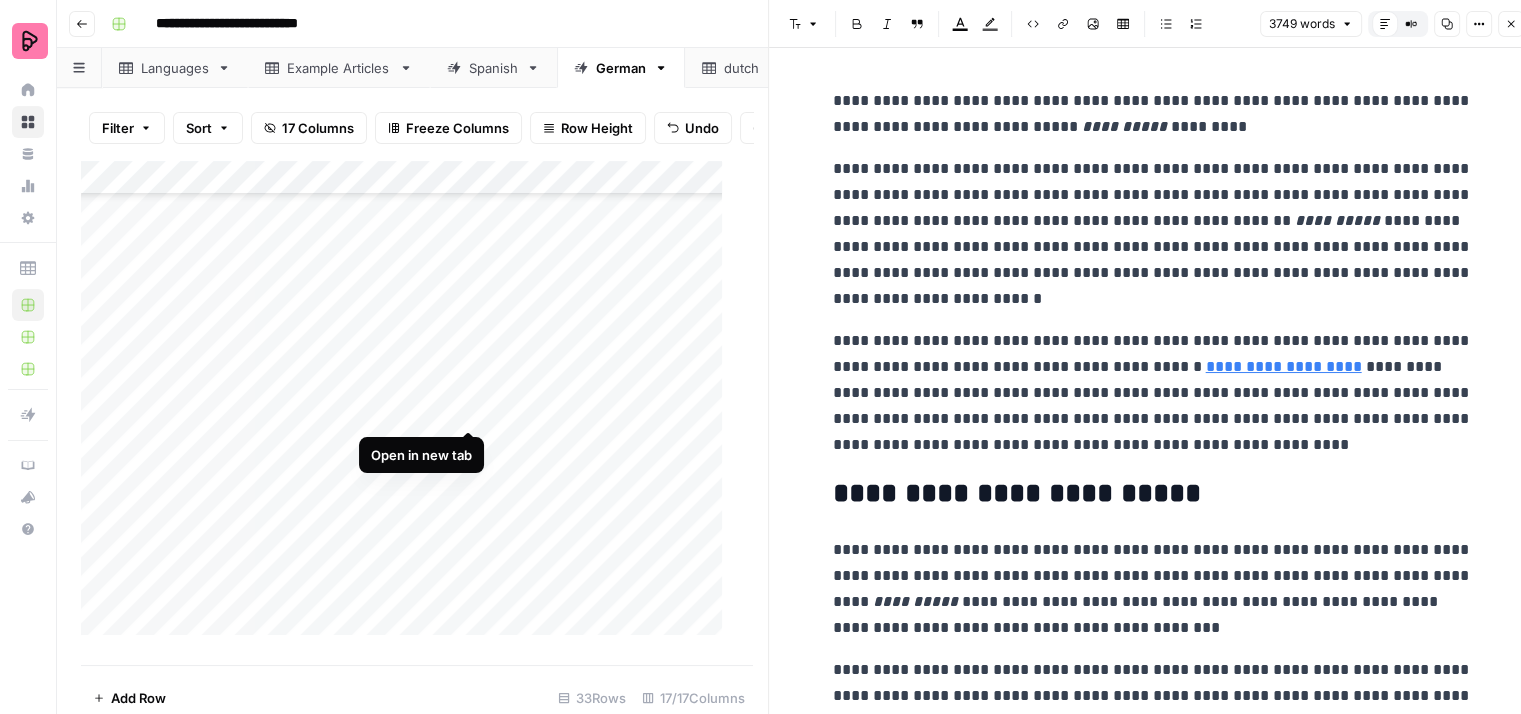 click on "Add Column" at bounding box center (409, 406) 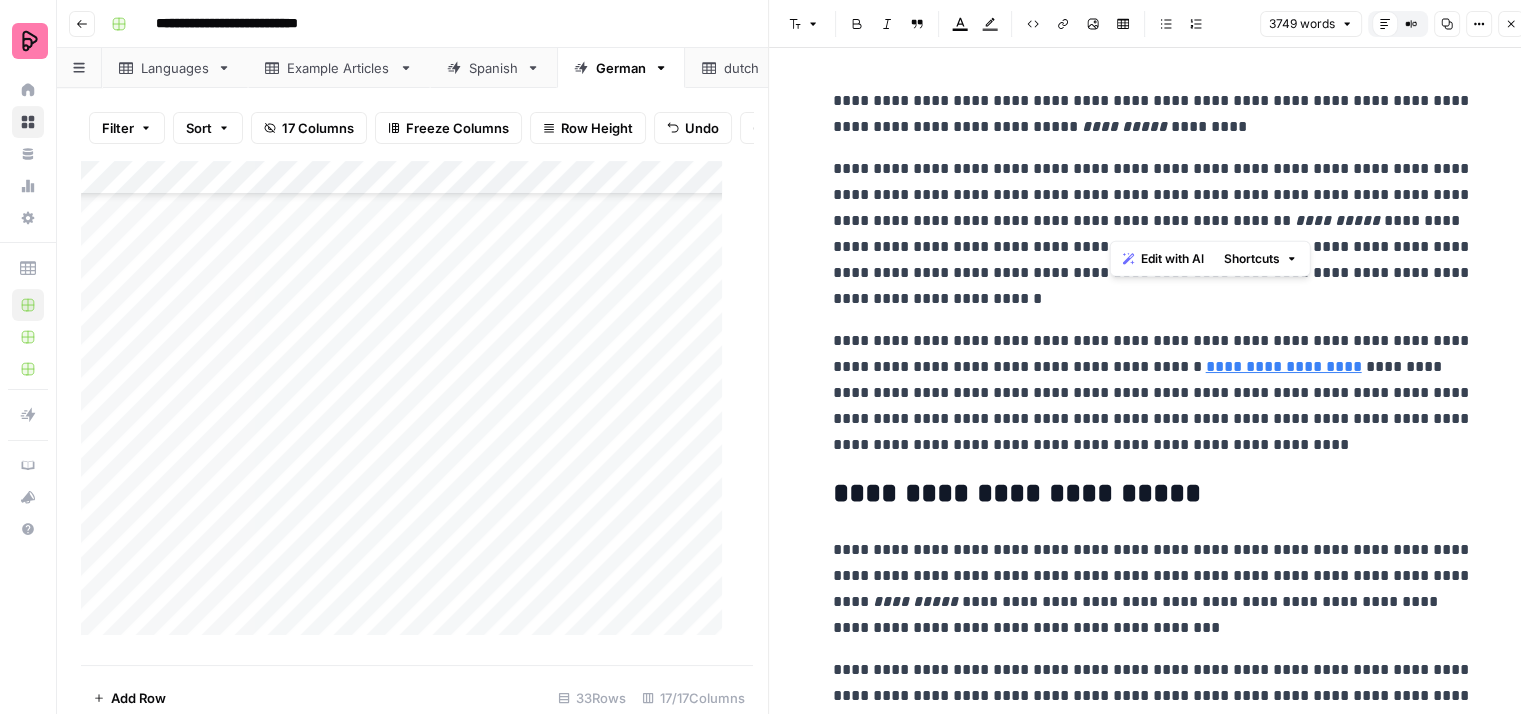 drag, startPoint x: 1109, startPoint y: 196, endPoint x: 1273, endPoint y: 214, distance: 164.98485 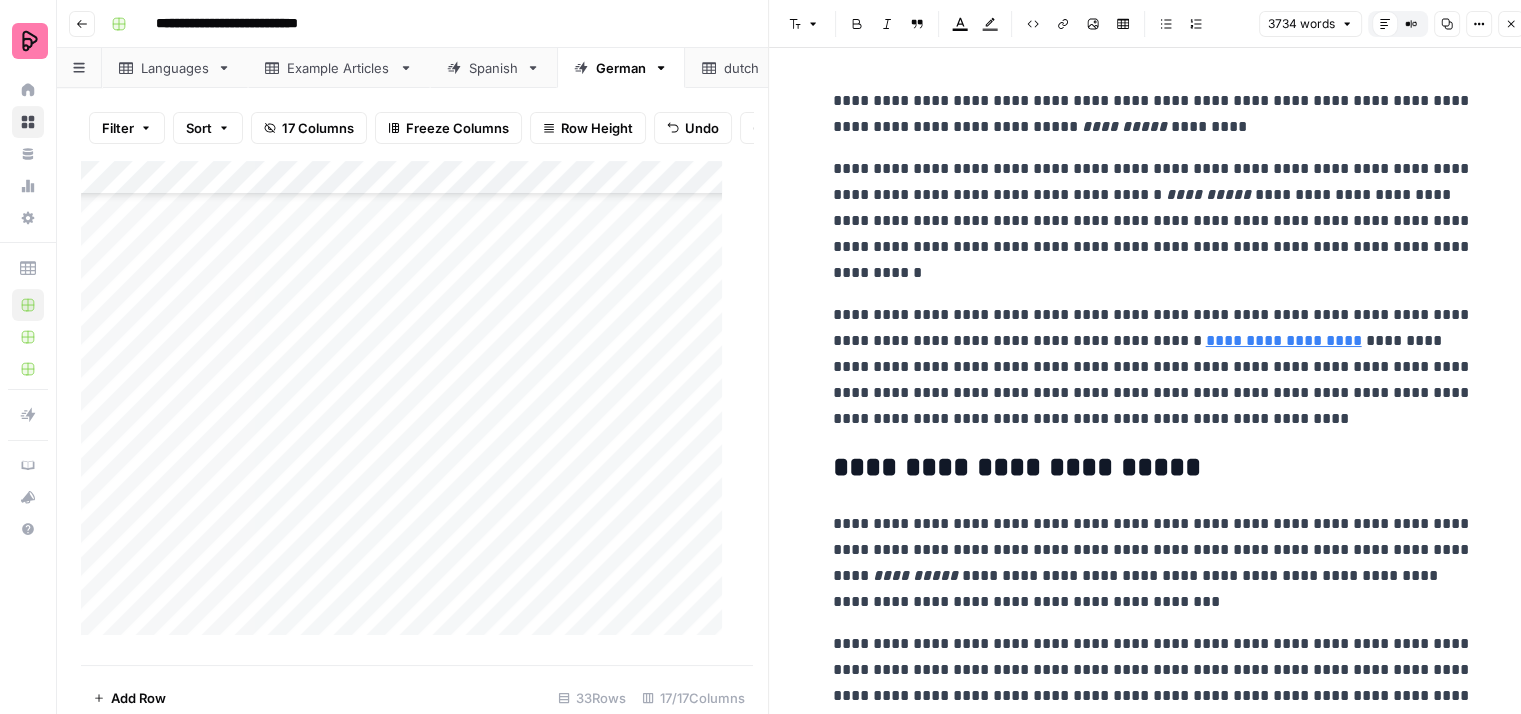 click on "**********" at bounding box center [1153, 221] 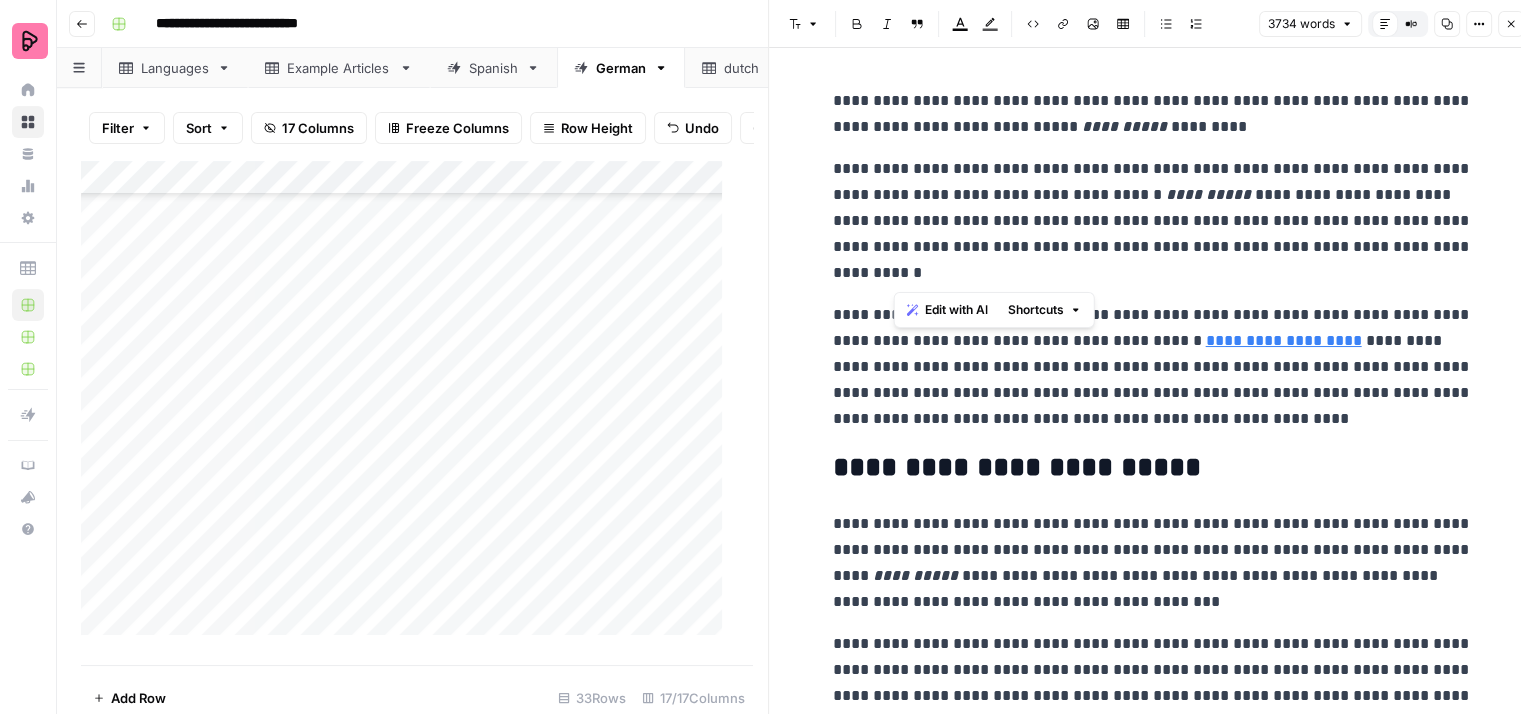 drag, startPoint x: 1022, startPoint y: 273, endPoint x: 1107, endPoint y: 192, distance: 117.413795 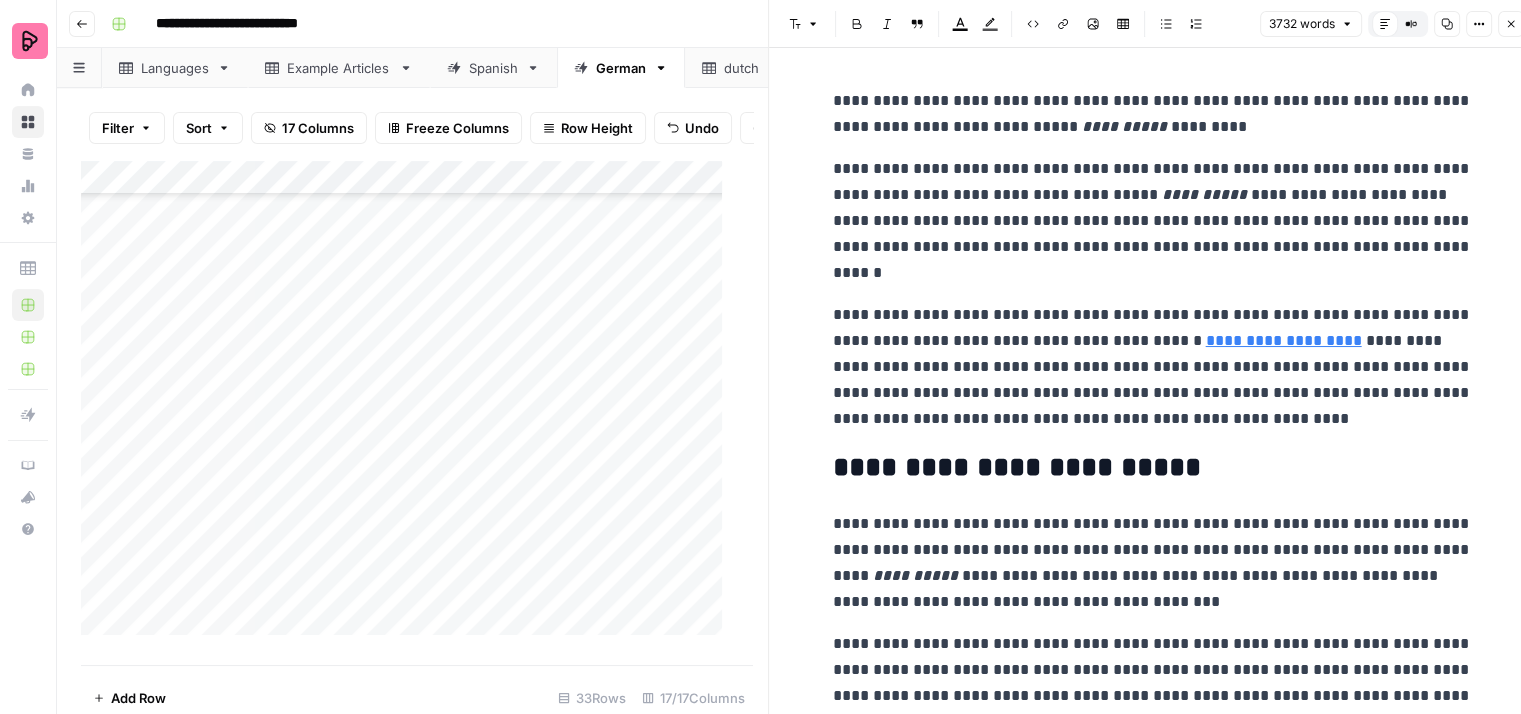 click on "**********" at bounding box center [1153, 221] 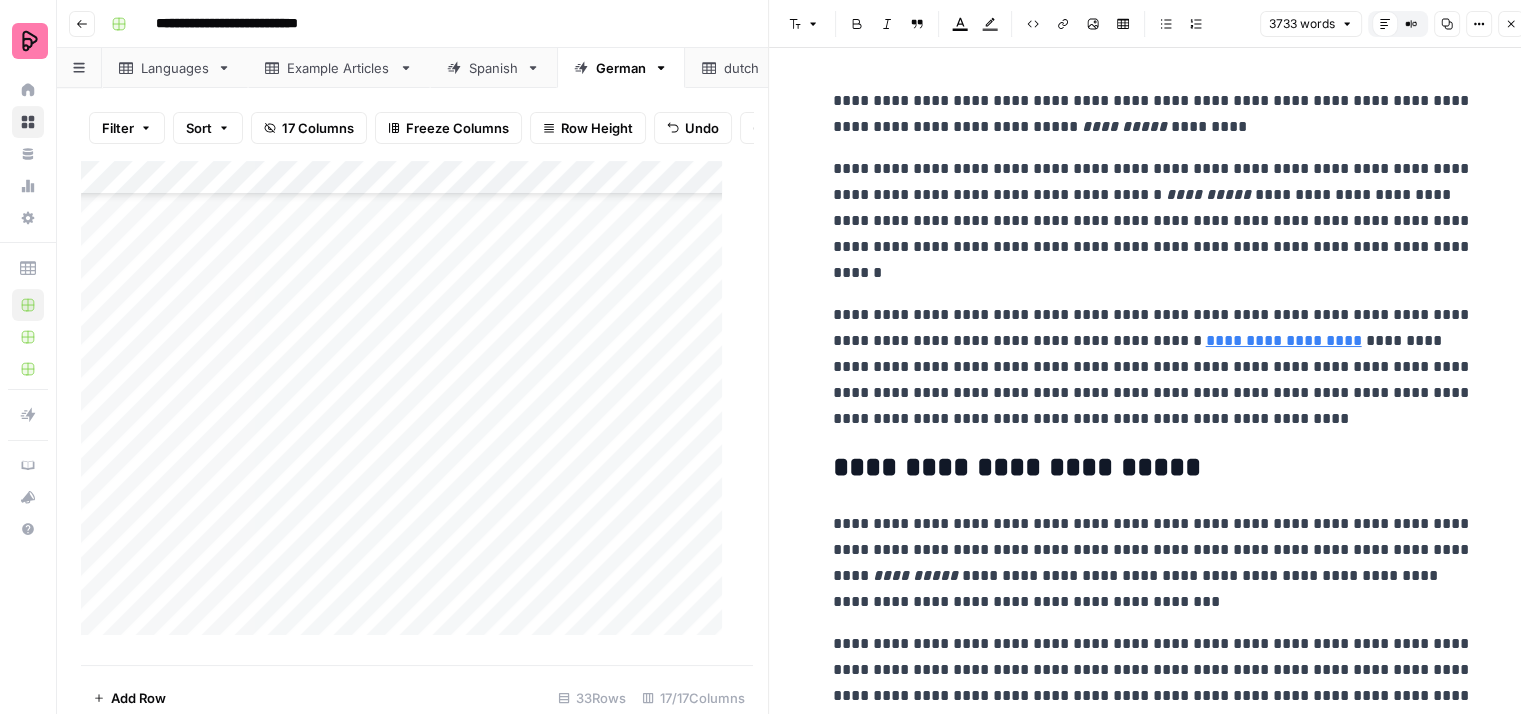 click on "**********" at bounding box center (1153, 221) 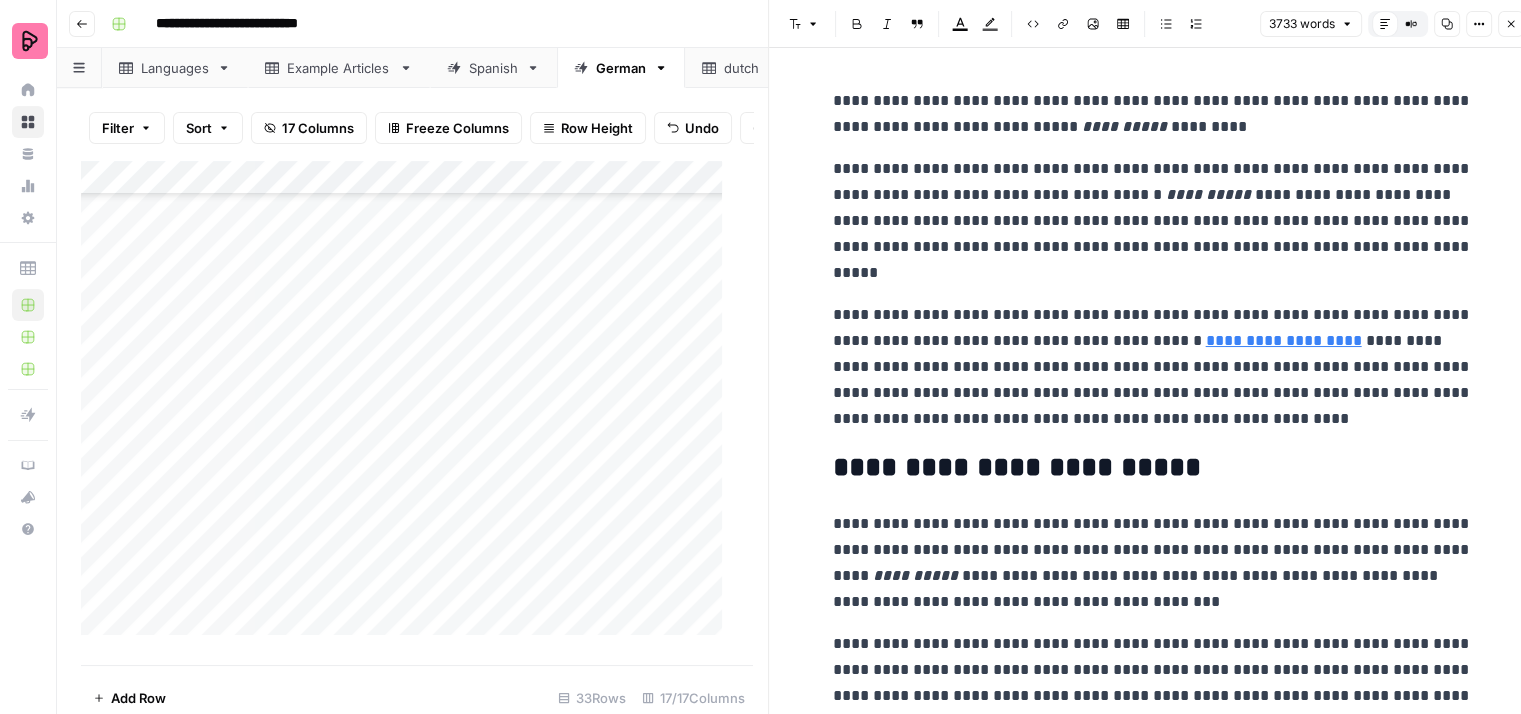 click on "**********" at bounding box center (1153, 221) 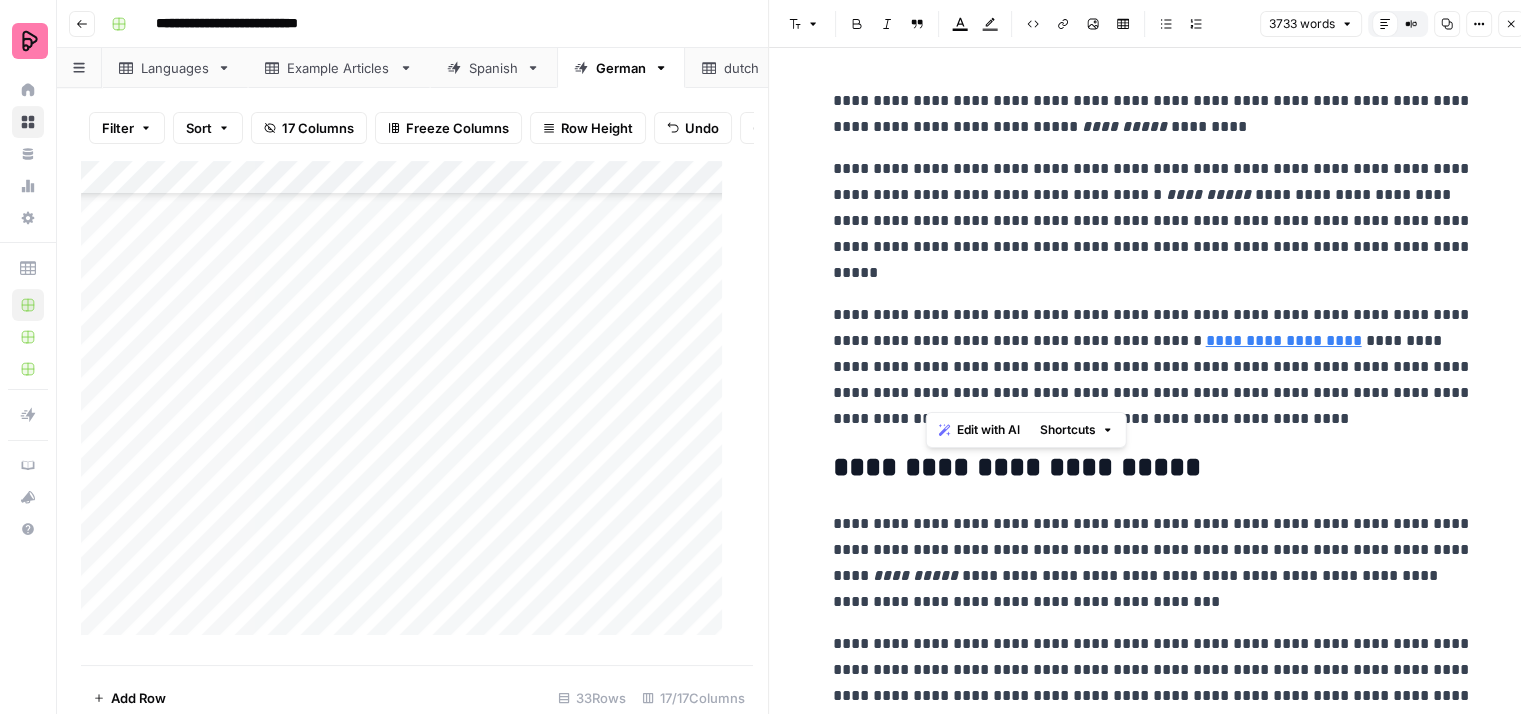 drag, startPoint x: 928, startPoint y: 386, endPoint x: 1144, endPoint y: 345, distance: 219.85677 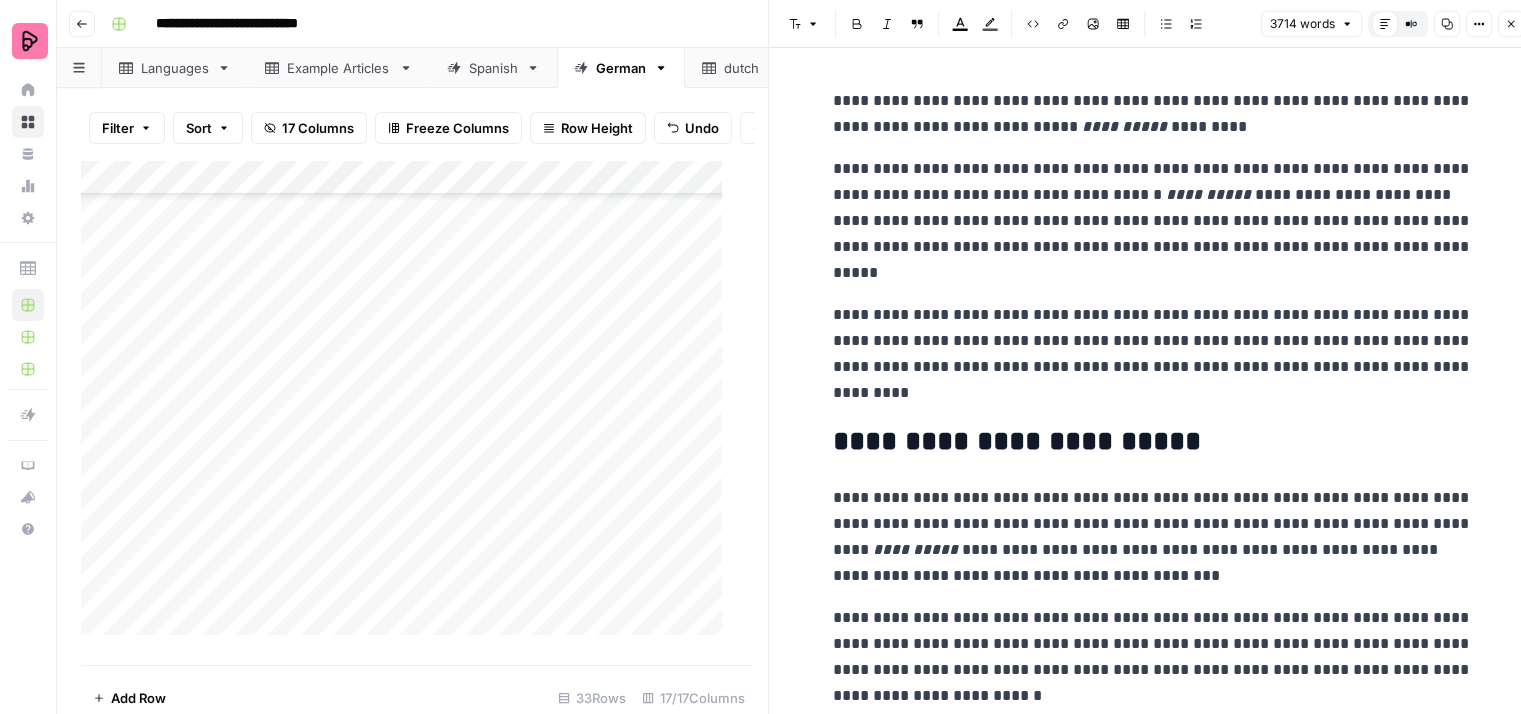 click on "**********" at bounding box center (1153, 354) 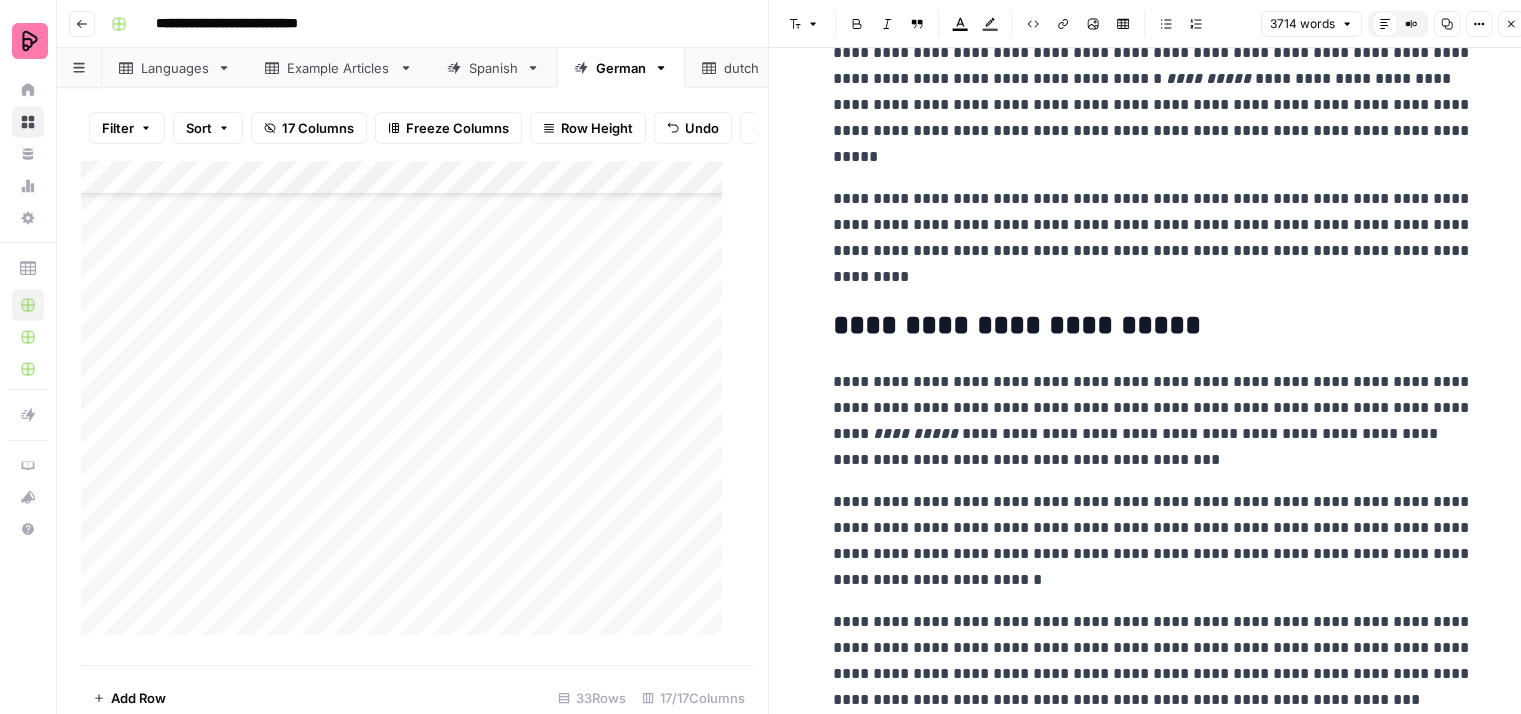 scroll, scrollTop: 0, scrollLeft: 0, axis: both 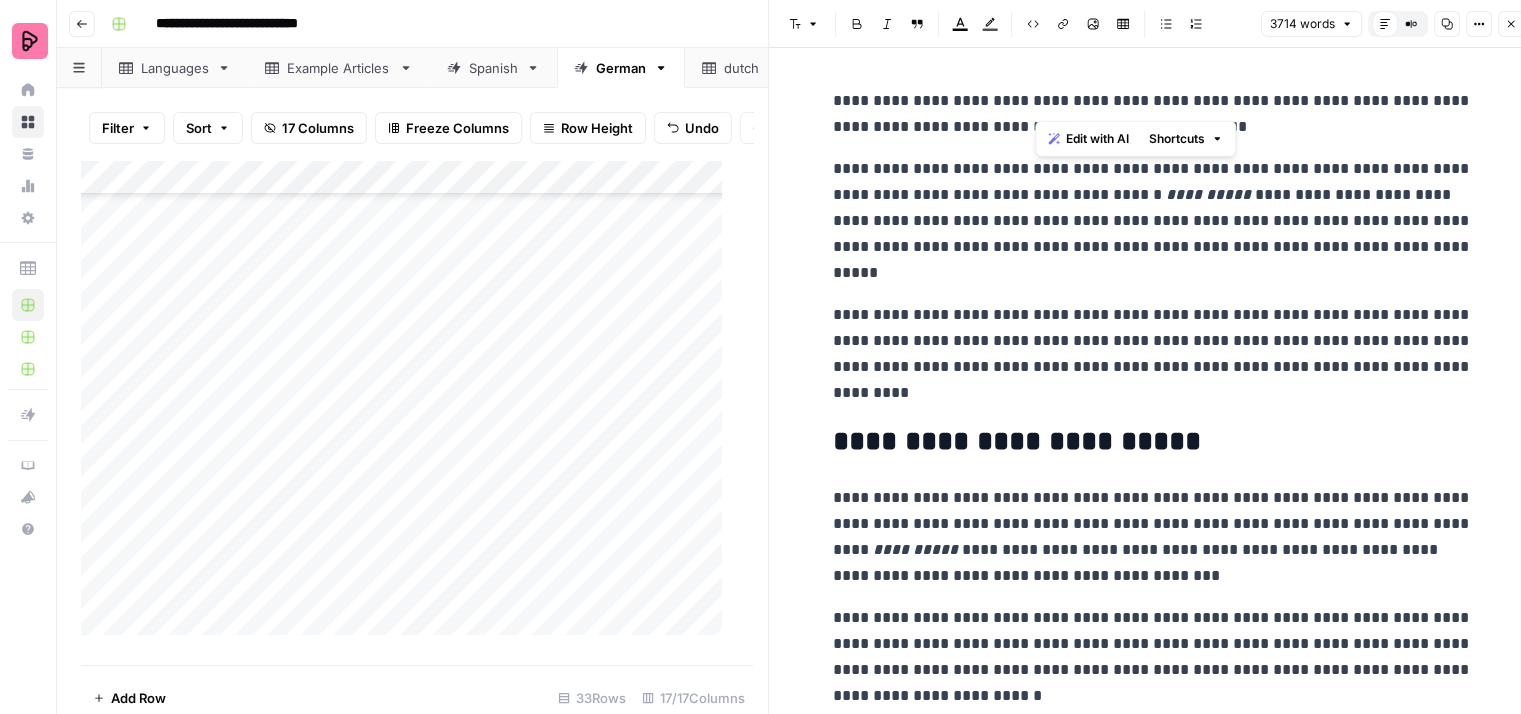 drag, startPoint x: 1084, startPoint y: 93, endPoint x: 1034, endPoint y: 110, distance: 52.810986 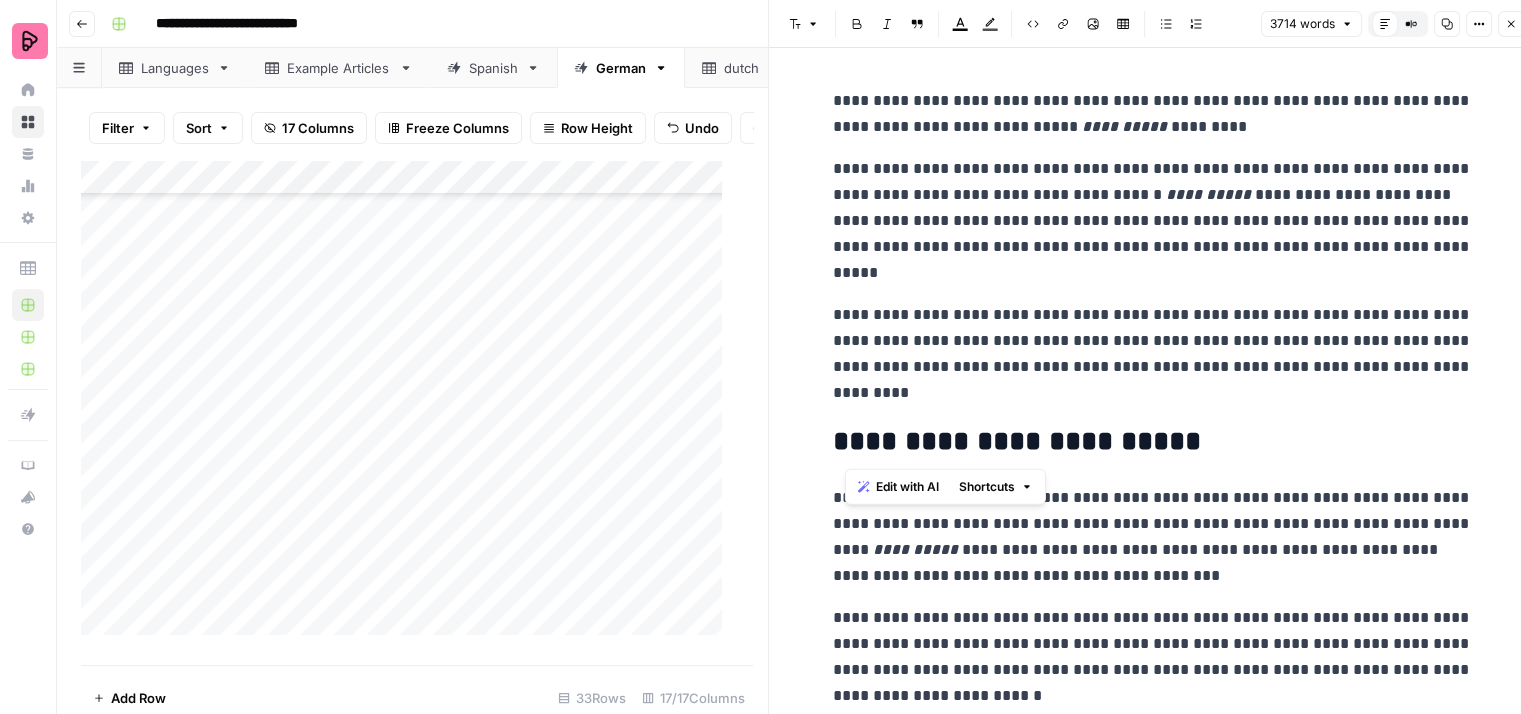 drag, startPoint x: 890, startPoint y: 441, endPoint x: 816, endPoint y: 443, distance: 74.02702 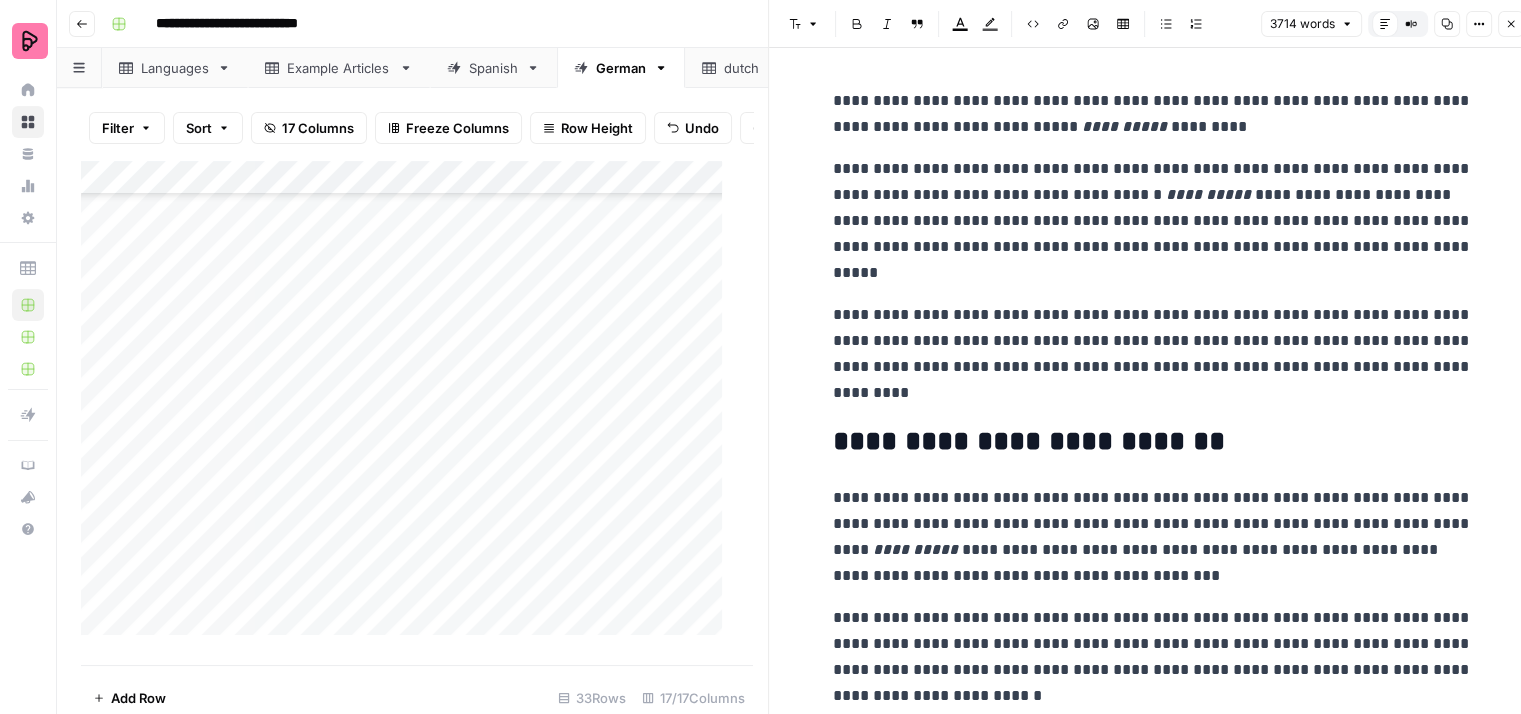 click on "**********" at bounding box center [1153, 537] 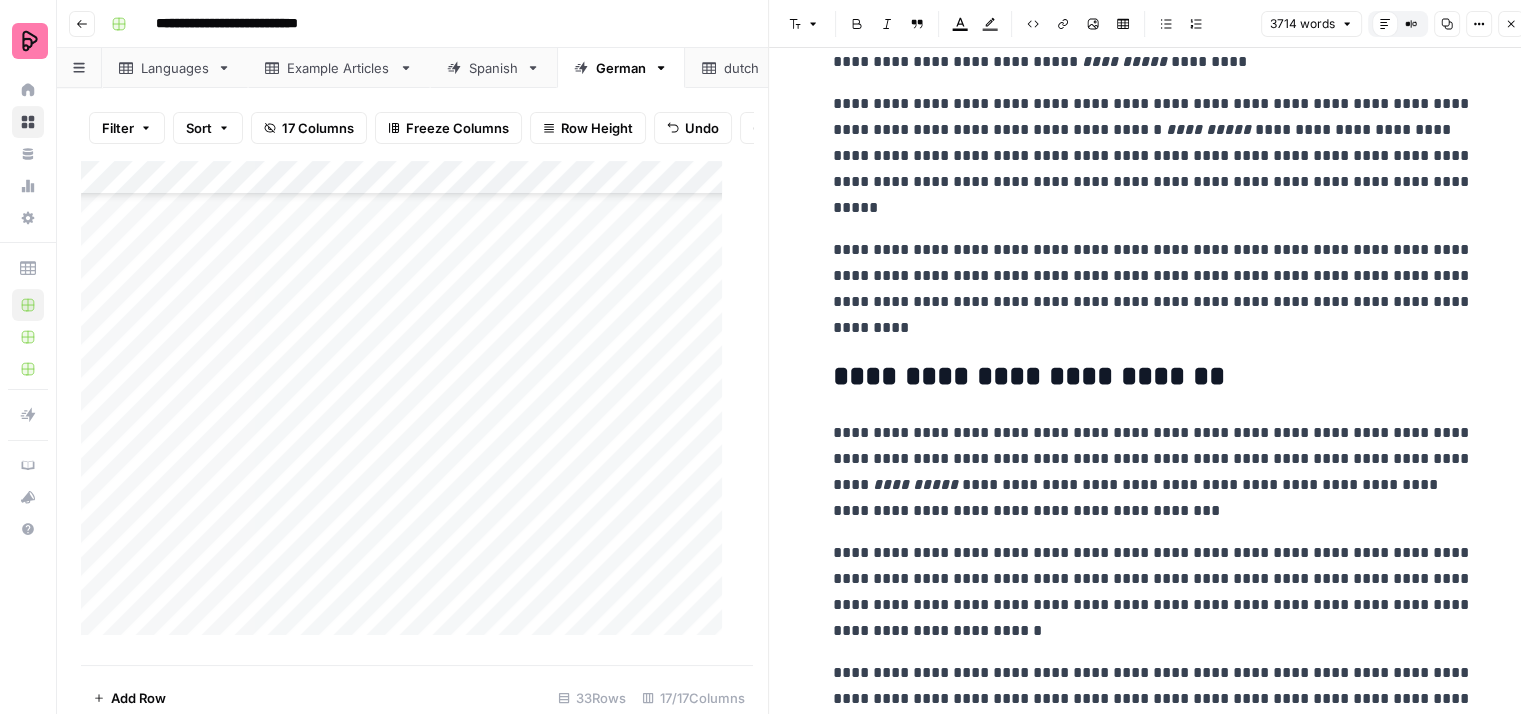 scroll, scrollTop: 100, scrollLeft: 0, axis: vertical 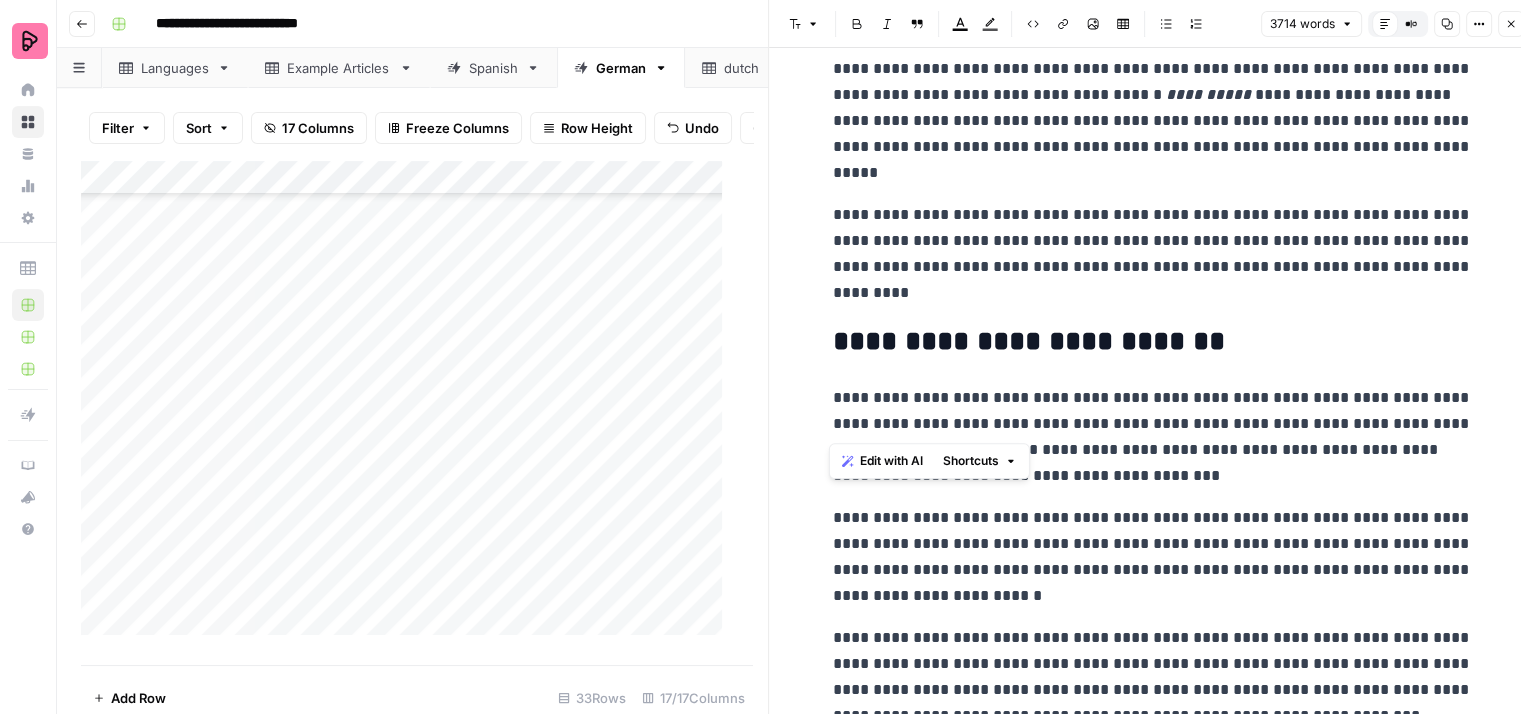 drag, startPoint x: 1208, startPoint y: 421, endPoint x: 826, endPoint y: 401, distance: 382.5232 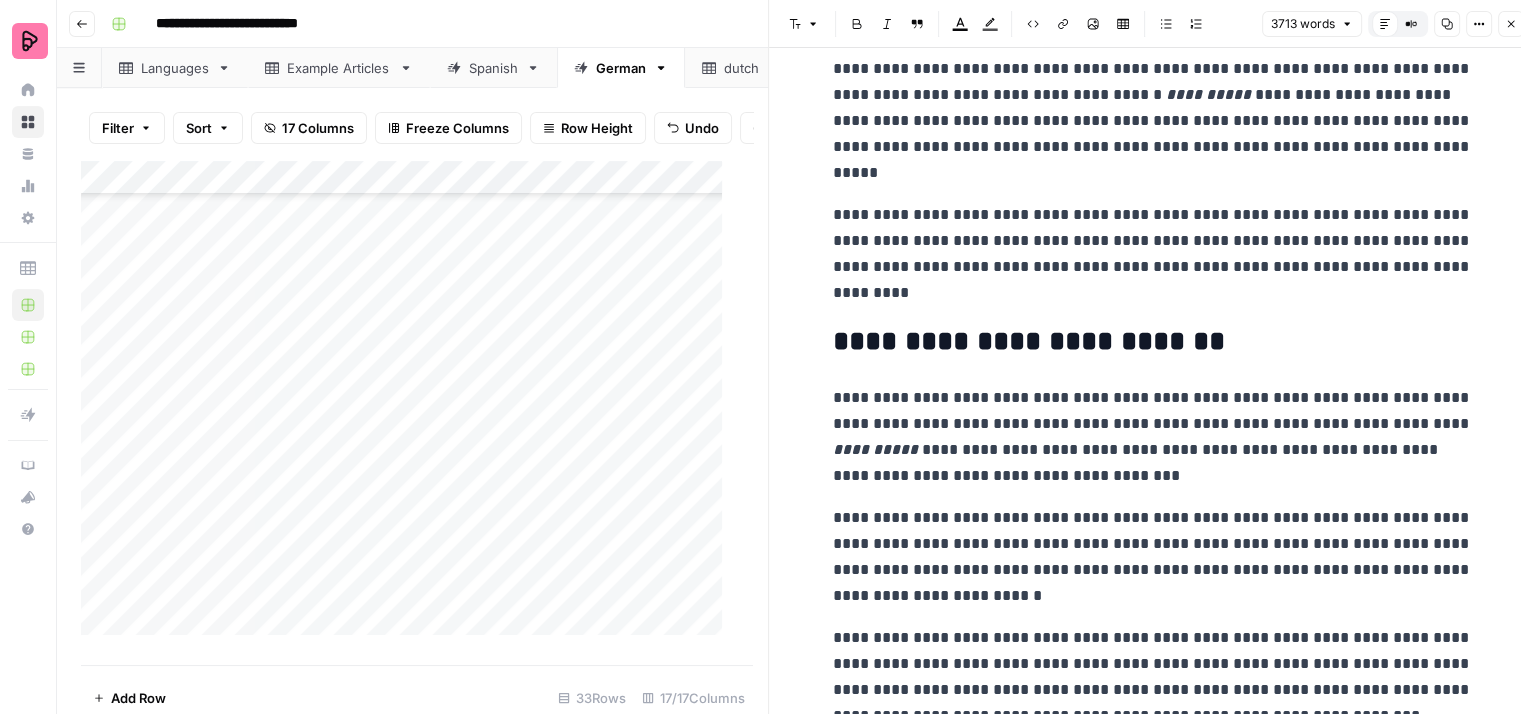 click on "**********" at bounding box center (1153, 437) 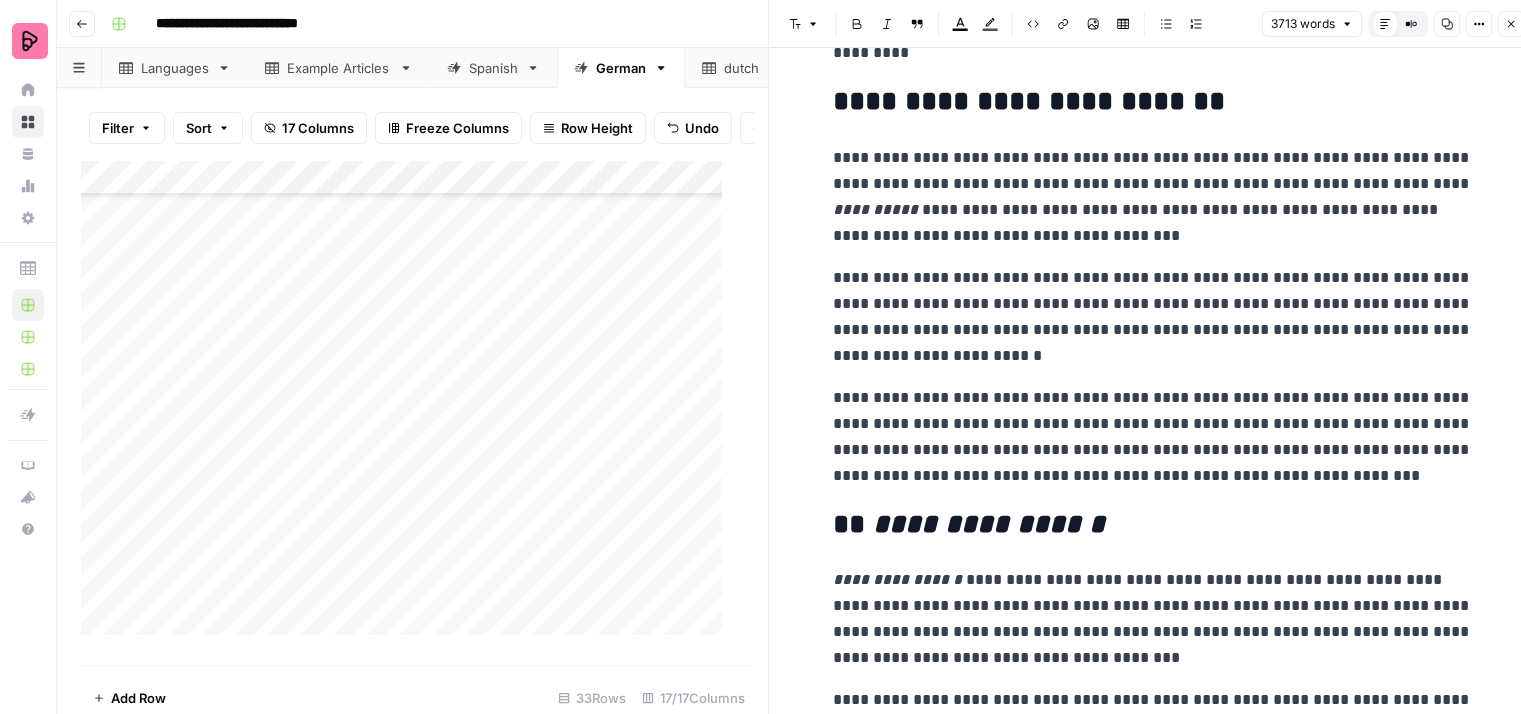 scroll, scrollTop: 400, scrollLeft: 0, axis: vertical 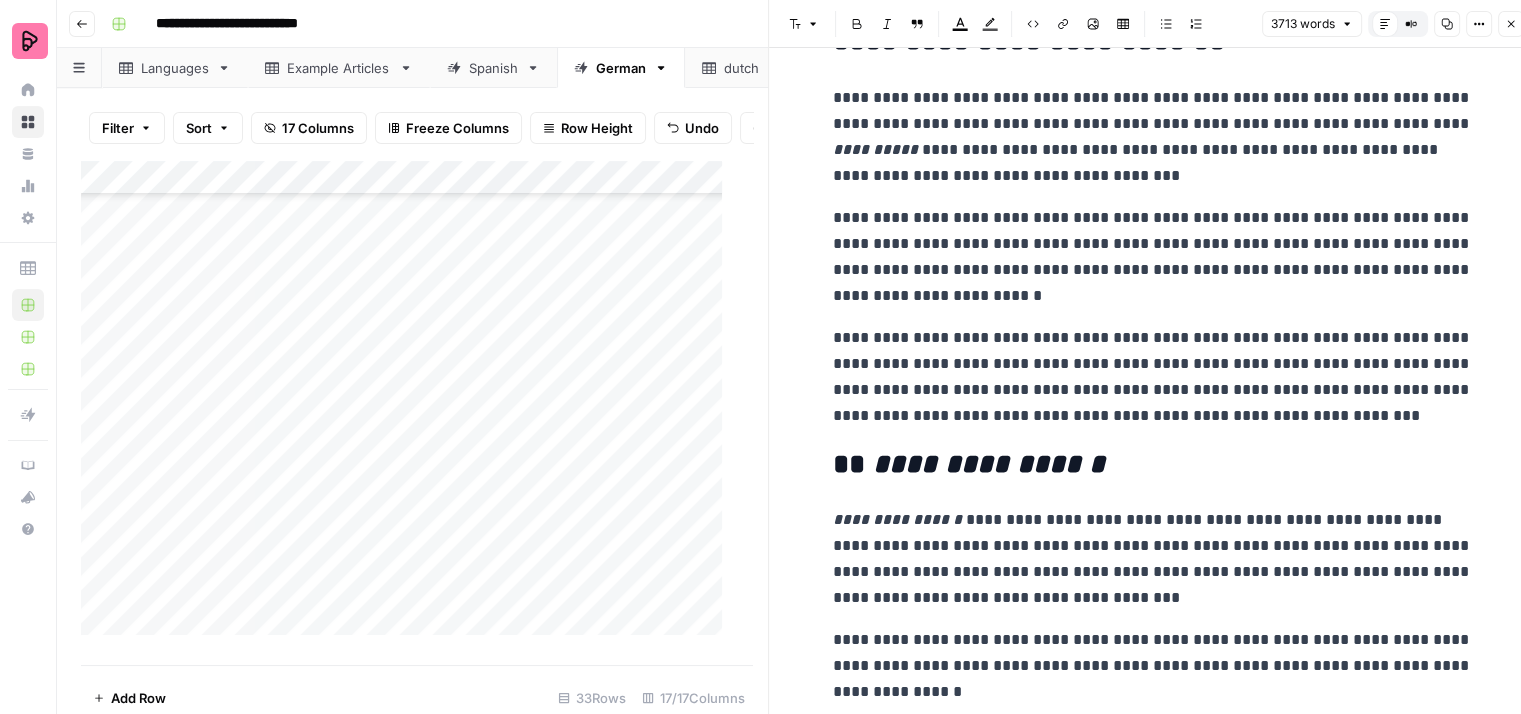 click on "**********" at bounding box center [1153, 257] 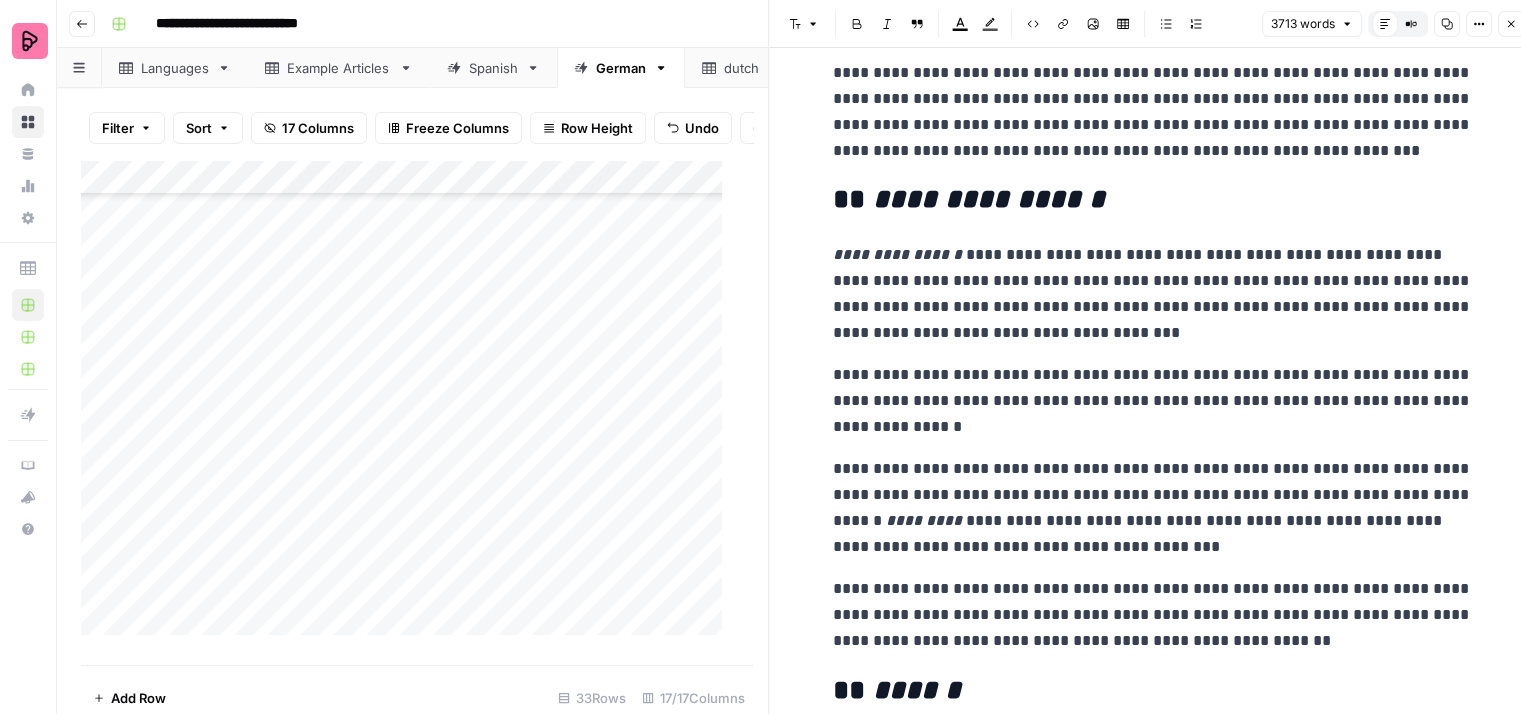 scroll, scrollTop: 700, scrollLeft: 0, axis: vertical 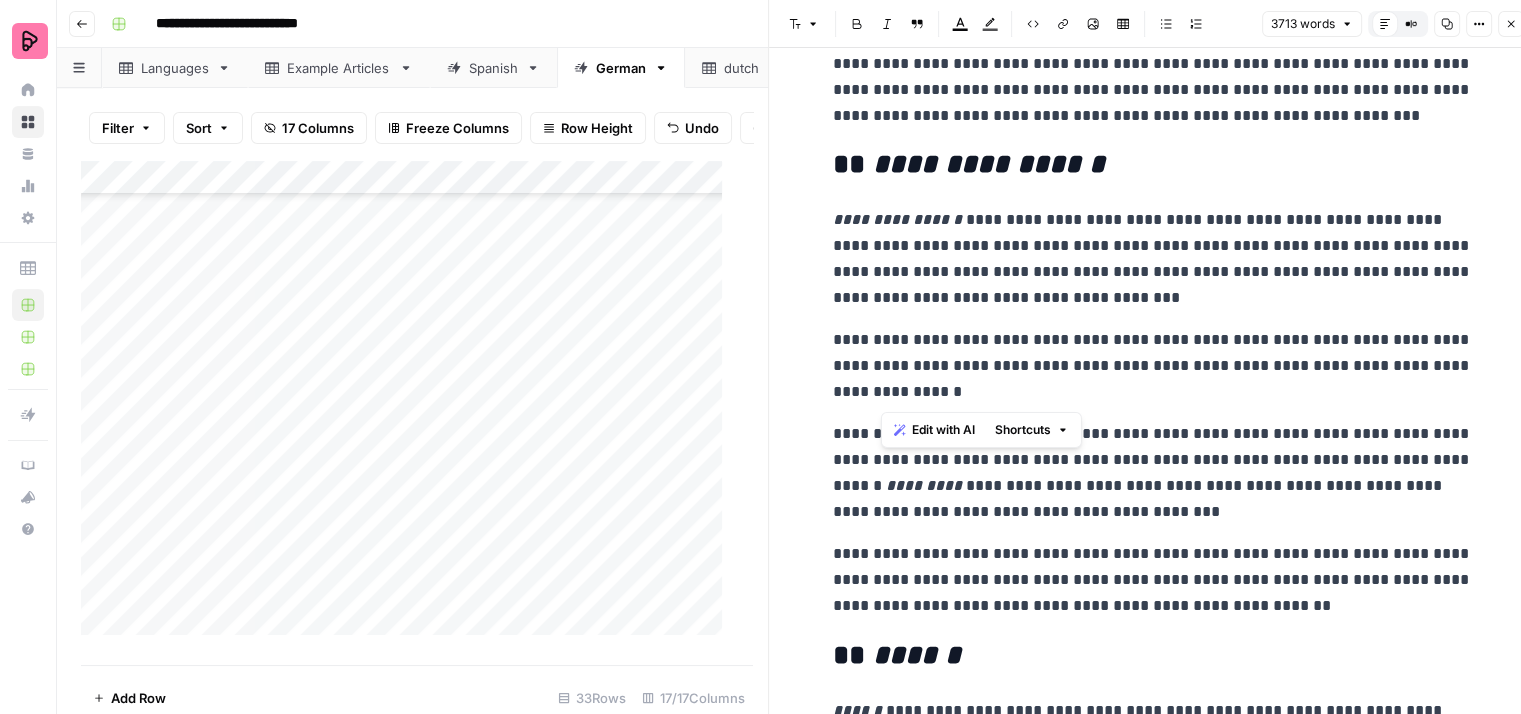 drag, startPoint x: 919, startPoint y: 394, endPoint x: 876, endPoint y: 370, distance: 49.24429 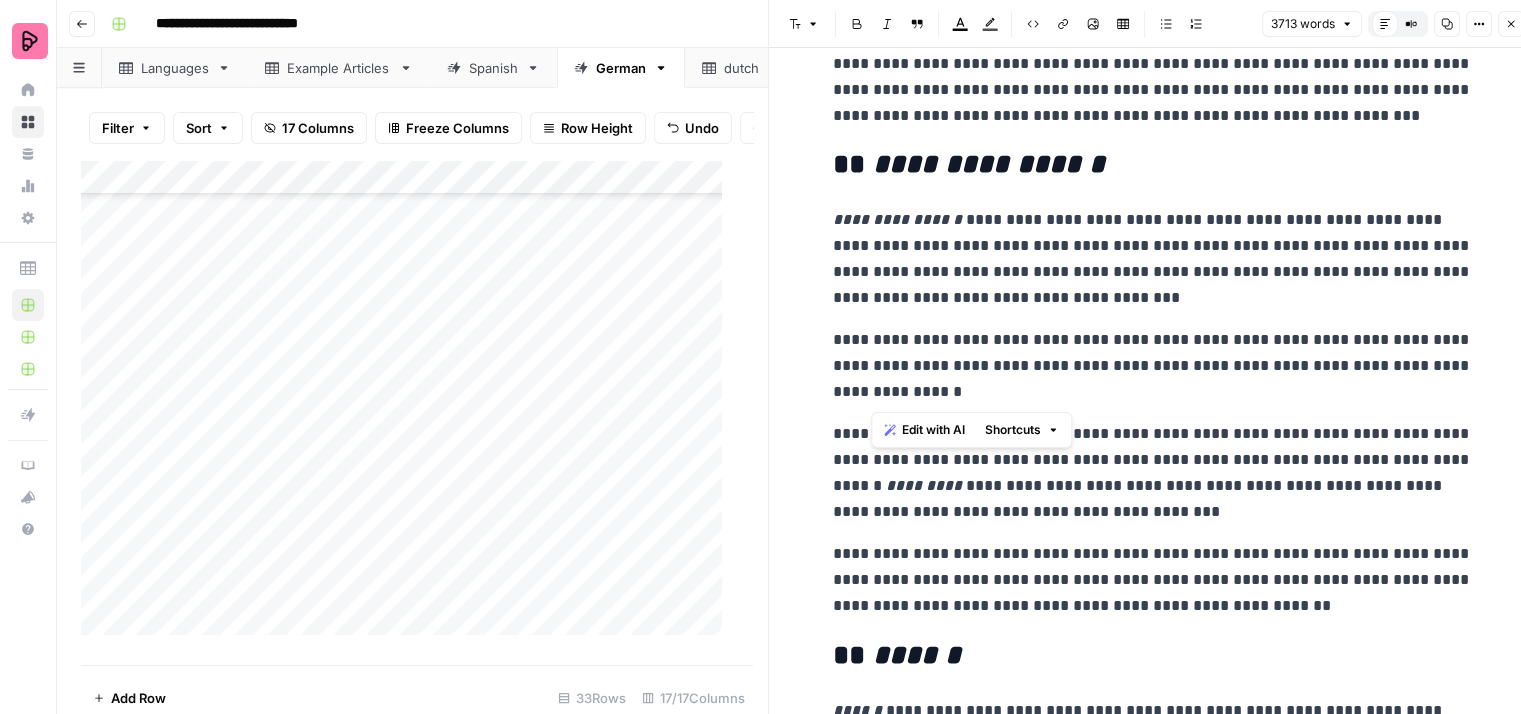 drag, startPoint x: 923, startPoint y: 388, endPoint x: 874, endPoint y: 371, distance: 51.86521 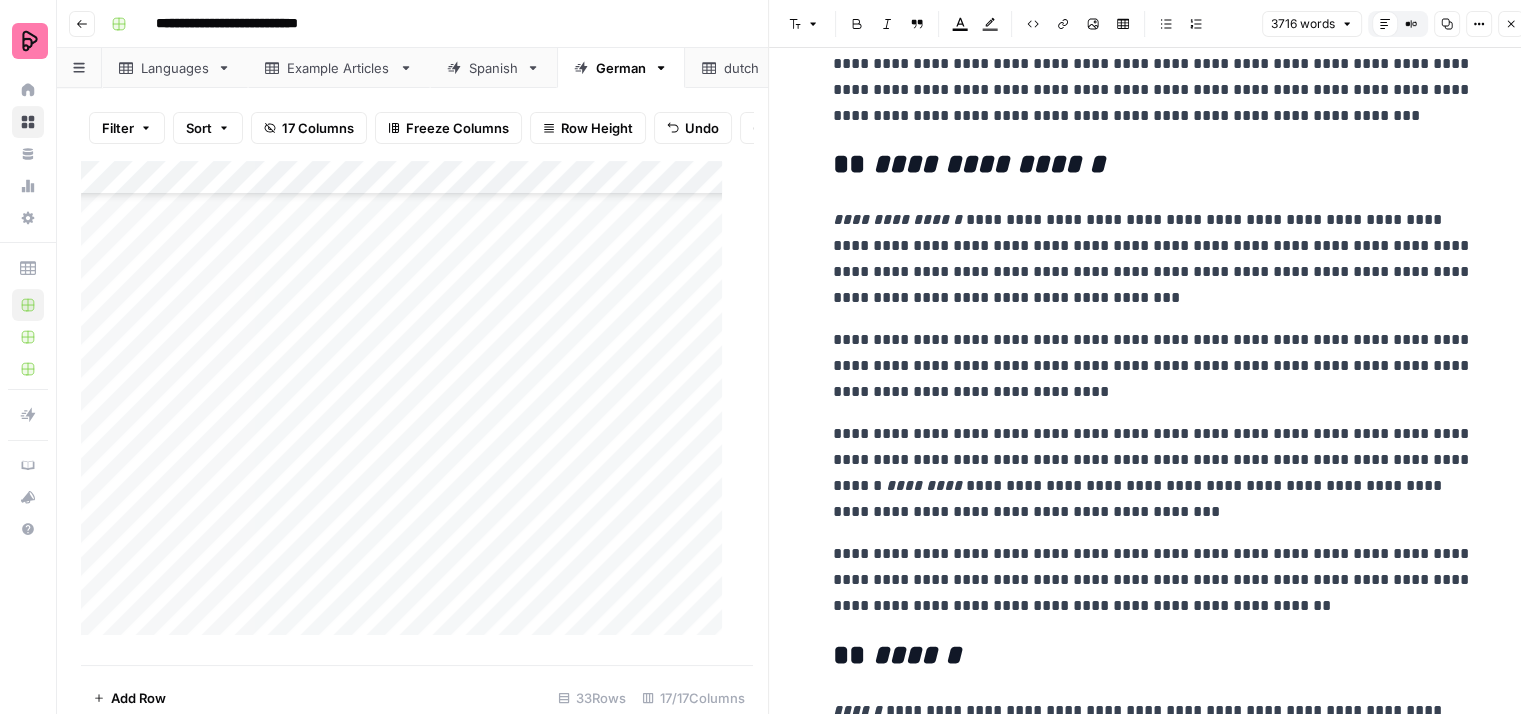 click on "**********" at bounding box center [1153, 366] 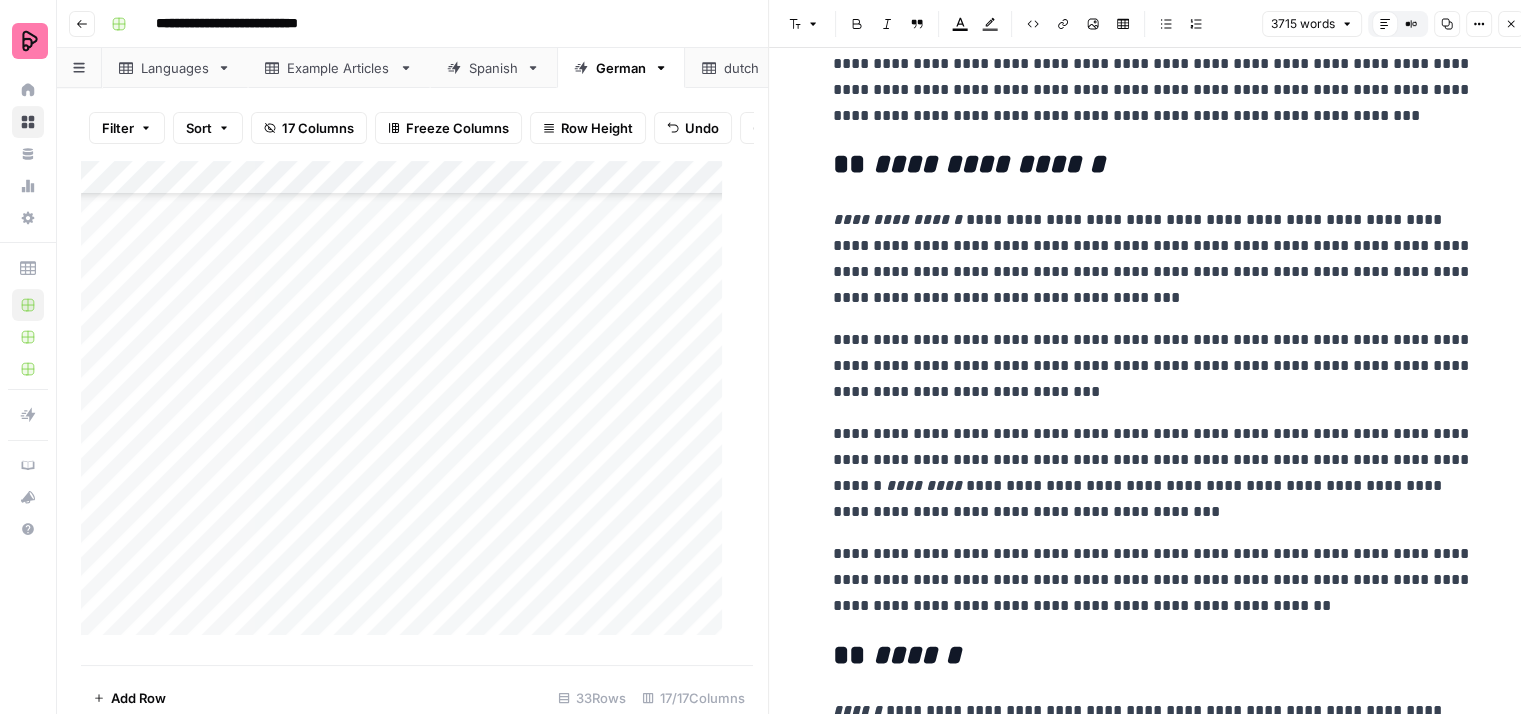 click on "**********" at bounding box center (1153, 366) 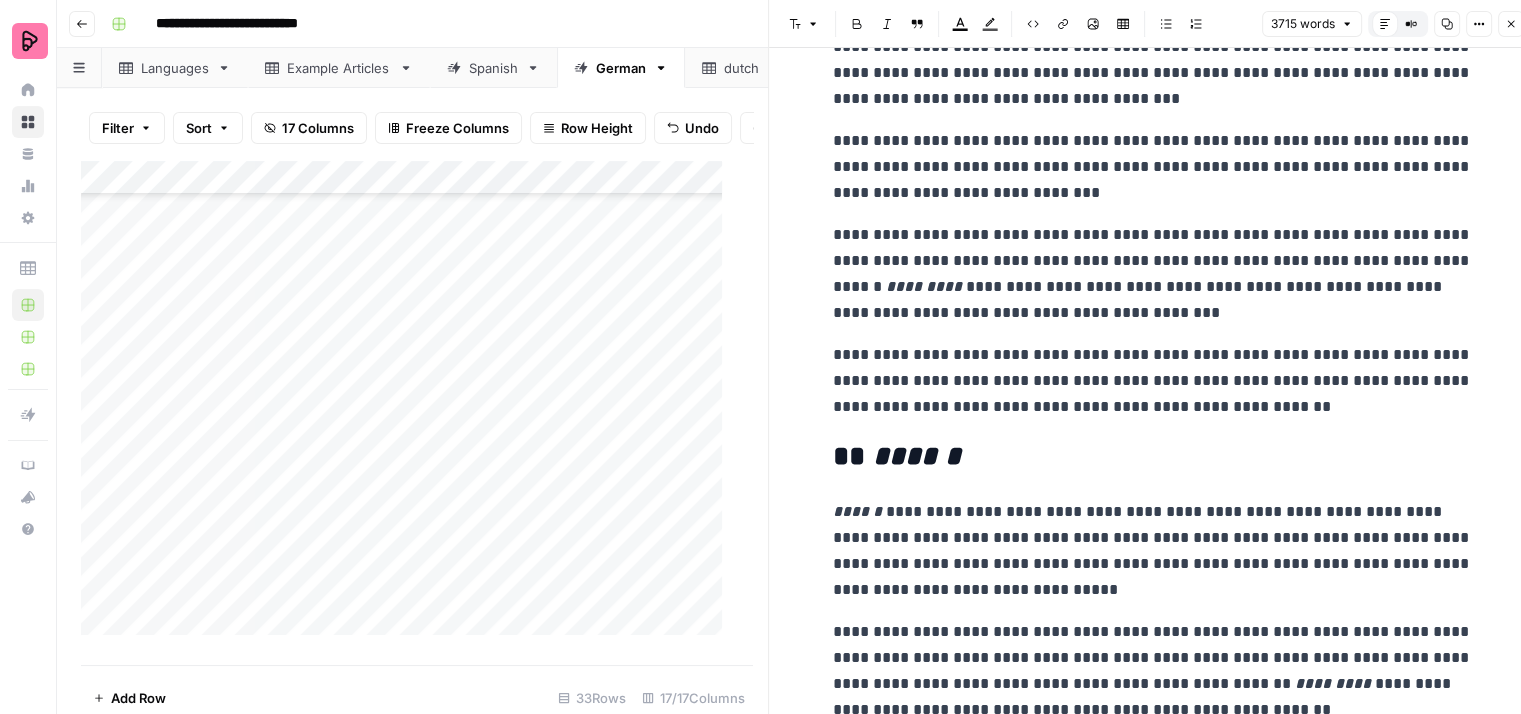 scroll, scrollTop: 900, scrollLeft: 0, axis: vertical 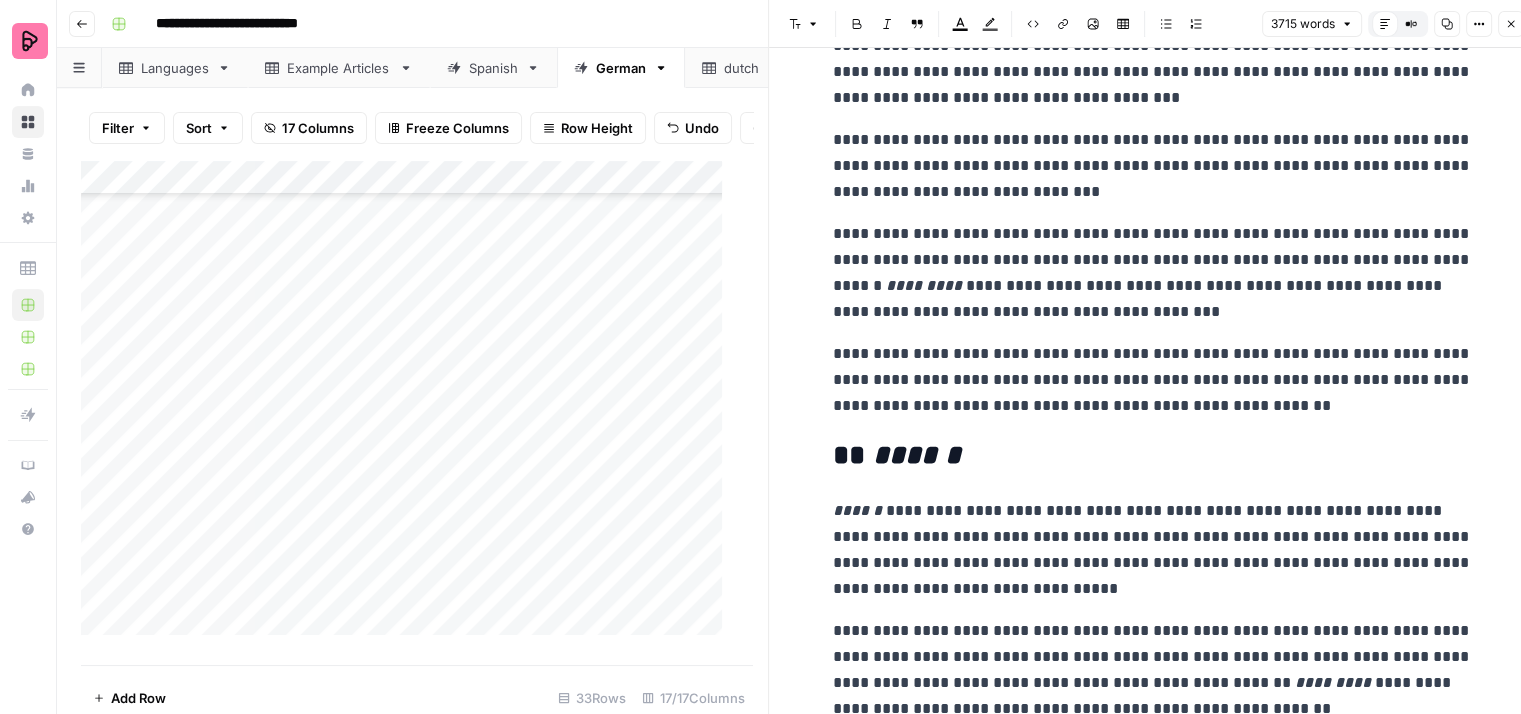 click on "**********" at bounding box center (1153, 273) 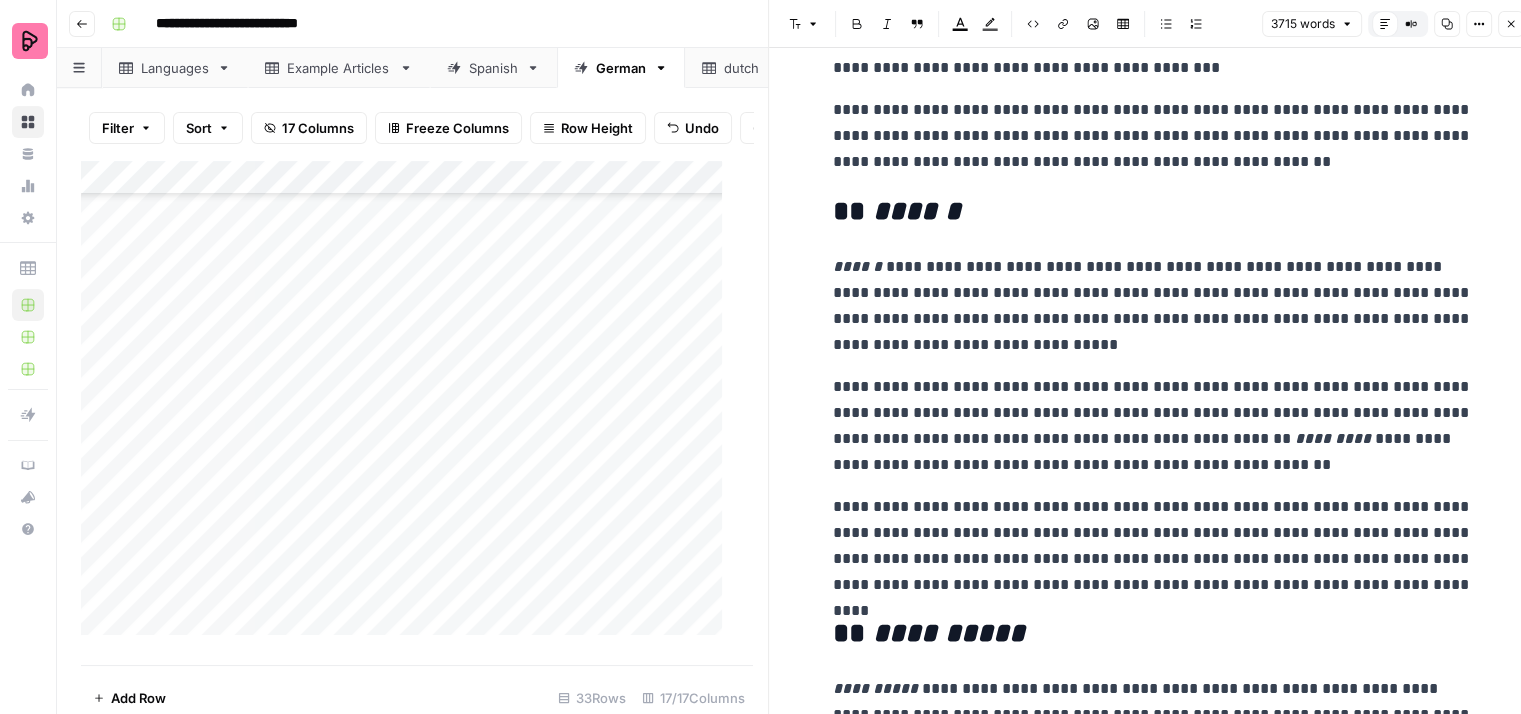 scroll, scrollTop: 1200, scrollLeft: 0, axis: vertical 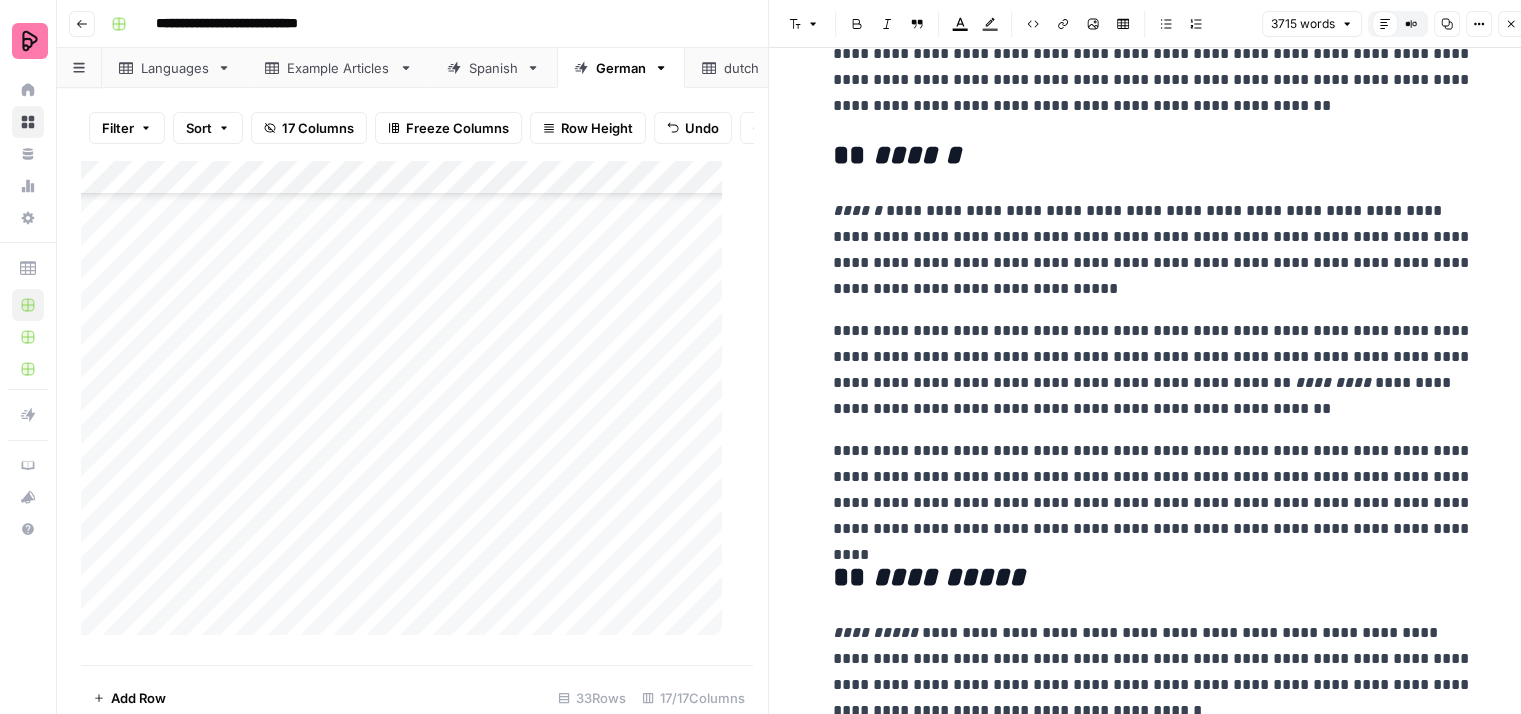 click on "**********" at bounding box center (1153, 250) 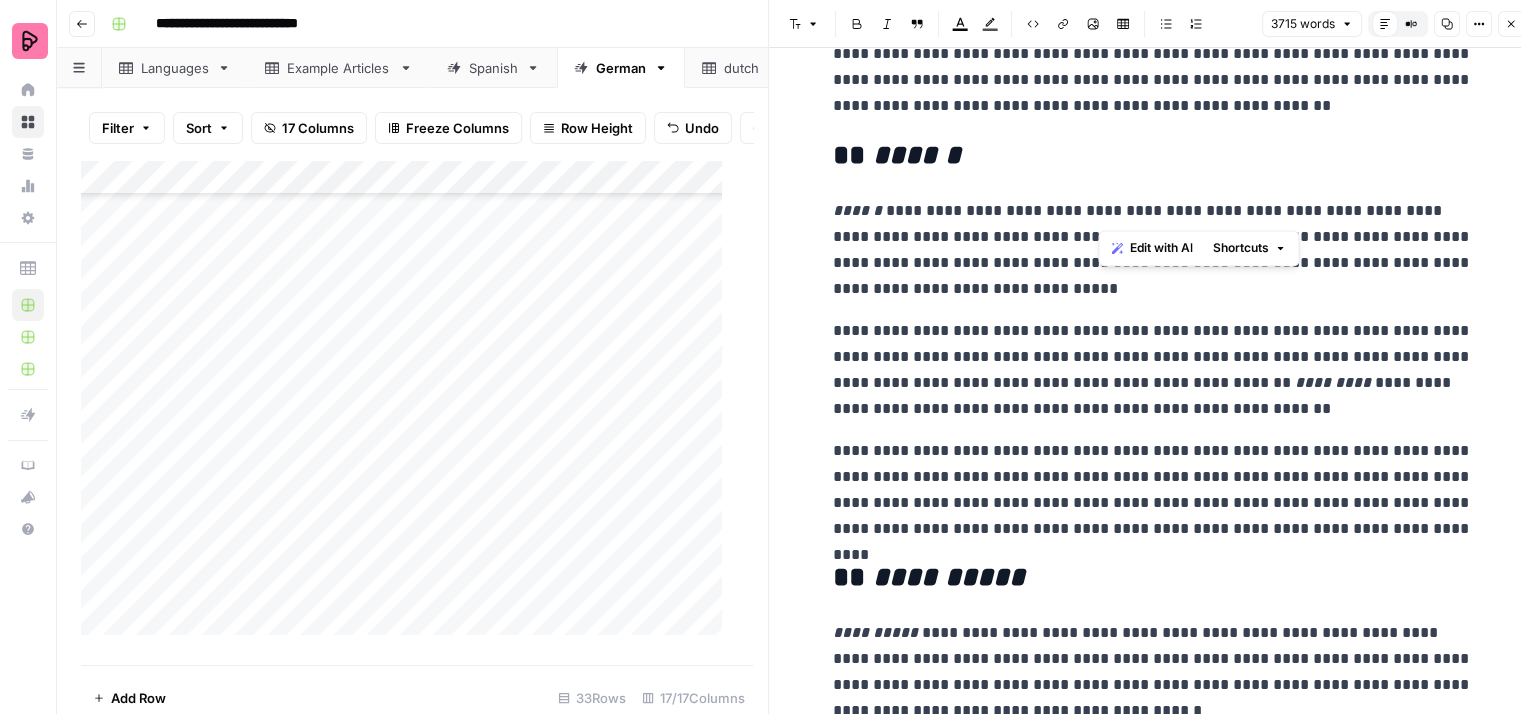 click on "**********" at bounding box center (1153, 250) 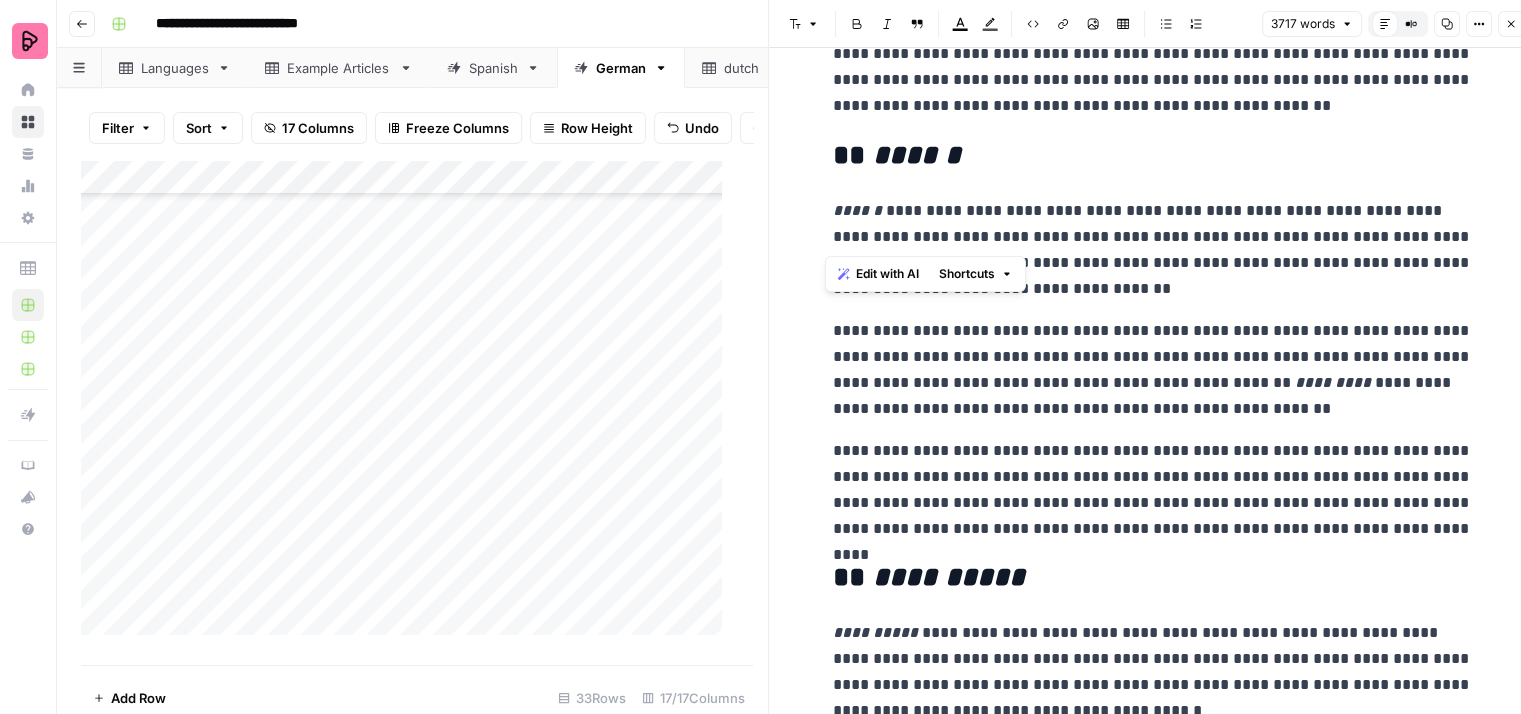 drag, startPoint x: 1104, startPoint y: 232, endPoint x: 812, endPoint y: 214, distance: 292.55426 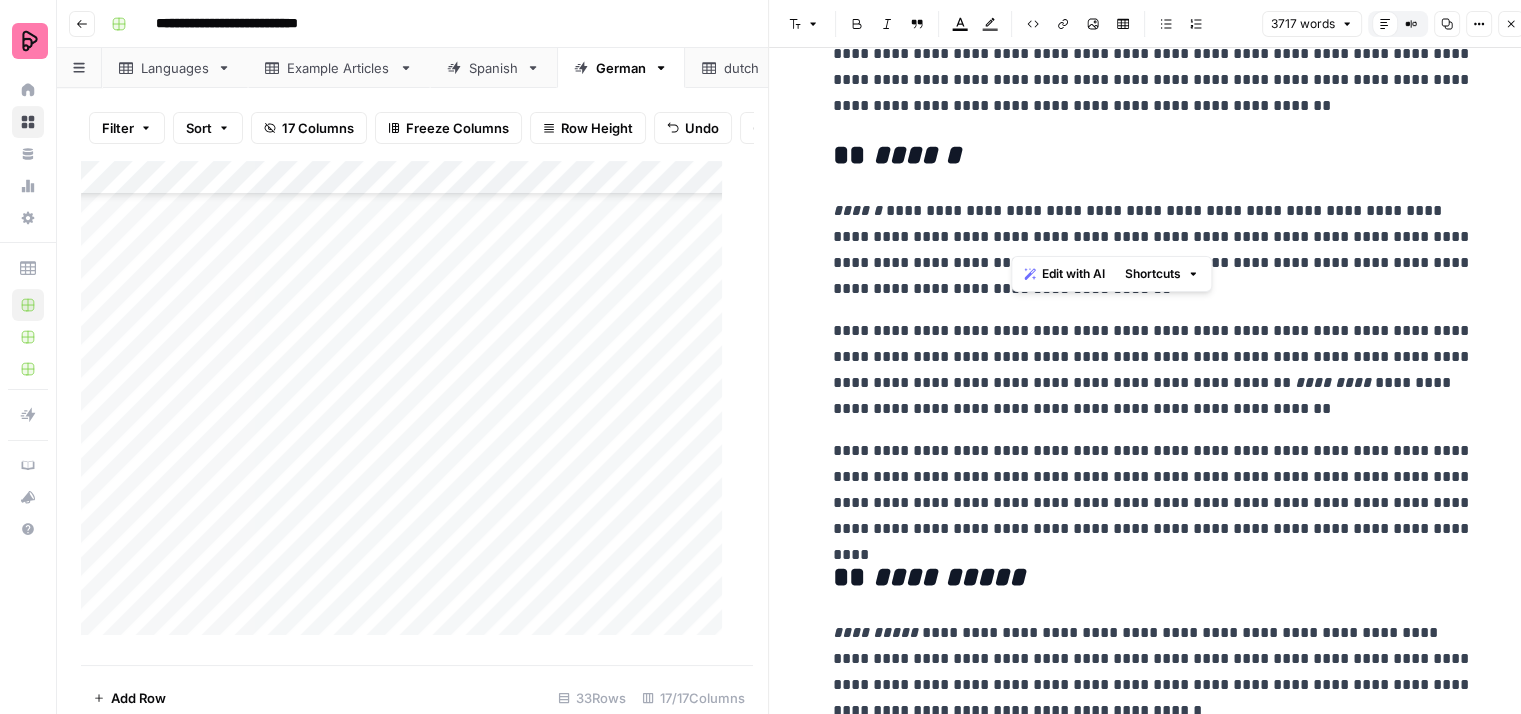 drag, startPoint x: 1012, startPoint y: 208, endPoint x: 1112, endPoint y: 237, distance: 104.120125 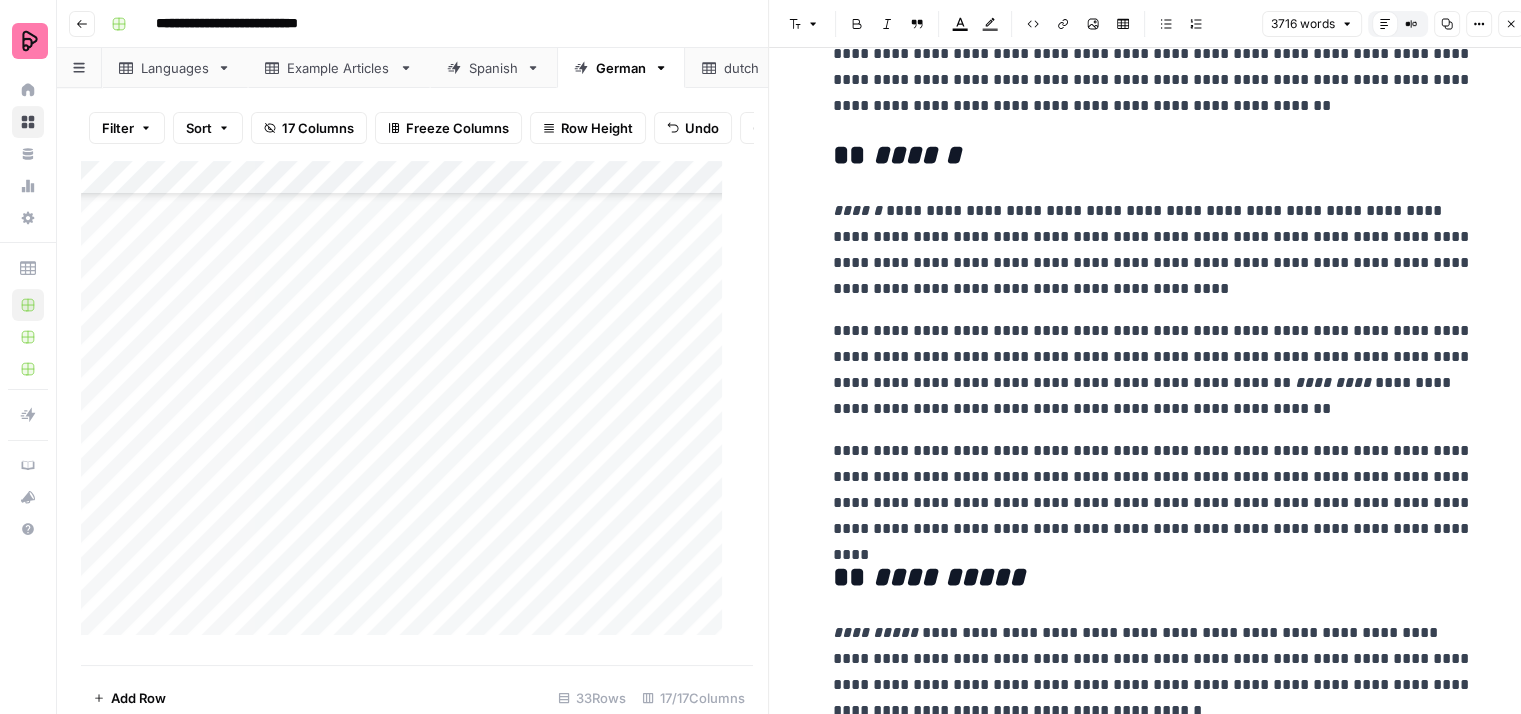 click on "**********" at bounding box center (1153, 250) 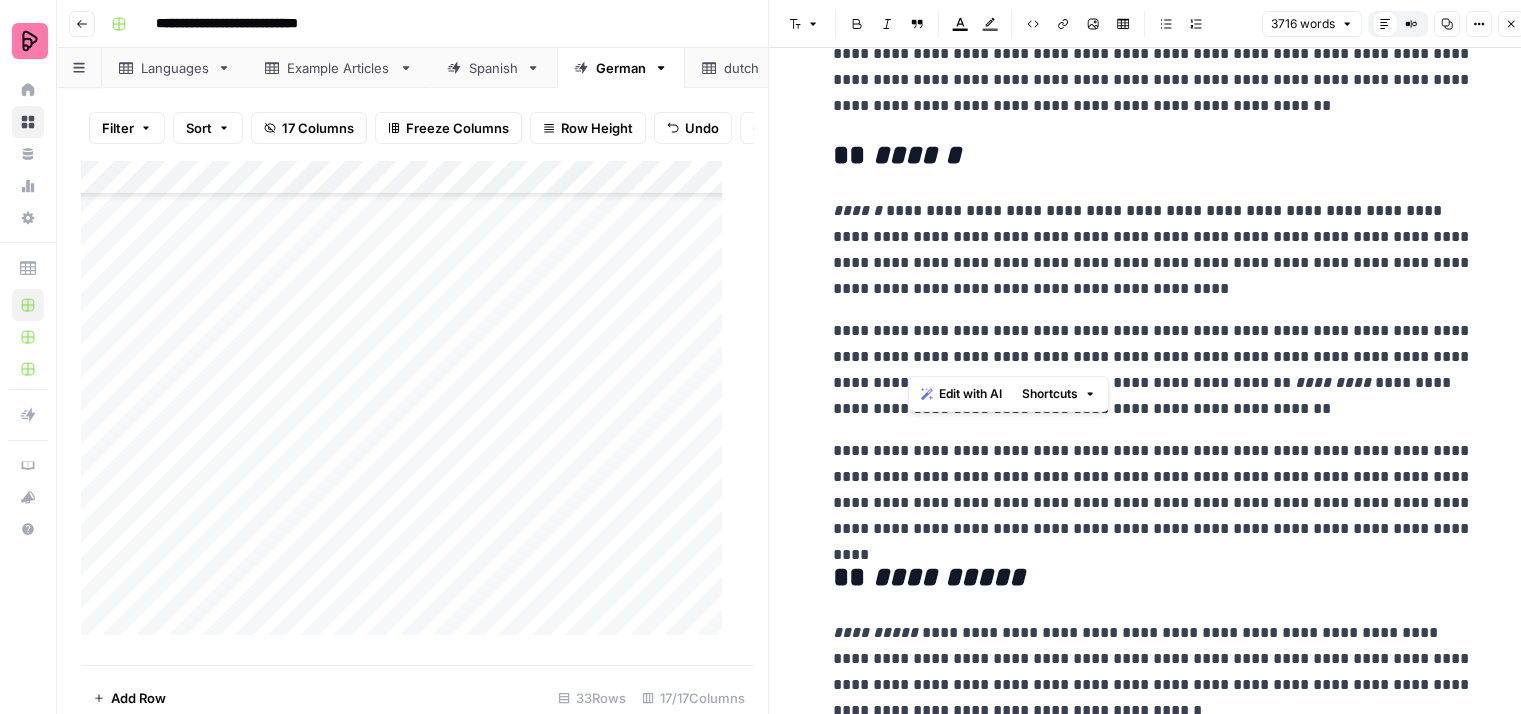 drag, startPoint x: 912, startPoint y: 356, endPoint x: 1222, endPoint y: 356, distance: 310 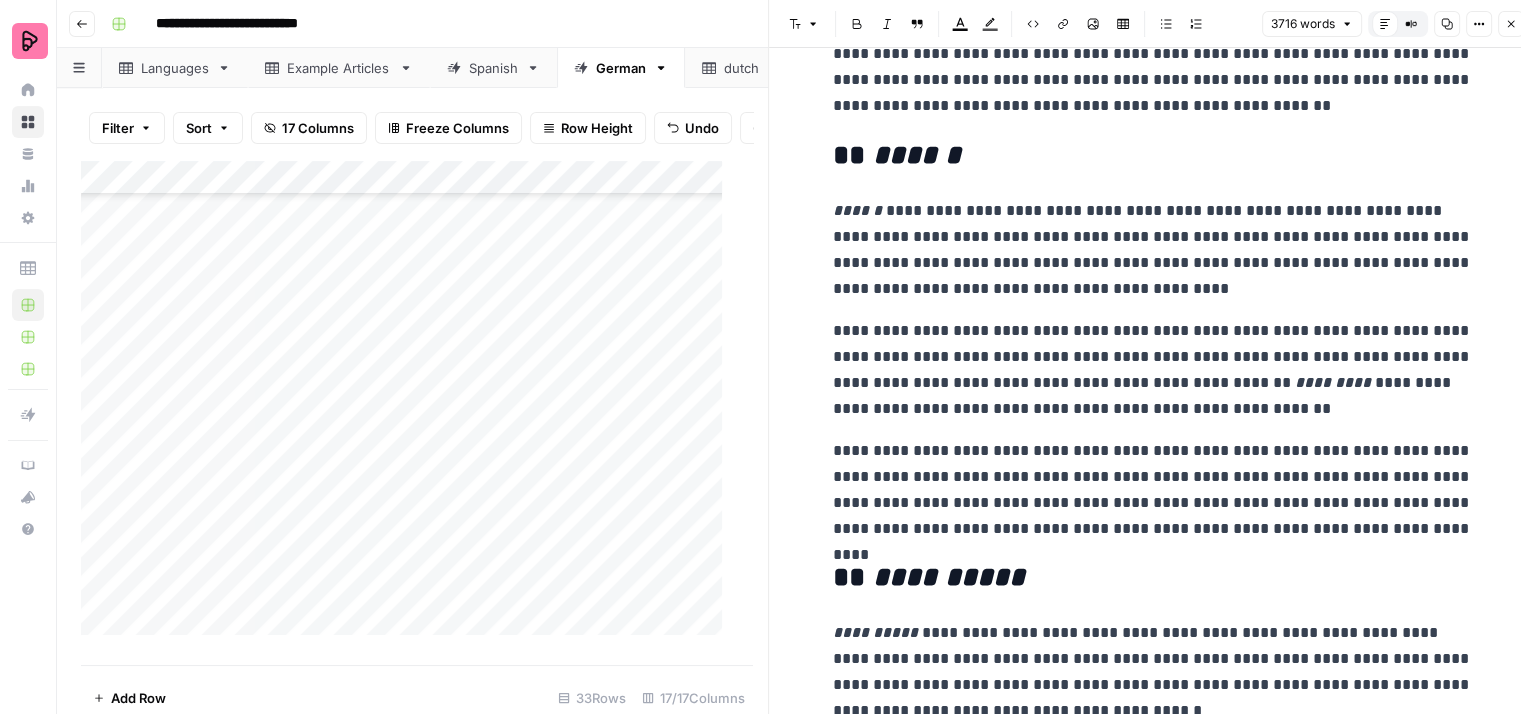 click on "**********" at bounding box center (1153, 370) 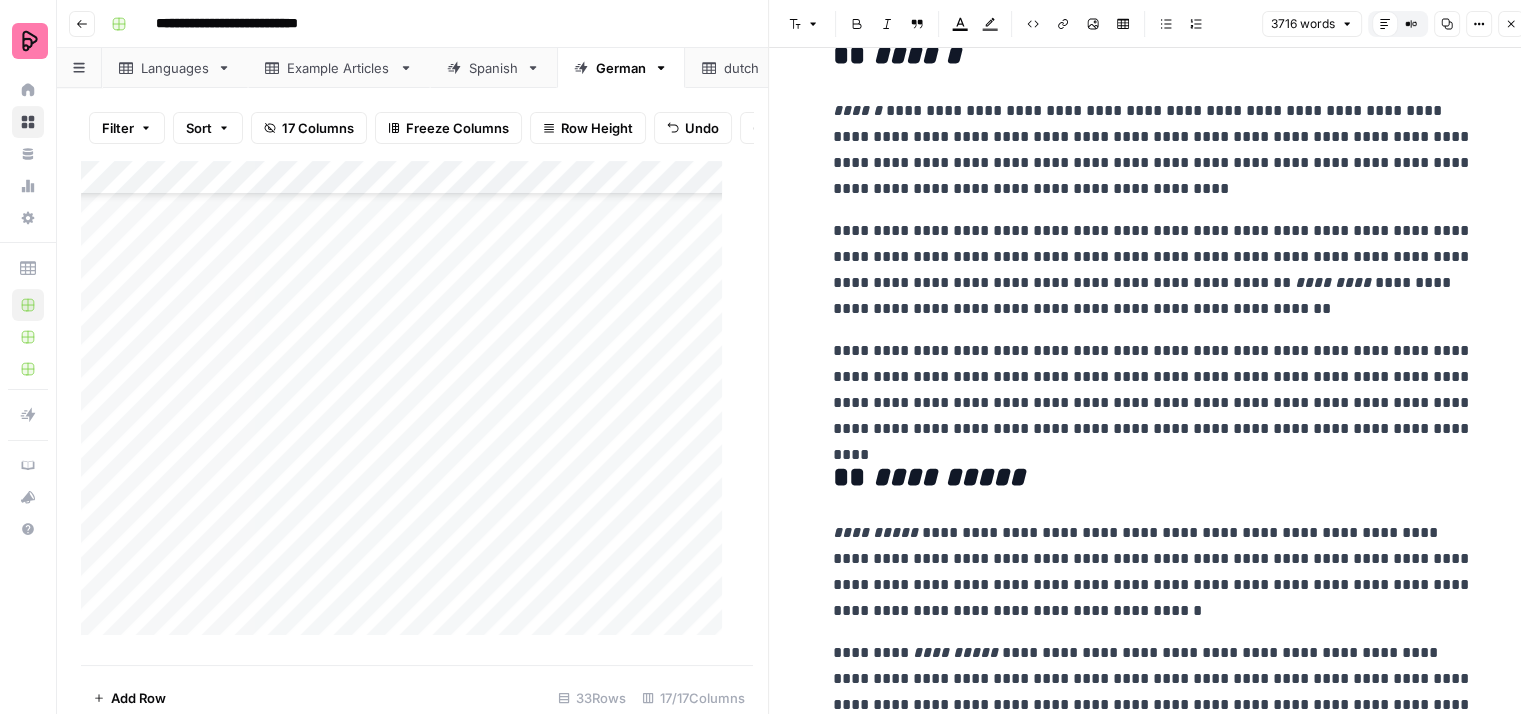 click on "**********" at bounding box center [1153, 390] 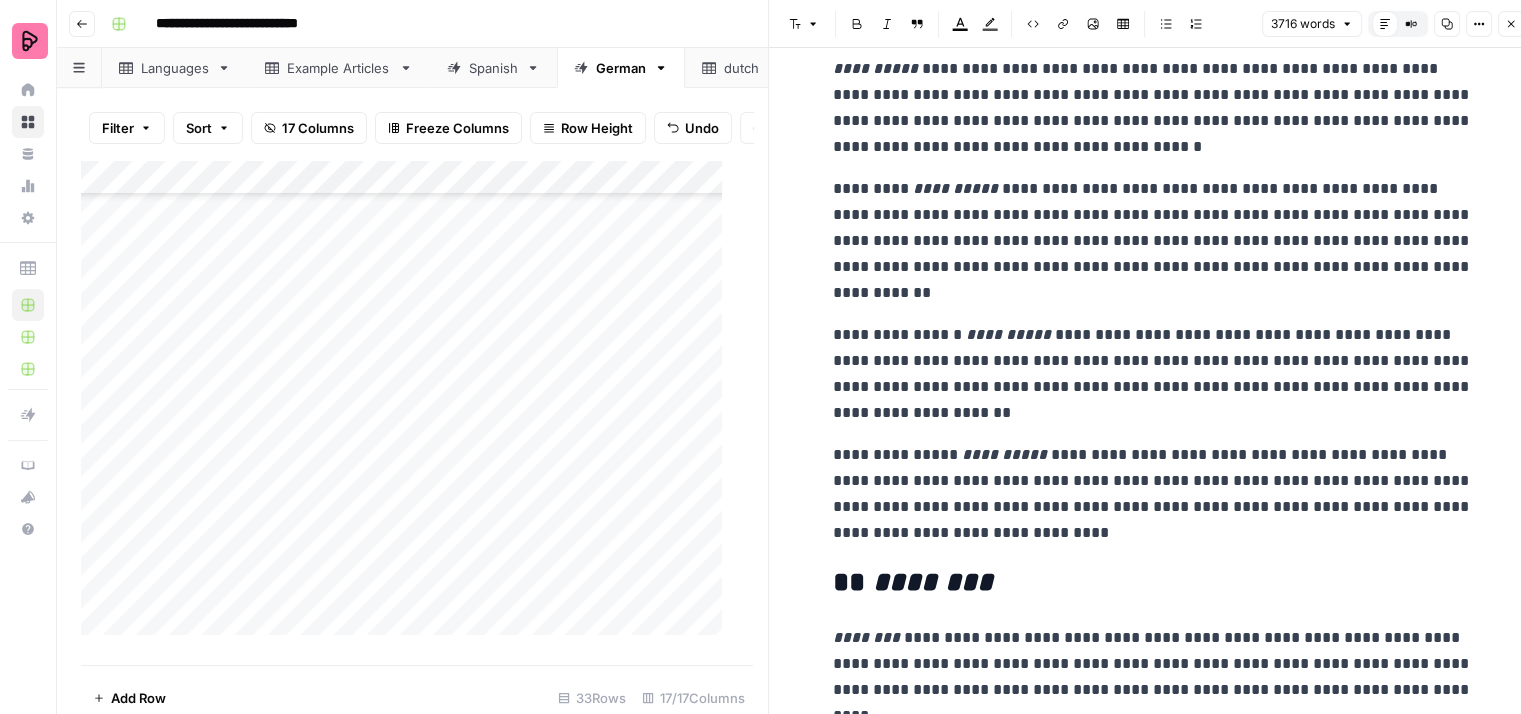 scroll, scrollTop: 1800, scrollLeft: 0, axis: vertical 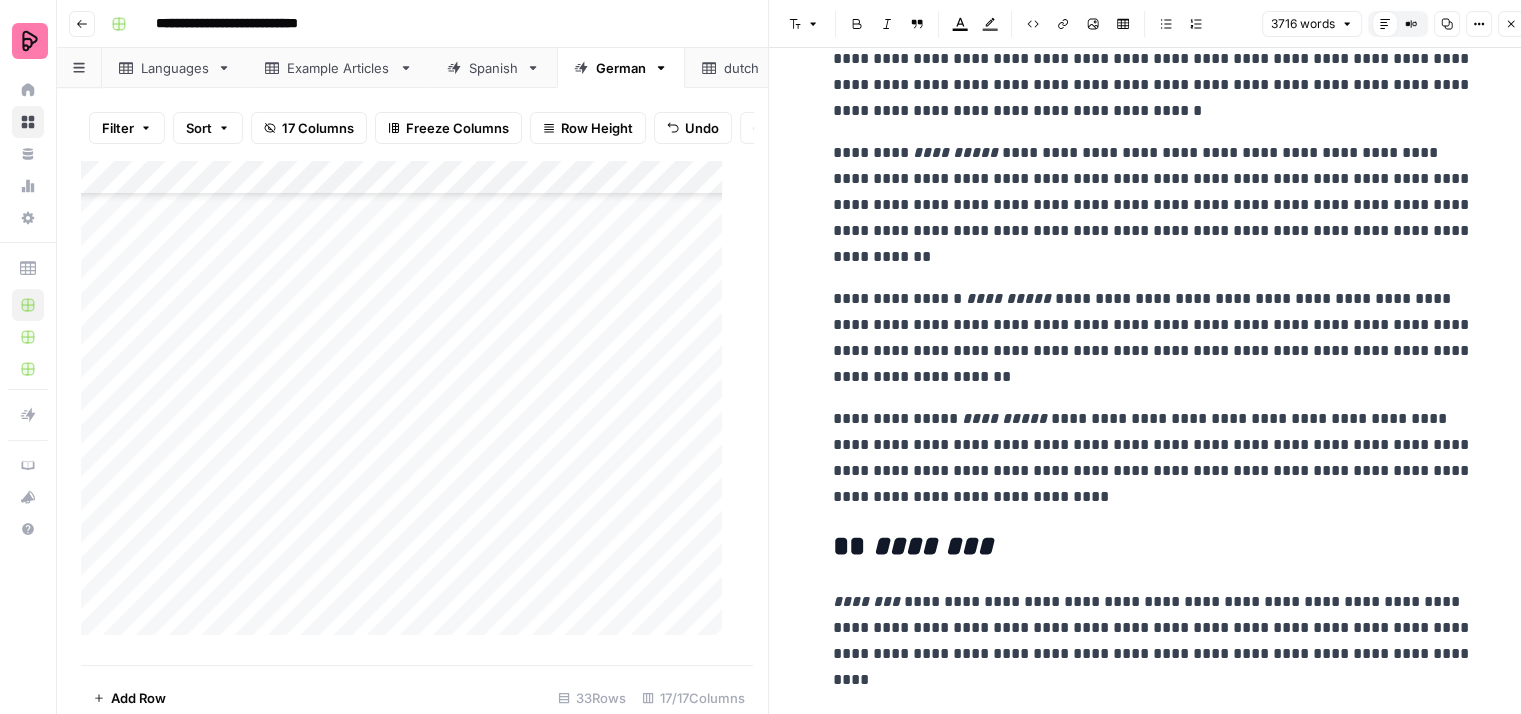 click on "**********" at bounding box center [1153, 338] 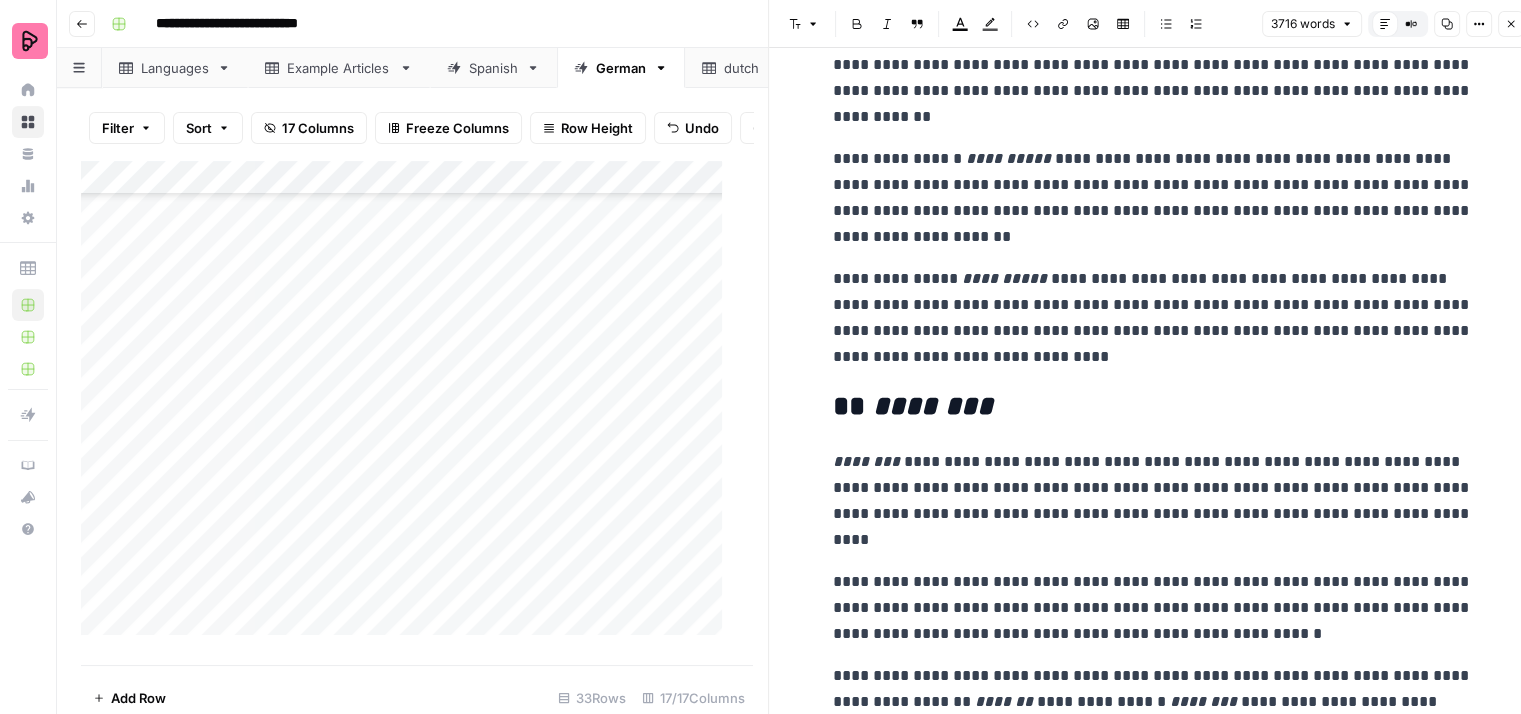 scroll, scrollTop: 2000, scrollLeft: 0, axis: vertical 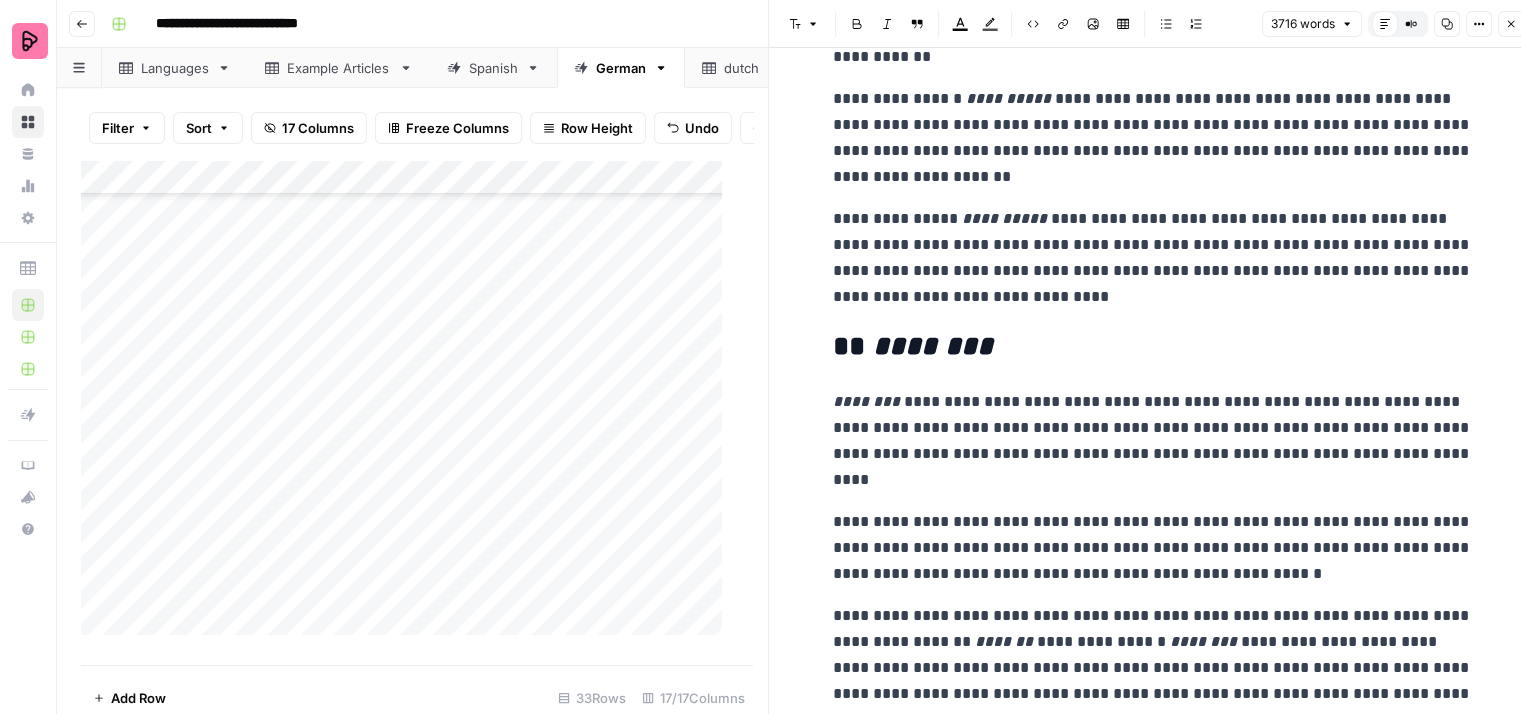 click on "**********" at bounding box center [1153, 258] 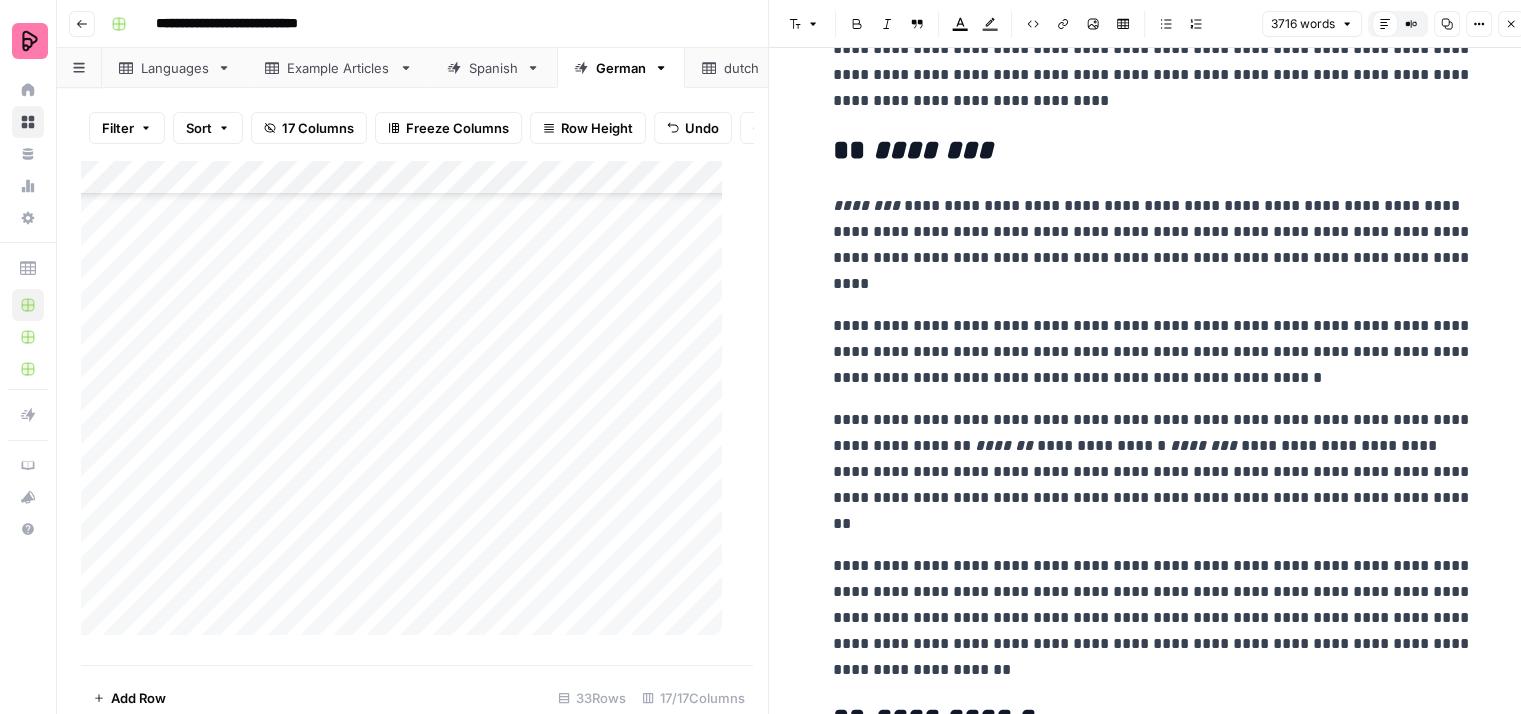 scroll, scrollTop: 2200, scrollLeft: 0, axis: vertical 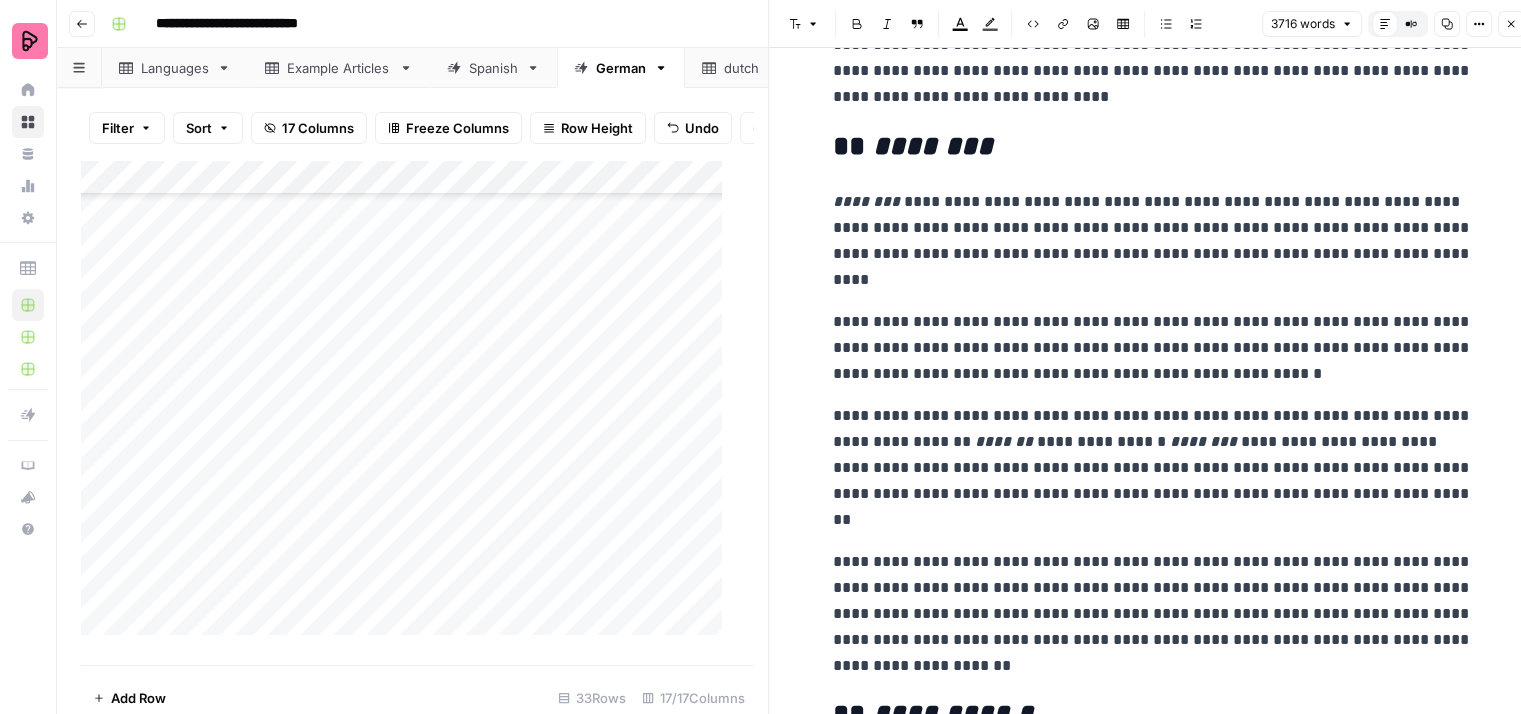 click on "**********" at bounding box center [1153, 241] 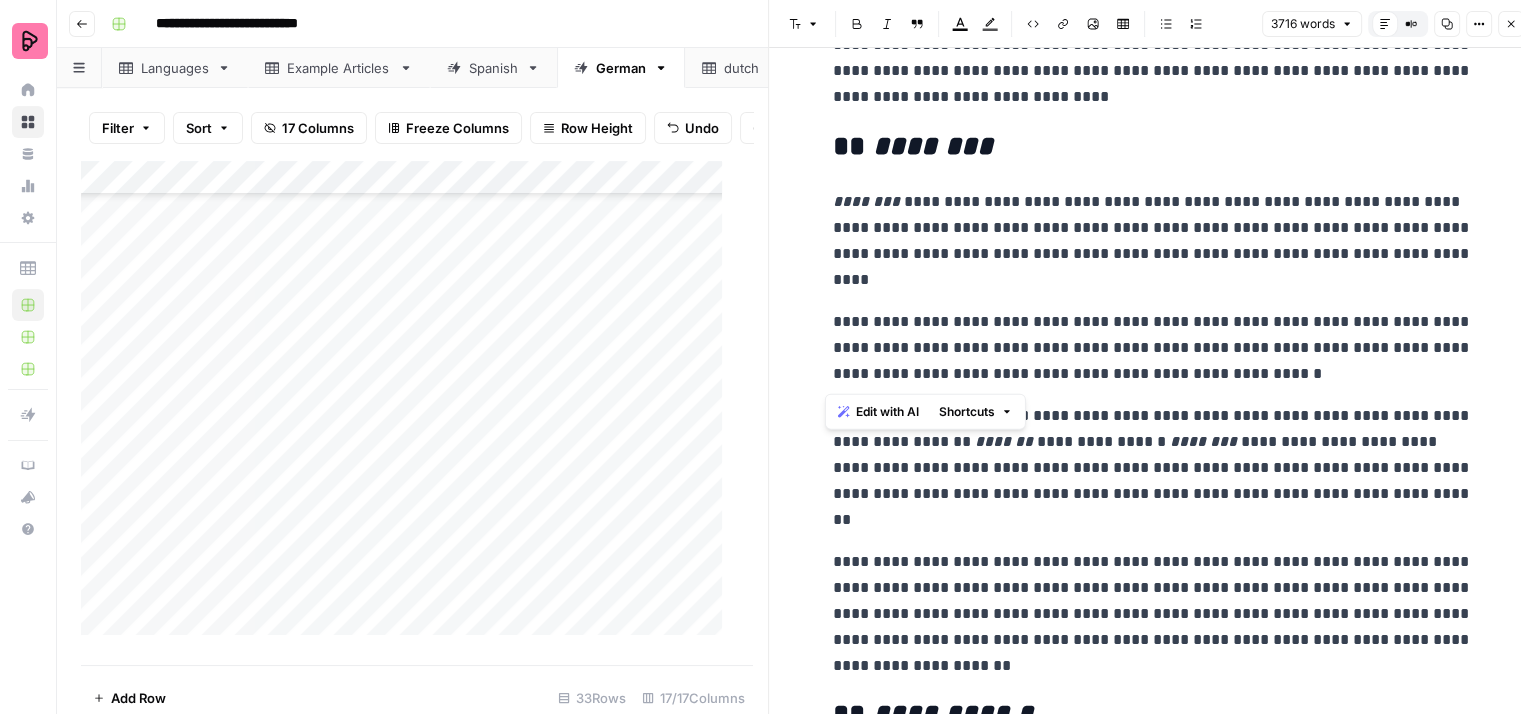 drag, startPoint x: 827, startPoint y: 352, endPoint x: 1363, endPoint y: 376, distance: 536.53705 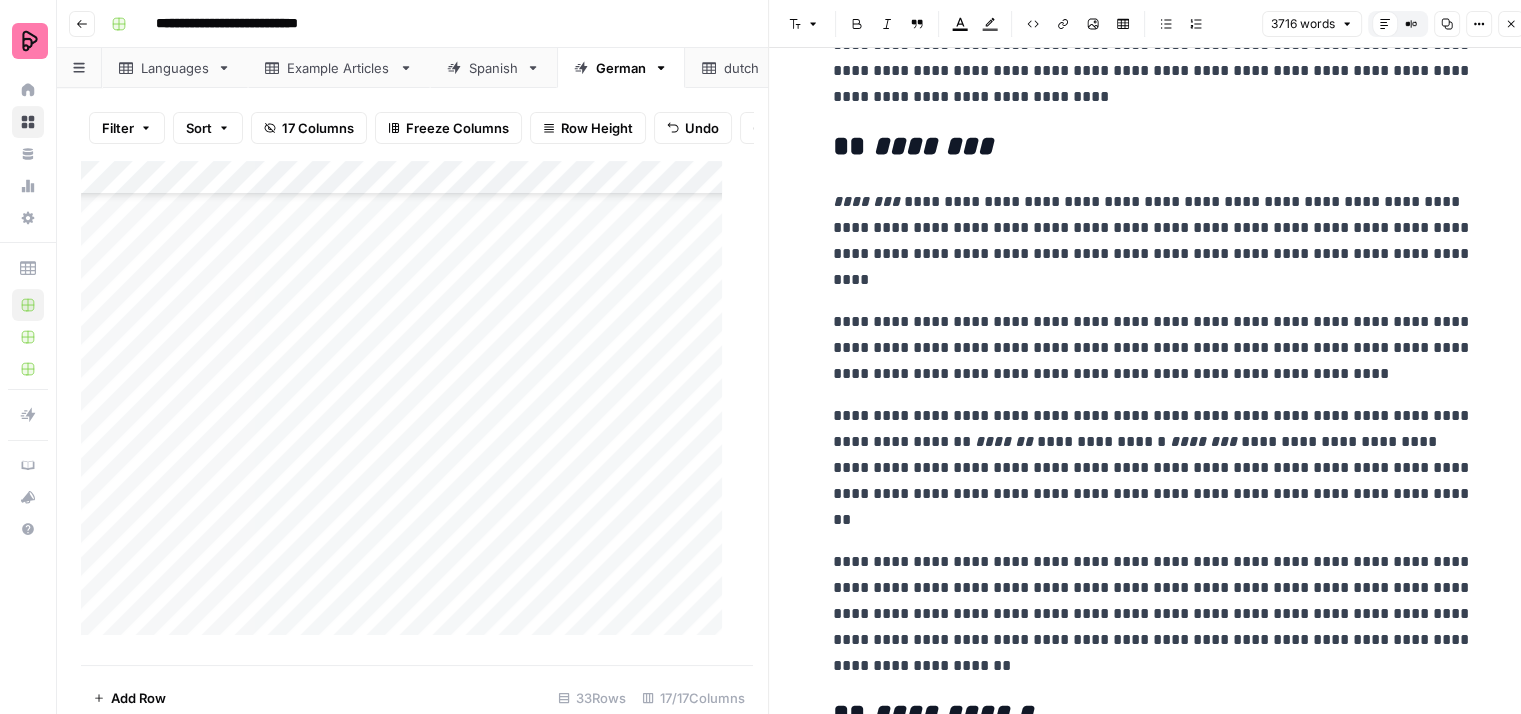 click on "**********" at bounding box center (1153, 348) 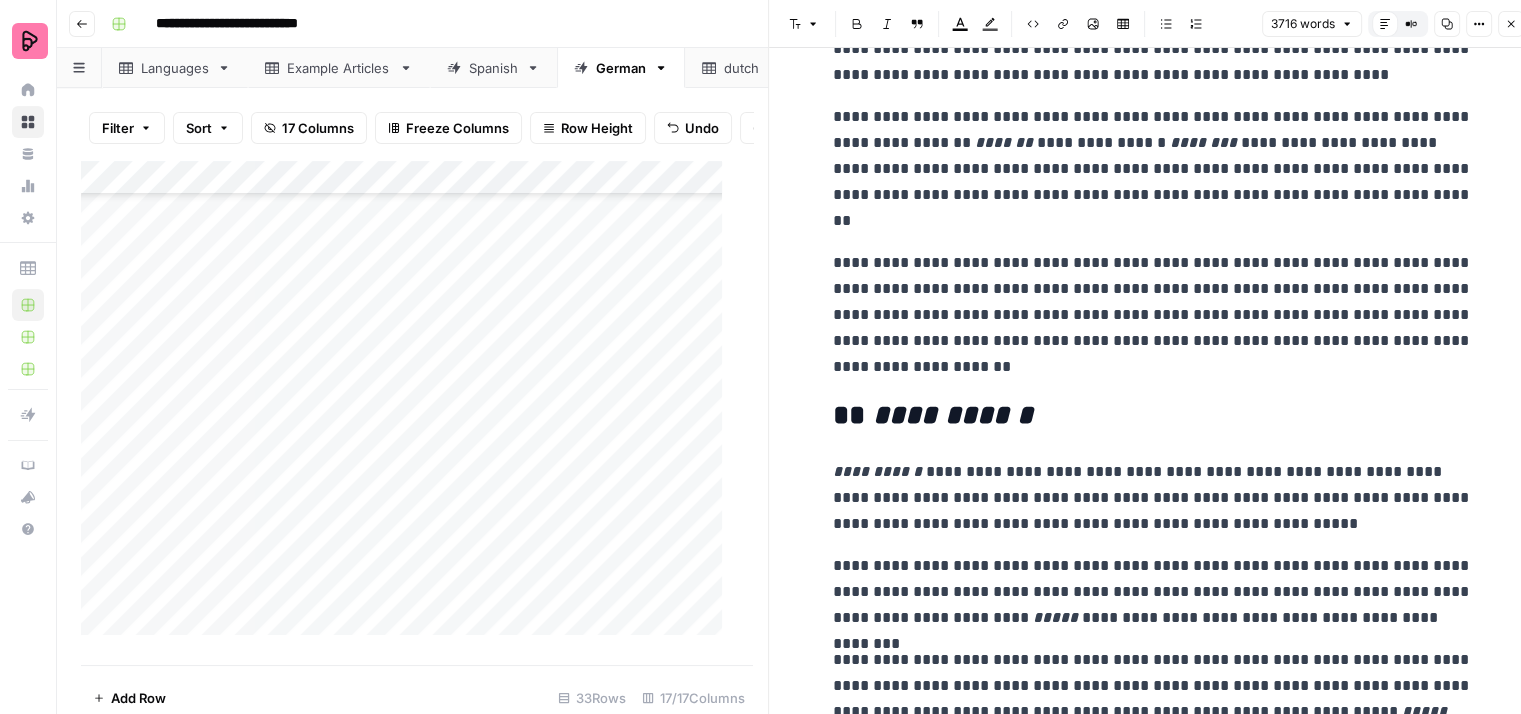 scroll, scrollTop: 2500, scrollLeft: 0, axis: vertical 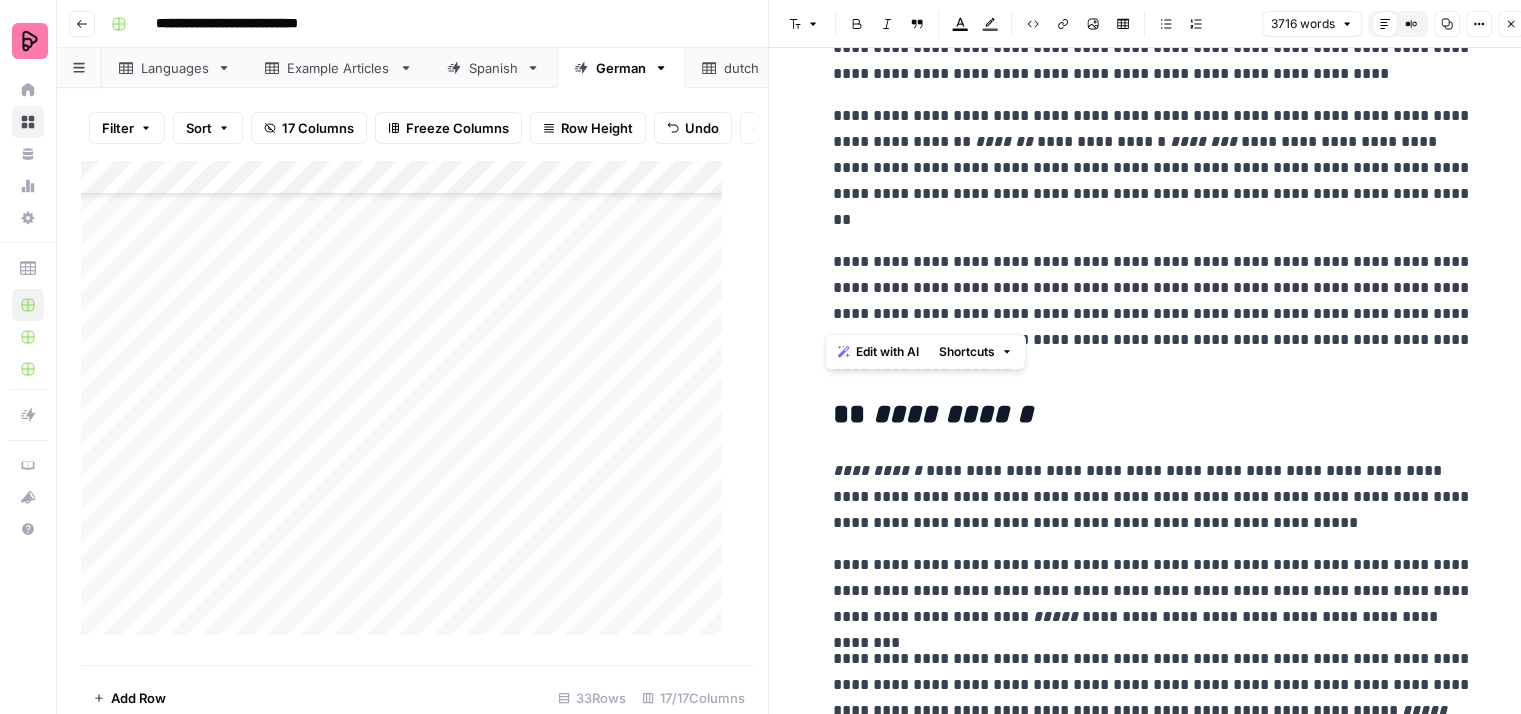 drag, startPoint x: 1340, startPoint y: 318, endPoint x: 811, endPoint y: 257, distance: 532.5054 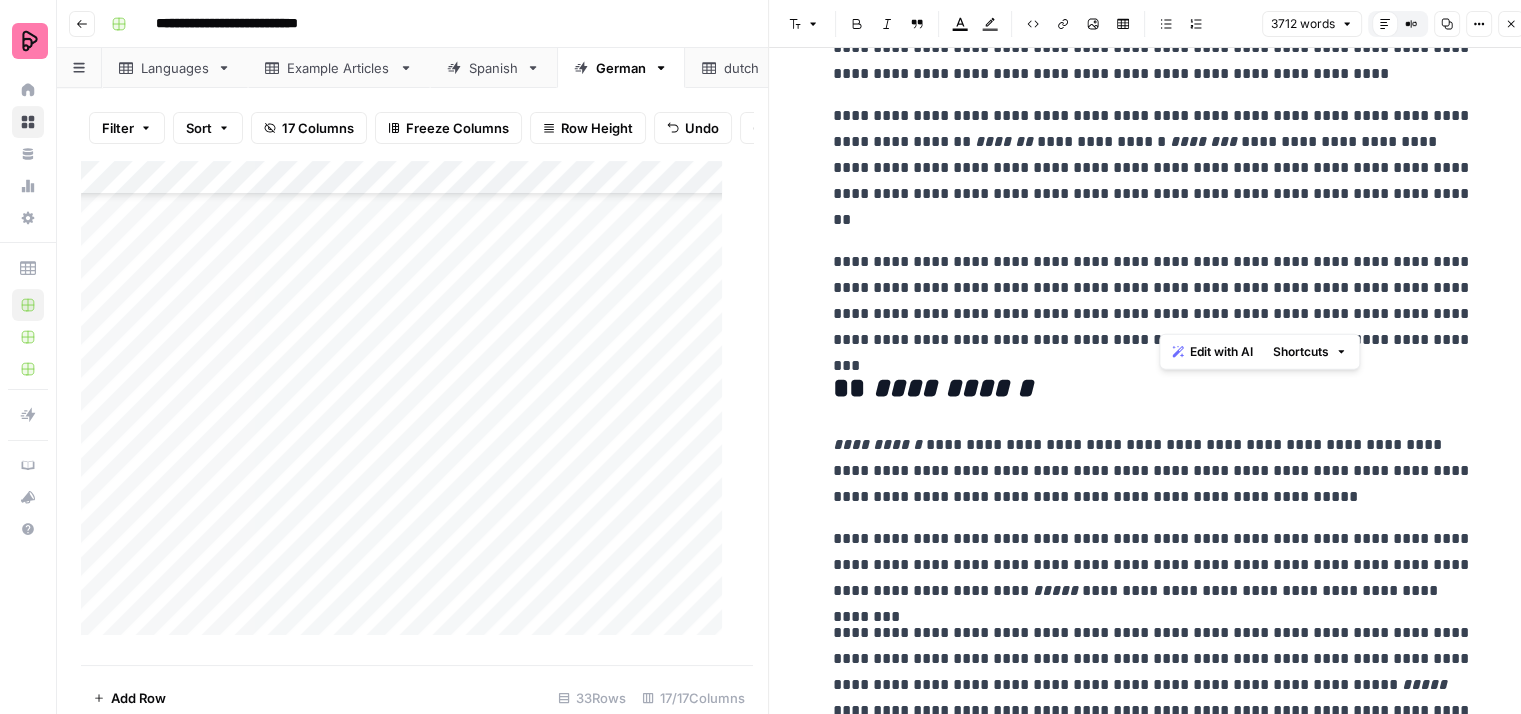 drag, startPoint x: 1159, startPoint y: 310, endPoint x: 1346, endPoint y: 277, distance: 189.88943 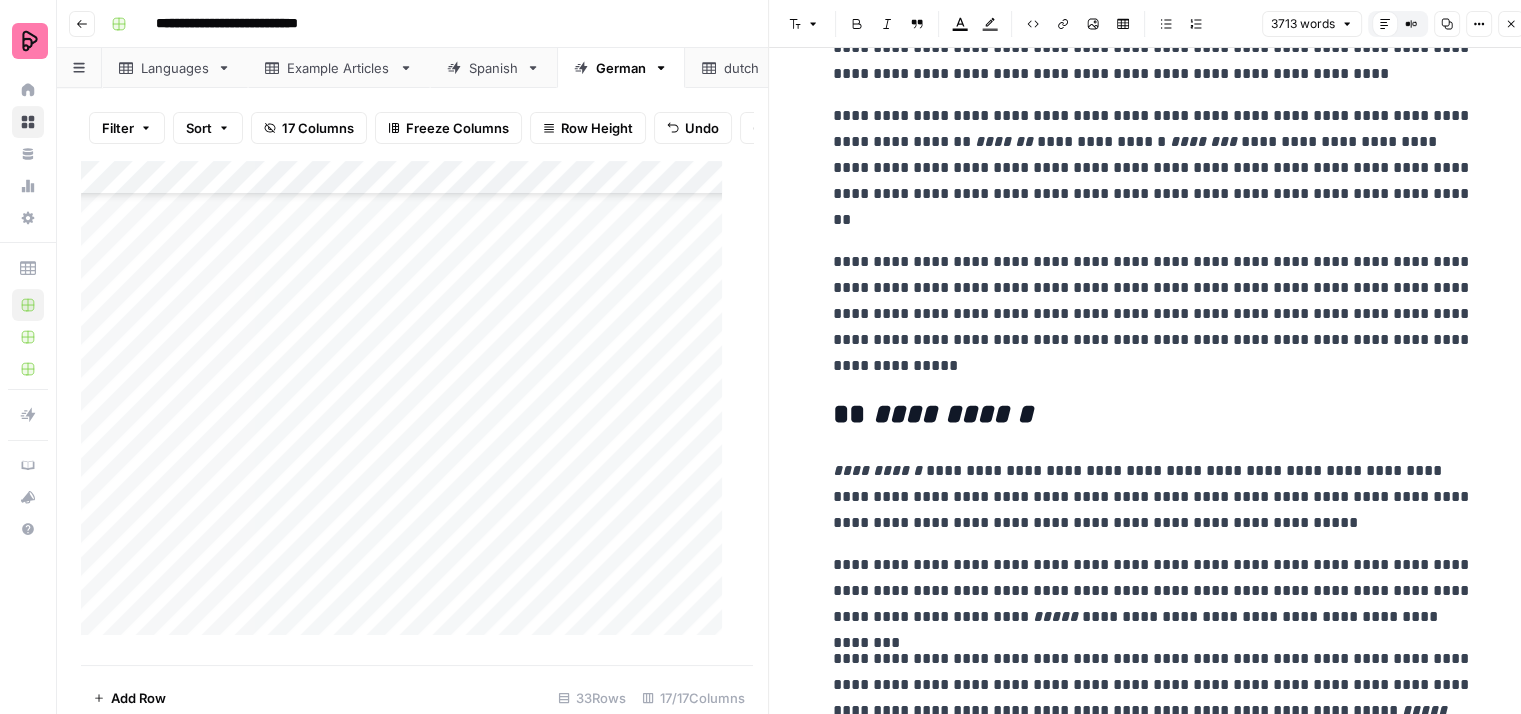 click on "**********" at bounding box center (1153, 314) 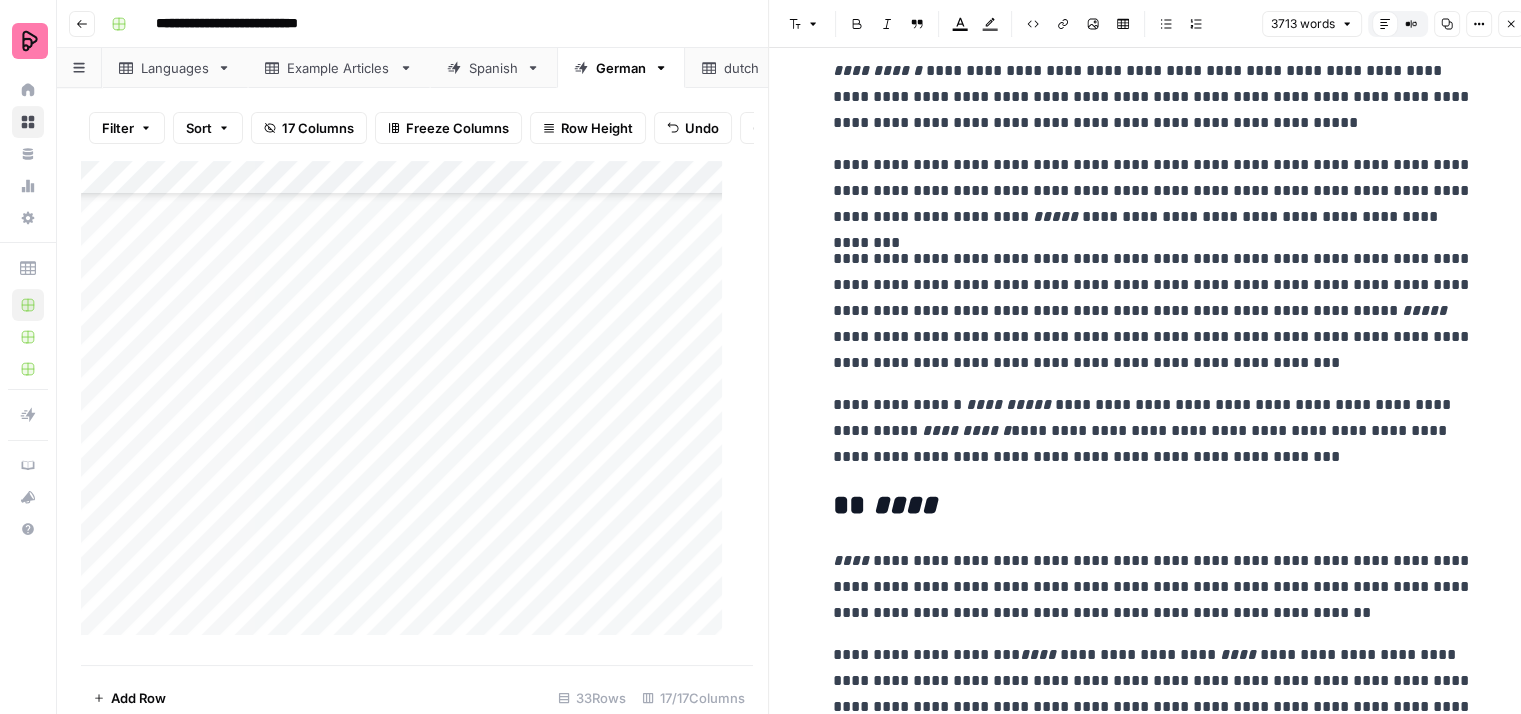 scroll, scrollTop: 2800, scrollLeft: 0, axis: vertical 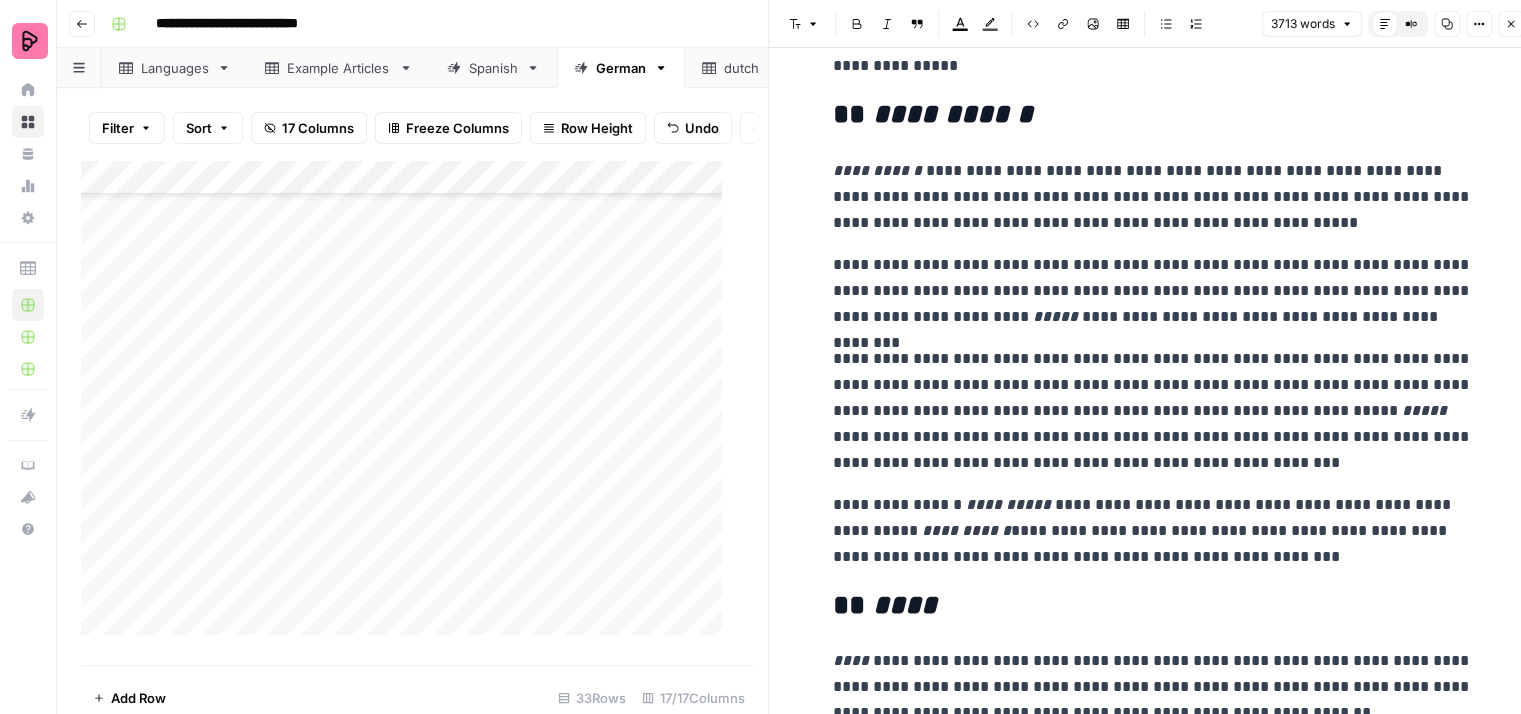 click on "**********" at bounding box center (1153, 197) 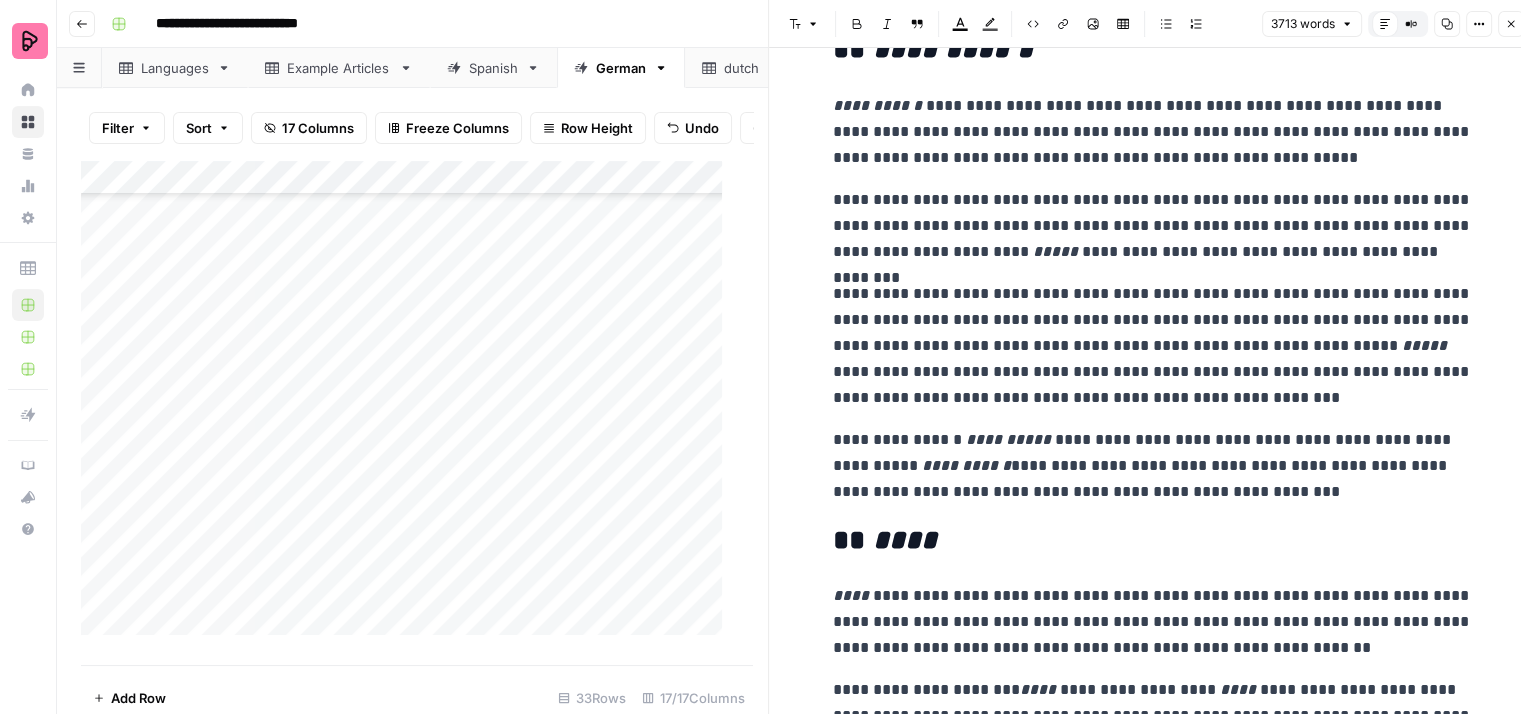 scroll, scrollTop: 2900, scrollLeft: 0, axis: vertical 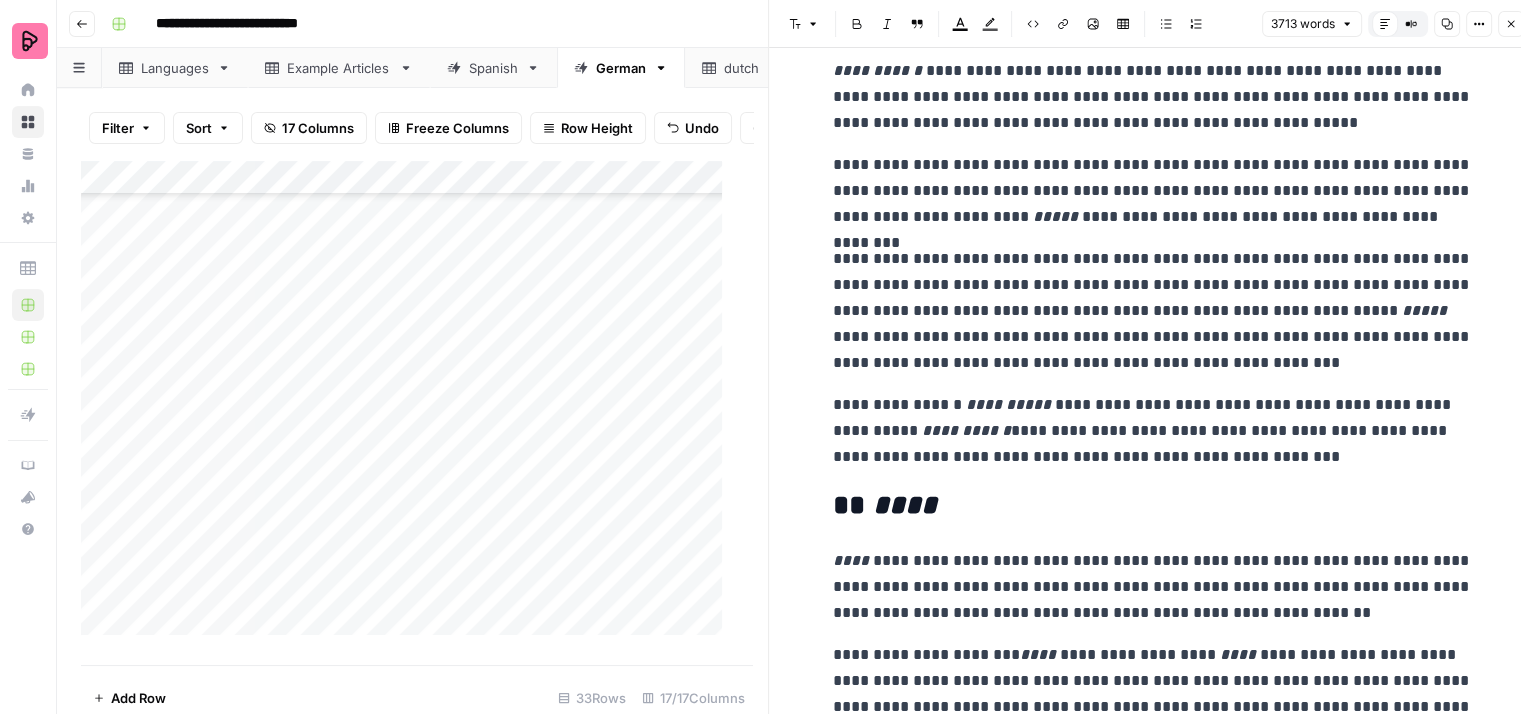 click on "**********" at bounding box center [1153, 191] 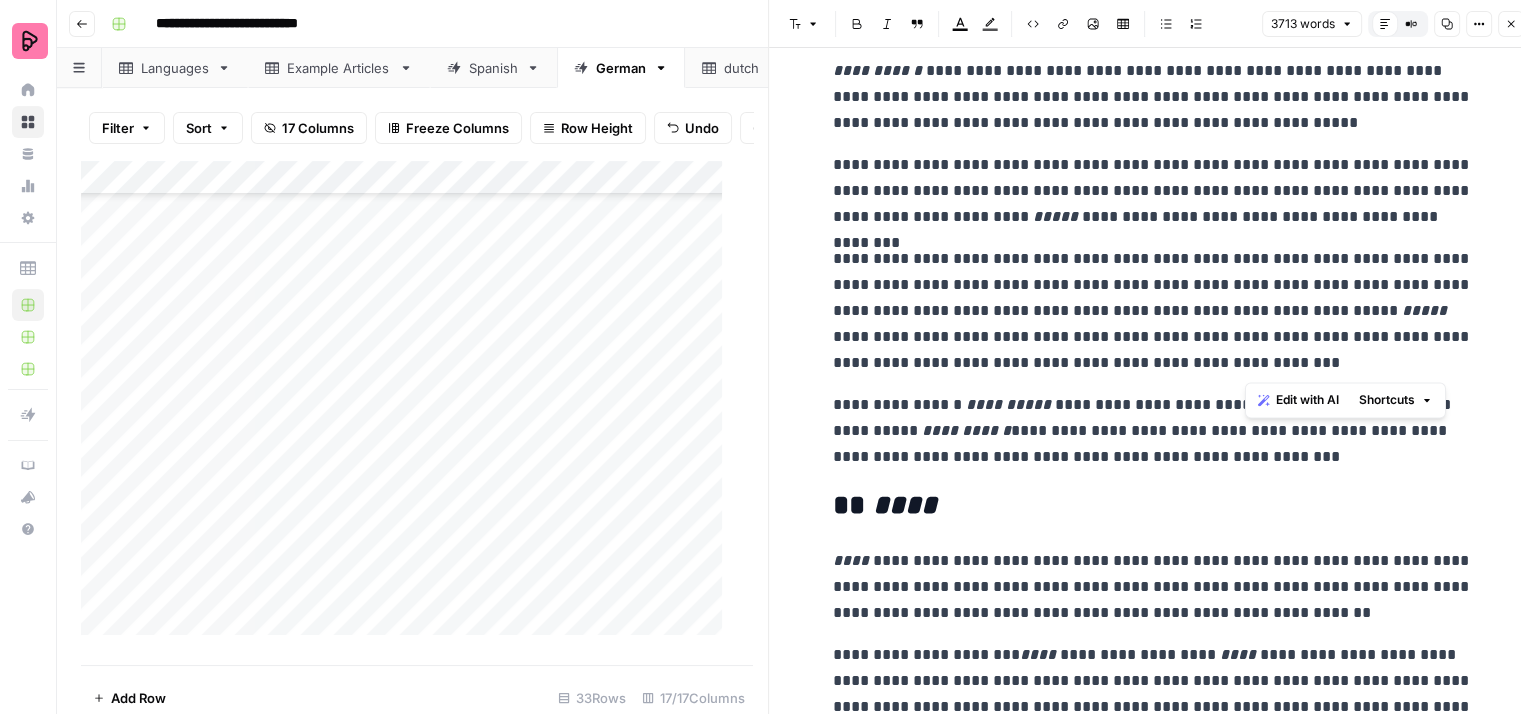 drag, startPoint x: 1275, startPoint y: 365, endPoint x: 1247, endPoint y: 284, distance: 85.70297 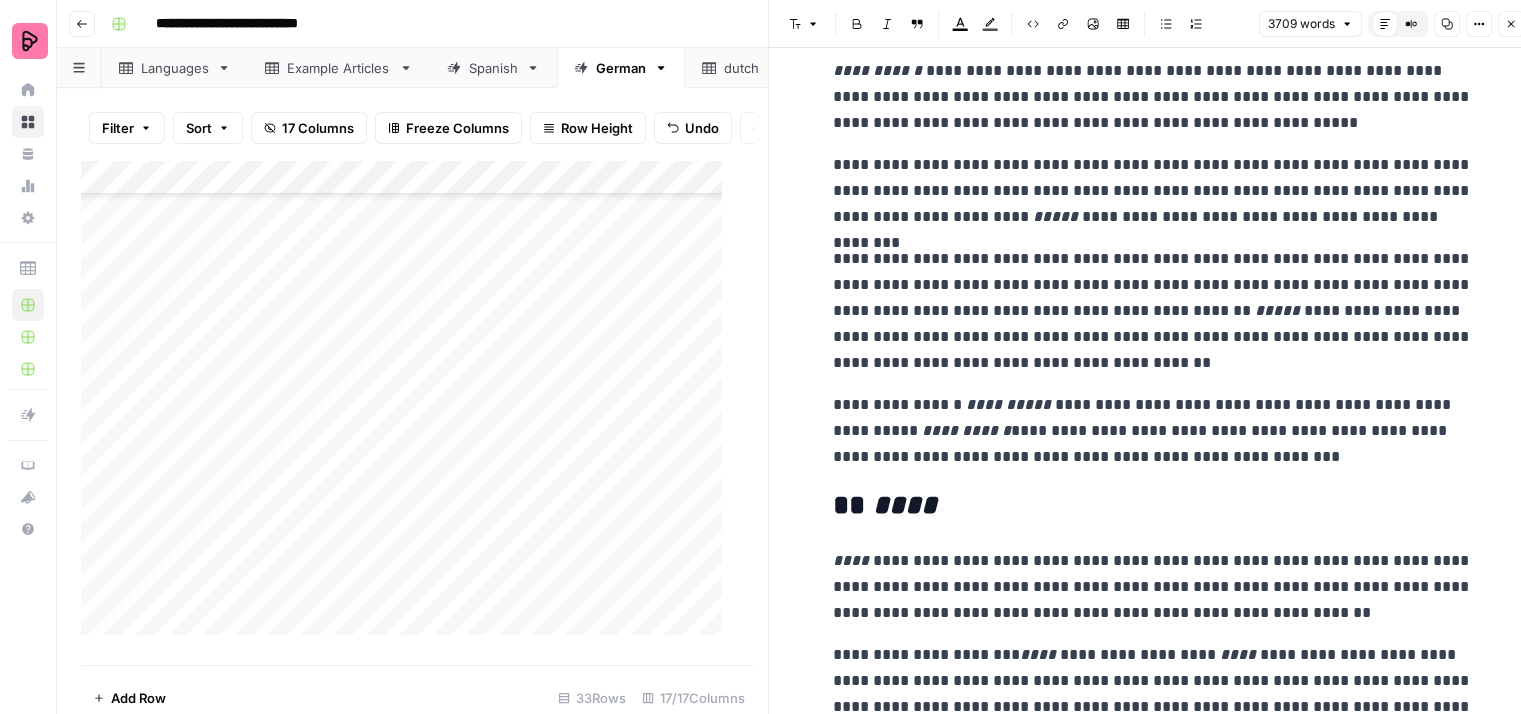 click on "**********" at bounding box center (1153, 431) 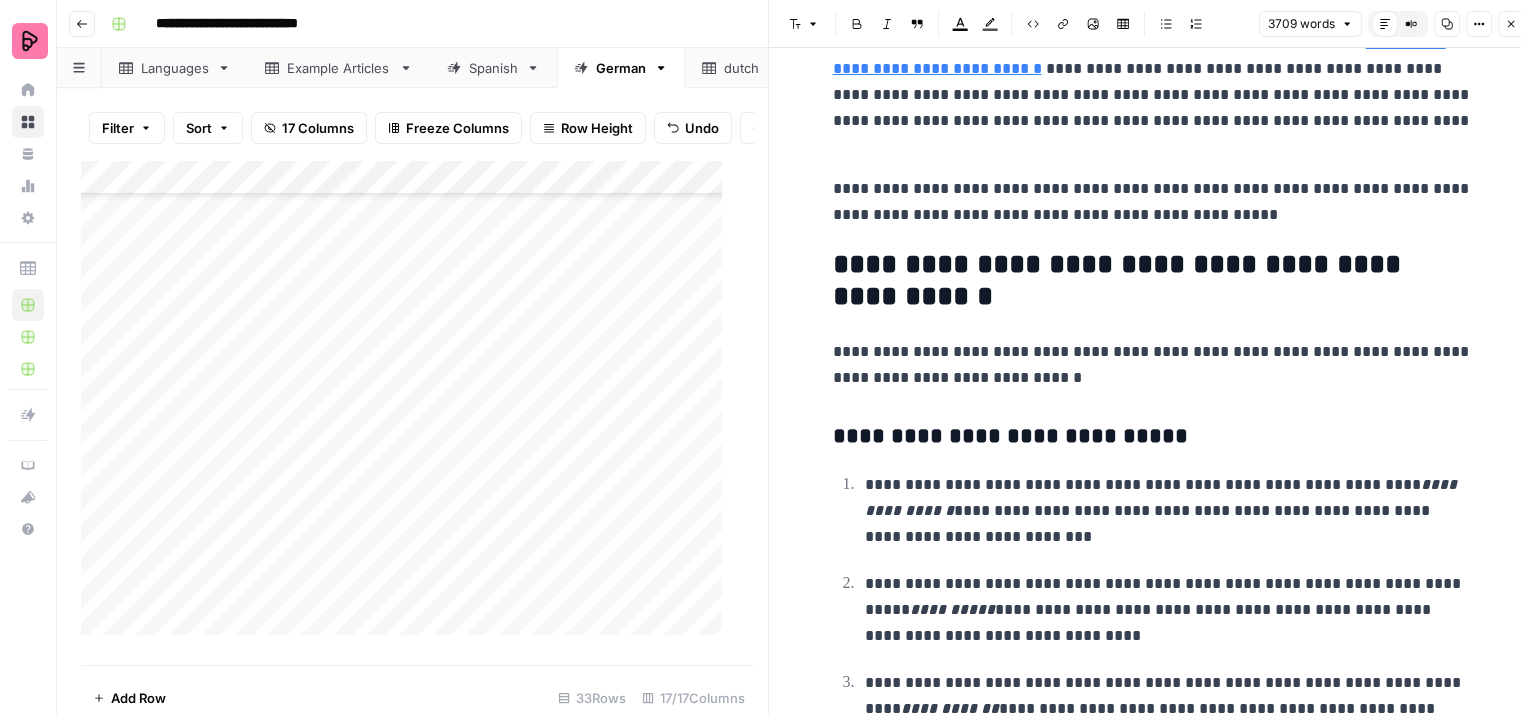 scroll, scrollTop: 13412, scrollLeft: 0, axis: vertical 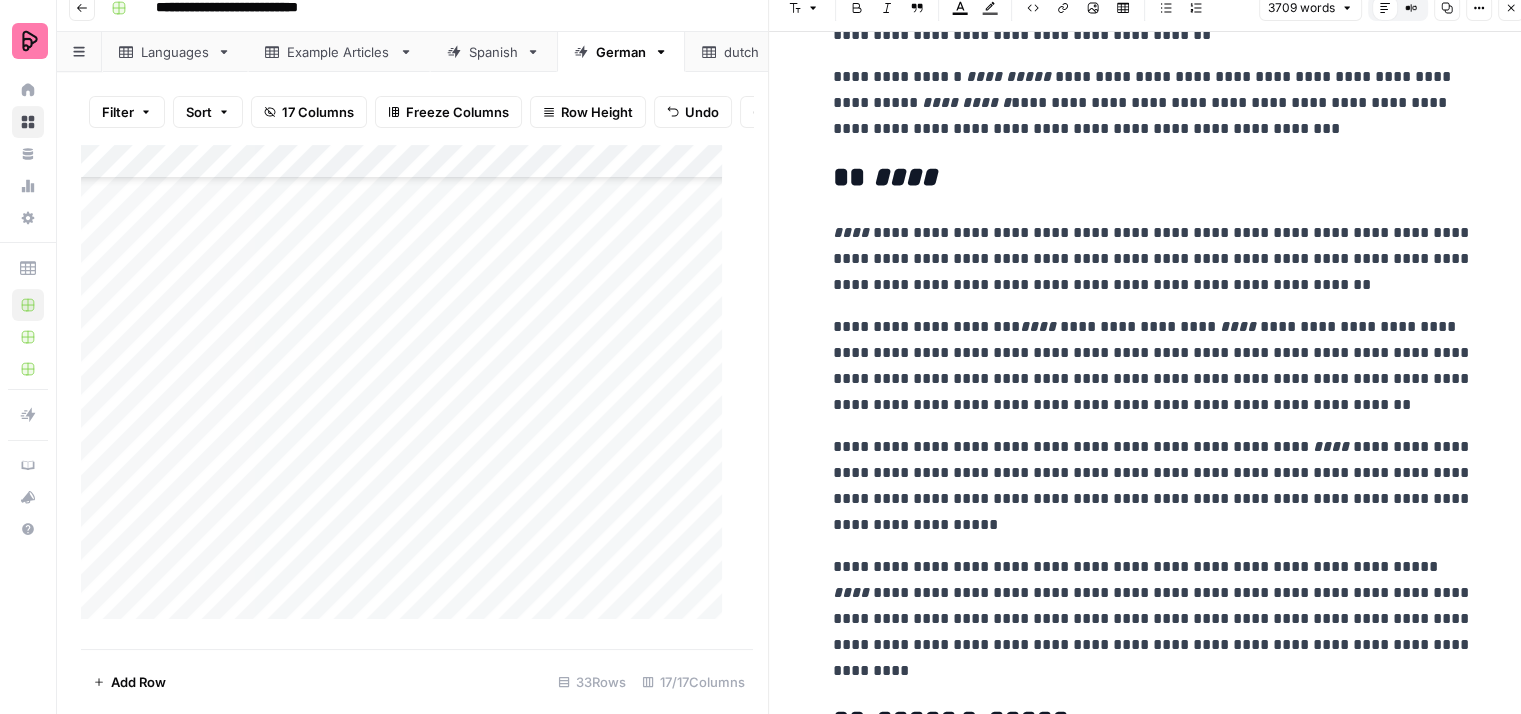 click on "**********" at bounding box center [1153, 259] 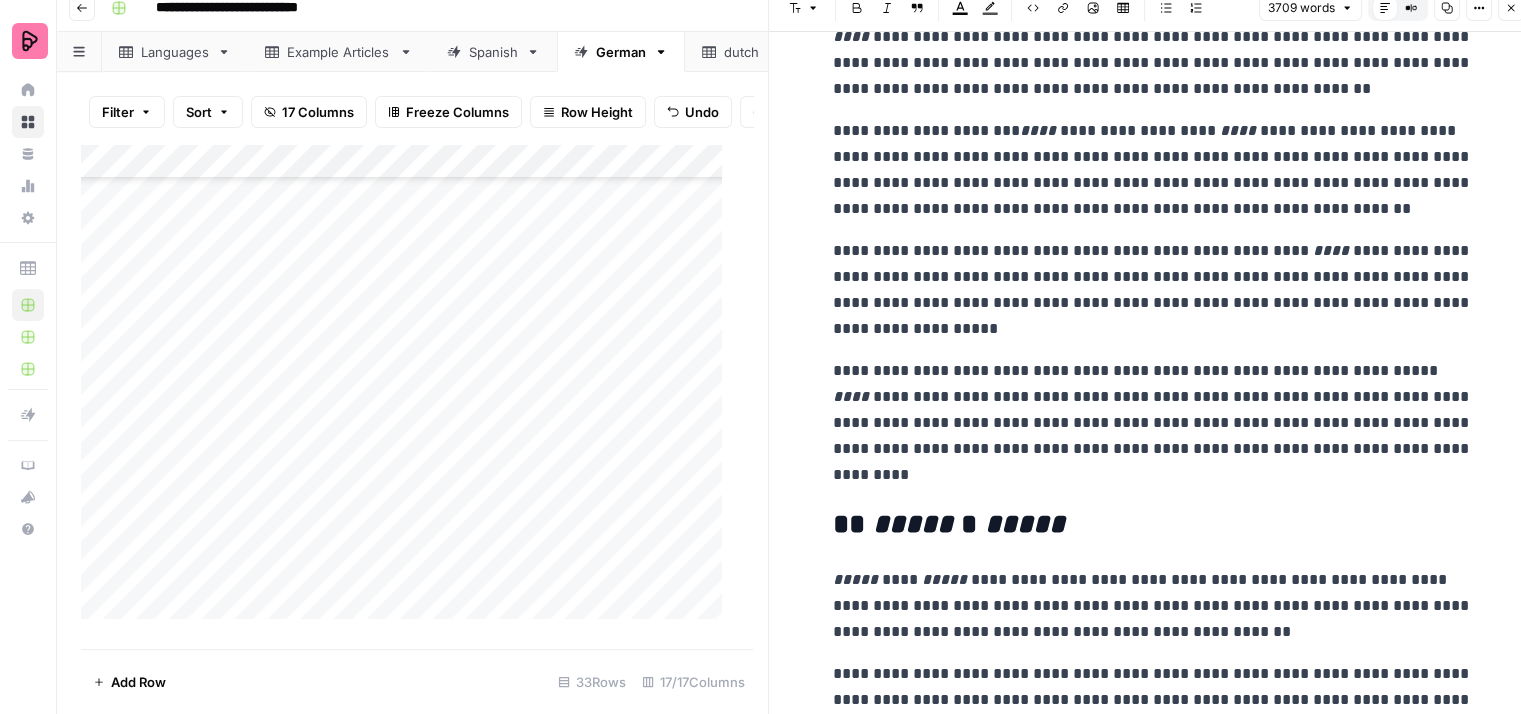 scroll, scrollTop: 3412, scrollLeft: 0, axis: vertical 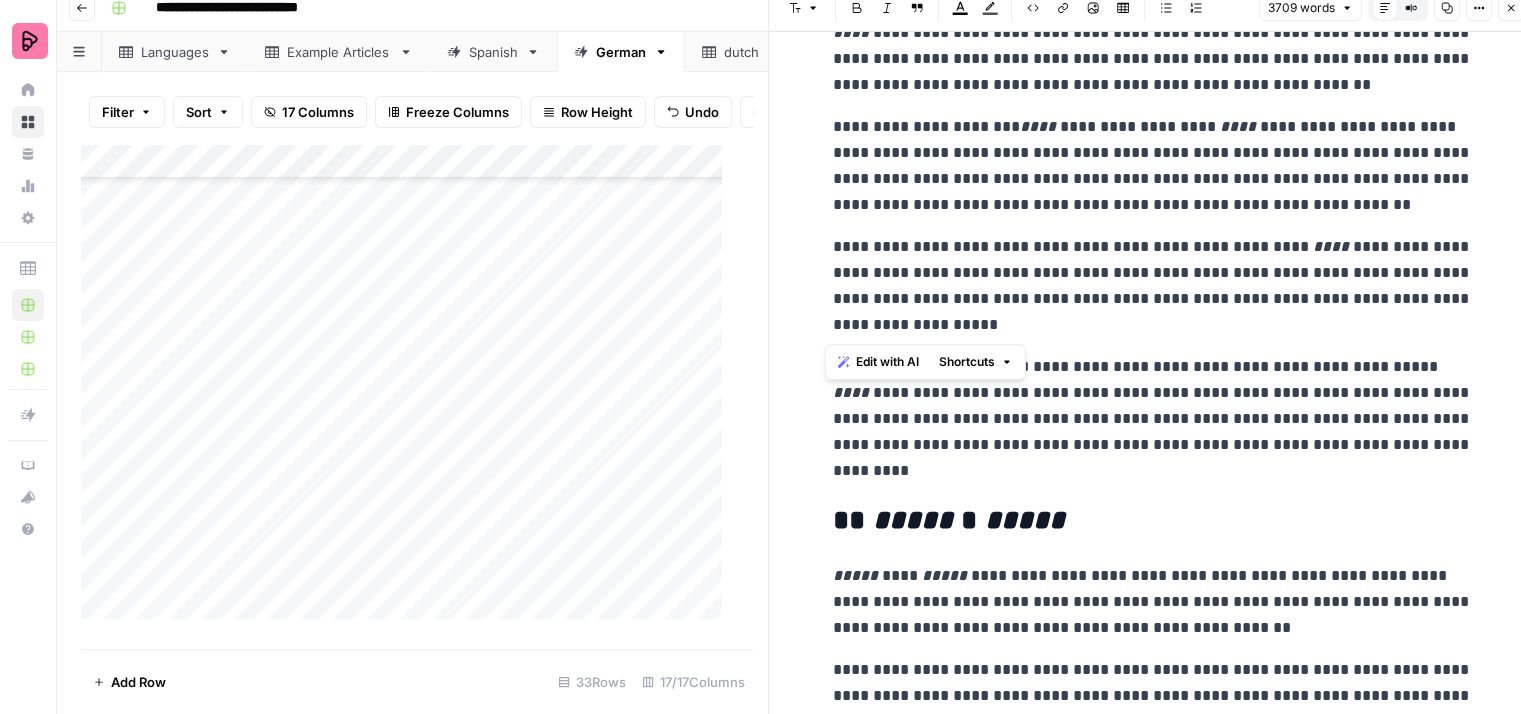 drag, startPoint x: 926, startPoint y: 323, endPoint x: 815, endPoint y: 250, distance: 132.8533 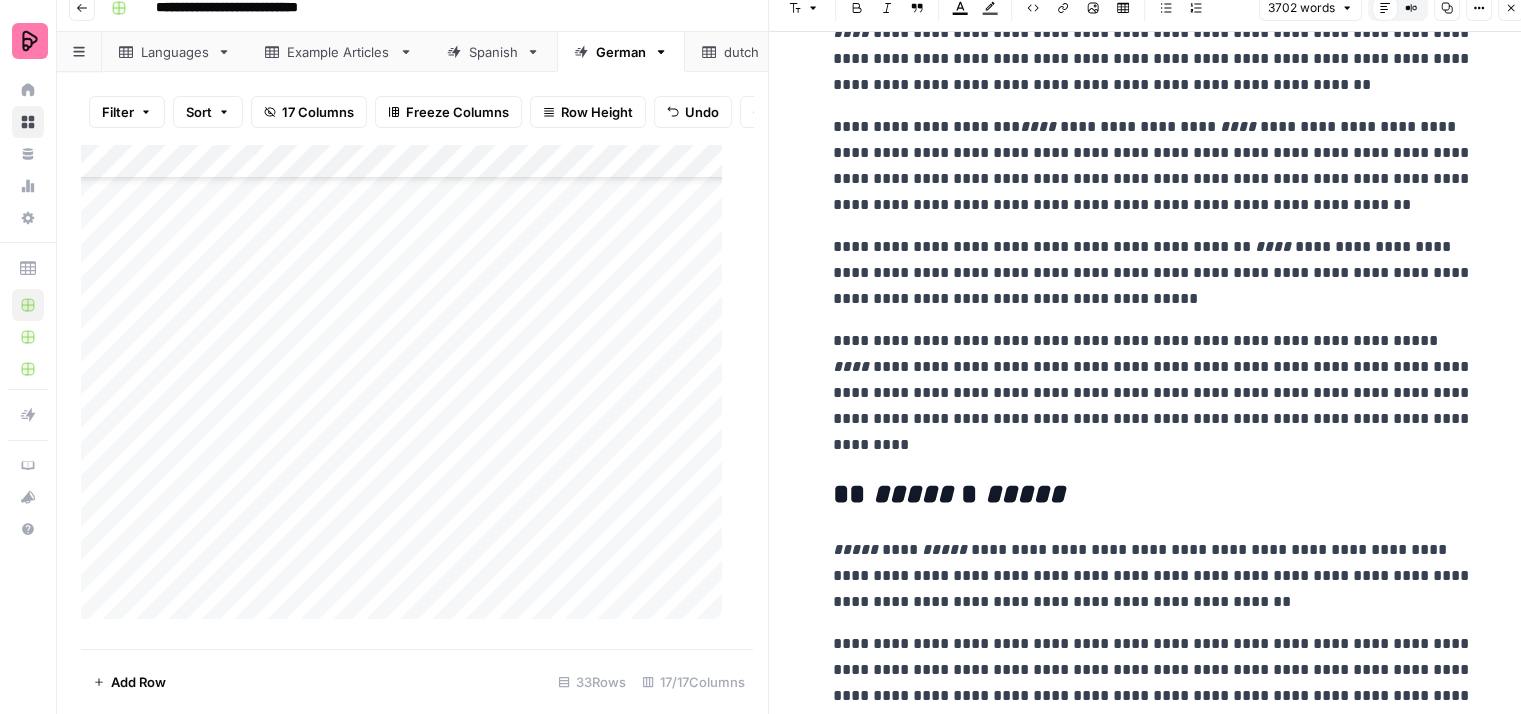 click on "**********" at bounding box center (1153, 273) 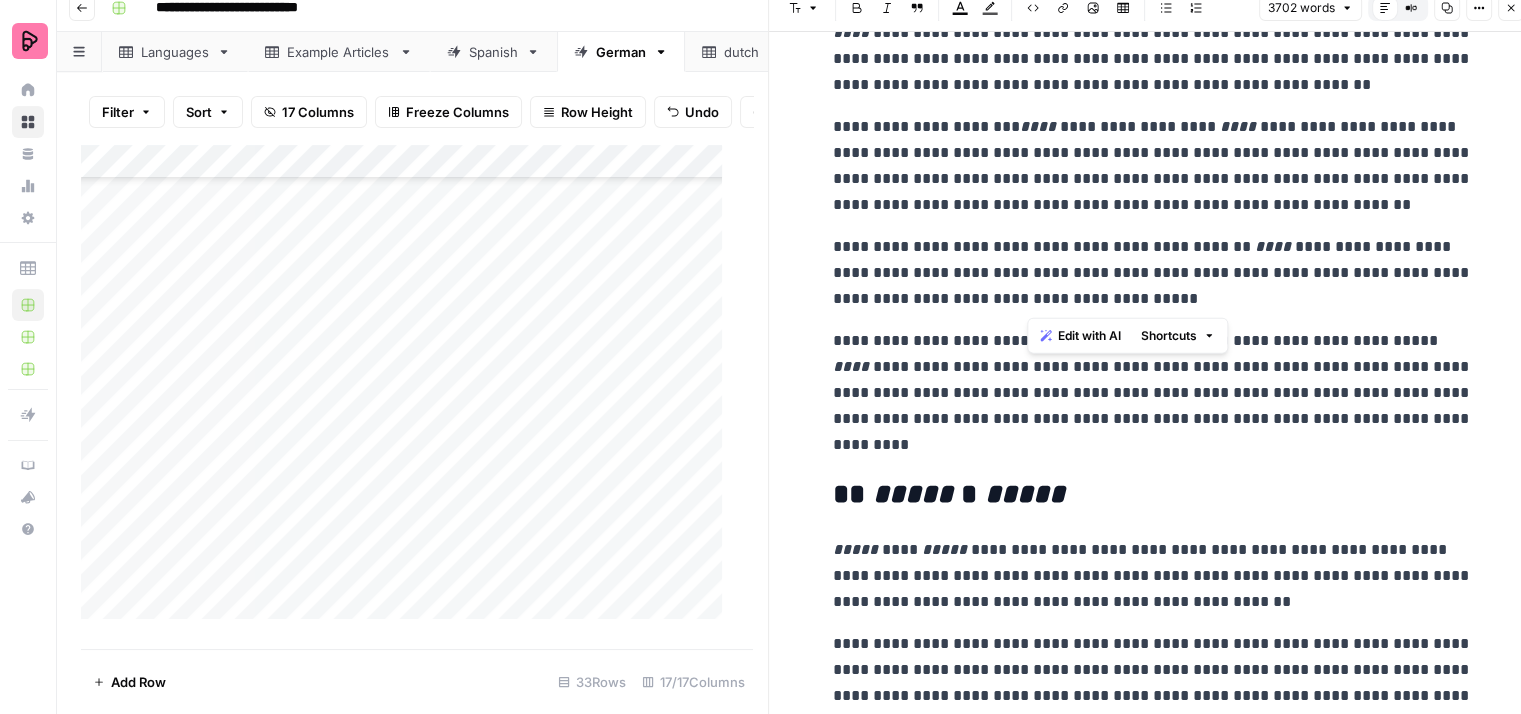 click on "**********" at bounding box center (1153, 273) 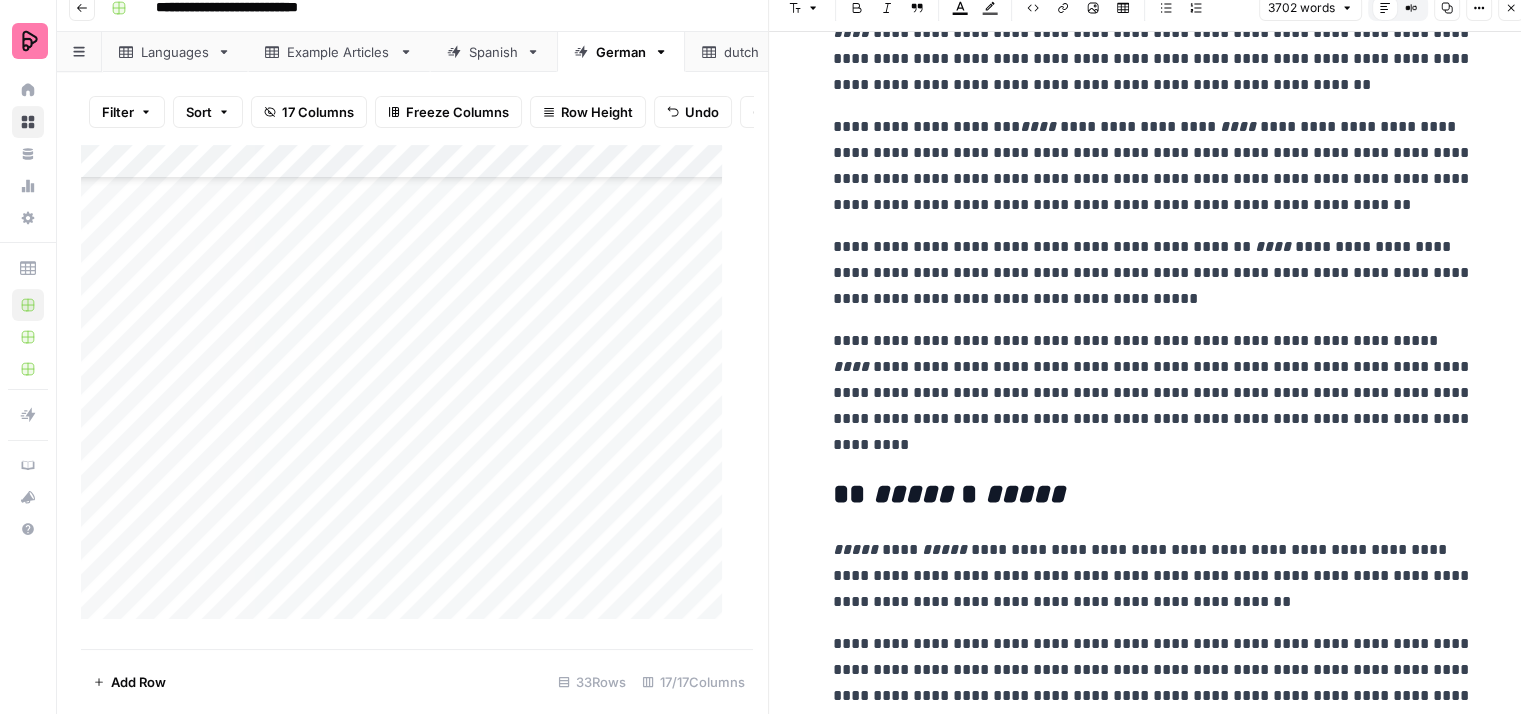 click on "**********" at bounding box center (1153, 3674) 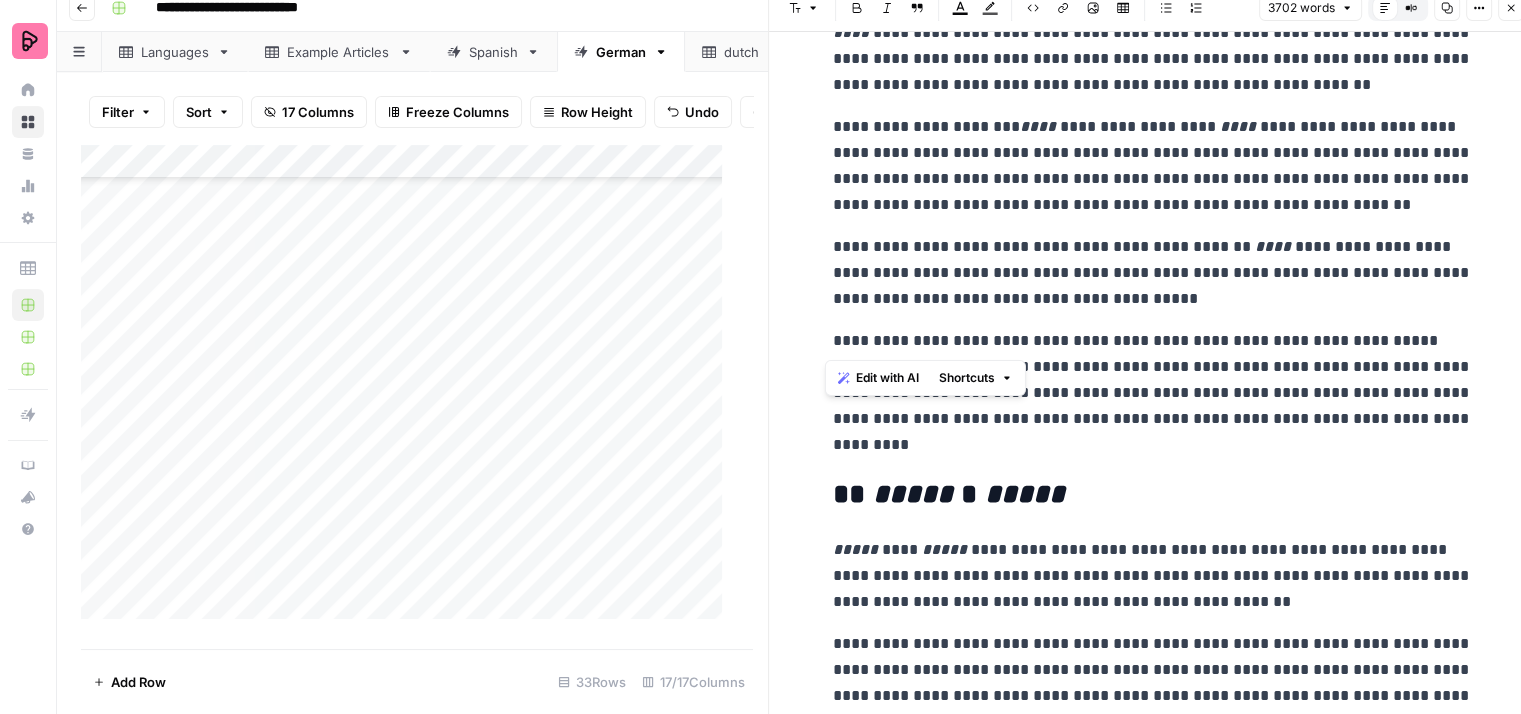 drag, startPoint x: 1379, startPoint y: 337, endPoint x: 822, endPoint y: 334, distance: 557.00806 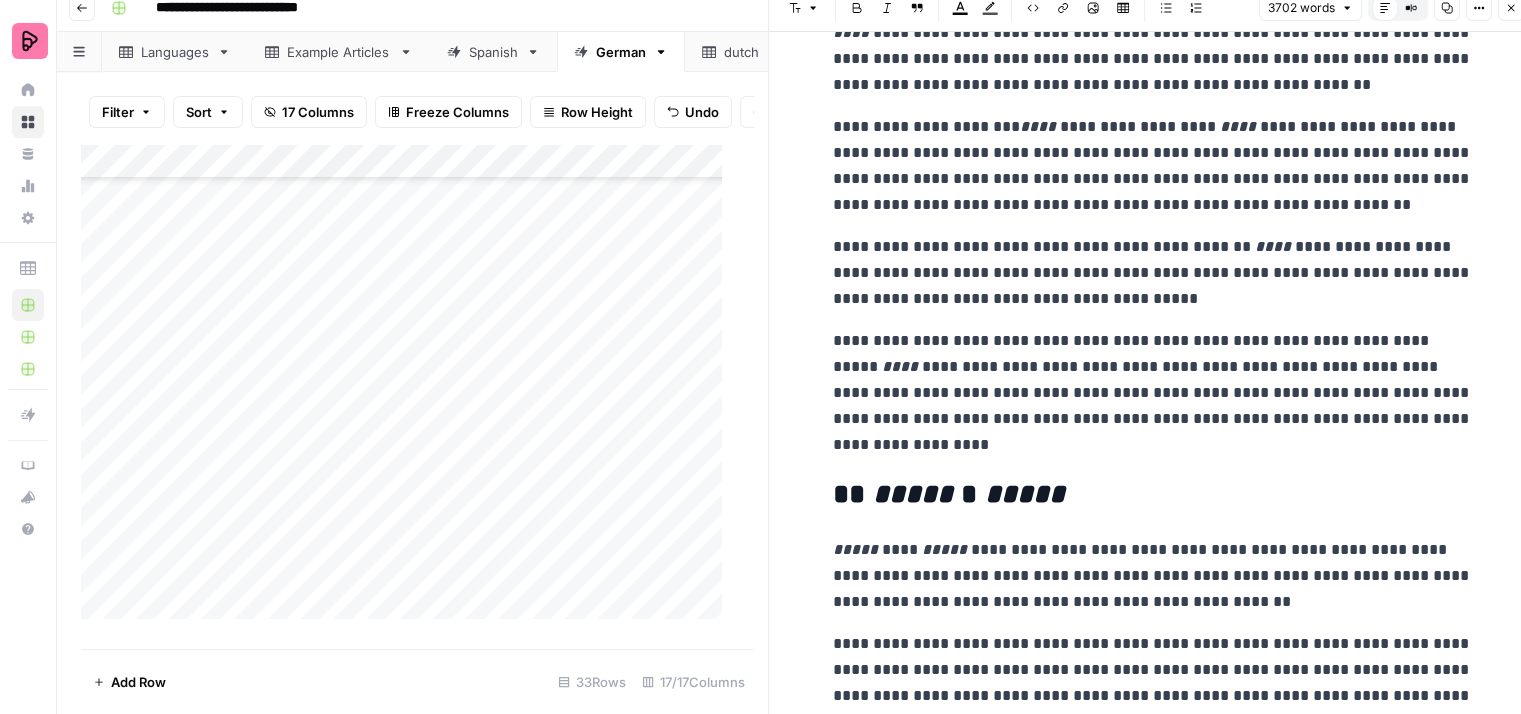 click on "**********" at bounding box center [1153, 393] 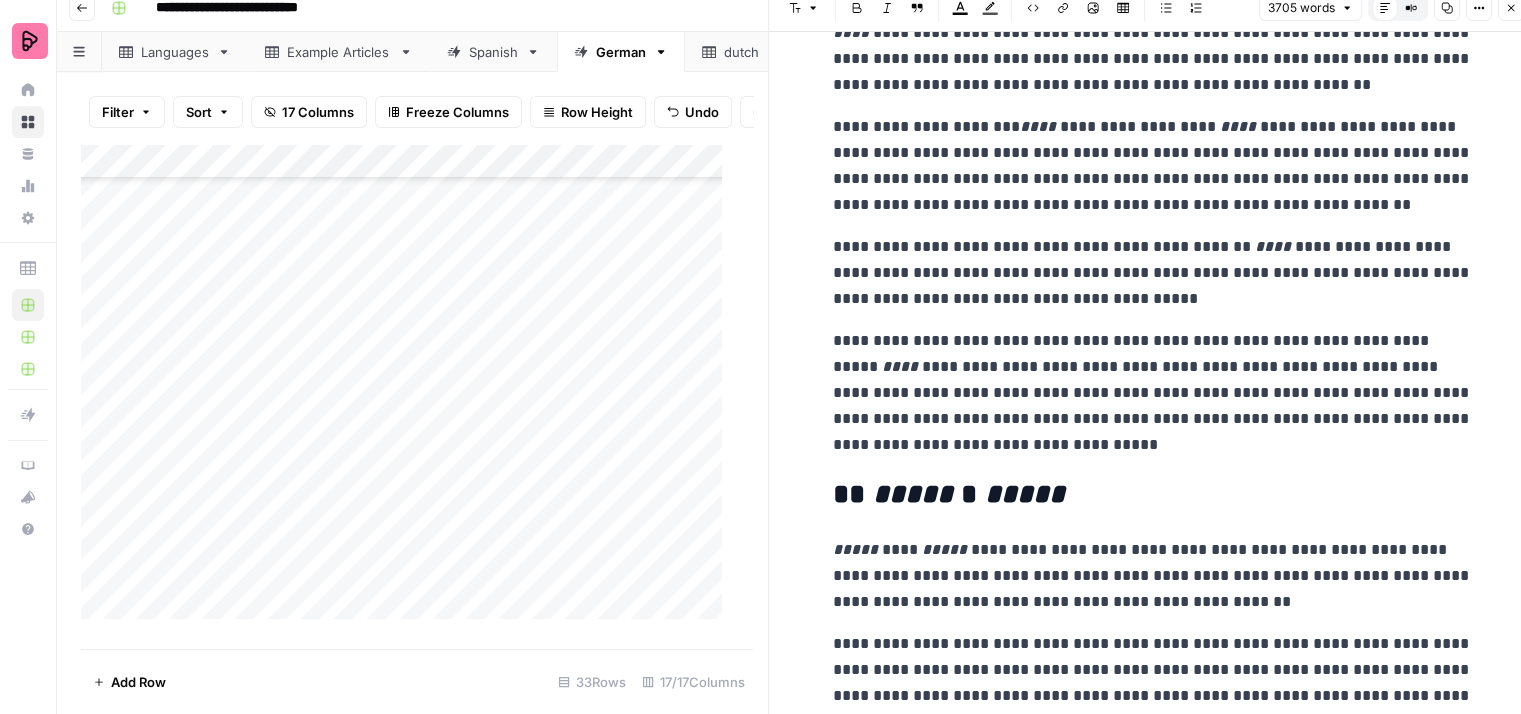 click on "**********" at bounding box center (1153, 393) 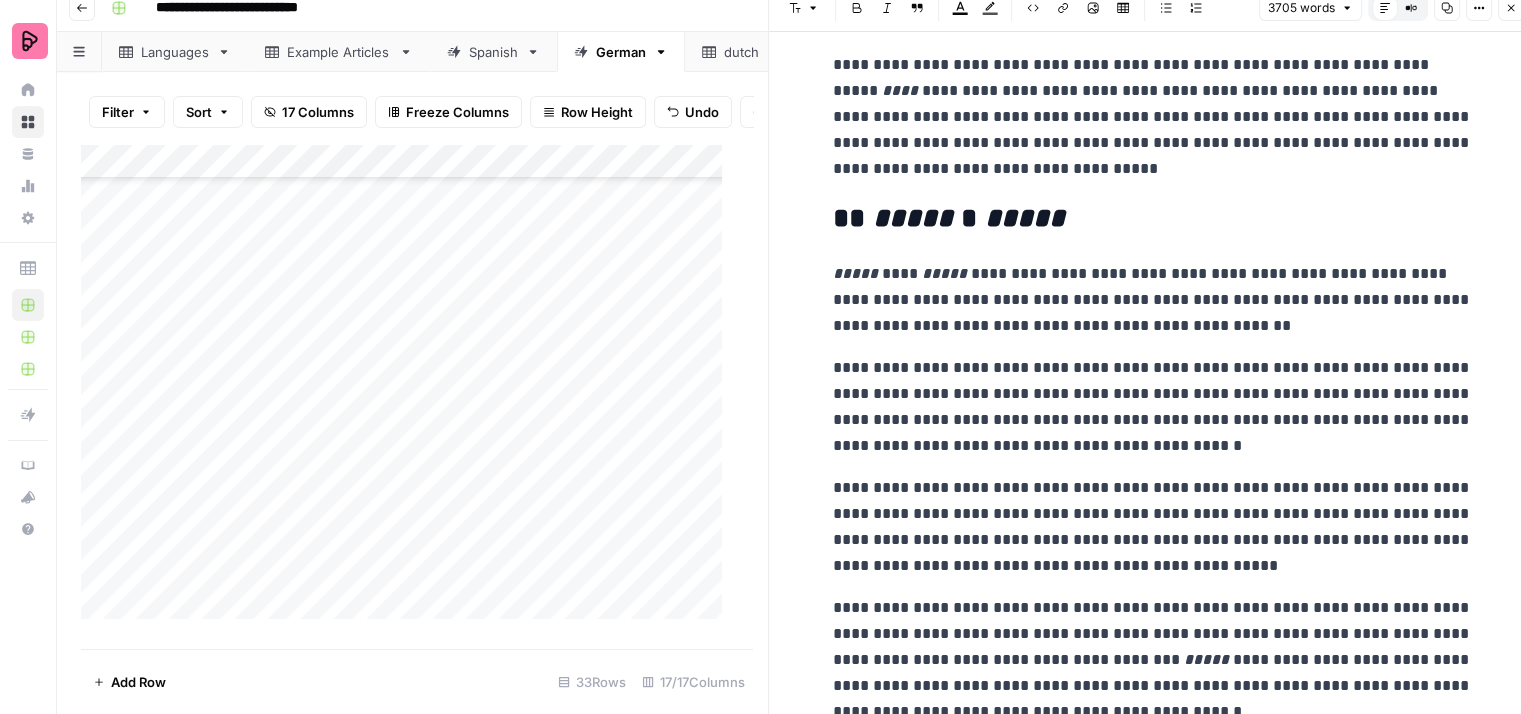 scroll, scrollTop: 3712, scrollLeft: 0, axis: vertical 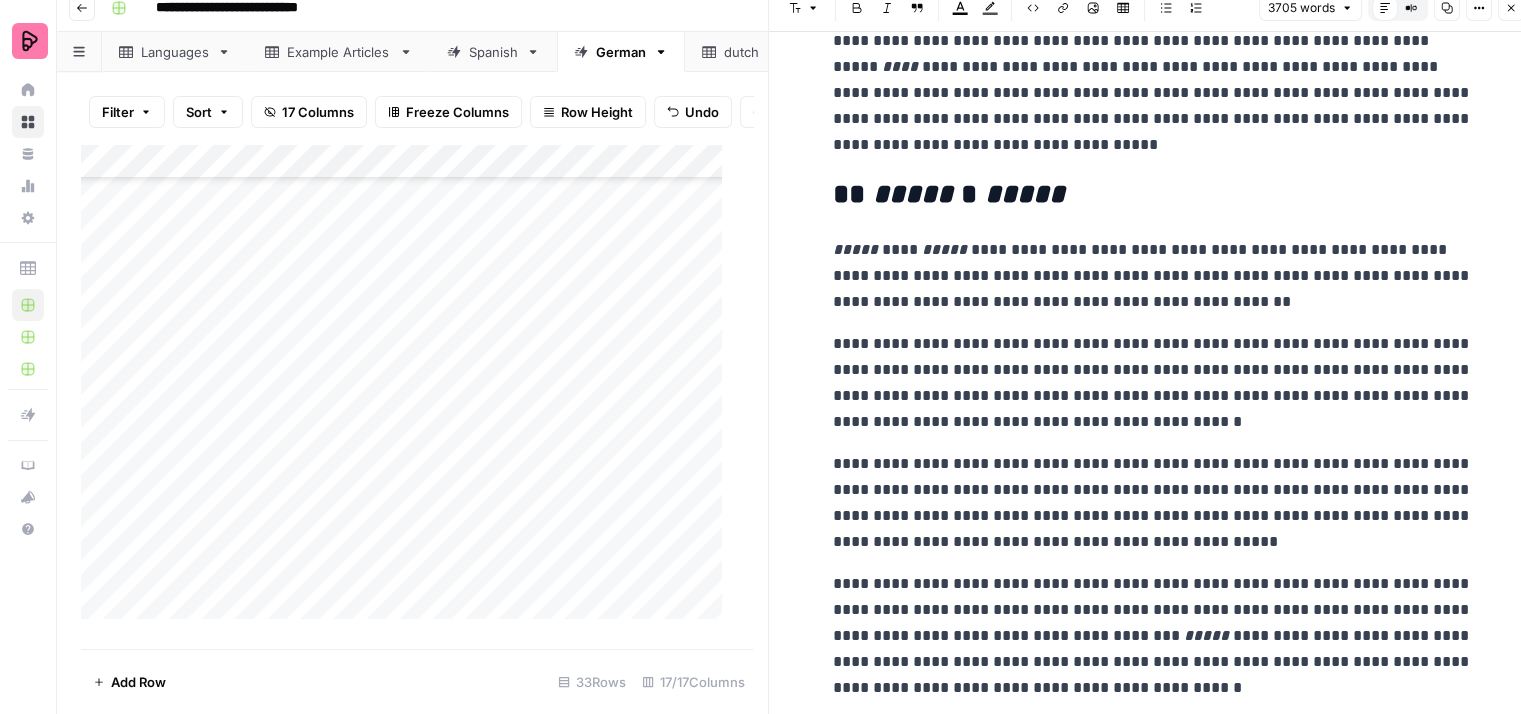 click on "**********" at bounding box center (1153, 93) 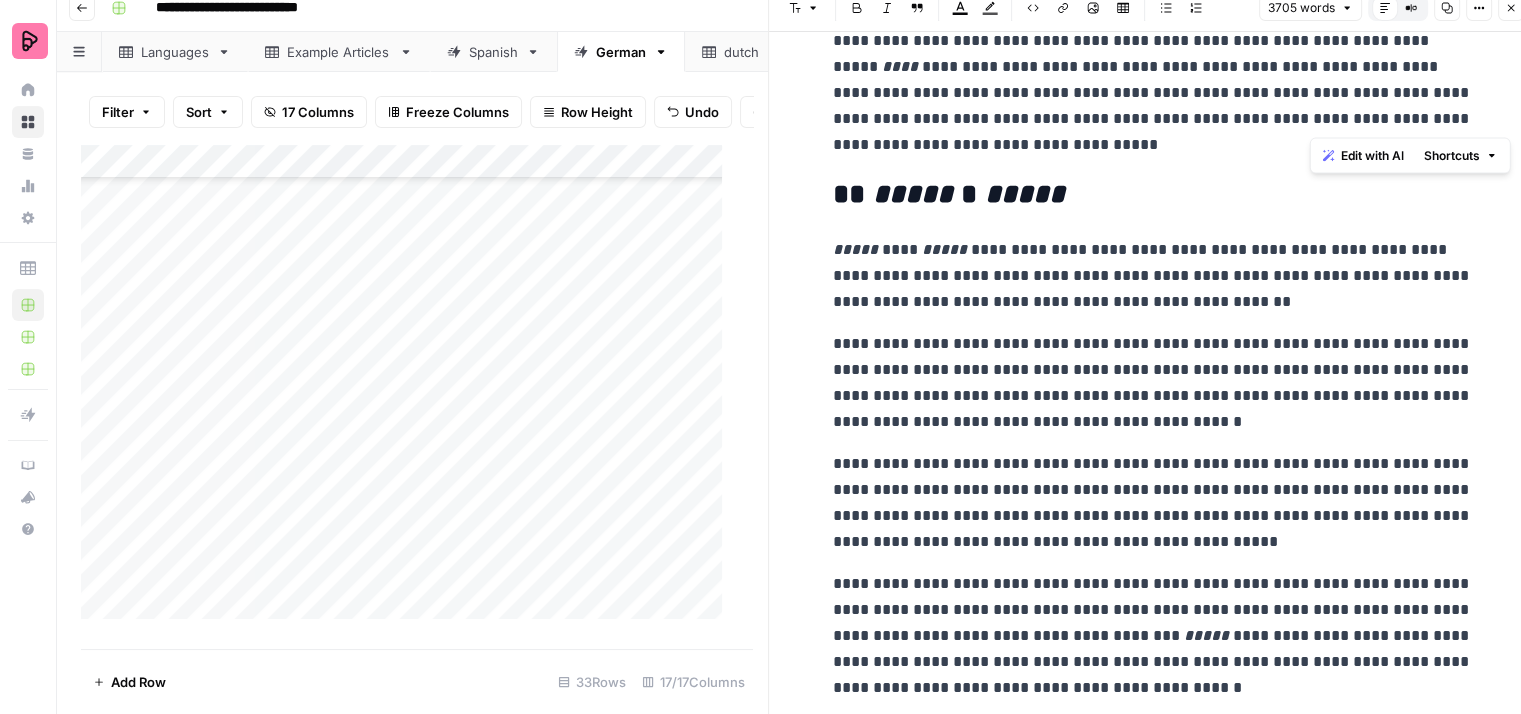 click on "**********" at bounding box center (1153, 93) 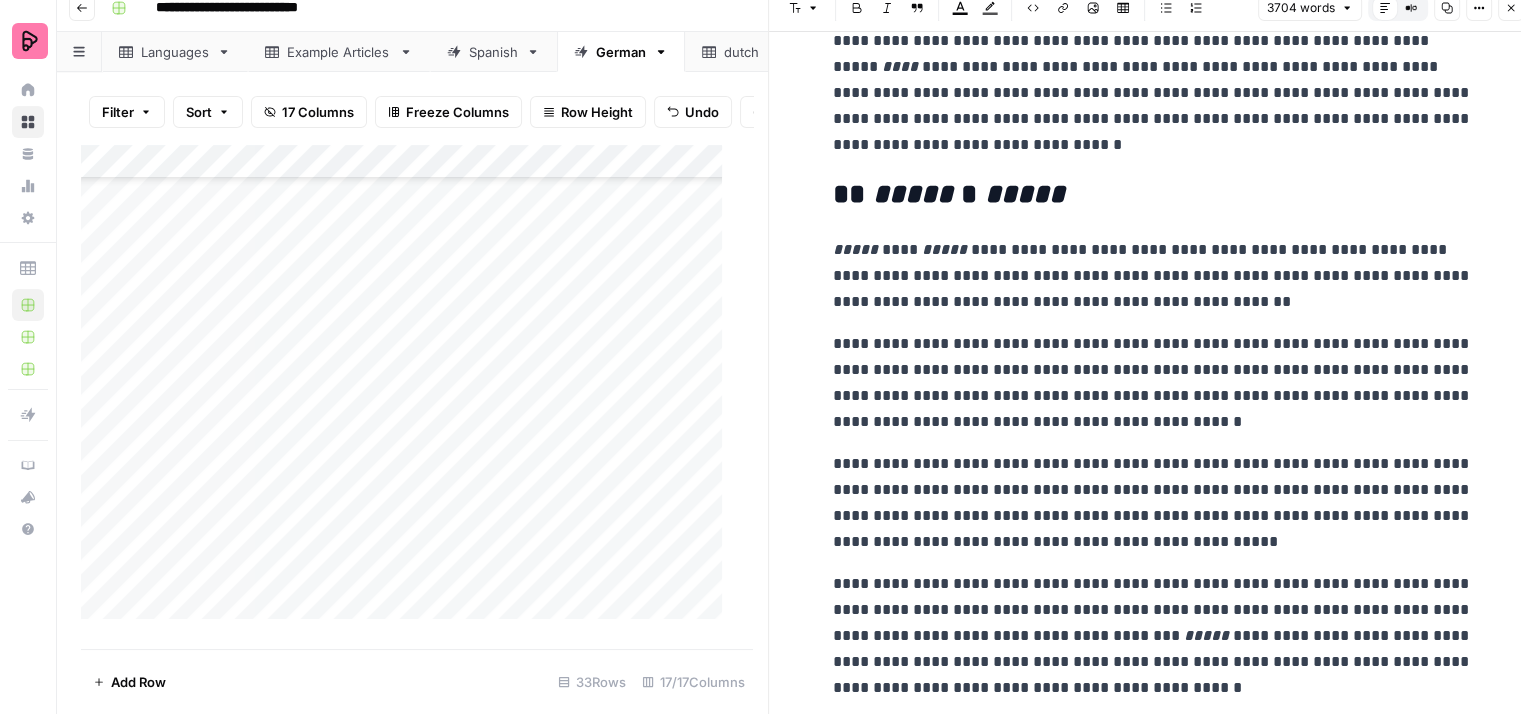 click on "**********" at bounding box center (1153, 93) 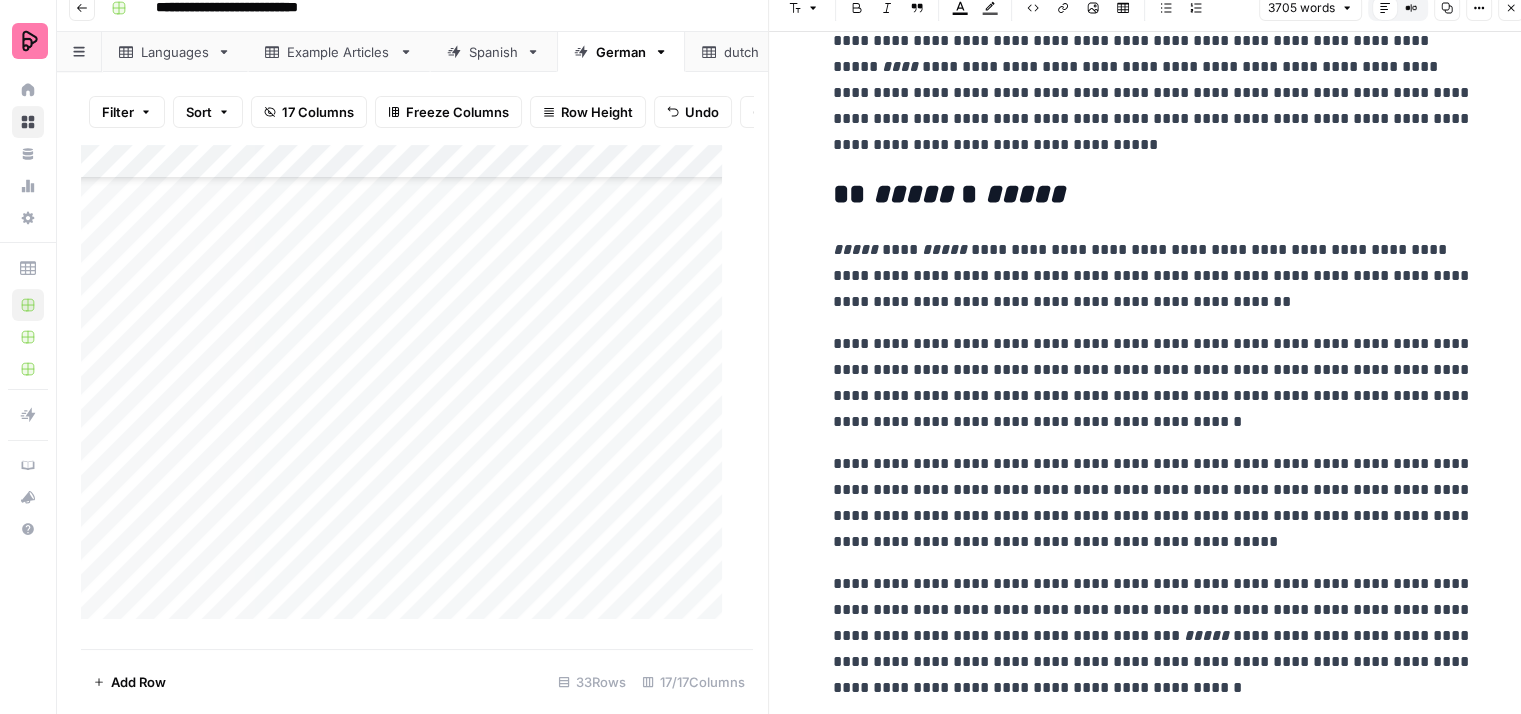 click on "**********" at bounding box center (1153, 93) 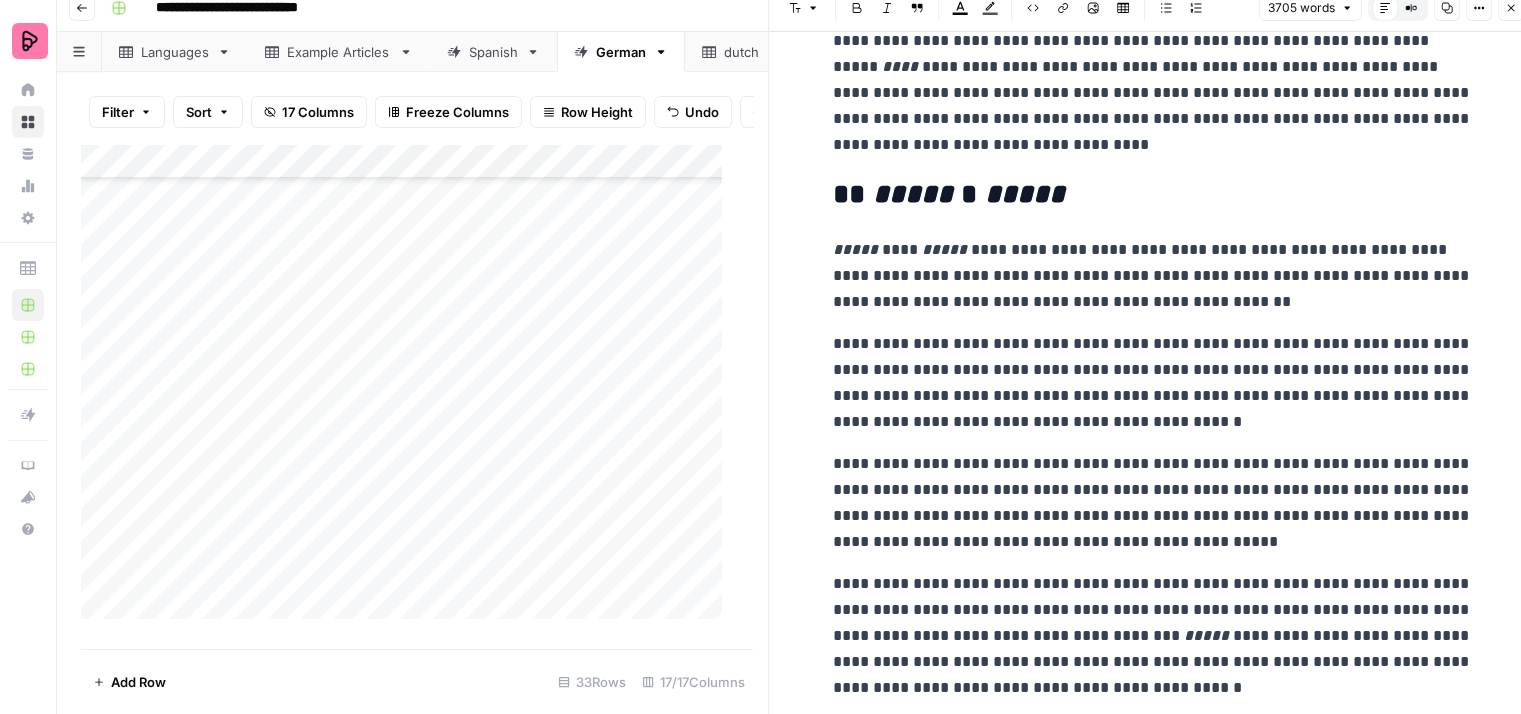 click on "**********" at bounding box center (1153, 93) 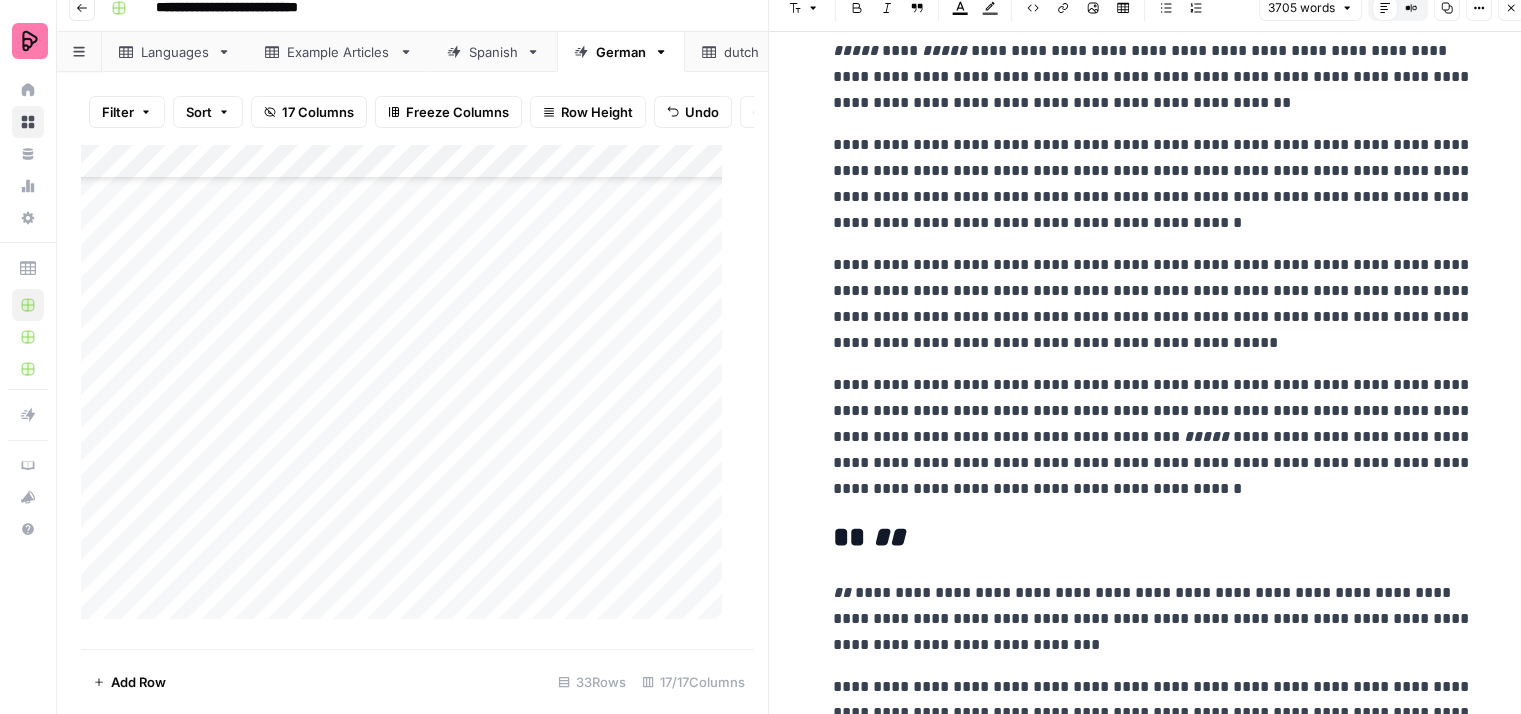 scroll, scrollTop: 3912, scrollLeft: 0, axis: vertical 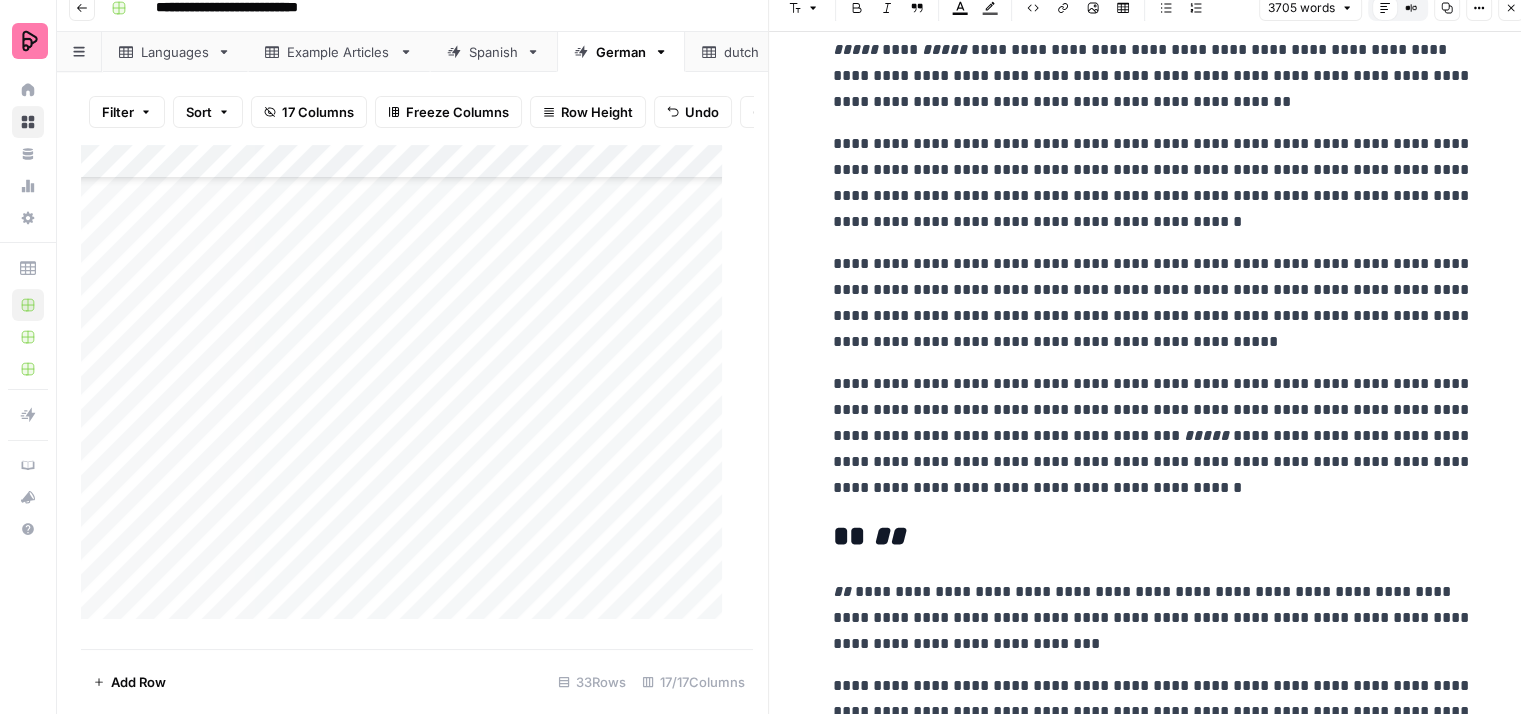 click on "**********" at bounding box center [1153, 76] 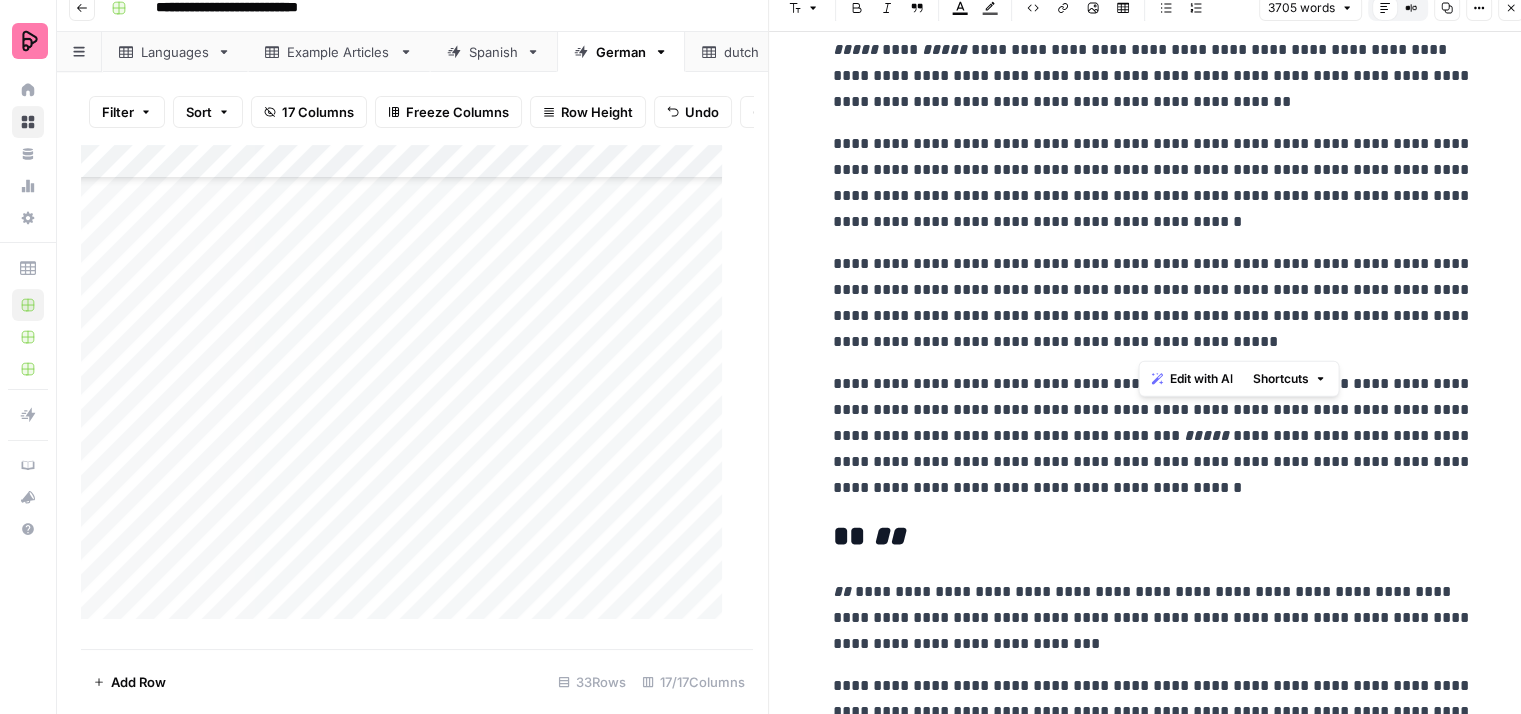 drag, startPoint x: 1407, startPoint y: 286, endPoint x: 1425, endPoint y: 331, distance: 48.466484 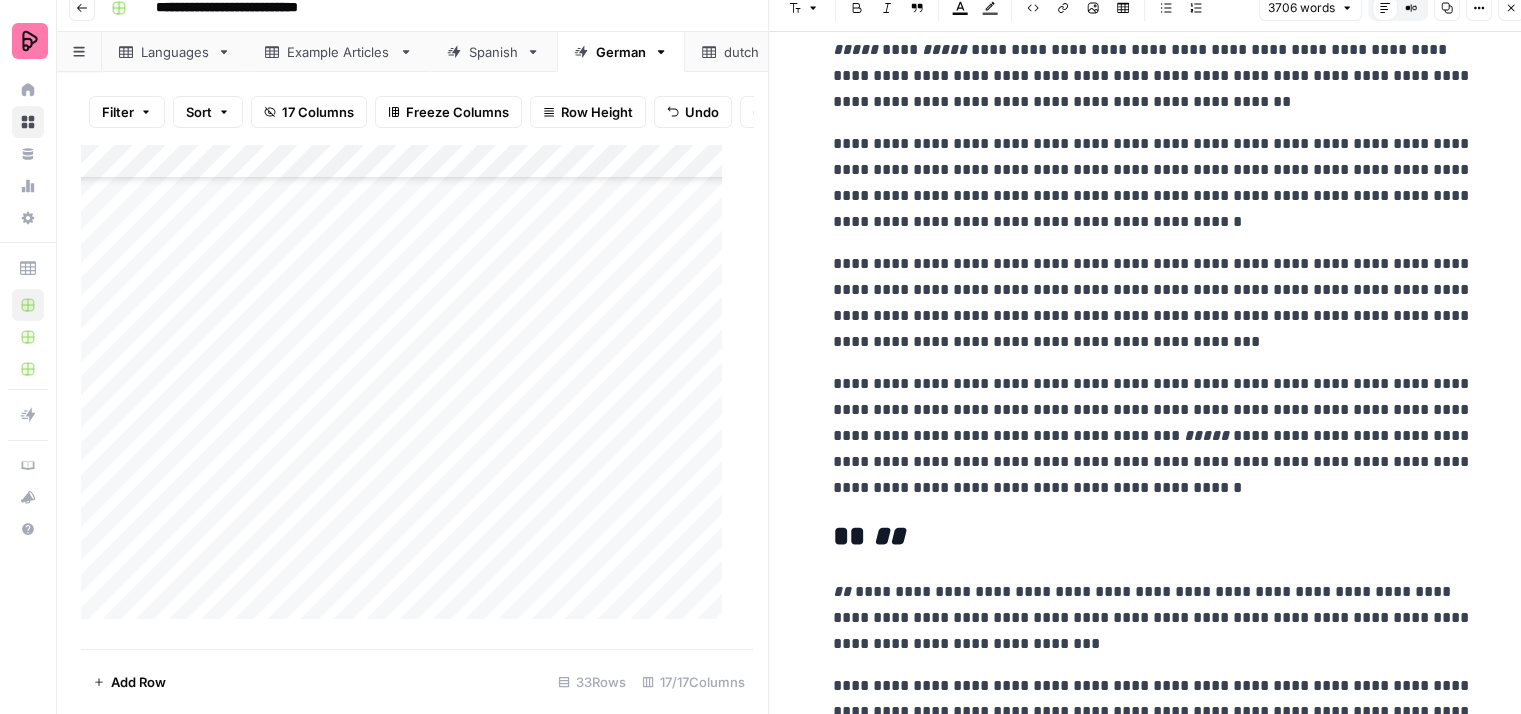 click on "**********" at bounding box center [1153, 303] 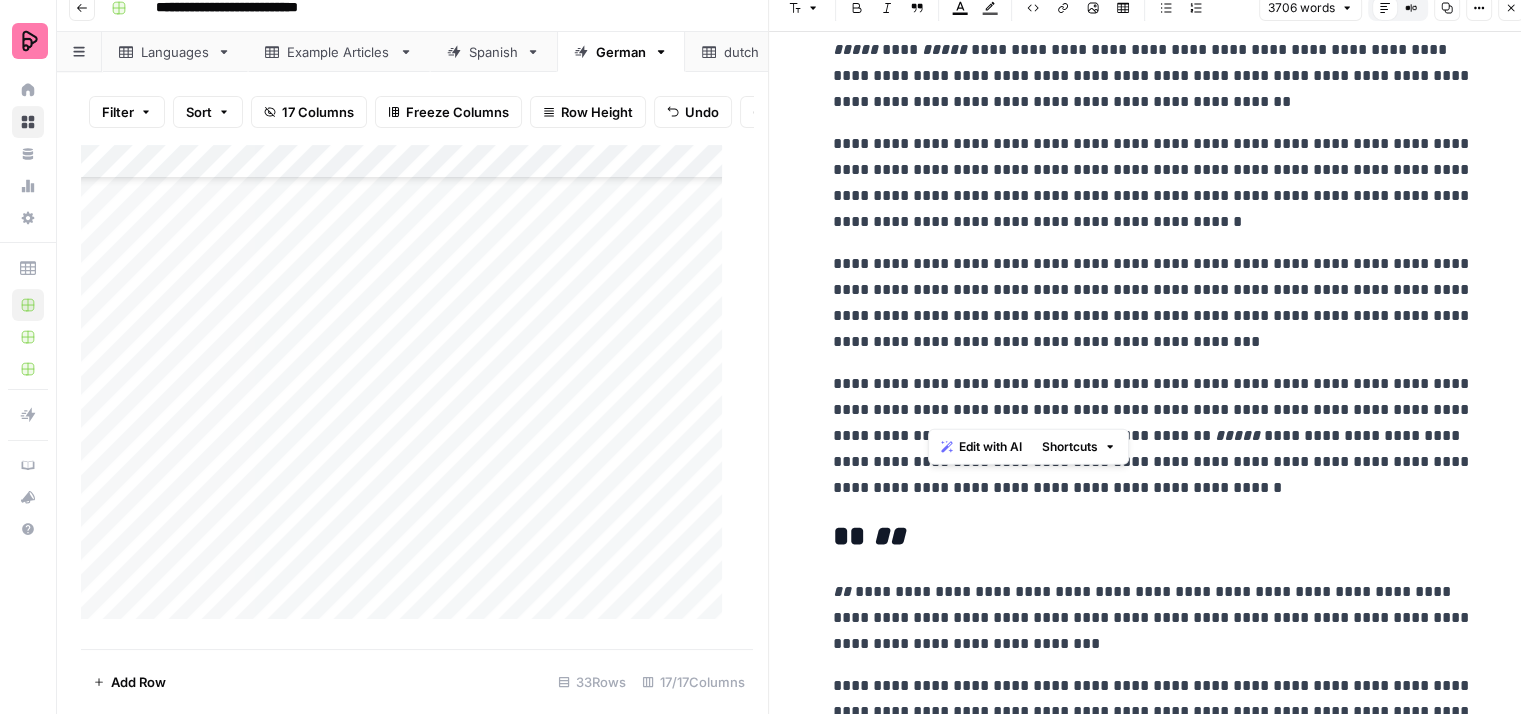 drag, startPoint x: 1366, startPoint y: 381, endPoint x: 932, endPoint y: 408, distance: 434.83905 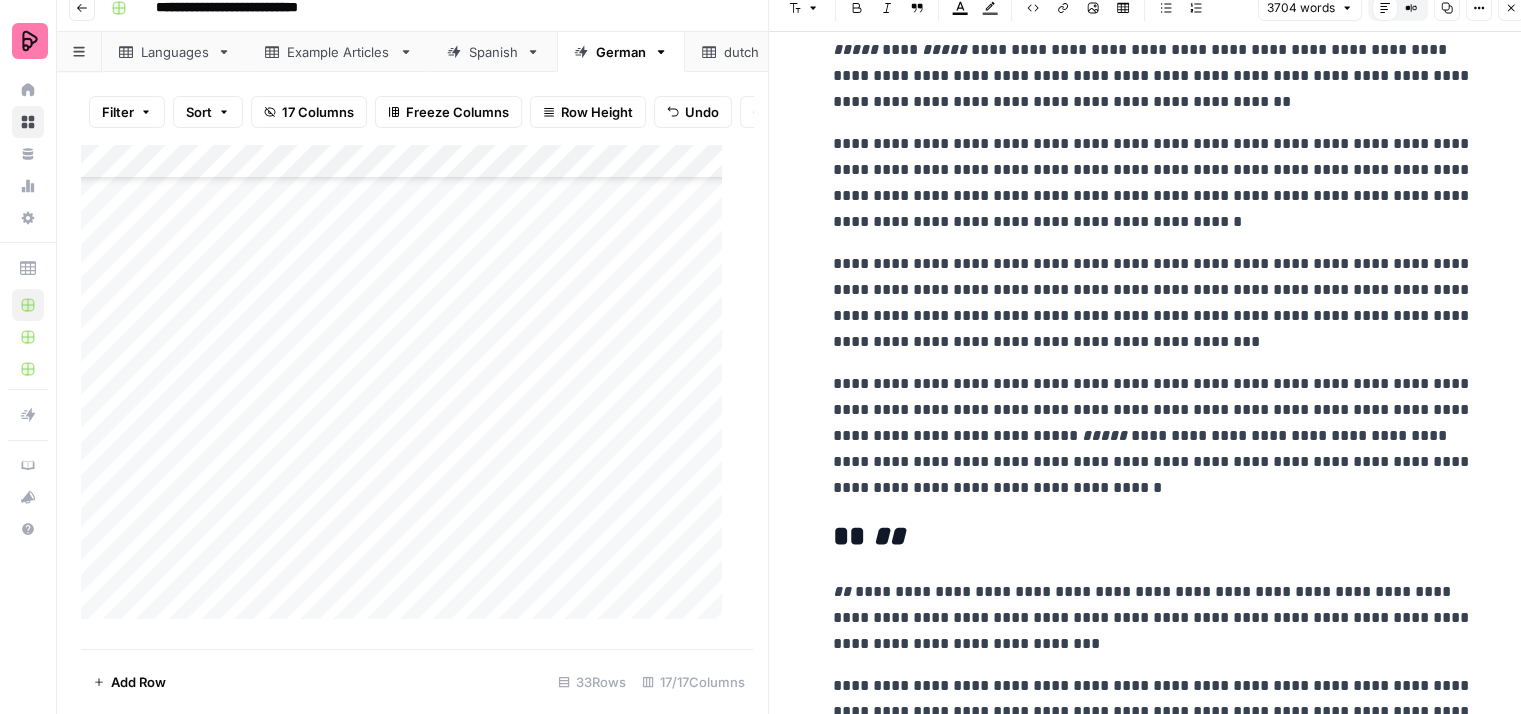 click on "**********" at bounding box center (1153, 436) 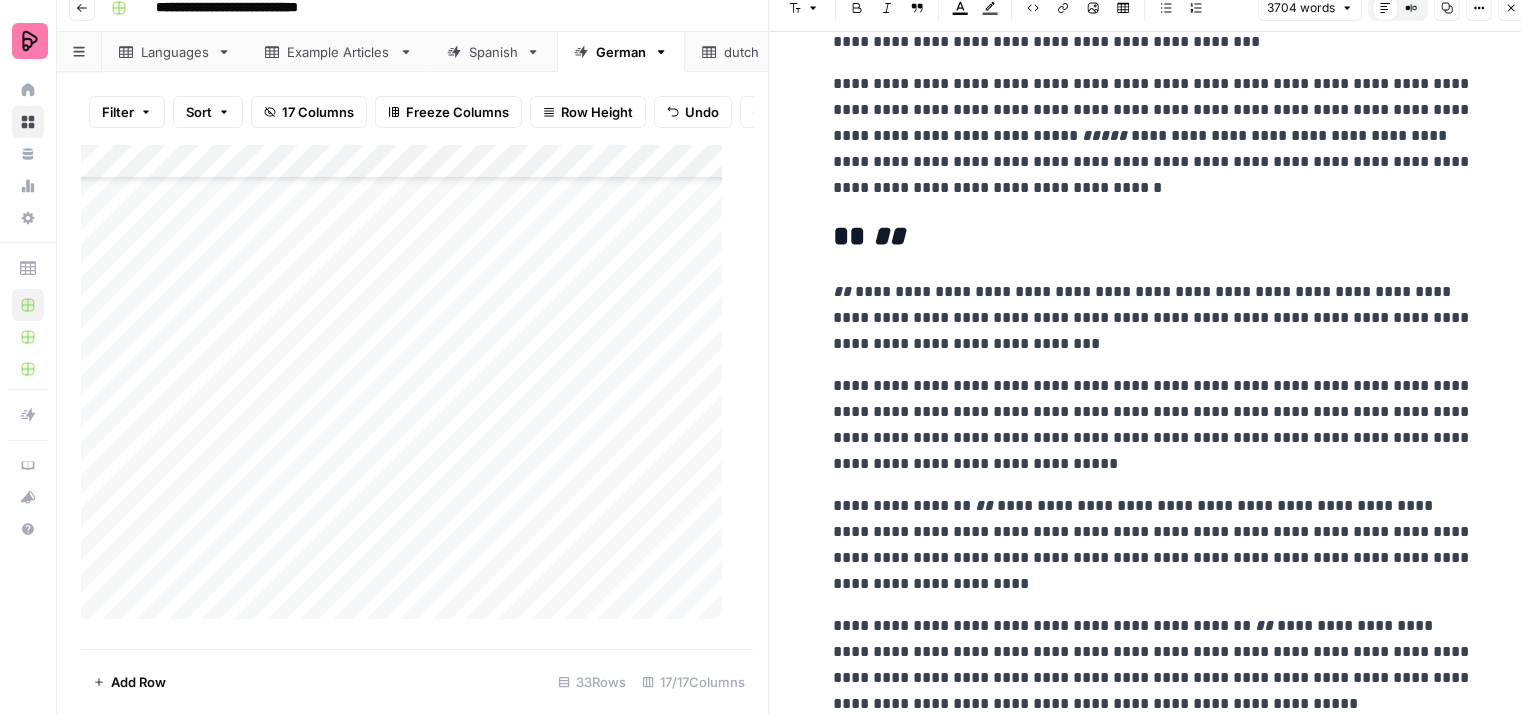 scroll, scrollTop: 4312, scrollLeft: 0, axis: vertical 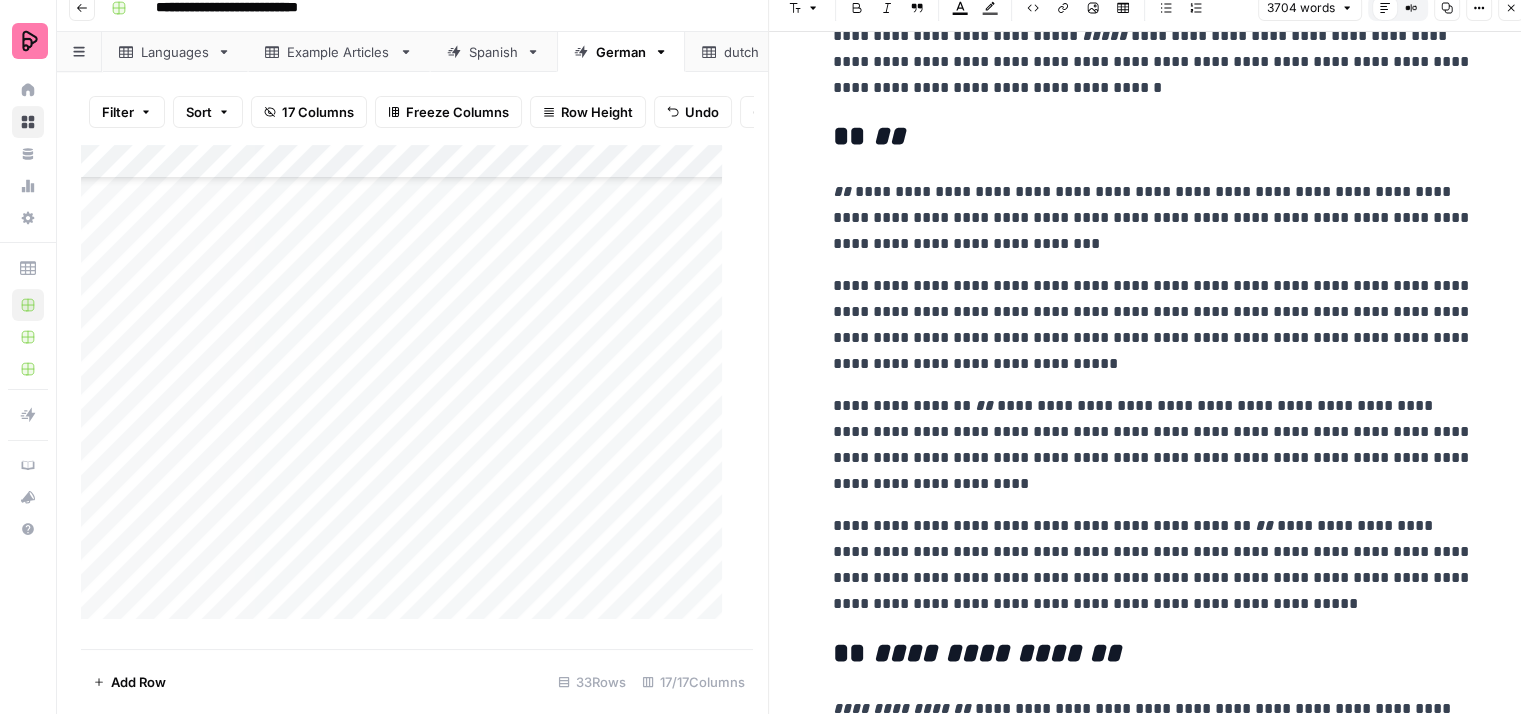 click on "**********" at bounding box center (1153, 218) 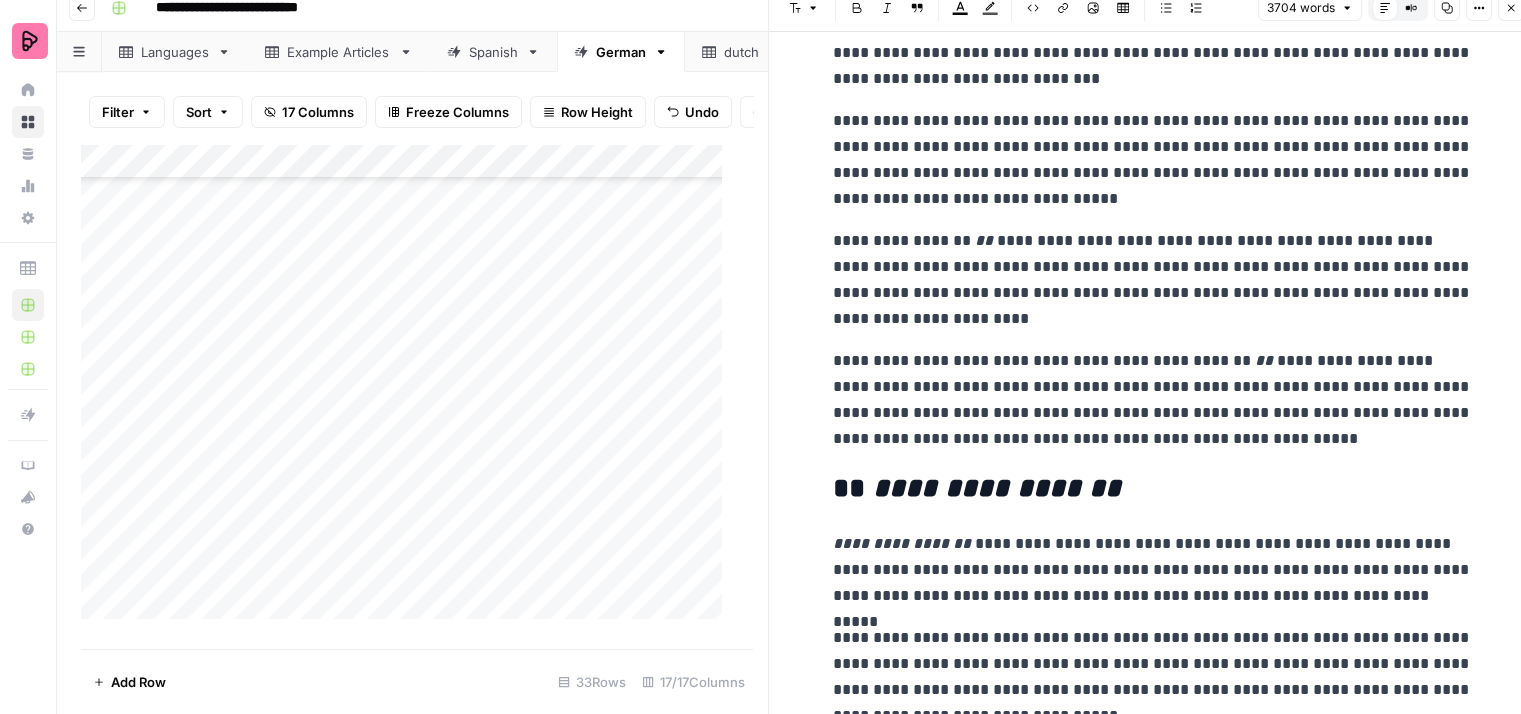 scroll, scrollTop: 4512, scrollLeft: 0, axis: vertical 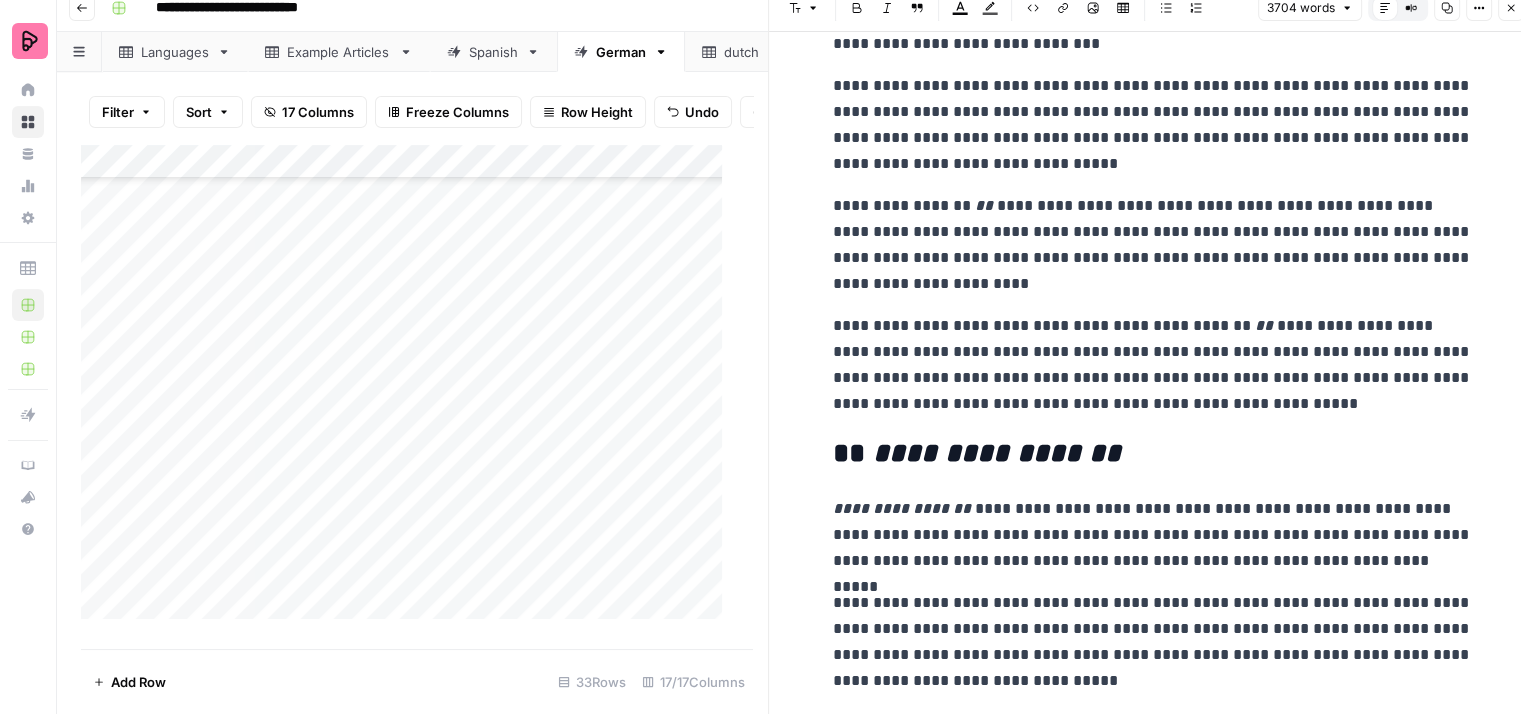 click on "**********" at bounding box center [1153, 365] 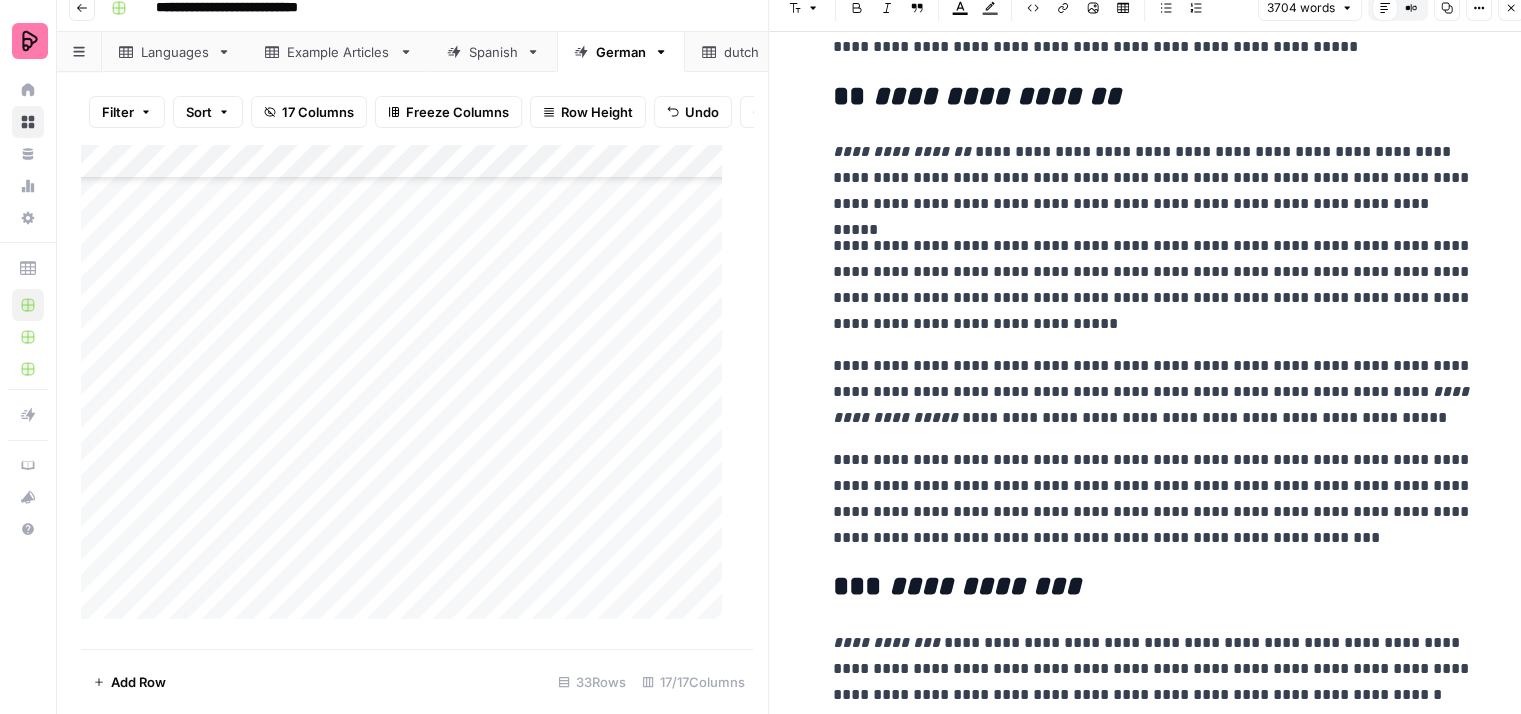 scroll, scrollTop: 4912, scrollLeft: 0, axis: vertical 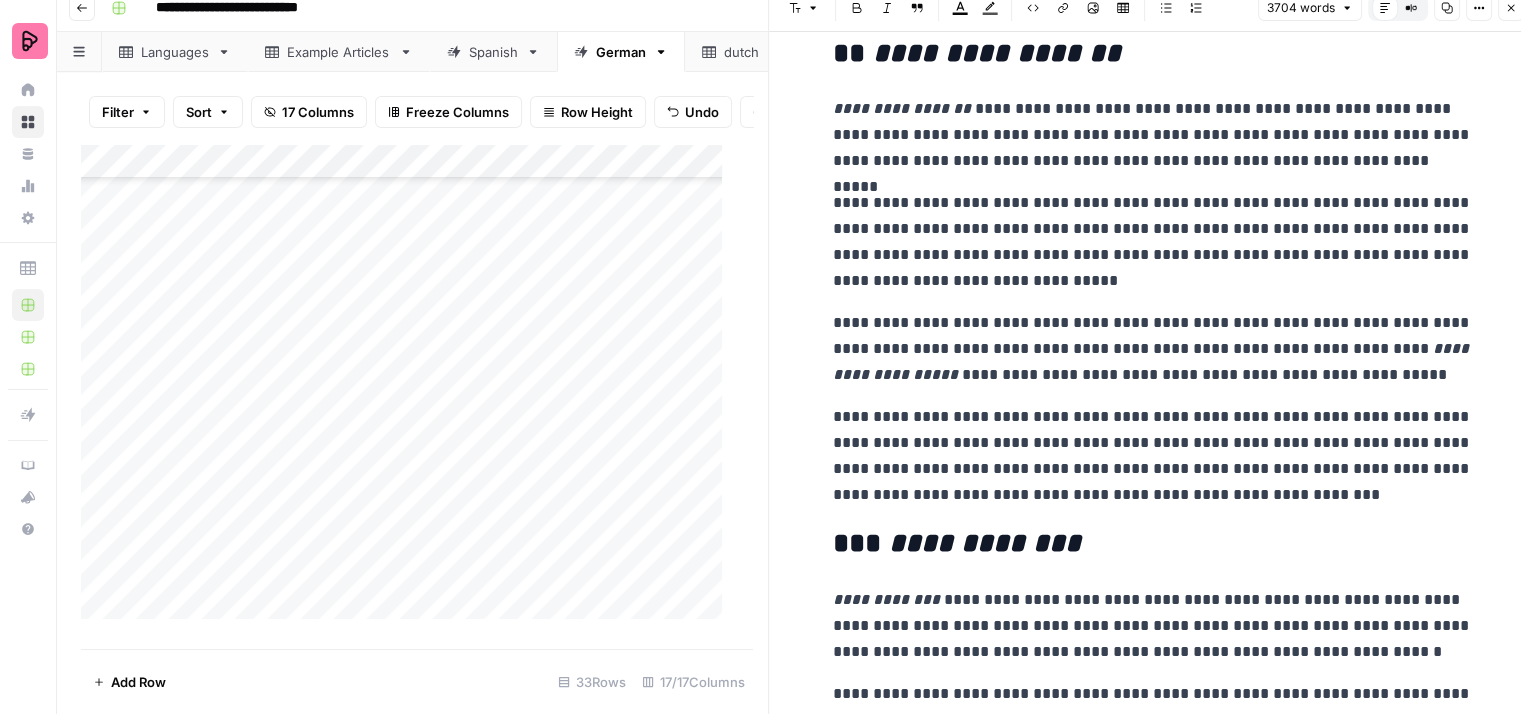 click on "**********" at bounding box center [1153, 242] 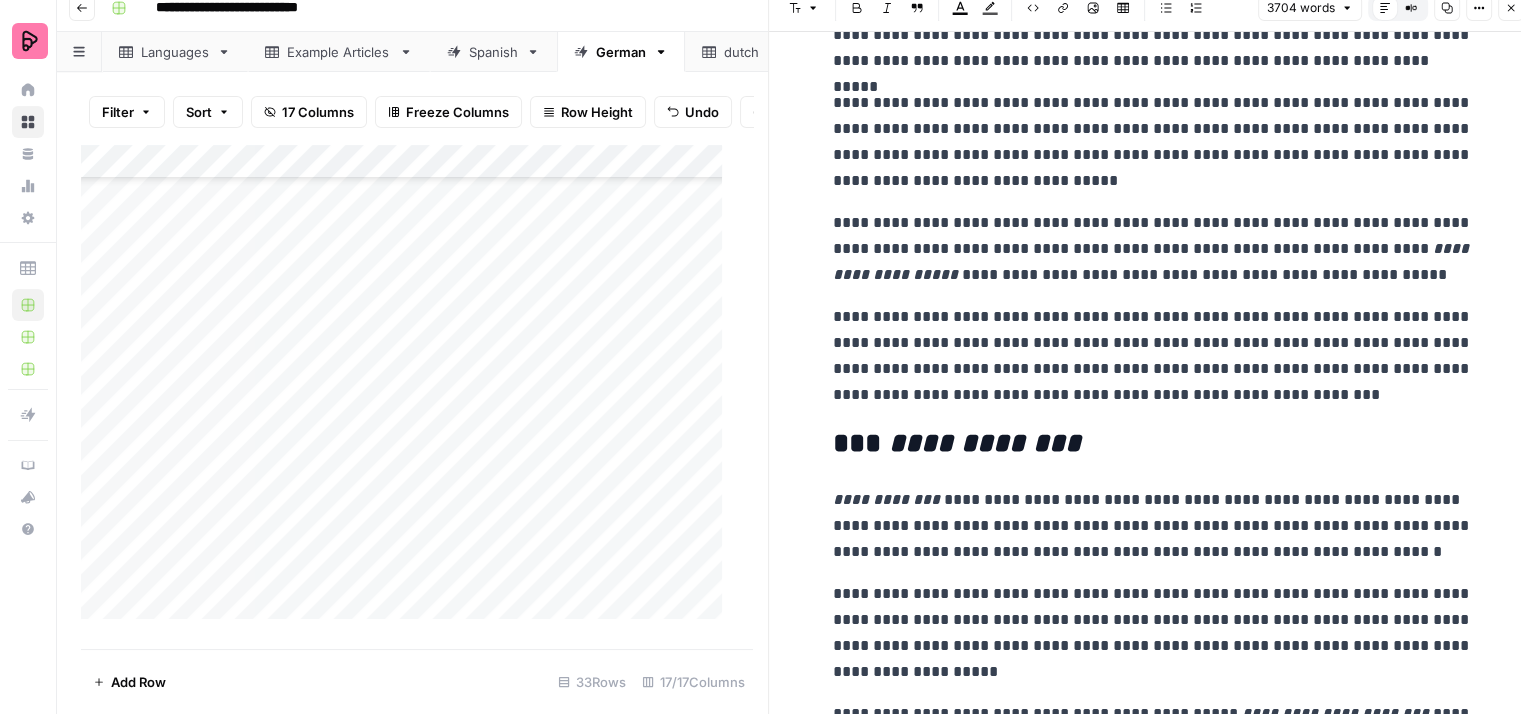 click on "**********" at bounding box center (1153, 249) 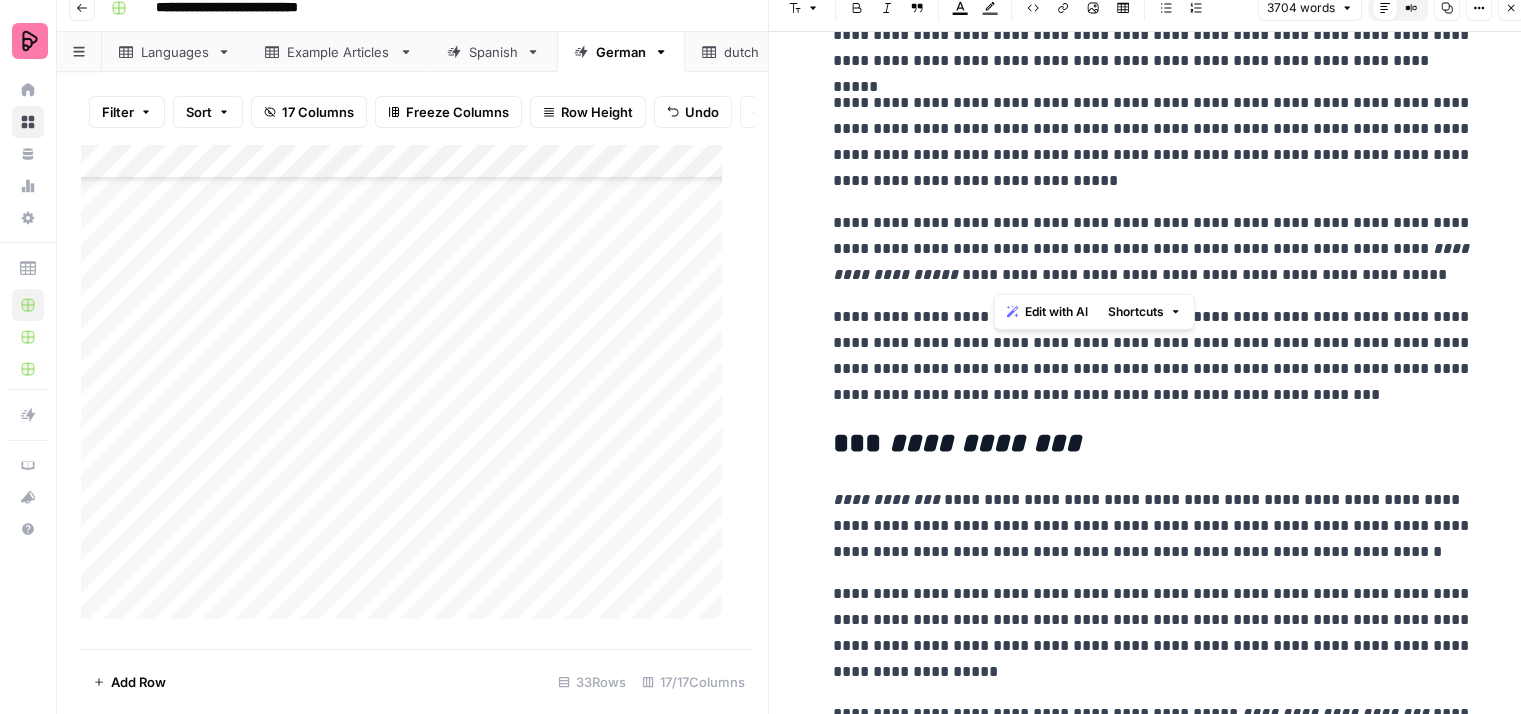 drag, startPoint x: 1436, startPoint y: 279, endPoint x: 998, endPoint y: 249, distance: 439.02618 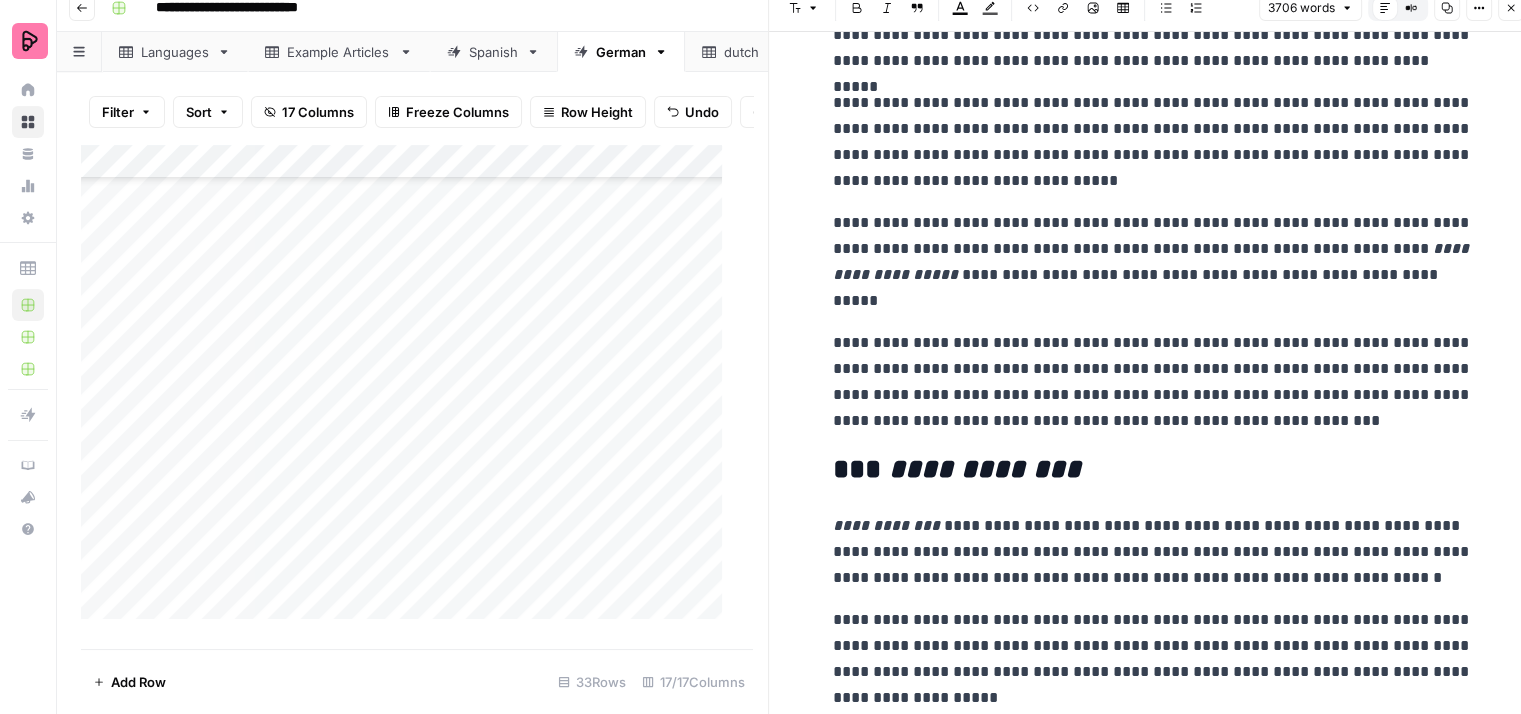click on "**********" at bounding box center (1153, 262) 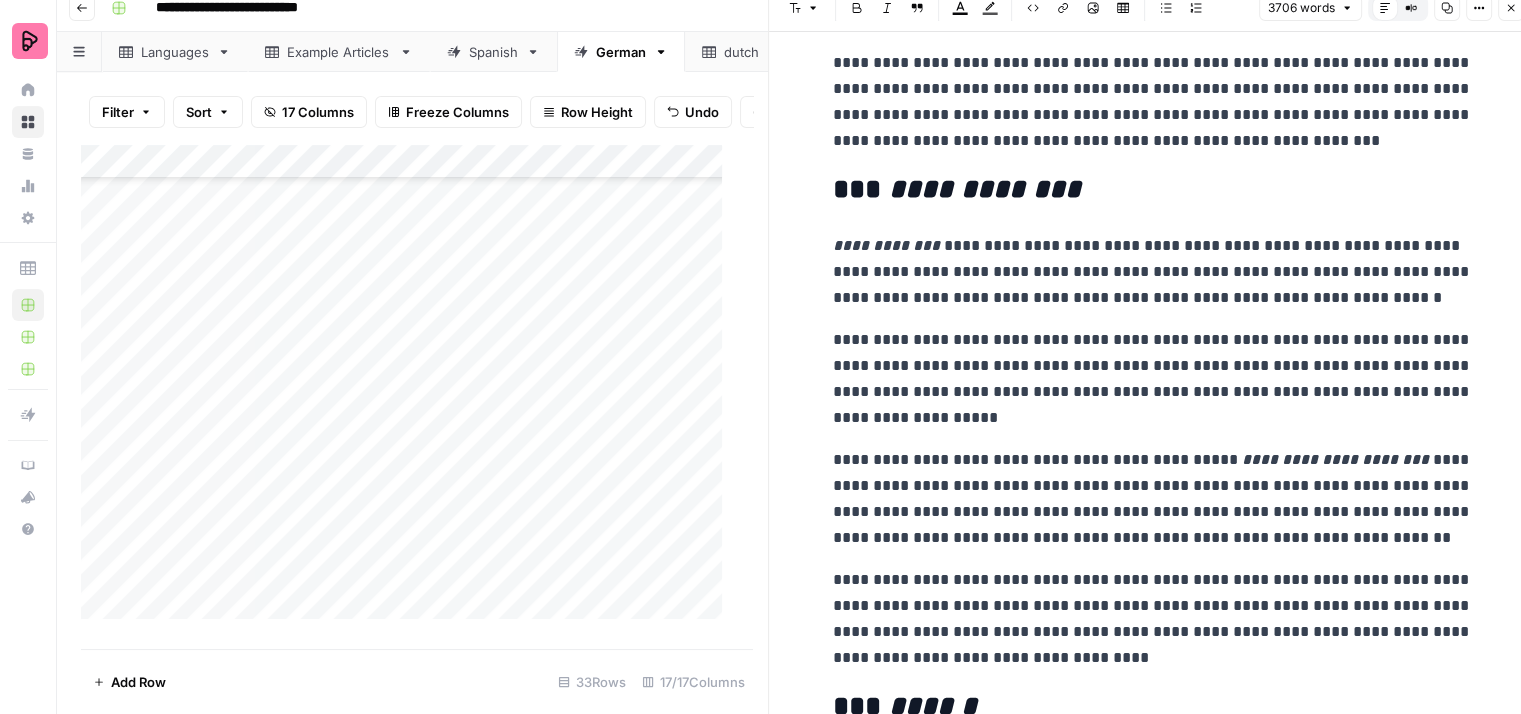 scroll, scrollTop: 5312, scrollLeft: 0, axis: vertical 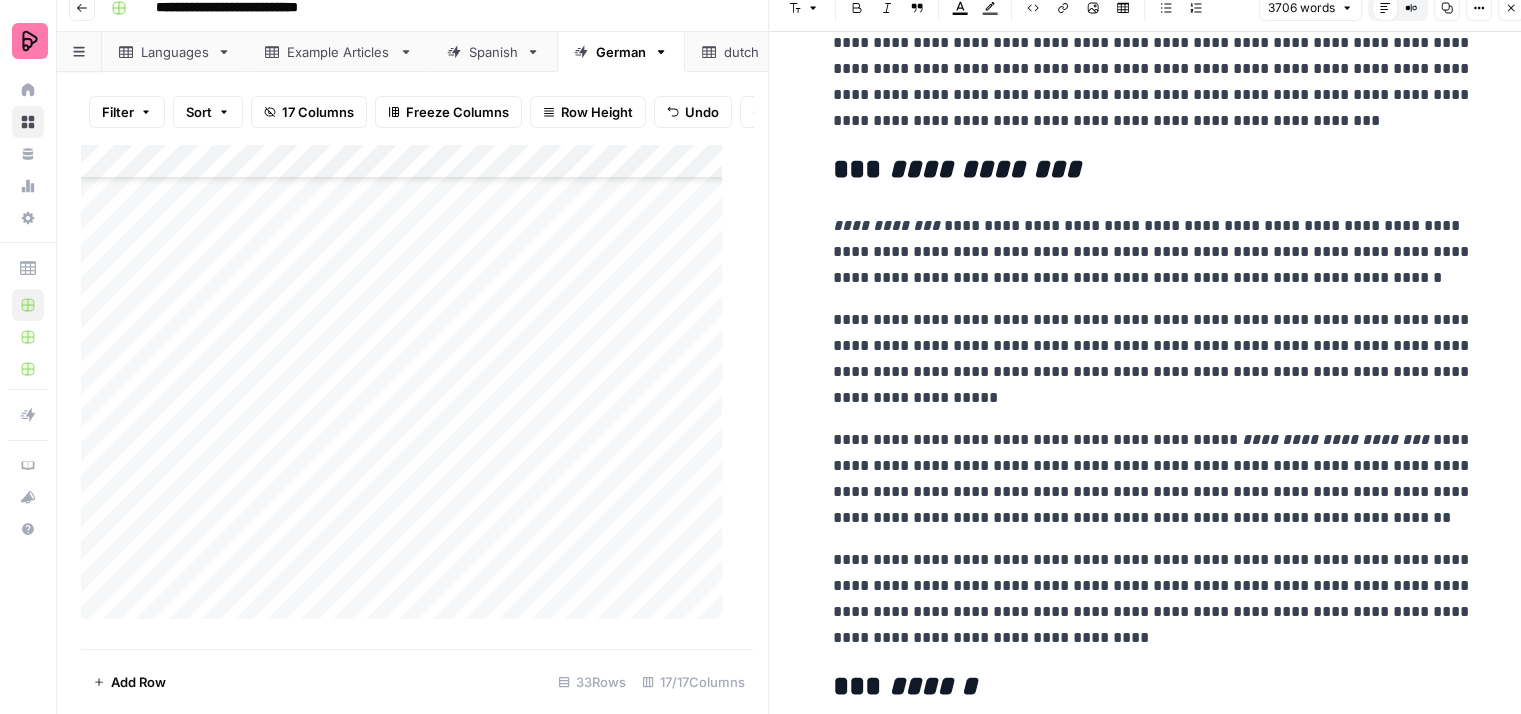 click on "**********" at bounding box center (1153, 252) 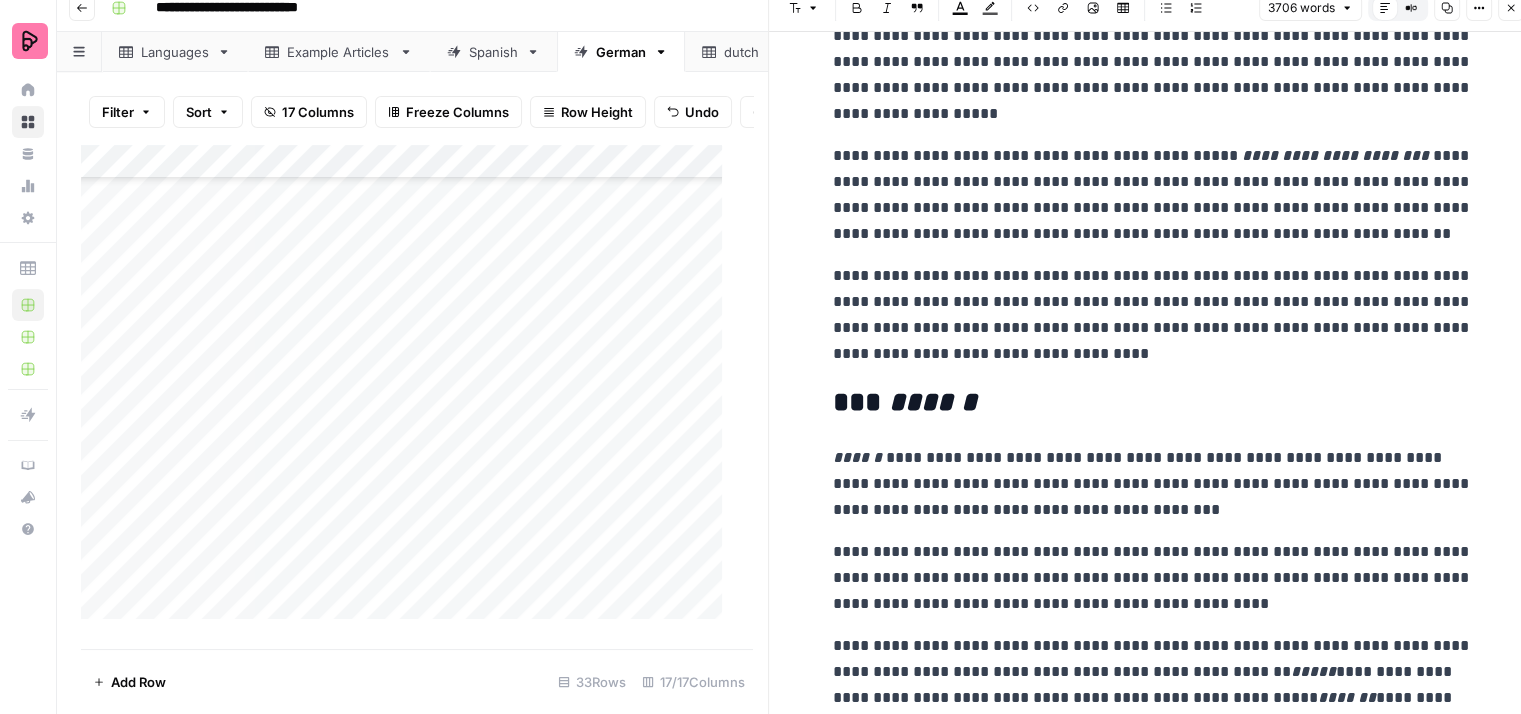 scroll, scrollTop: 5612, scrollLeft: 0, axis: vertical 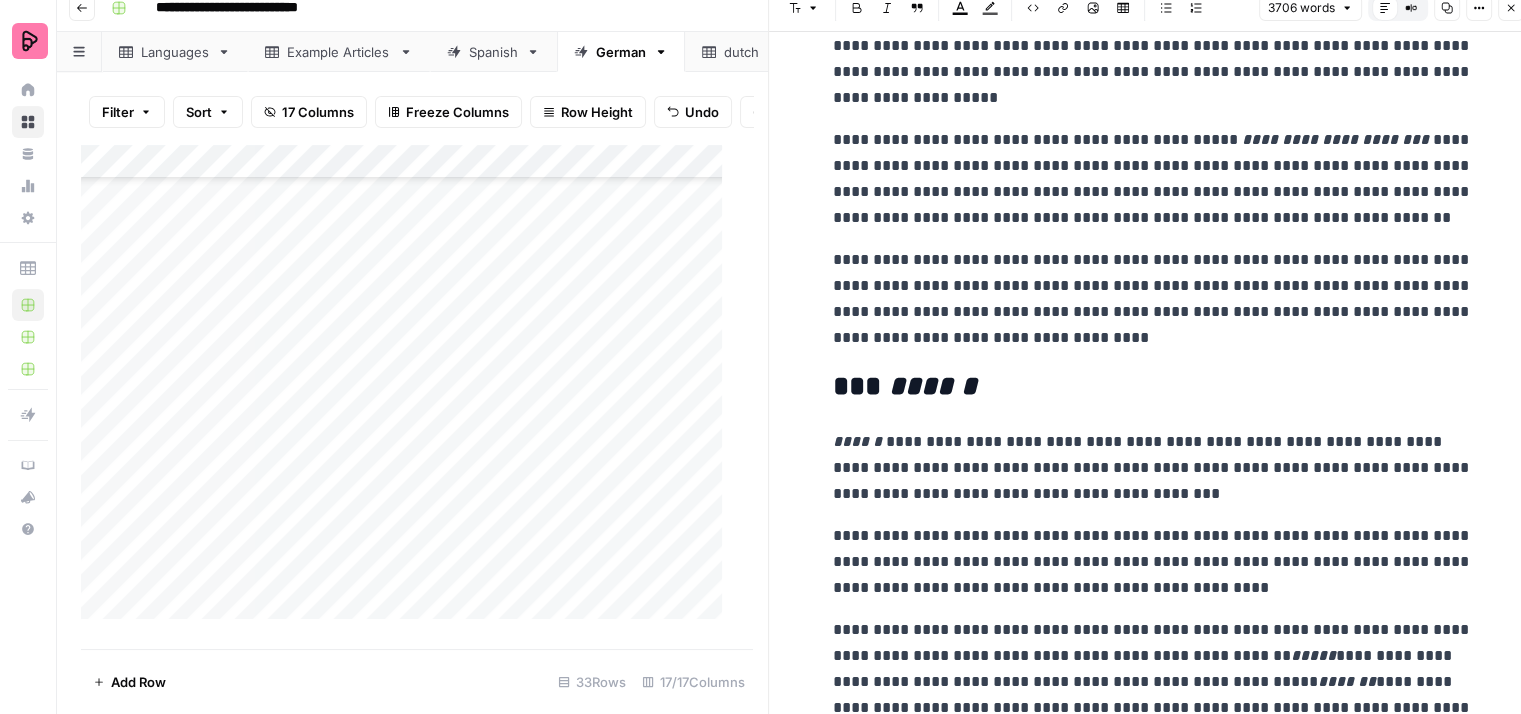 click on "**********" at bounding box center (1153, 179) 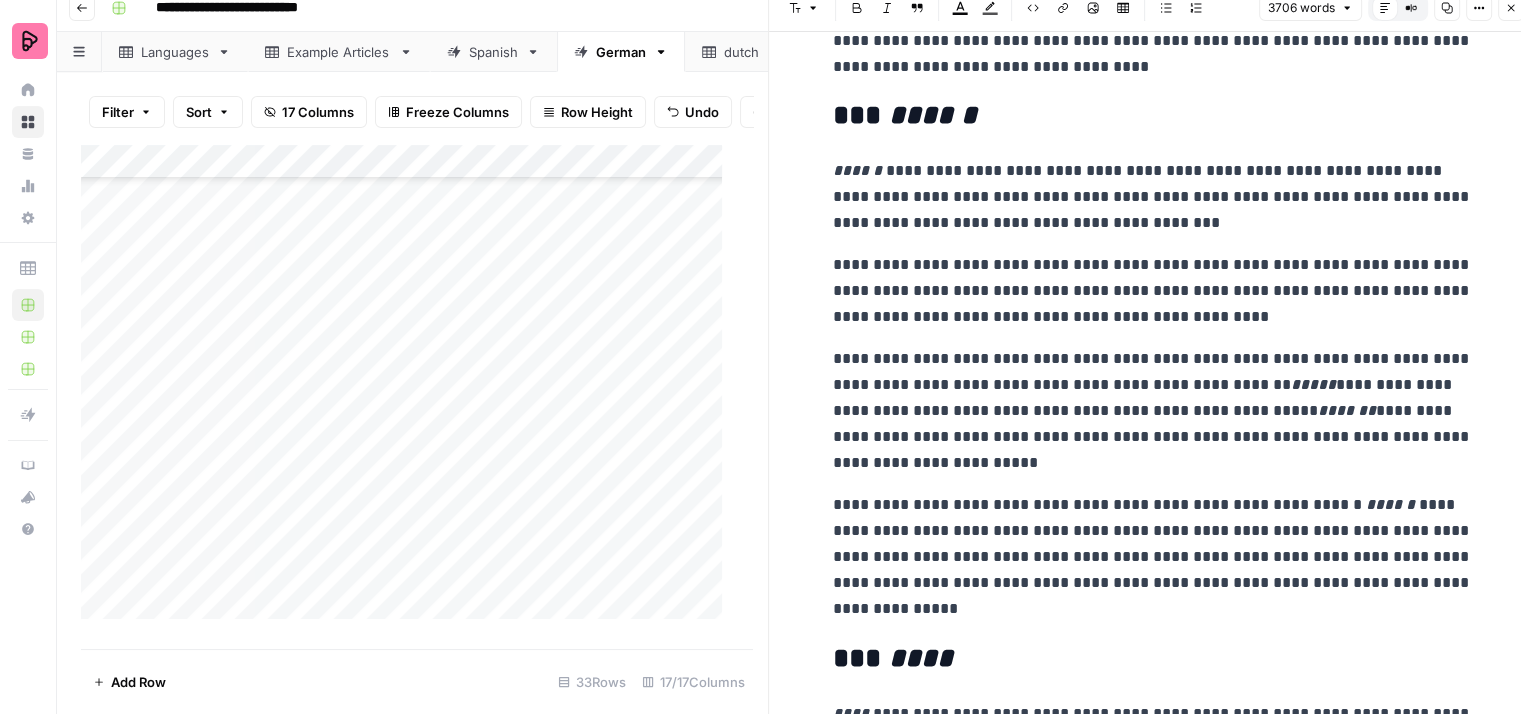scroll, scrollTop: 5912, scrollLeft: 0, axis: vertical 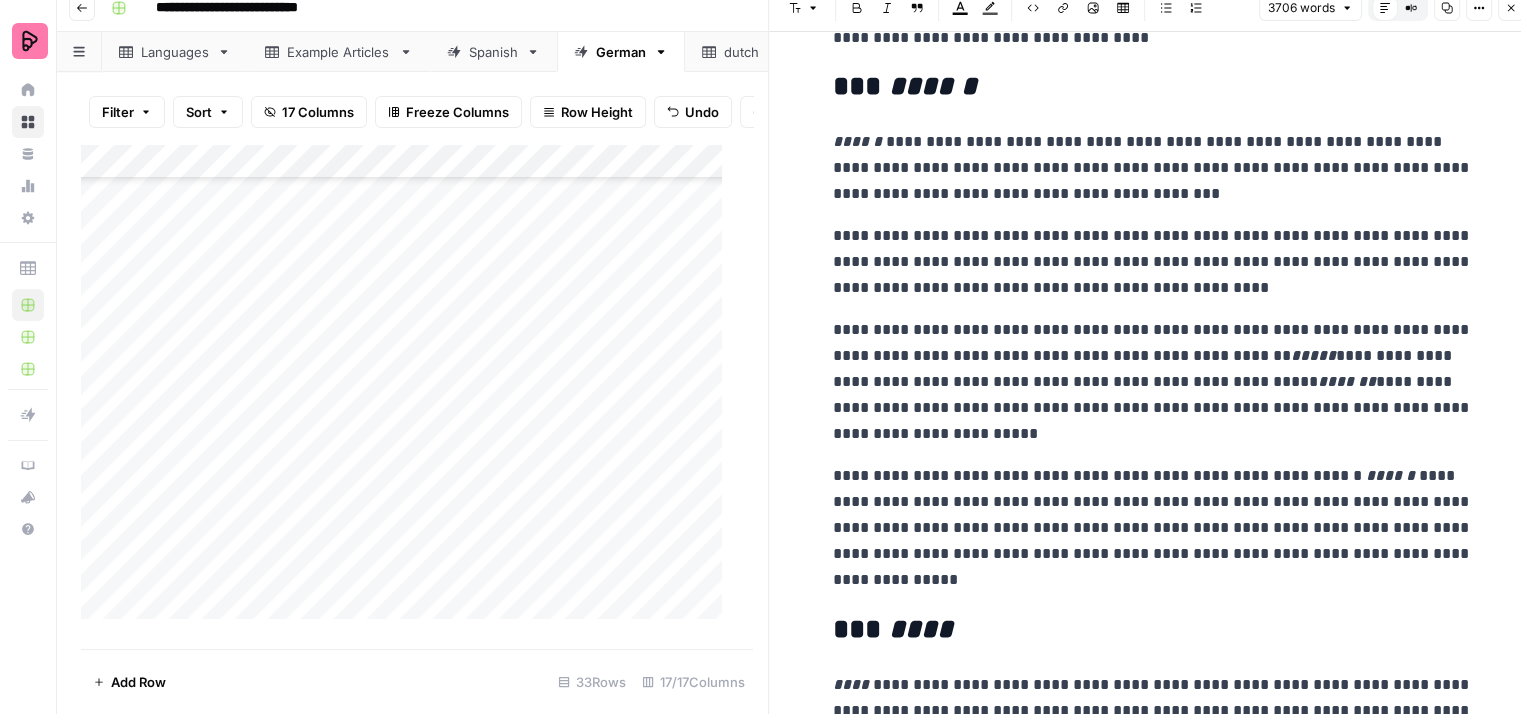 click on "**********" at bounding box center (1153, 168) 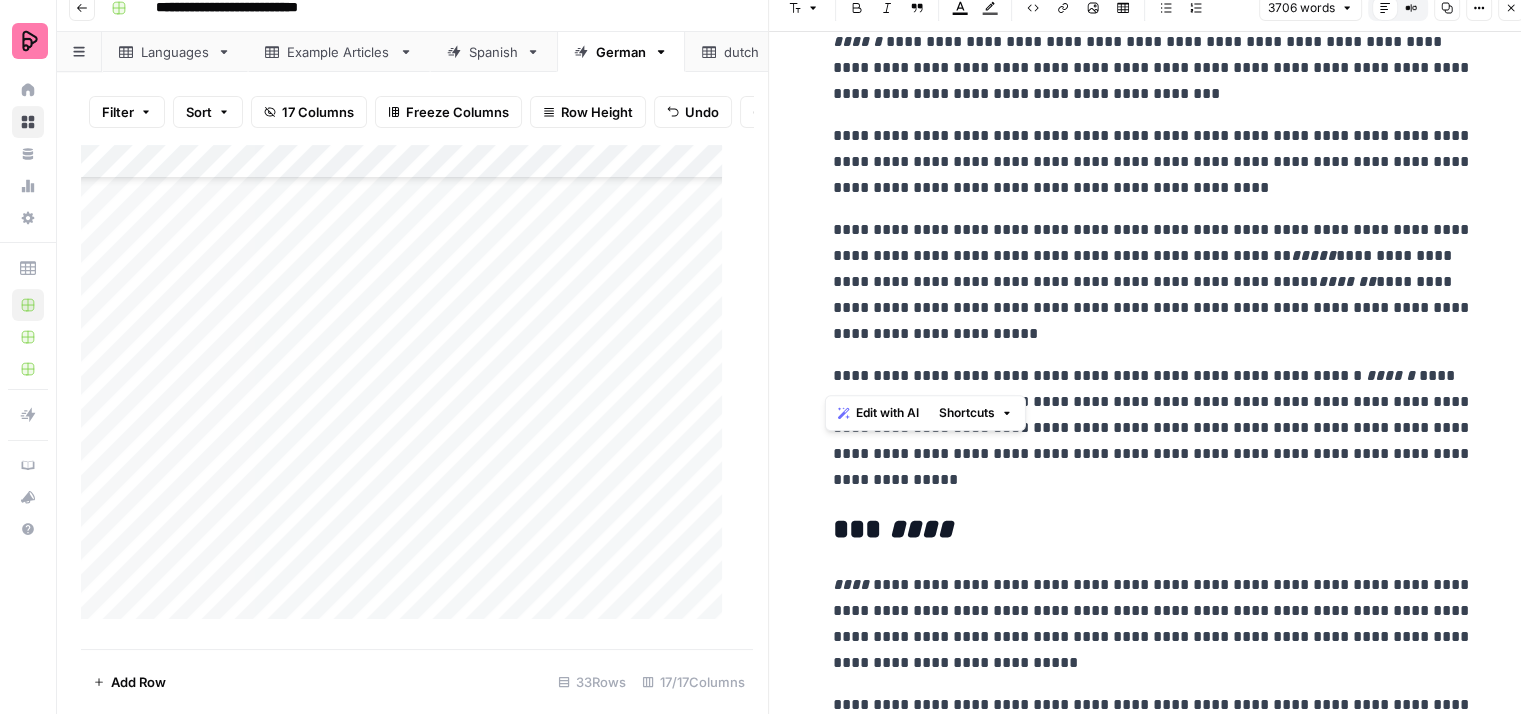 drag, startPoint x: 892, startPoint y: 374, endPoint x: 826, endPoint y: 373, distance: 66.007576 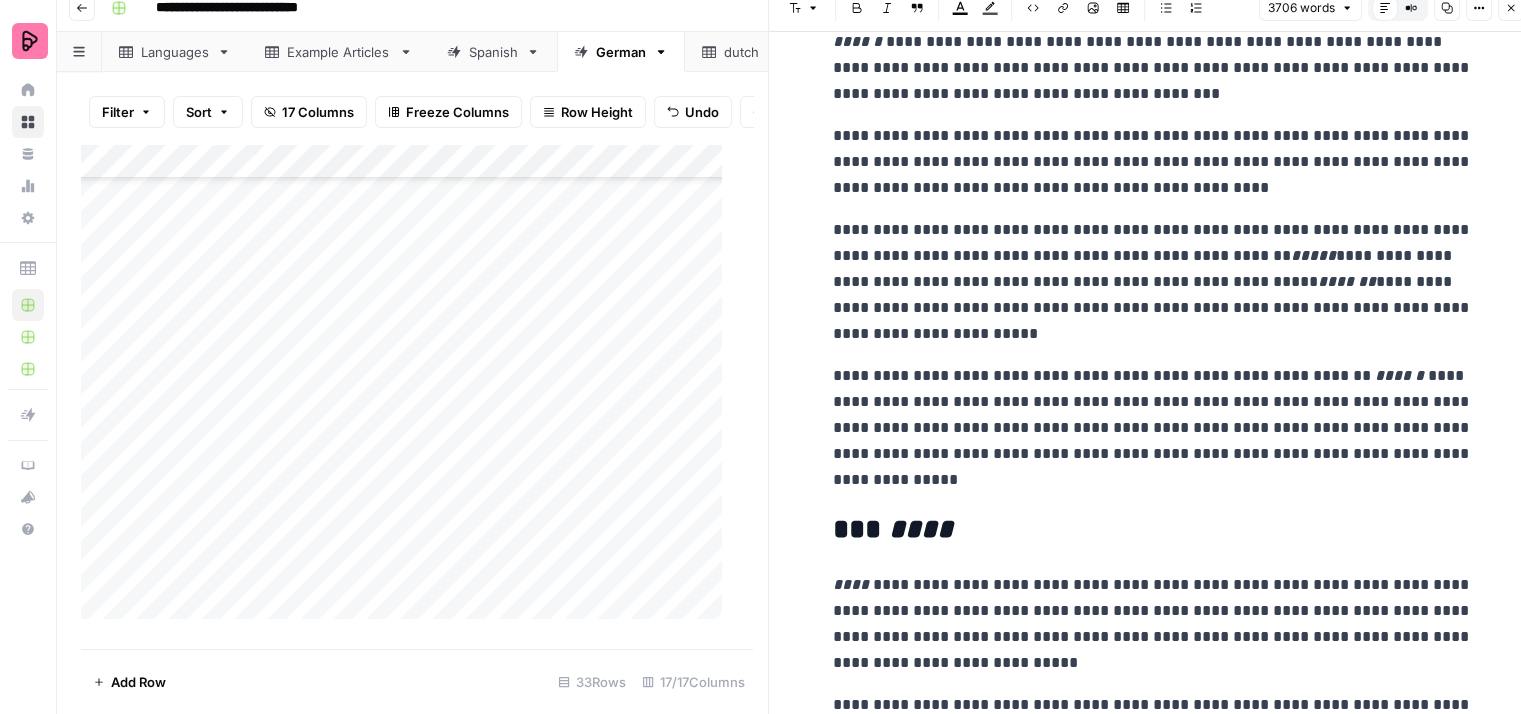 click on "**********" at bounding box center (1153, 428) 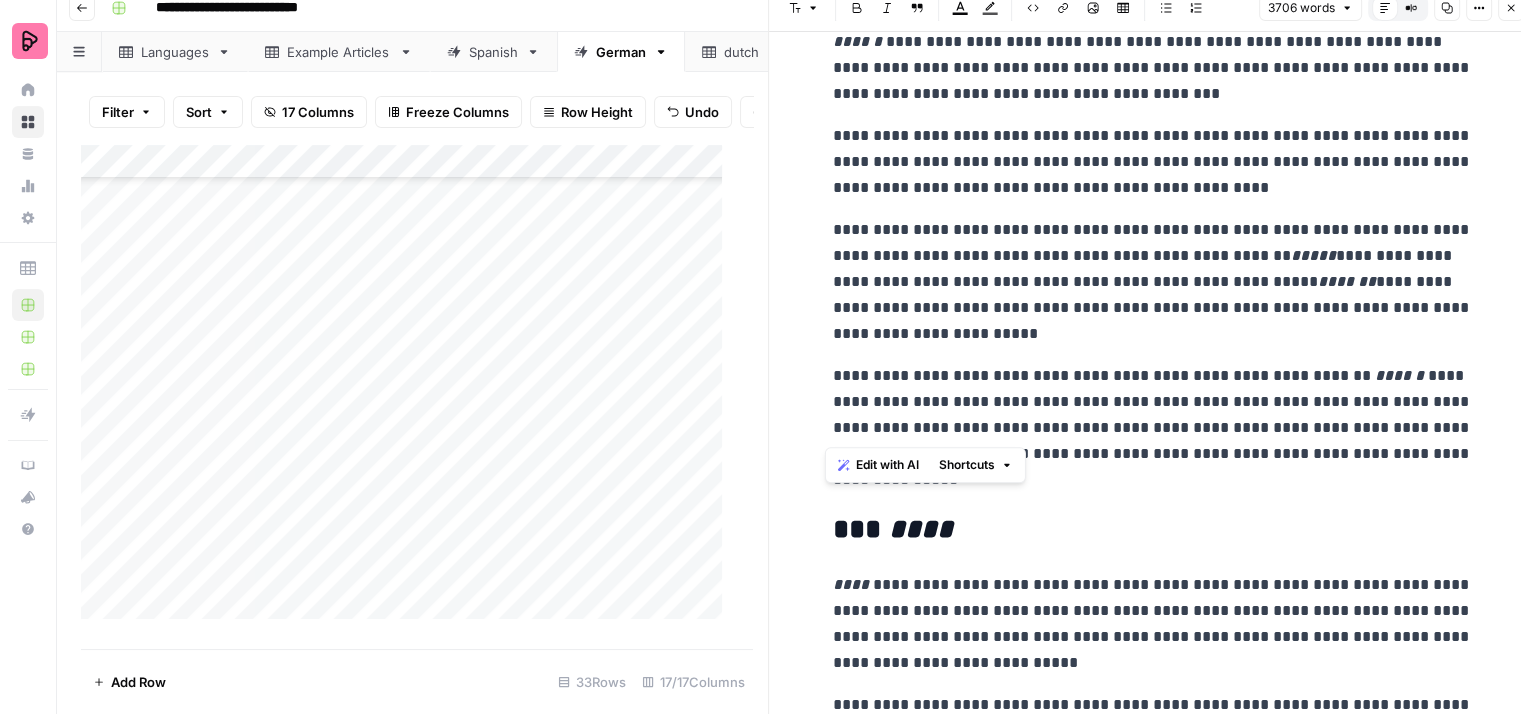 drag, startPoint x: 1102, startPoint y: 424, endPoint x: 826, endPoint y: 369, distance: 281.42673 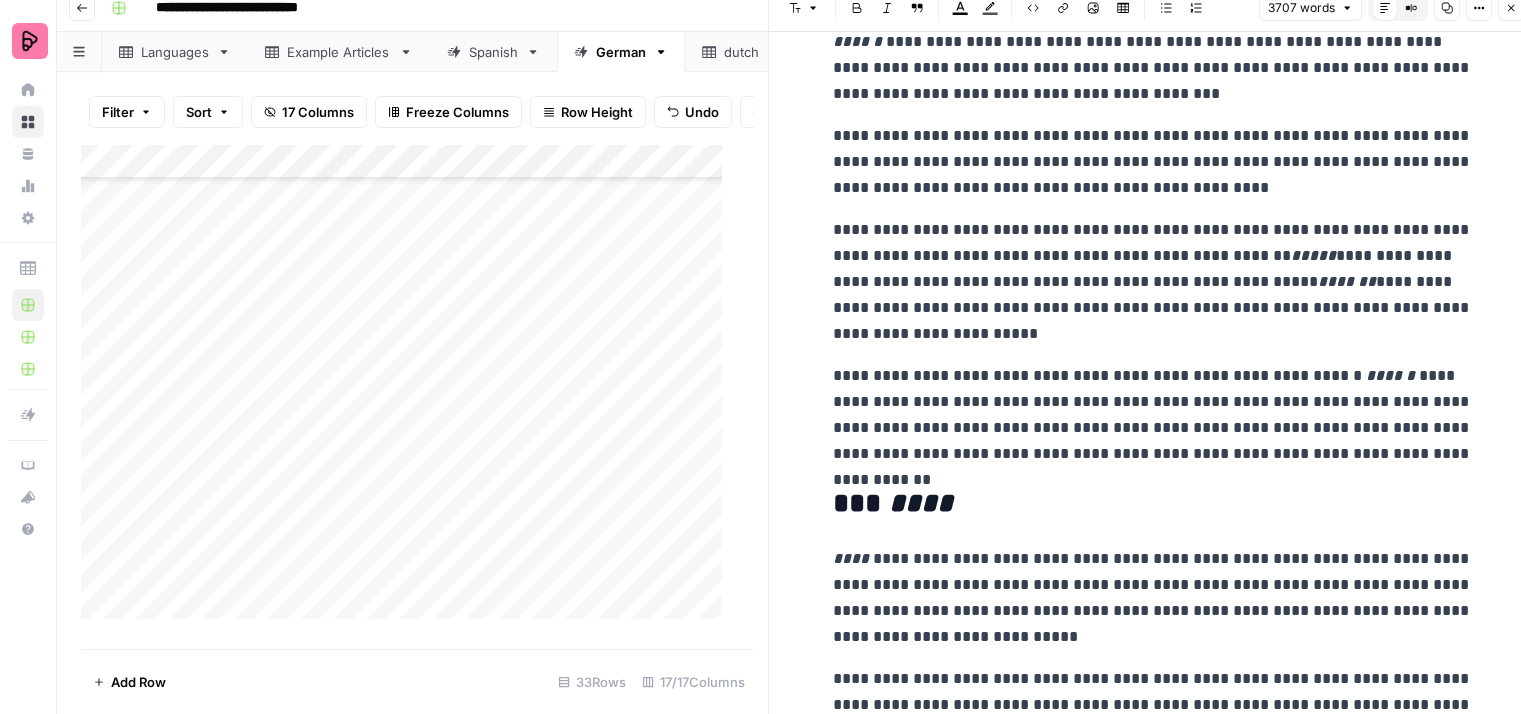 click on "**********" at bounding box center (1153, 415) 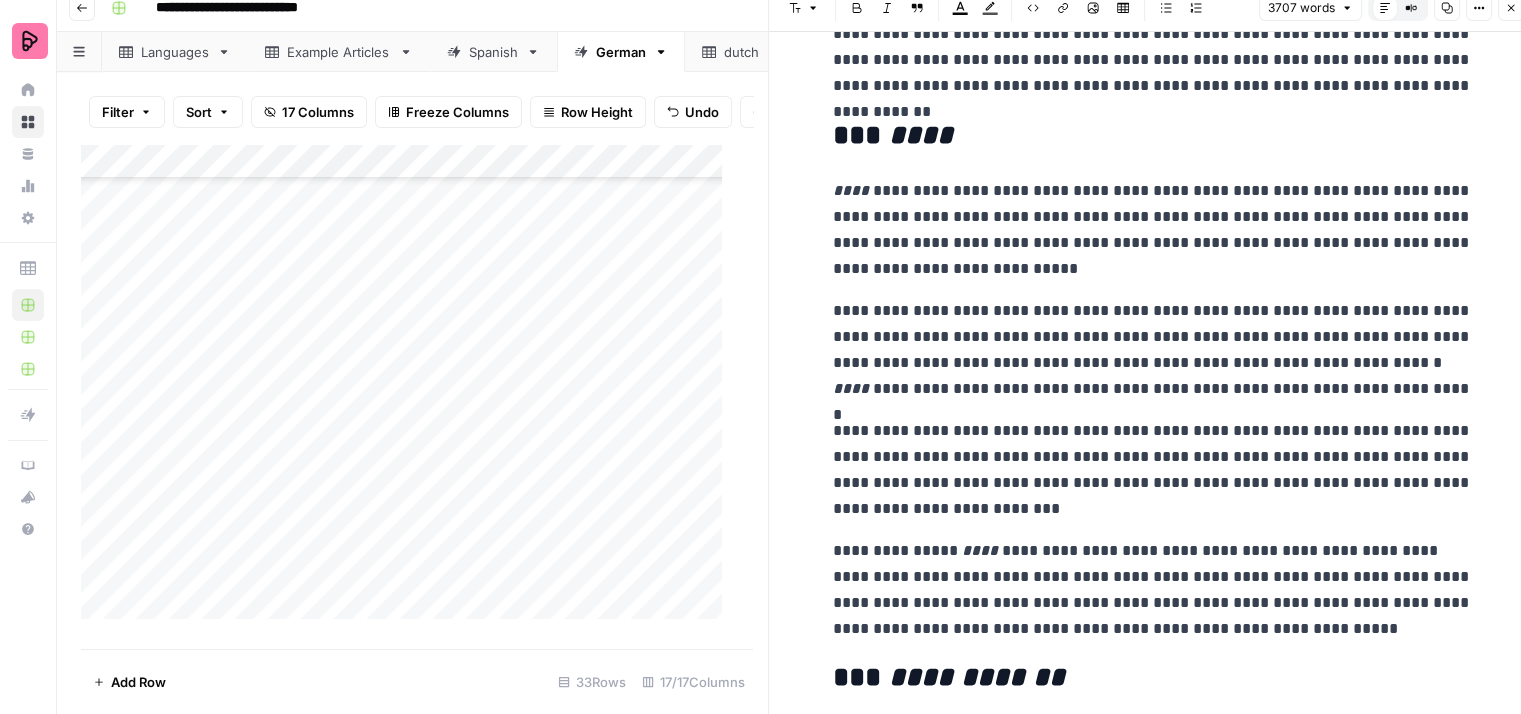 scroll, scrollTop: 6412, scrollLeft: 0, axis: vertical 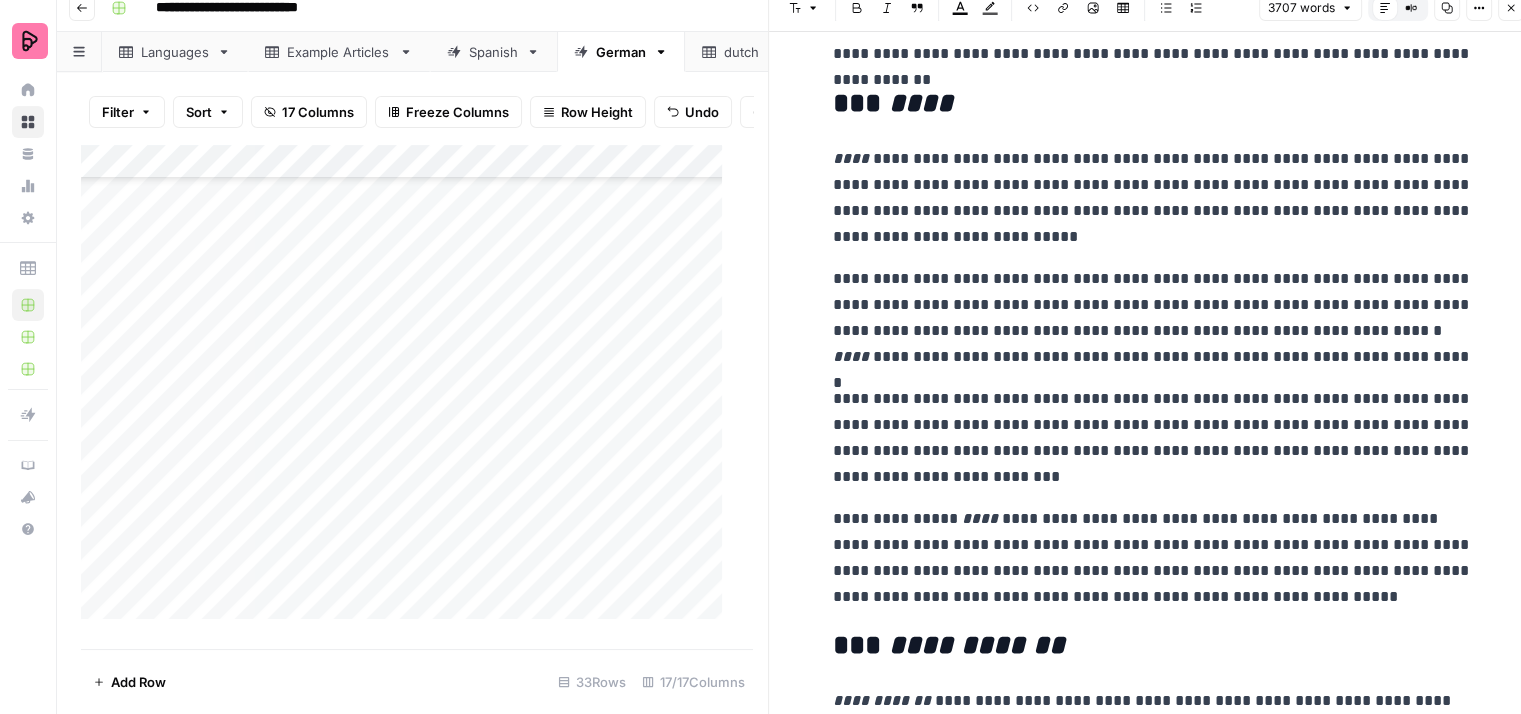 click on "**********" at bounding box center (1153, 198) 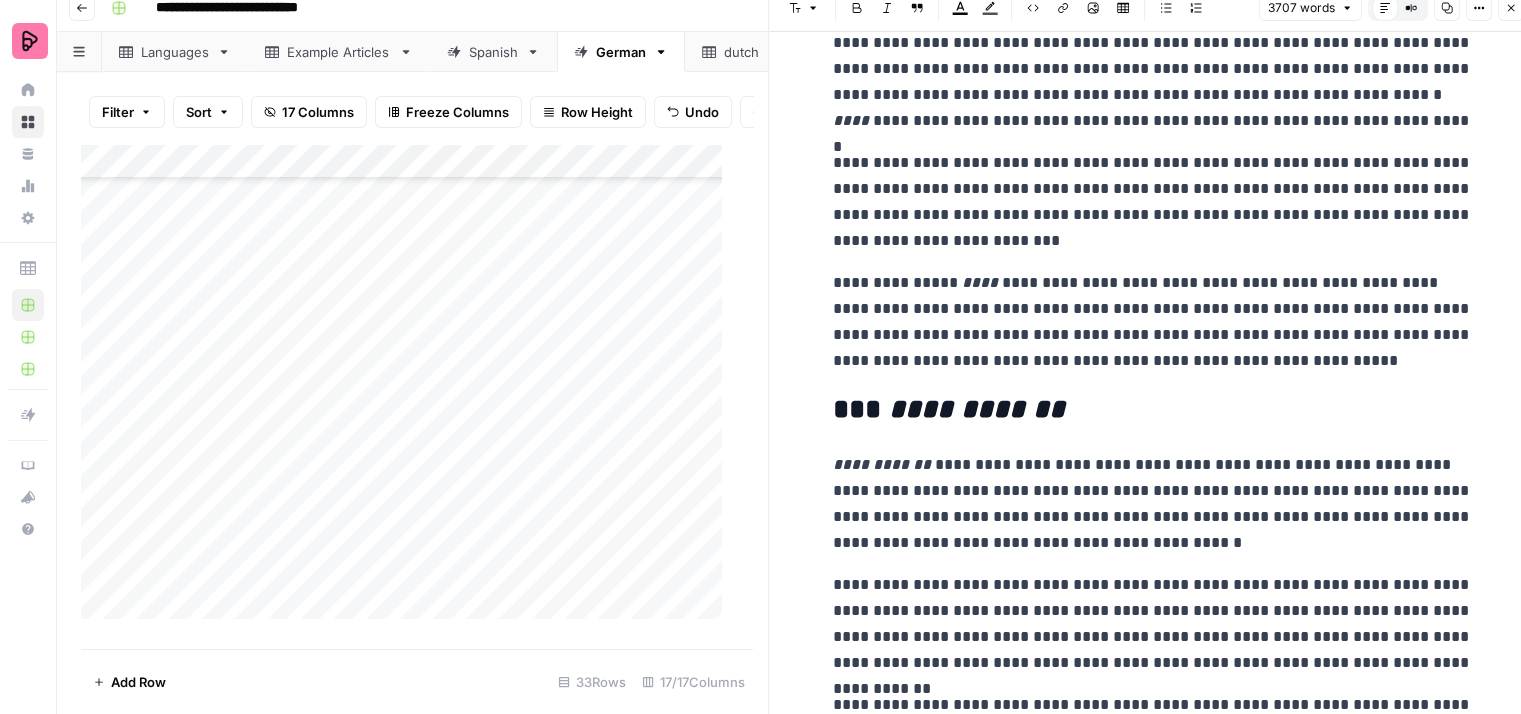 scroll, scrollTop: 6712, scrollLeft: 0, axis: vertical 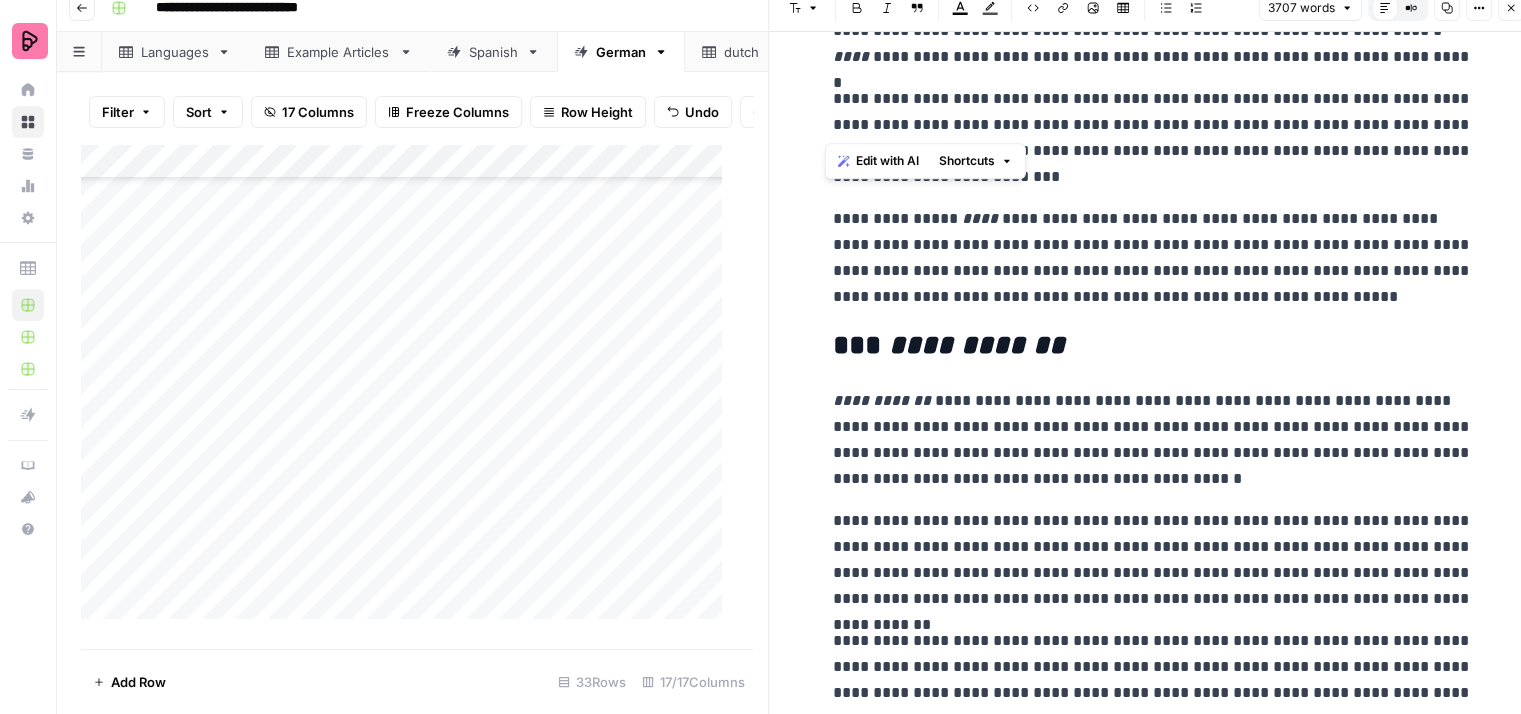drag, startPoint x: 826, startPoint y: 97, endPoint x: 1289, endPoint y: 121, distance: 463.6216 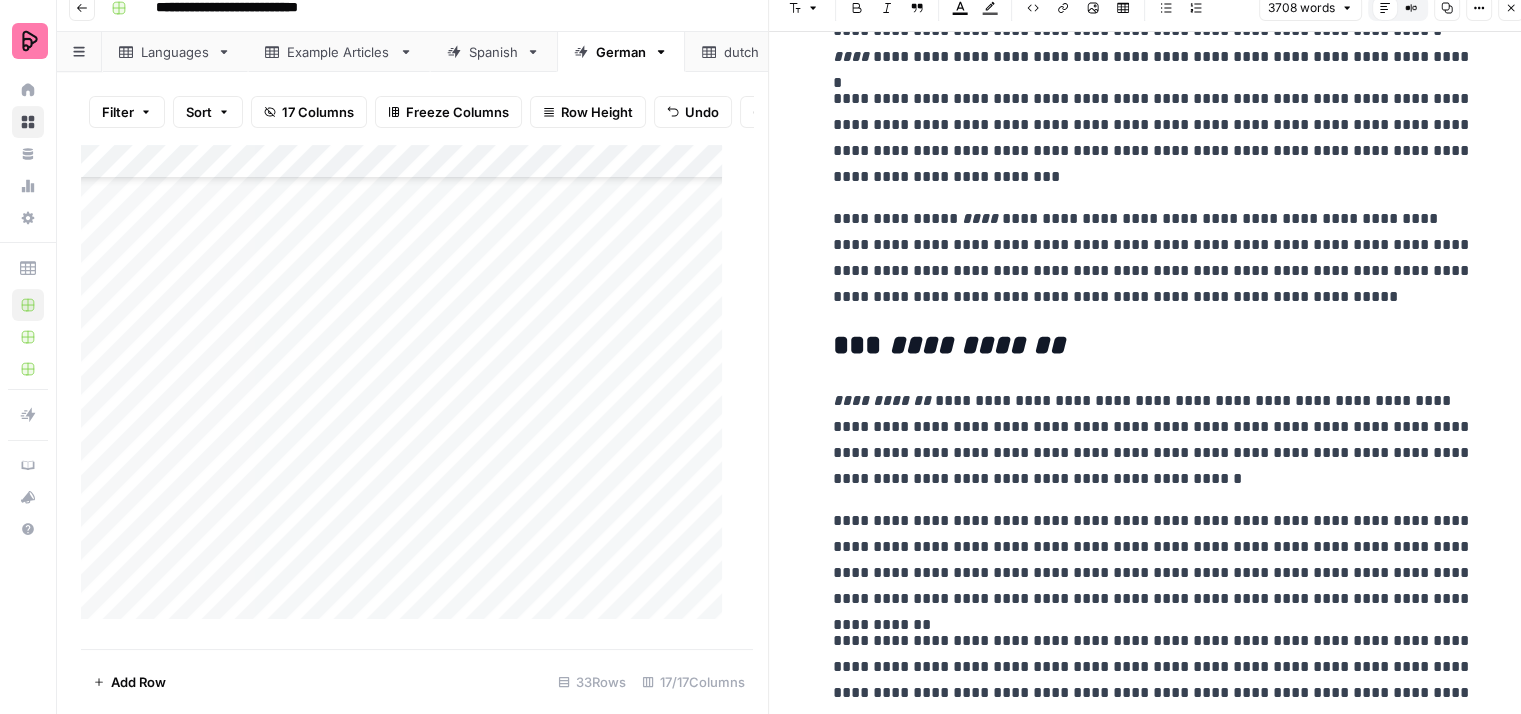 click on "**********" at bounding box center (1153, 138) 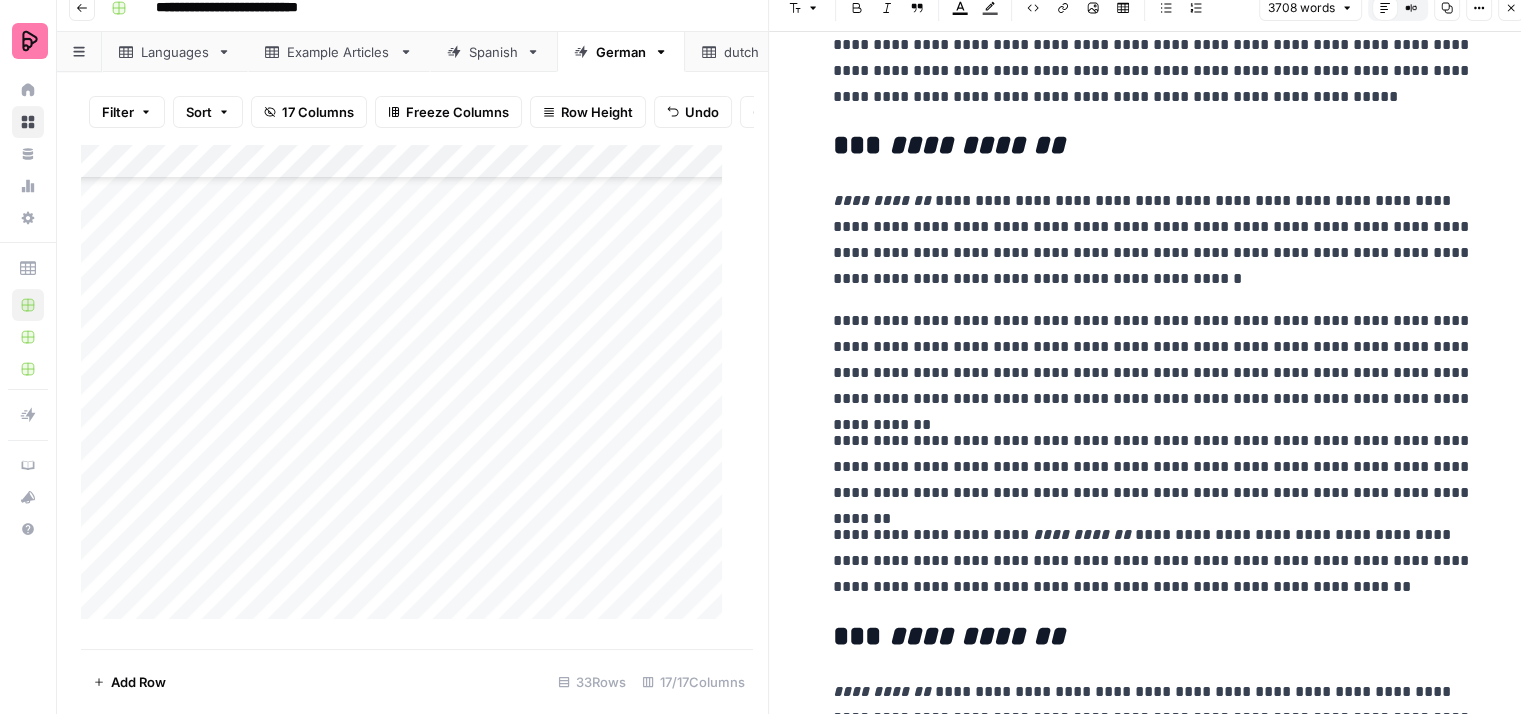 scroll, scrollTop: 7012, scrollLeft: 0, axis: vertical 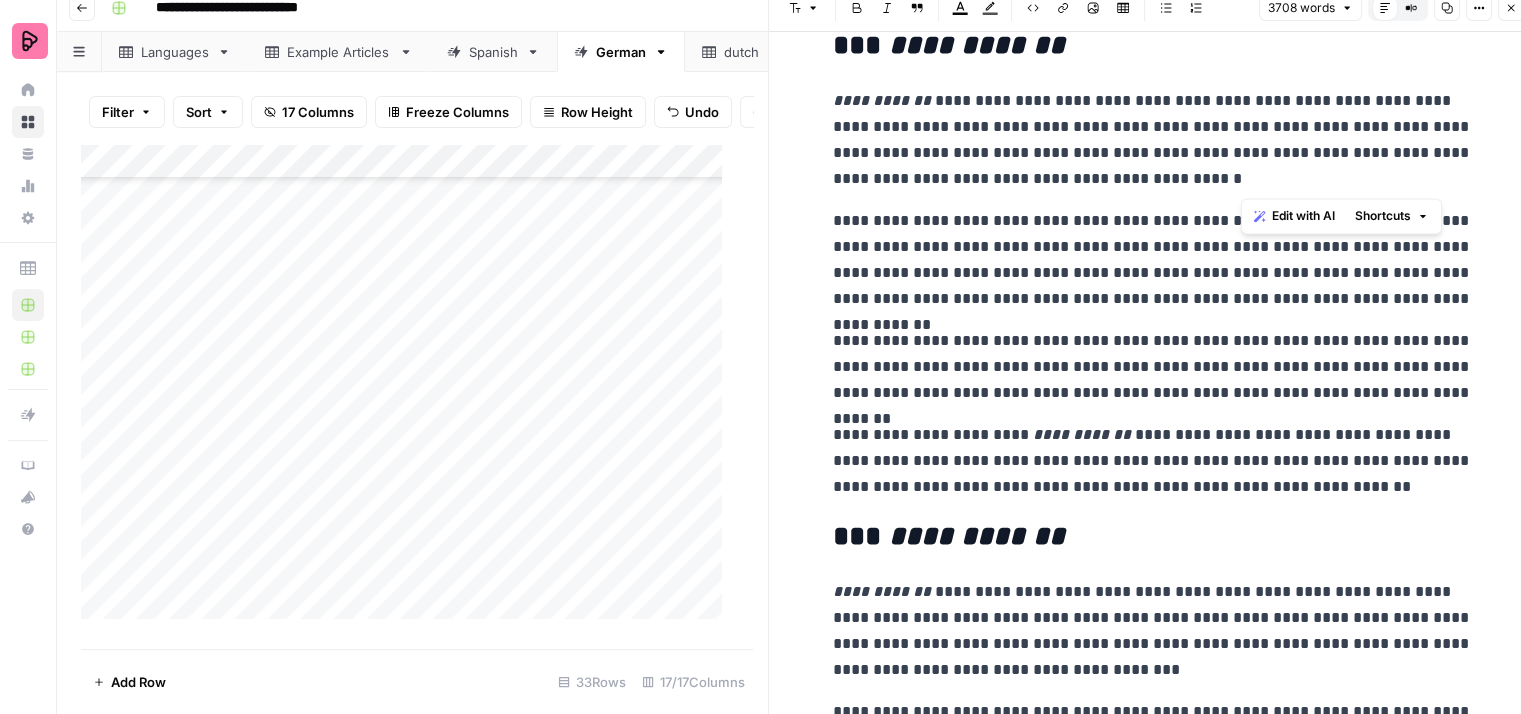 drag, startPoint x: 1265, startPoint y: 177, endPoint x: 1268, endPoint y: 127, distance: 50.08992 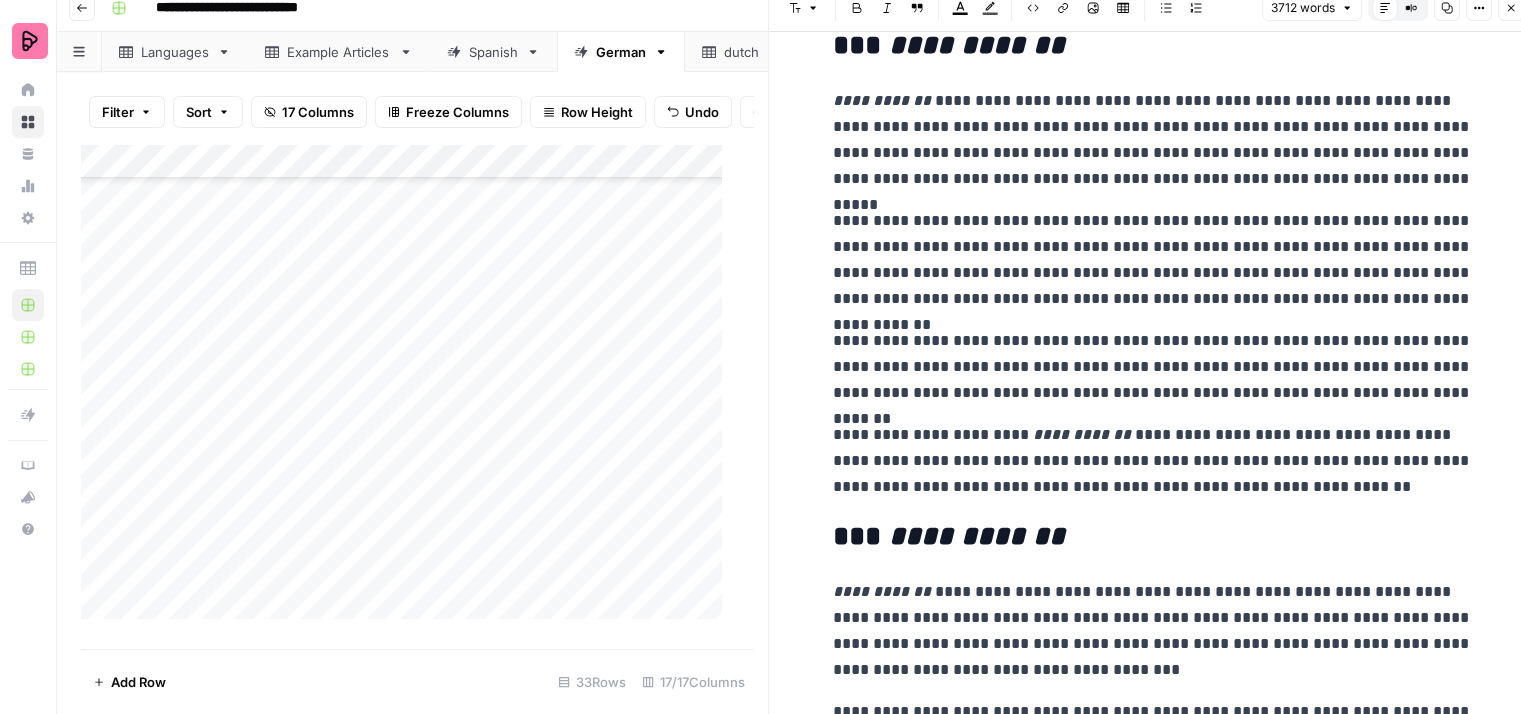 click on "**********" at bounding box center (1153, 140) 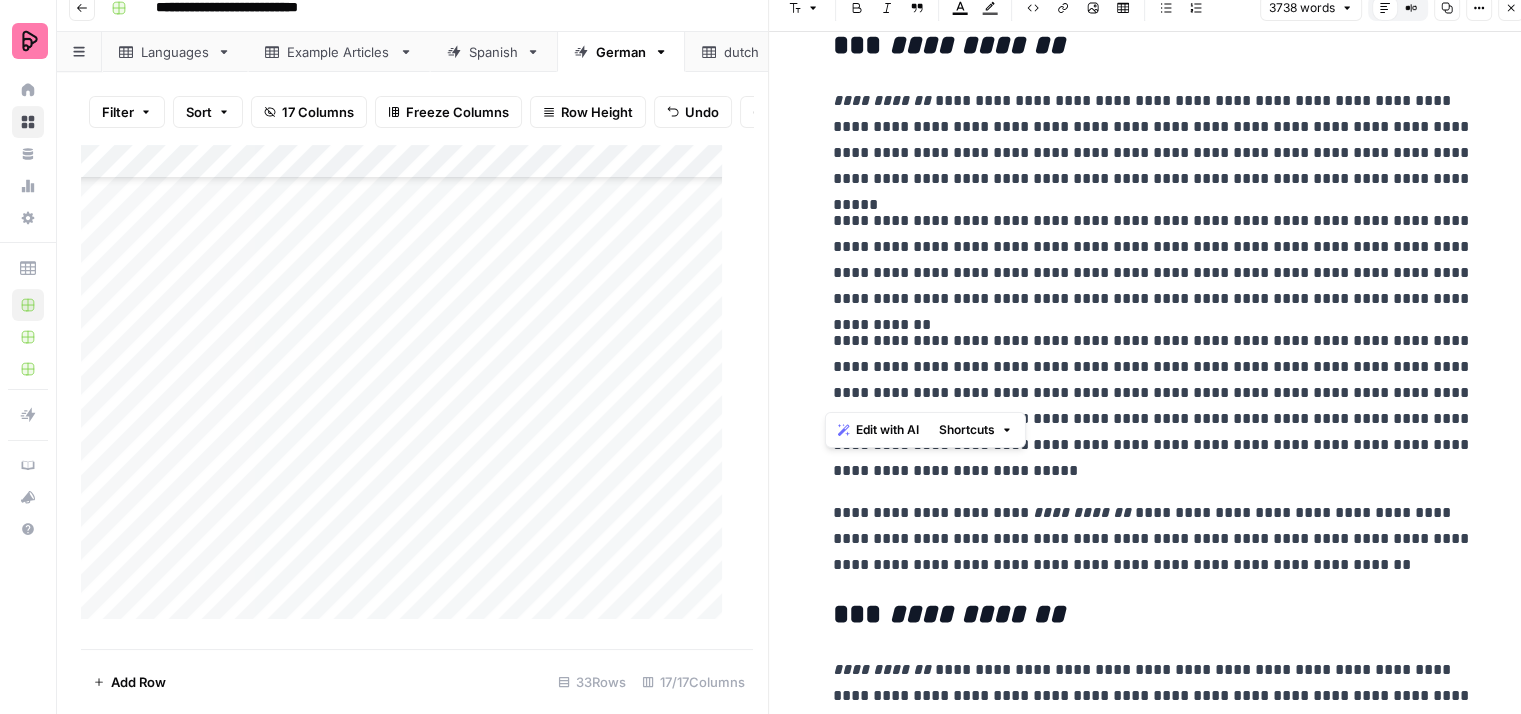drag, startPoint x: 986, startPoint y: 389, endPoint x: 814, endPoint y: 341, distance: 178.57211 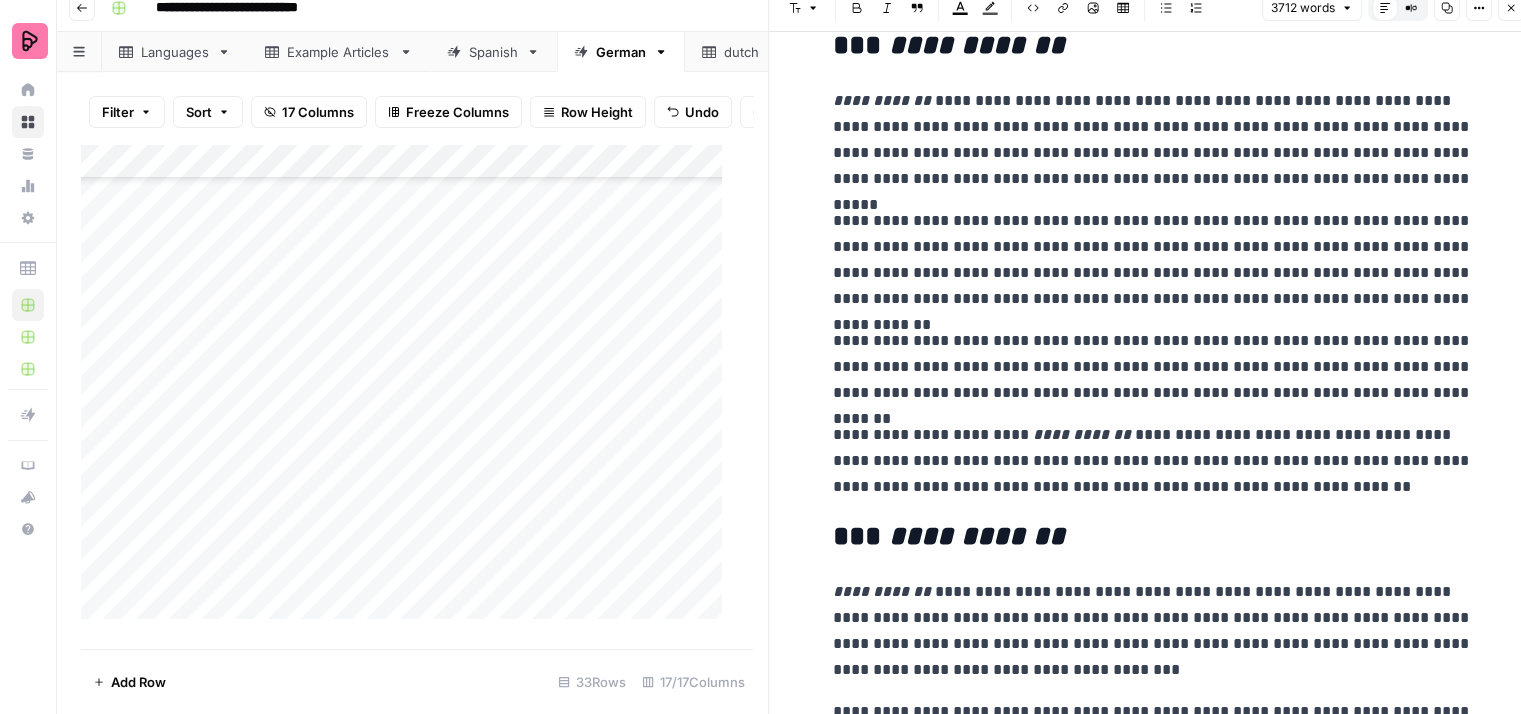 click on "**********" at bounding box center [1153, 367] 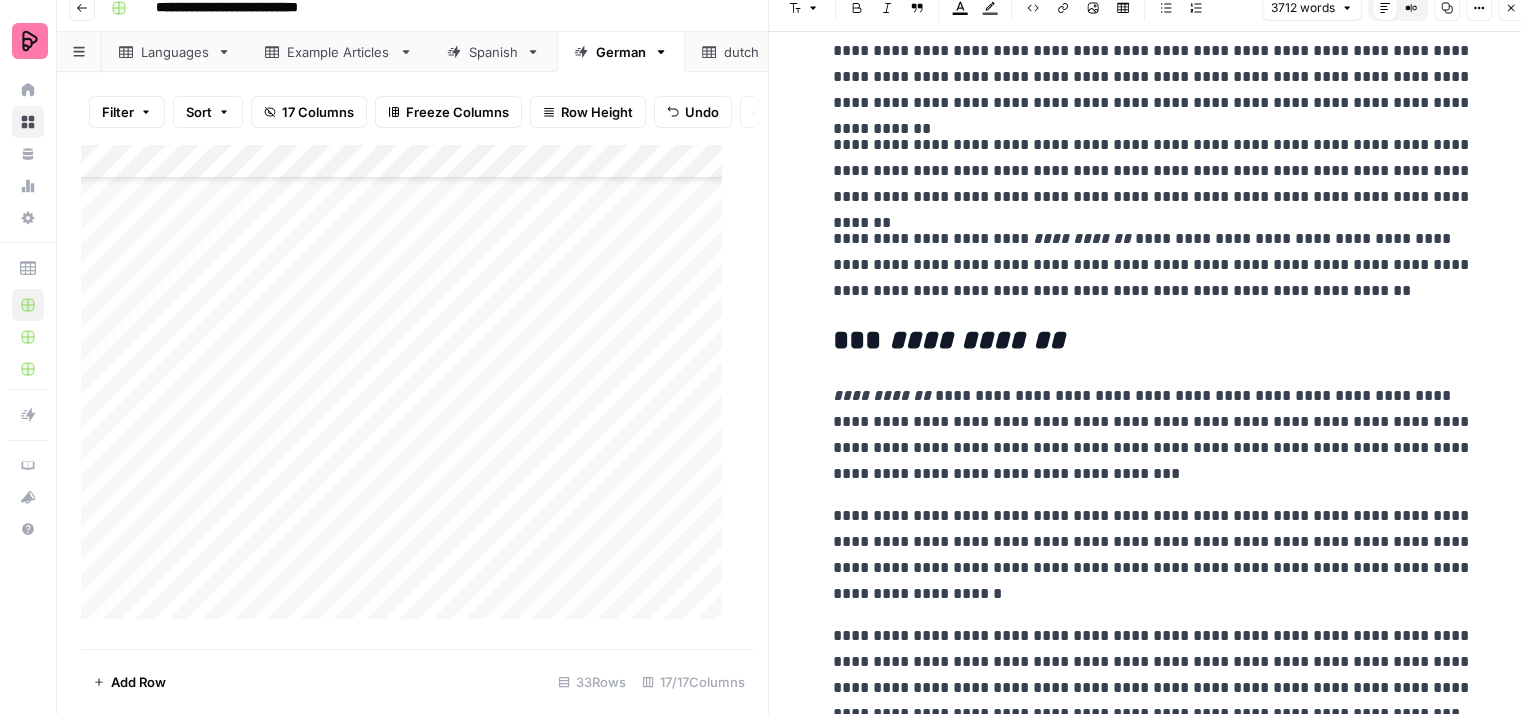 scroll, scrollTop: 7212, scrollLeft: 0, axis: vertical 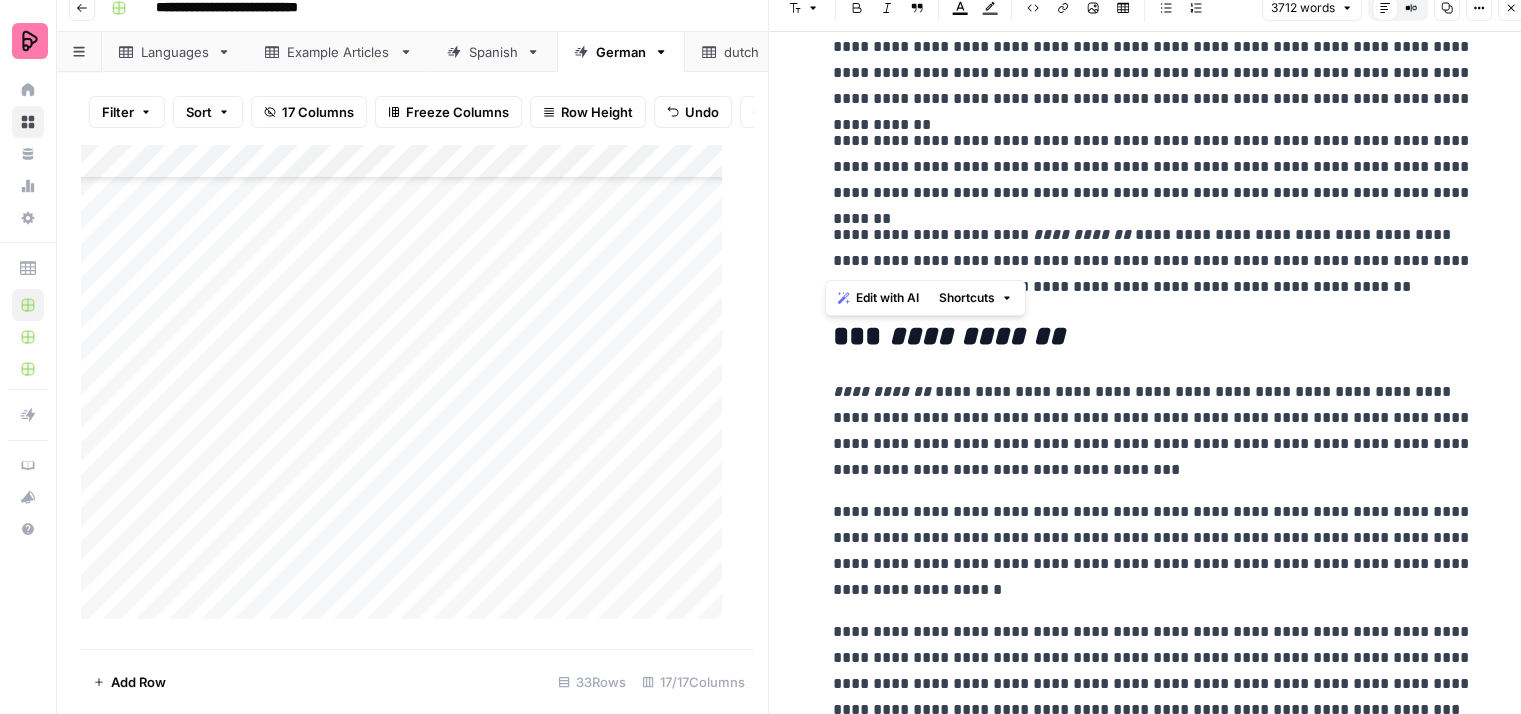 drag, startPoint x: 1009, startPoint y: 256, endPoint x: 809, endPoint y: 227, distance: 202.09157 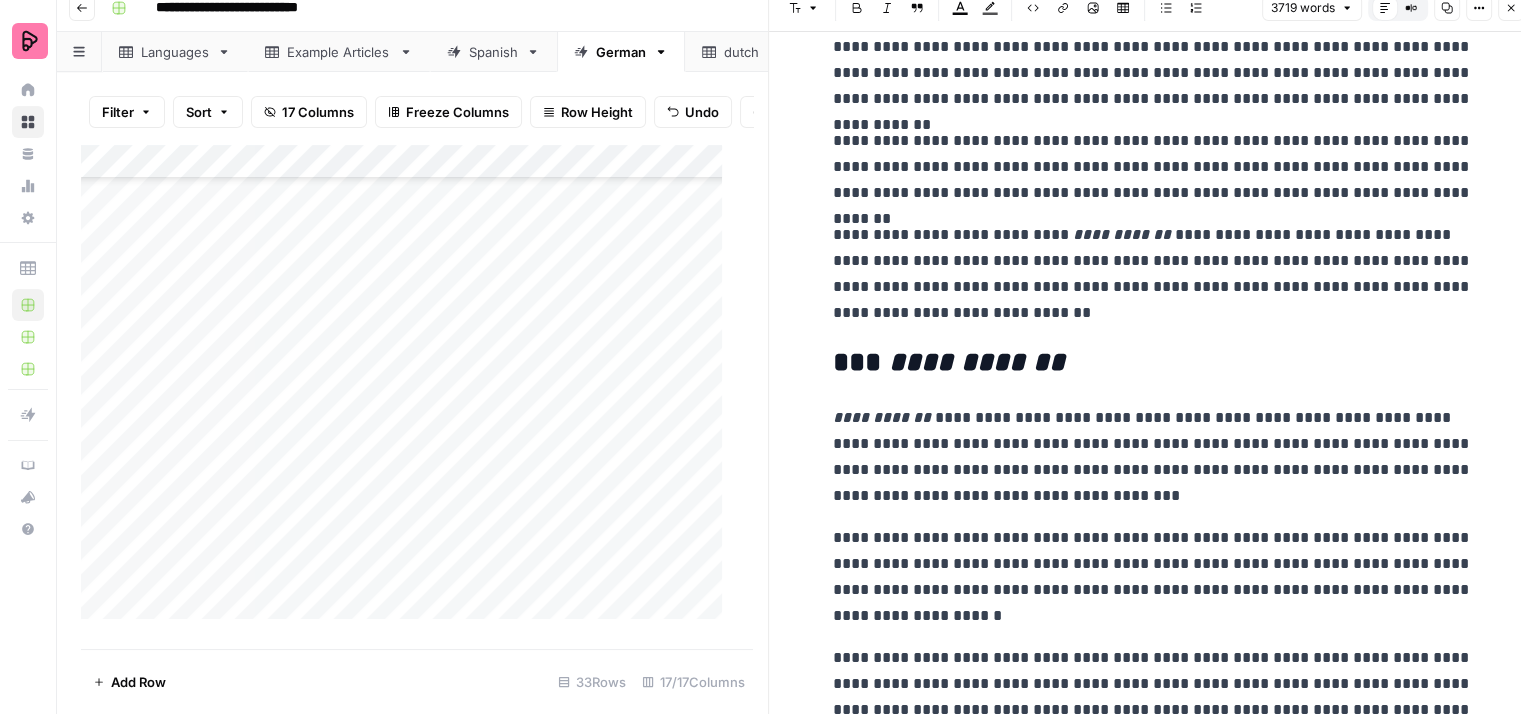 click on "**********" at bounding box center (1153, 274) 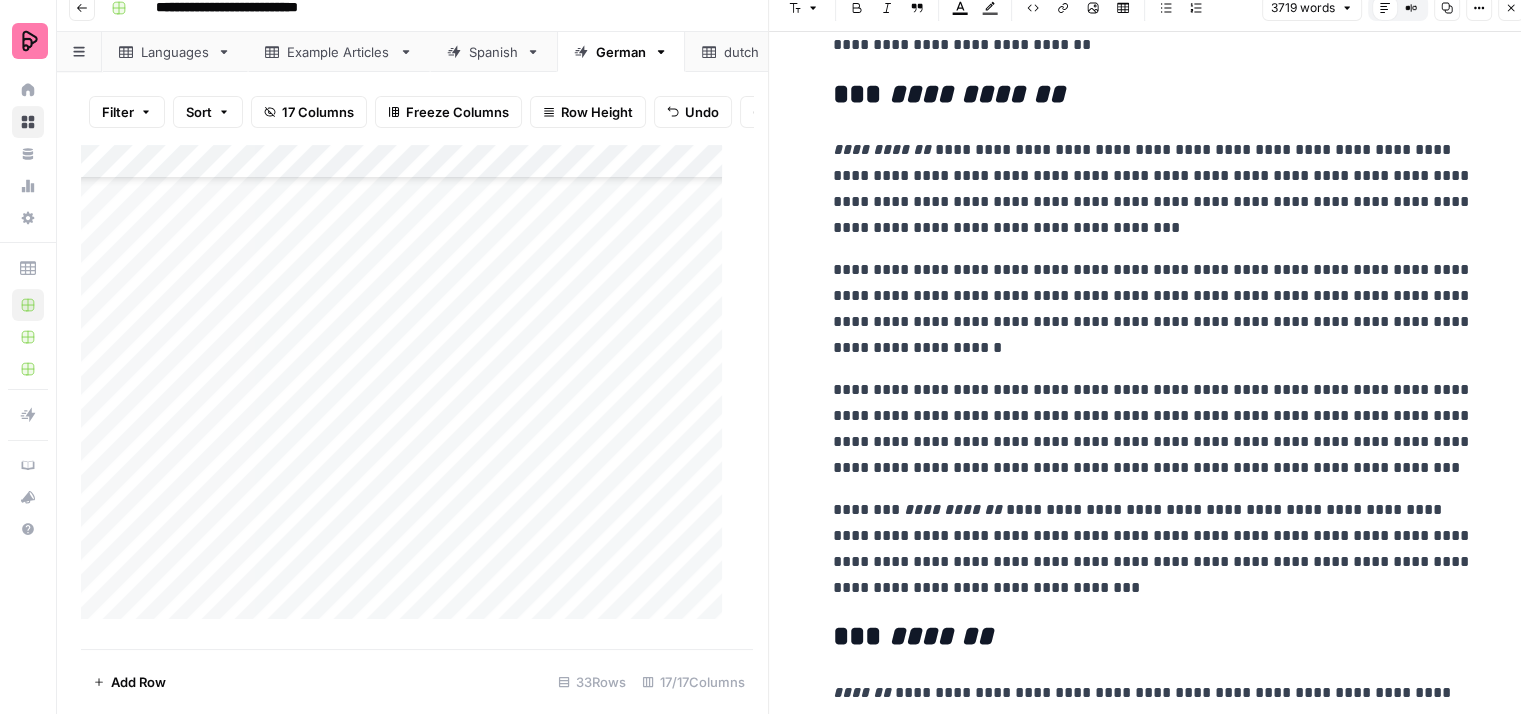 scroll, scrollTop: 7512, scrollLeft: 0, axis: vertical 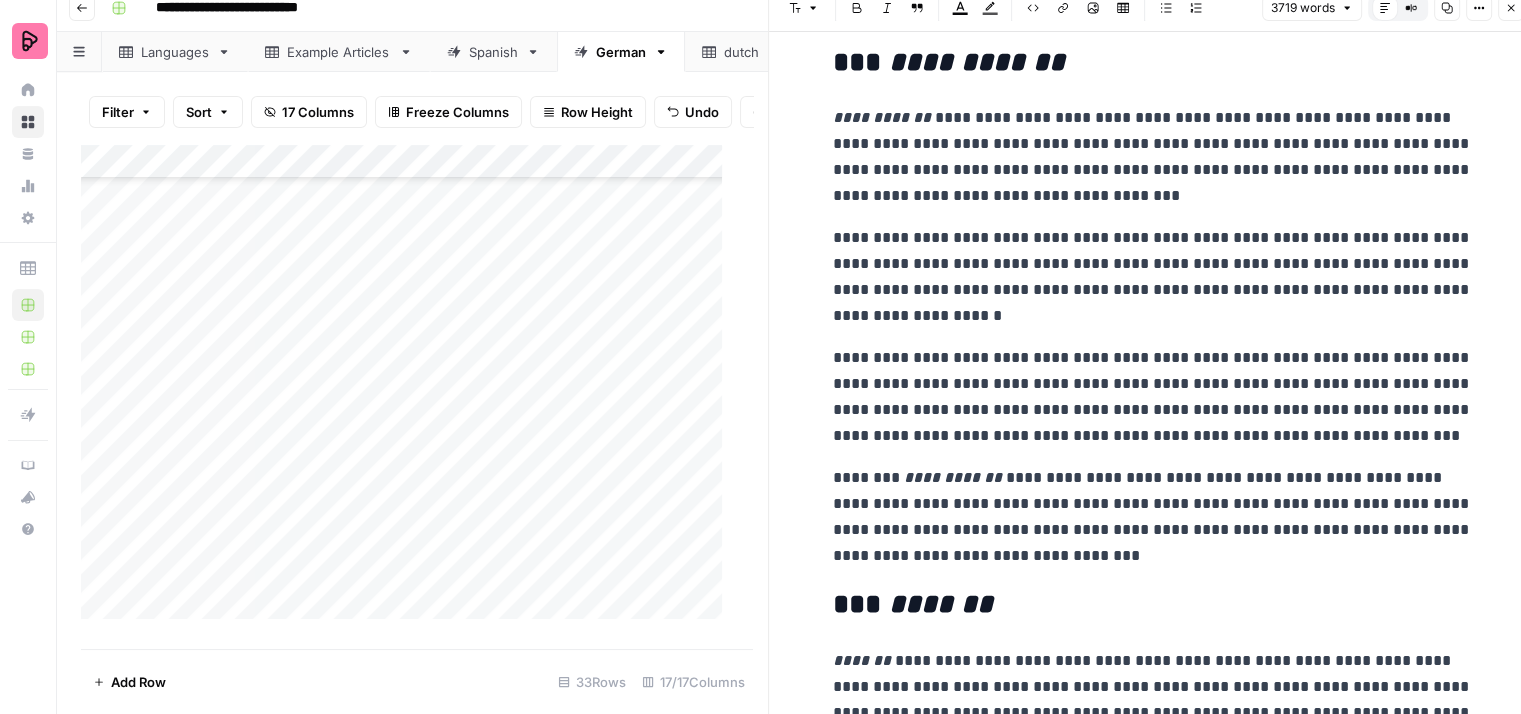 click on "**********" at bounding box center [1153, 157] 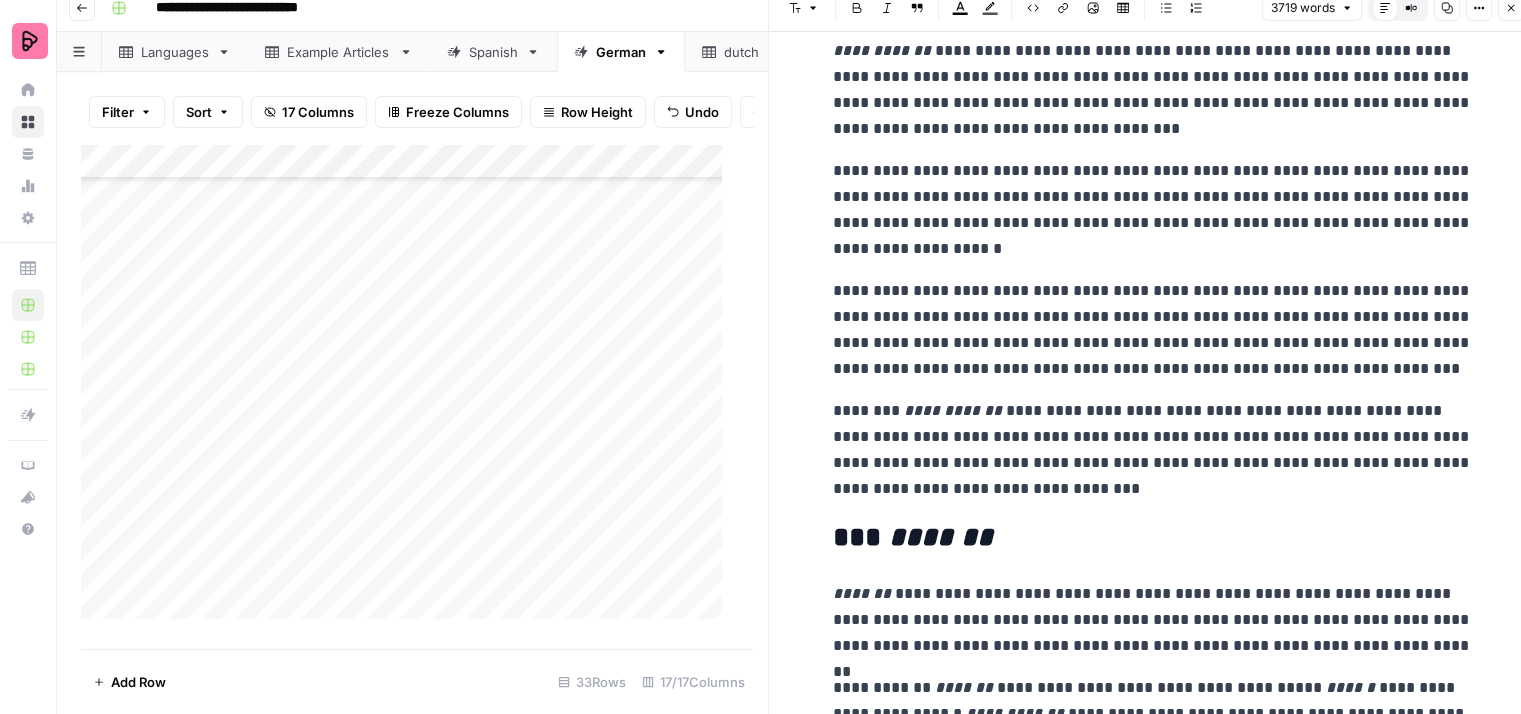 scroll, scrollTop: 7612, scrollLeft: 0, axis: vertical 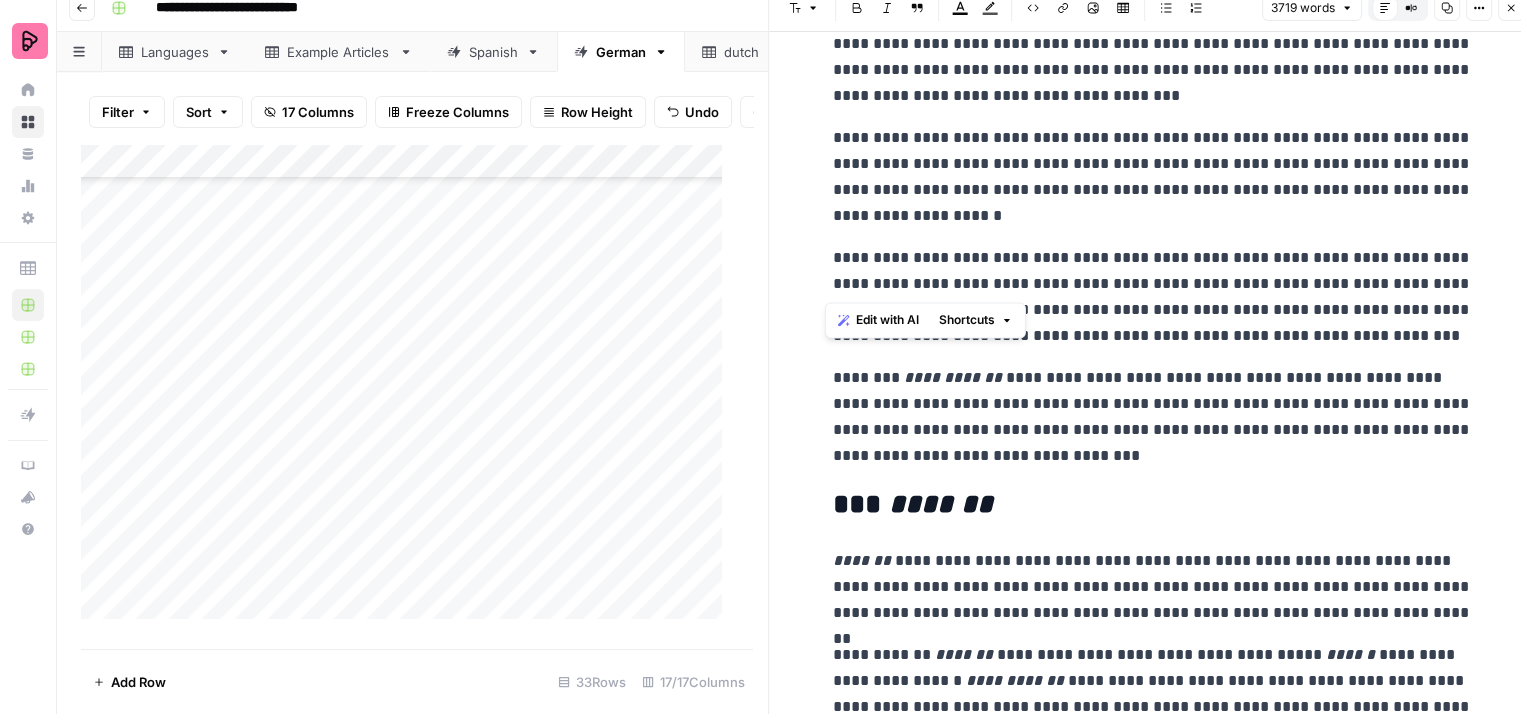 drag, startPoint x: 816, startPoint y: 254, endPoint x: 1344, endPoint y: 276, distance: 528.4581 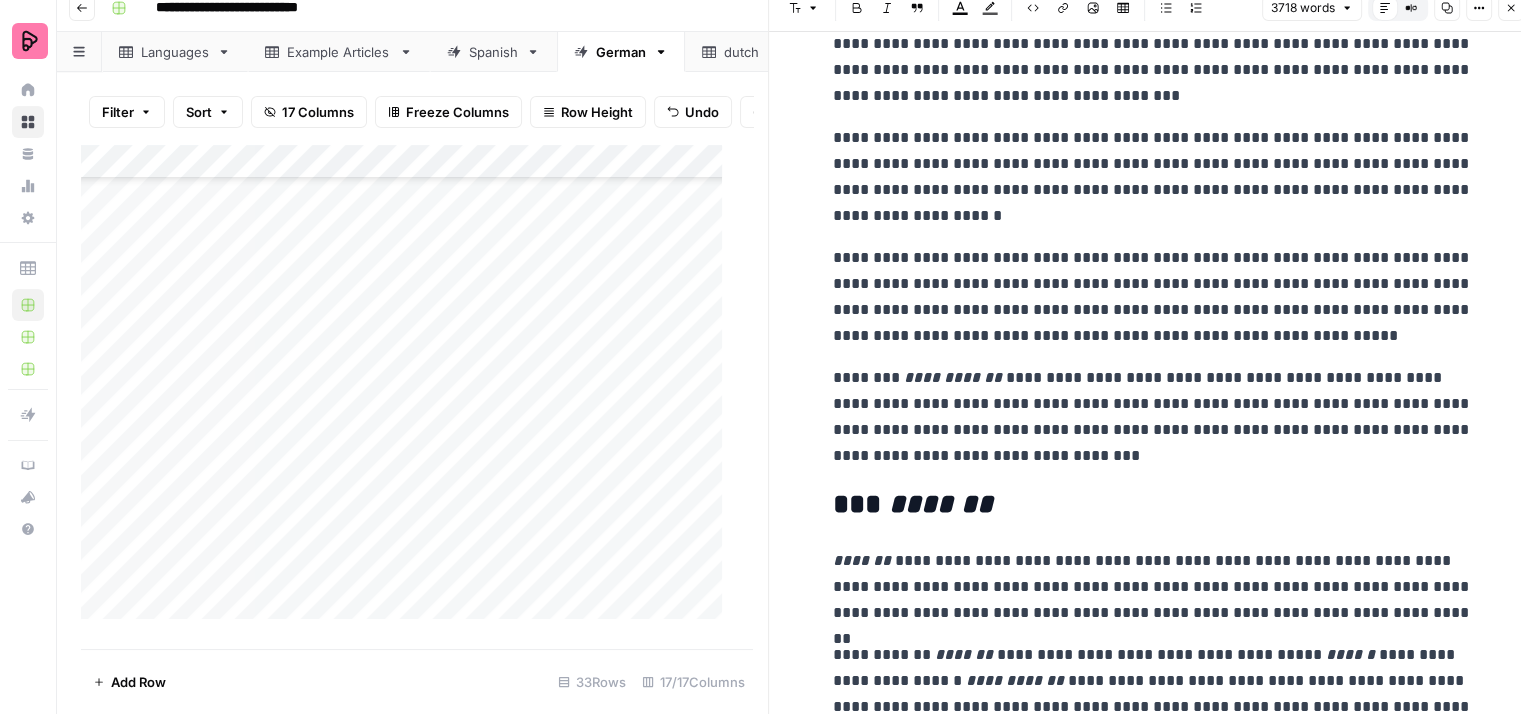 click on "**********" at bounding box center [1153, 297] 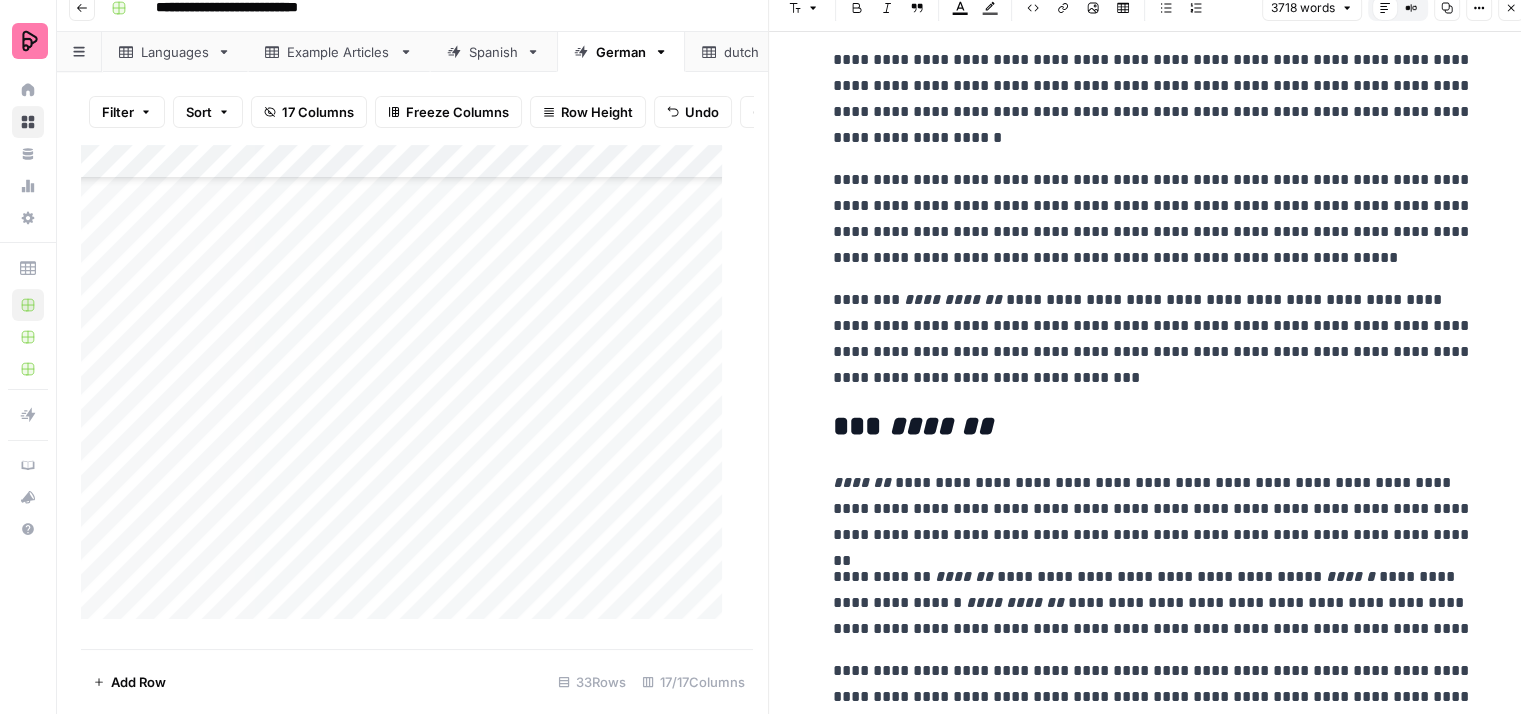 scroll, scrollTop: 7712, scrollLeft: 0, axis: vertical 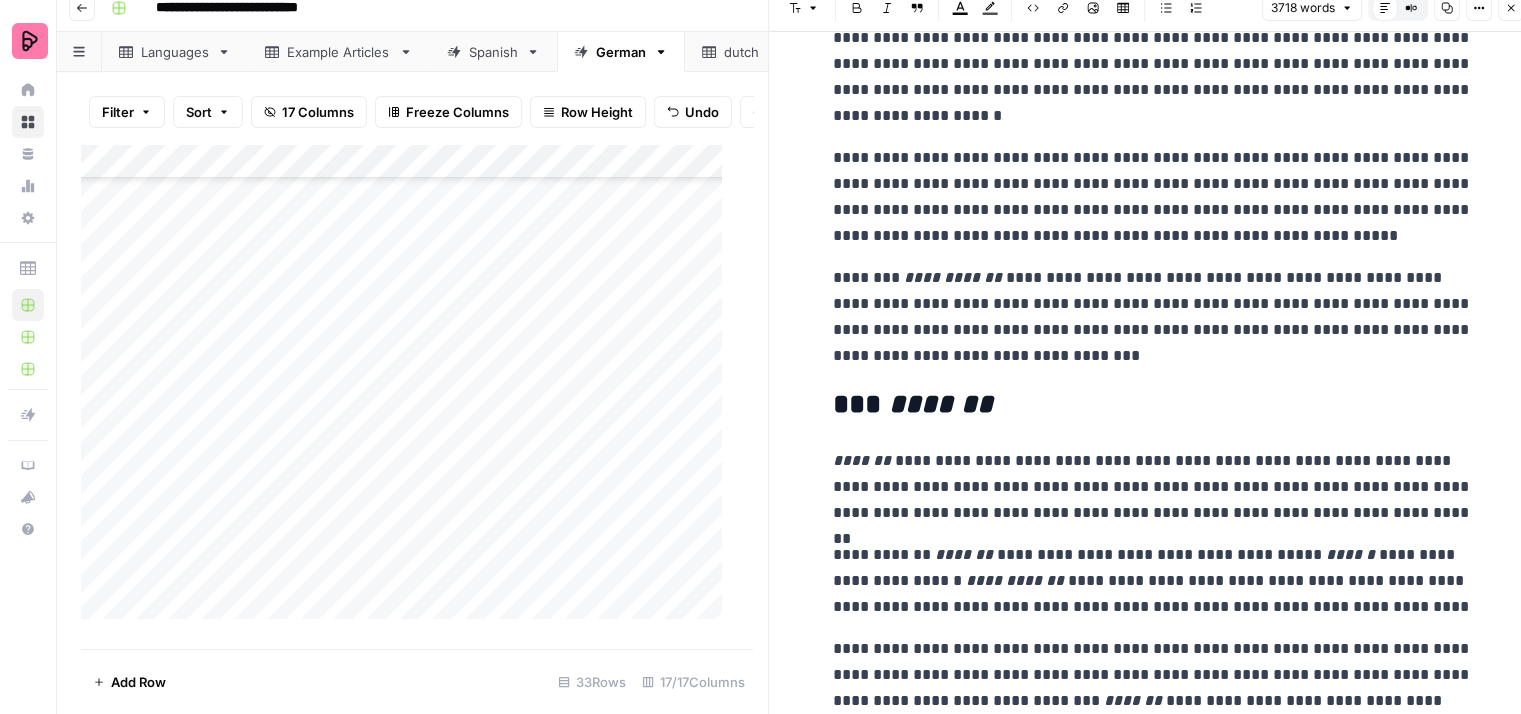 click on "**********" at bounding box center [1153, 317] 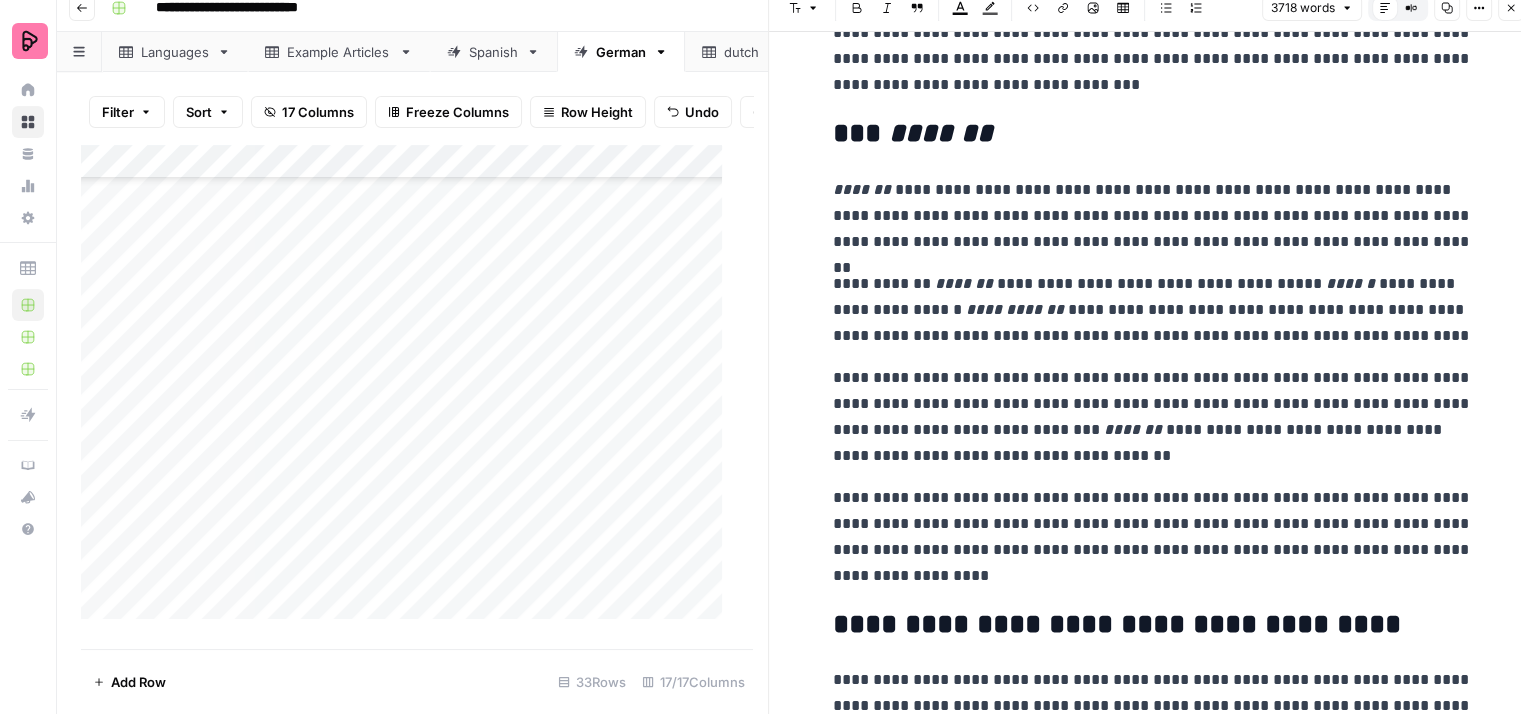 scroll, scrollTop: 8012, scrollLeft: 0, axis: vertical 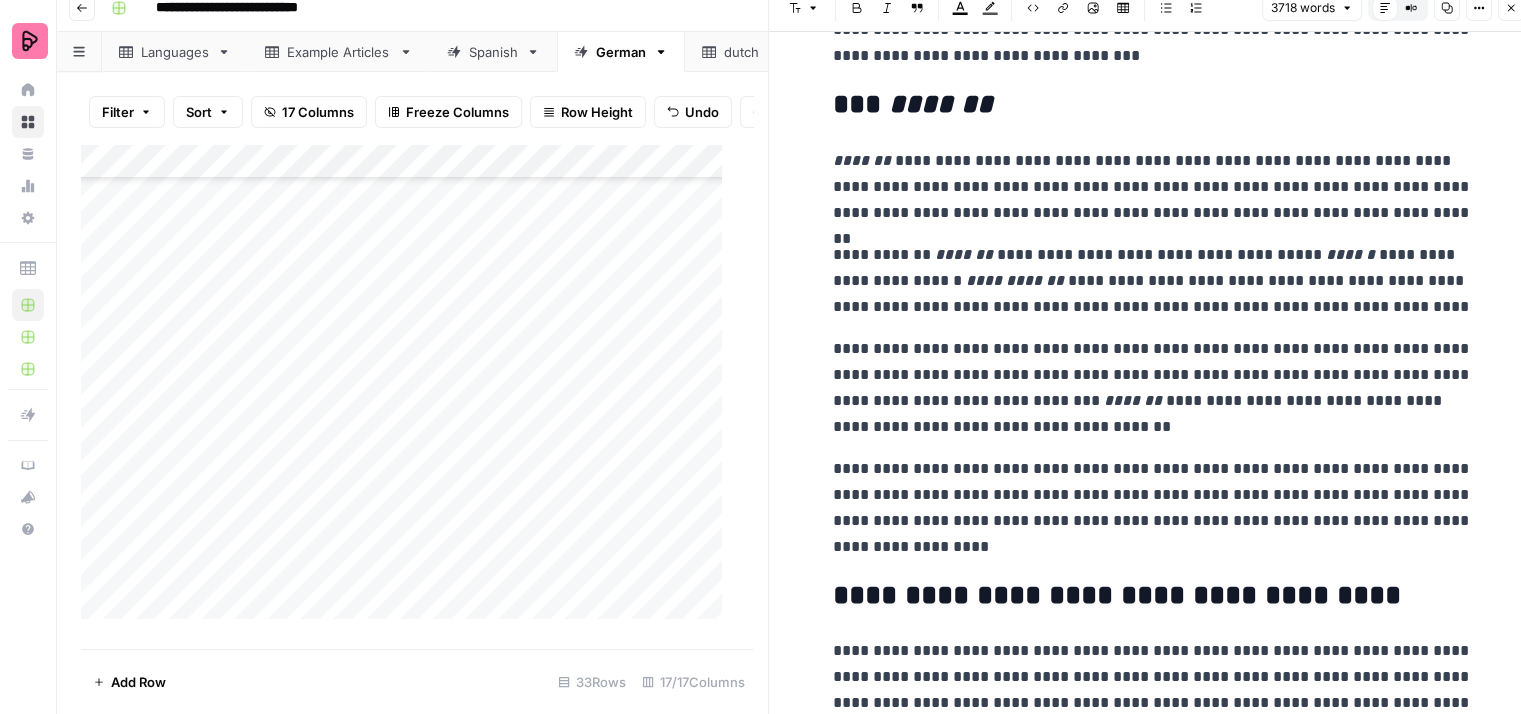 click on "**********" at bounding box center (1153, 281) 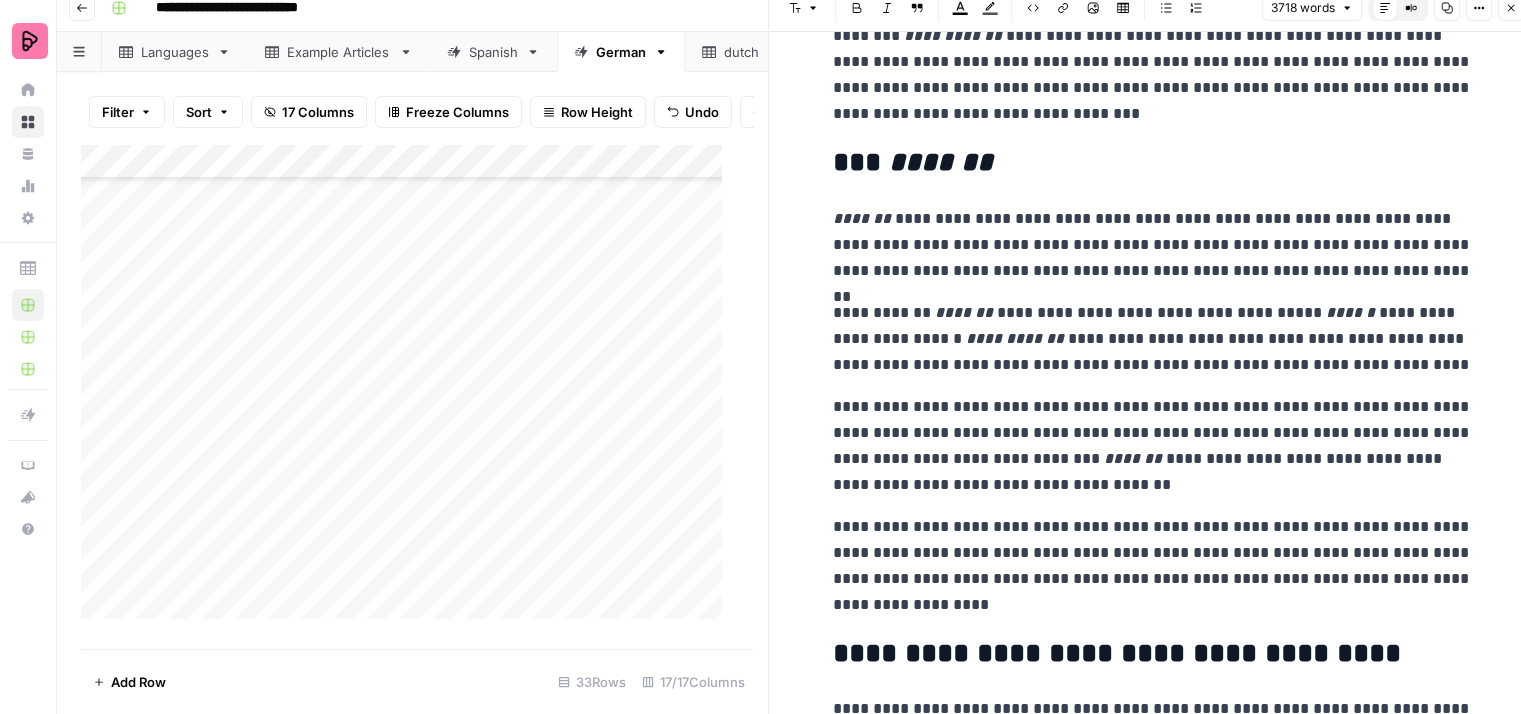 scroll, scrollTop: 7912, scrollLeft: 0, axis: vertical 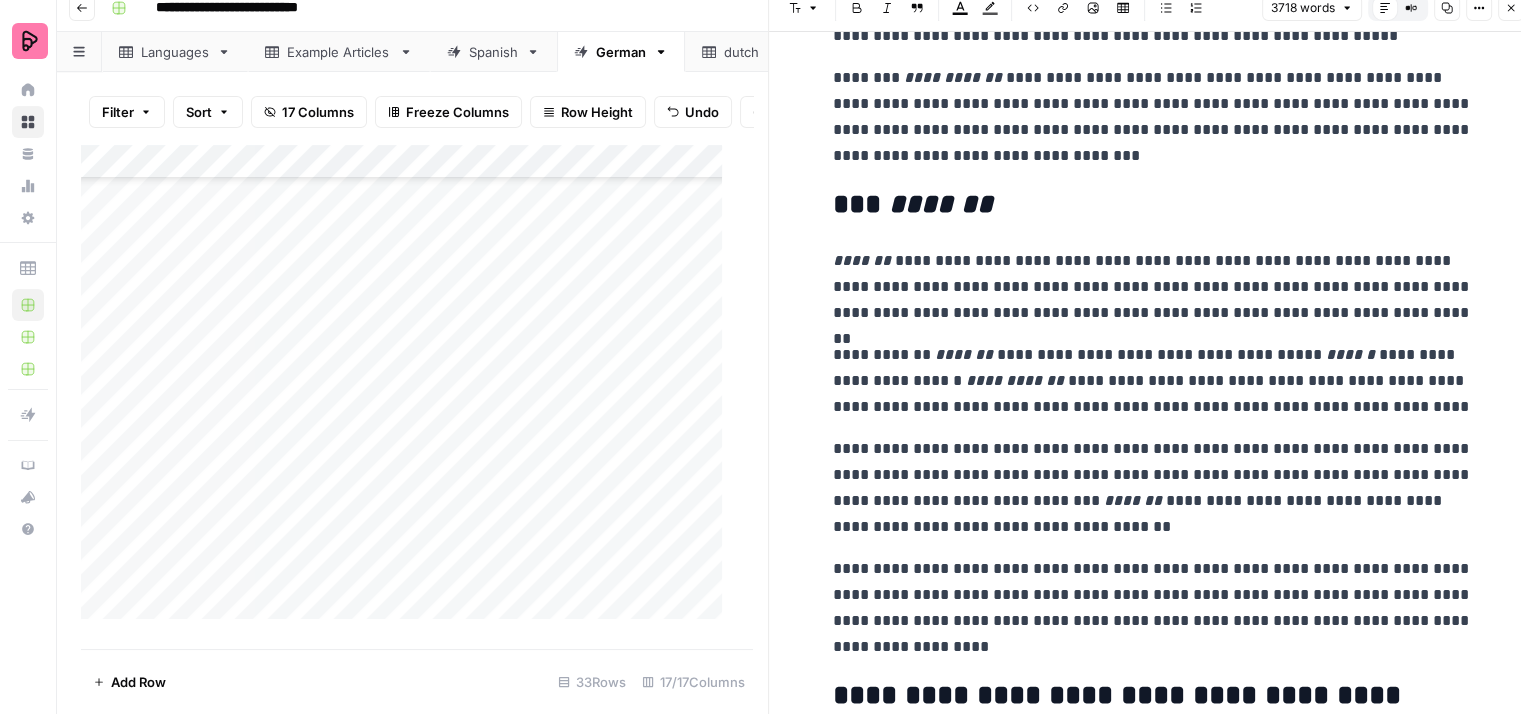 click on "**********" at bounding box center [1153, 488] 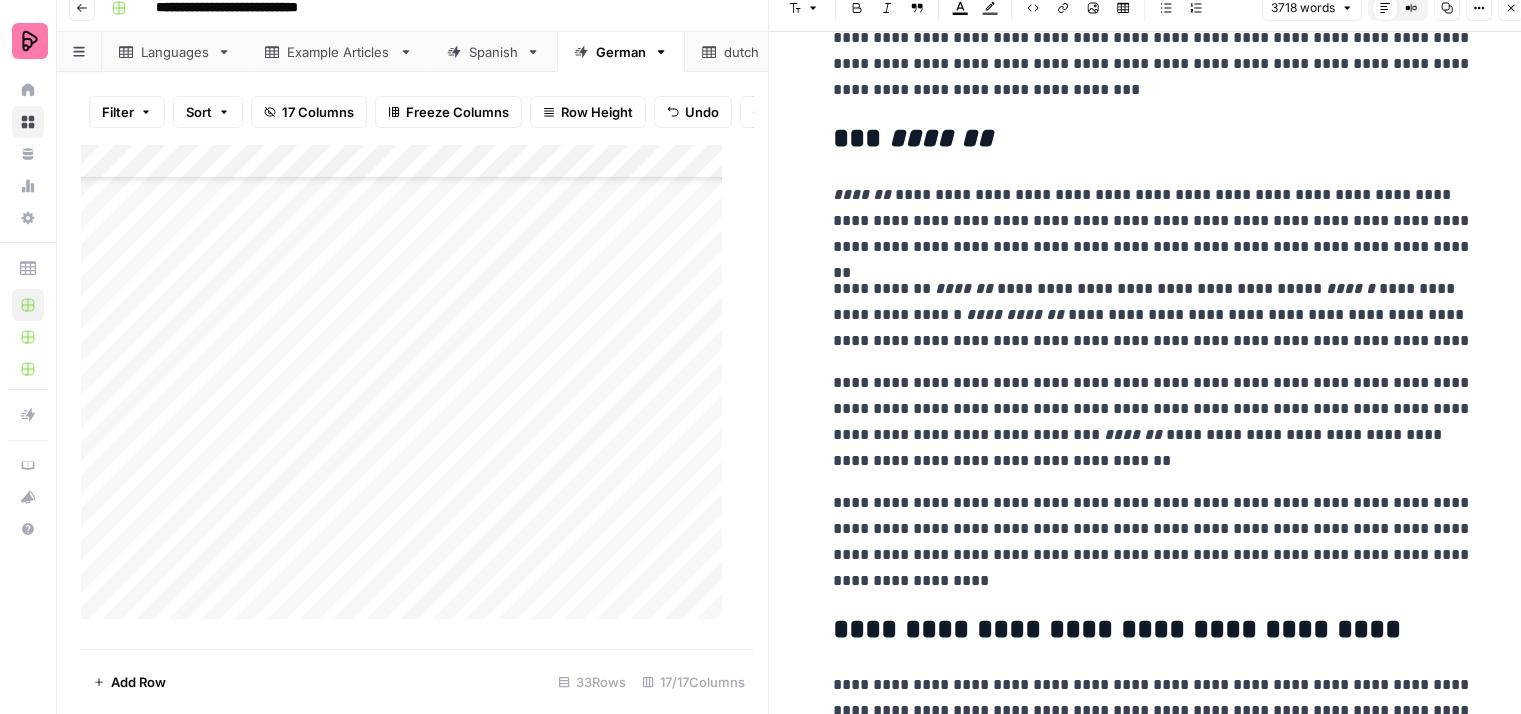 scroll, scrollTop: 8012, scrollLeft: 0, axis: vertical 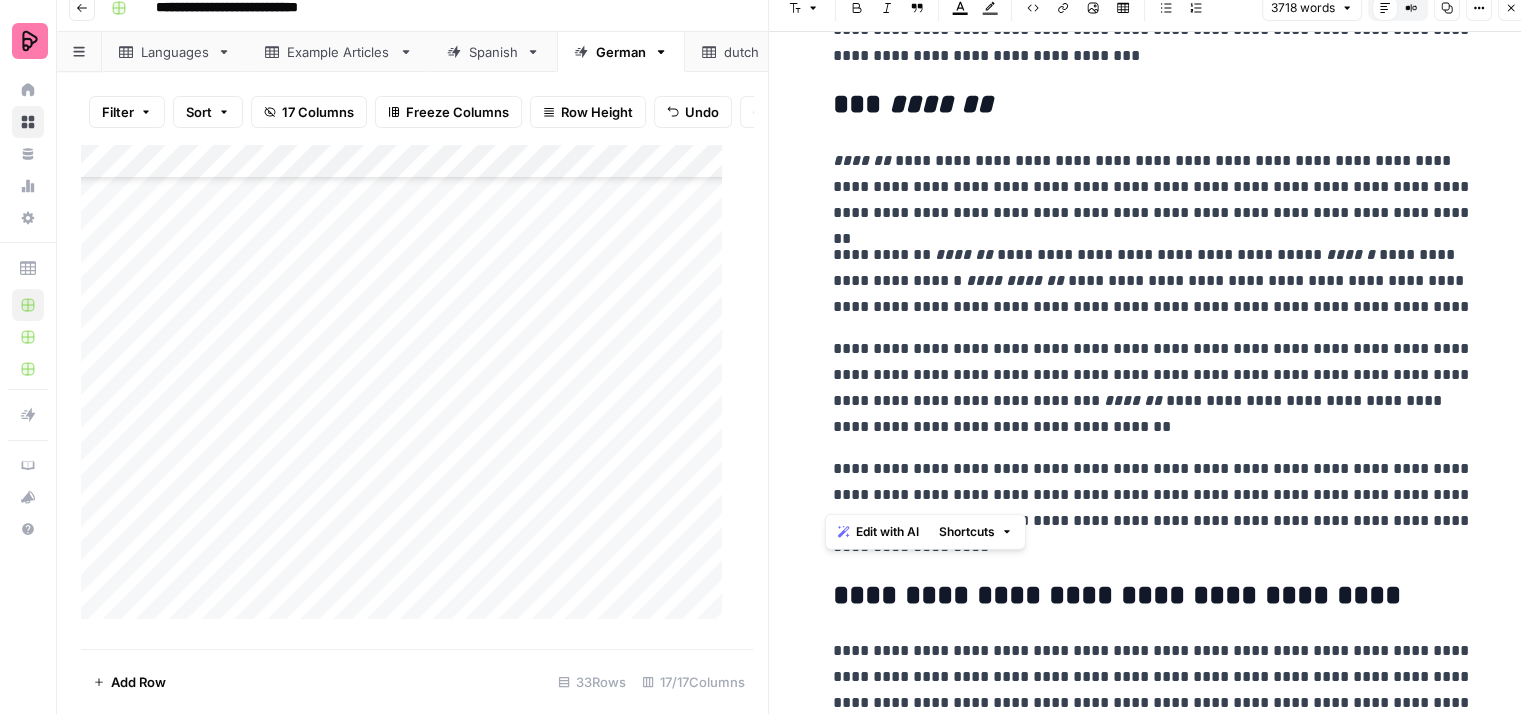 drag, startPoint x: 1180, startPoint y: 493, endPoint x: 808, endPoint y: 475, distance: 372.43524 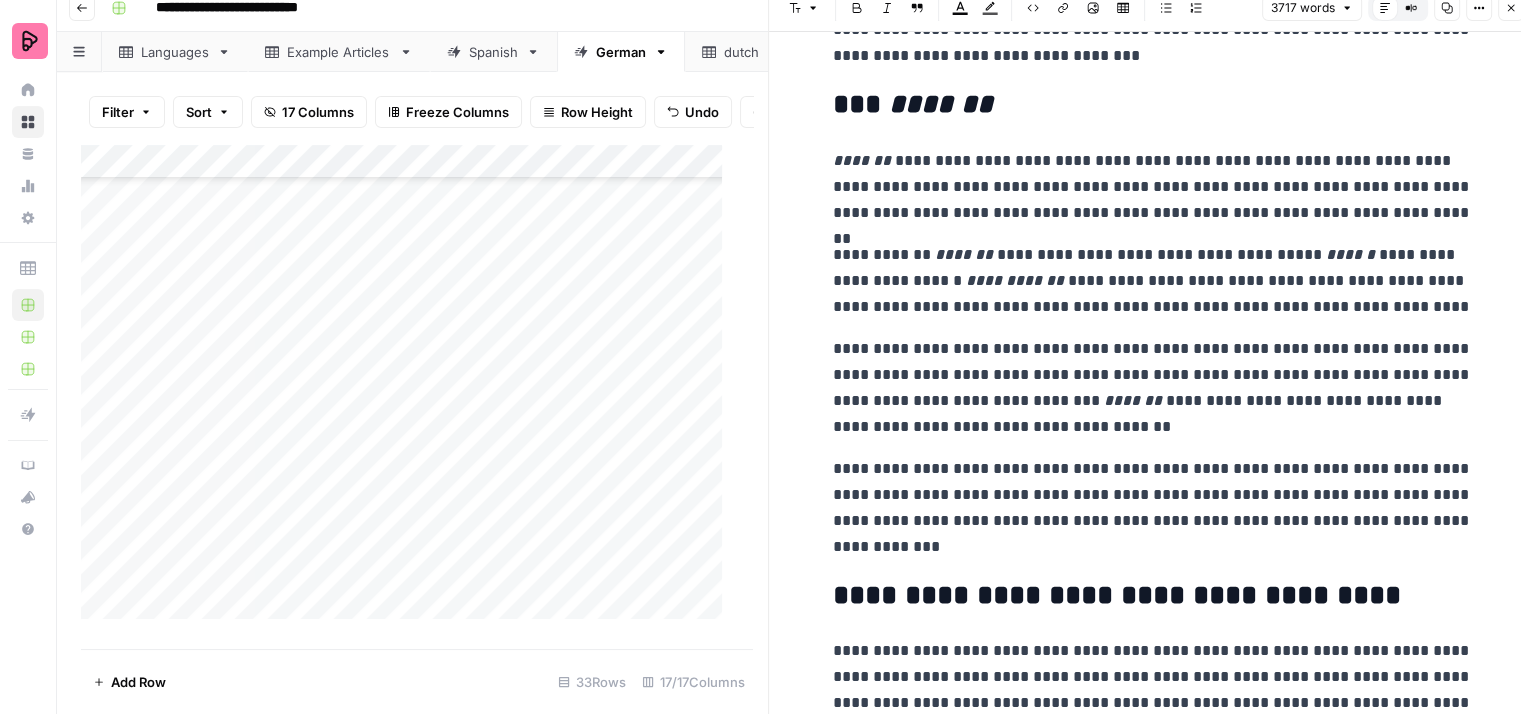click on "**********" at bounding box center [1153, -913] 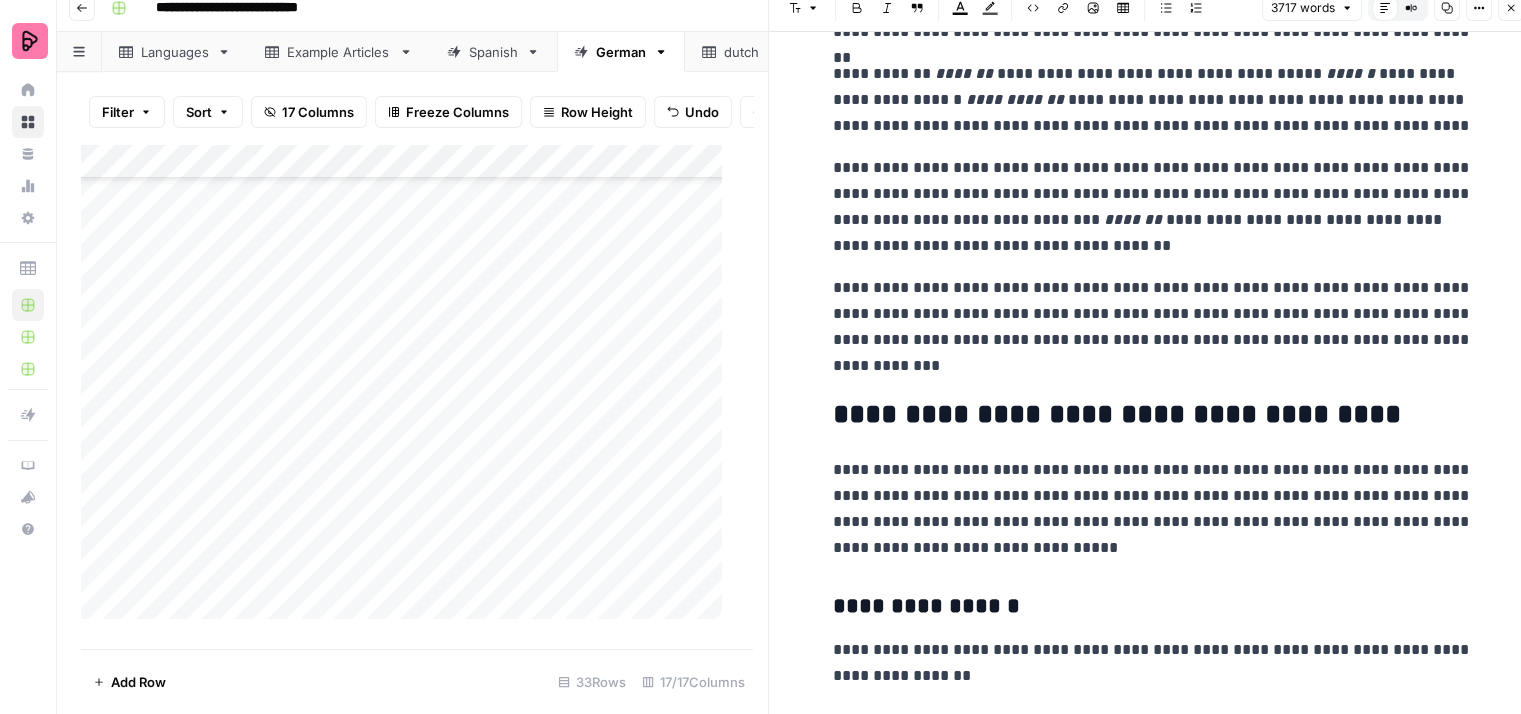 scroll, scrollTop: 8212, scrollLeft: 0, axis: vertical 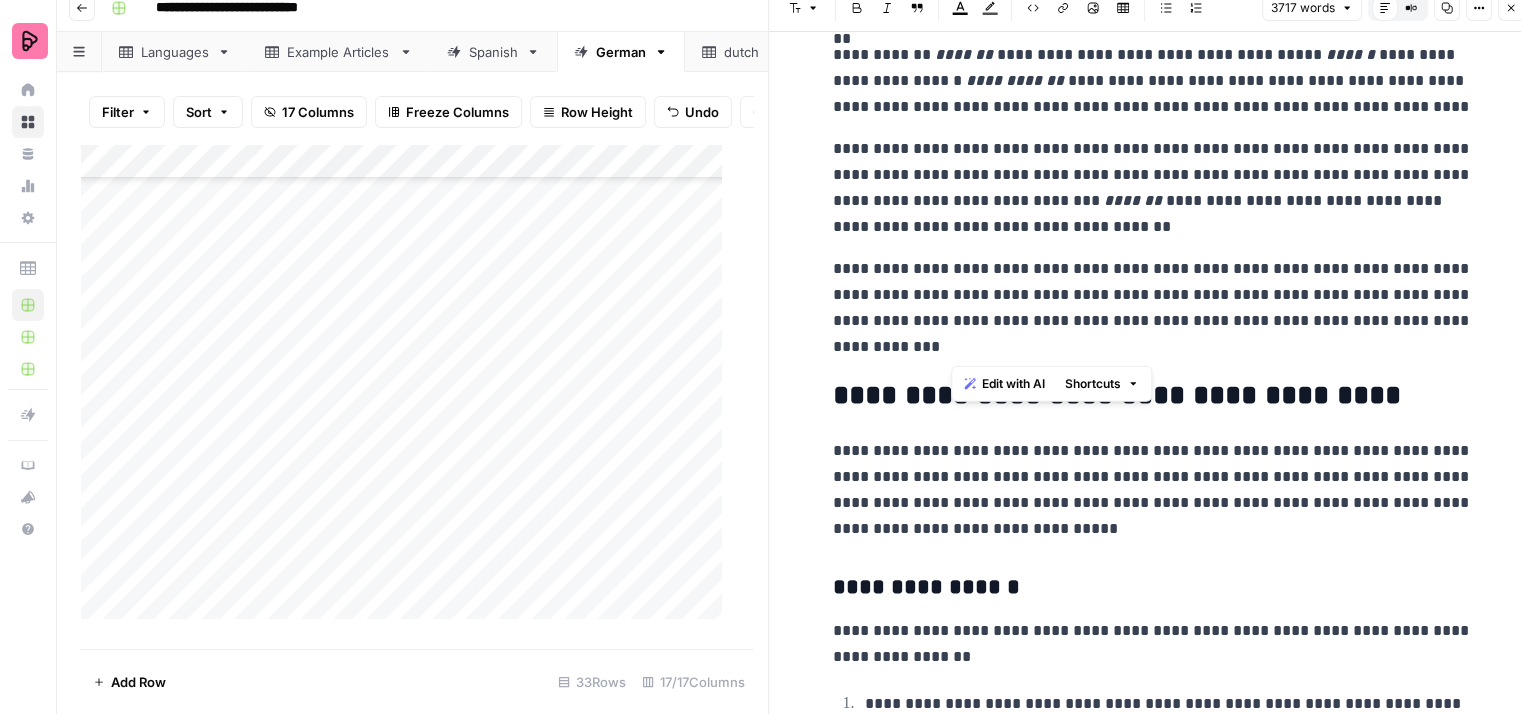 drag, startPoint x: 1099, startPoint y: 345, endPoint x: 1206, endPoint y: 293, distance: 118.966385 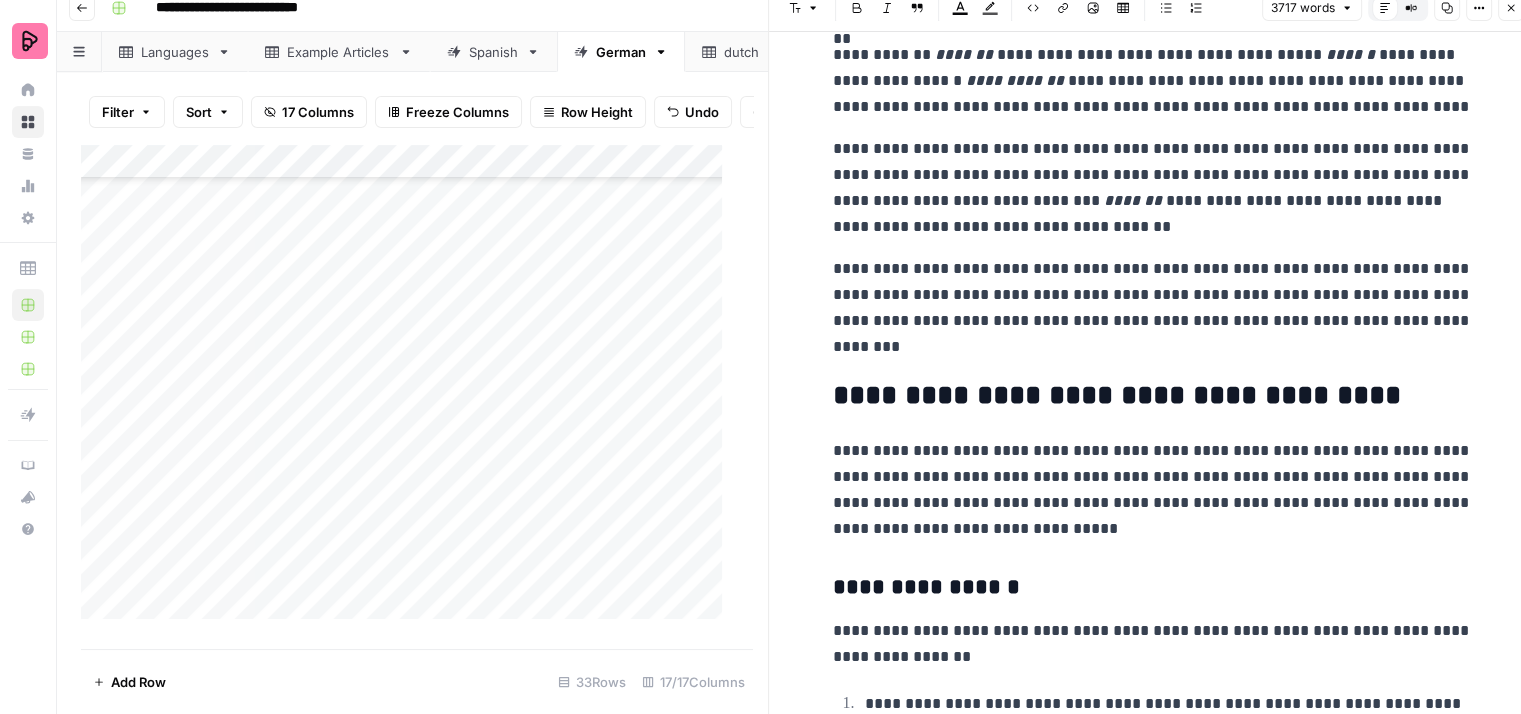 click on "**********" at bounding box center [1153, -1113] 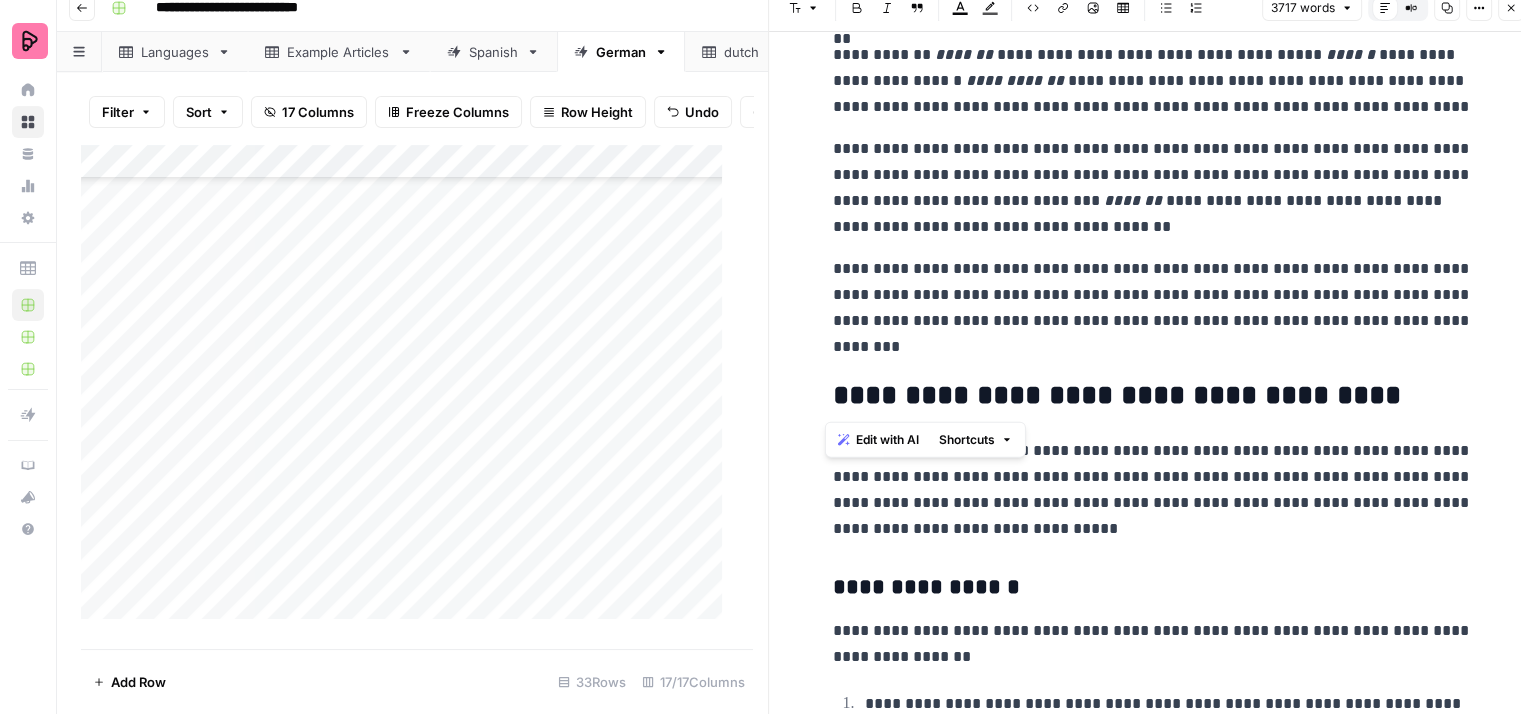drag, startPoint x: 1402, startPoint y: 393, endPoint x: 846, endPoint y: 381, distance: 556.12946 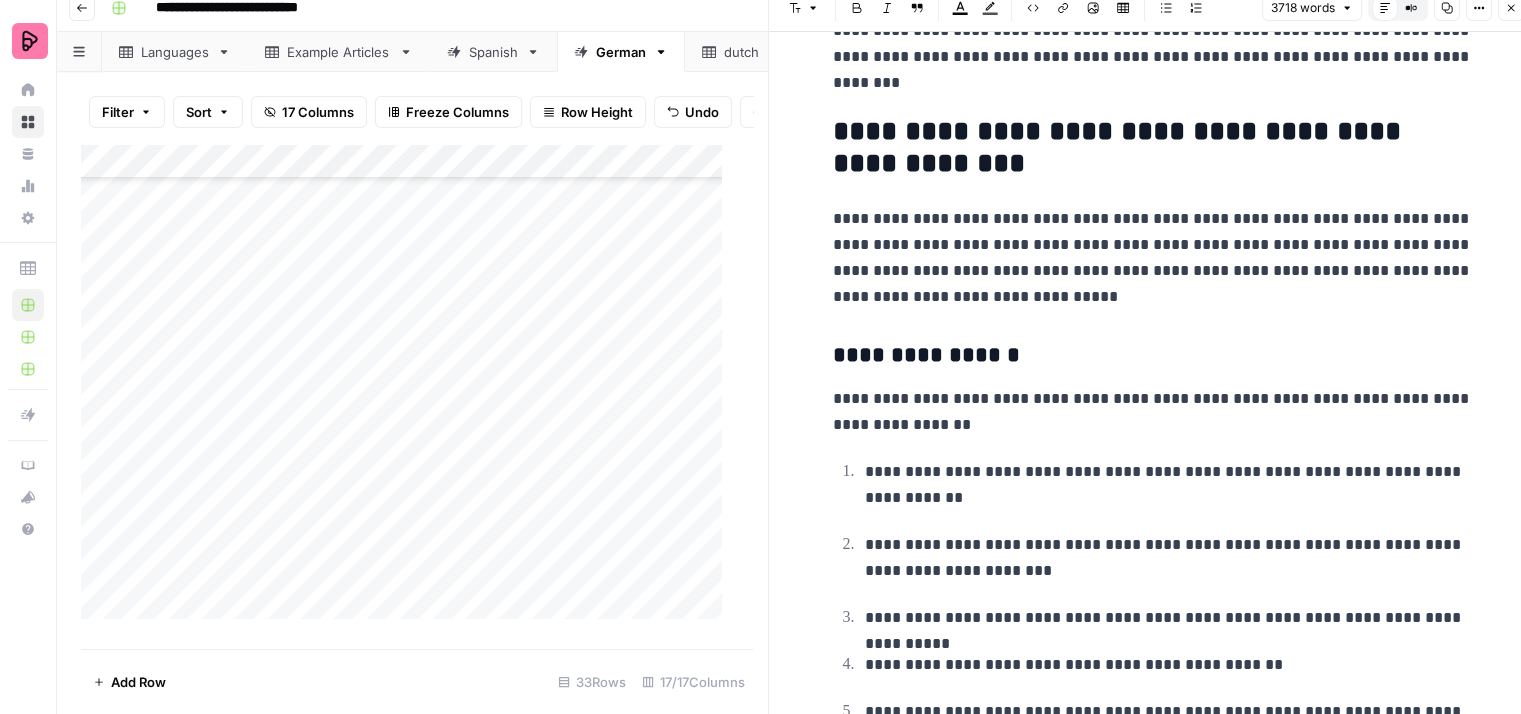scroll, scrollTop: 8512, scrollLeft: 0, axis: vertical 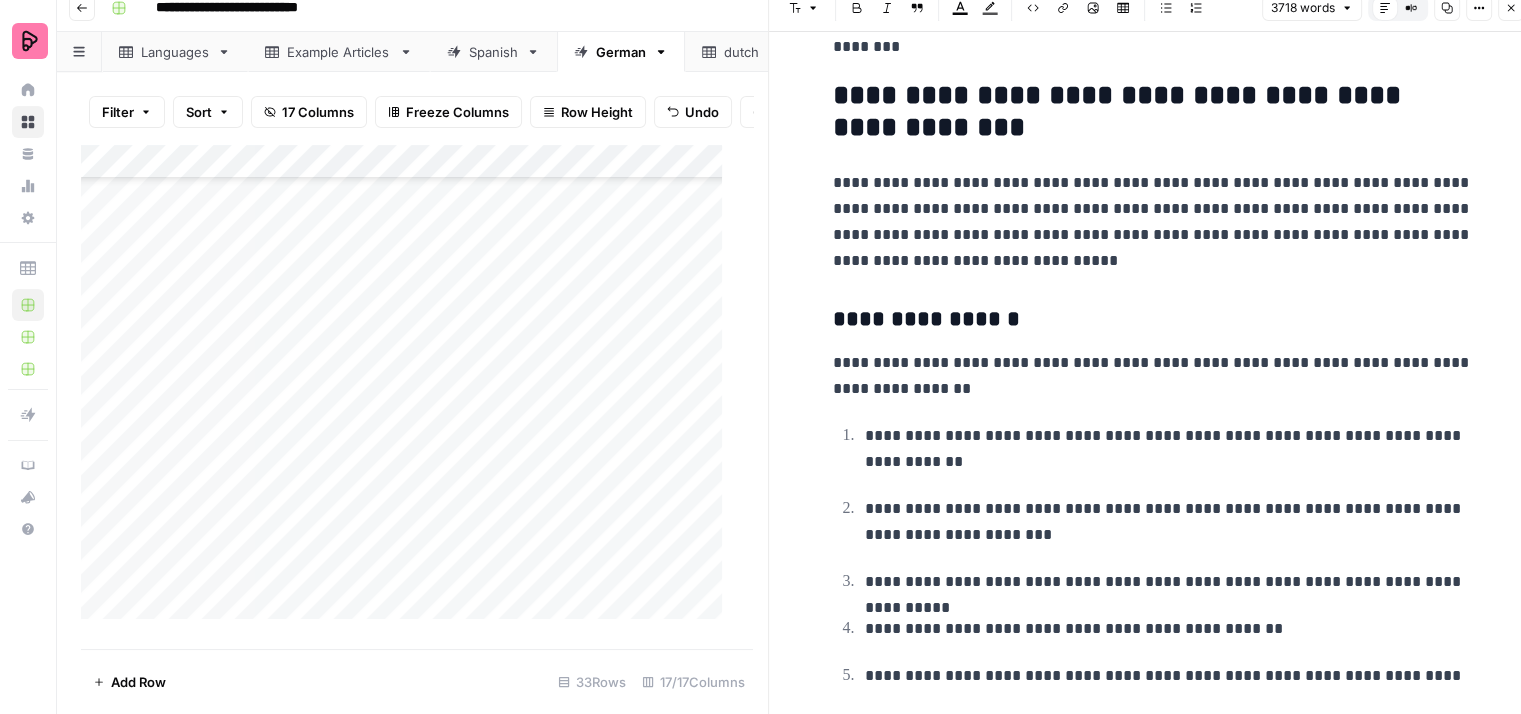 click on "**********" at bounding box center (1153, 222) 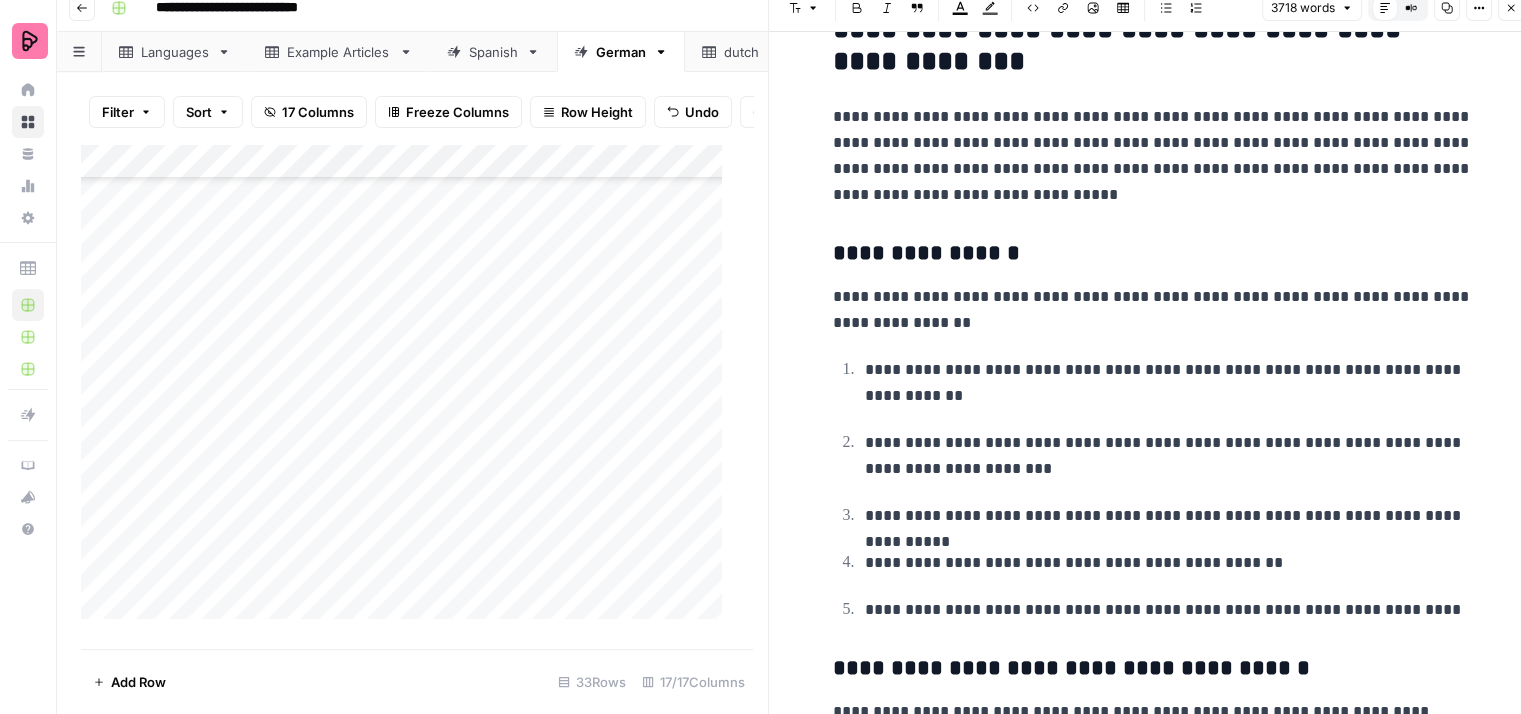 scroll, scrollTop: 8612, scrollLeft: 0, axis: vertical 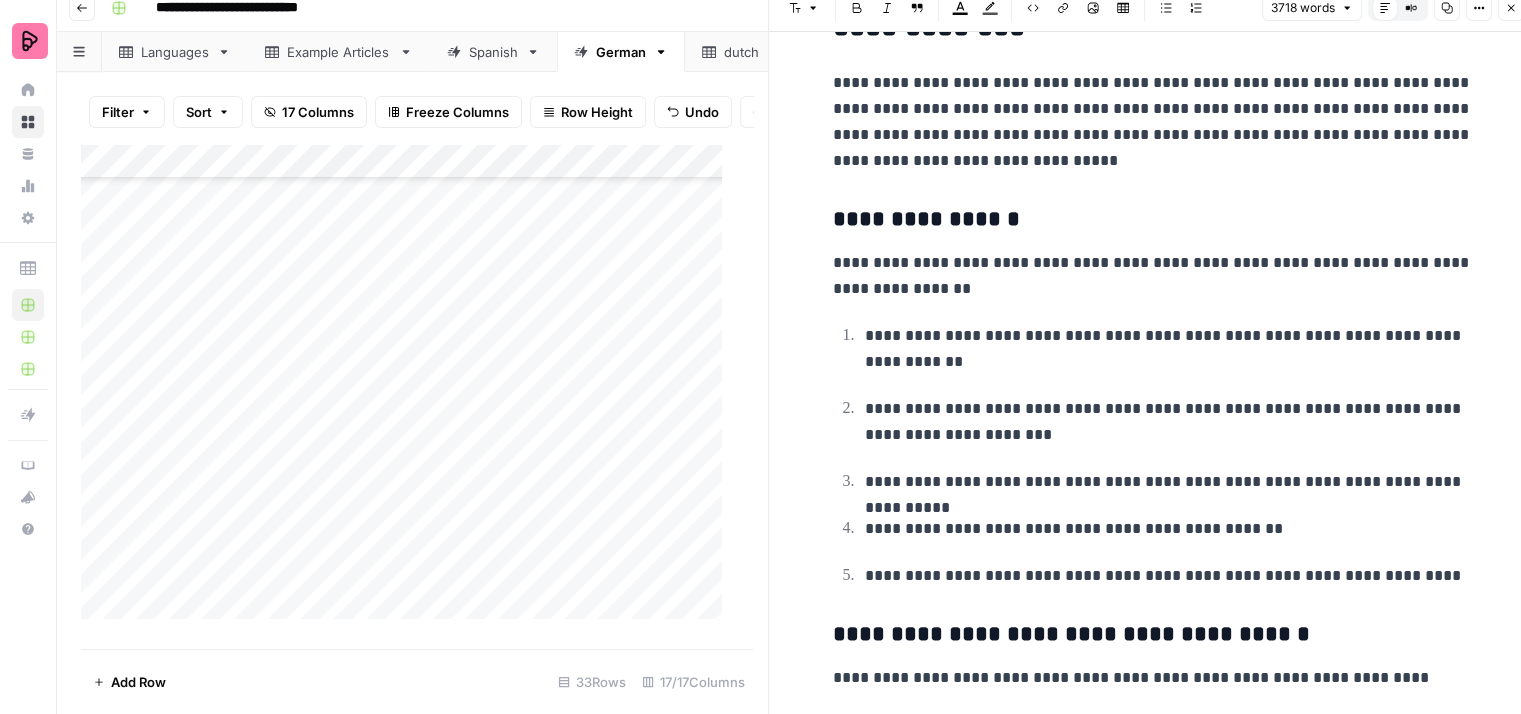 click on "**********" at bounding box center [1153, 276] 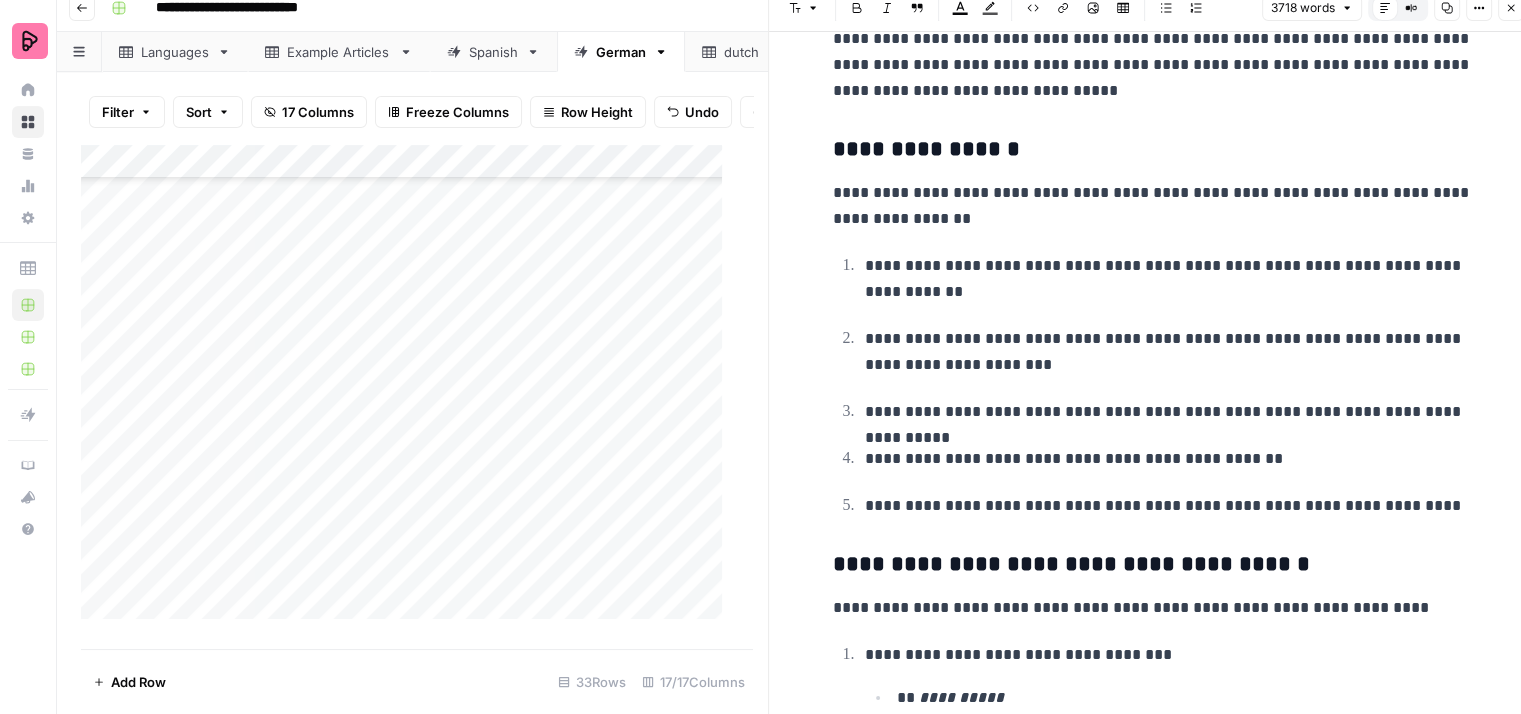 scroll, scrollTop: 8712, scrollLeft: 0, axis: vertical 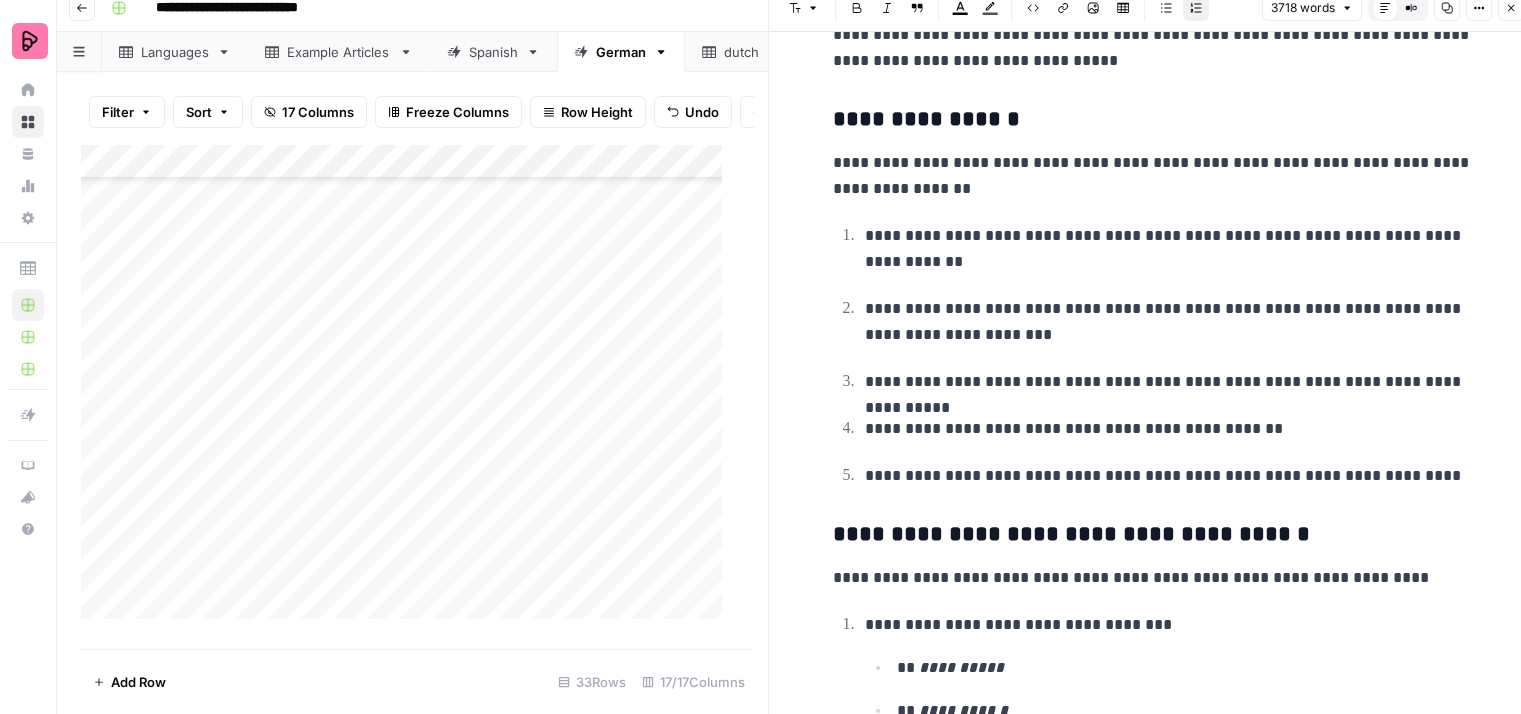 click on "**********" at bounding box center (1169, 249) 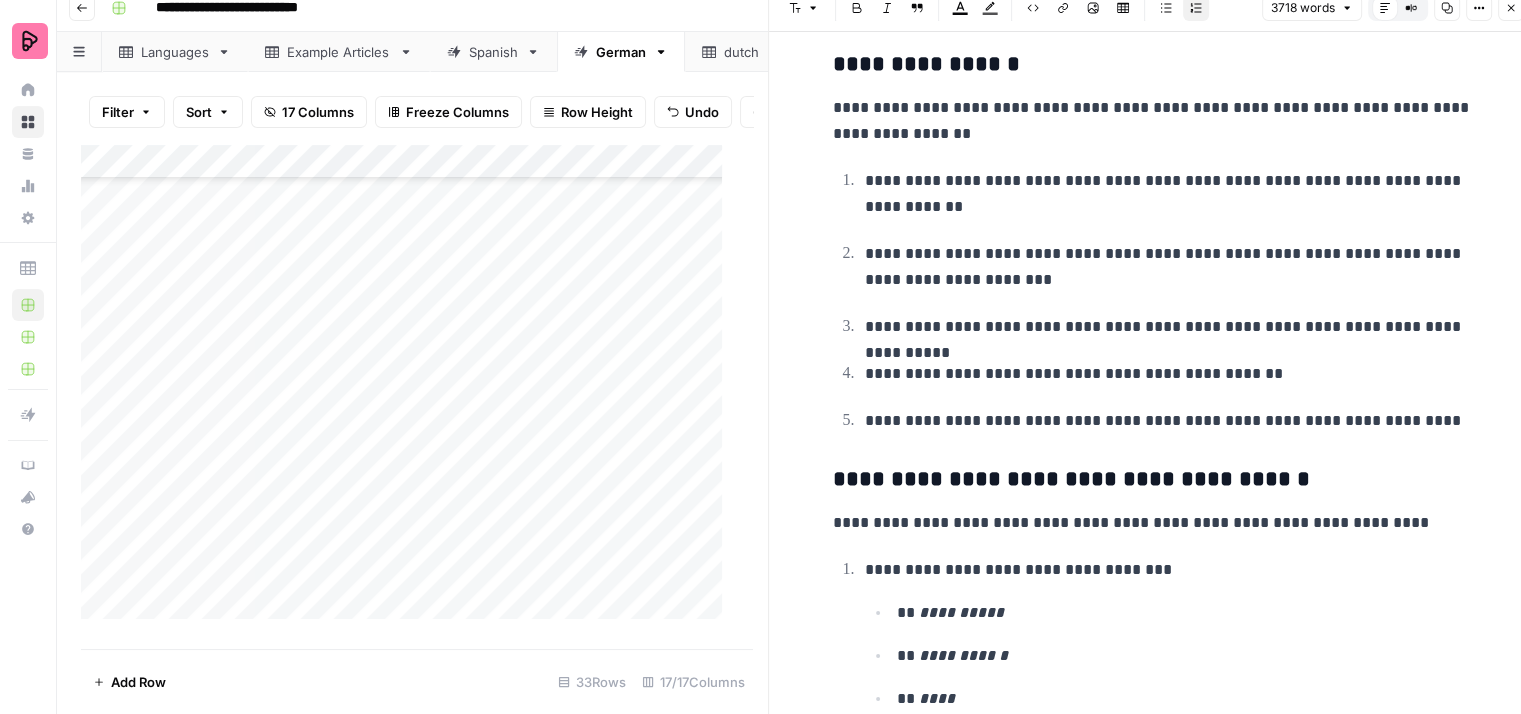 scroll, scrollTop: 8812, scrollLeft: 0, axis: vertical 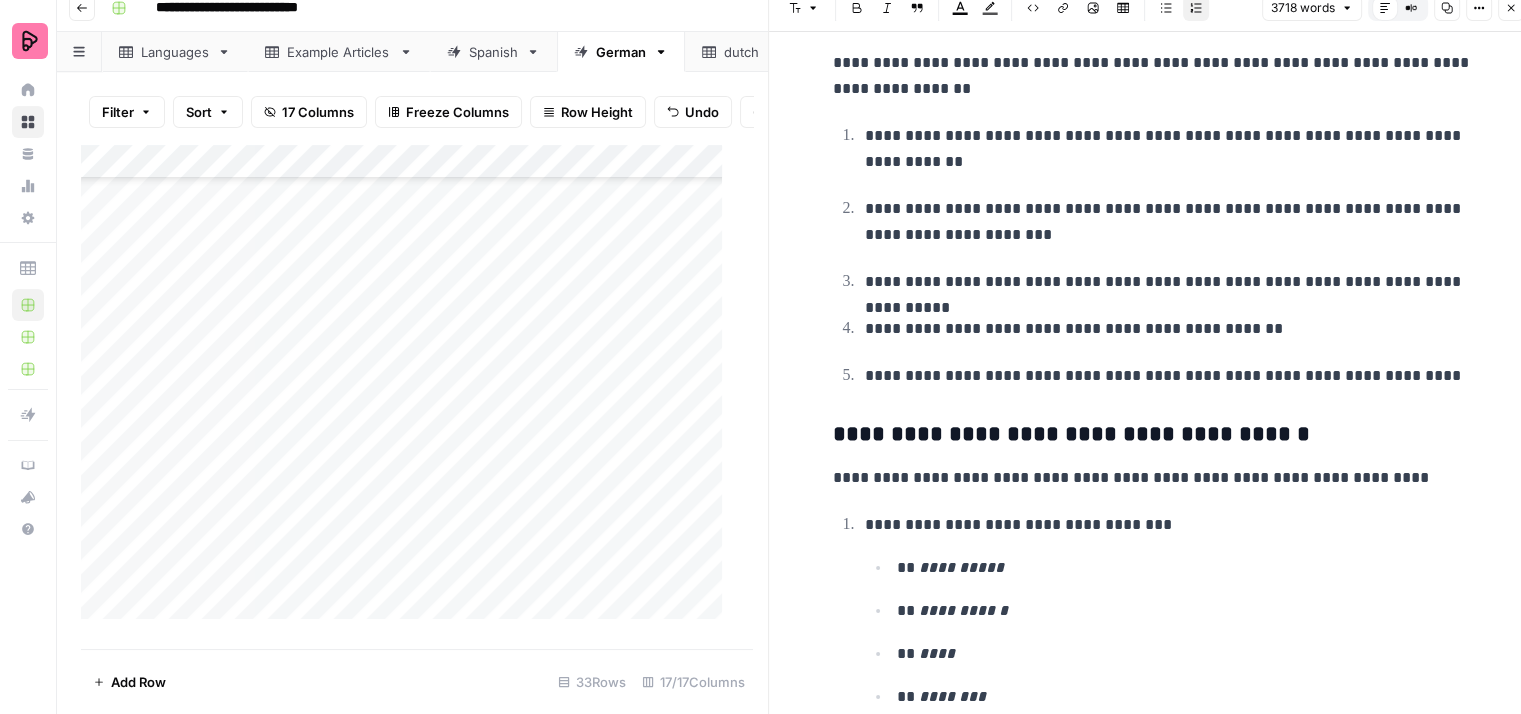 click on "**********" at bounding box center [1169, 376] 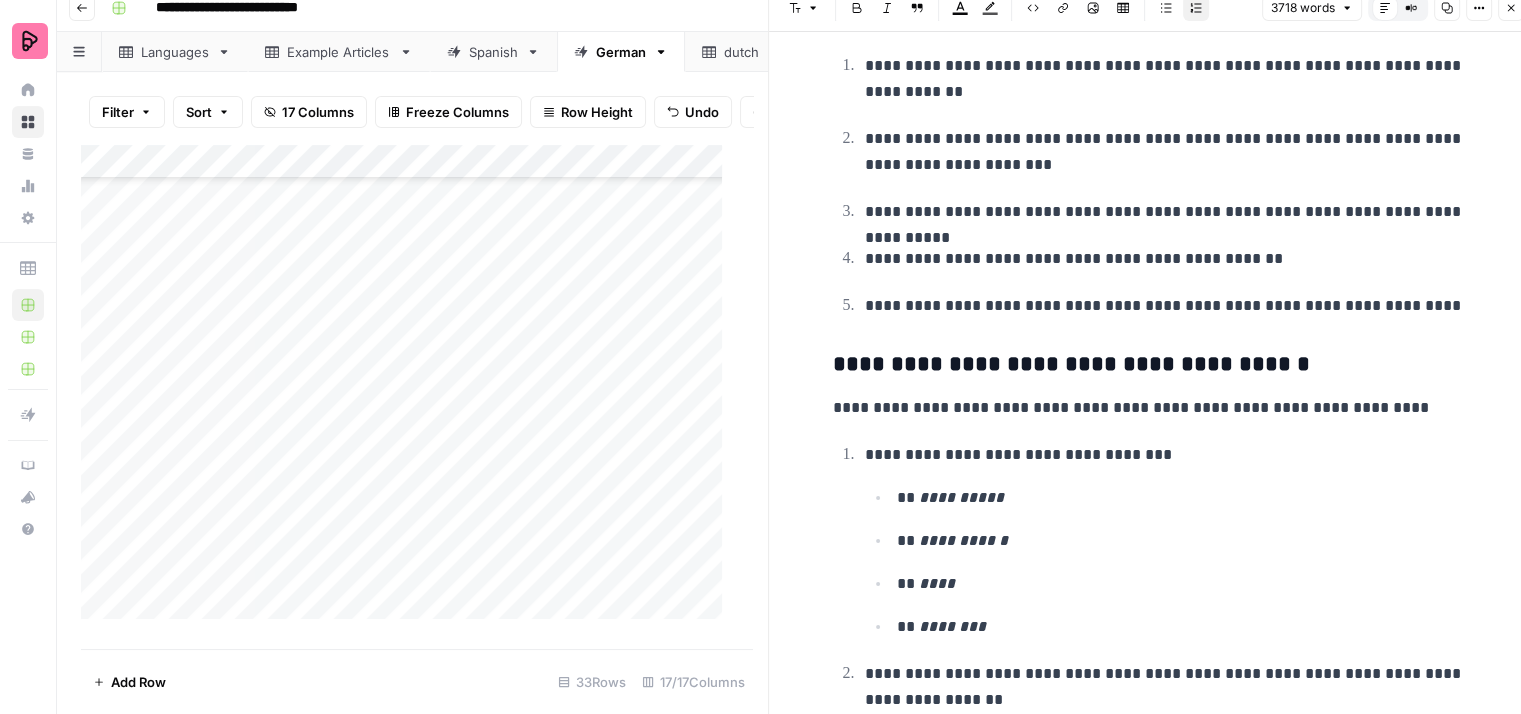 scroll, scrollTop: 9012, scrollLeft: 0, axis: vertical 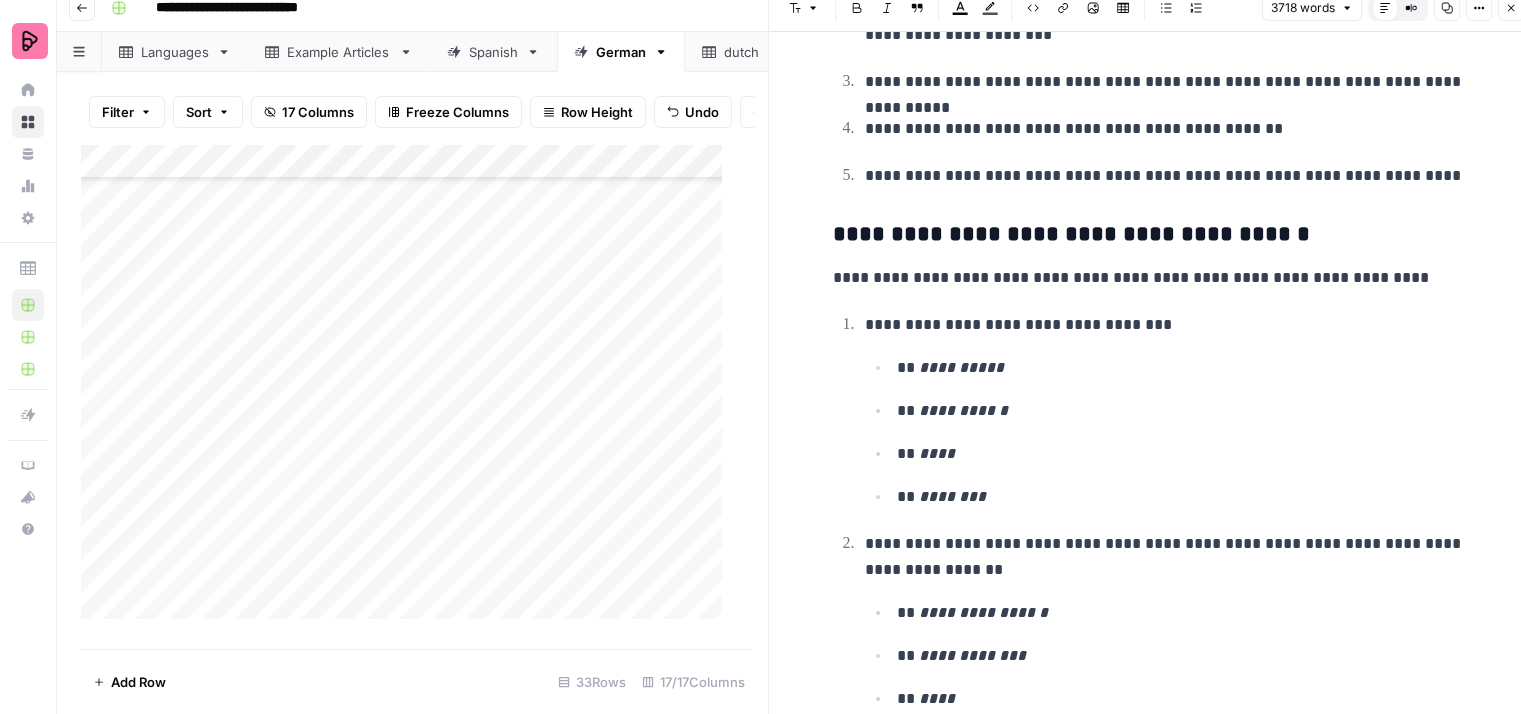 click on "**********" at bounding box center (1153, 278) 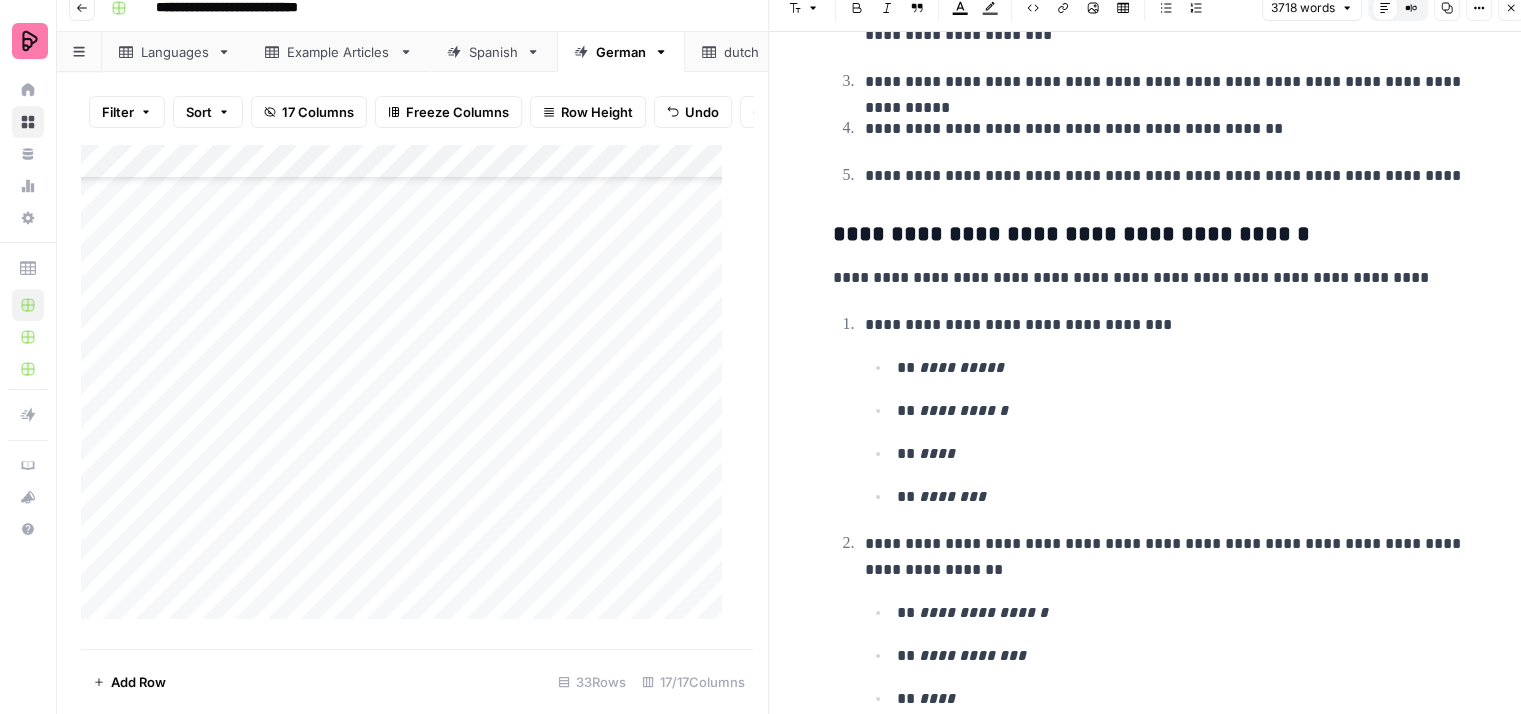 click on "**********" at bounding box center [1166, 410] 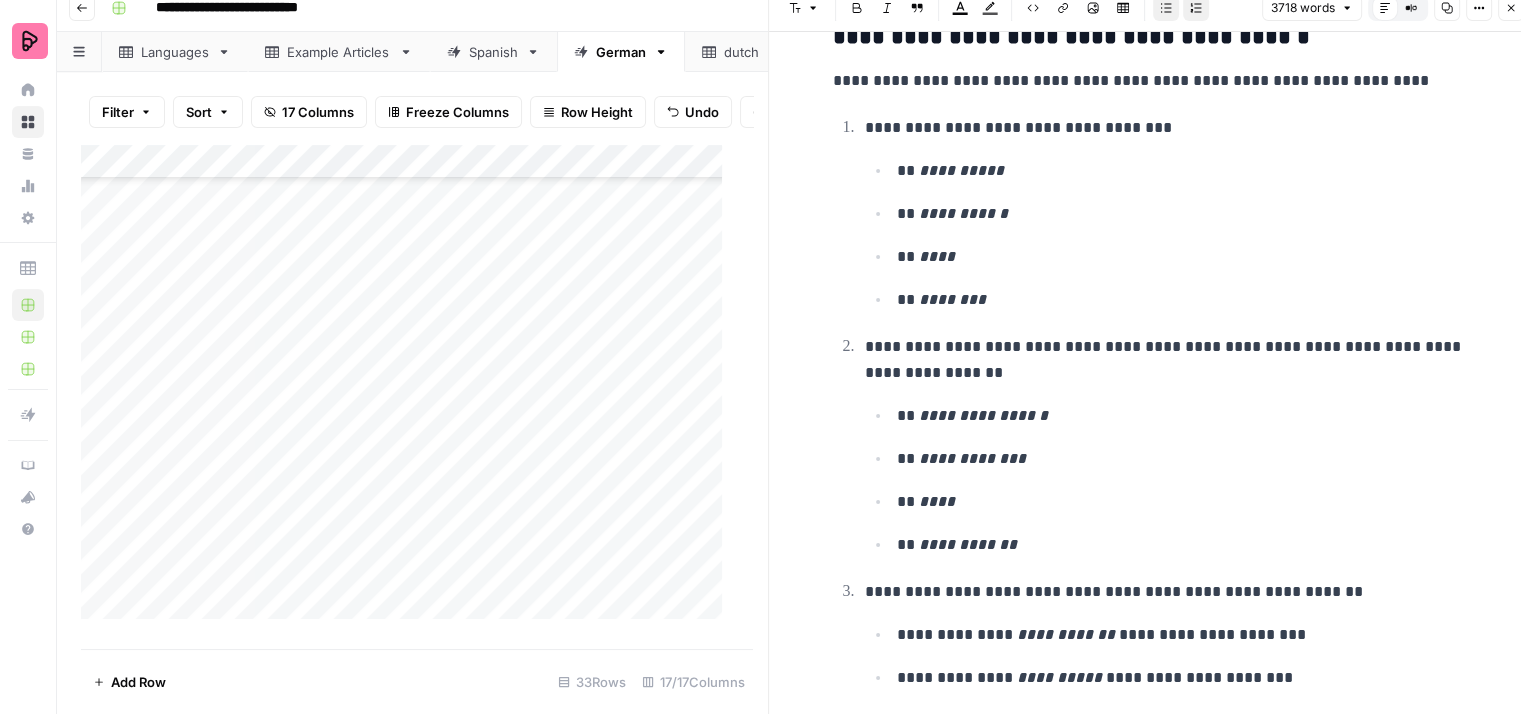 scroll, scrollTop: 9212, scrollLeft: 0, axis: vertical 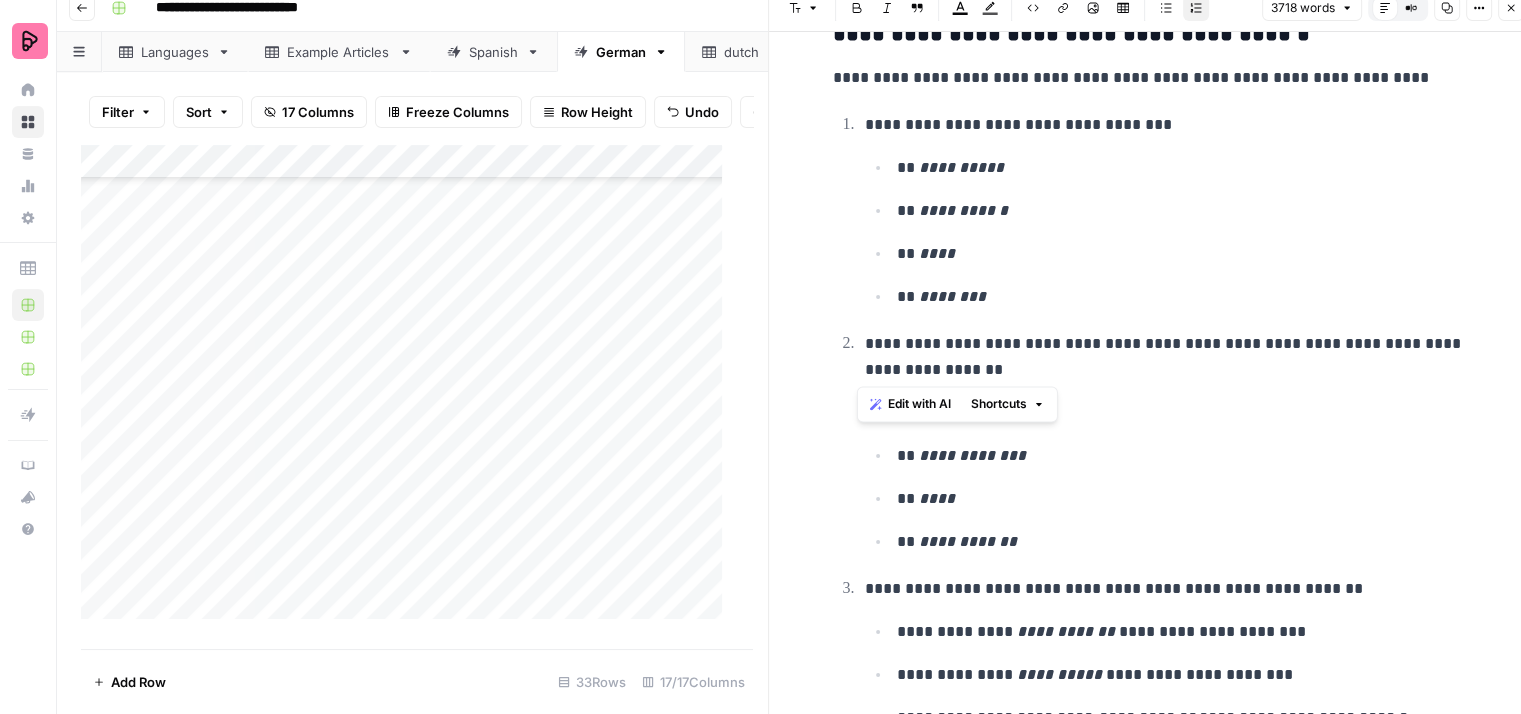 drag, startPoint x: 934, startPoint y: 364, endPoint x: 858, endPoint y: 349, distance: 77.46612 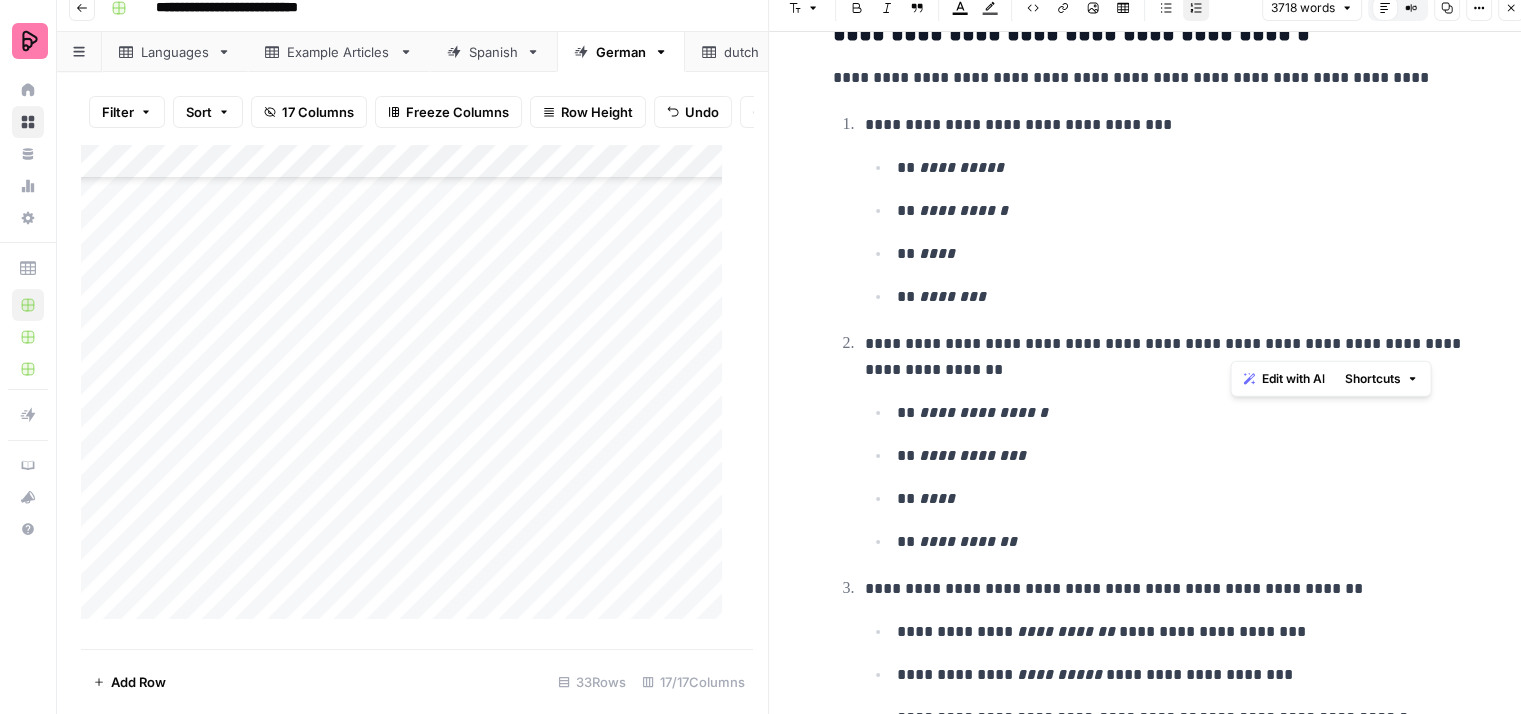 drag, startPoint x: 1231, startPoint y: 343, endPoint x: 1419, endPoint y: 337, distance: 188.09572 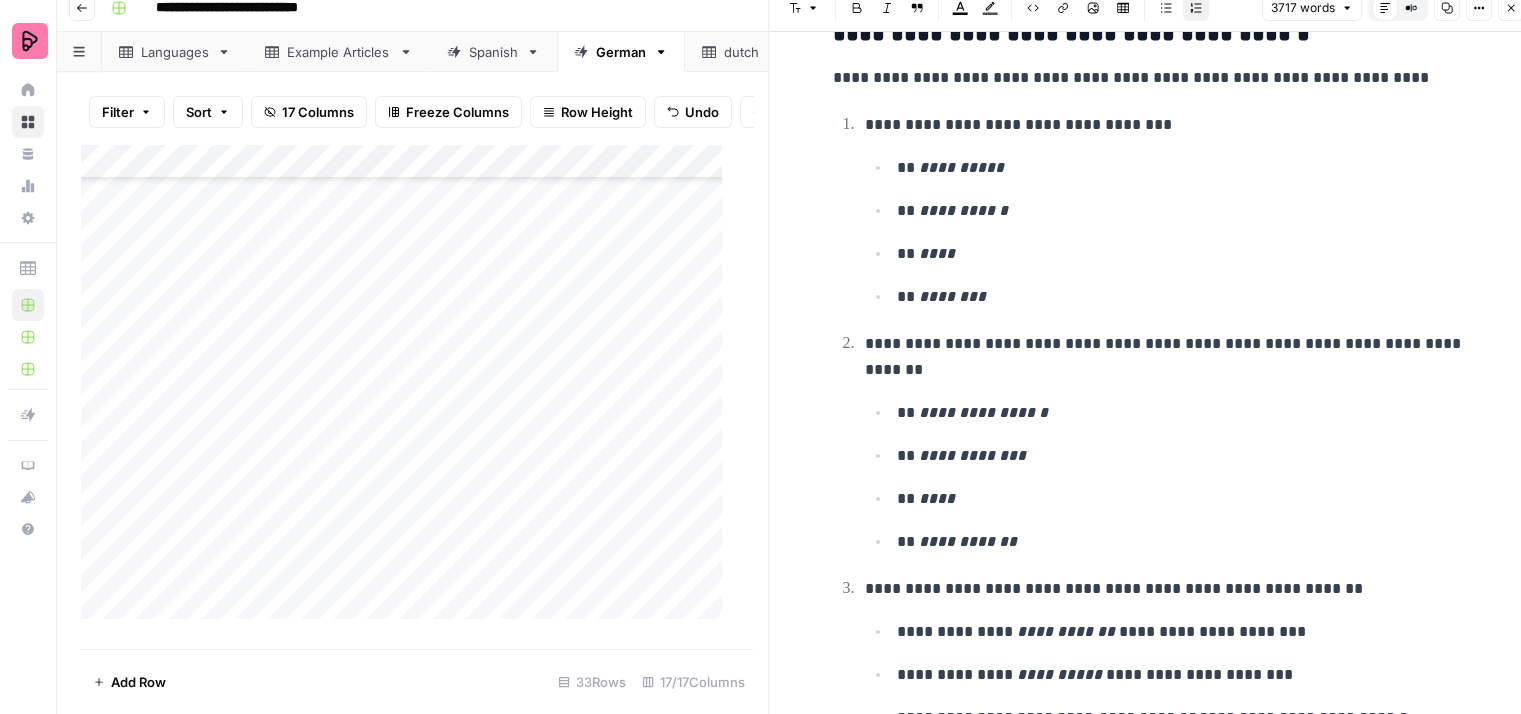 click on "**********" at bounding box center (1185, 413) 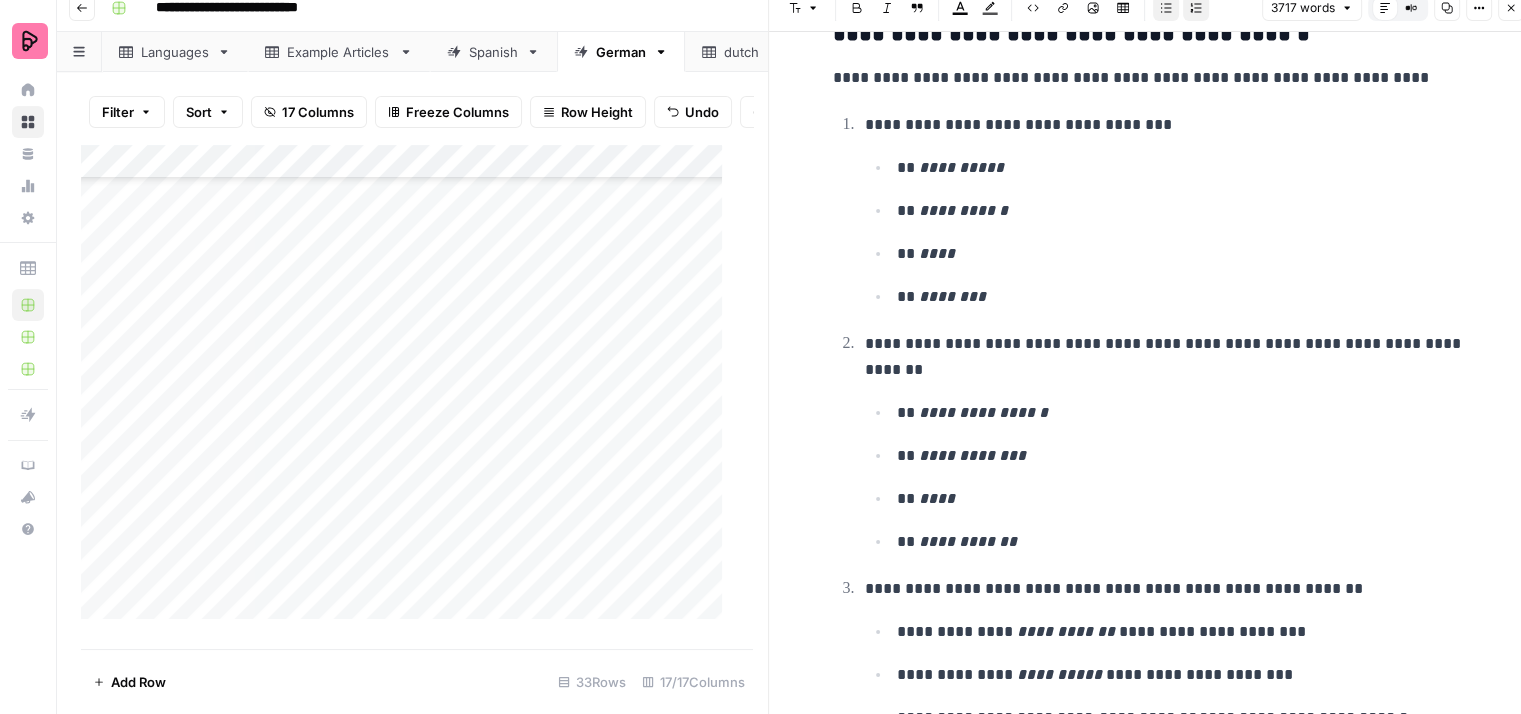 click on "**********" at bounding box center (1169, 477) 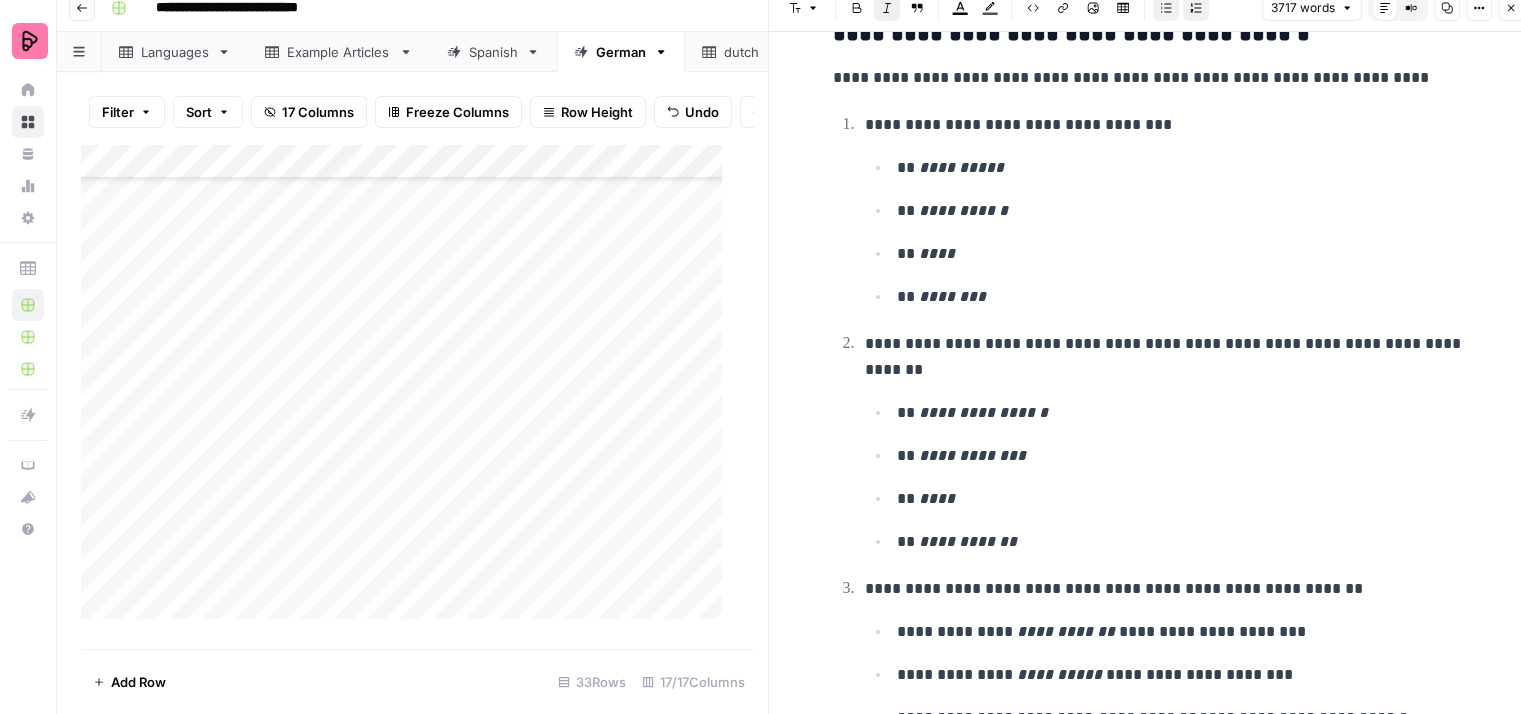 click on "** ****" at bounding box center [1185, 499] 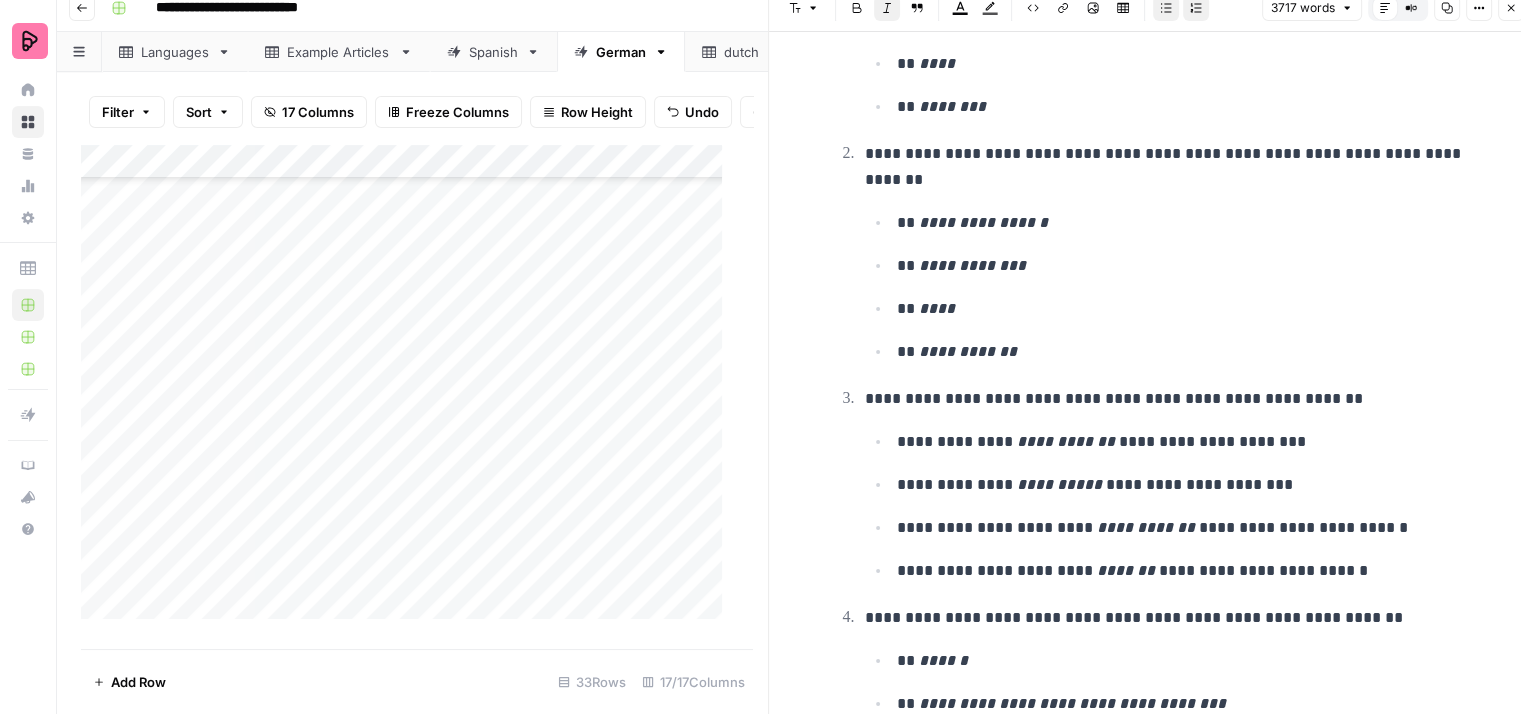 scroll, scrollTop: 9412, scrollLeft: 0, axis: vertical 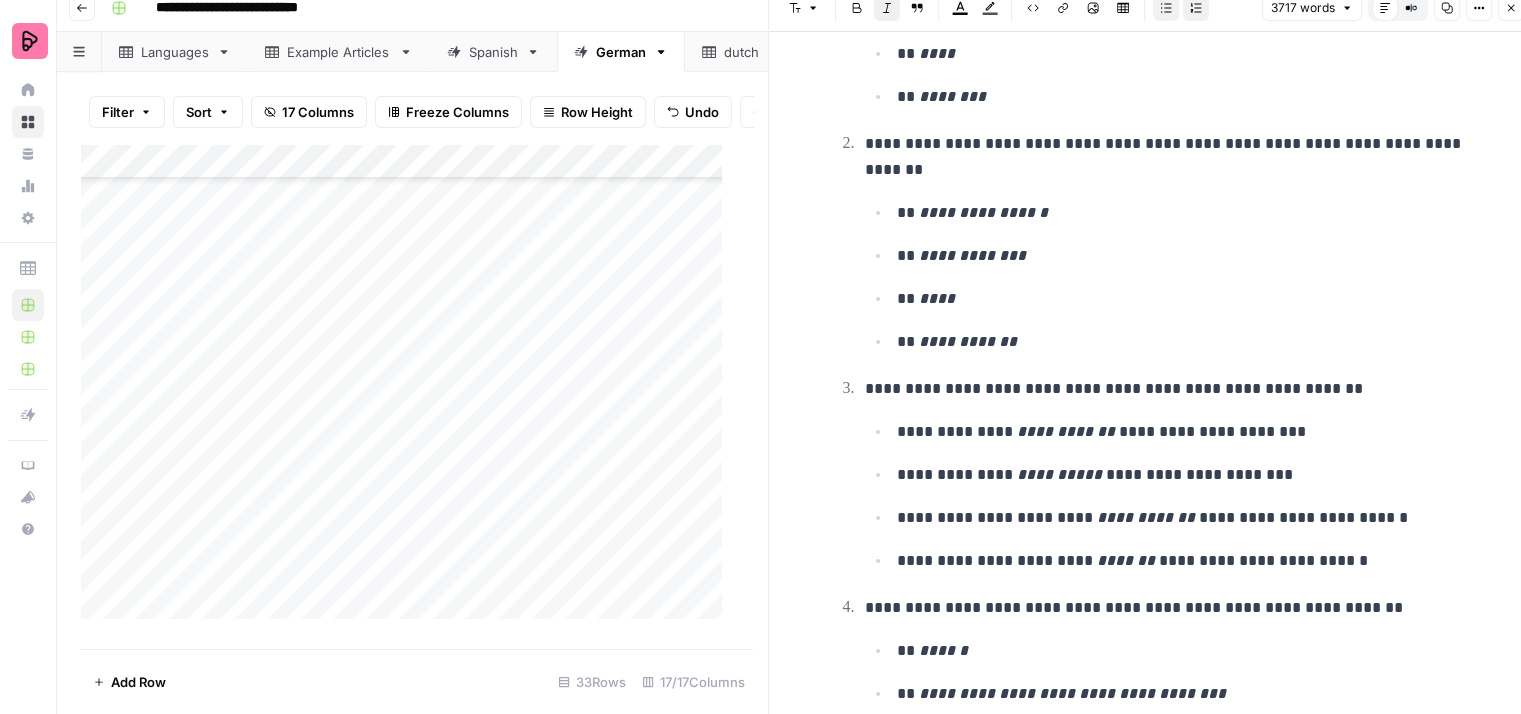 click on "**********" at bounding box center [1169, 389] 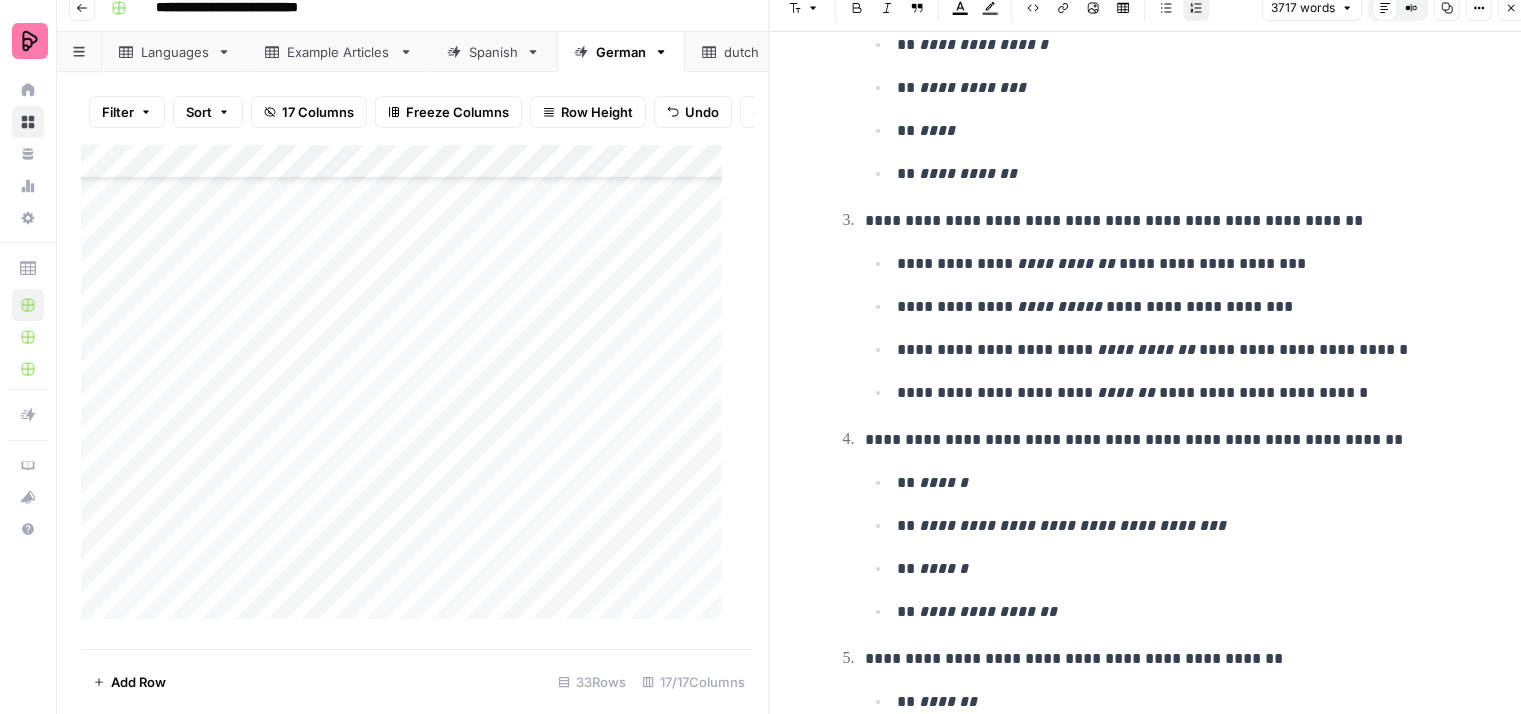scroll, scrollTop: 9612, scrollLeft: 0, axis: vertical 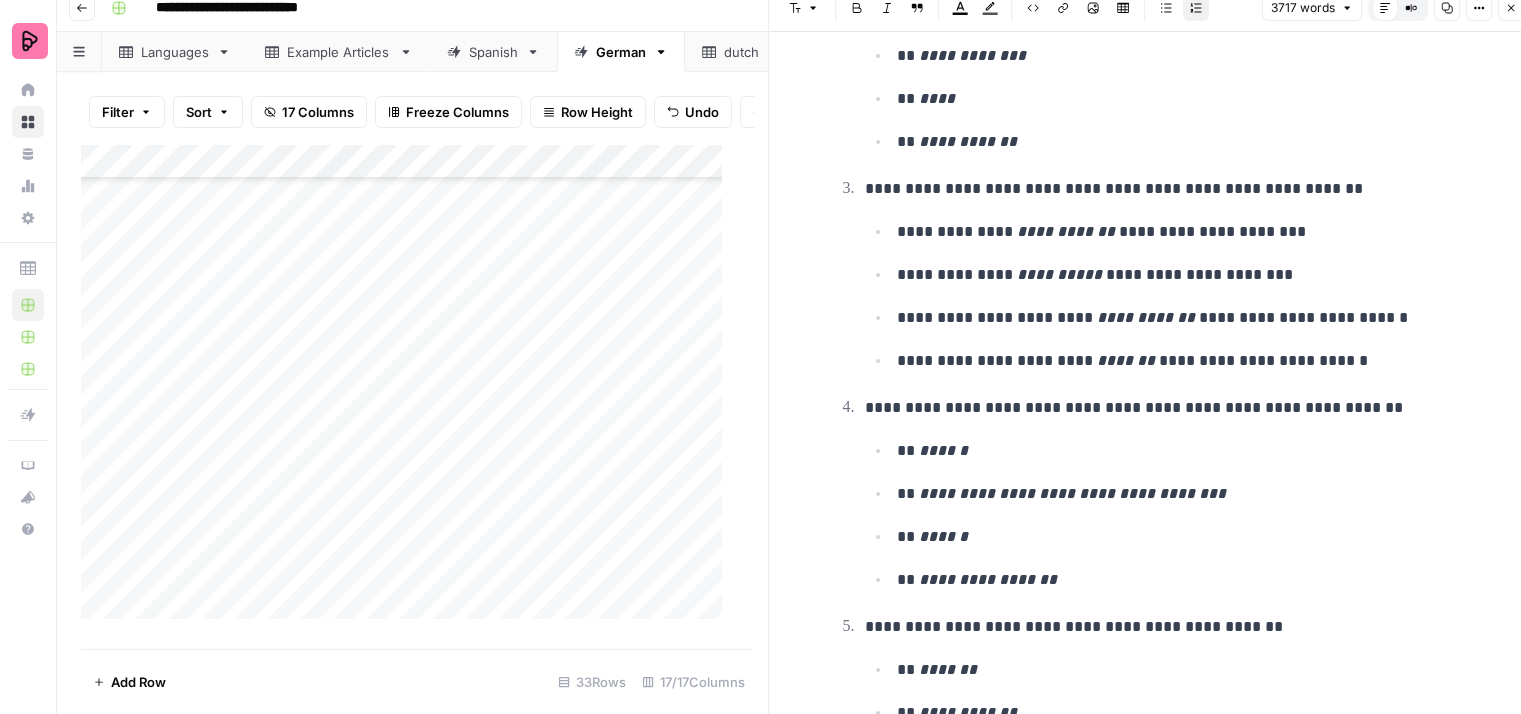 click on "** ******" at bounding box center [1185, 451] 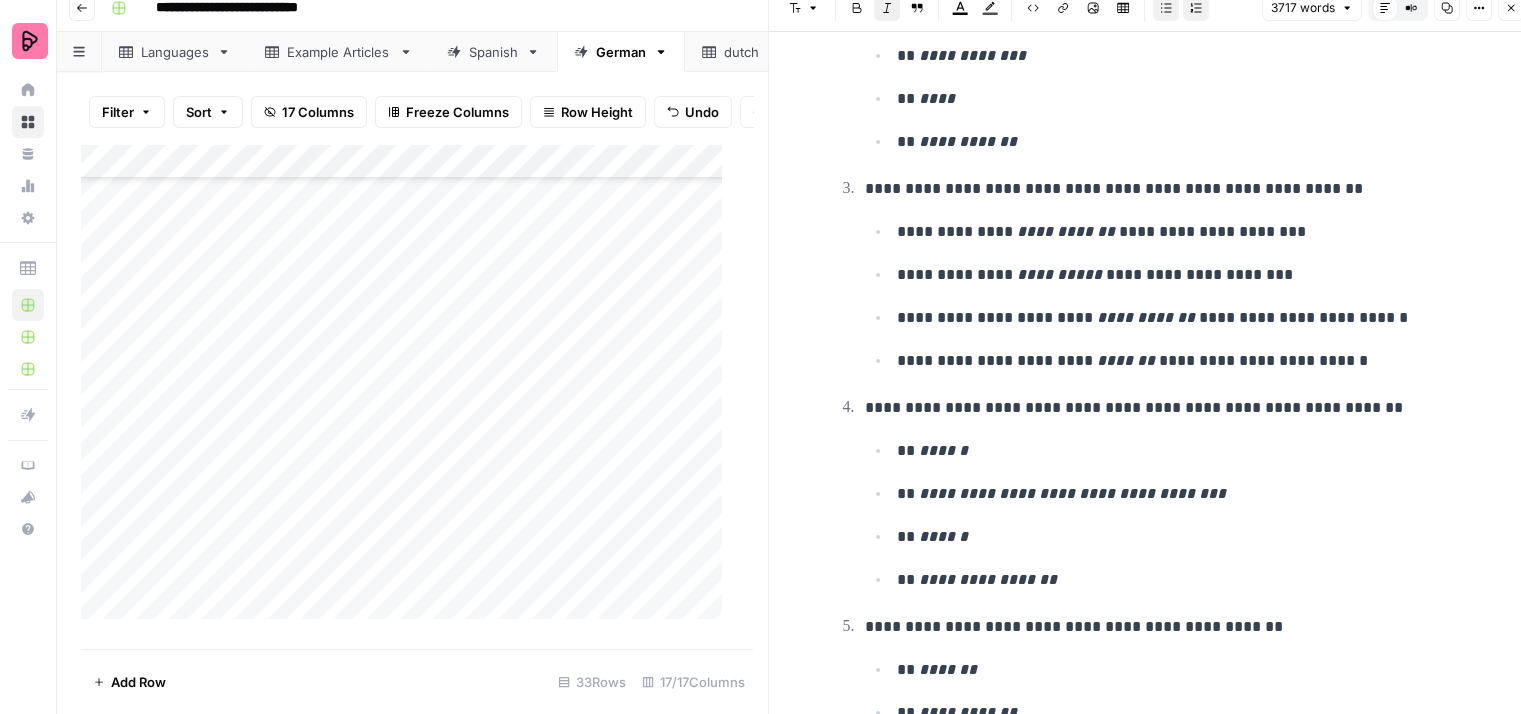 scroll, scrollTop: 9812, scrollLeft: 0, axis: vertical 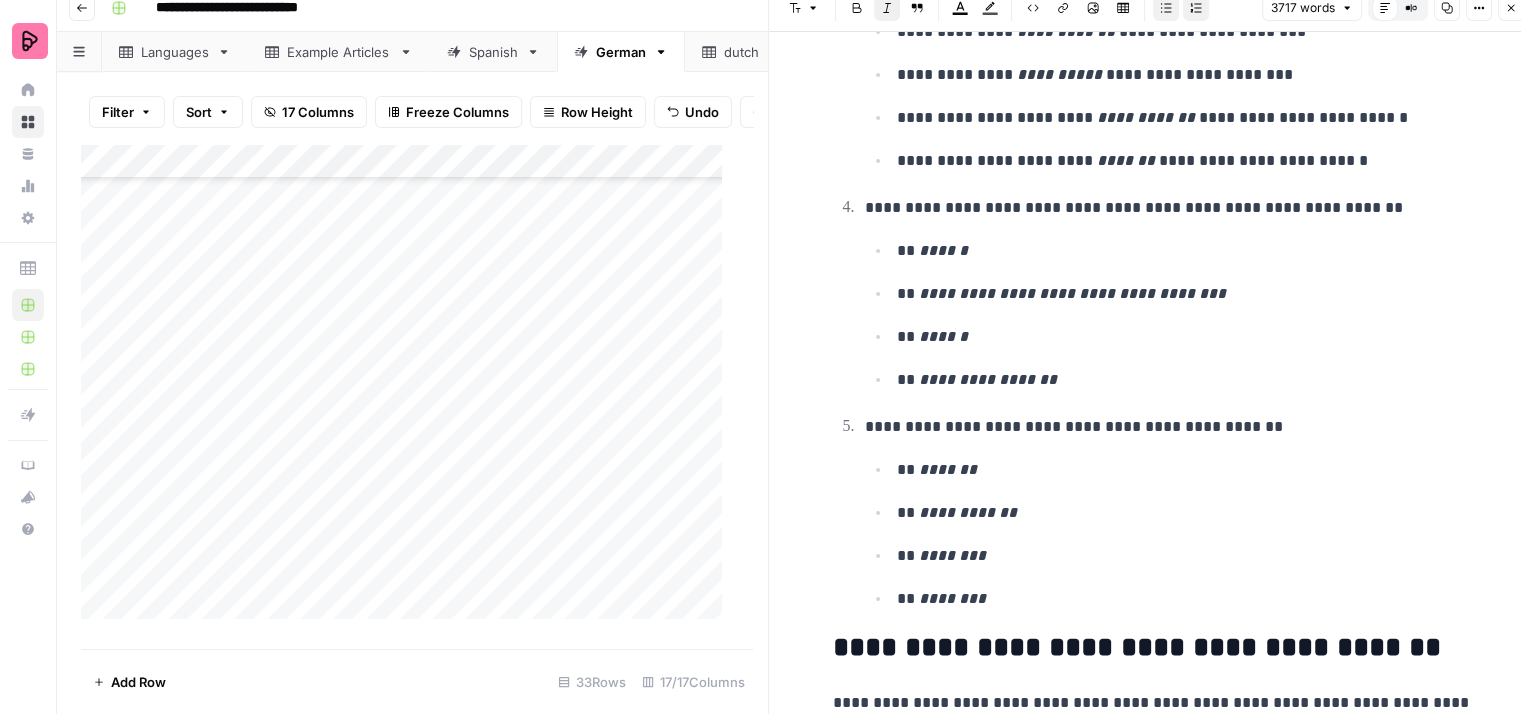 click on "** *******" at bounding box center [1185, 470] 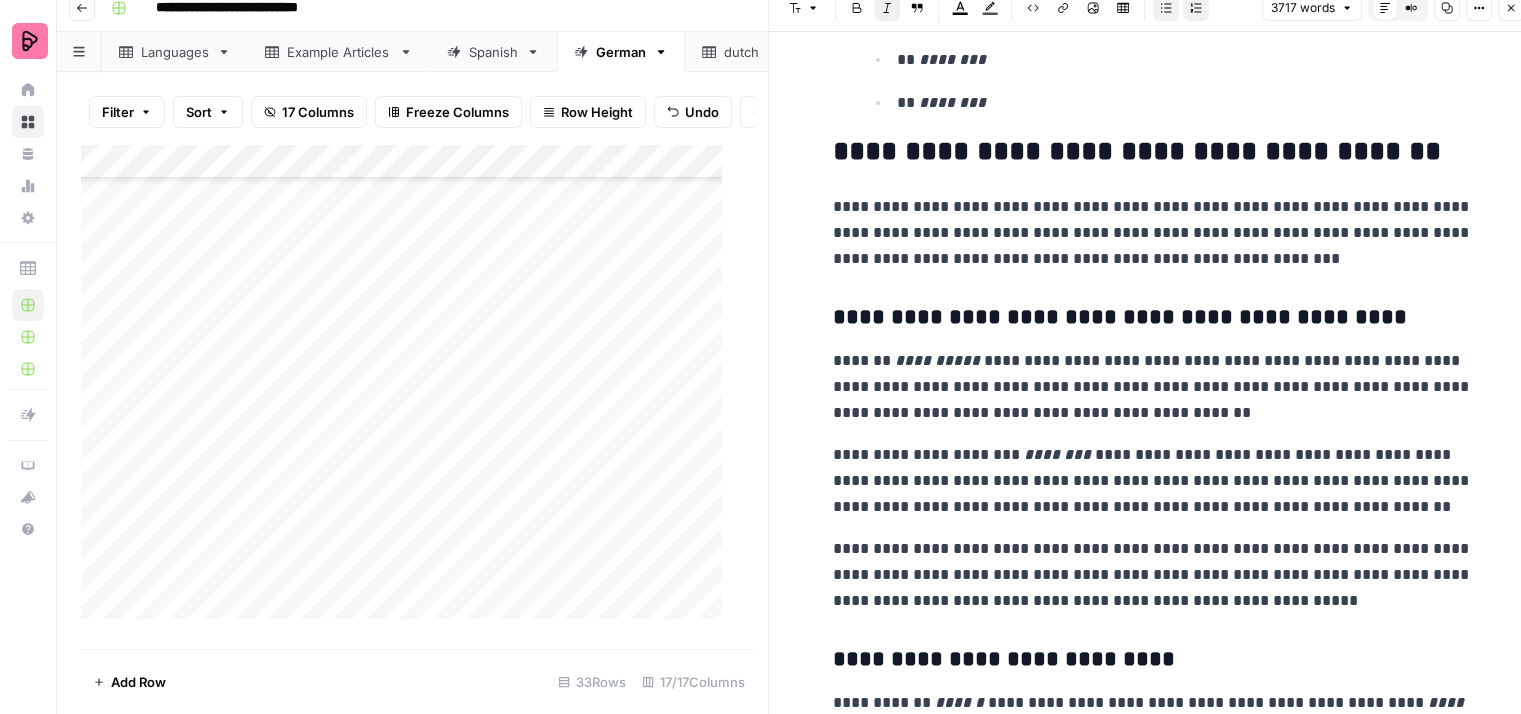 scroll, scrollTop: 10312, scrollLeft: 0, axis: vertical 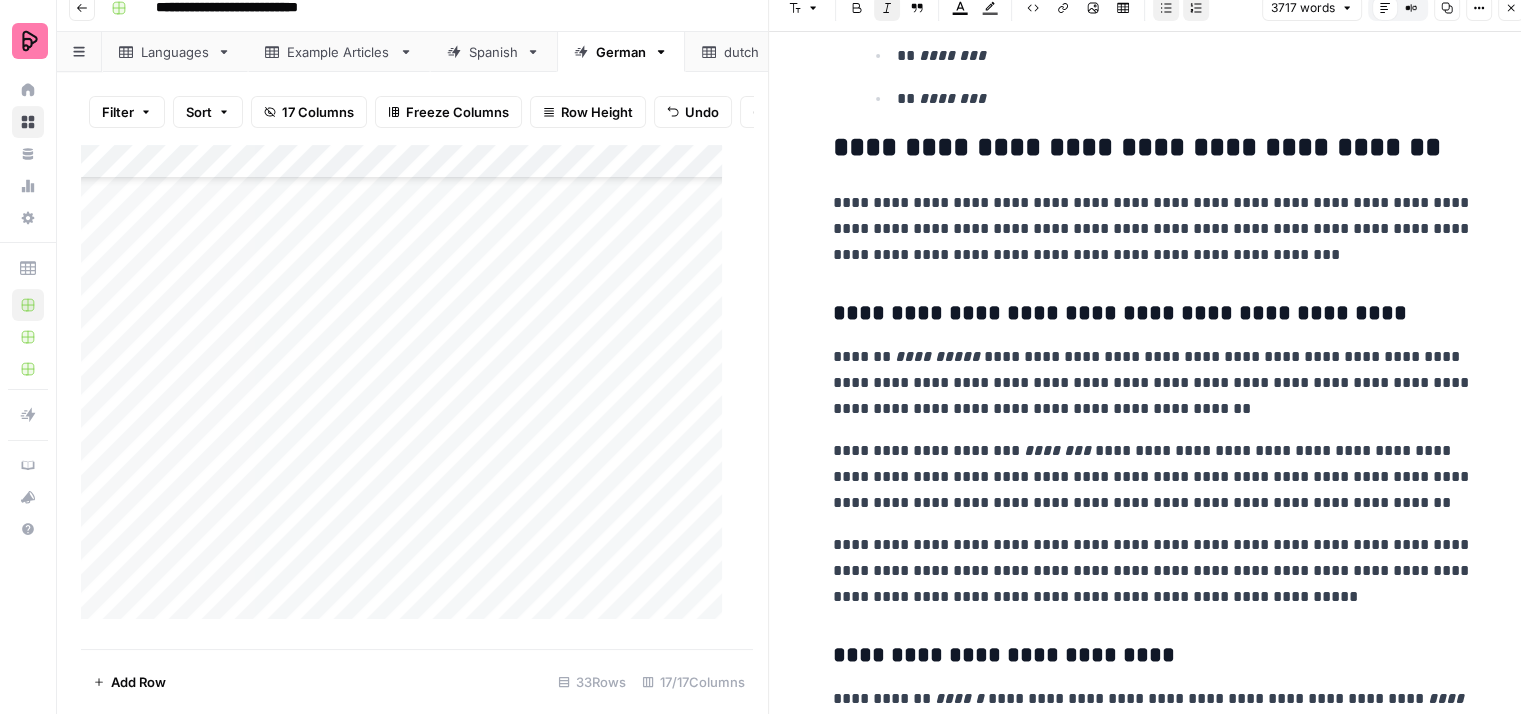 click on "**********" at bounding box center [1153, 229] 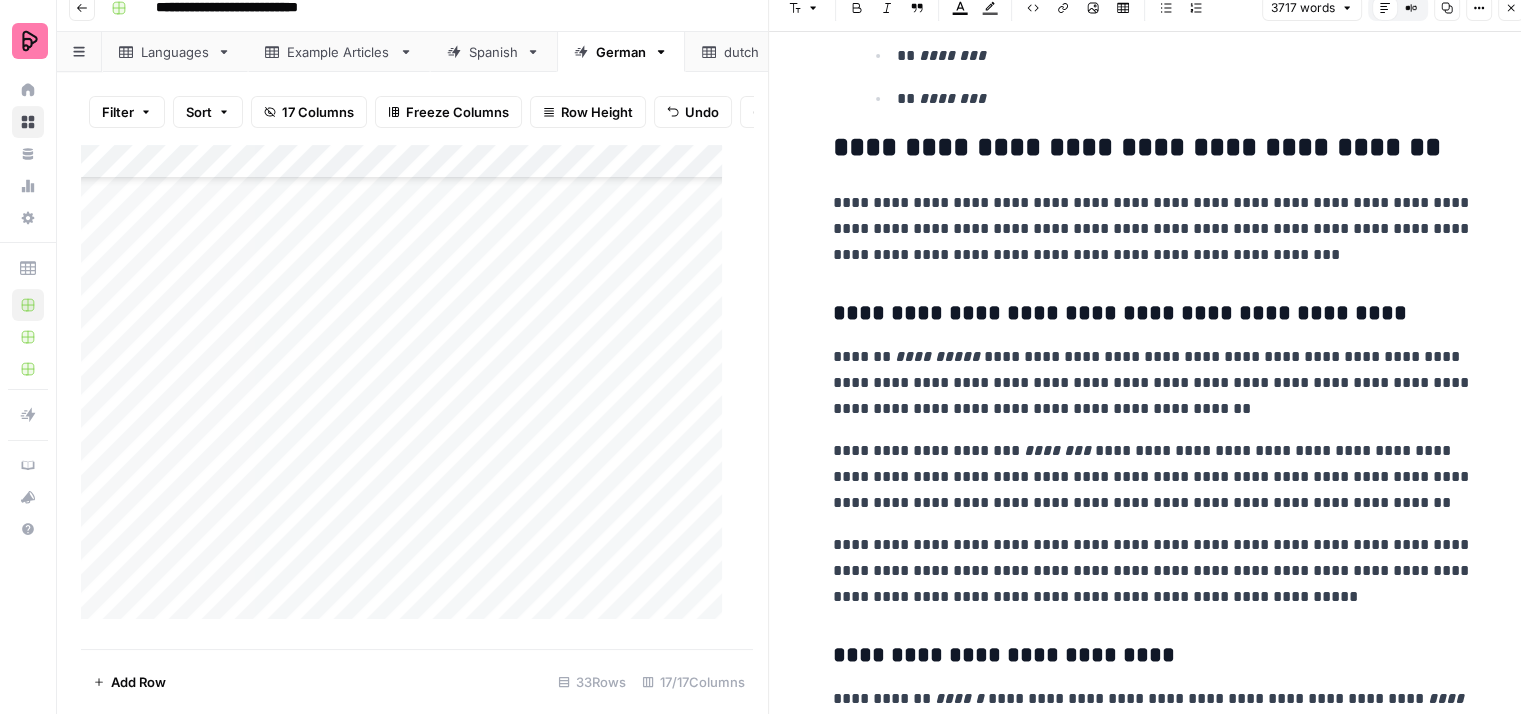 click on "**********" at bounding box center [1153, 229] 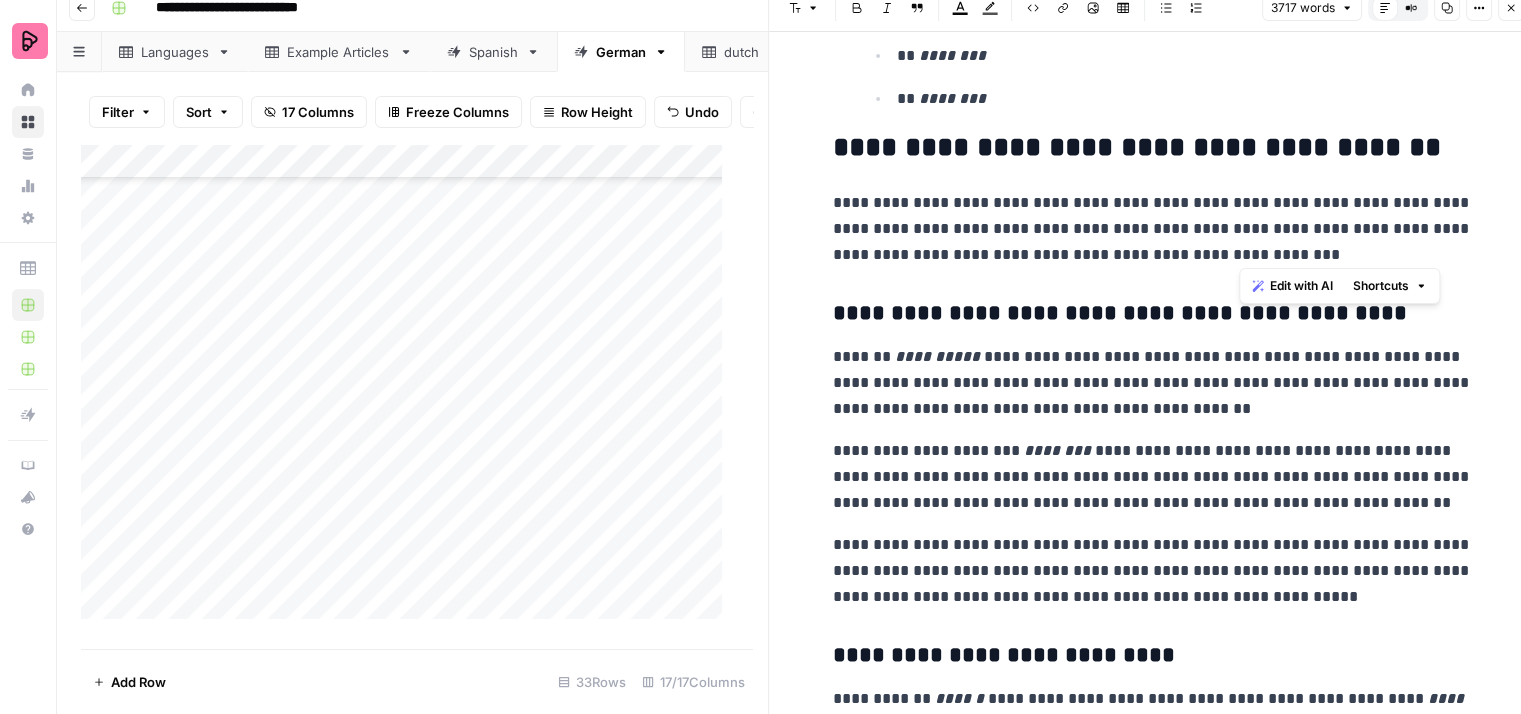 drag, startPoint x: 1274, startPoint y: 245, endPoint x: 1240, endPoint y: 224, distance: 39.962482 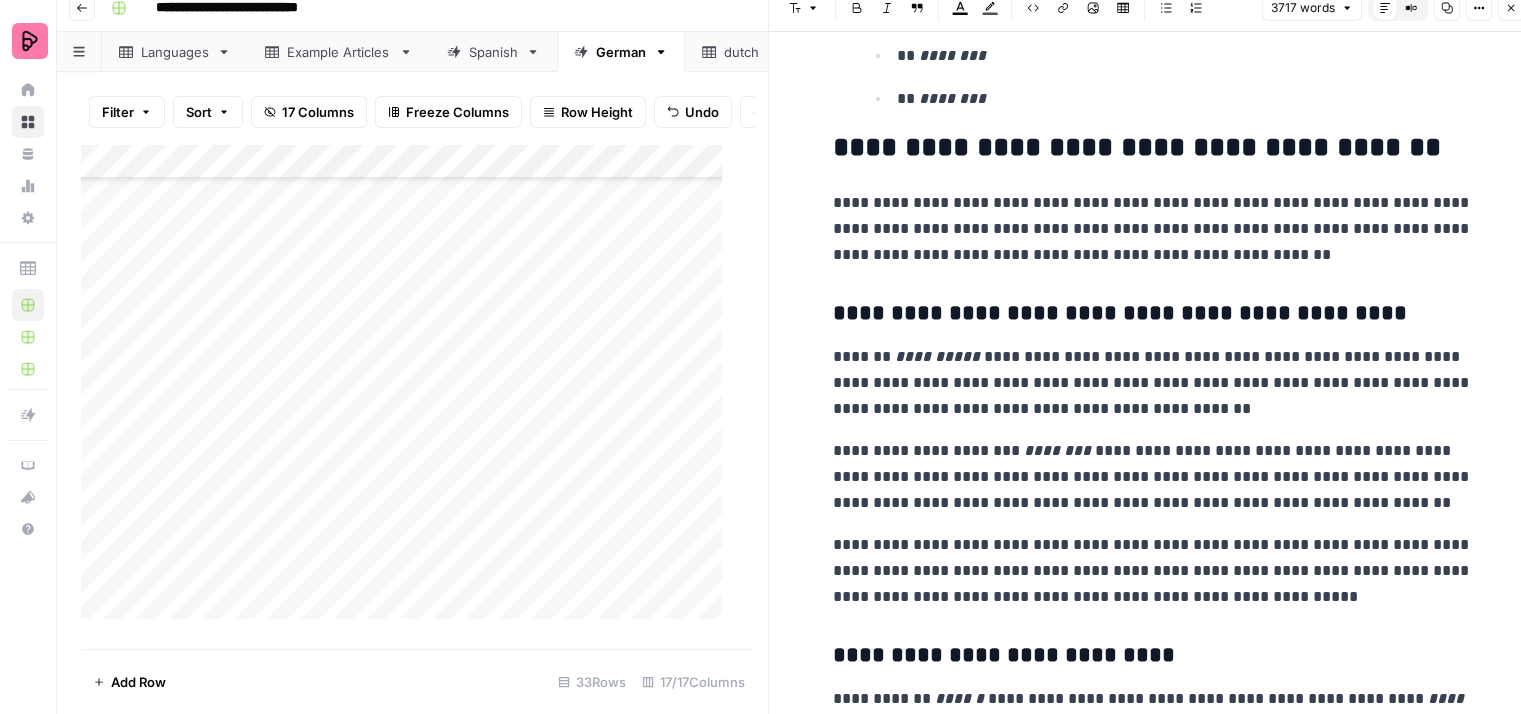 click on "**********" at bounding box center (1153, 229) 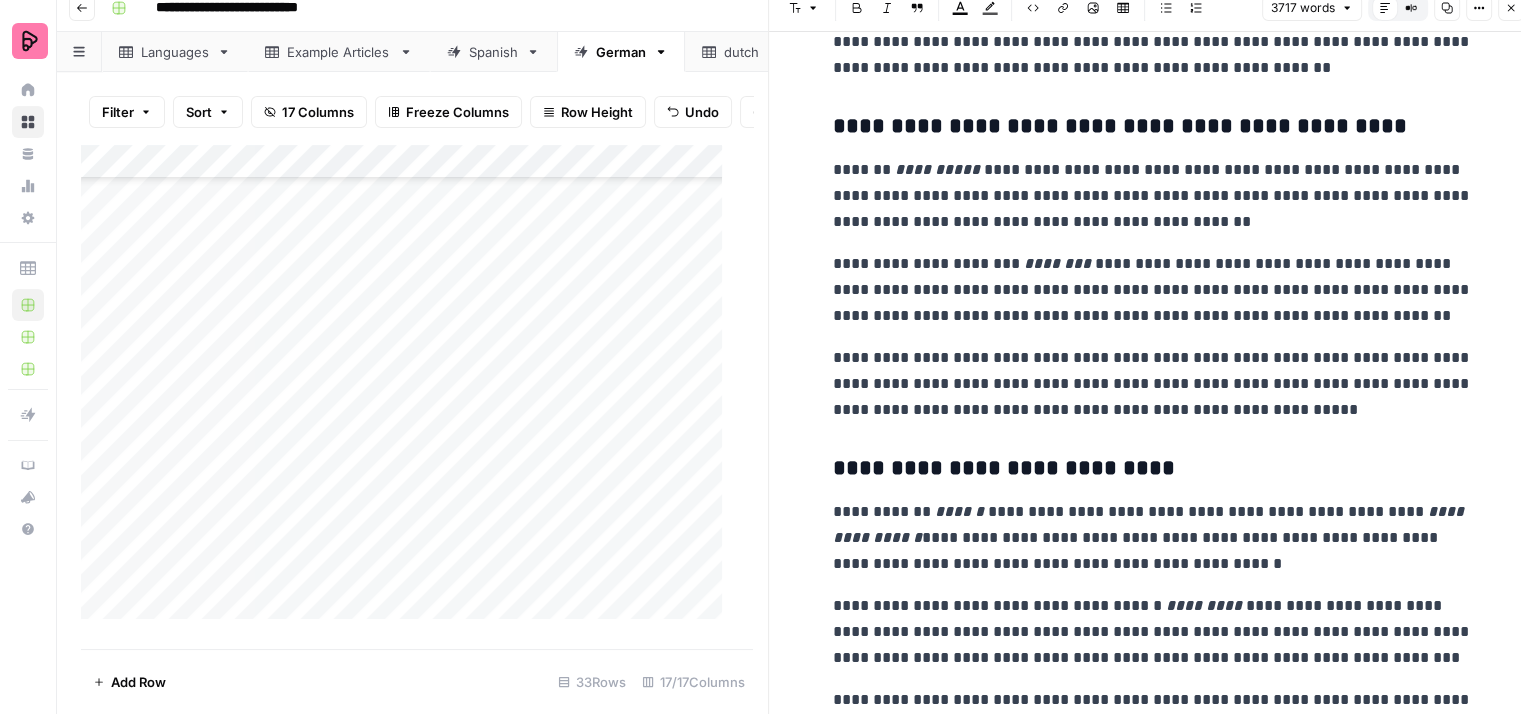 scroll, scrollTop: 10544, scrollLeft: 0, axis: vertical 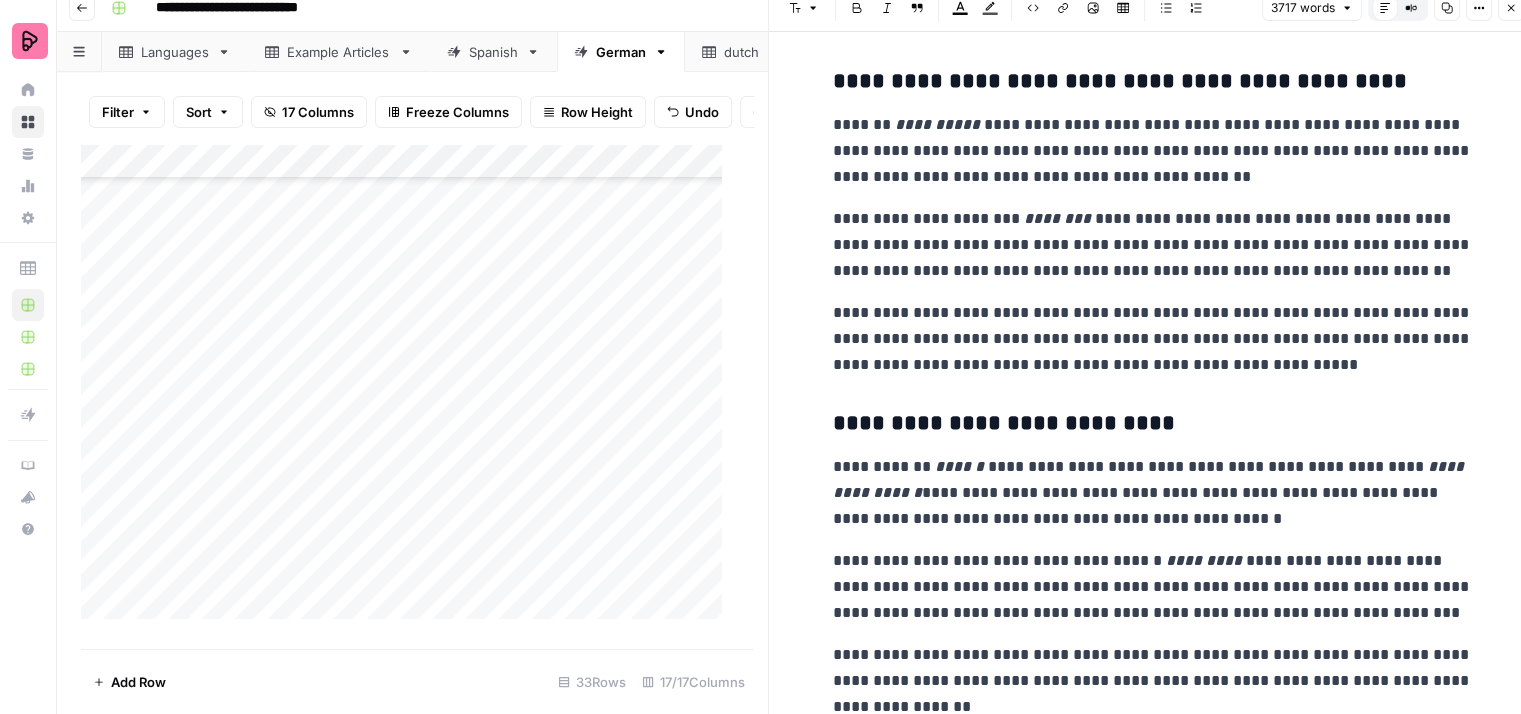 click on "**********" at bounding box center (1153, 151) 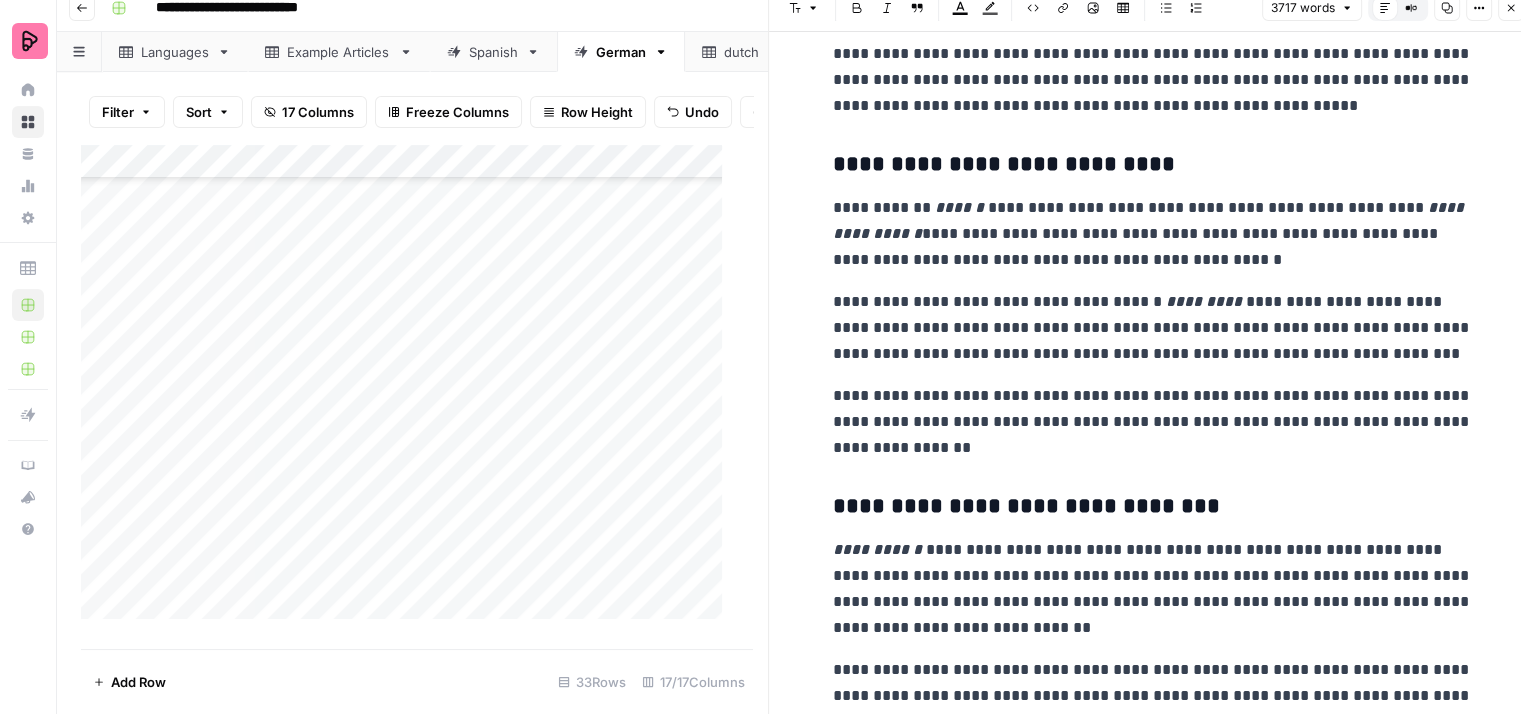 scroll, scrollTop: 10844, scrollLeft: 0, axis: vertical 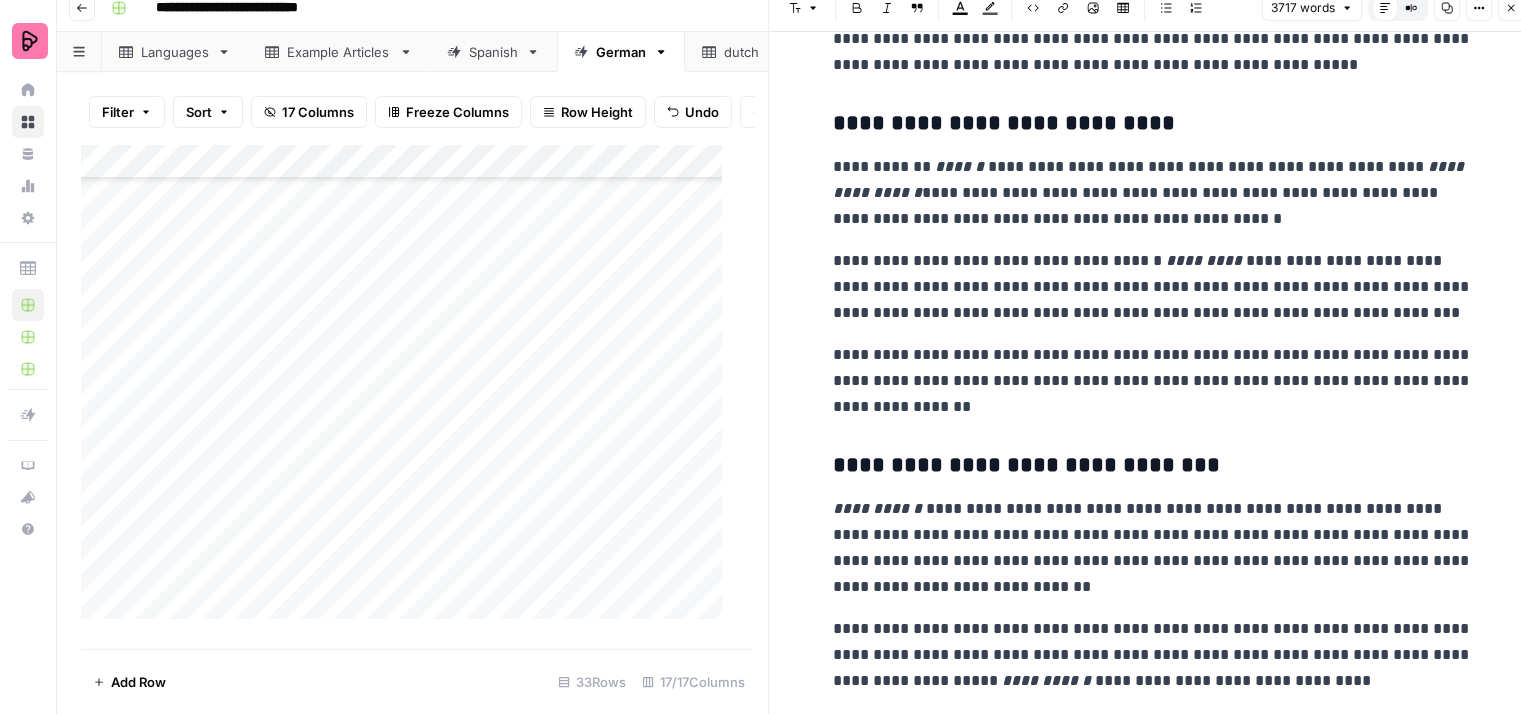 click on "**********" at bounding box center (1153, 193) 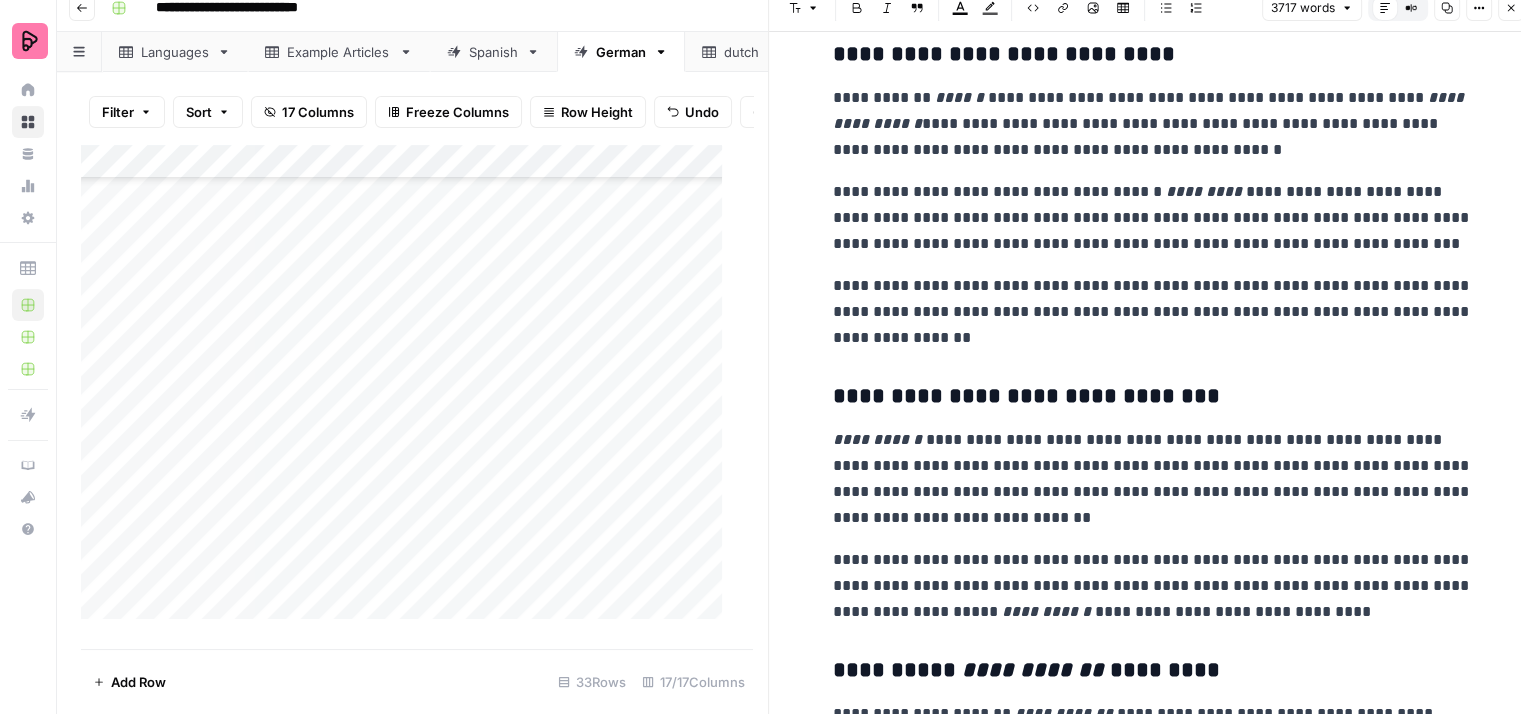 scroll, scrollTop: 10944, scrollLeft: 0, axis: vertical 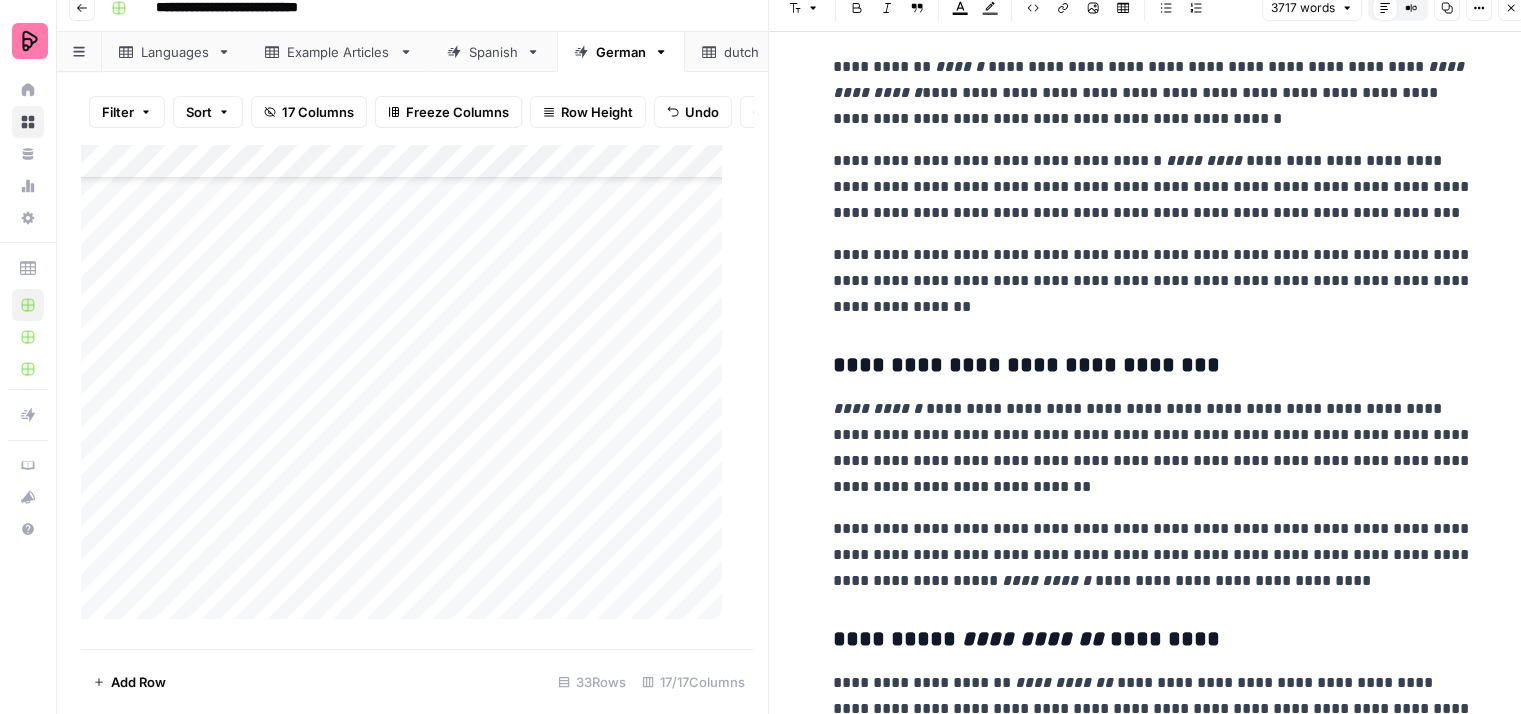 click on "**********" at bounding box center (1153, 281) 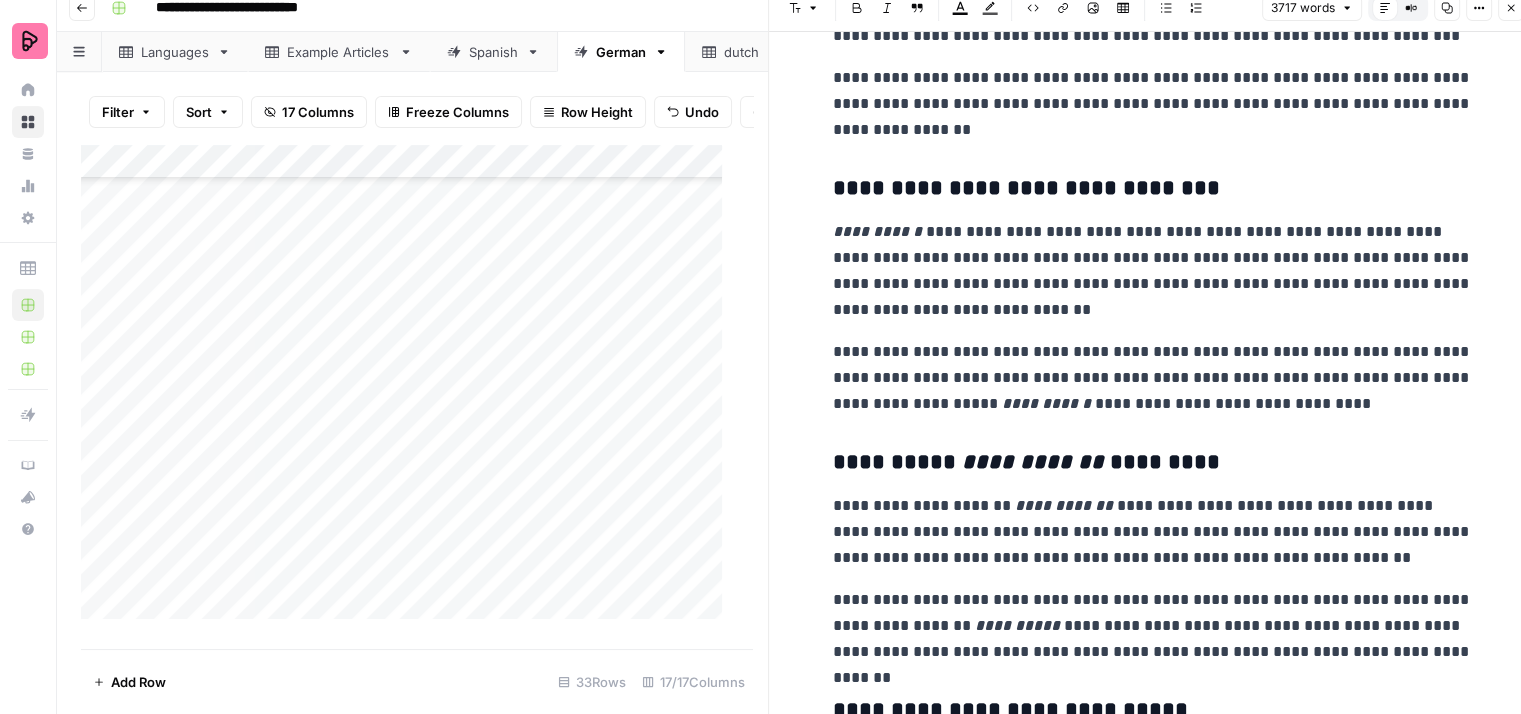 scroll, scrollTop: 11244, scrollLeft: 0, axis: vertical 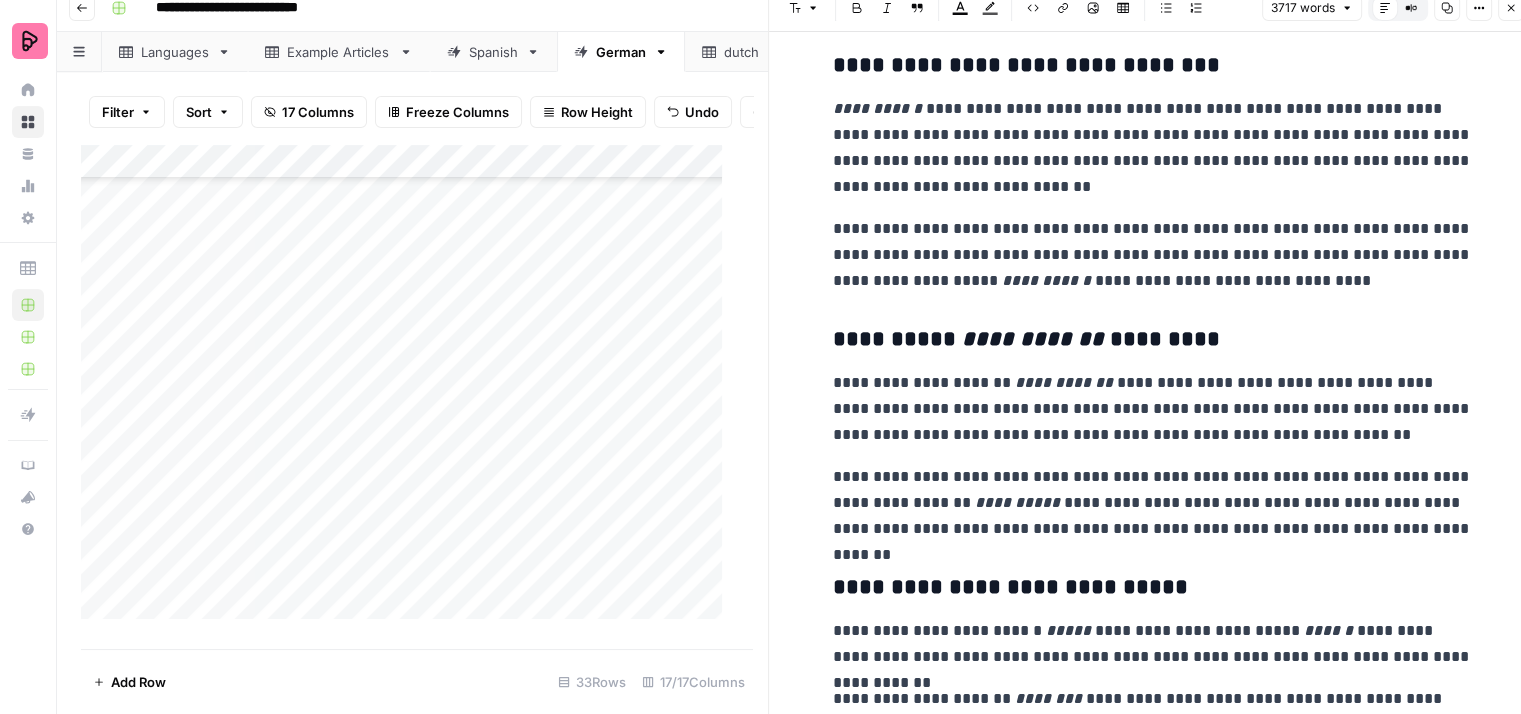 click on "**********" at bounding box center (1153, 148) 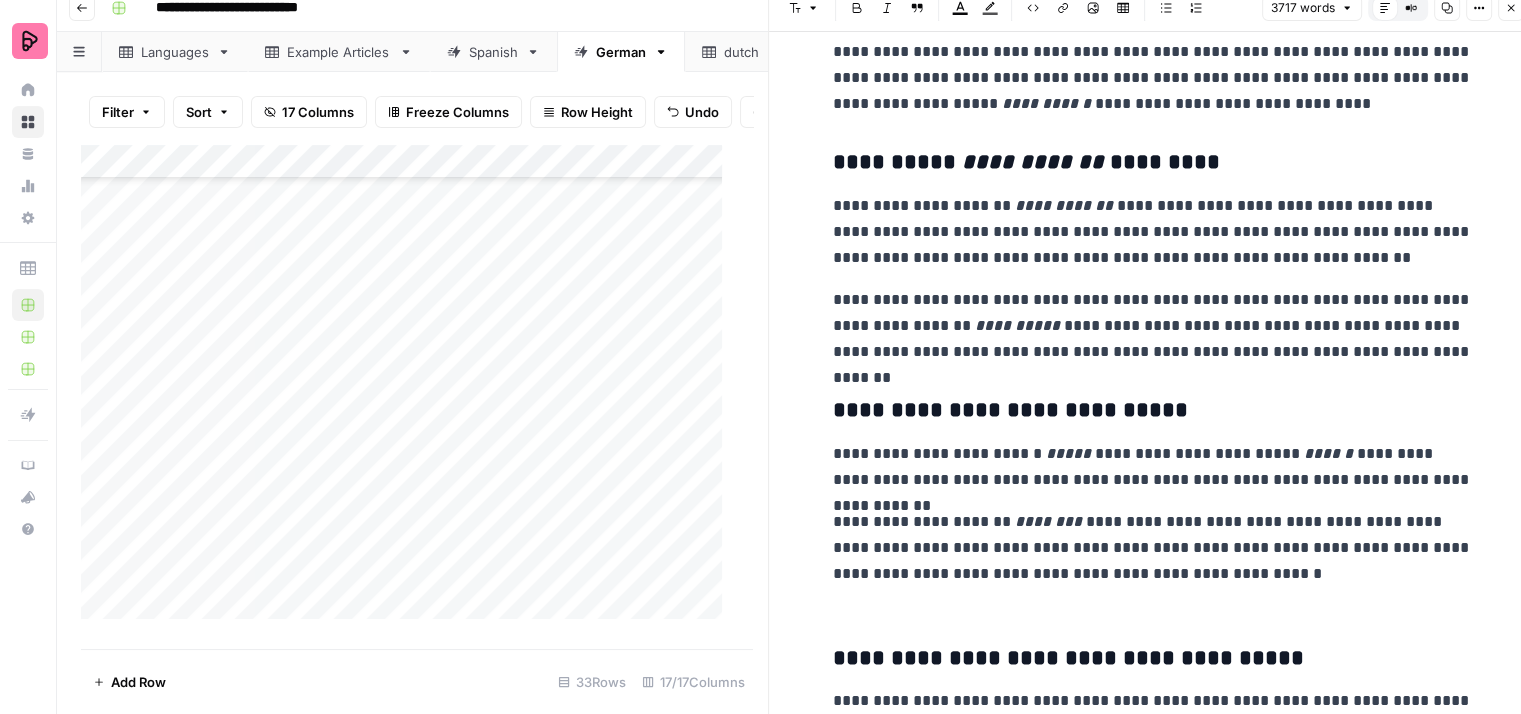 scroll, scrollTop: 11444, scrollLeft: 0, axis: vertical 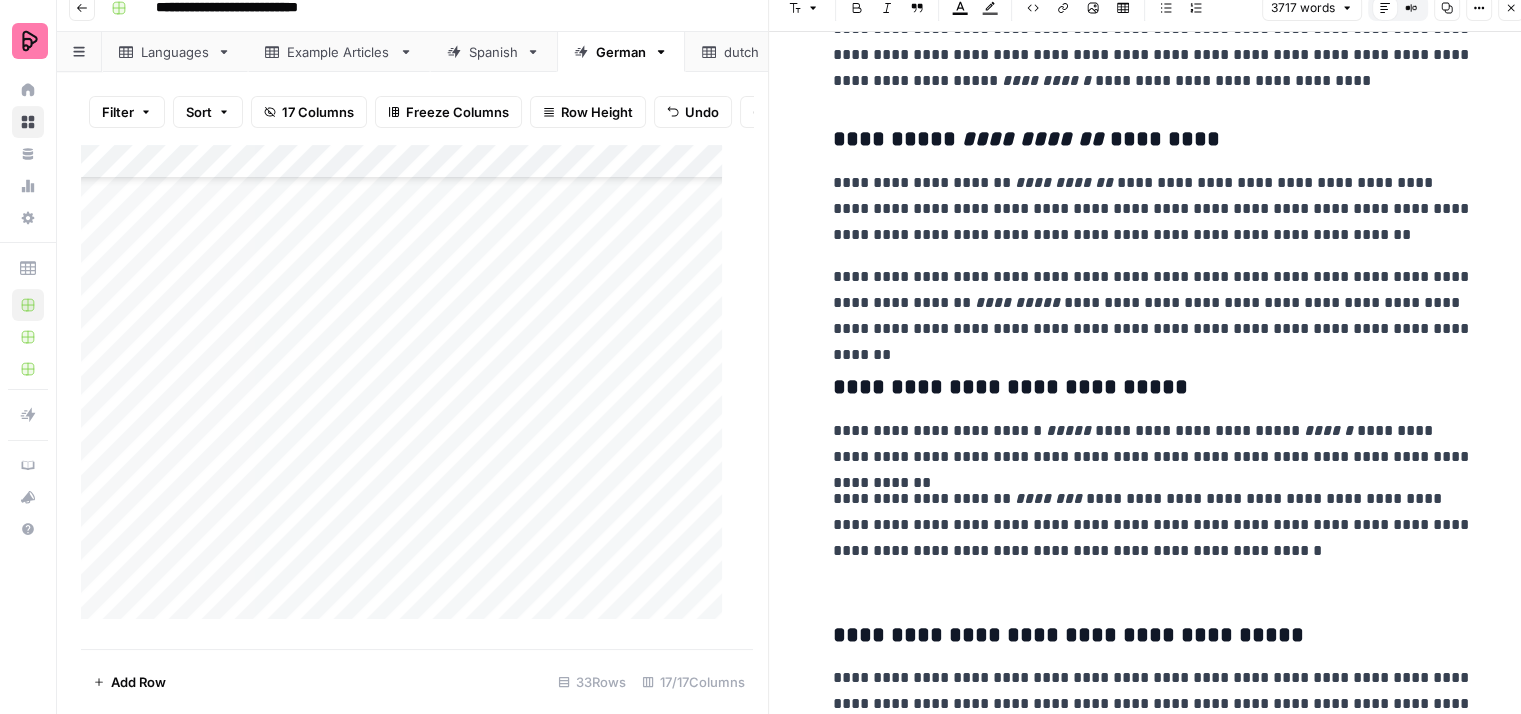 click on "**********" at bounding box center [1153, 209] 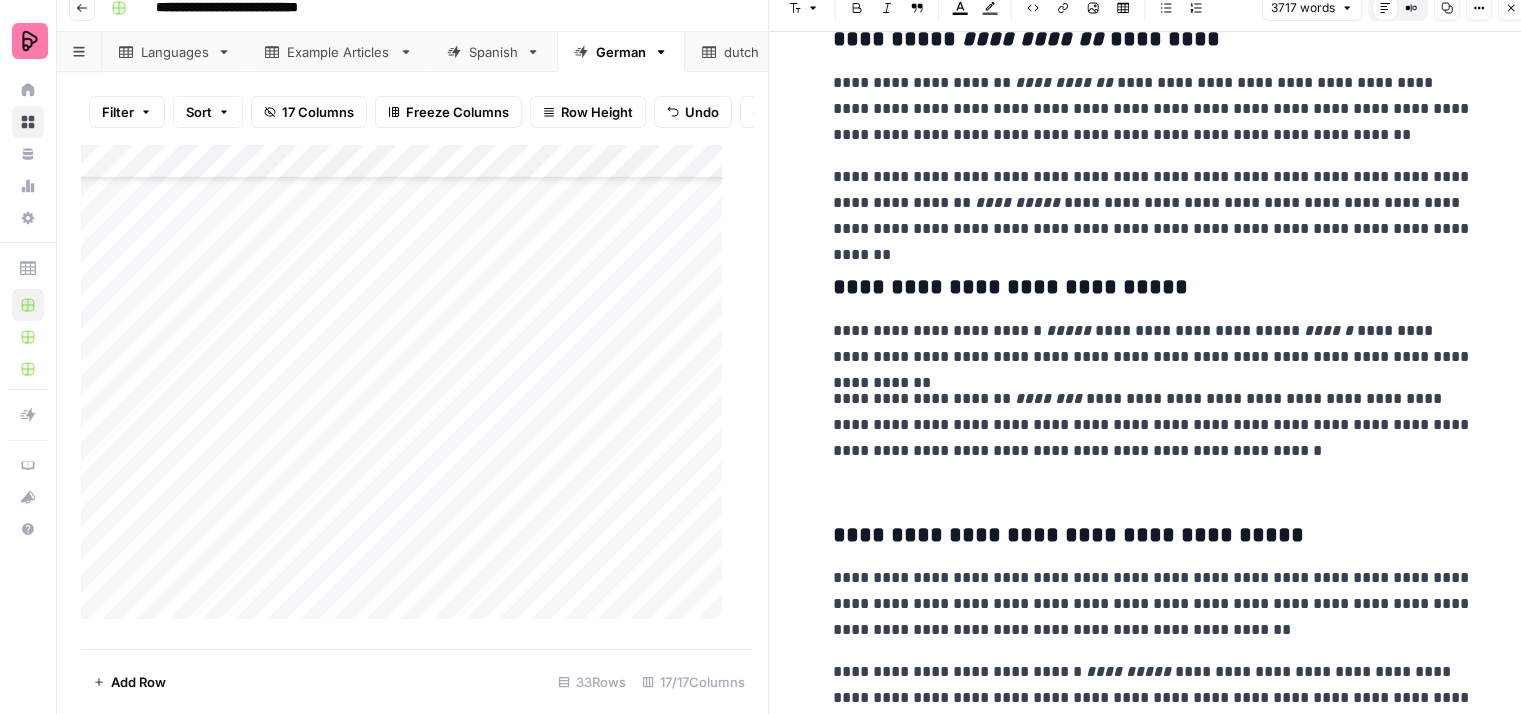 click on "**********" at bounding box center [1153, 203] 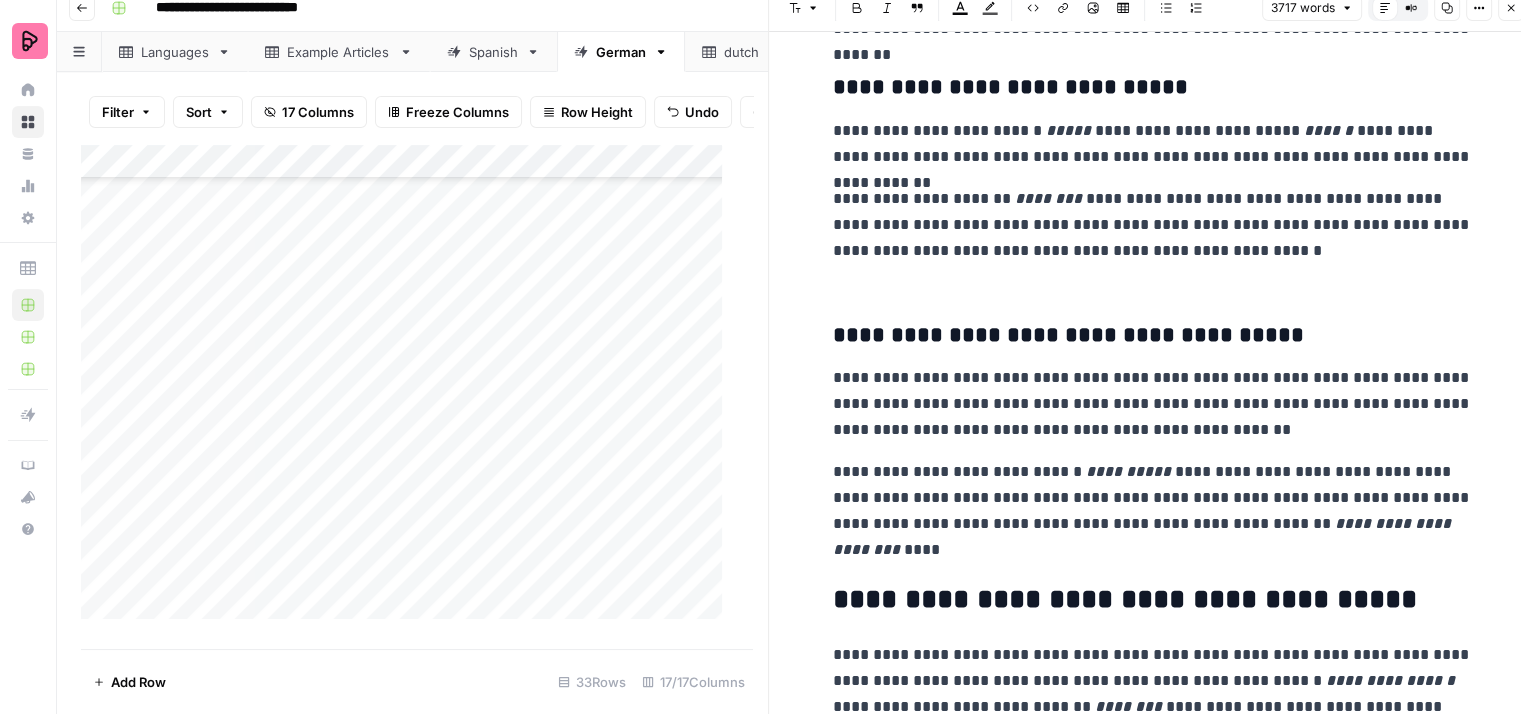 scroll, scrollTop: 11744, scrollLeft: 0, axis: vertical 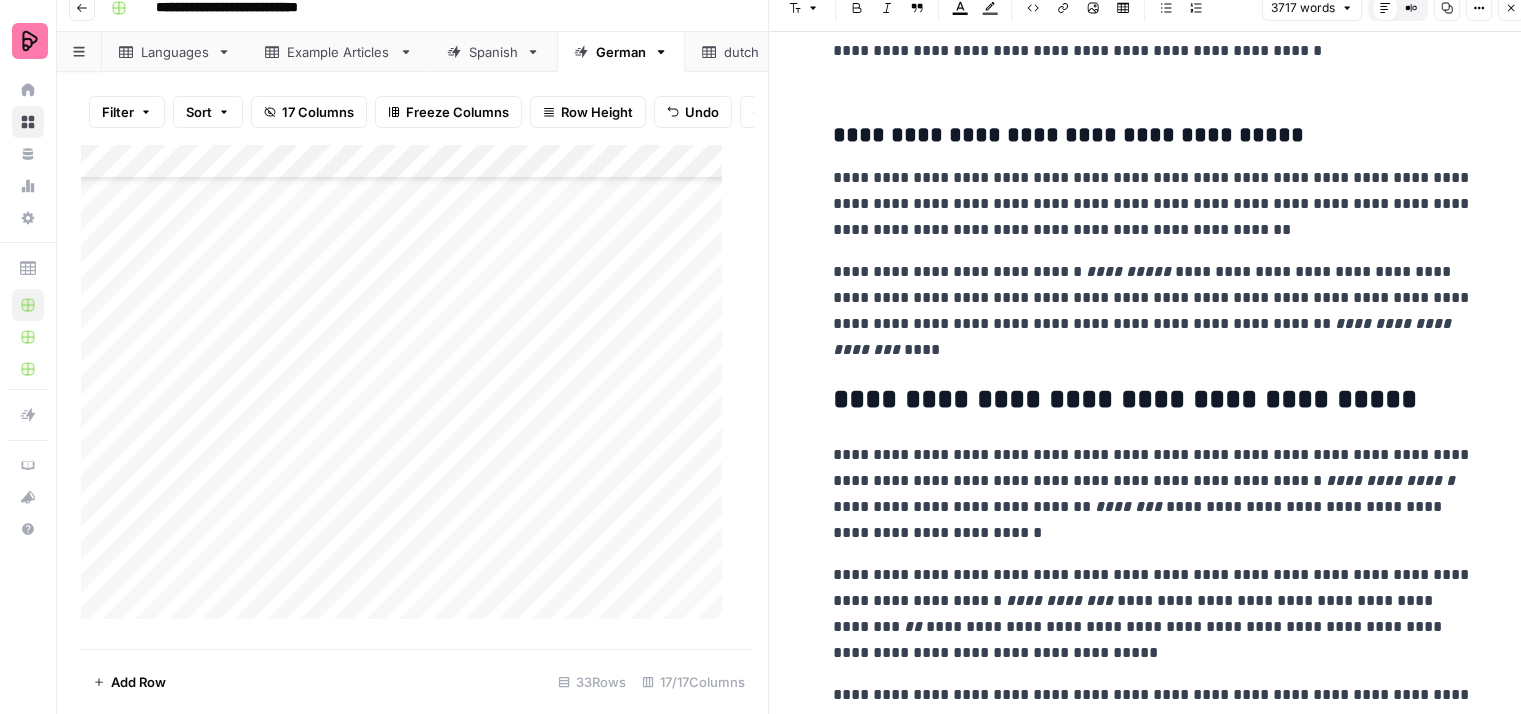 click on "**********" at bounding box center [1153, 204] 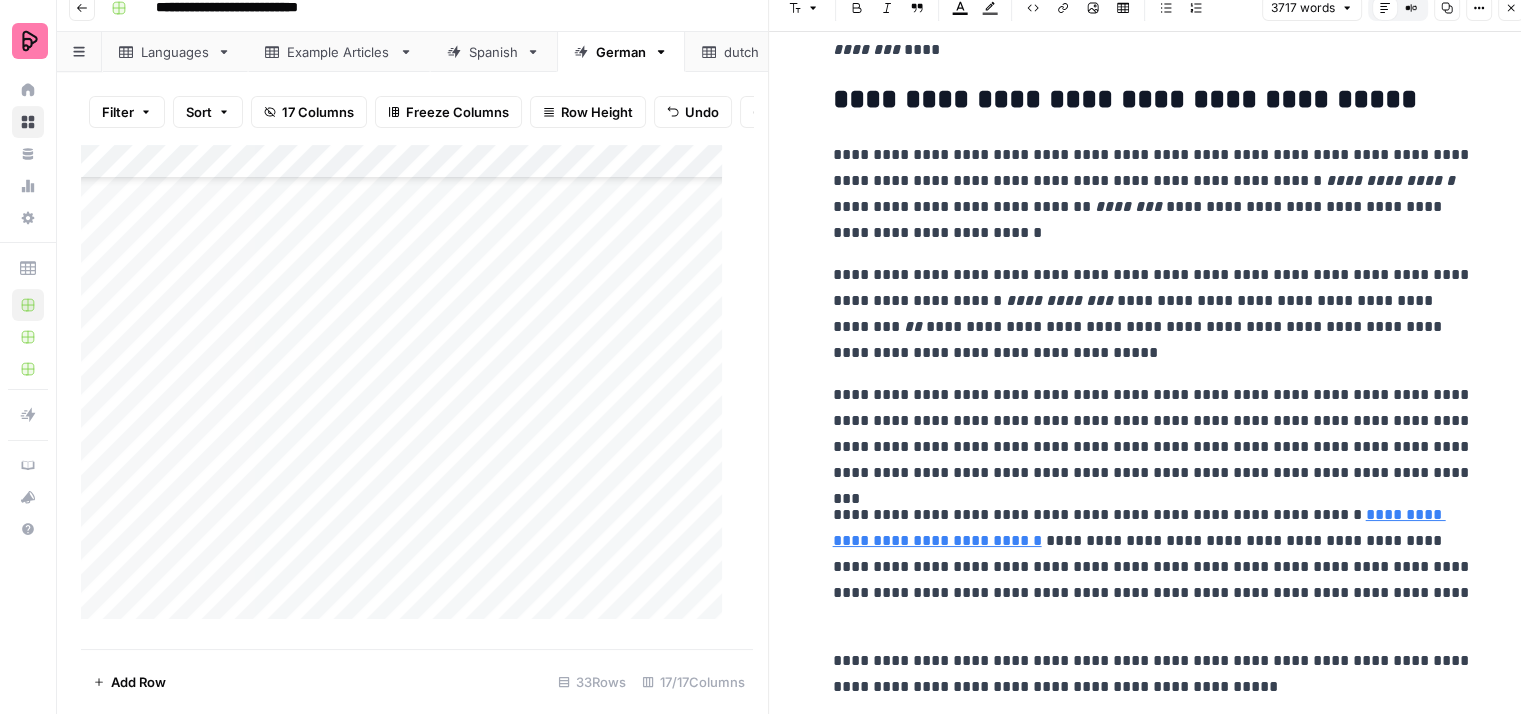 scroll, scrollTop: 12344, scrollLeft: 0, axis: vertical 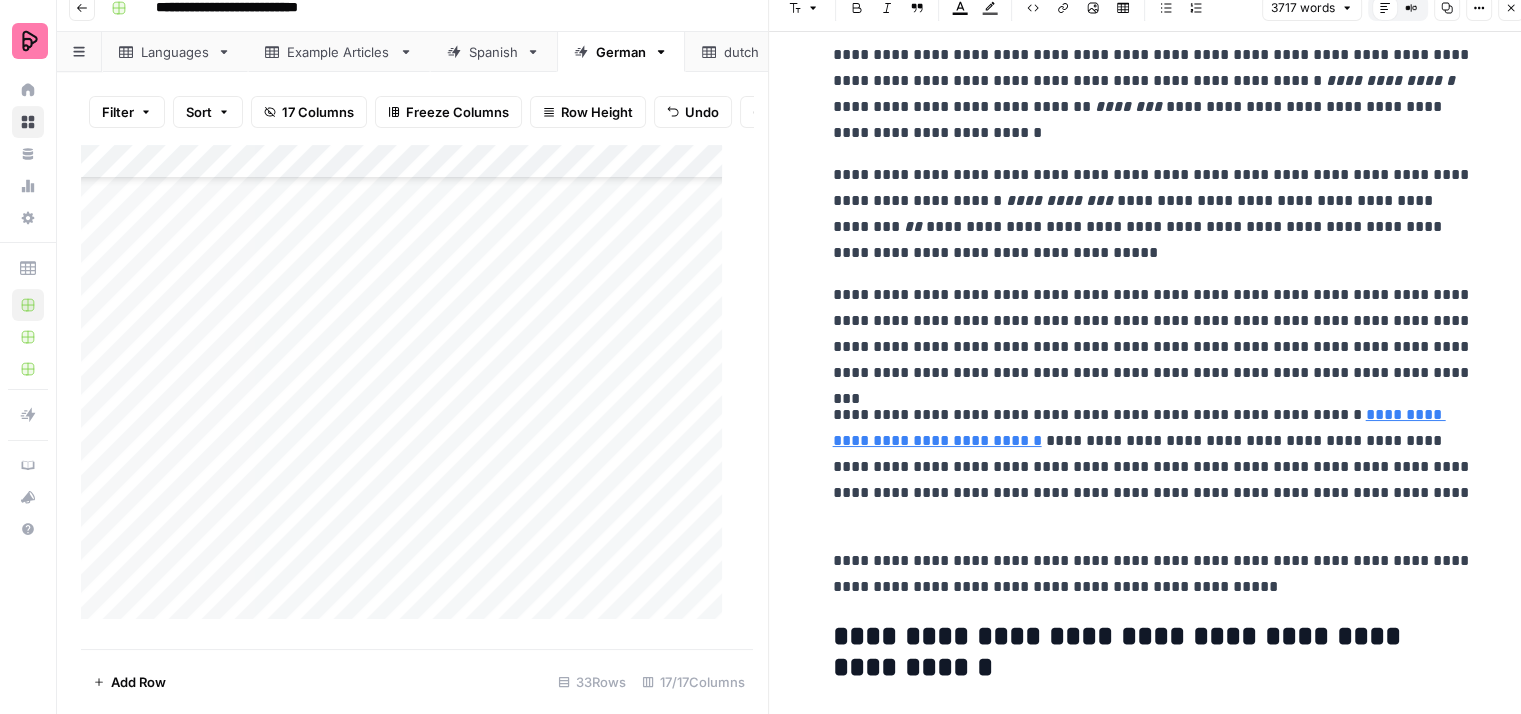 click on "**********" at bounding box center (1153, 94) 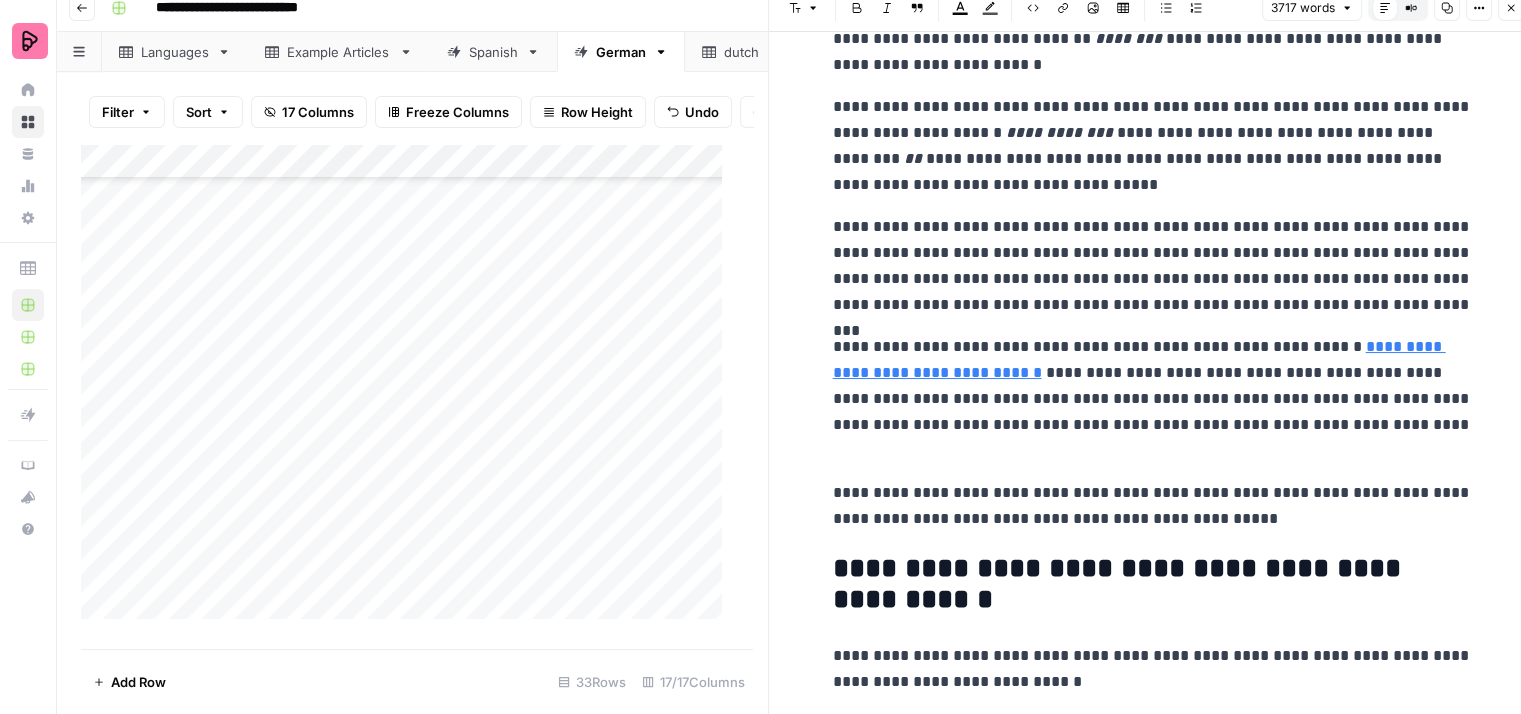 scroll, scrollTop: 12444, scrollLeft: 0, axis: vertical 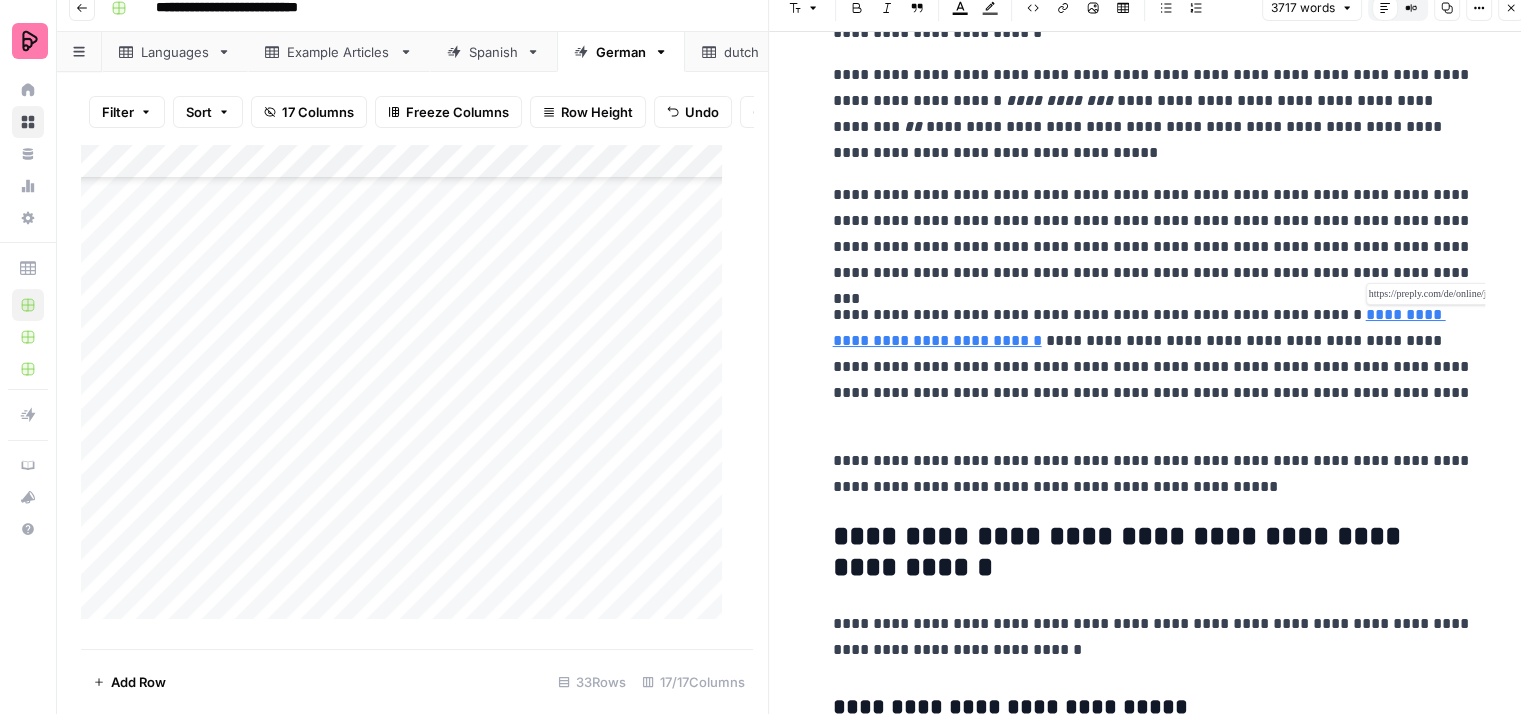 click on "**********" at bounding box center (1139, 327) 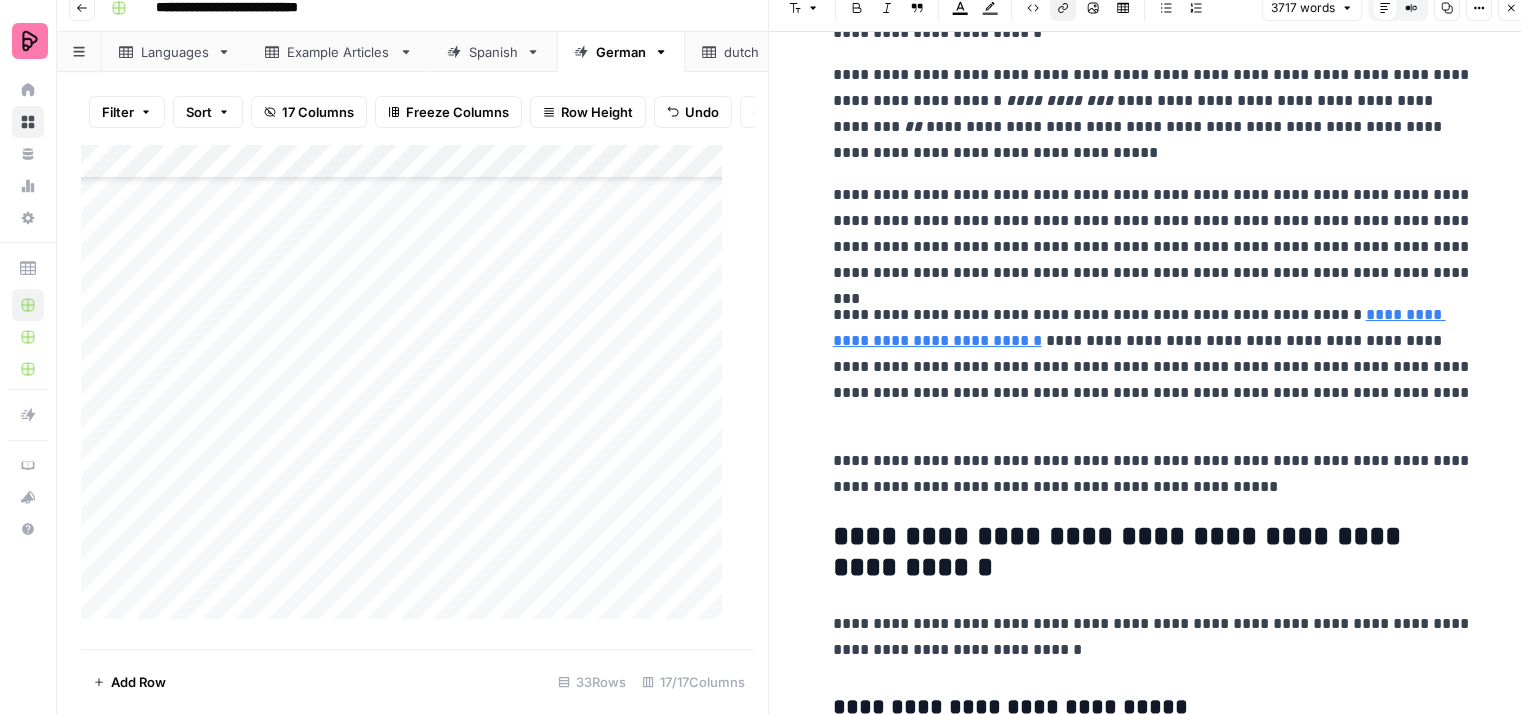 click on "**********" at bounding box center (1153, 367) 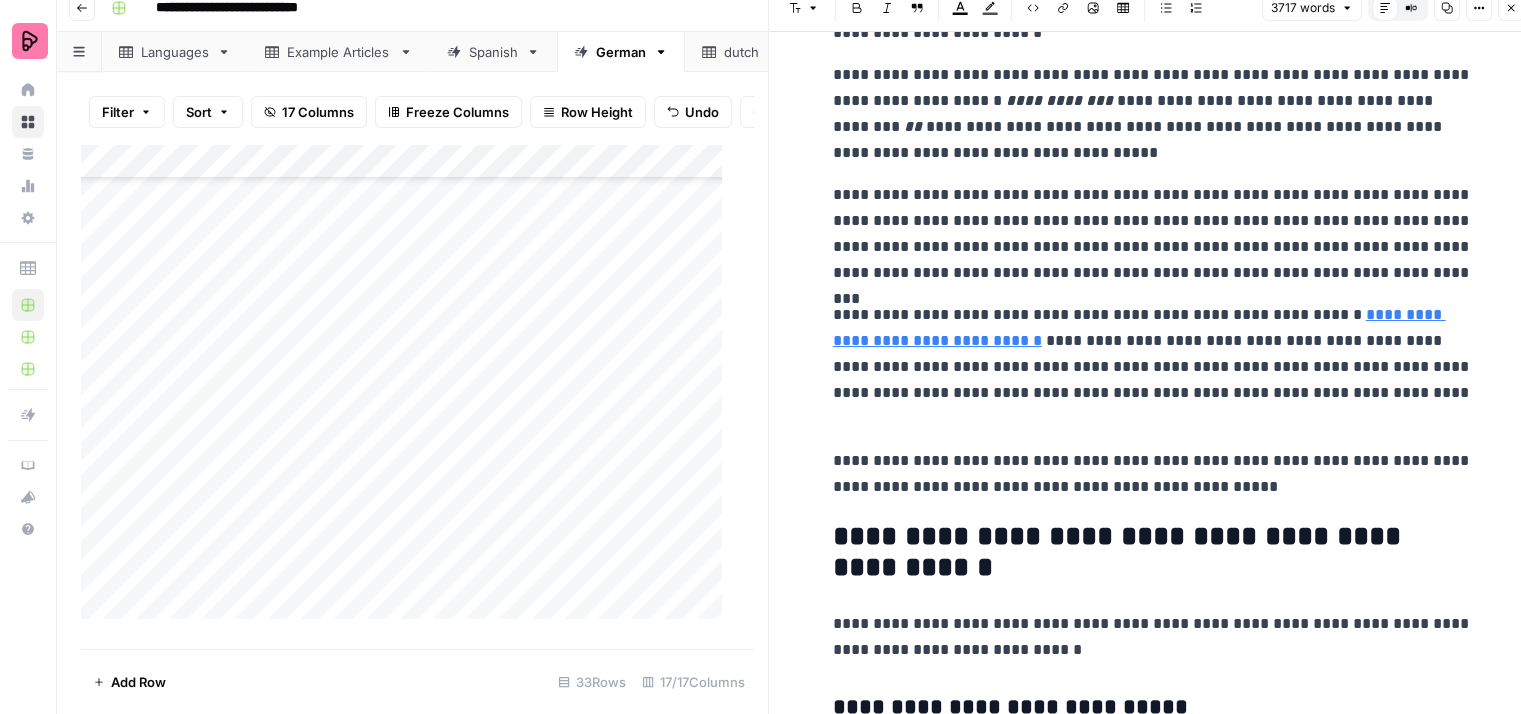click on "**********" at bounding box center [1153, 367] 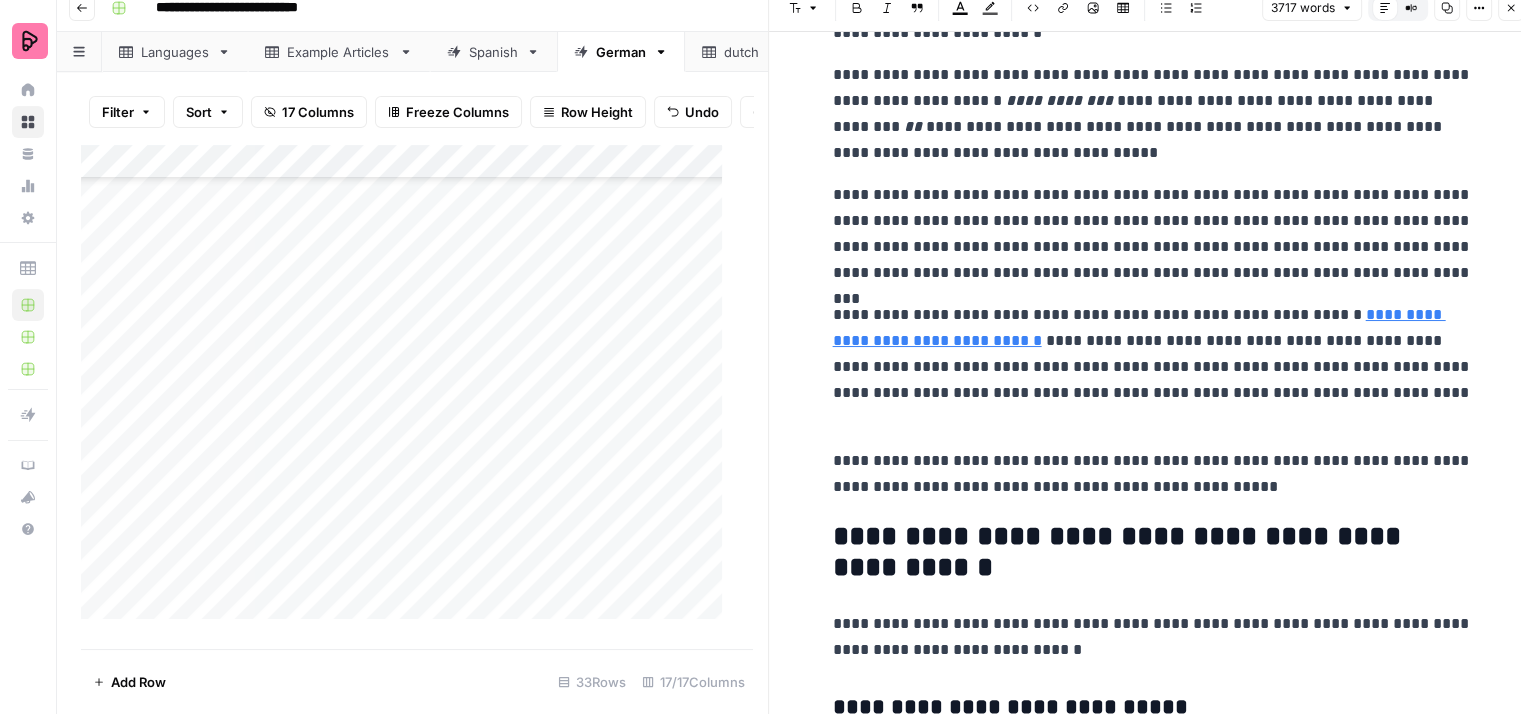scroll, scrollTop: 12544, scrollLeft: 0, axis: vertical 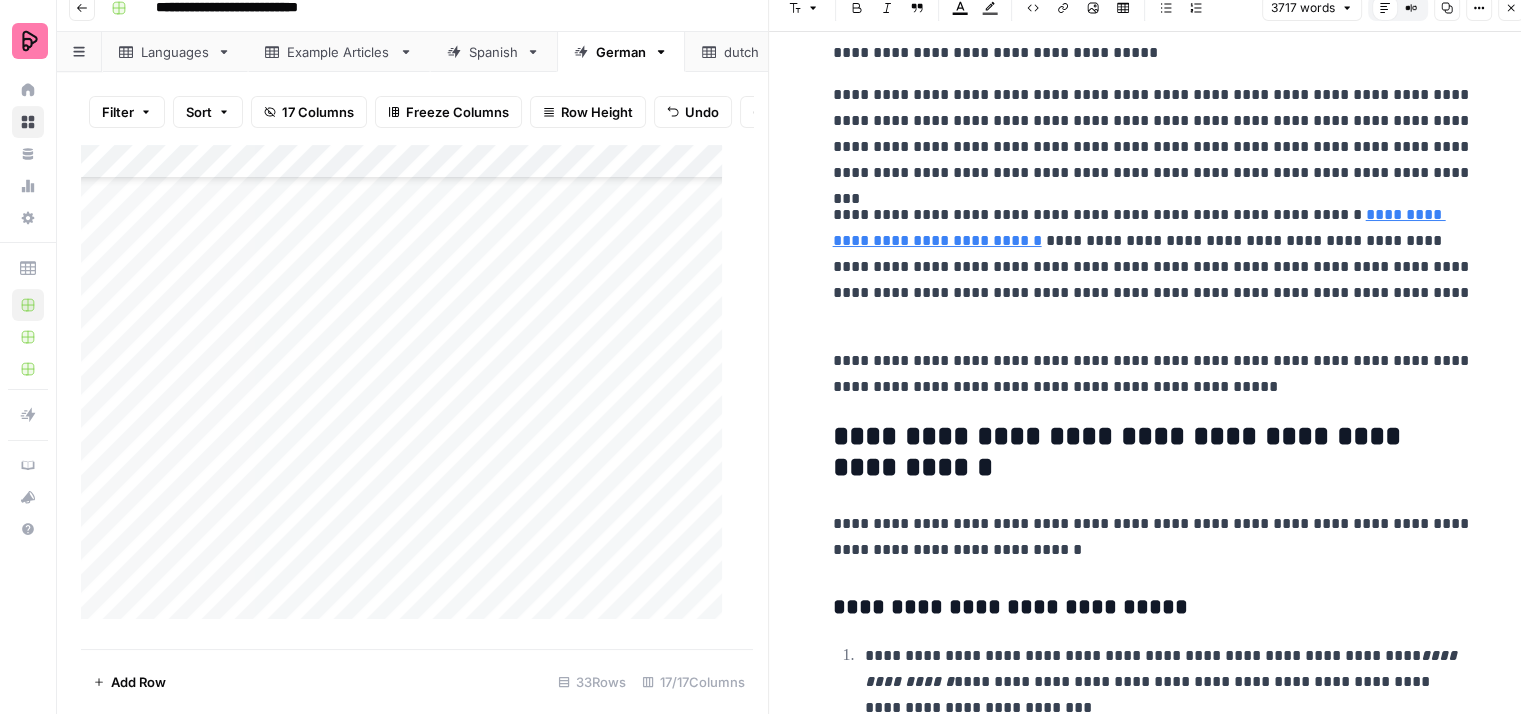 click on "**********" at bounding box center [1153, 374] 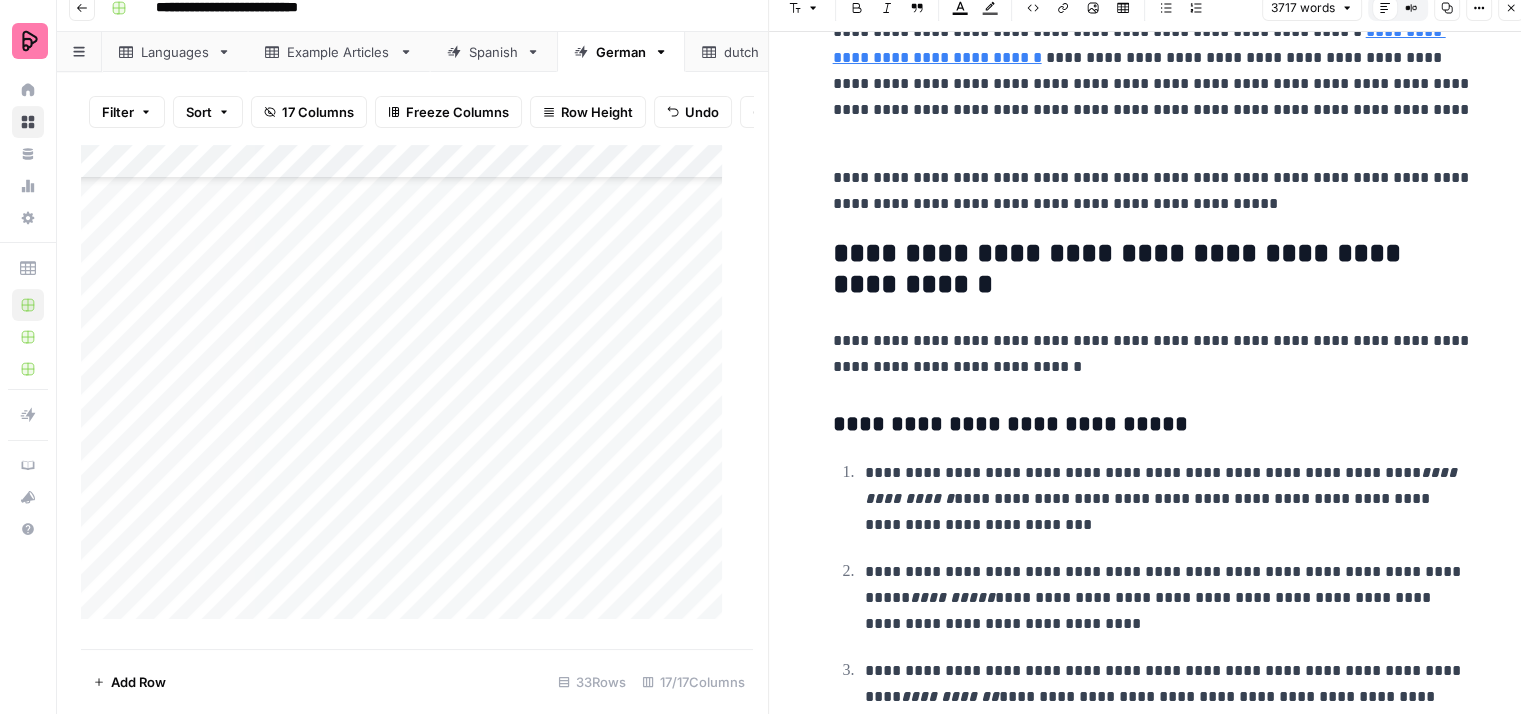 scroll, scrollTop: 12744, scrollLeft: 0, axis: vertical 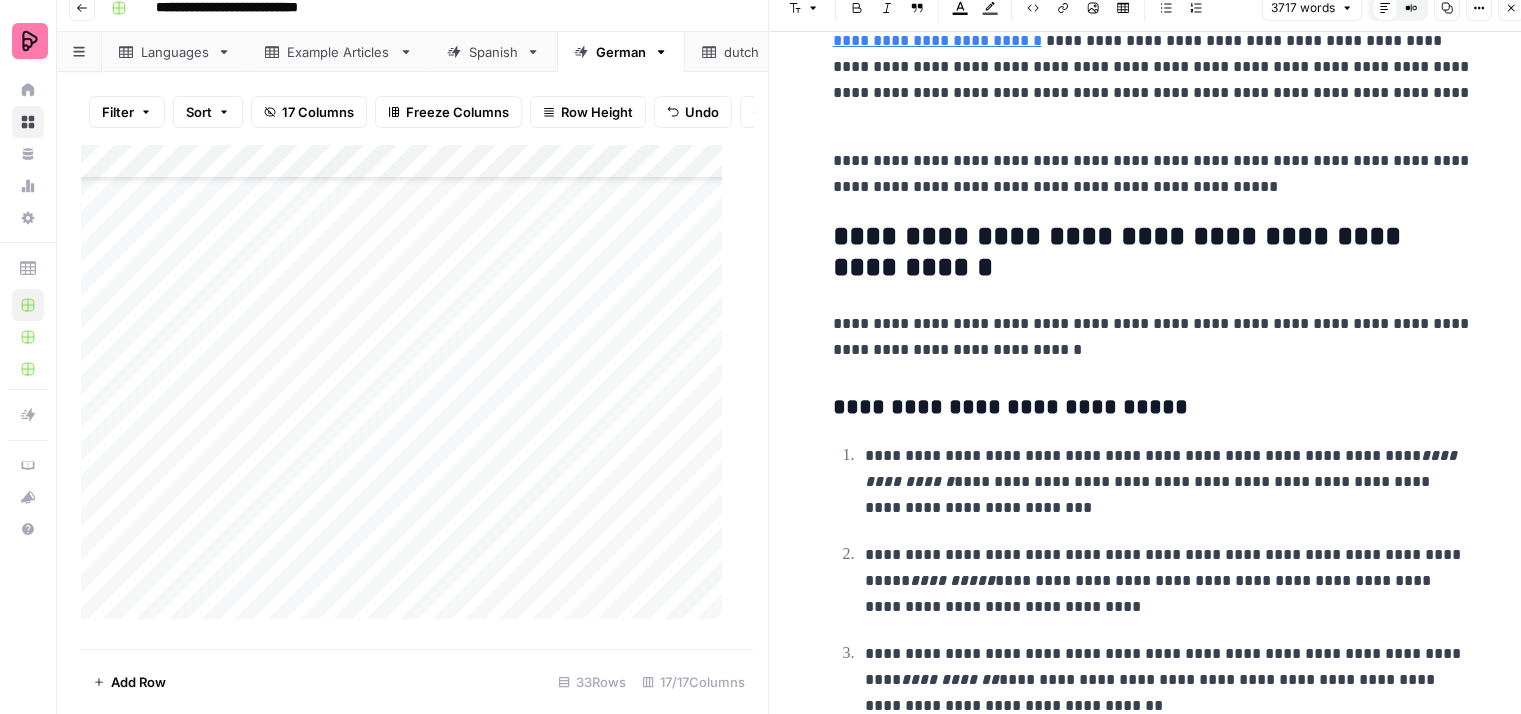 click on "**********" at bounding box center [1153, 337] 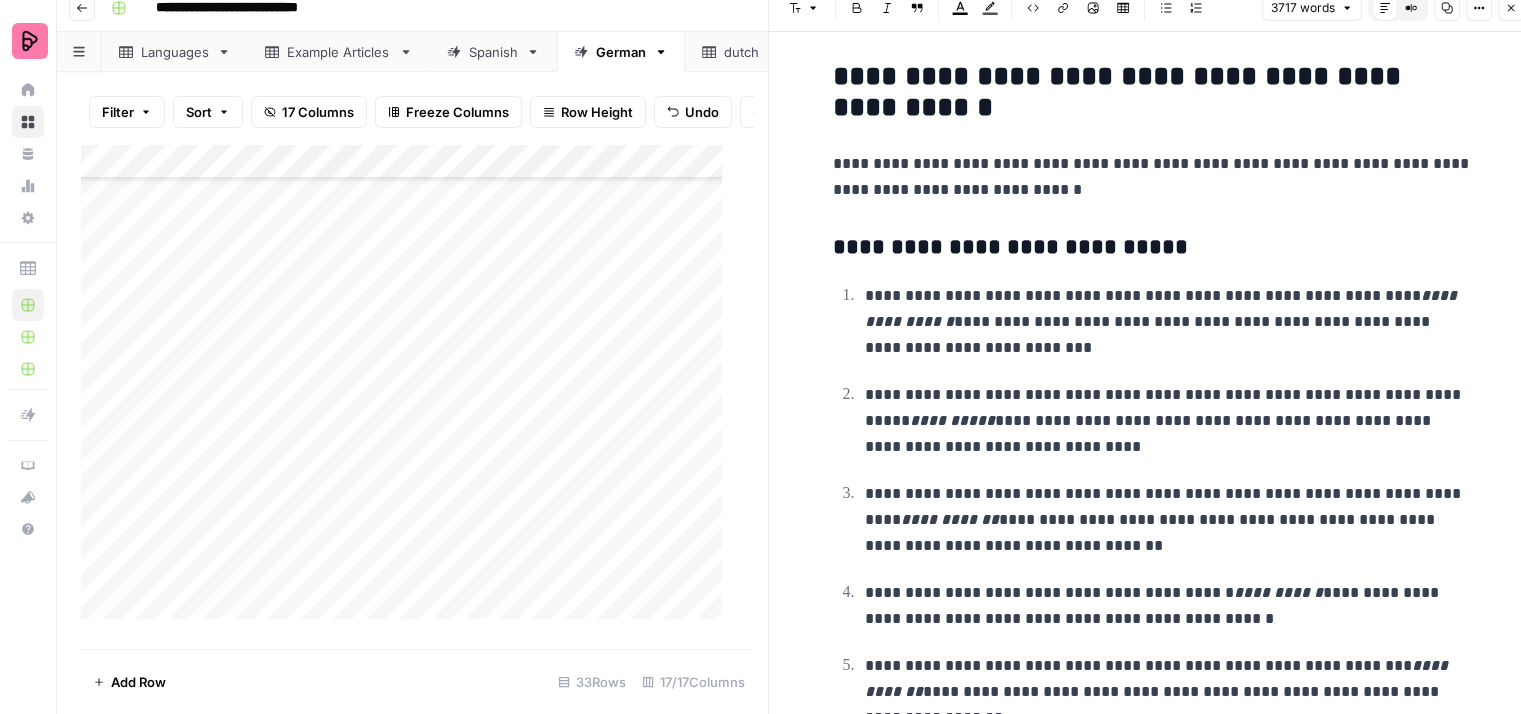 scroll, scrollTop: 12944, scrollLeft: 0, axis: vertical 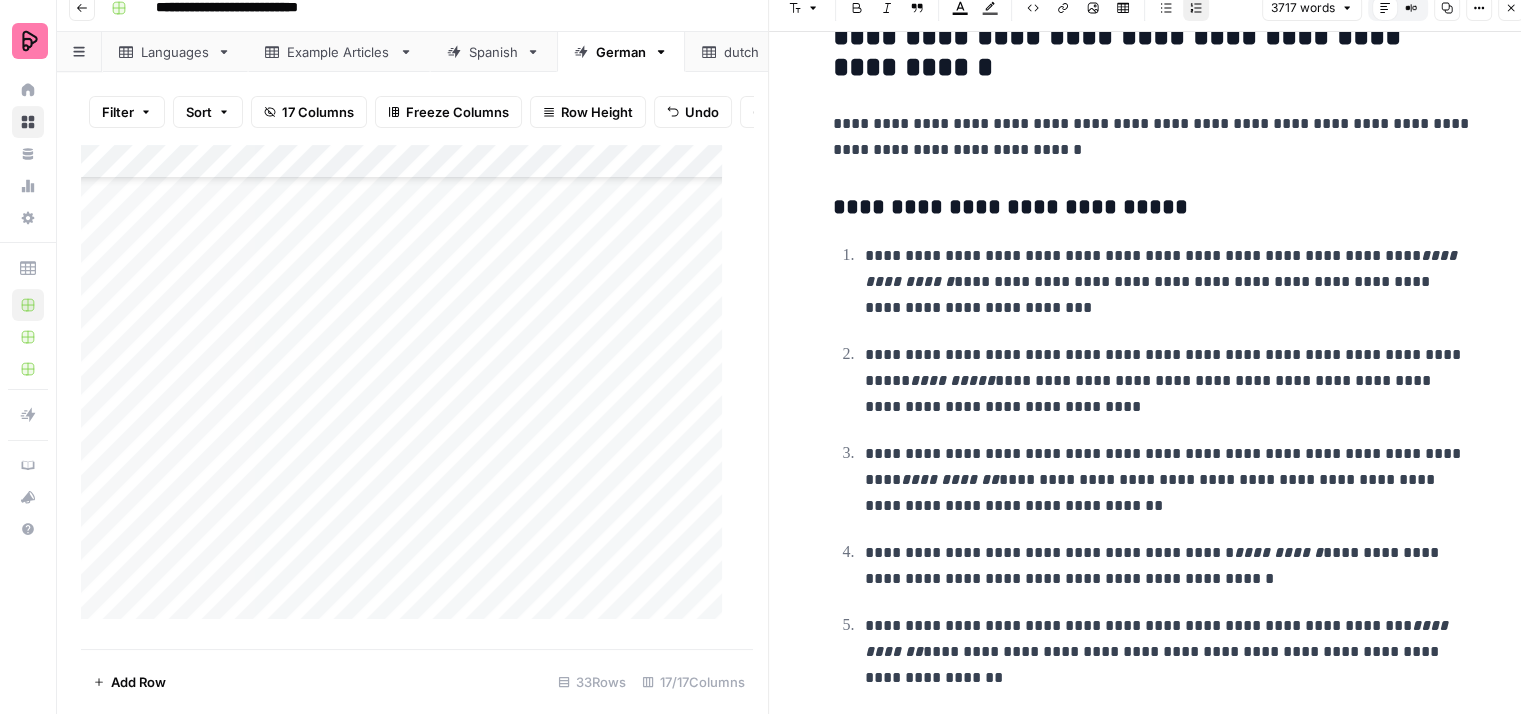 click on "**********" at bounding box center [1169, 282] 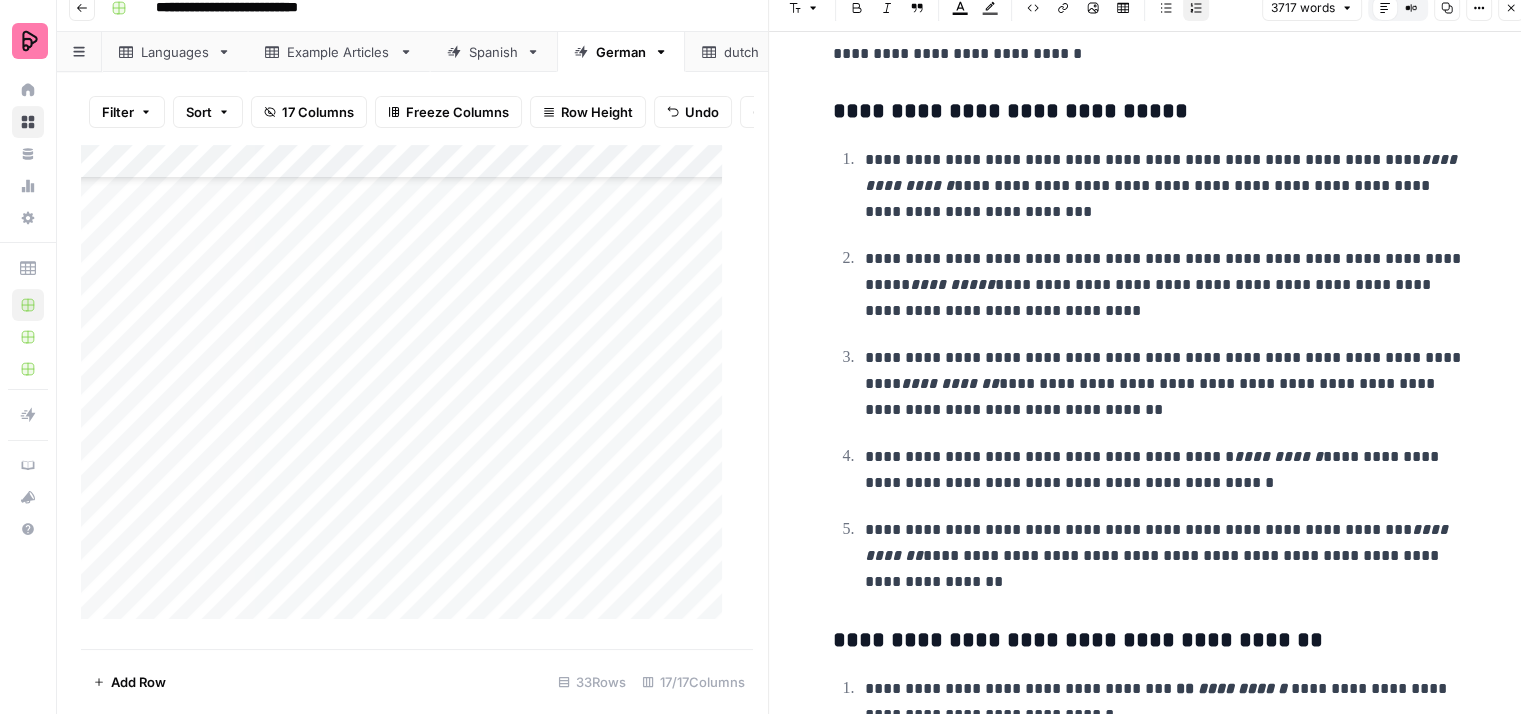 scroll, scrollTop: 13144, scrollLeft: 0, axis: vertical 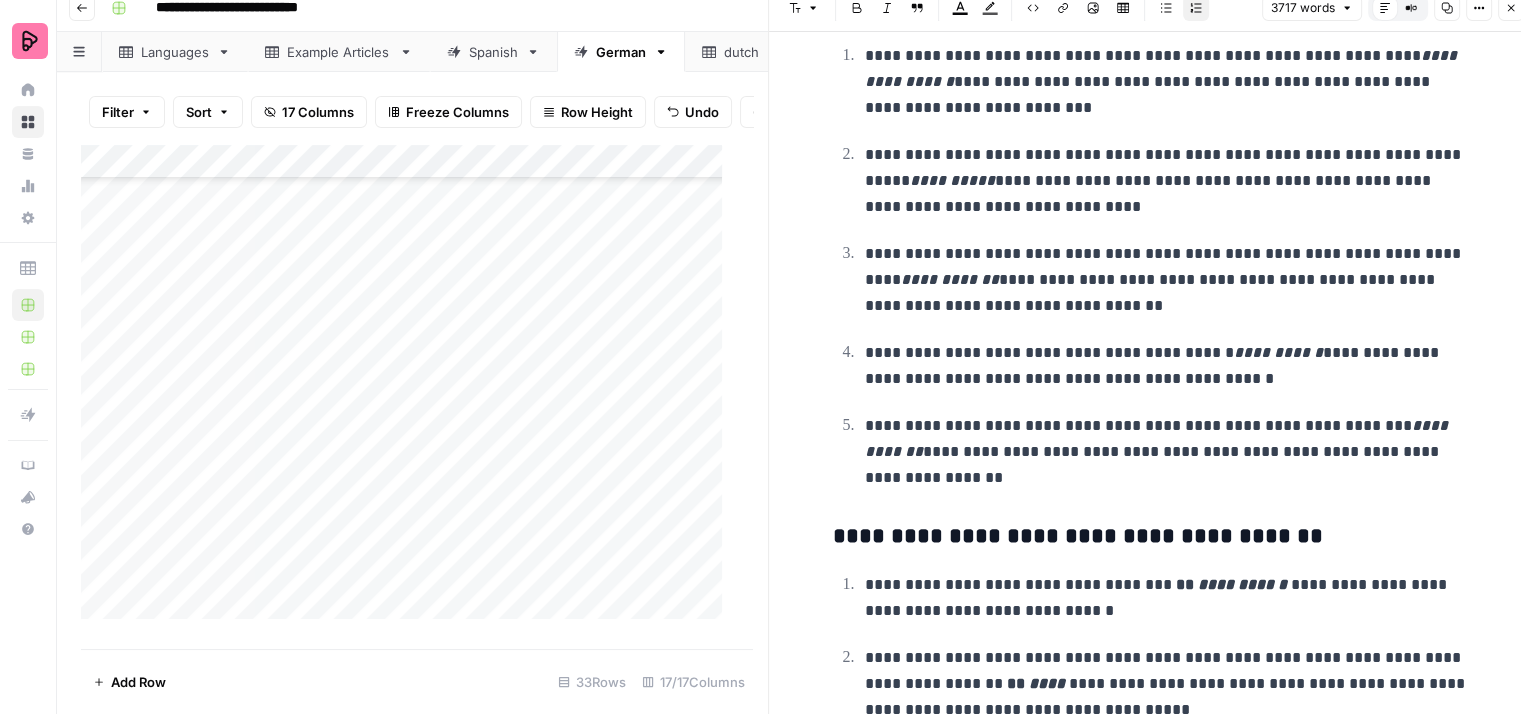 click on "**********" at bounding box center [1169, 280] 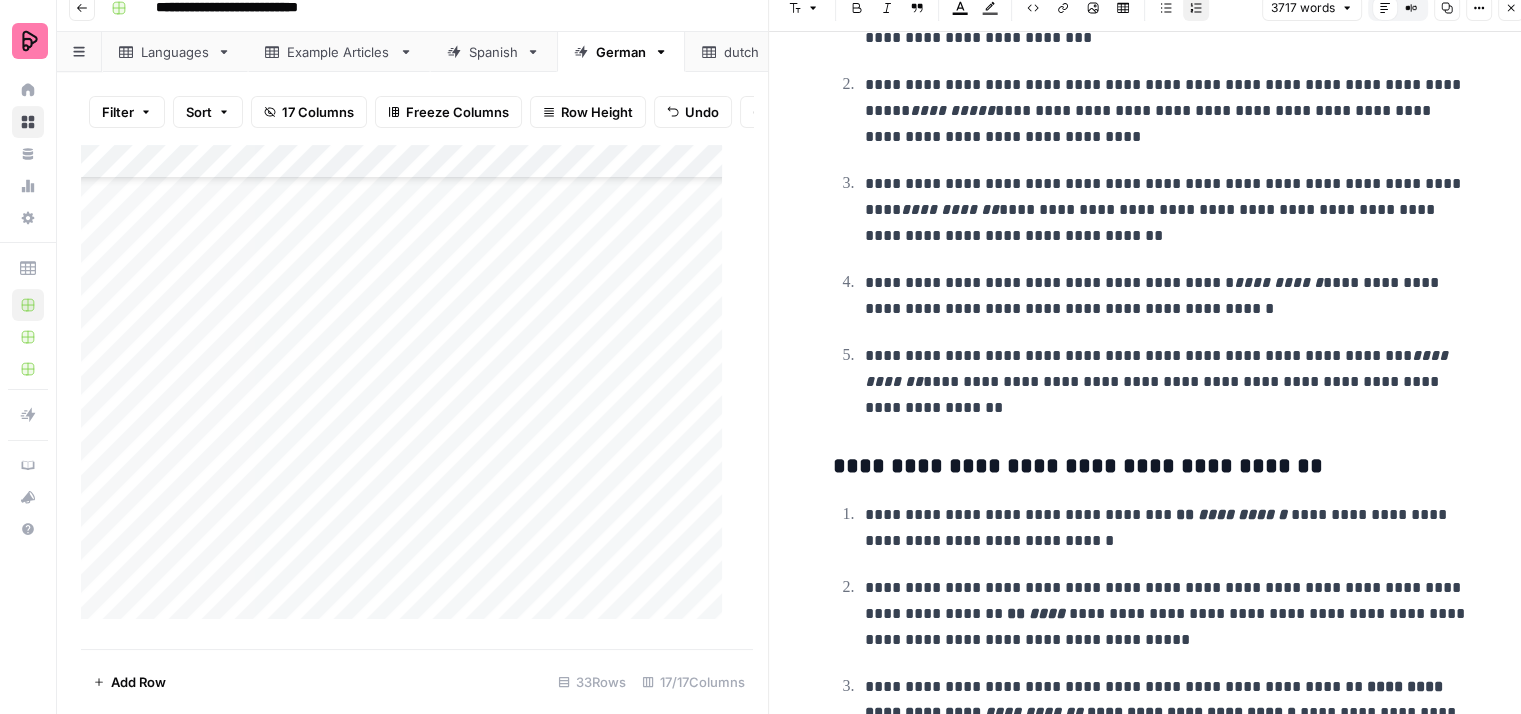 scroll, scrollTop: 13244, scrollLeft: 0, axis: vertical 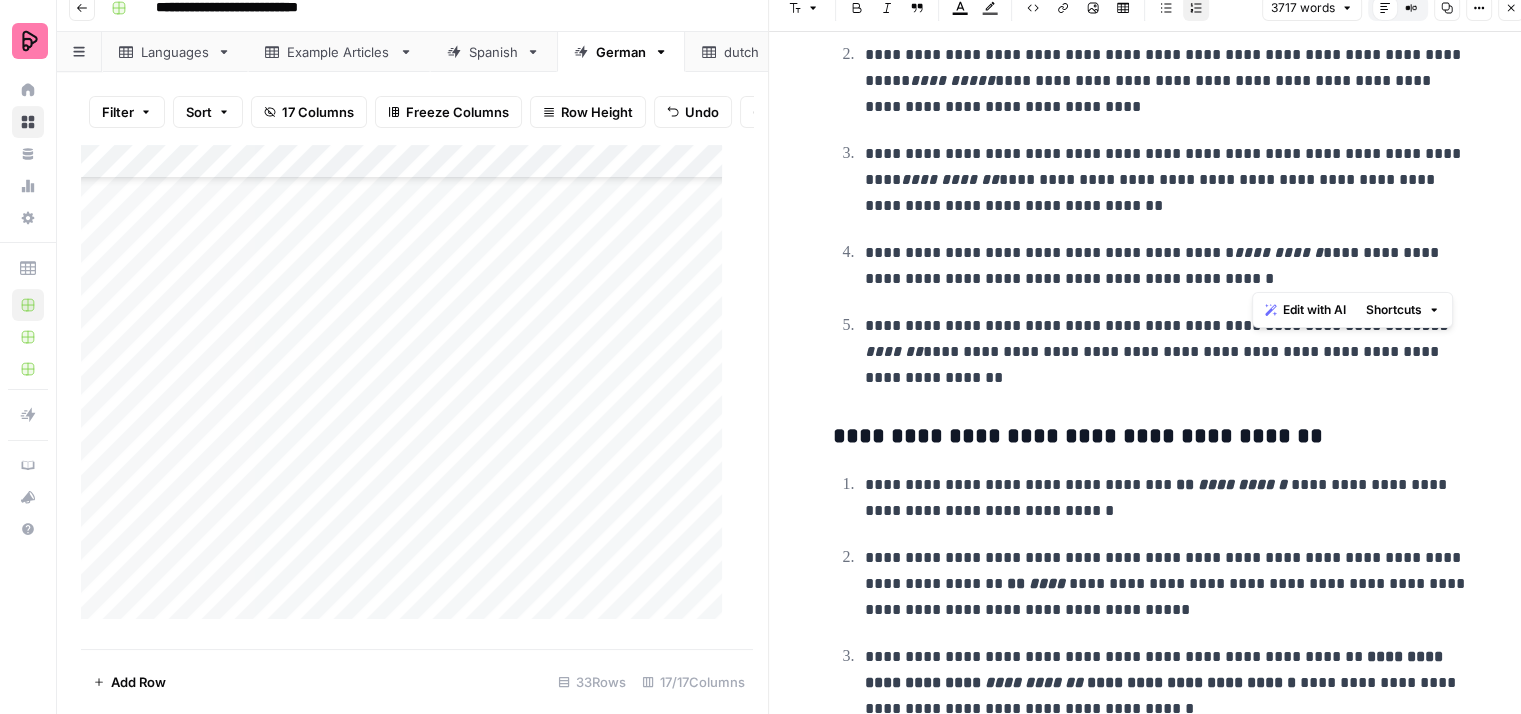 drag, startPoint x: 1290, startPoint y: 267, endPoint x: 1302, endPoint y: 241, distance: 28.635643 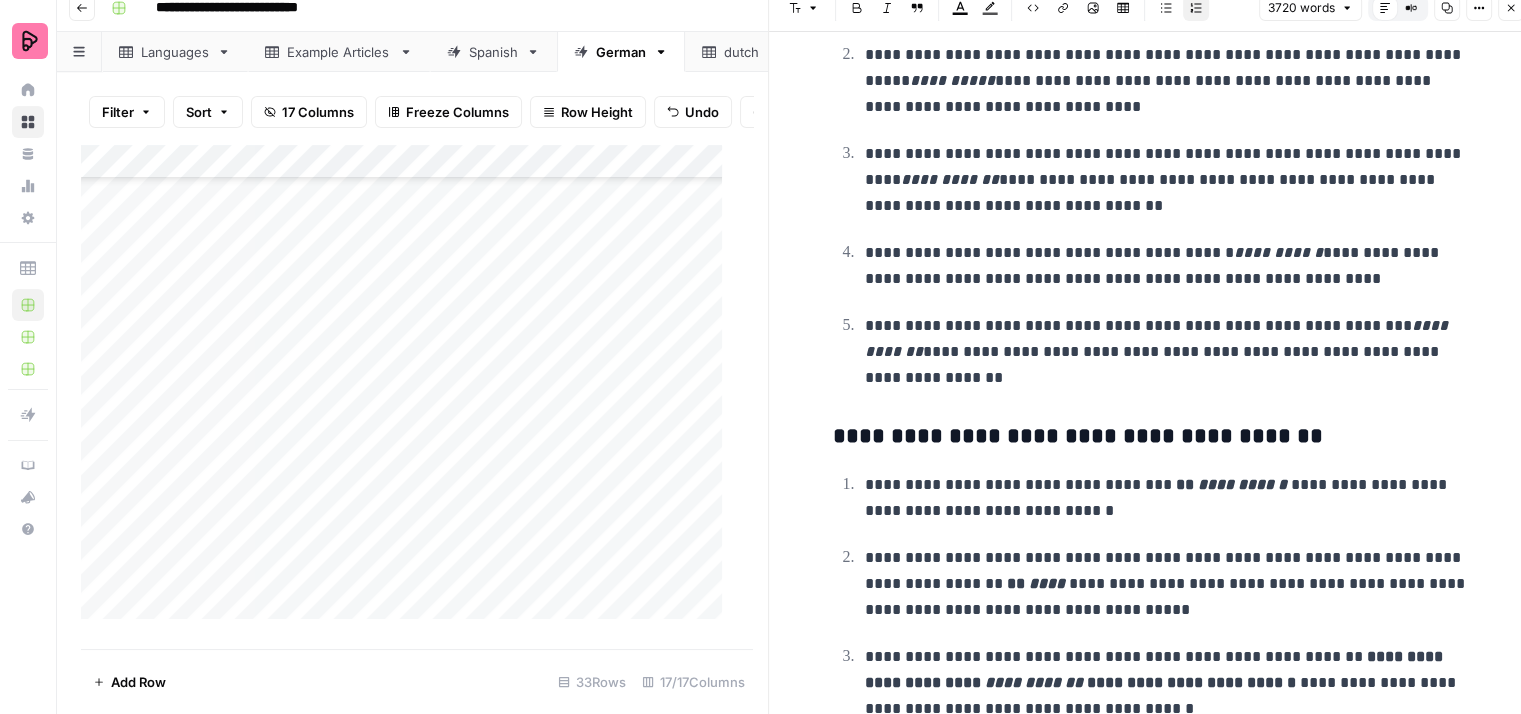 click on "**********" at bounding box center [1169, 266] 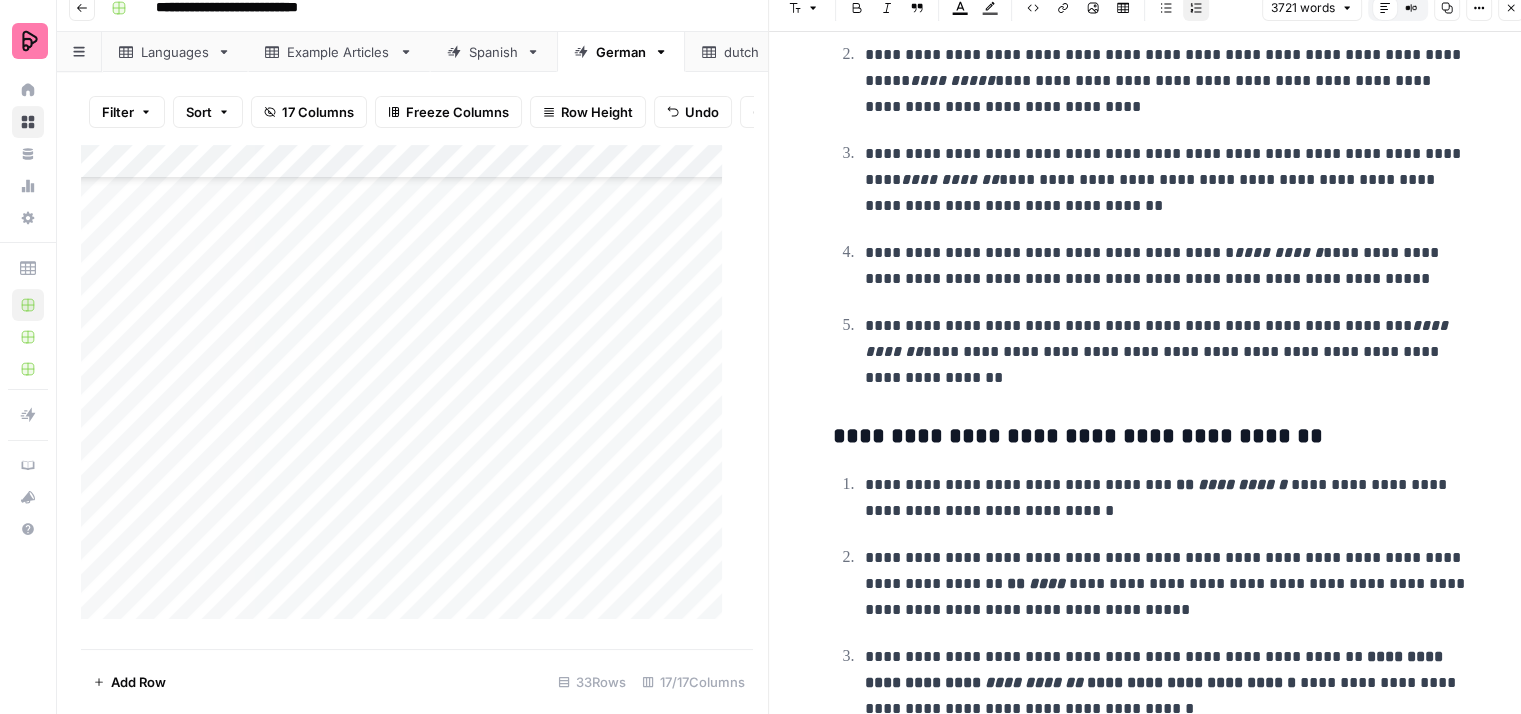 click on "**********" at bounding box center [1153, 166] 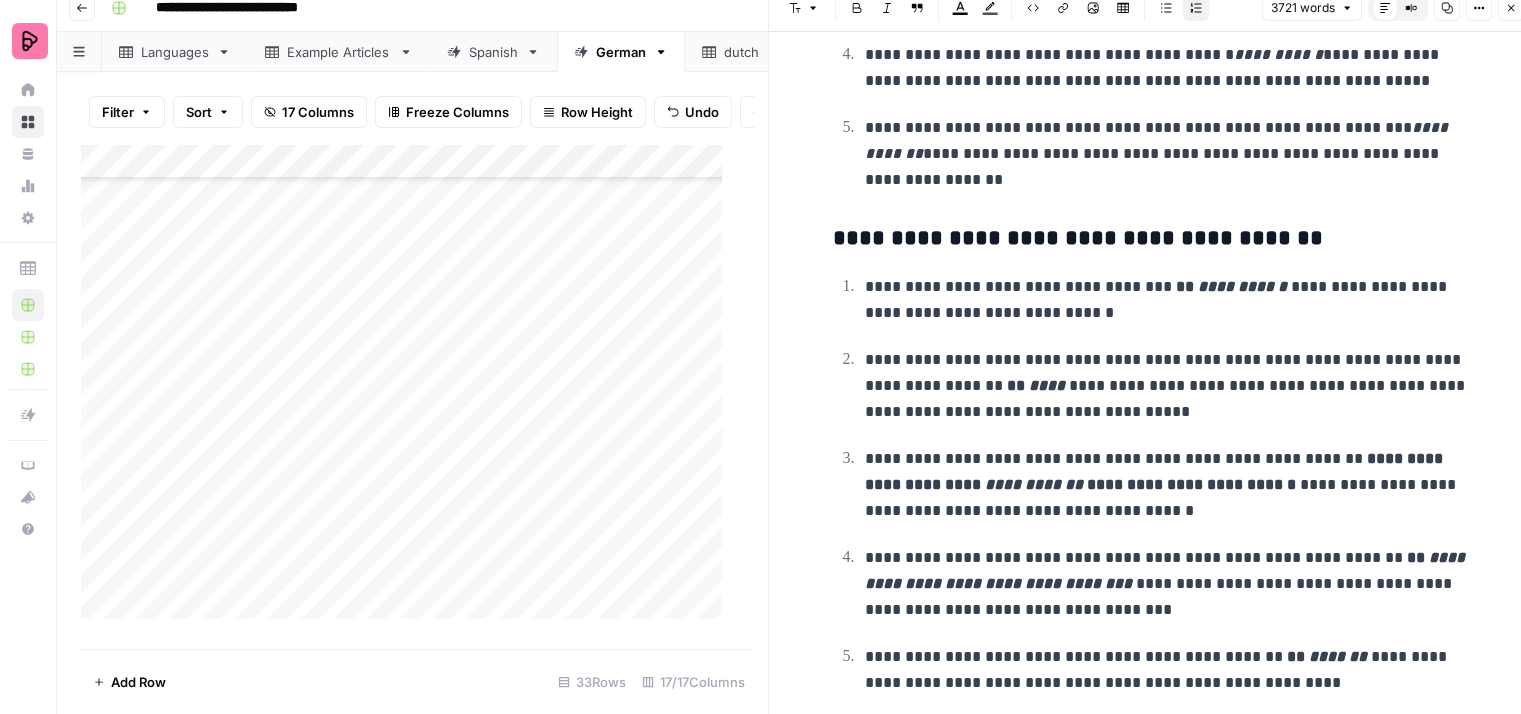 scroll, scrollTop: 13444, scrollLeft: 0, axis: vertical 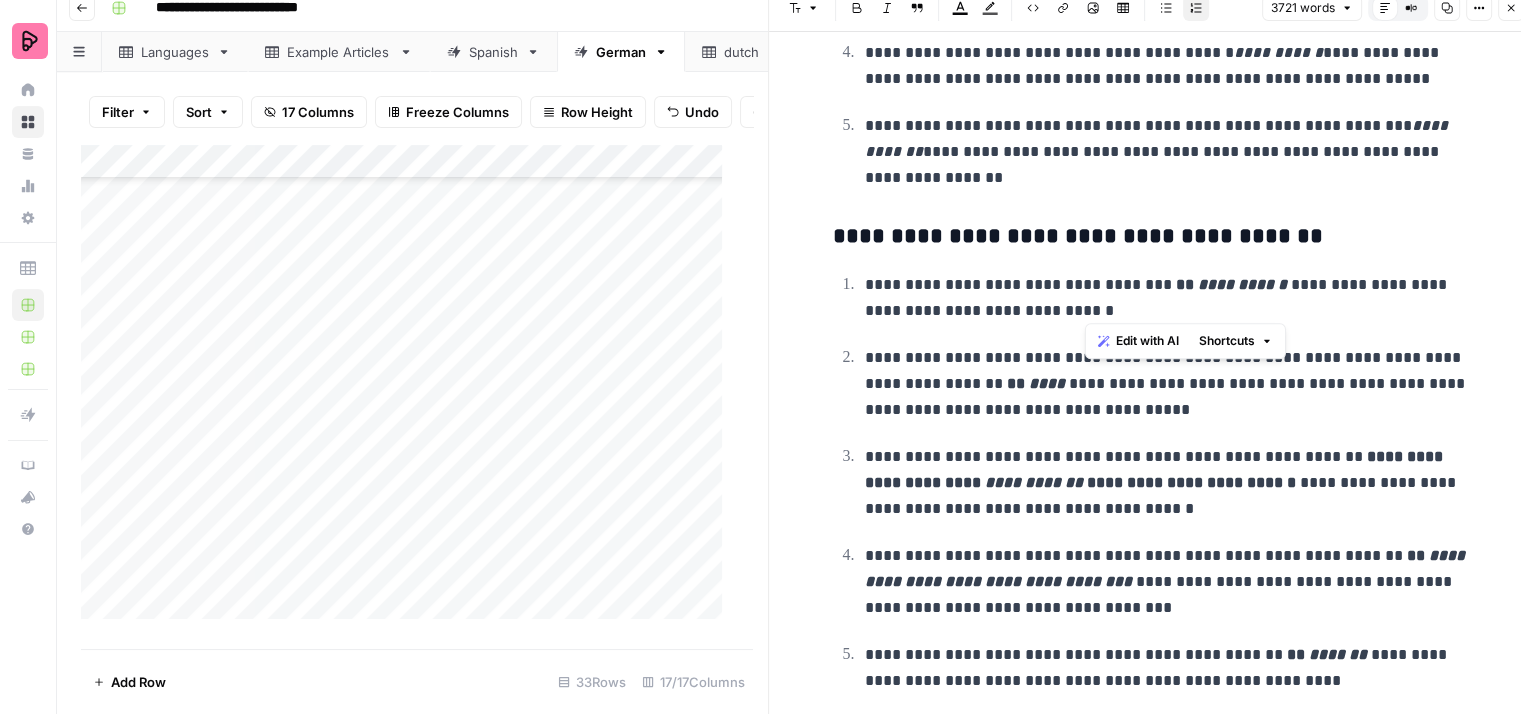 drag, startPoint x: 1258, startPoint y: 308, endPoint x: 1275, endPoint y: 280, distance: 32.75668 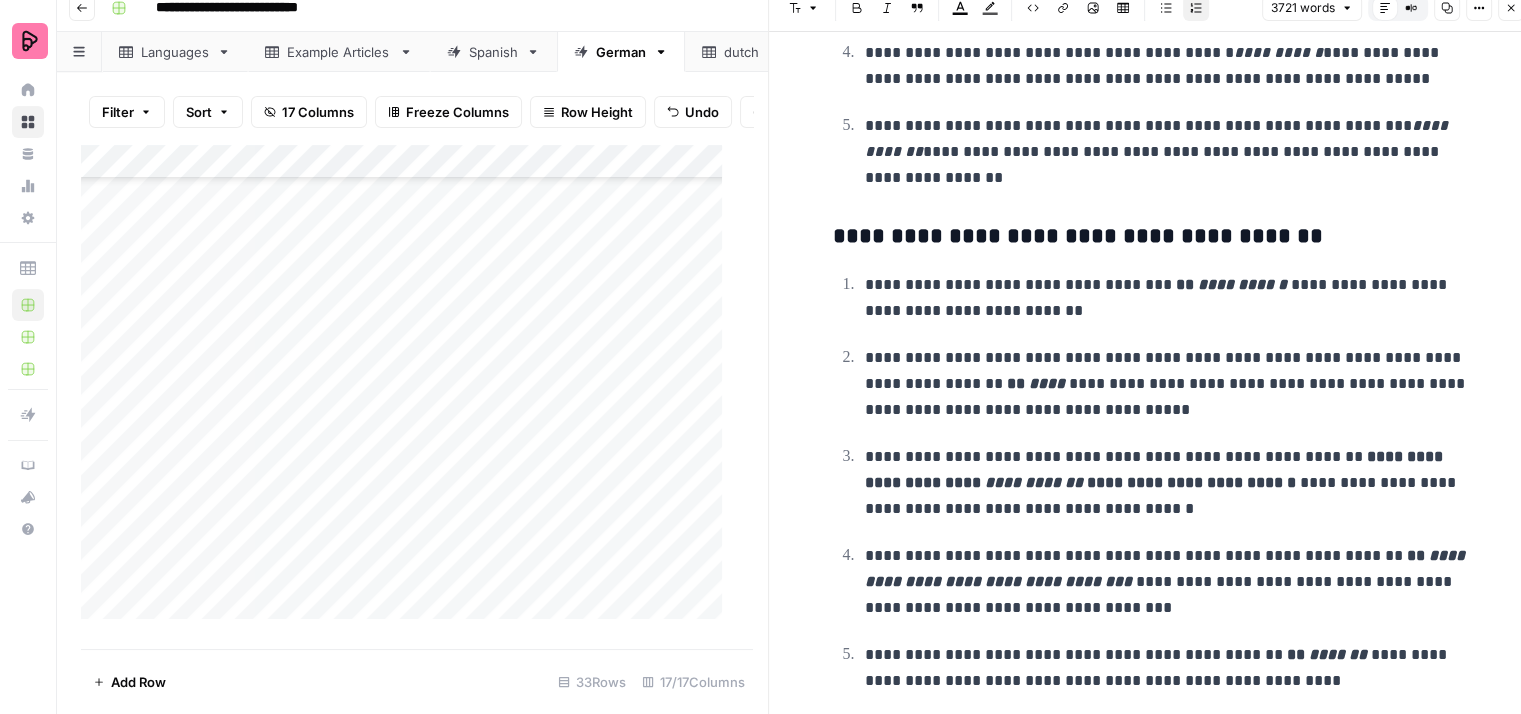 click on "**********" at bounding box center (1169, 384) 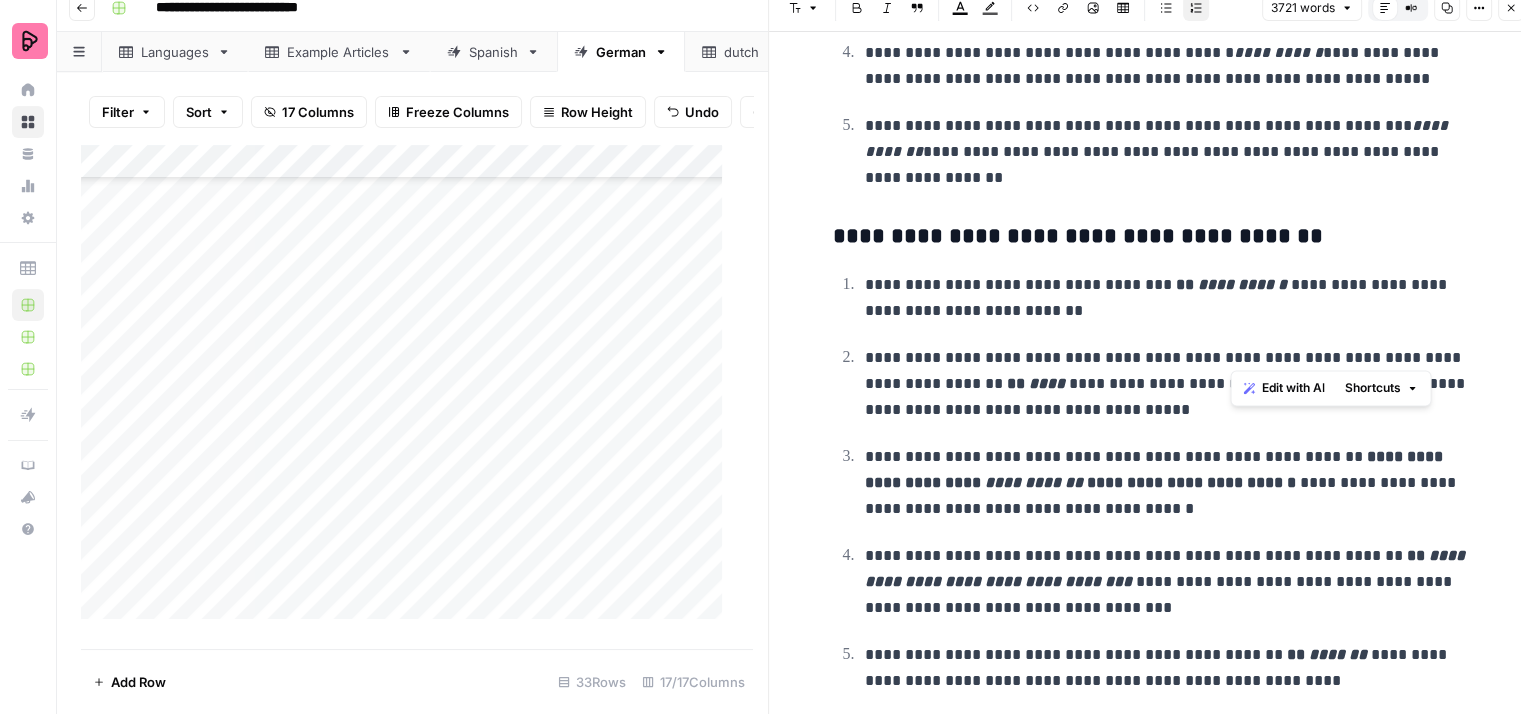drag, startPoint x: 1230, startPoint y: 347, endPoint x: 1416, endPoint y: 346, distance: 186.00269 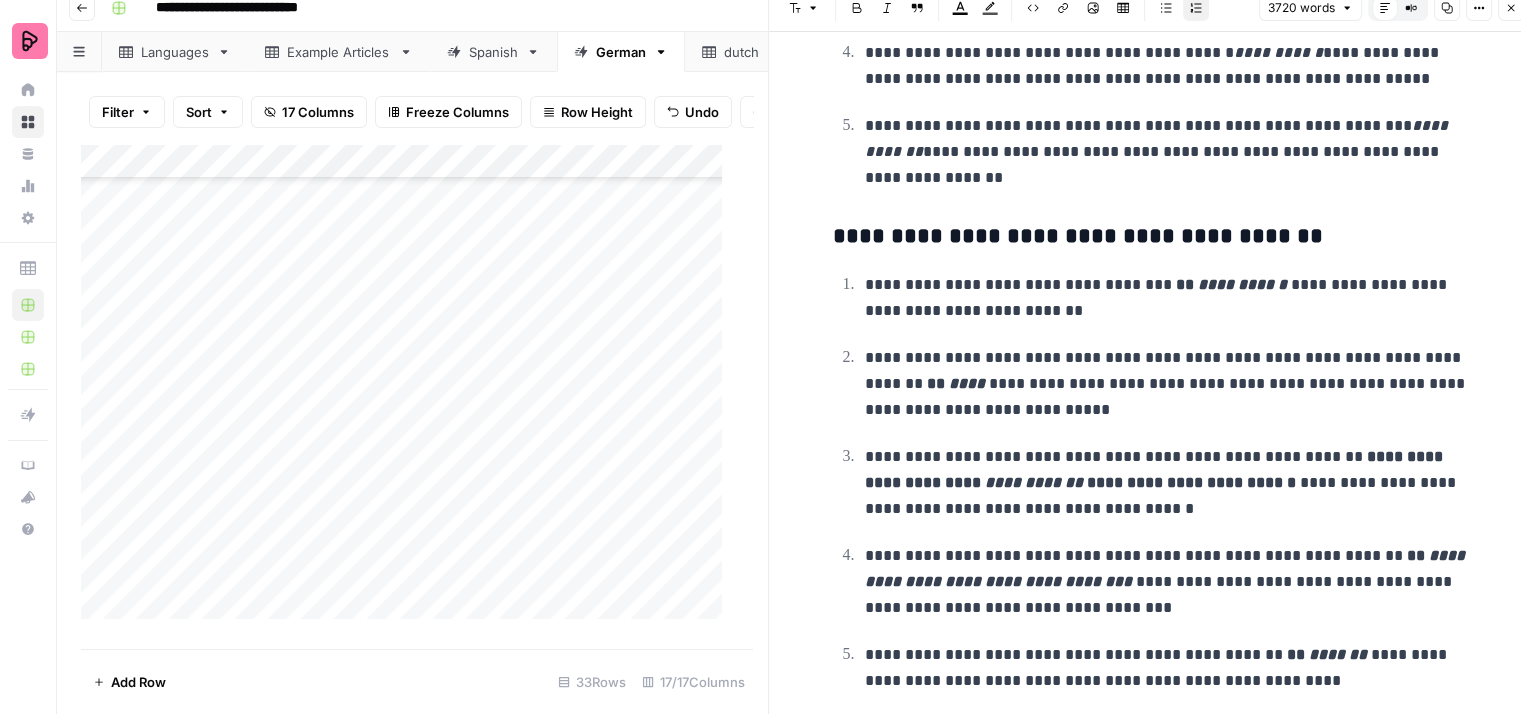 click on "**********" at bounding box center [1169, 384] 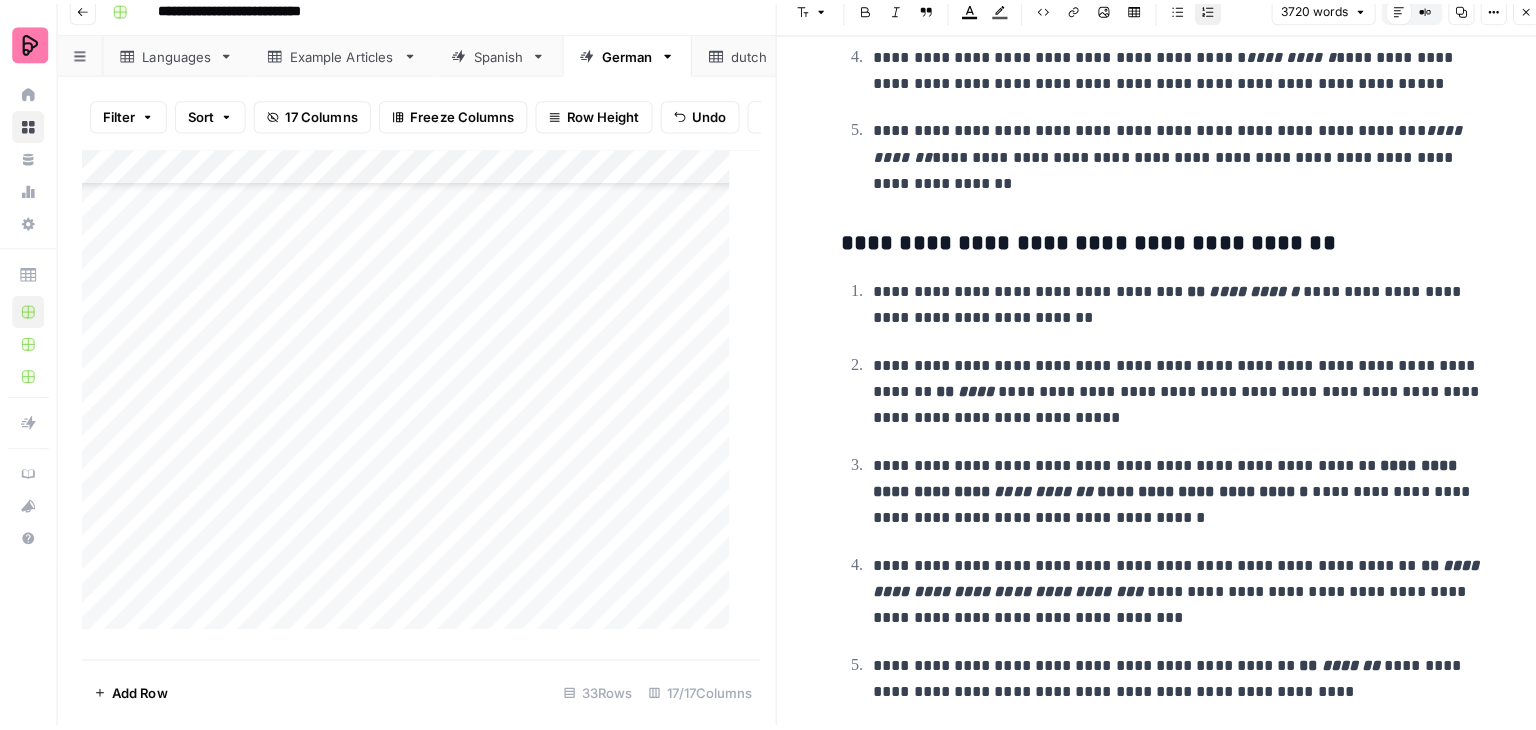 scroll, scrollTop: 0, scrollLeft: 0, axis: both 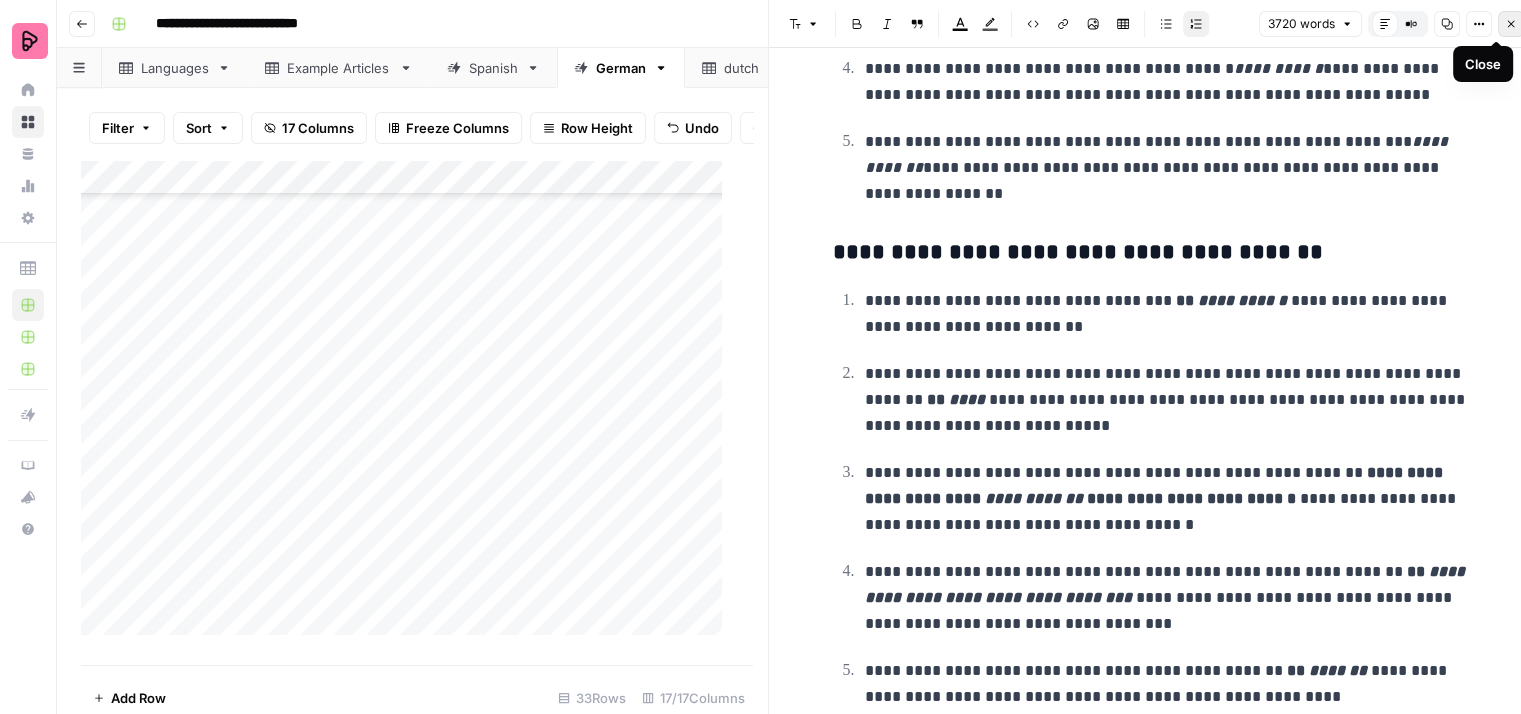 click 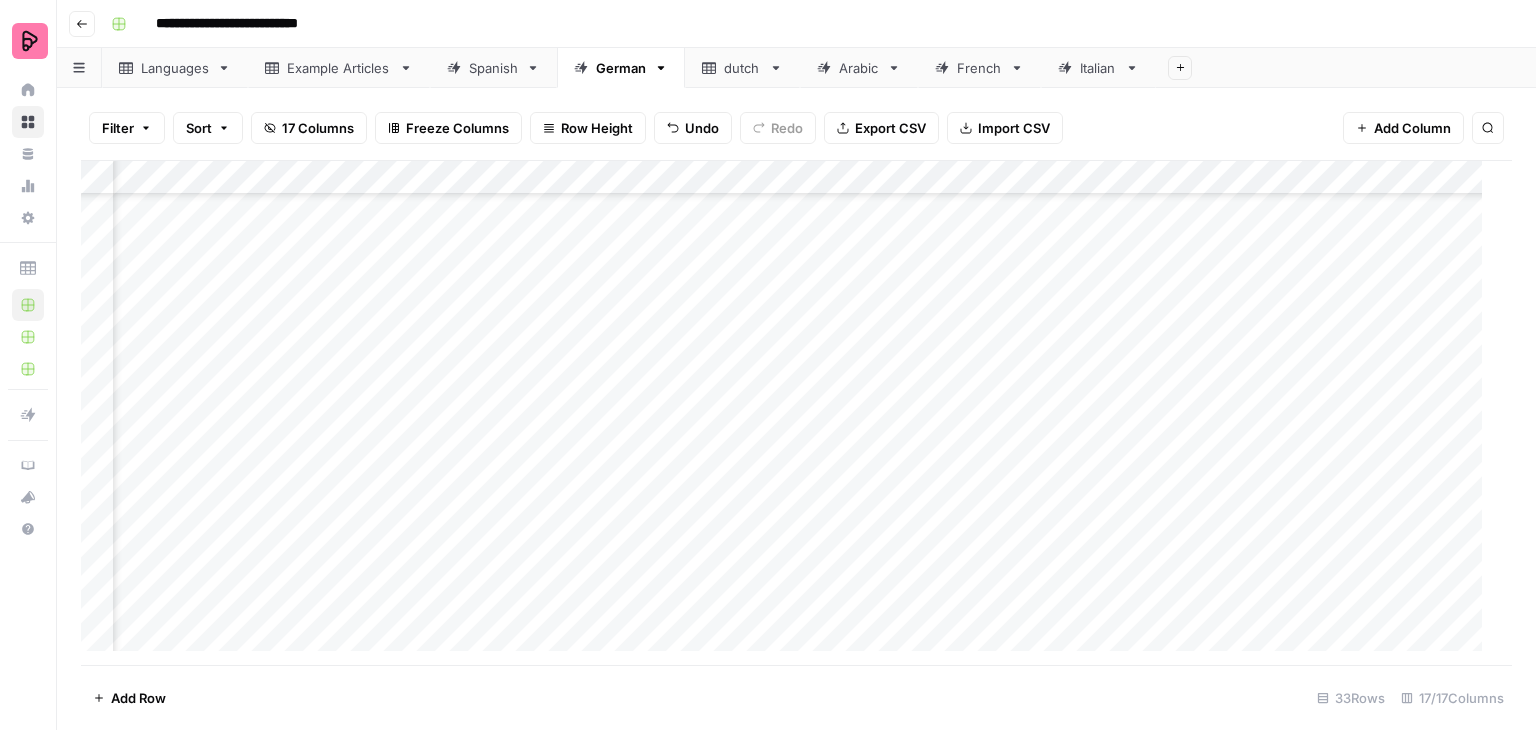 scroll, scrollTop: 698, scrollLeft: 1032, axis: both 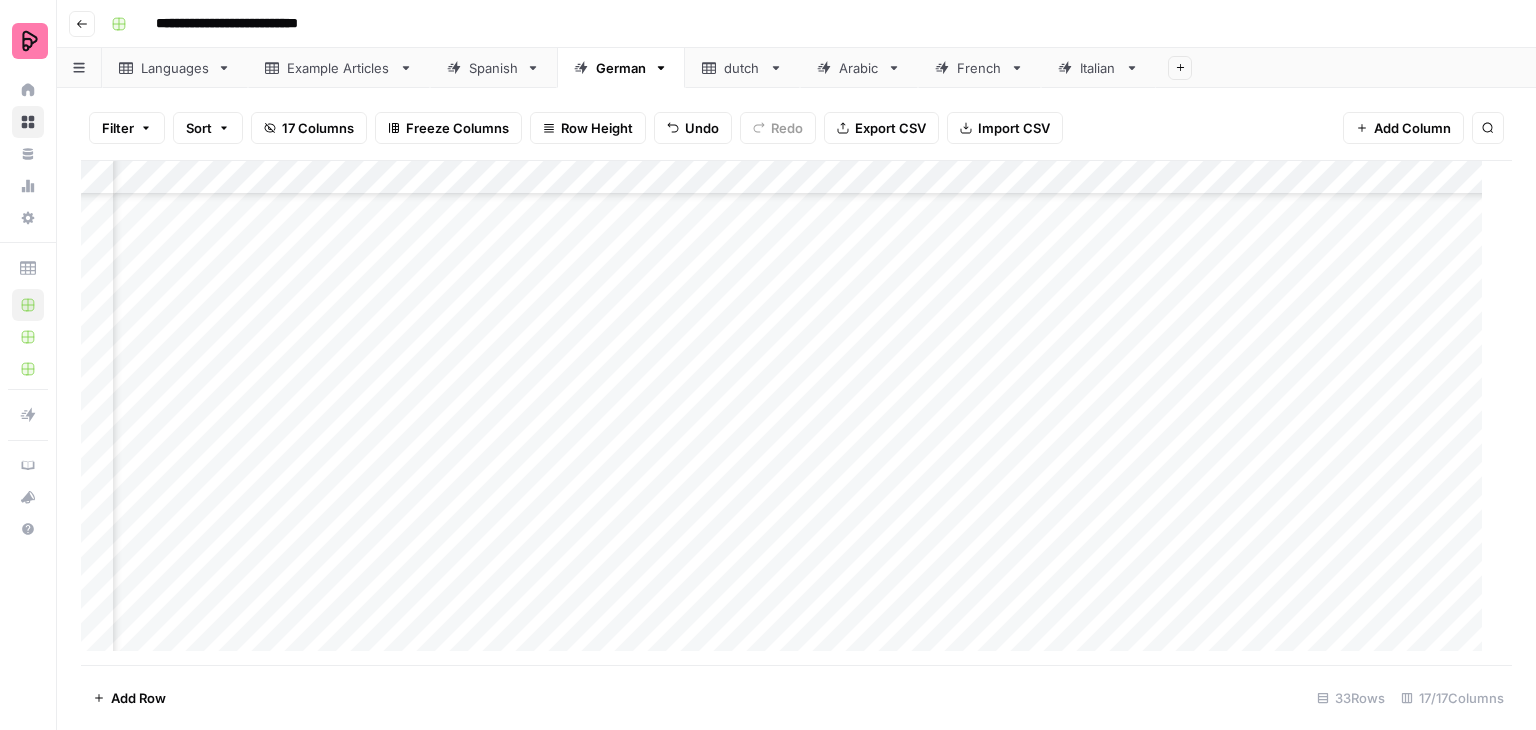 click on "Add Column" at bounding box center (789, 413) 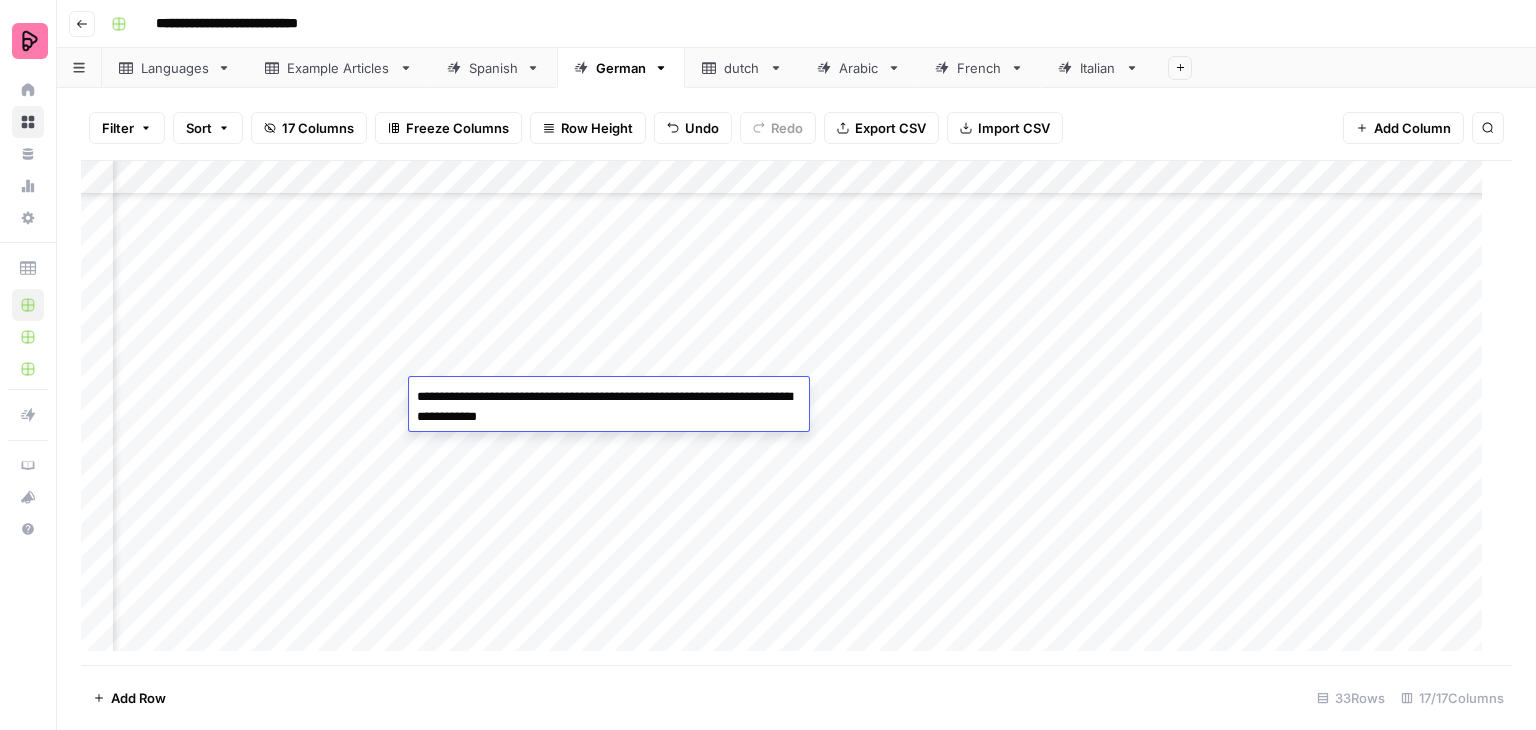 click on "**********" at bounding box center [609, 407] 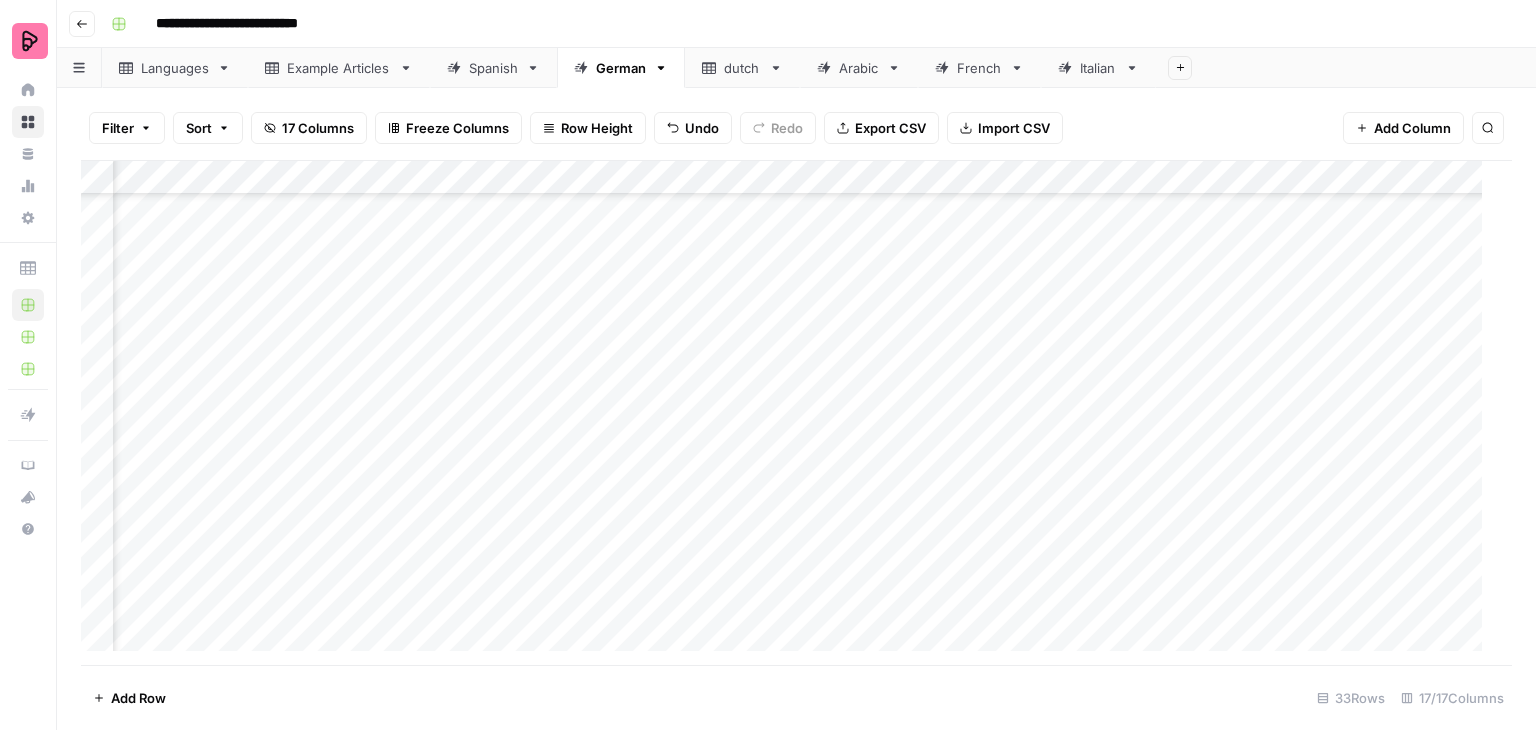 click on "Add Column" at bounding box center [789, 413] 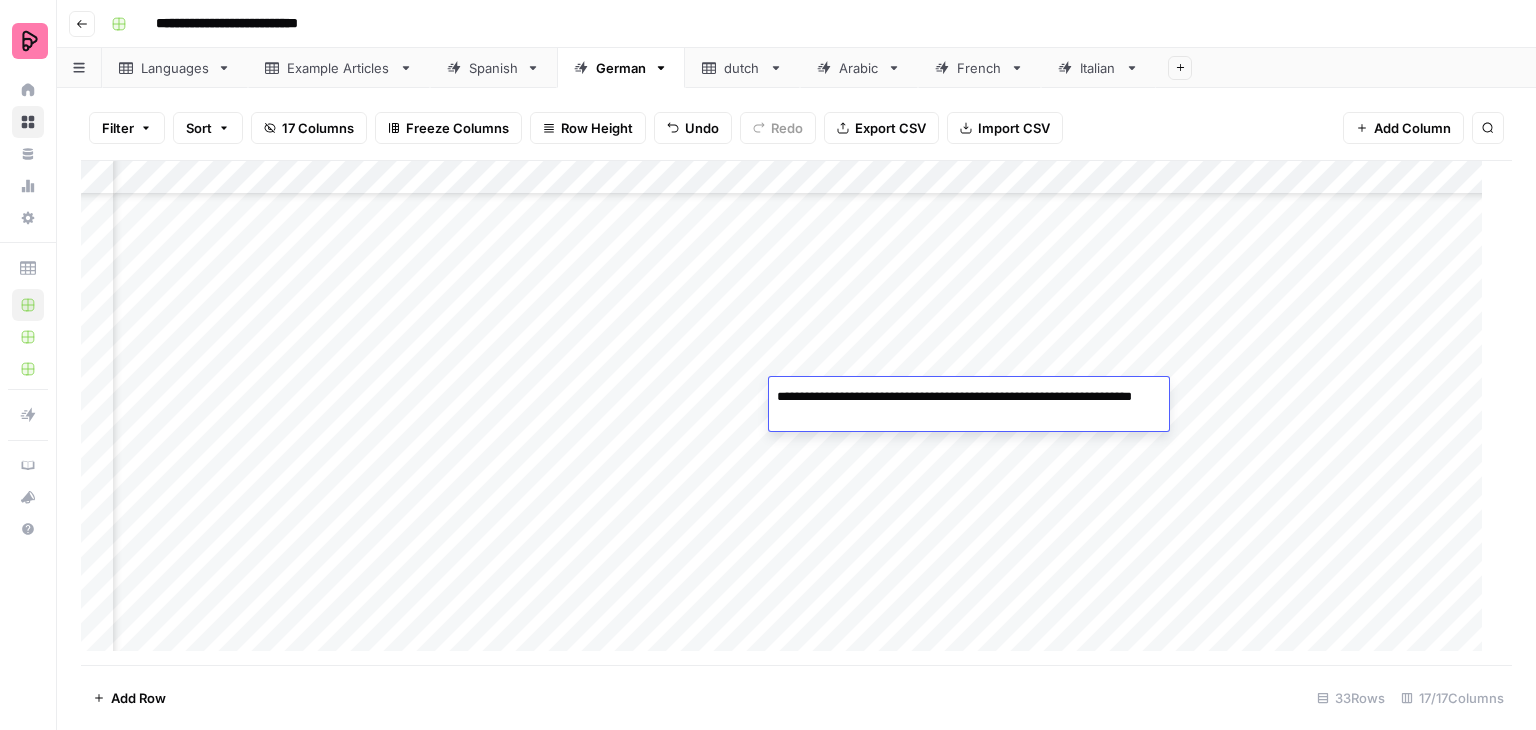 click on "**********" at bounding box center [969, 407] 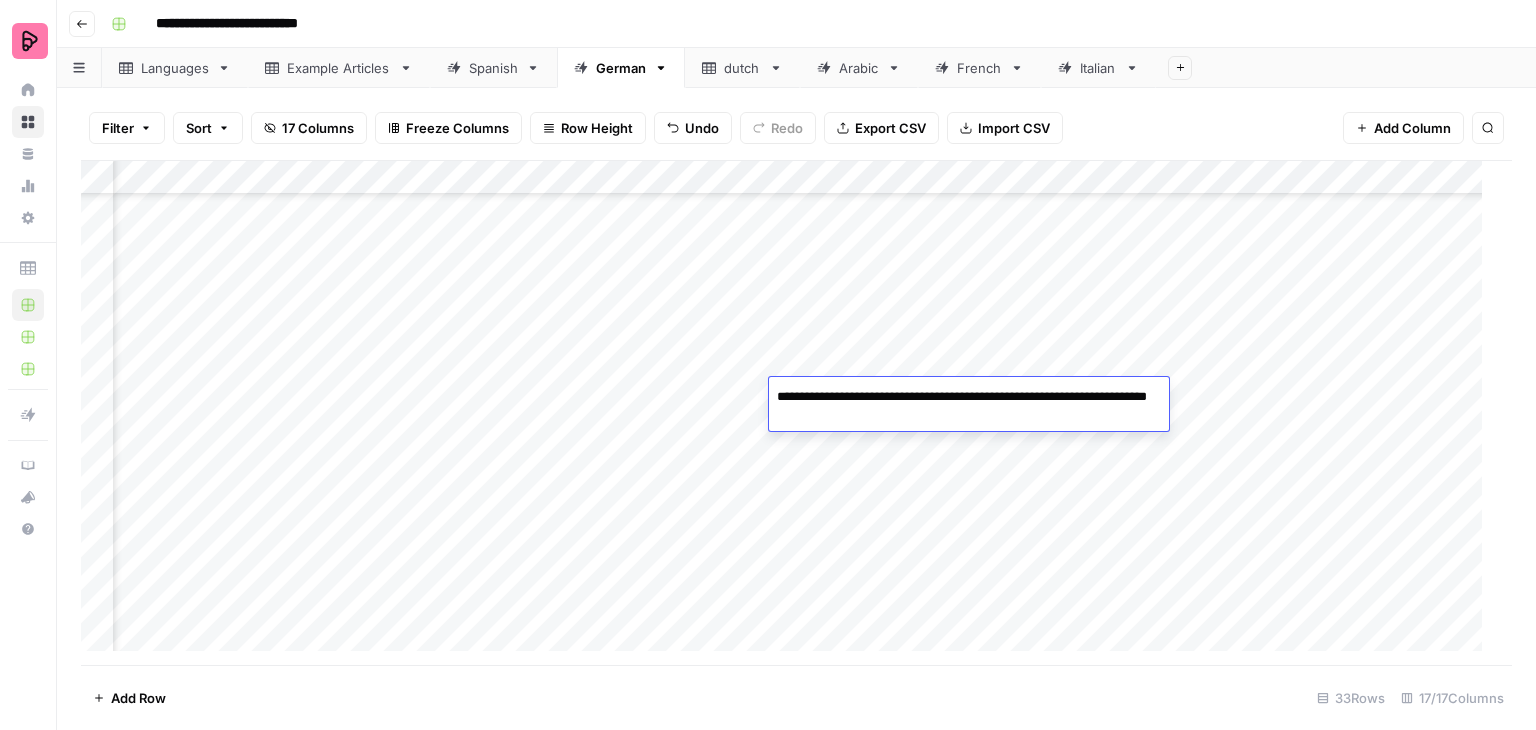 type on "**********" 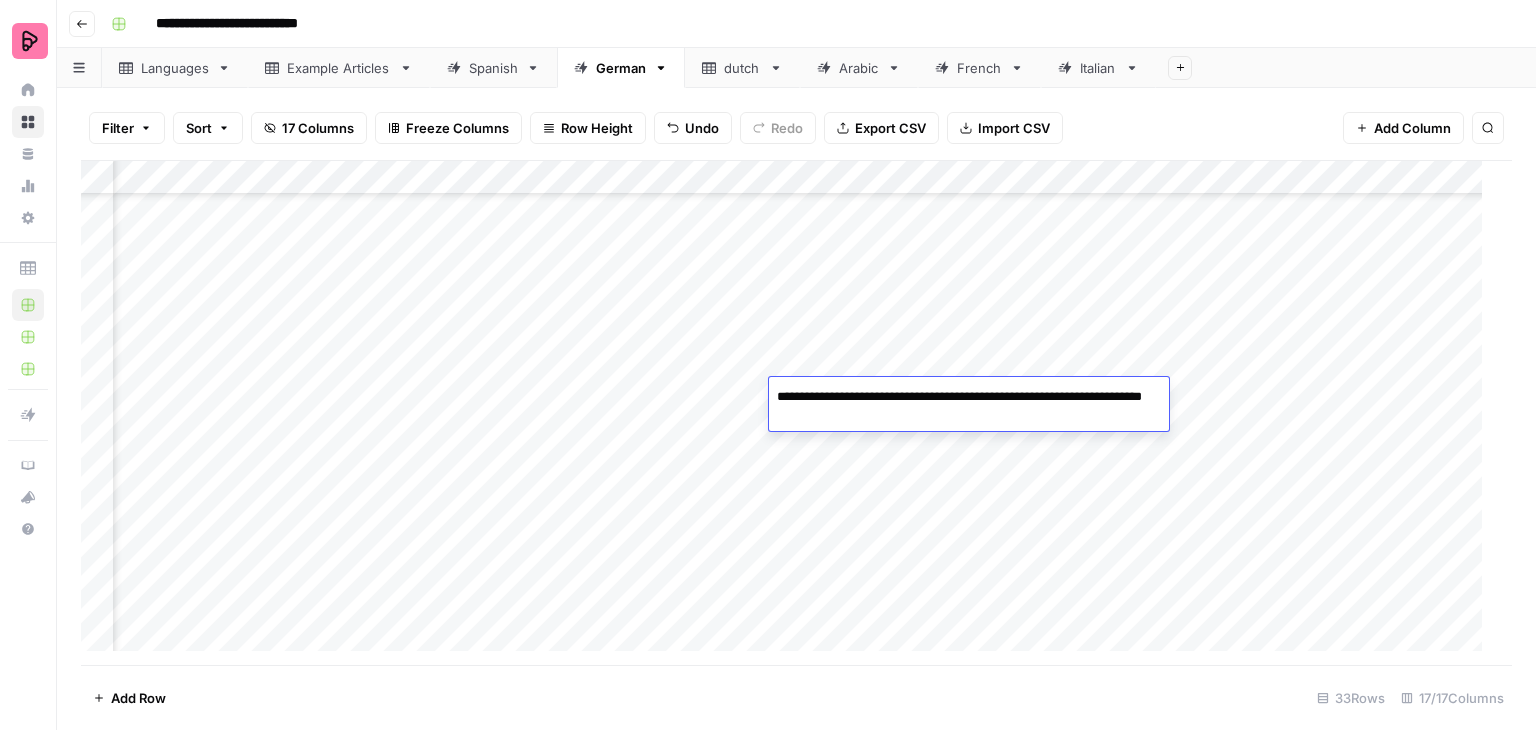 click on "Add Column" at bounding box center [789, 413] 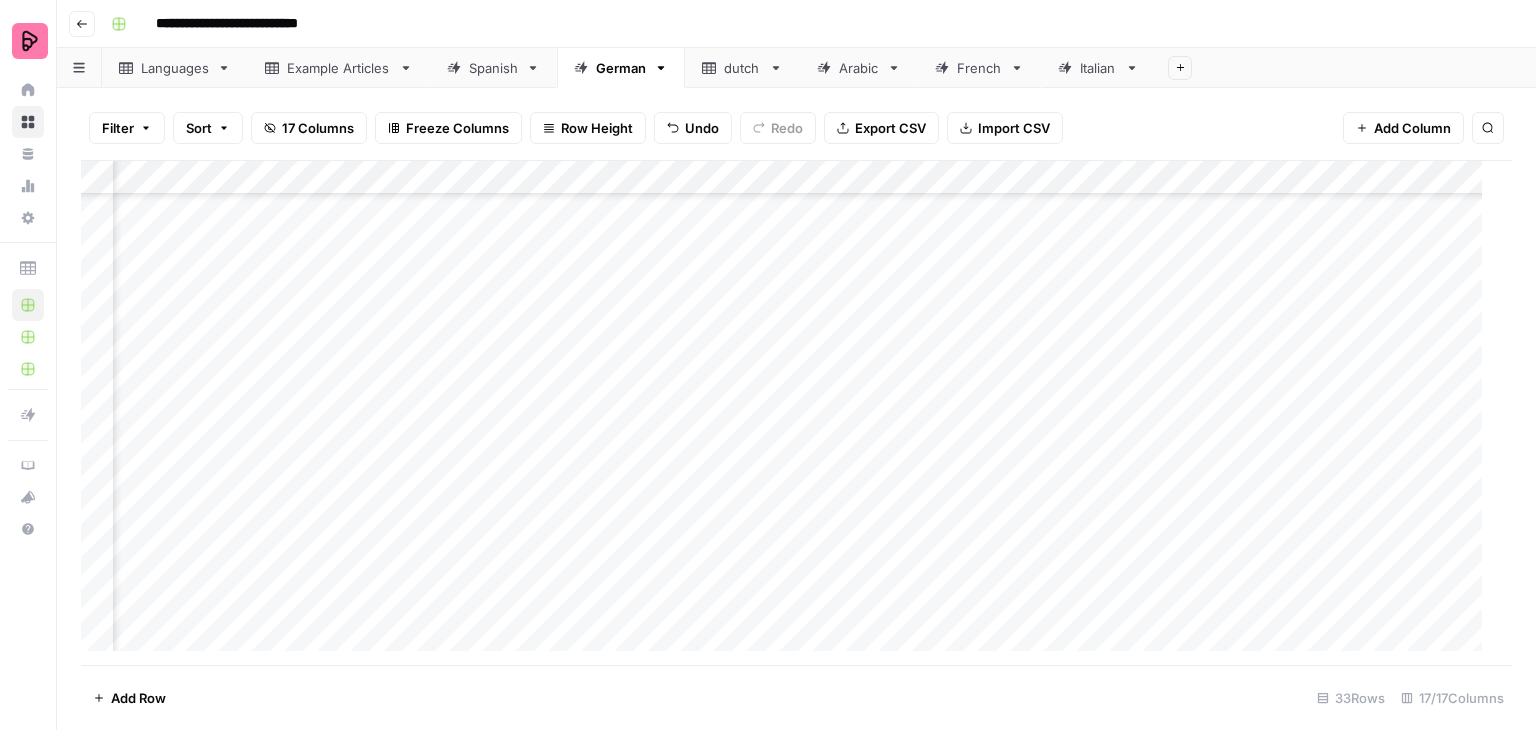 click on "Add Column" at bounding box center (789, 413) 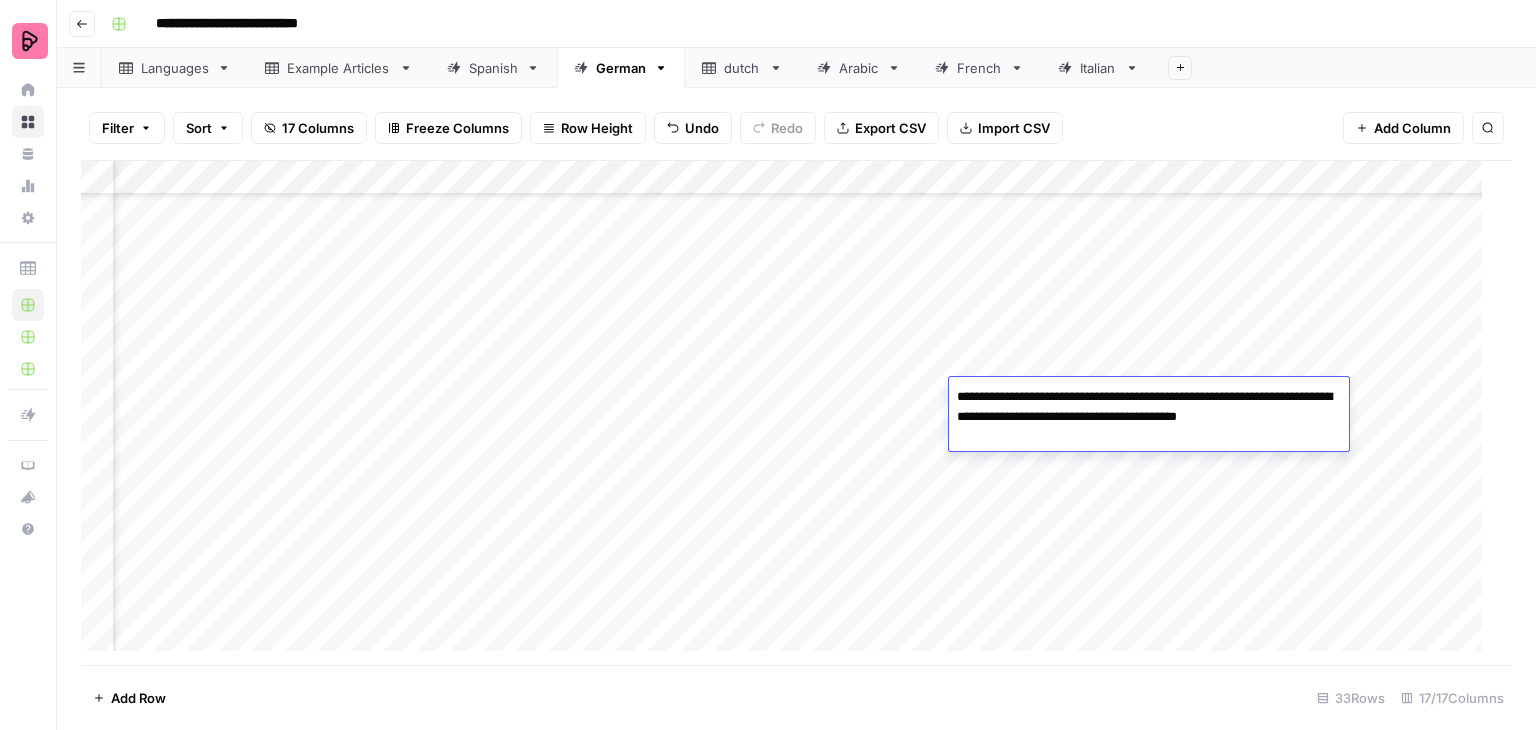 click on "**********" at bounding box center [1149, 407] 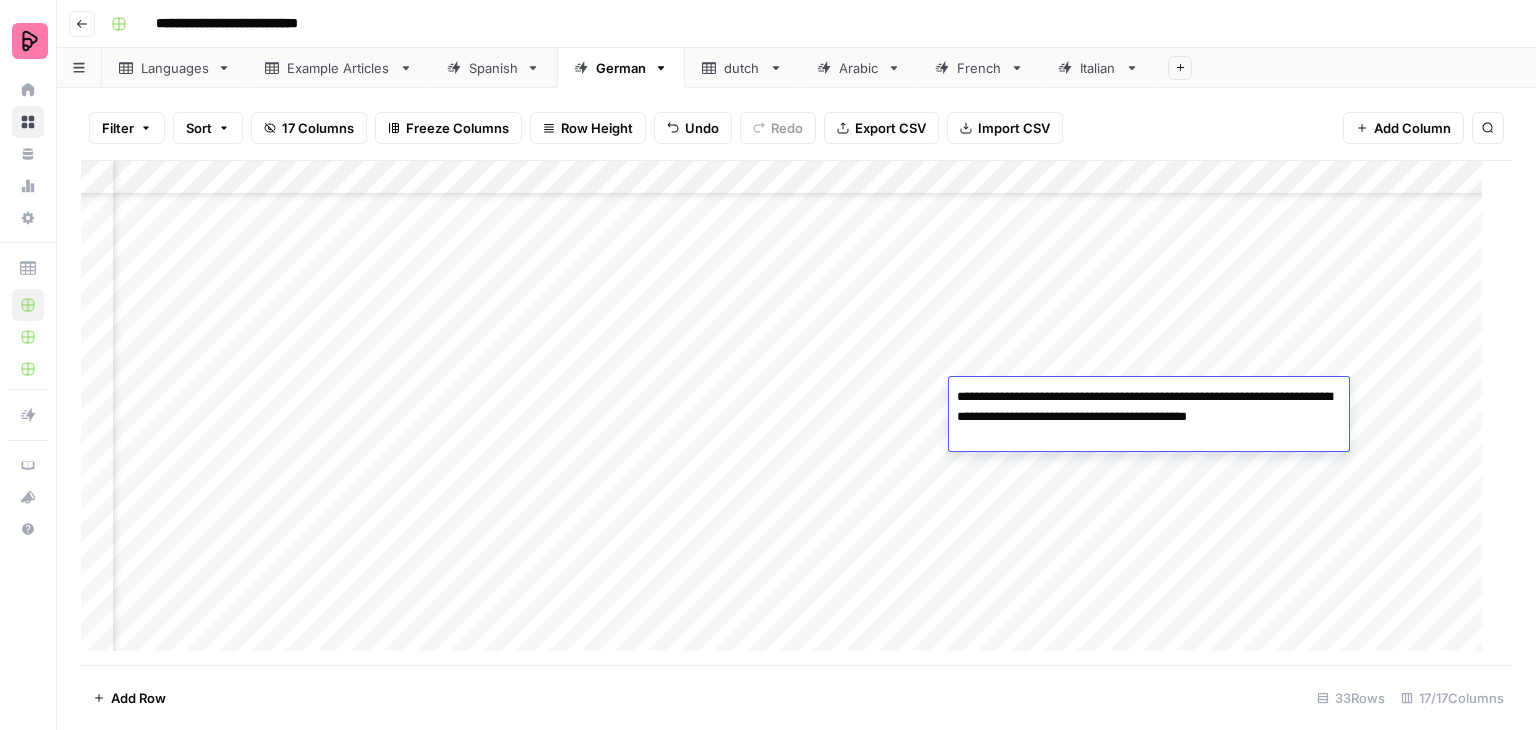 click on "Add Column" at bounding box center [789, 413] 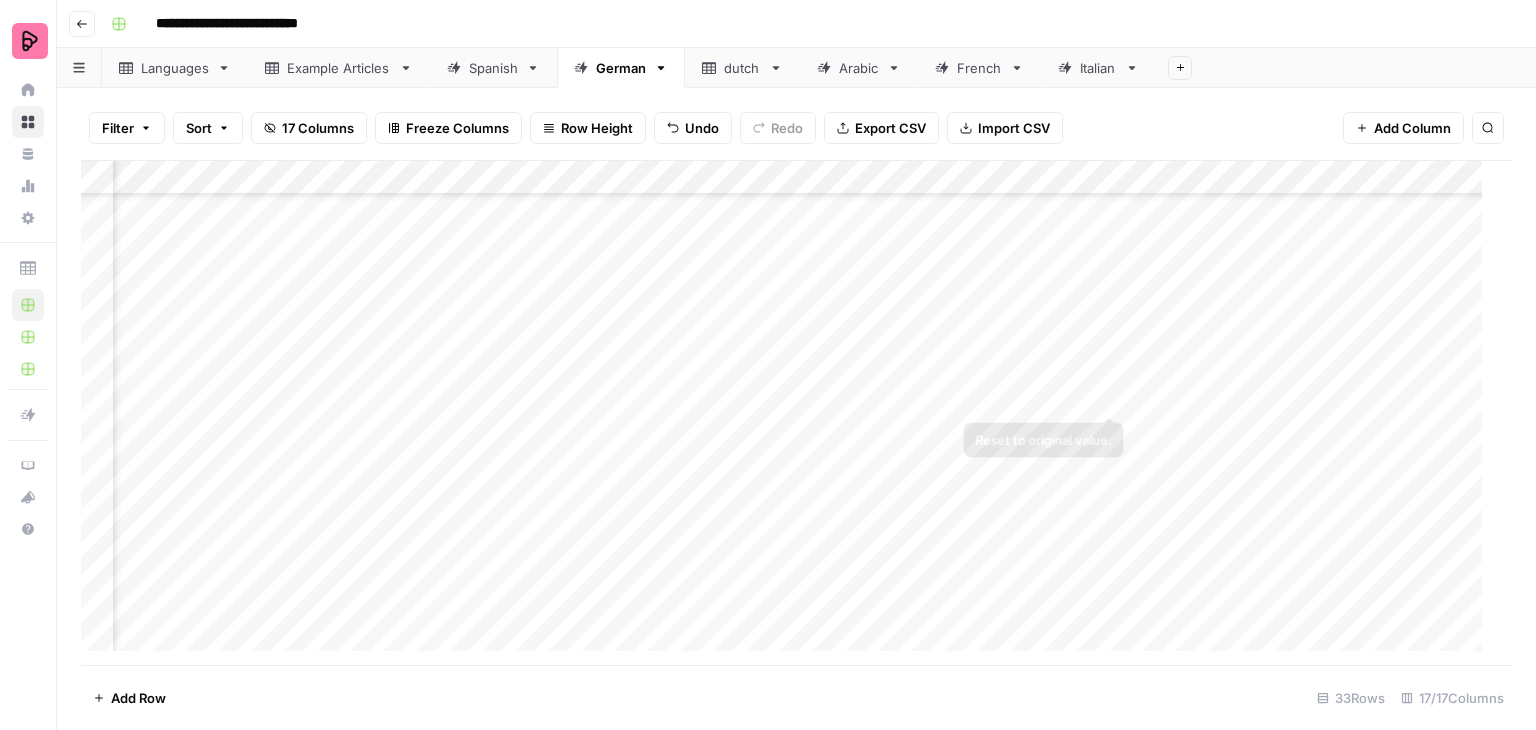 click on "Add Column" at bounding box center (789, 413) 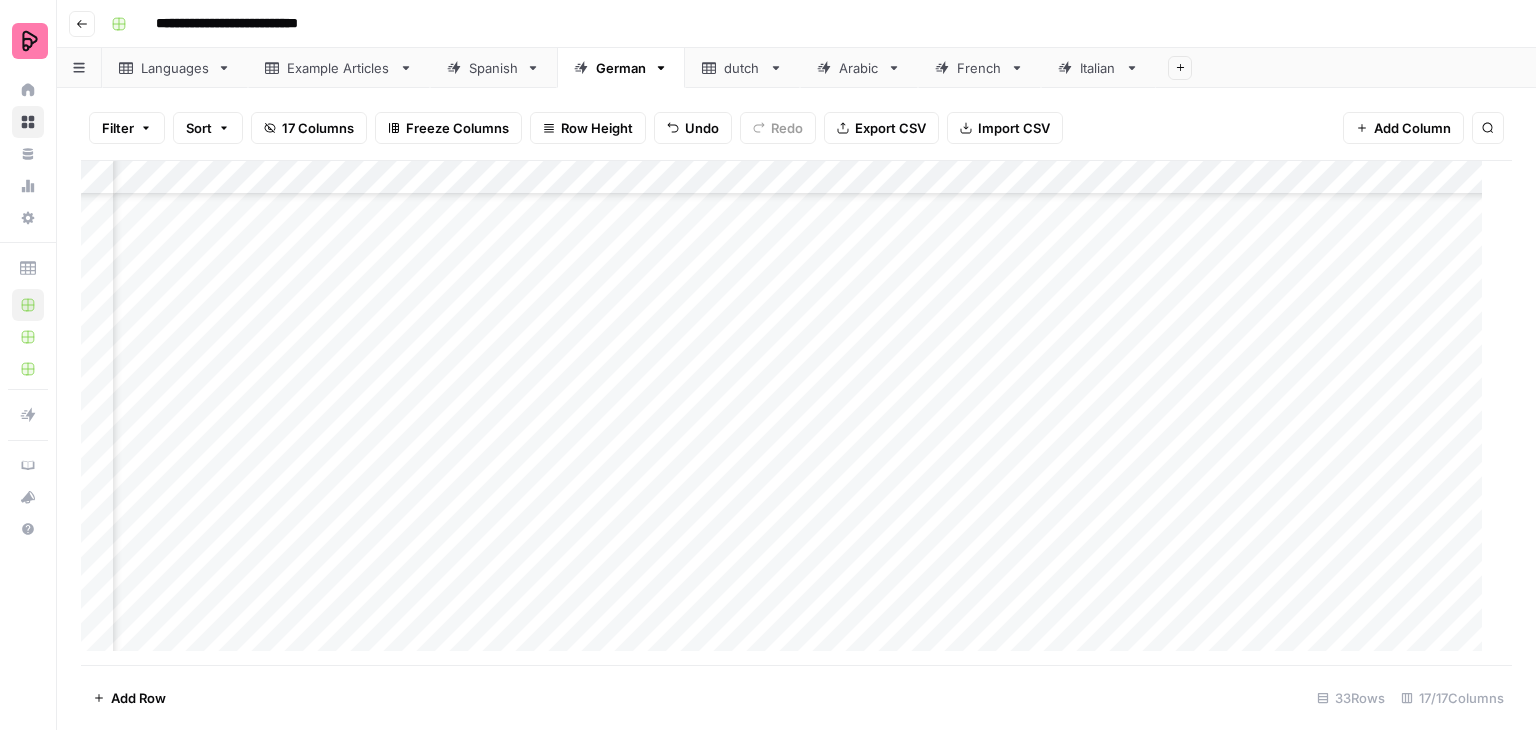 click on "Add Column" at bounding box center (789, 413) 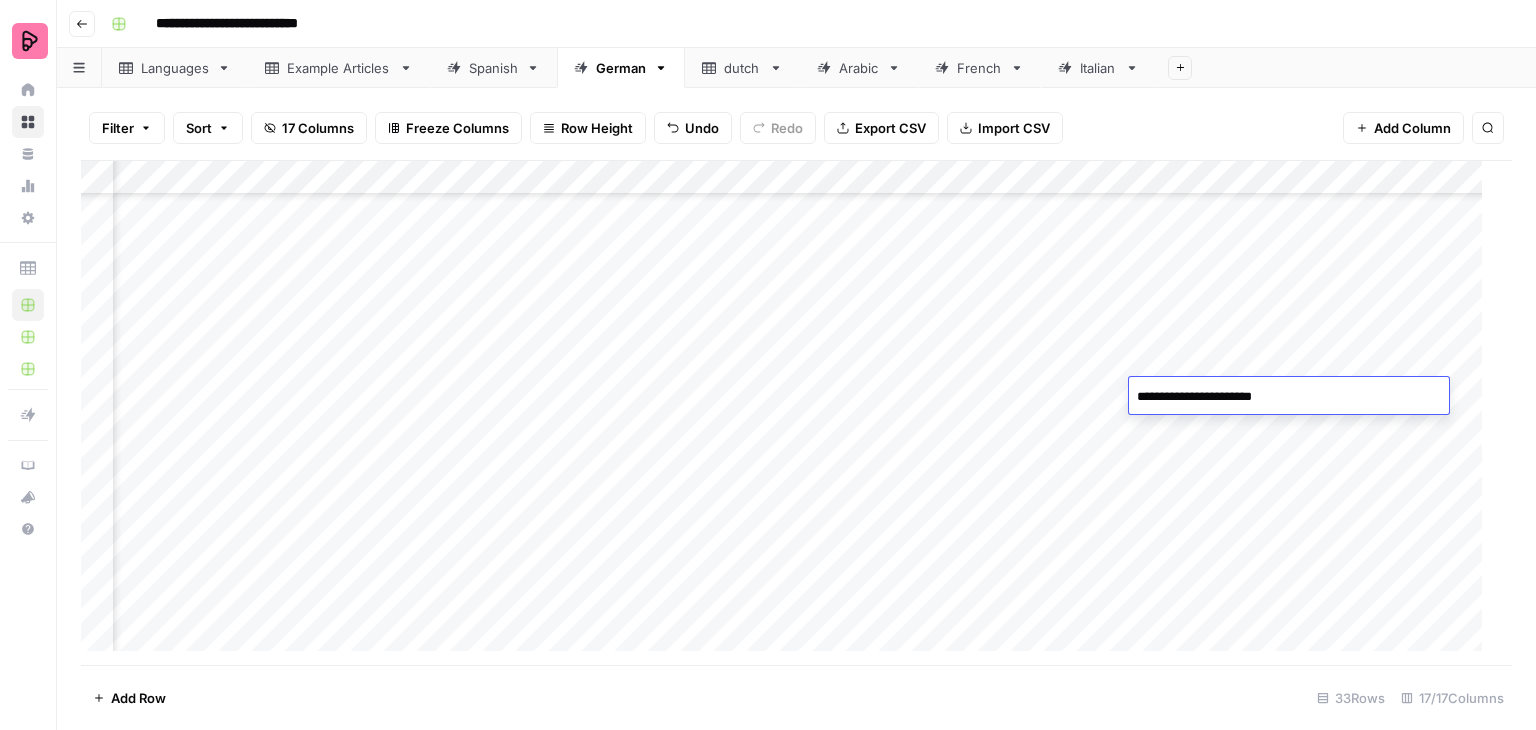 click on "Add Column" at bounding box center [789, 413] 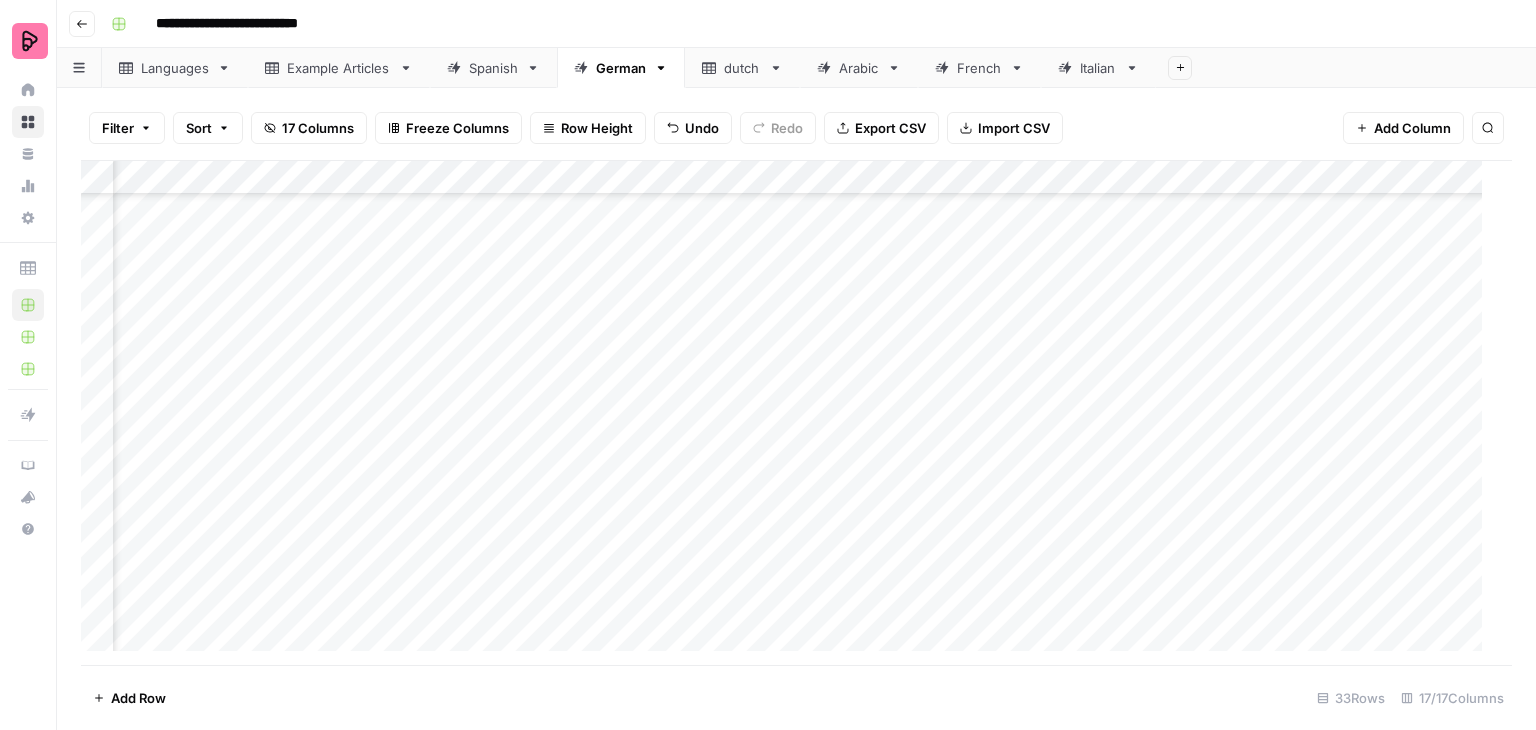 click on "Add Column" at bounding box center [789, 413] 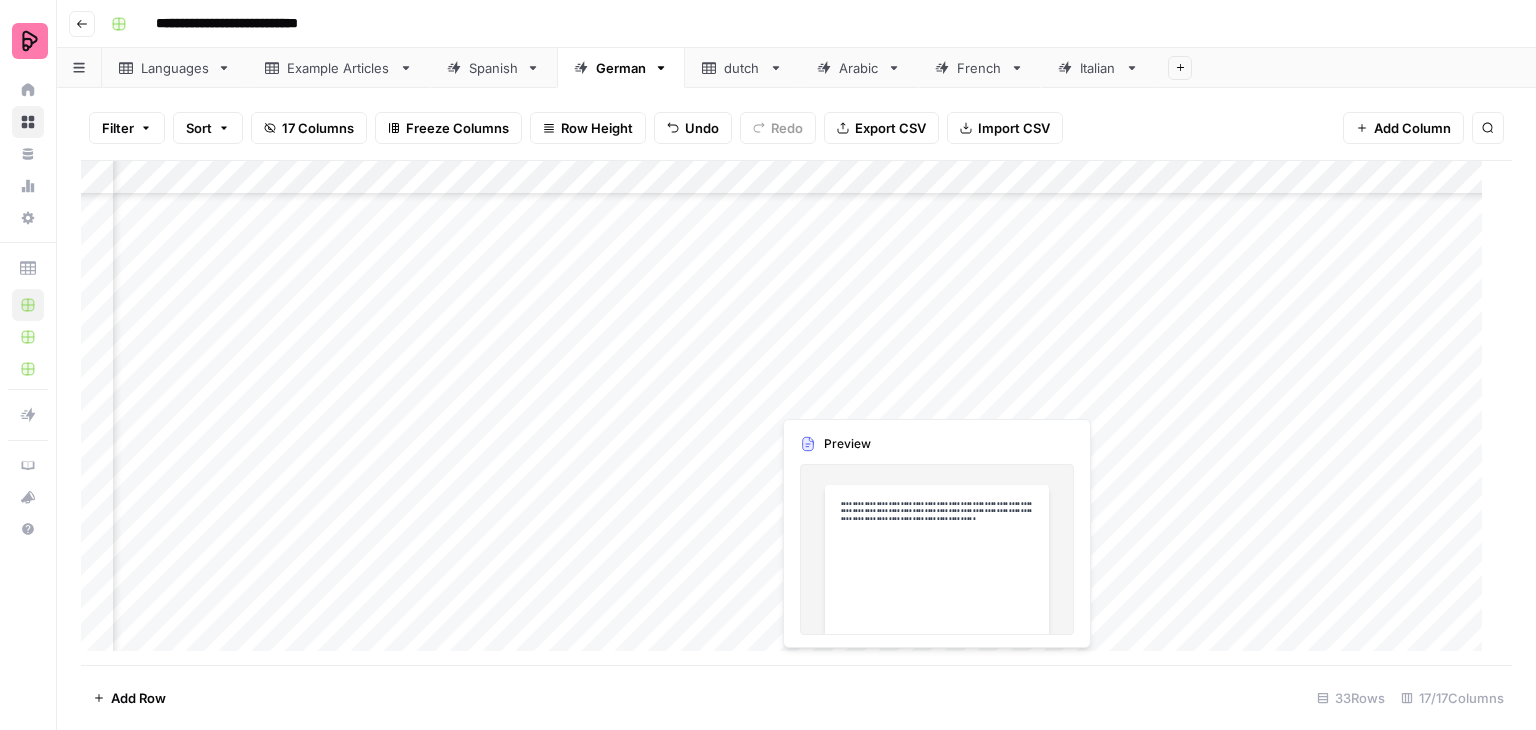 click on "Add Column" at bounding box center (789, 413) 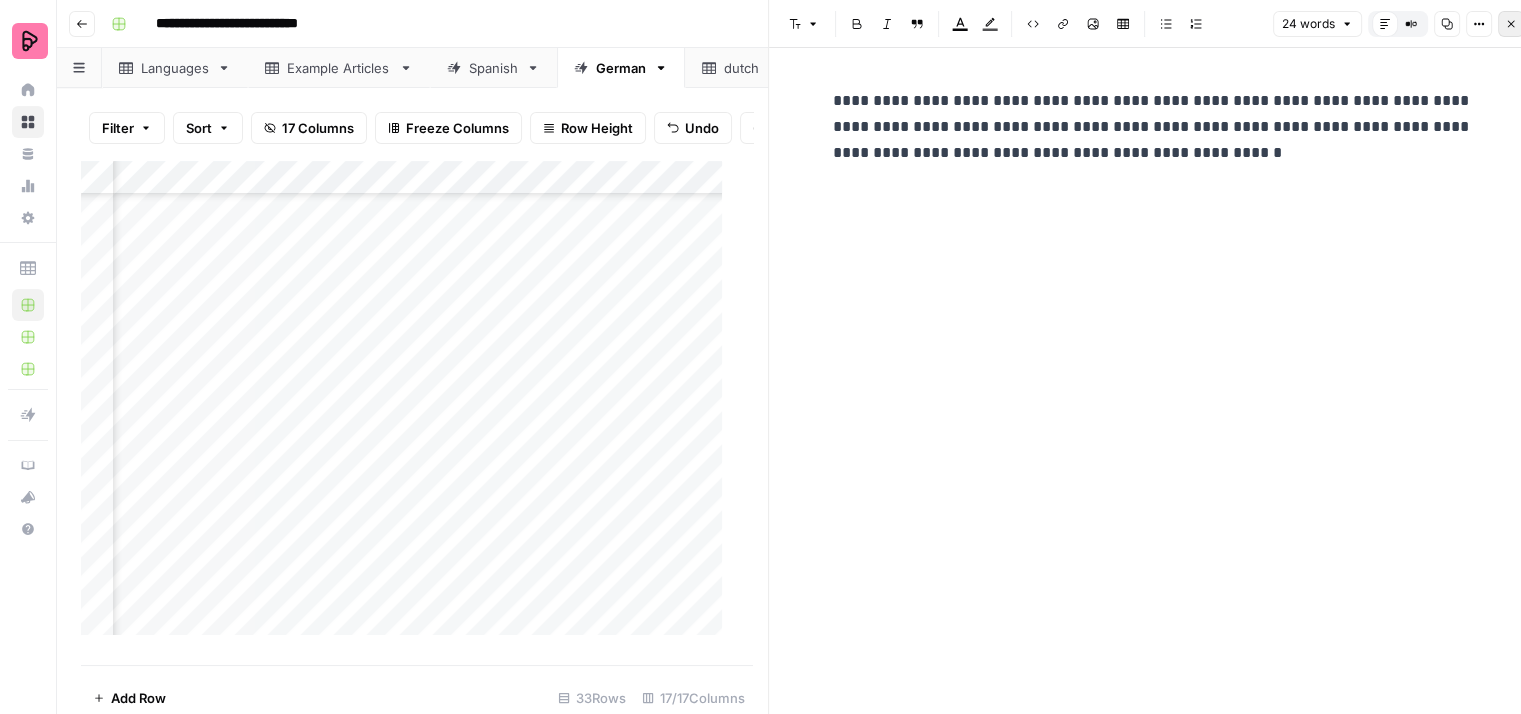 click 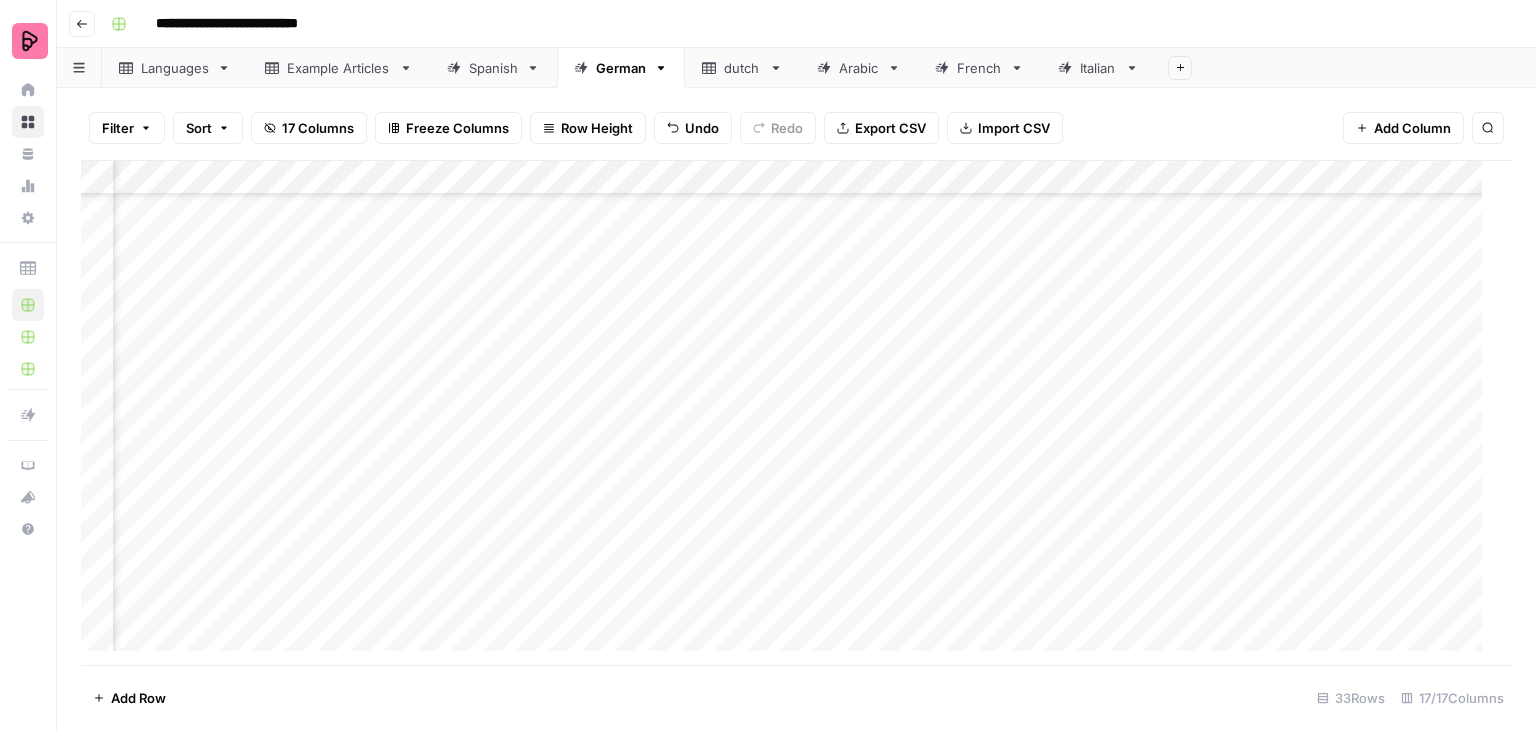 click on "Add Column" at bounding box center (789, 413) 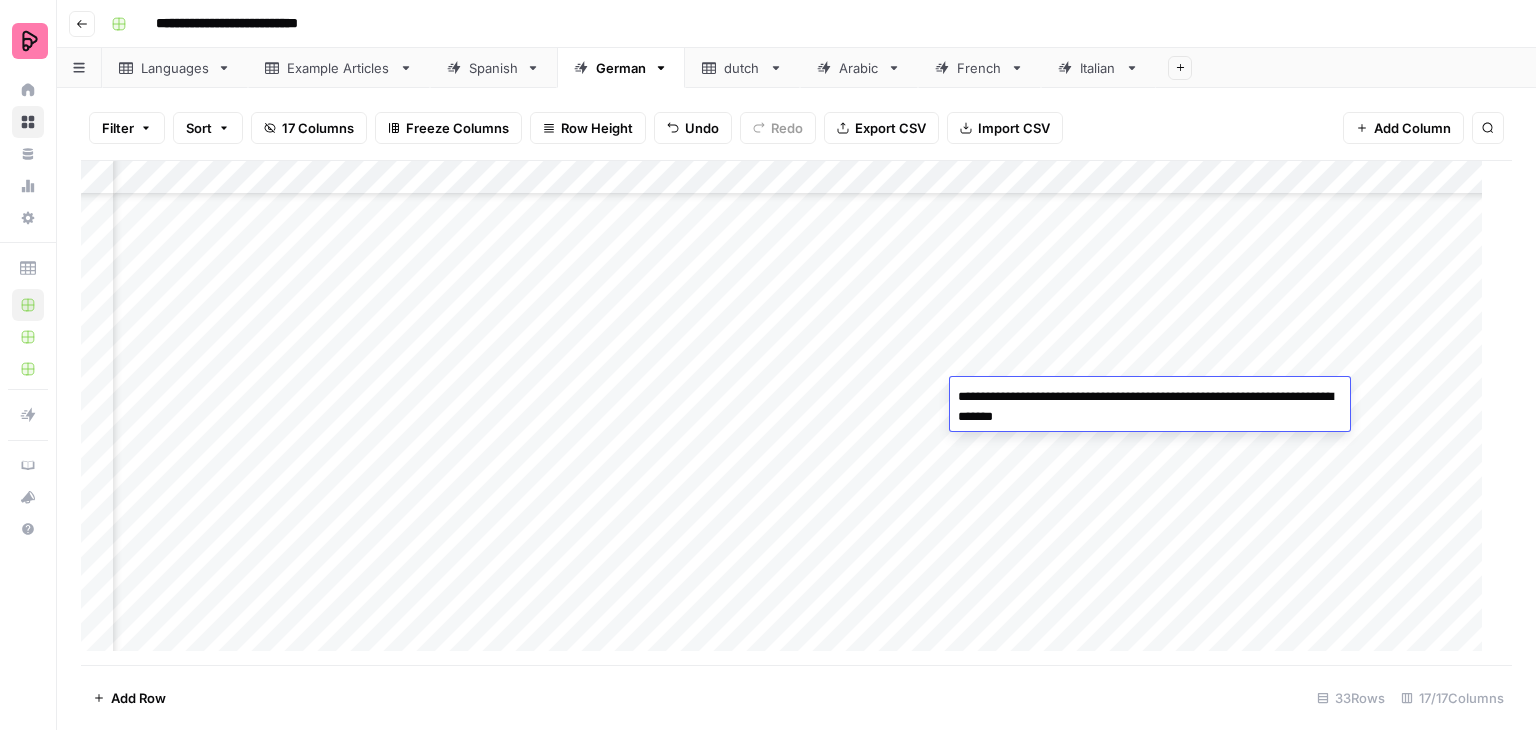 click on "Add Column" at bounding box center [789, 413] 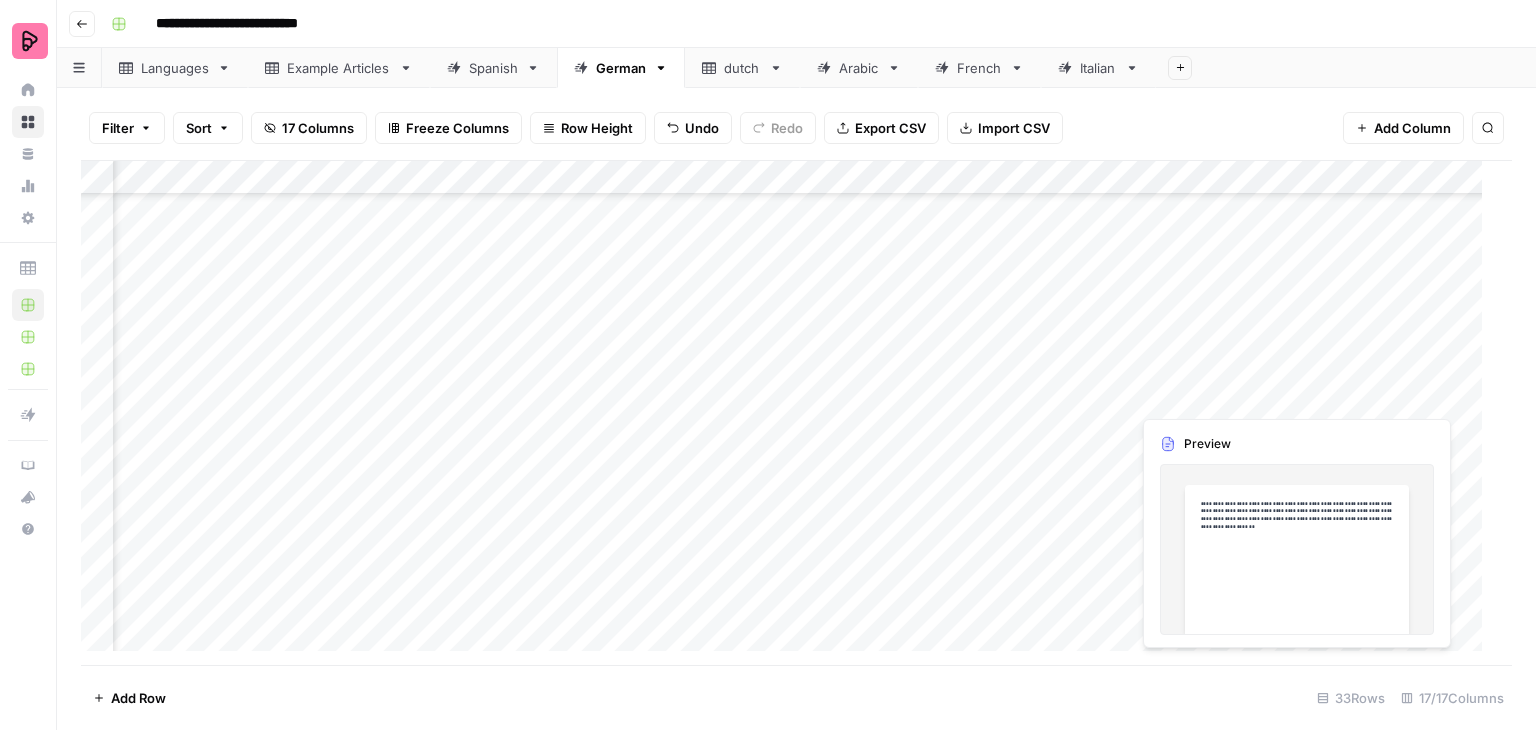 click on "Add Column" at bounding box center (789, 413) 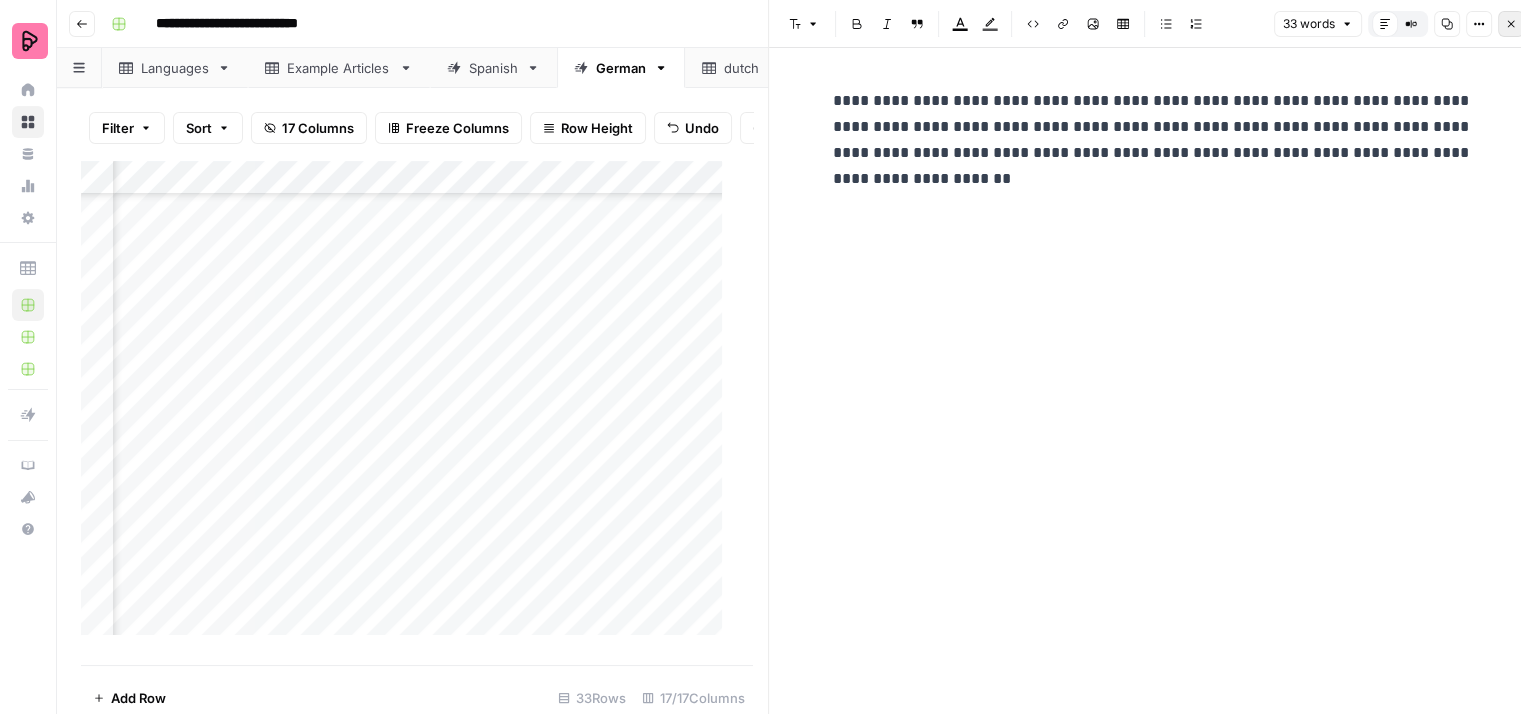 click 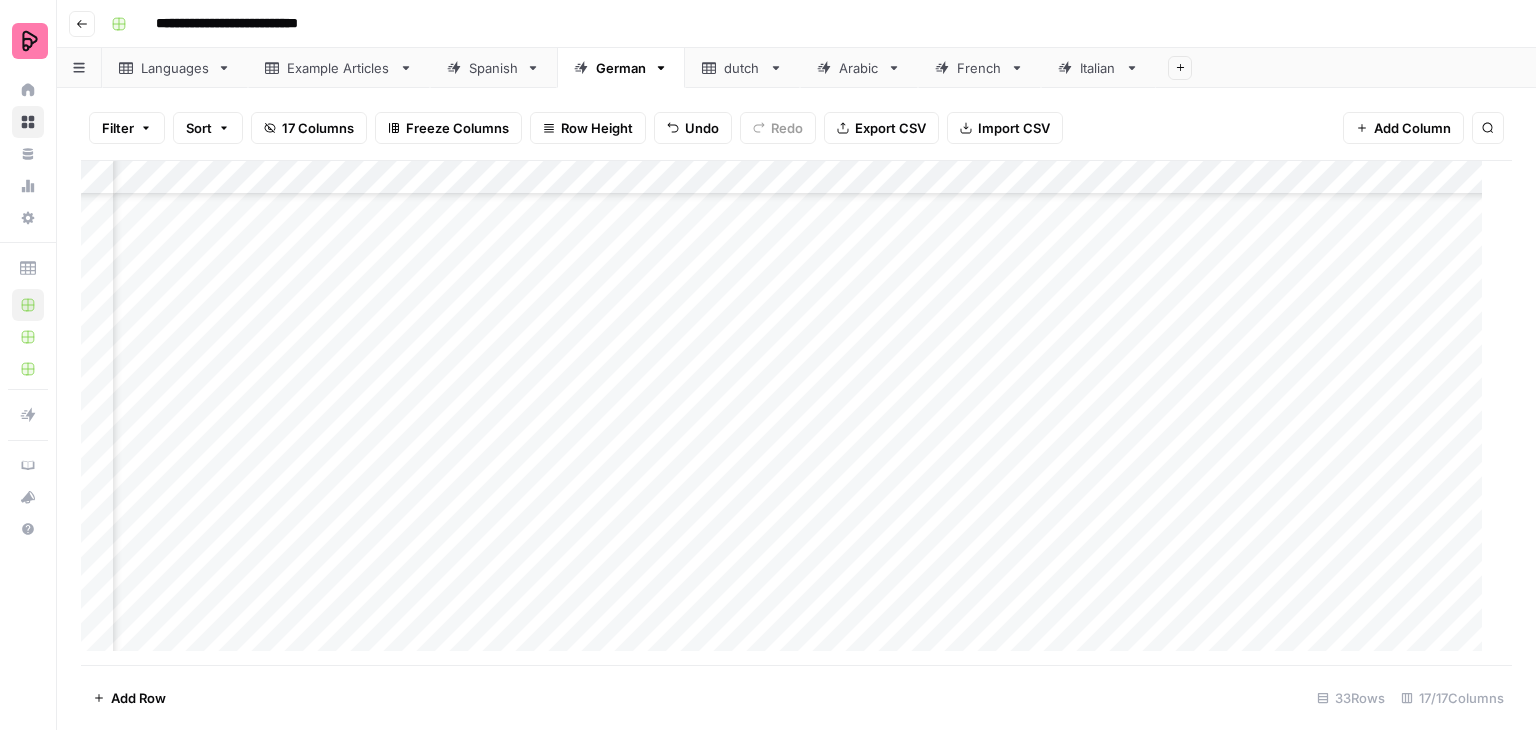 scroll, scrollTop: 698, scrollLeft: 2053, axis: both 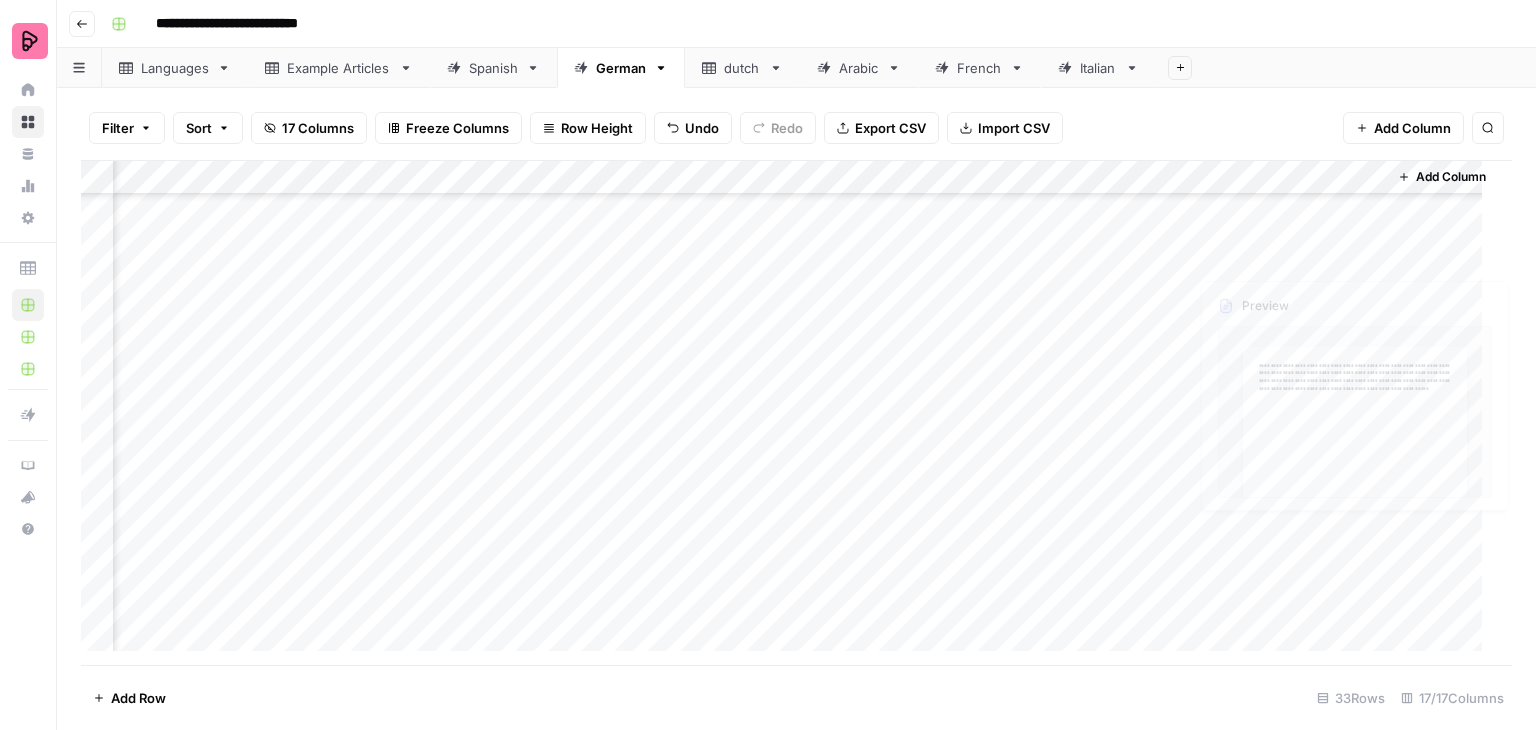 click on "Add Column" at bounding box center (789, 413) 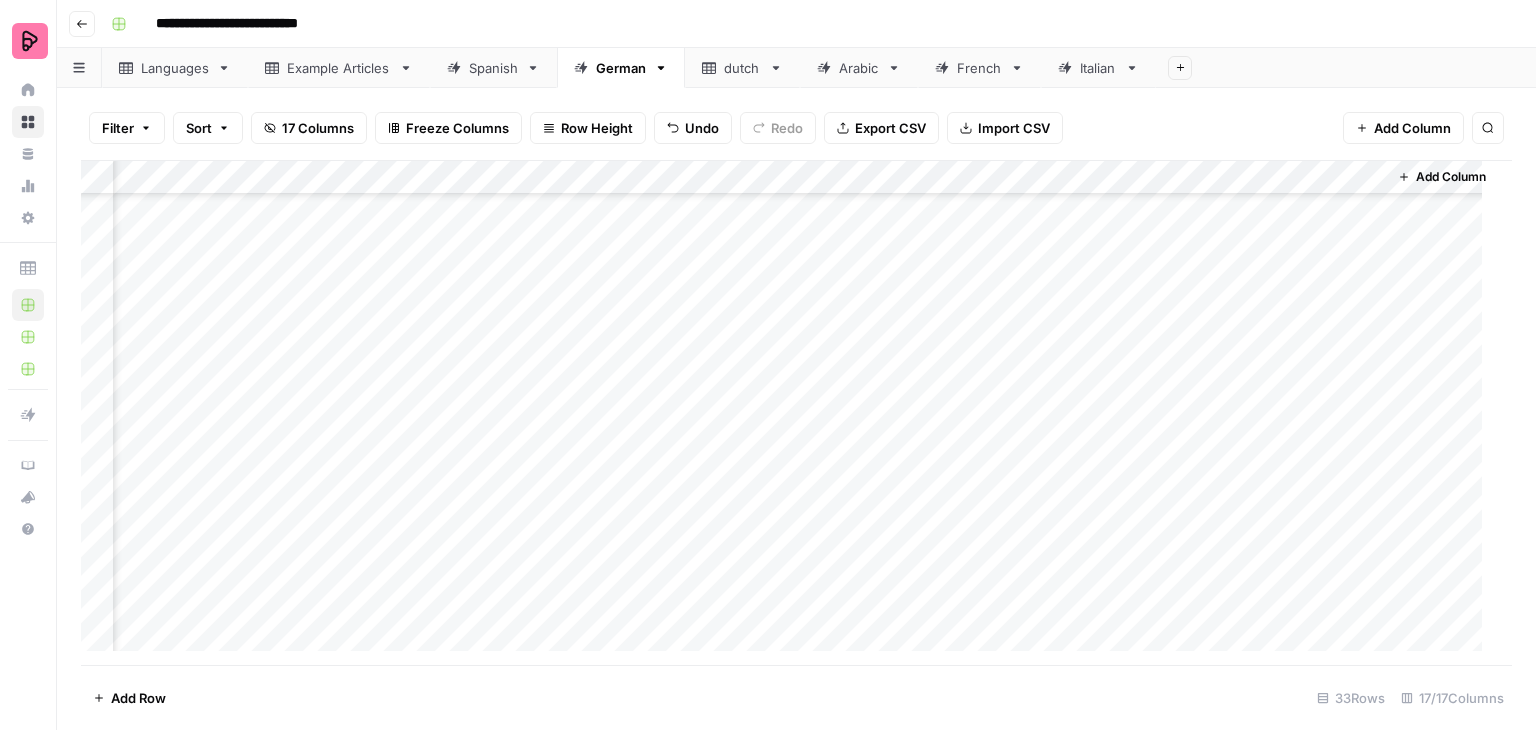 click on "Add Column" at bounding box center (789, 413) 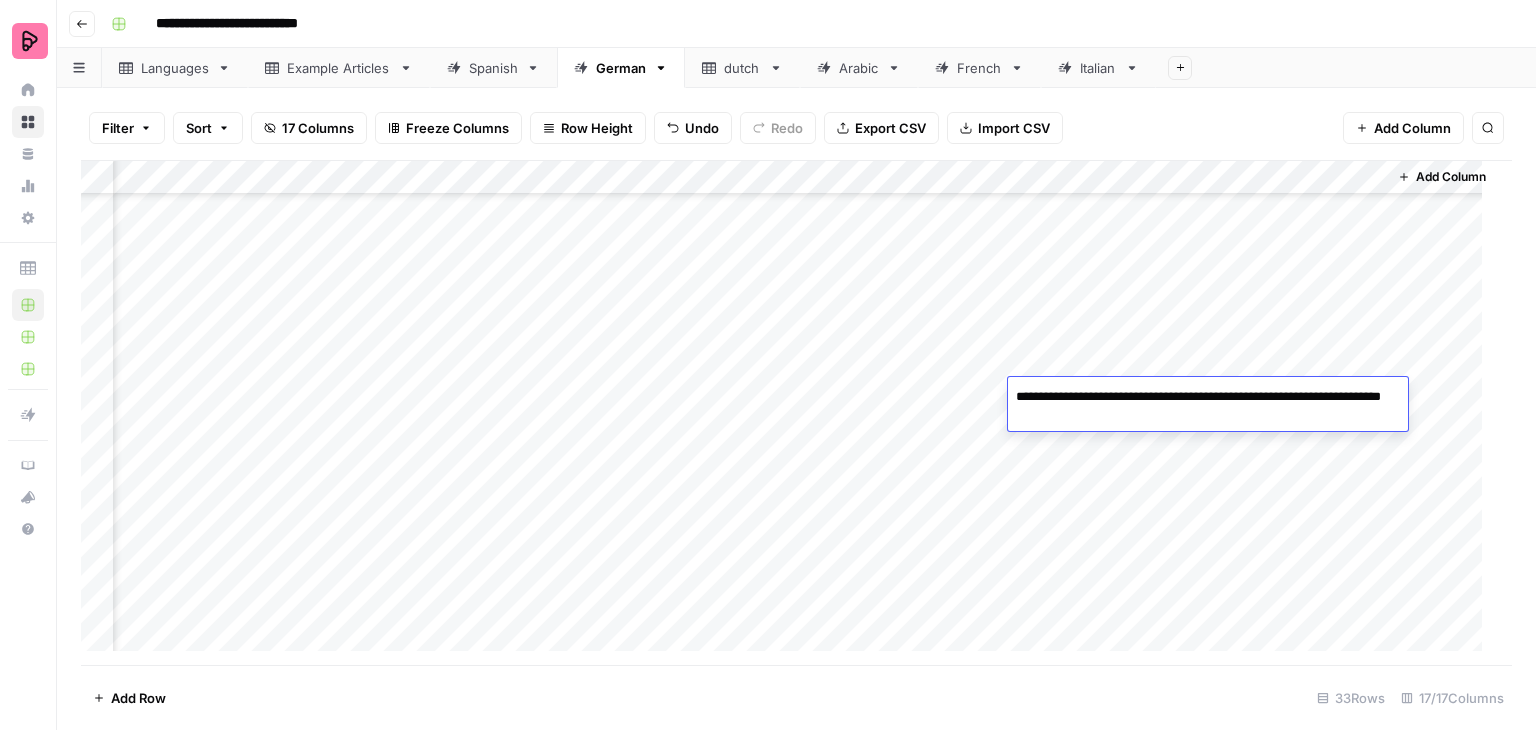 click on "Add Column" at bounding box center (789, 413) 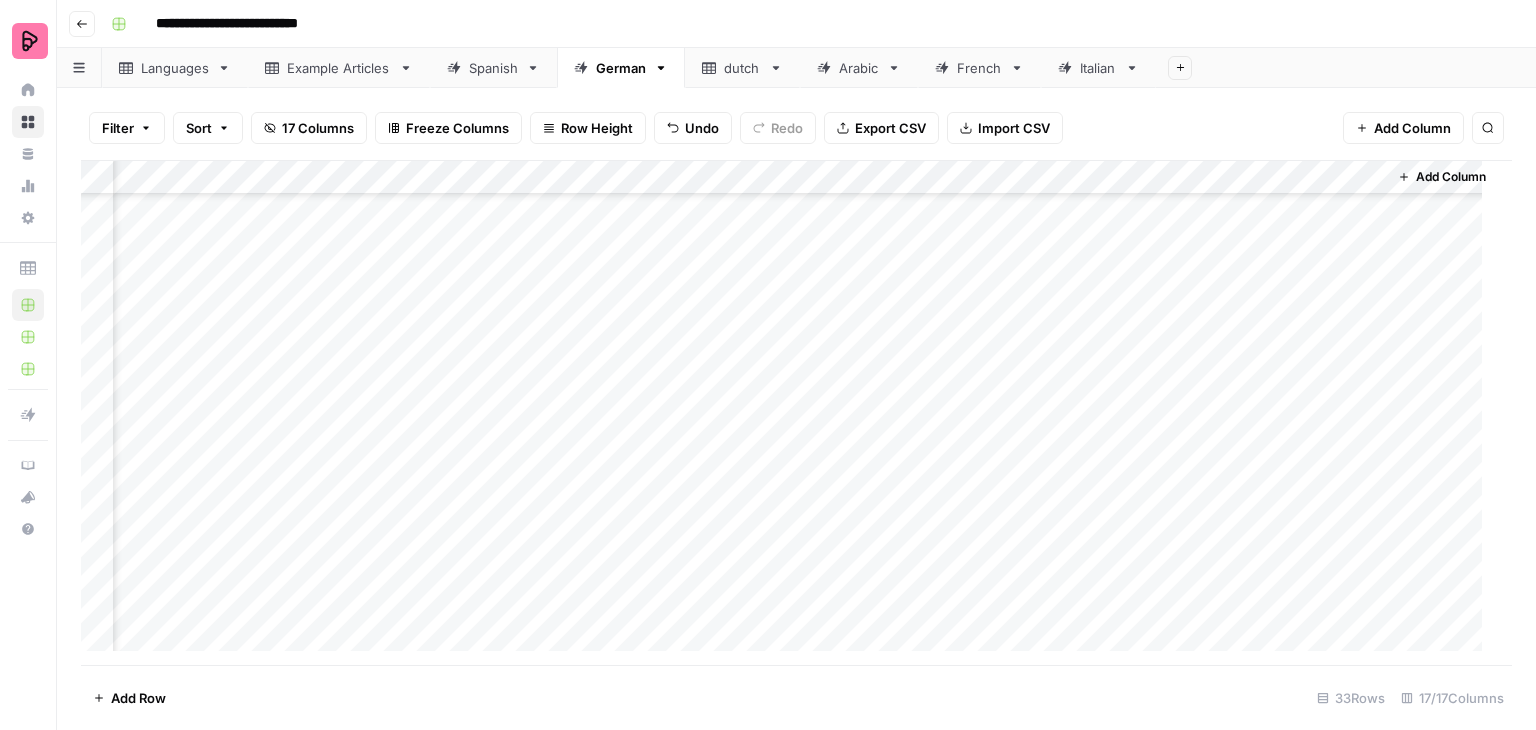 click on "Add Column" at bounding box center [789, 413] 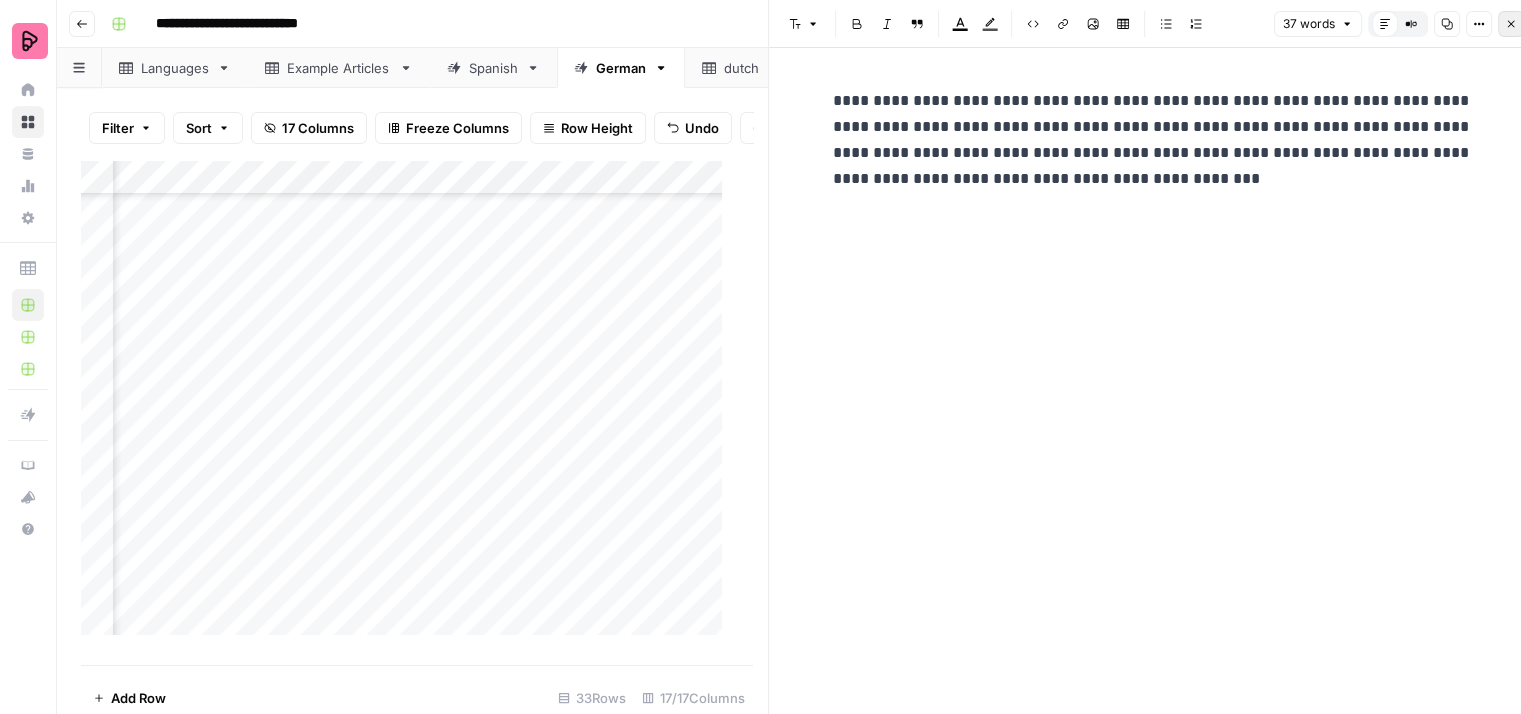 click 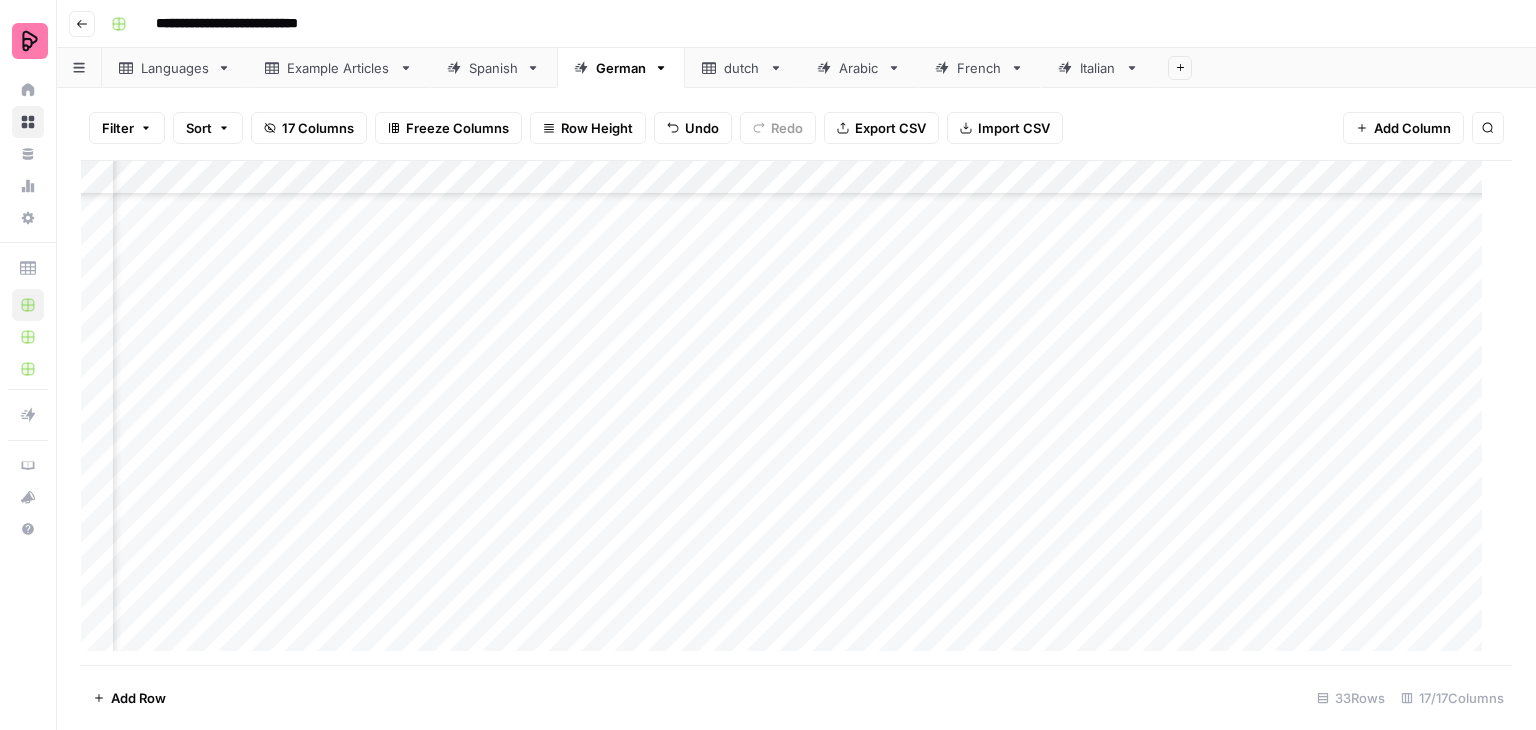 scroll, scrollTop: 698, scrollLeft: 654, axis: both 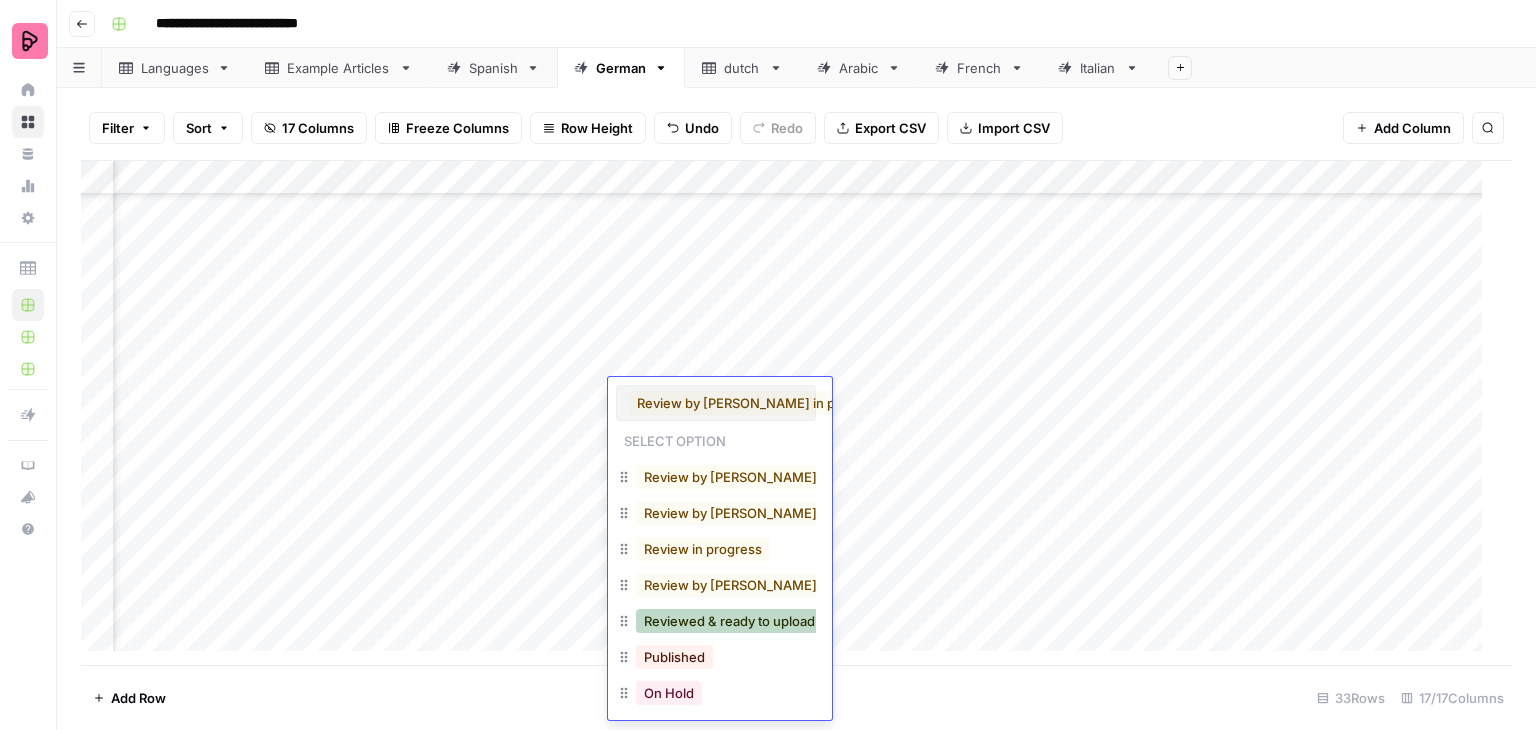 click on "Reviewed & ready to upload" at bounding box center [729, 621] 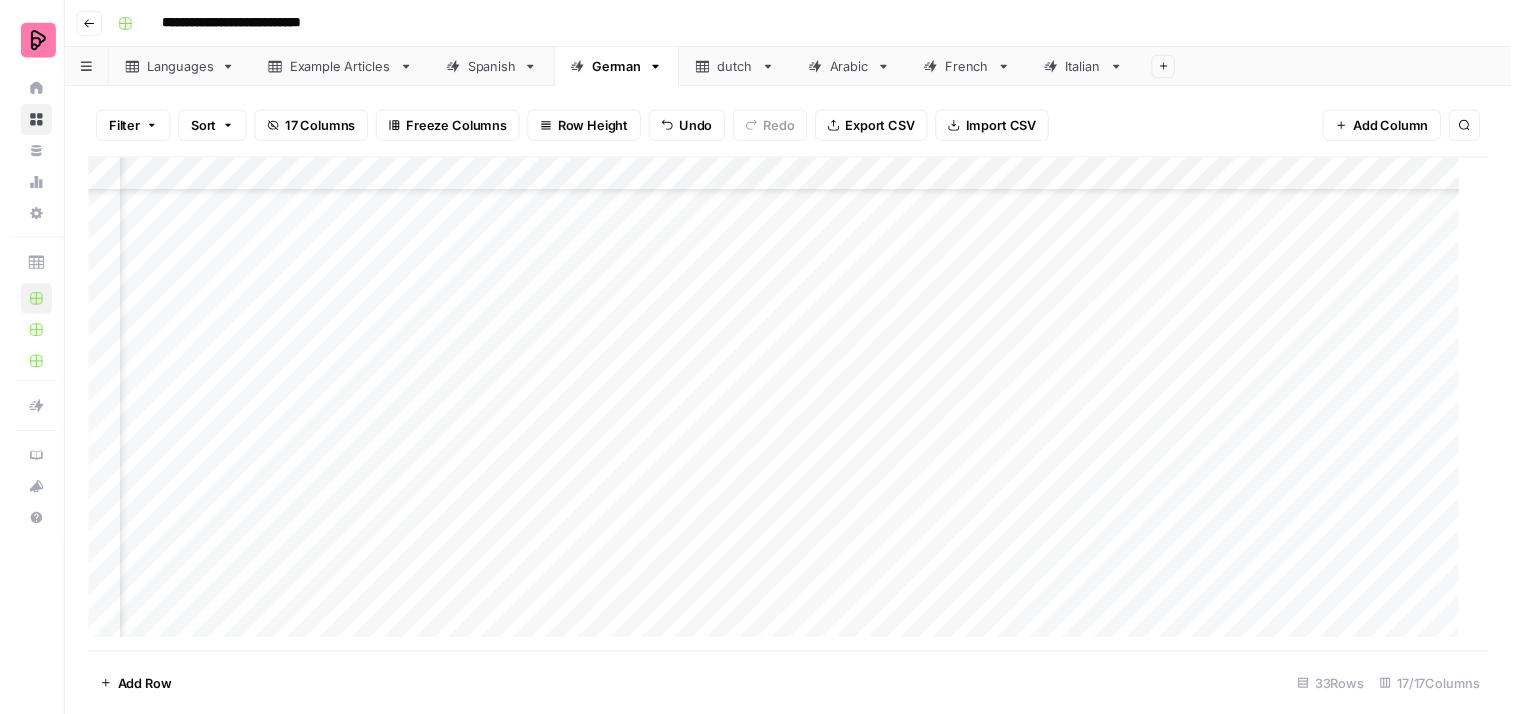 scroll, scrollTop: 698, scrollLeft: 387, axis: both 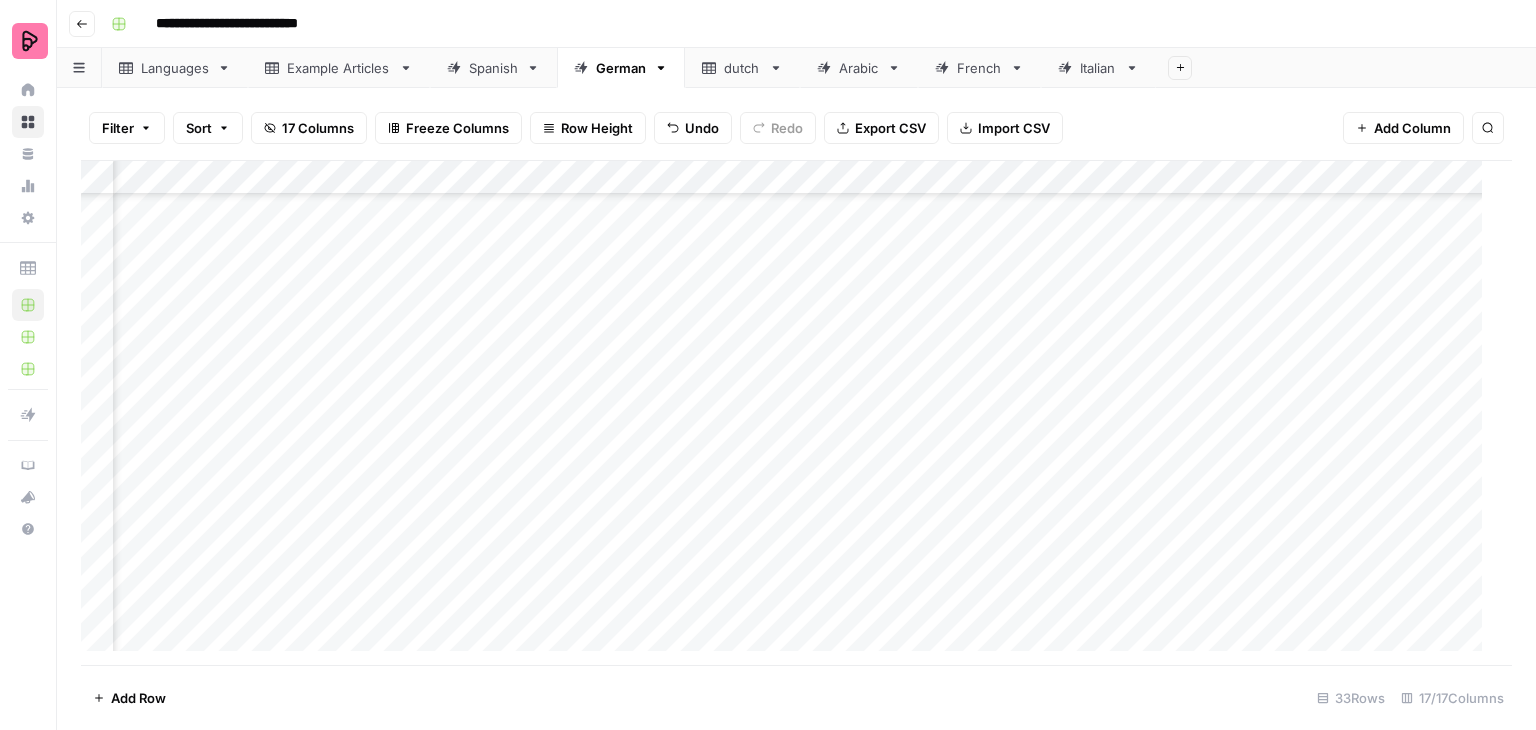 click on "Add Column" at bounding box center [789, 413] 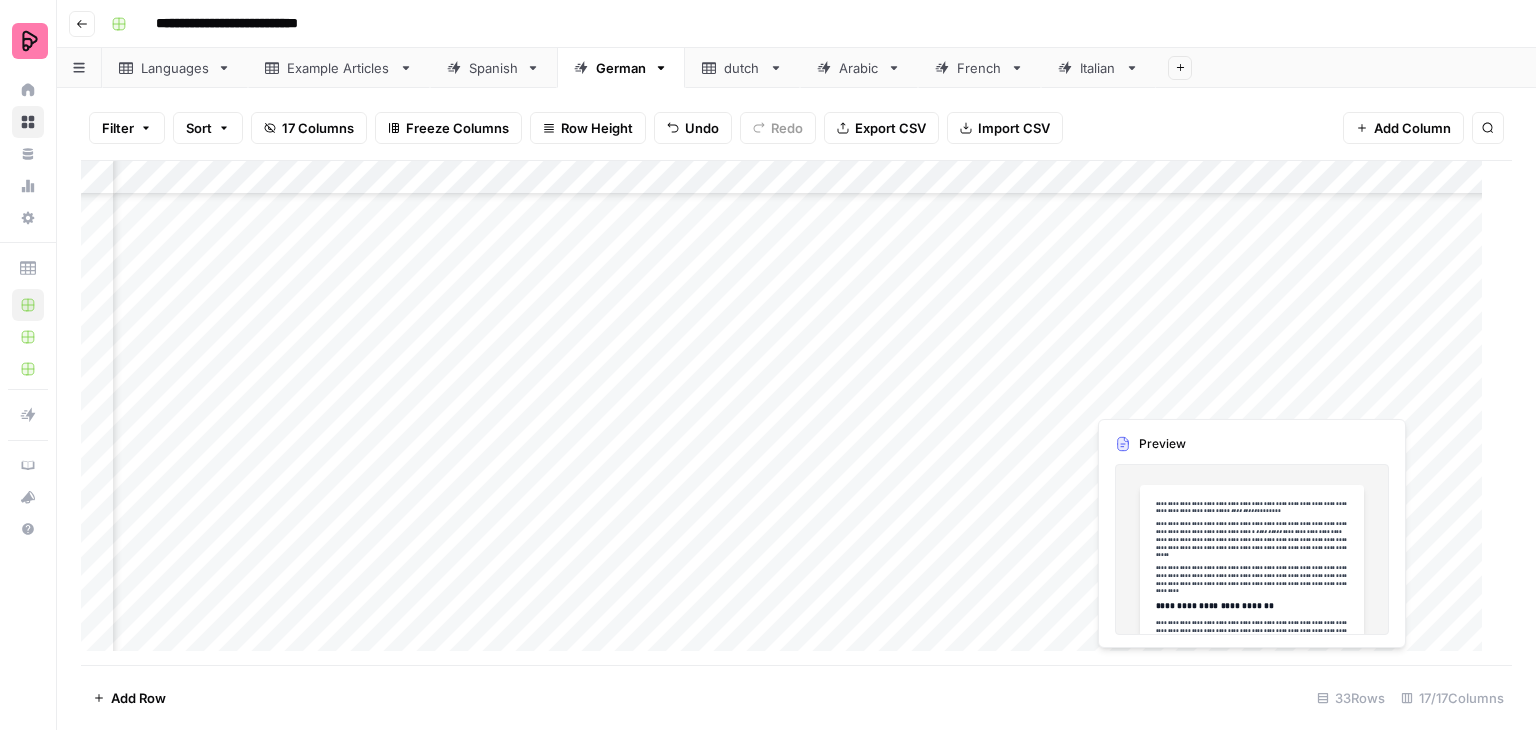 click on "Add Column" at bounding box center [789, 413] 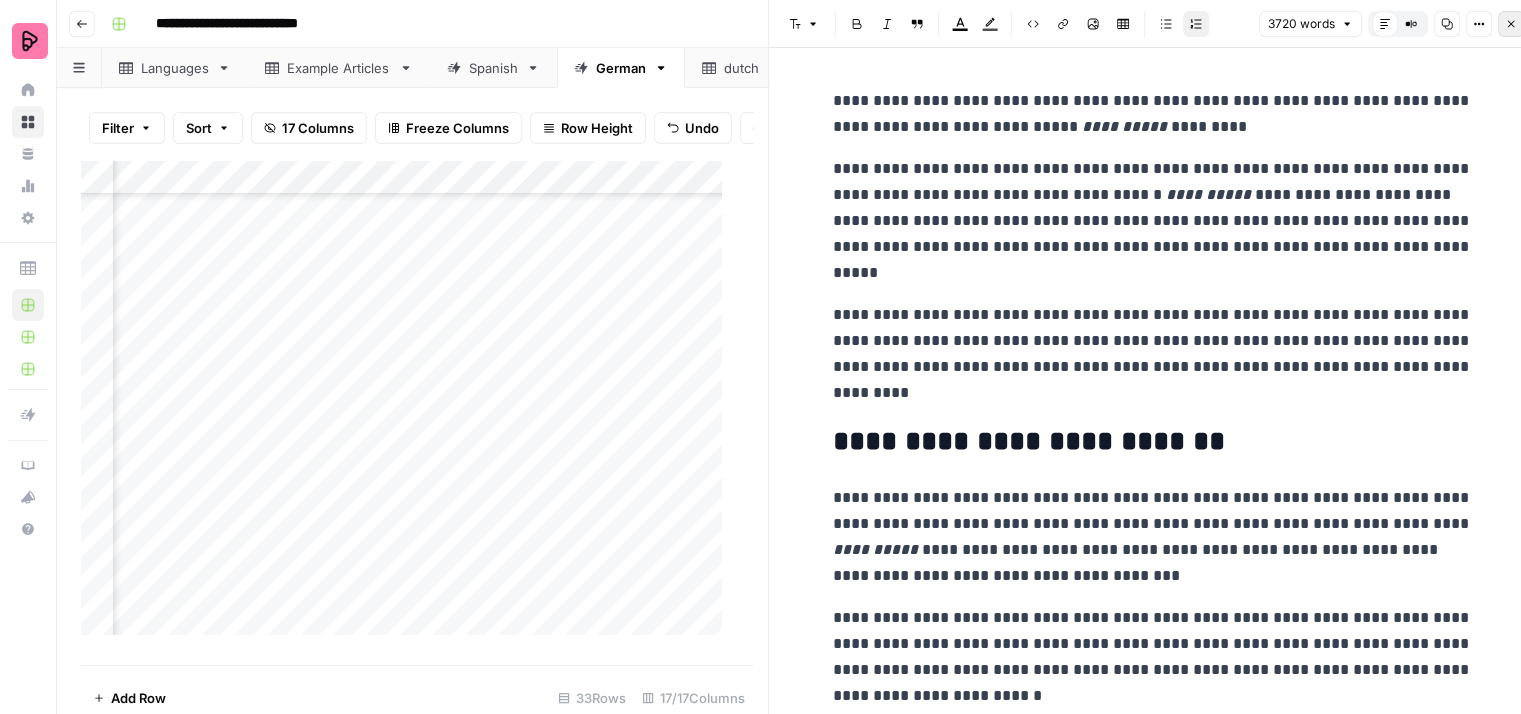 click 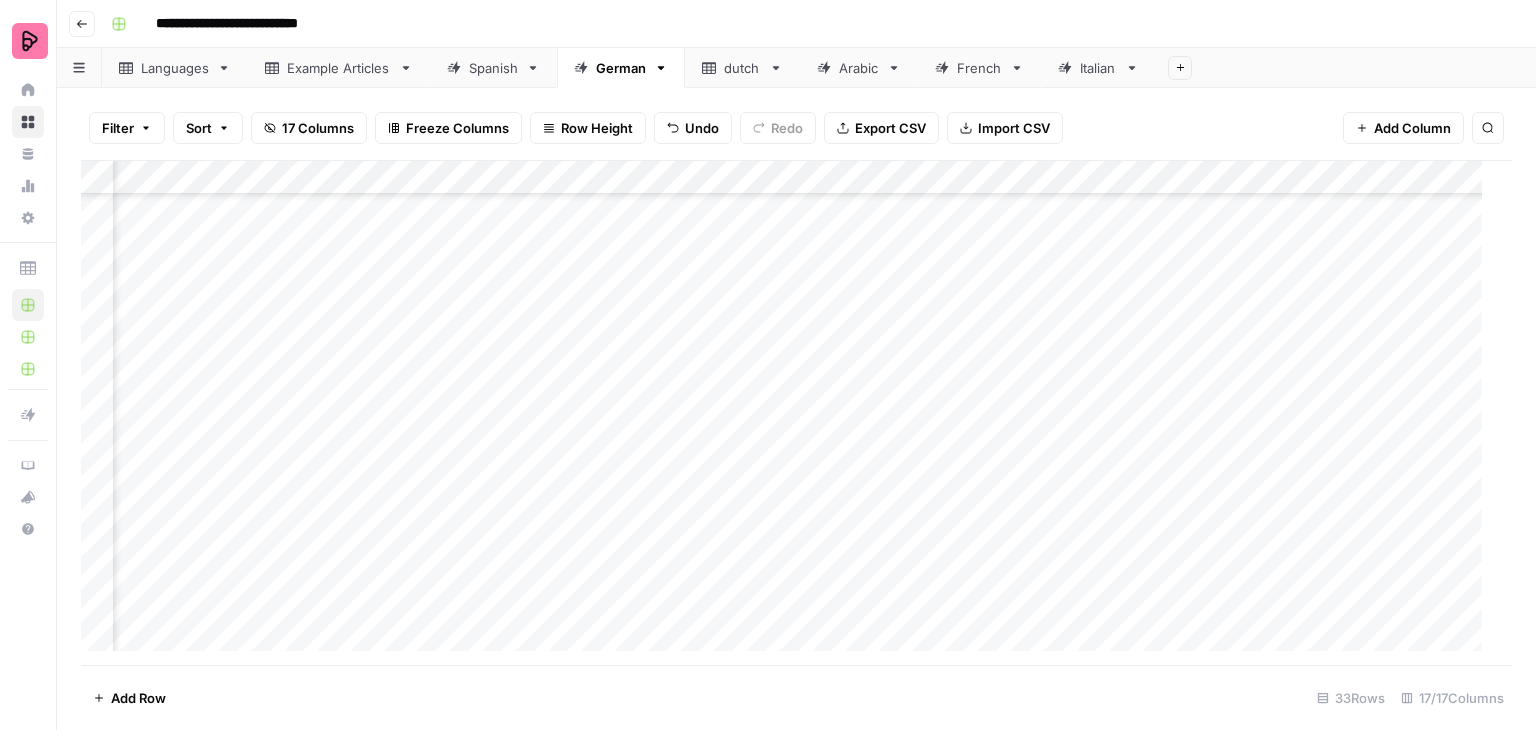 click on "Add Column" at bounding box center [789, 413] 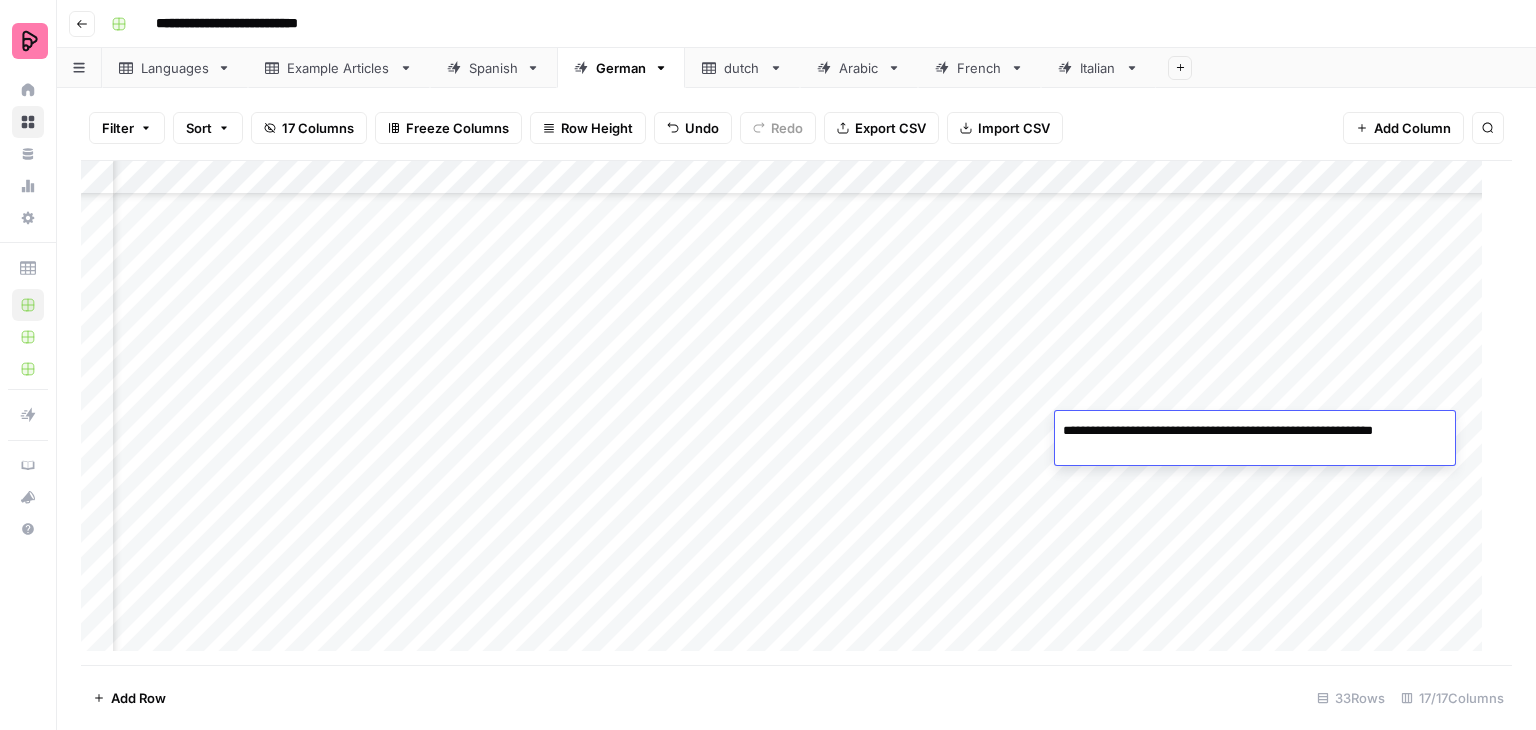 click on "Add Column" at bounding box center (789, 413) 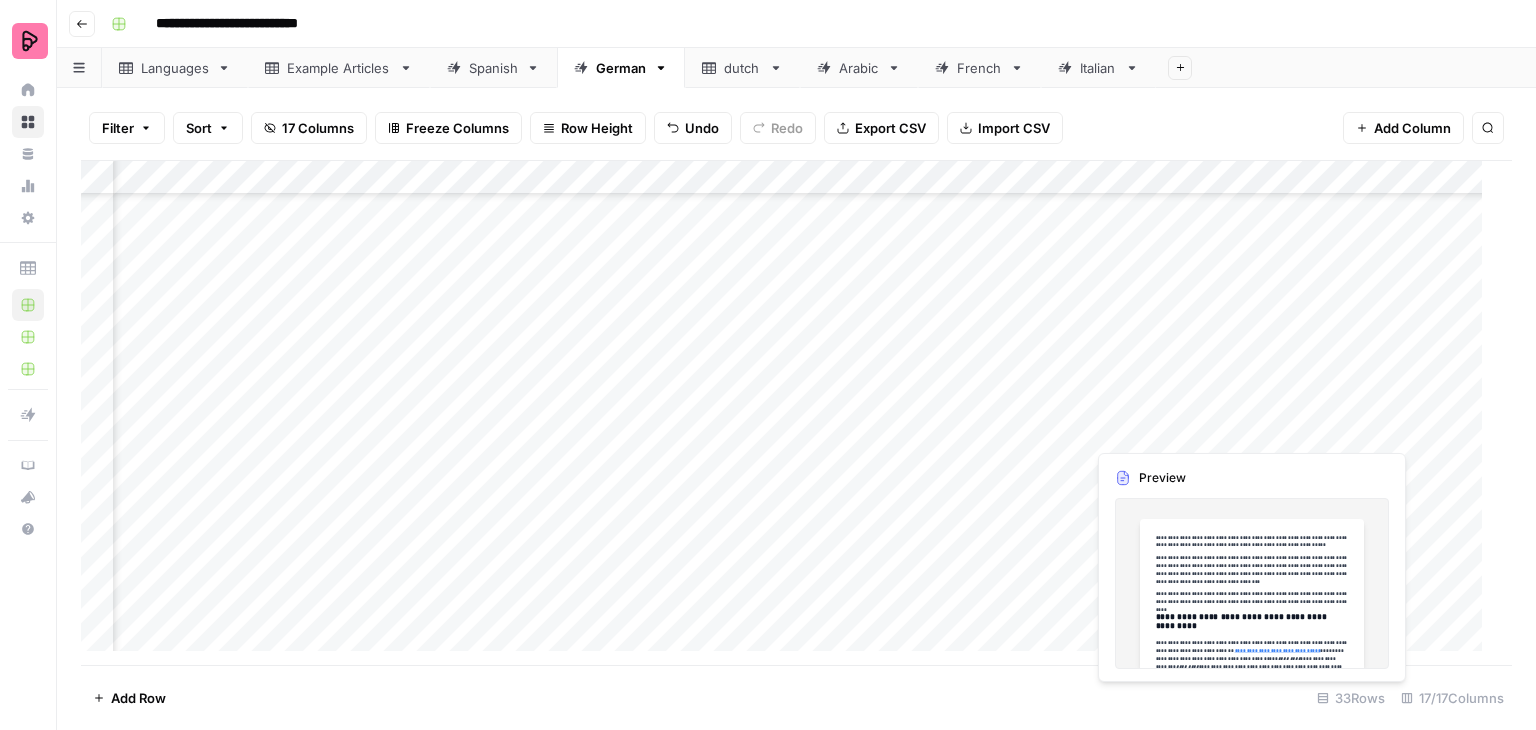 click on "Add Column" at bounding box center [789, 413] 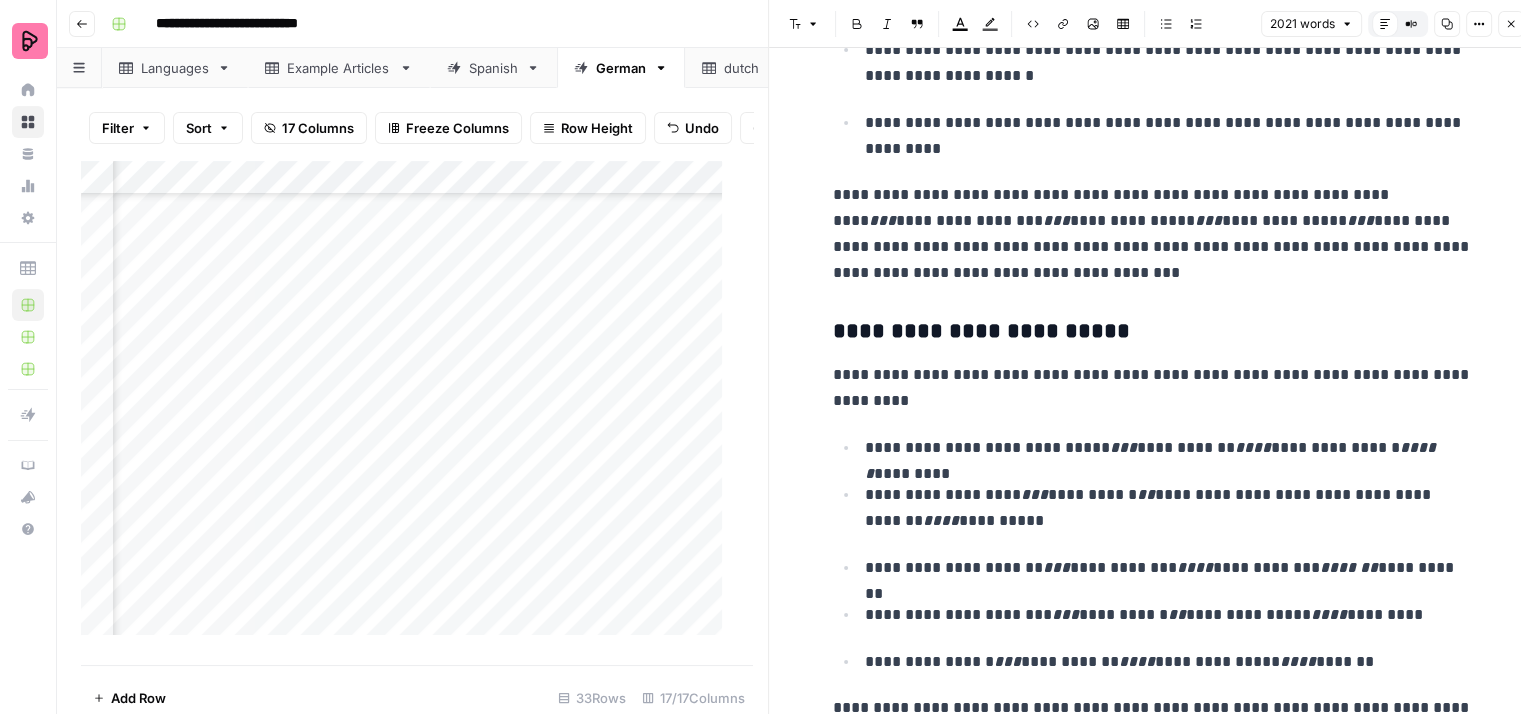 scroll, scrollTop: 5300, scrollLeft: 0, axis: vertical 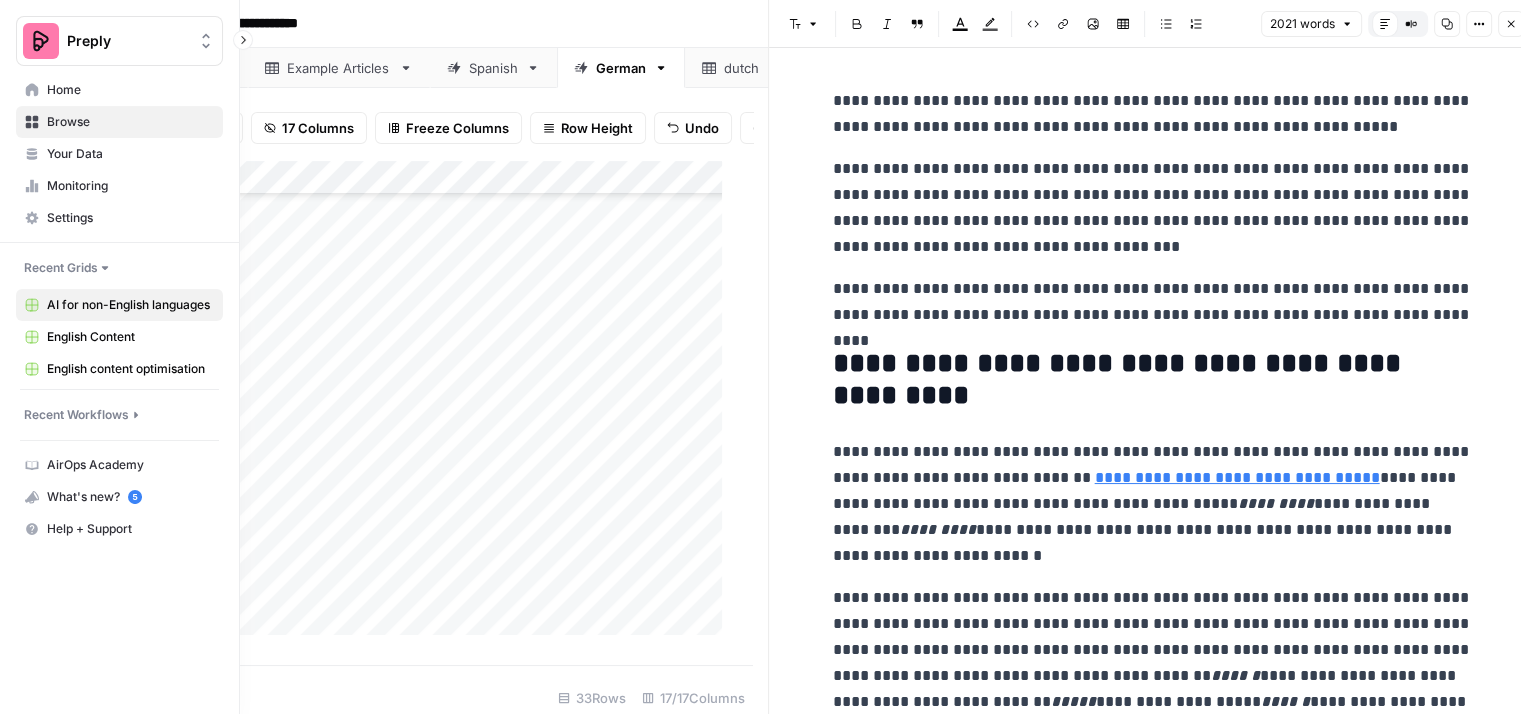 click on "Preply Home Browse Your Data Monitoring Settings Recent Grids New grid AI for non-English languages English Content English content optimisation Recent Workflows Prioritize SEO Keywords List Improve Technical SEO for Page Localization AirOps Academy What's new?
5
Help + Support" at bounding box center (119, 357) 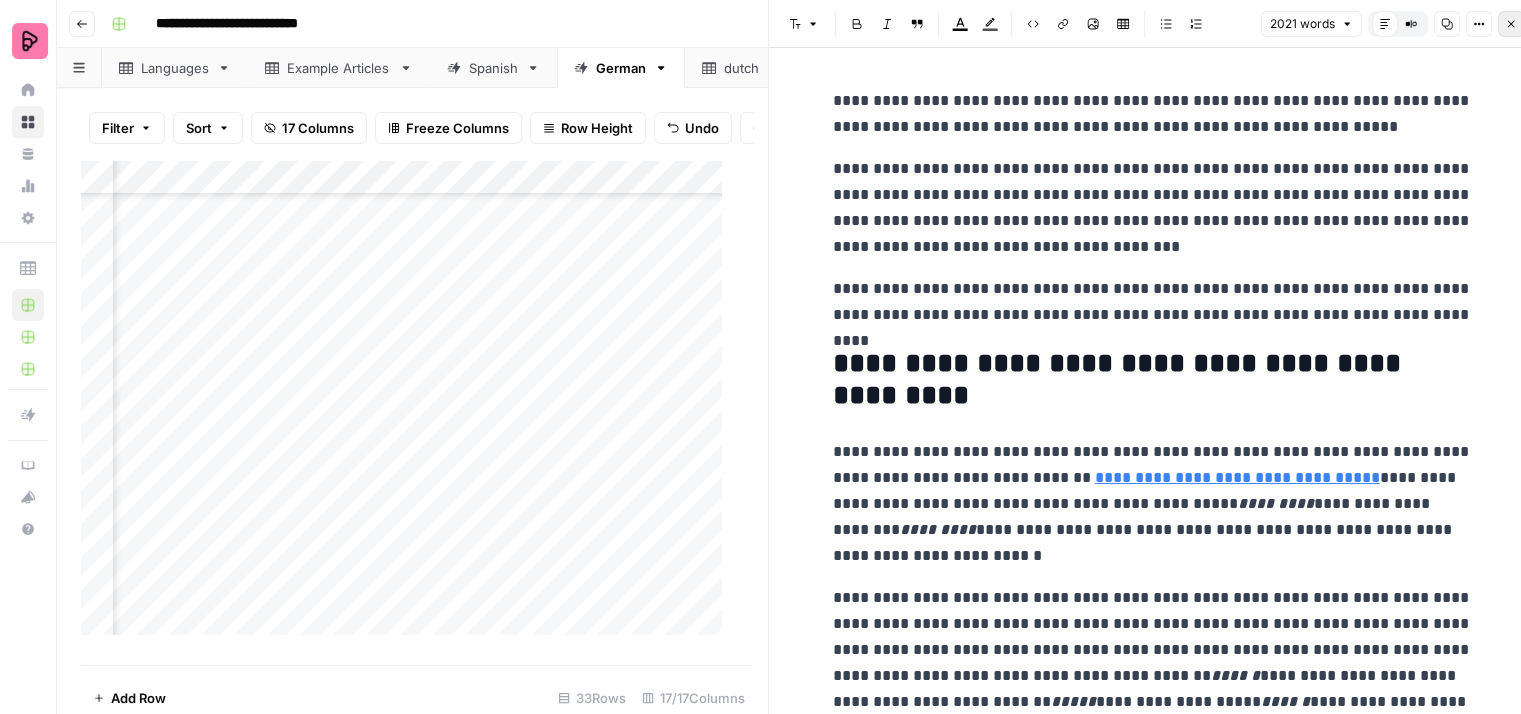 click on "Close" at bounding box center (1511, 24) 